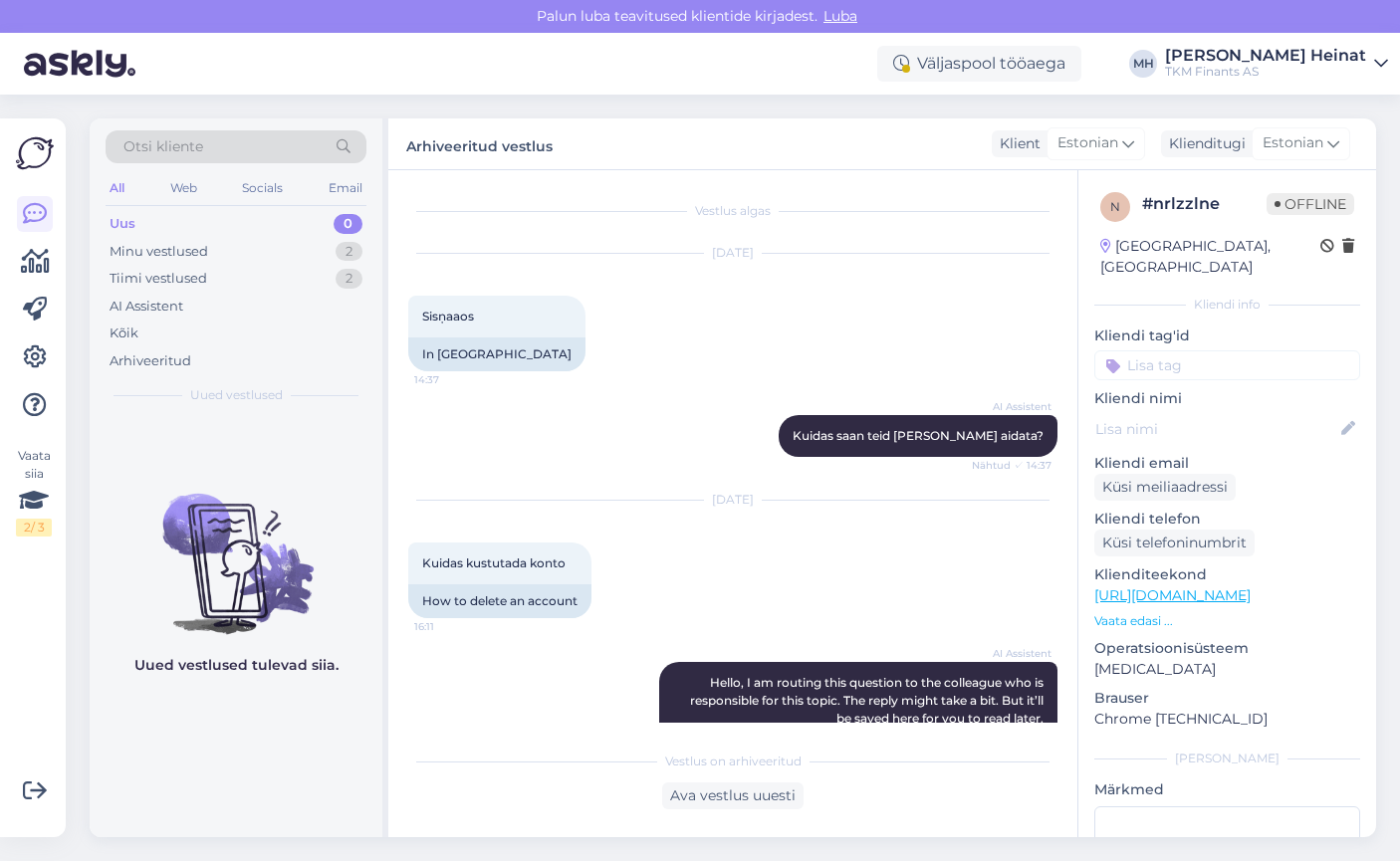 scroll, scrollTop: 0, scrollLeft: 0, axis: both 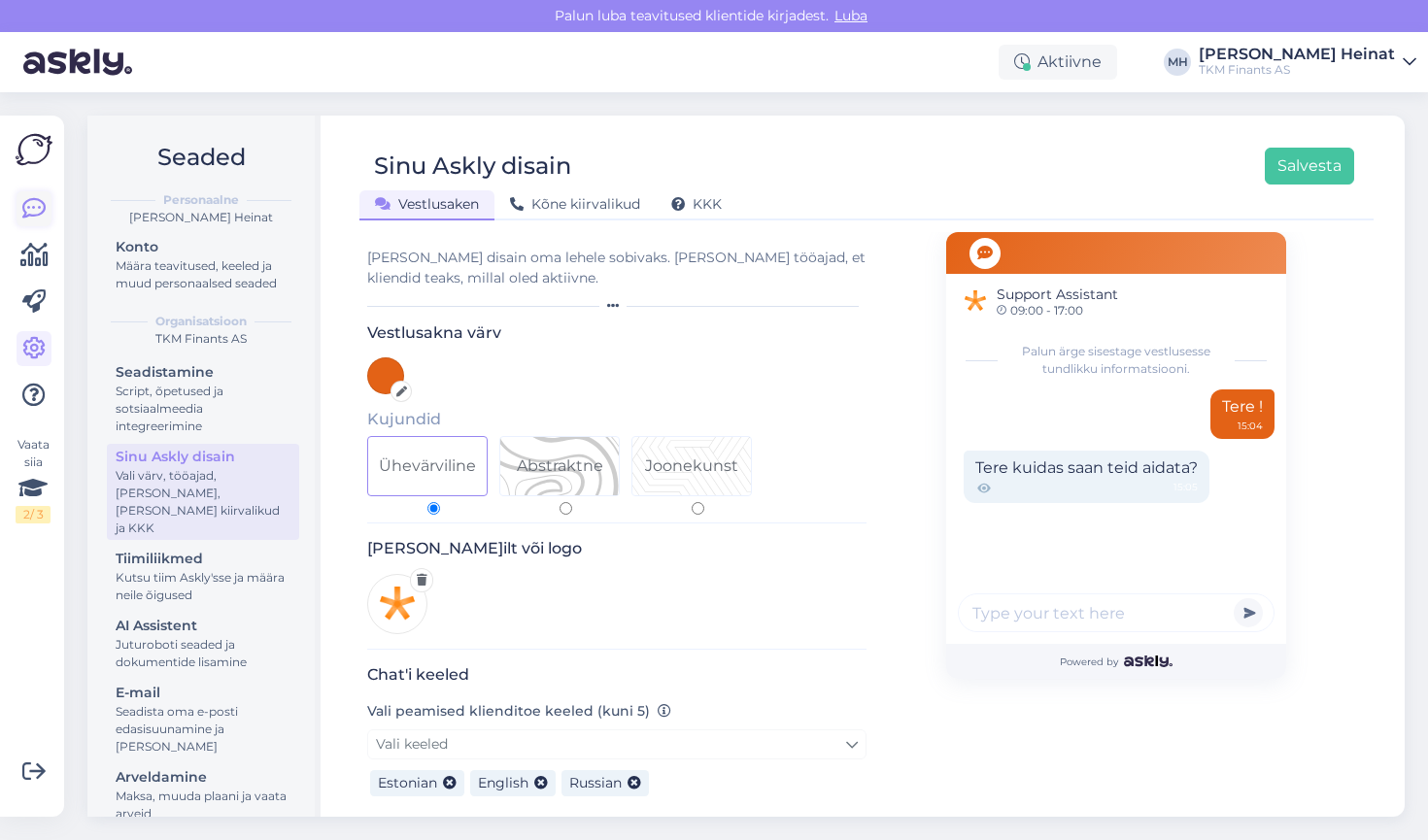 click at bounding box center (34, 209) 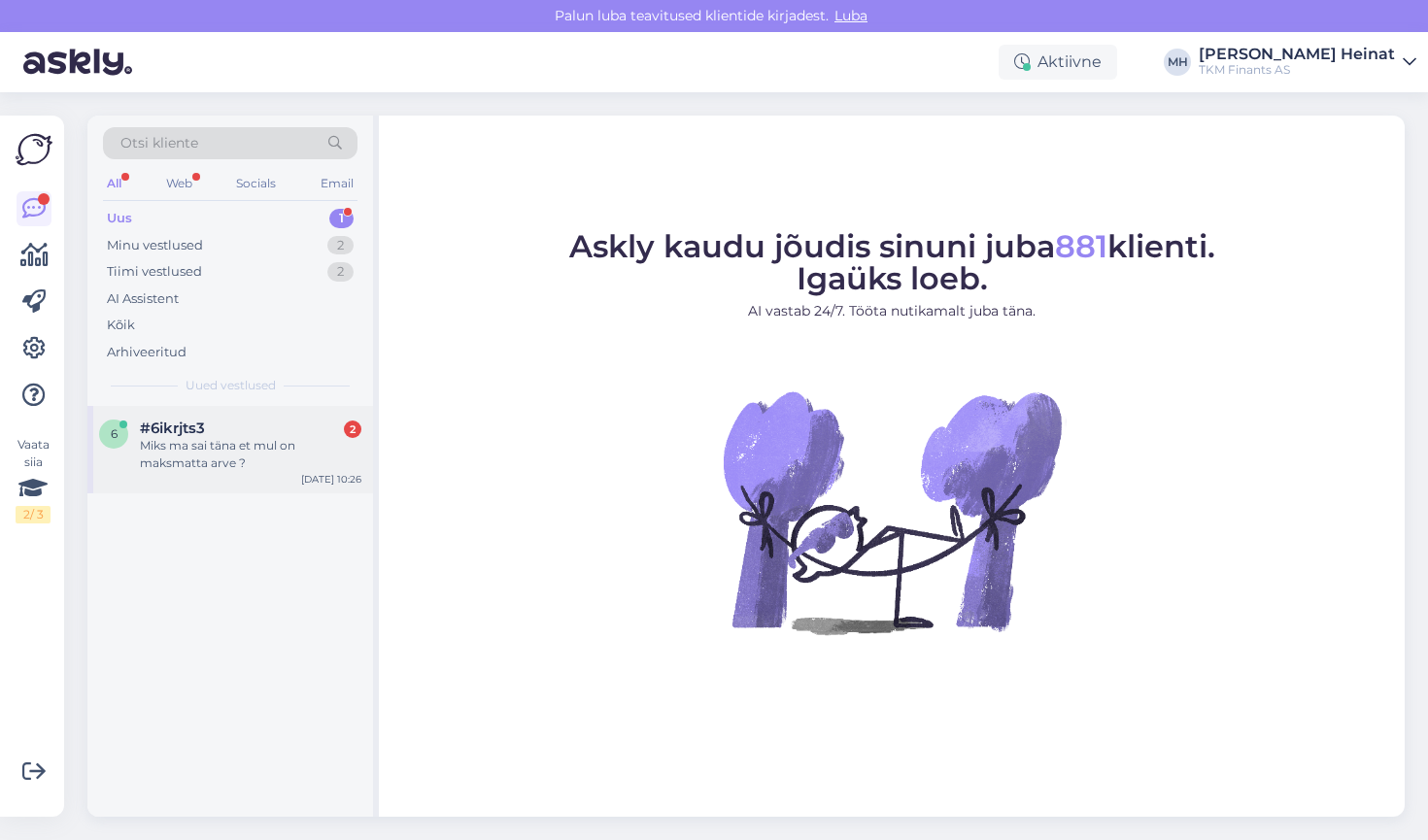 click on "#6ikrjts3 2" at bounding box center (251, 428) 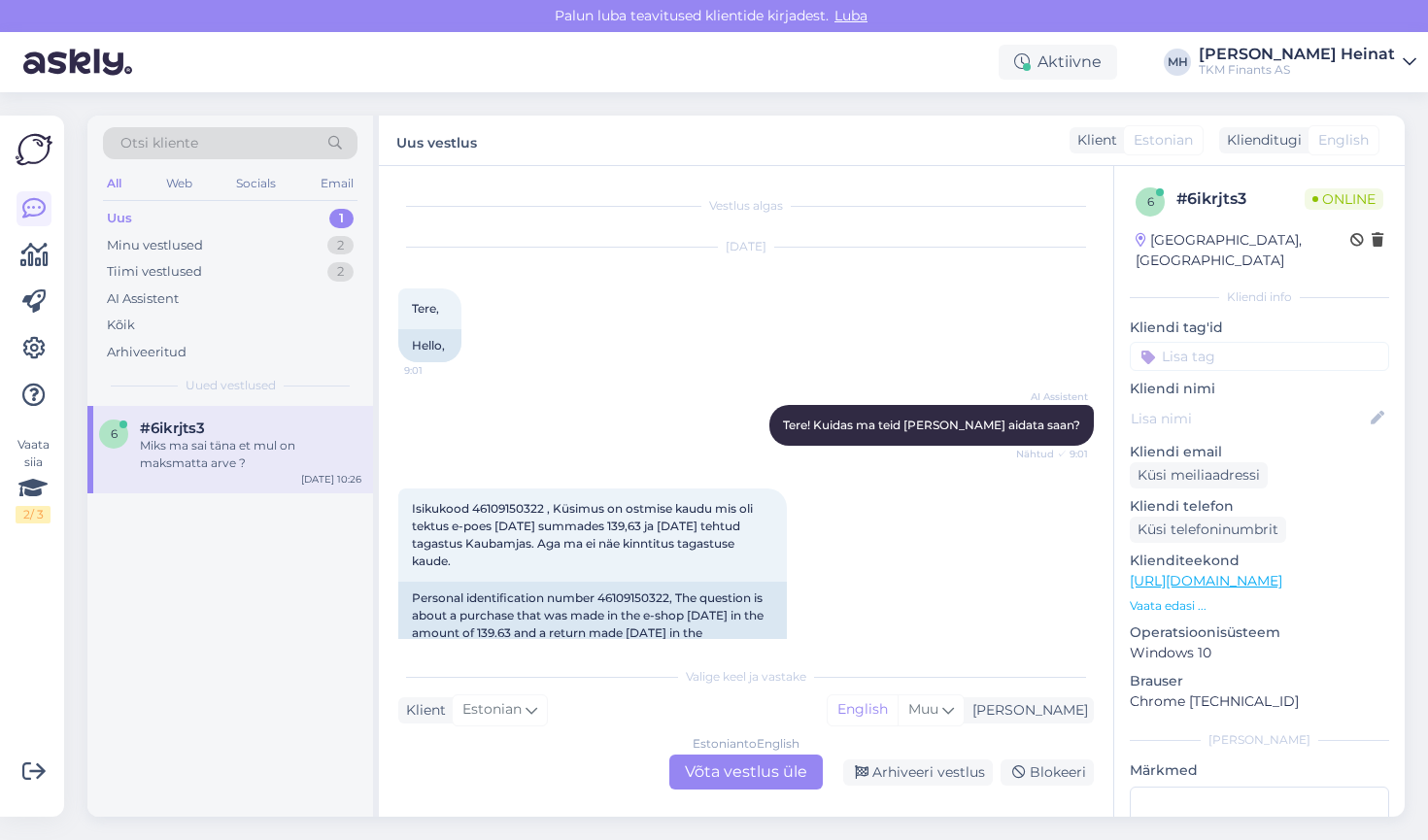 scroll, scrollTop: 176, scrollLeft: 0, axis: vertical 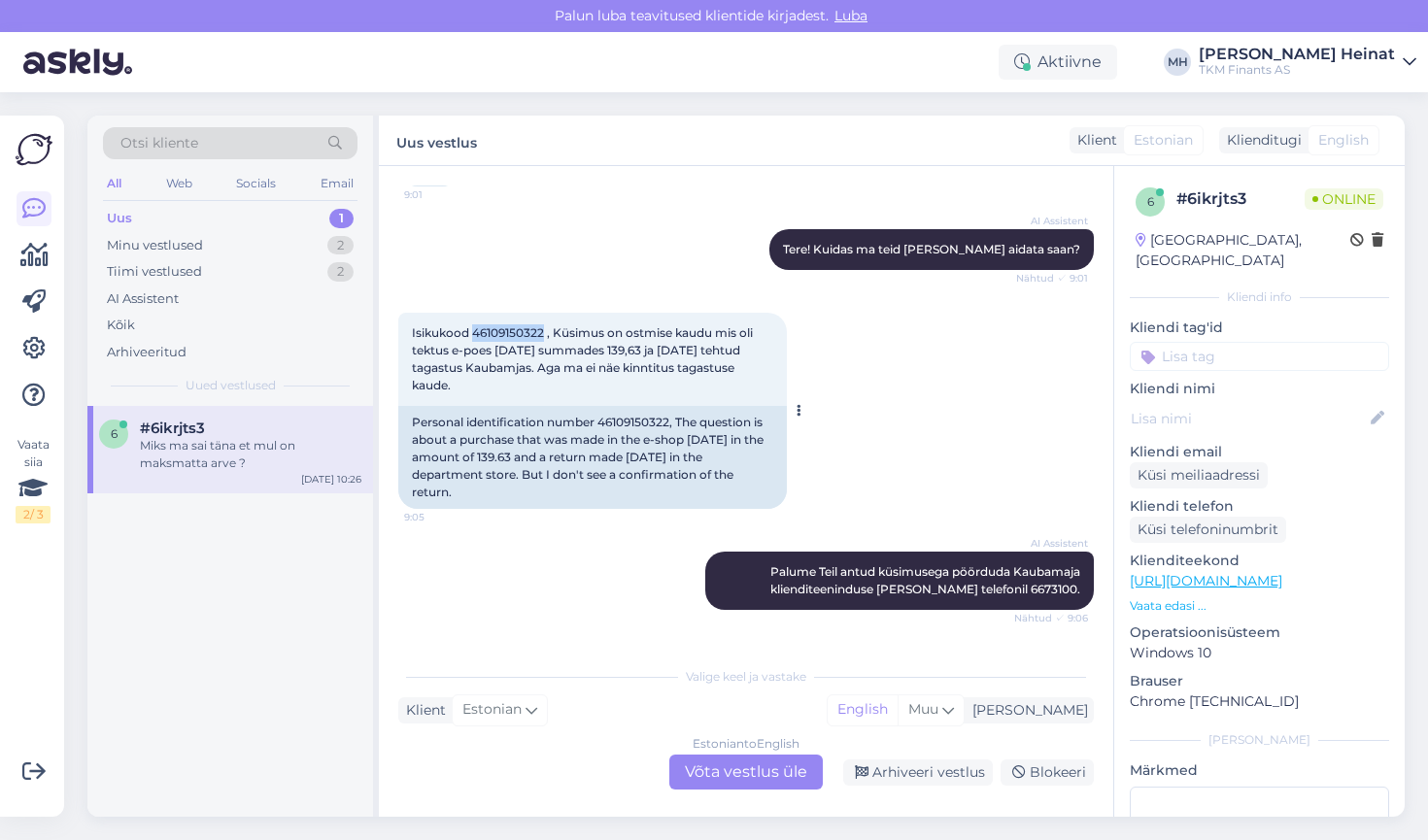 drag, startPoint x: 544, startPoint y: 326, endPoint x: 473, endPoint y: 330, distance: 71.112587 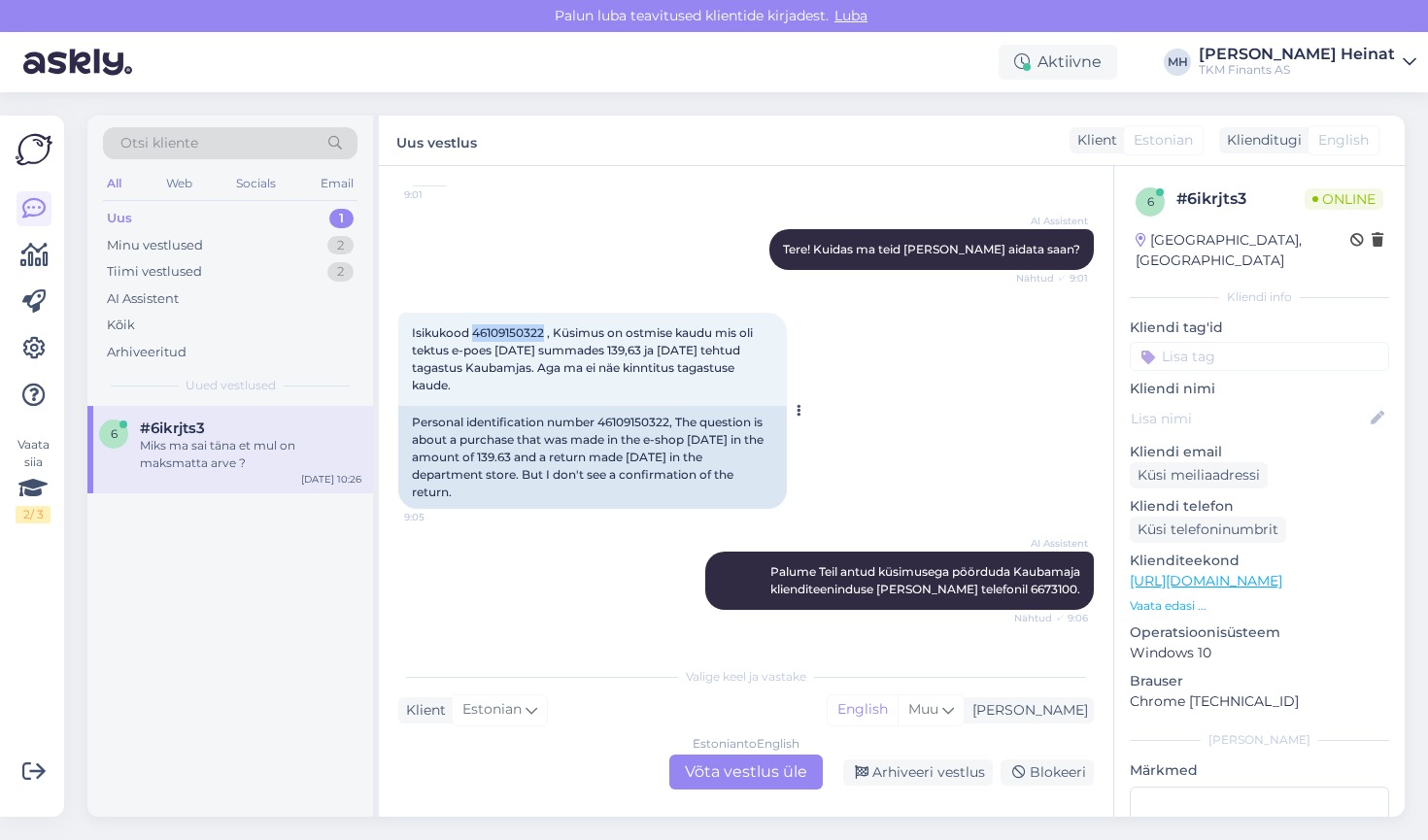 click on "Isikukood 46109150322 , Küsimus on ostmise kaudu mis oli tektus e-poes [DATE] summades 139,63 ja [DATE] tehtud tagastus Kaubamjas. Aga ma ei näe kinntitus tagastuse kaude." at bounding box center [584, 358] 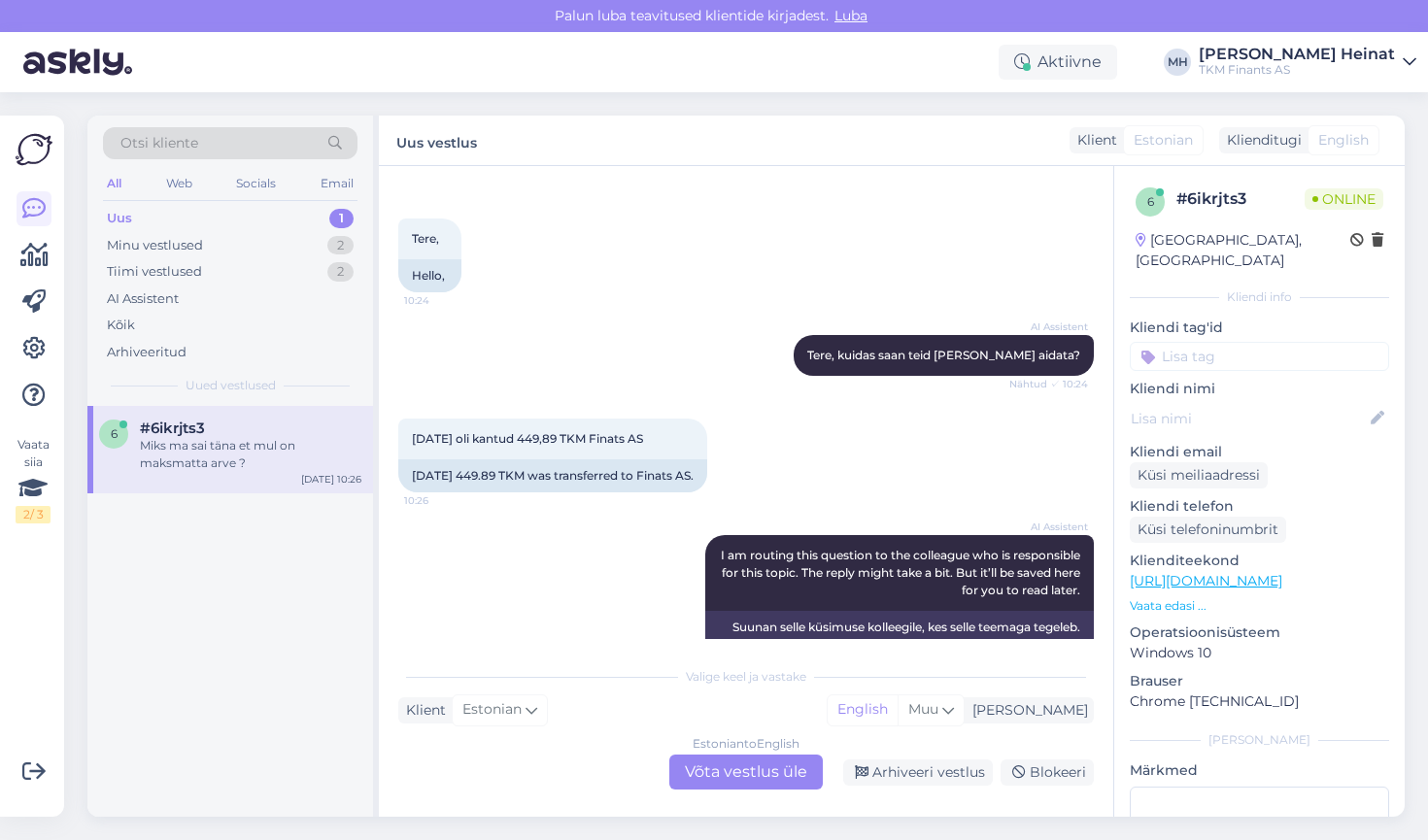 scroll, scrollTop: 1280, scrollLeft: 0, axis: vertical 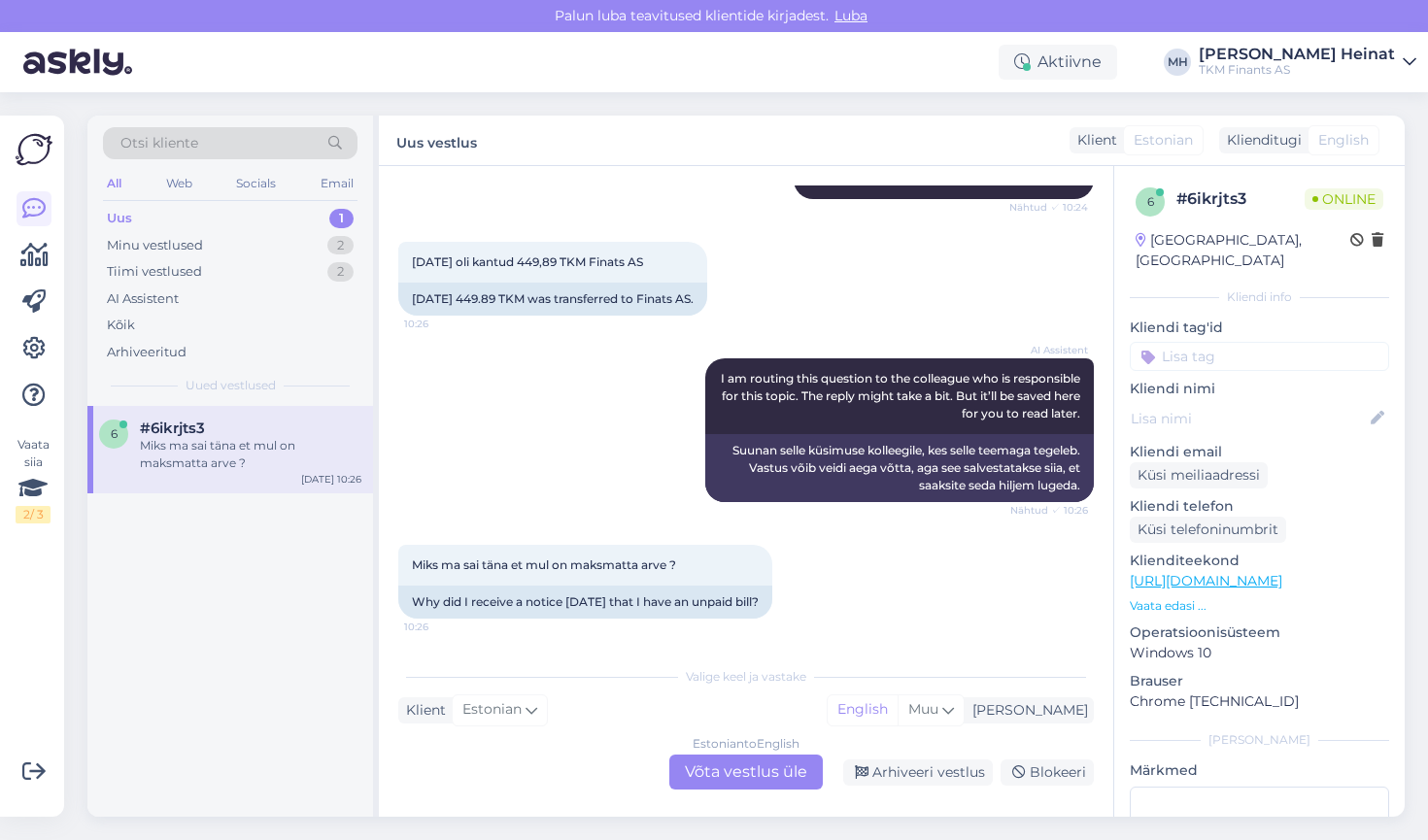 click on "Estonian  to  English Võta vestlus üle" at bounding box center [746, 772] 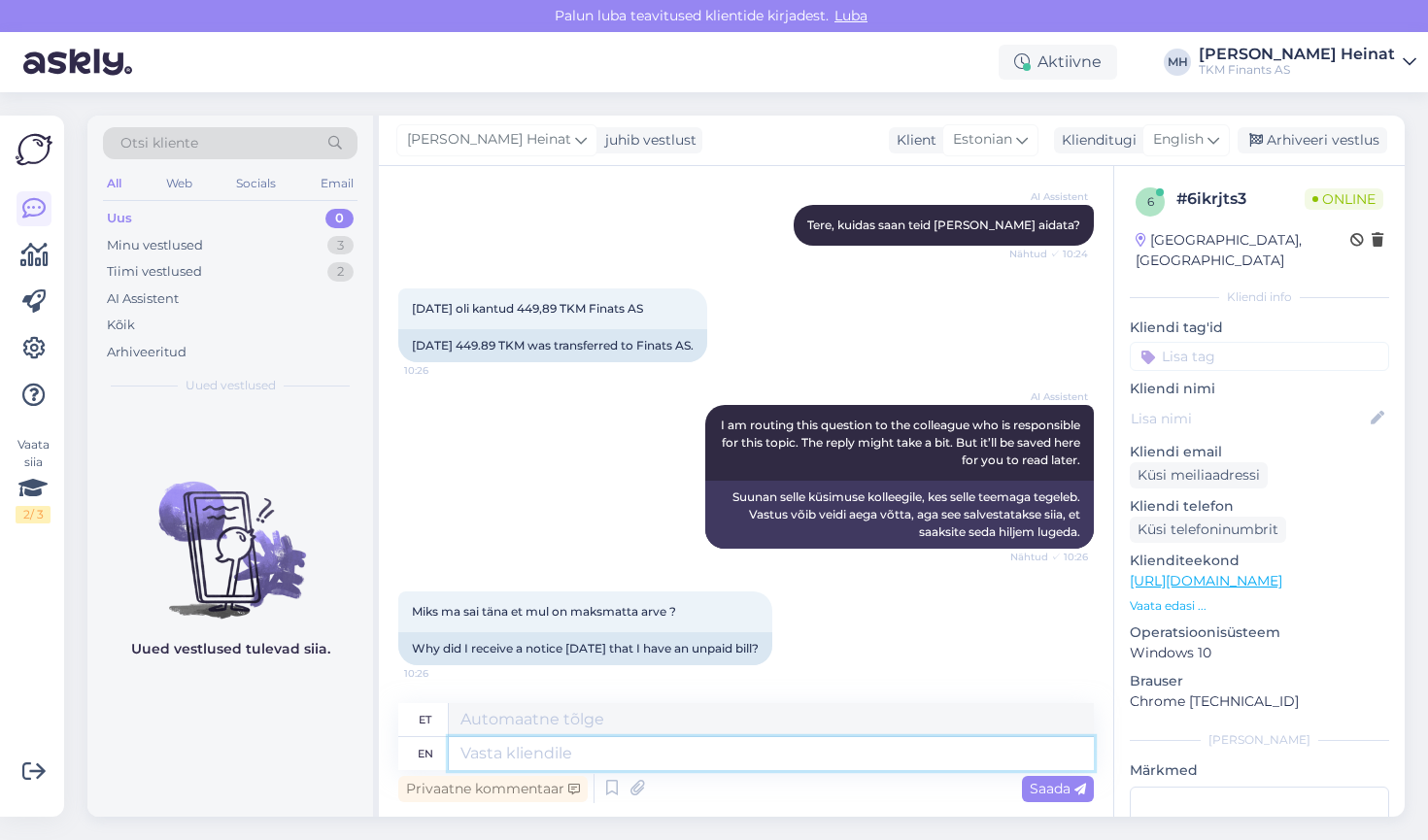 click at bounding box center [771, 754] 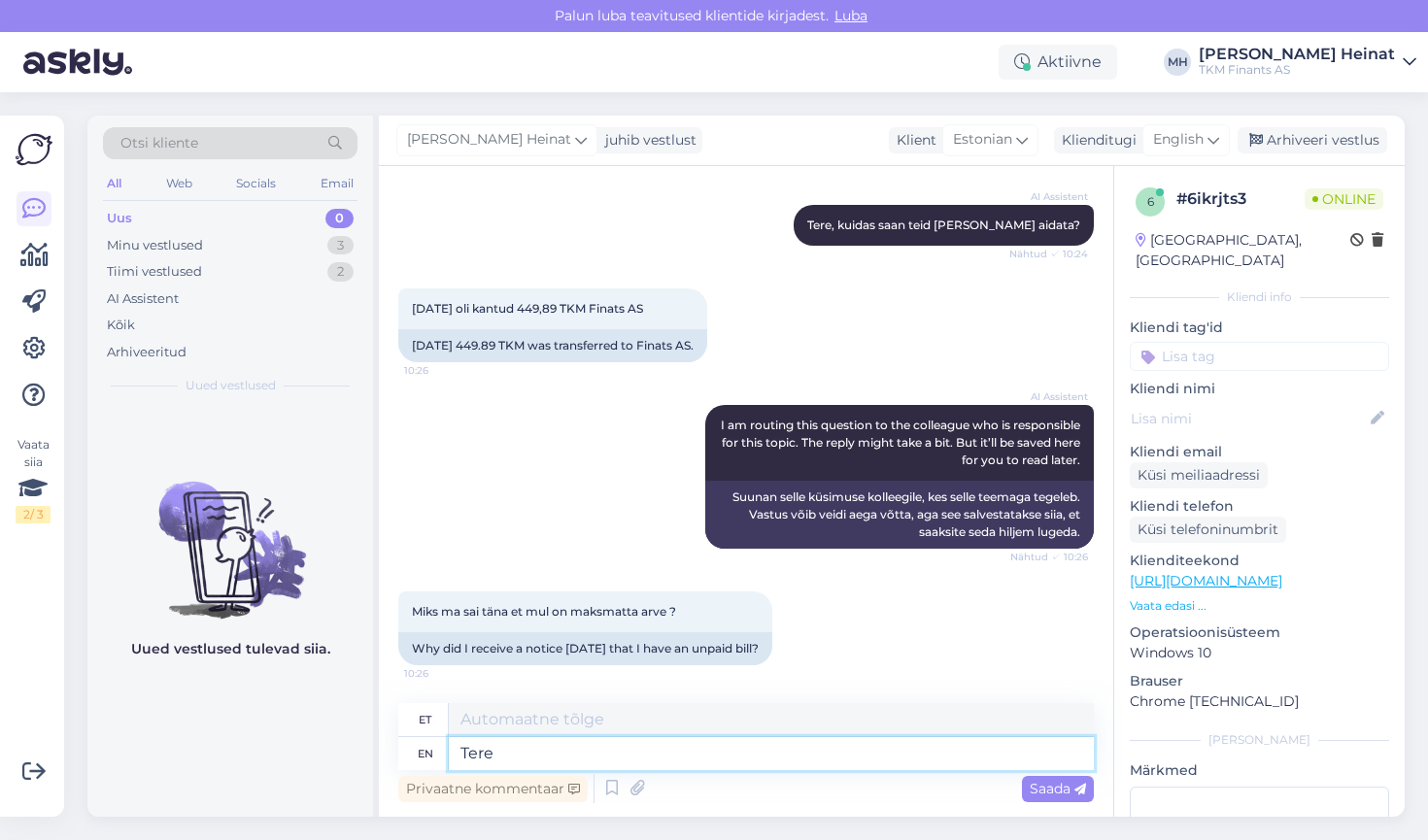 type on "Tere!" 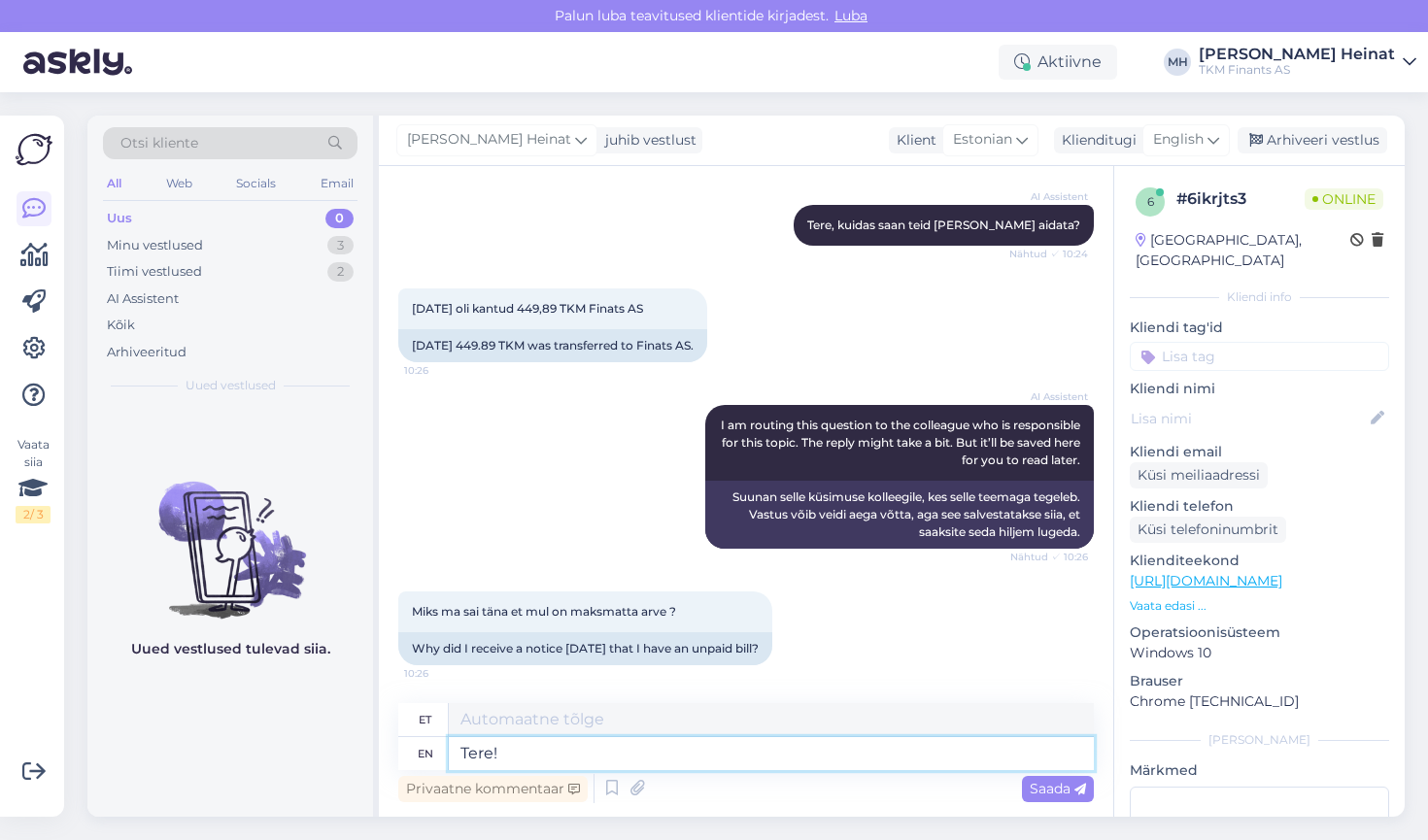 type on "Tere" 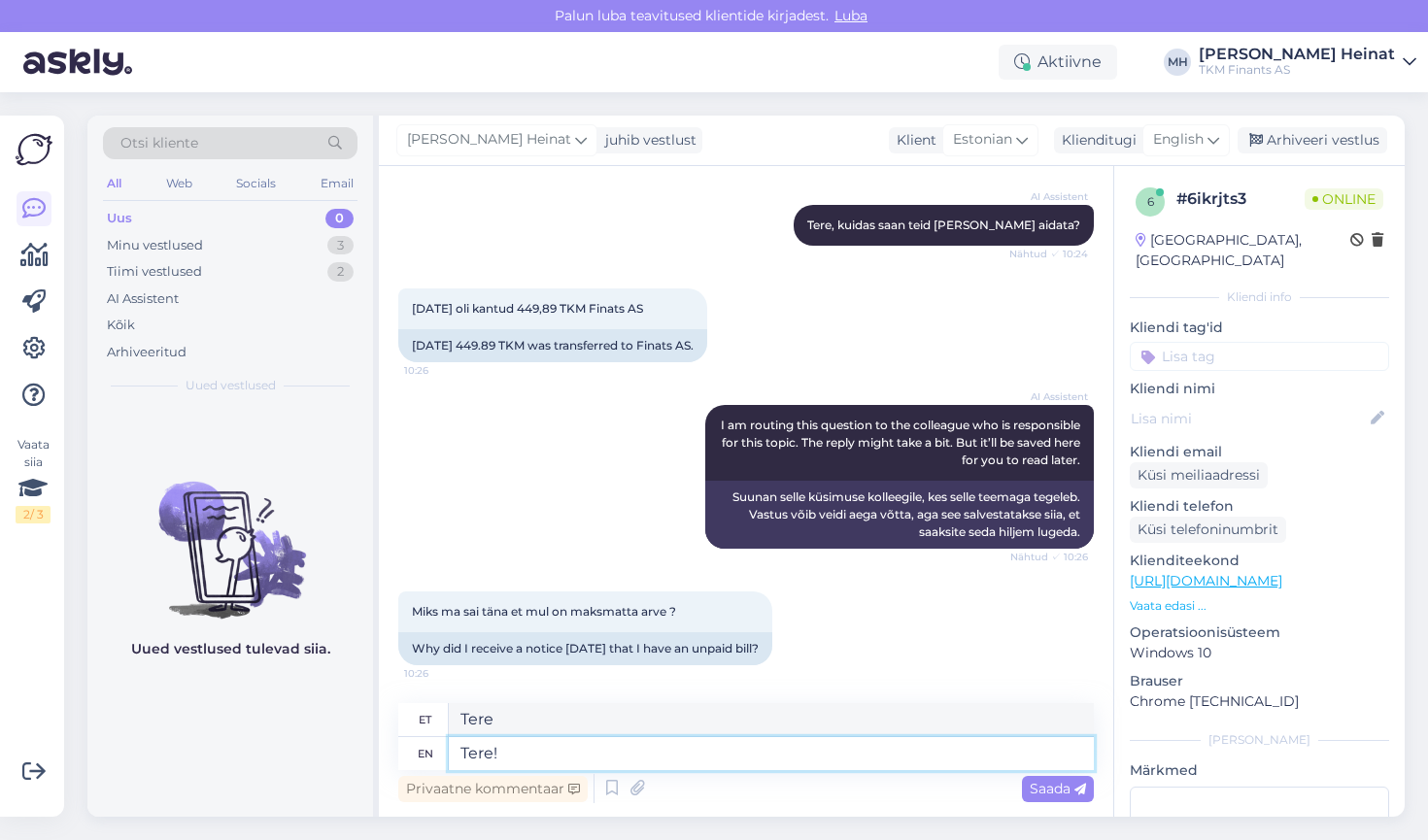 type on "Tere!" 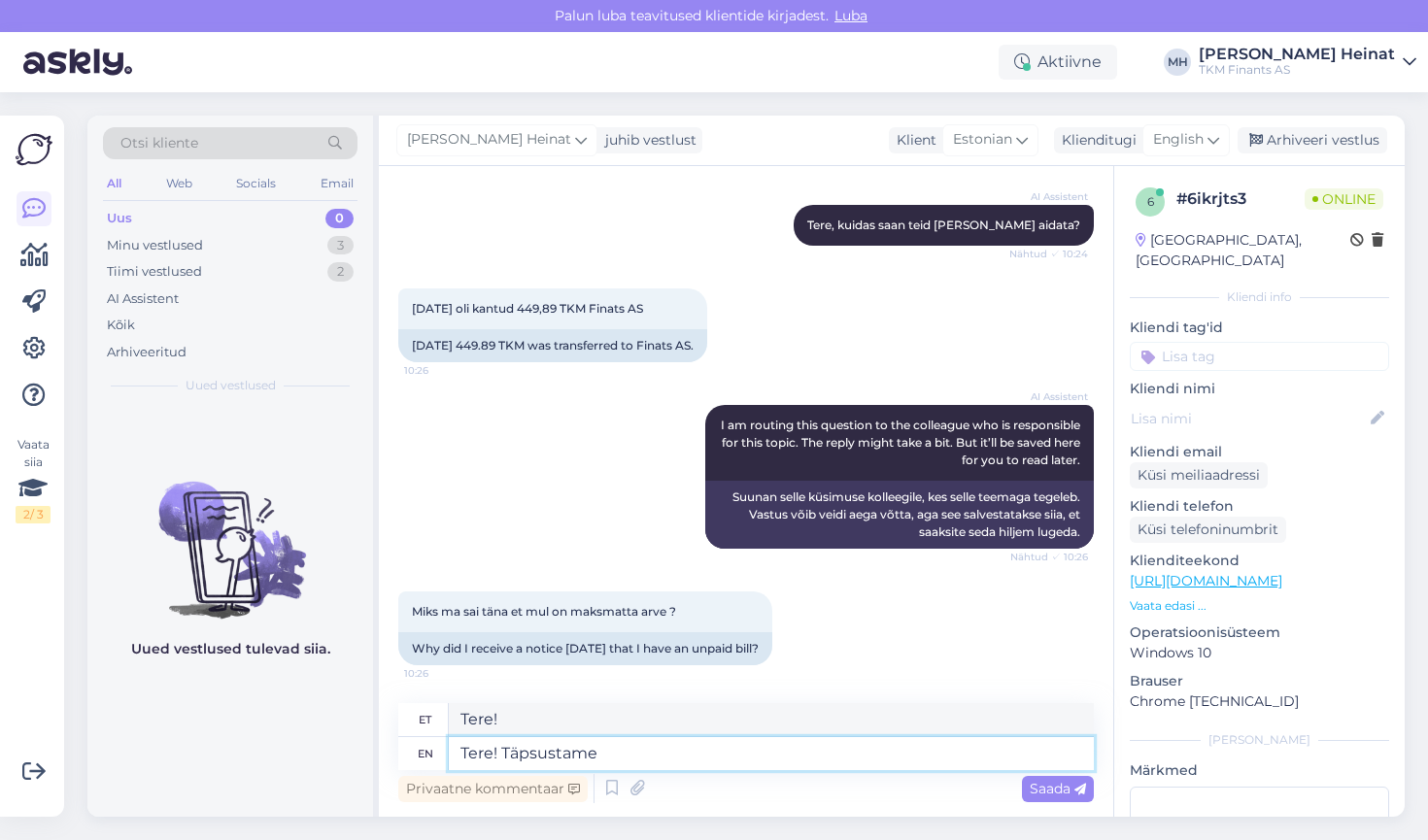type on "Tere! Täpsustame a" 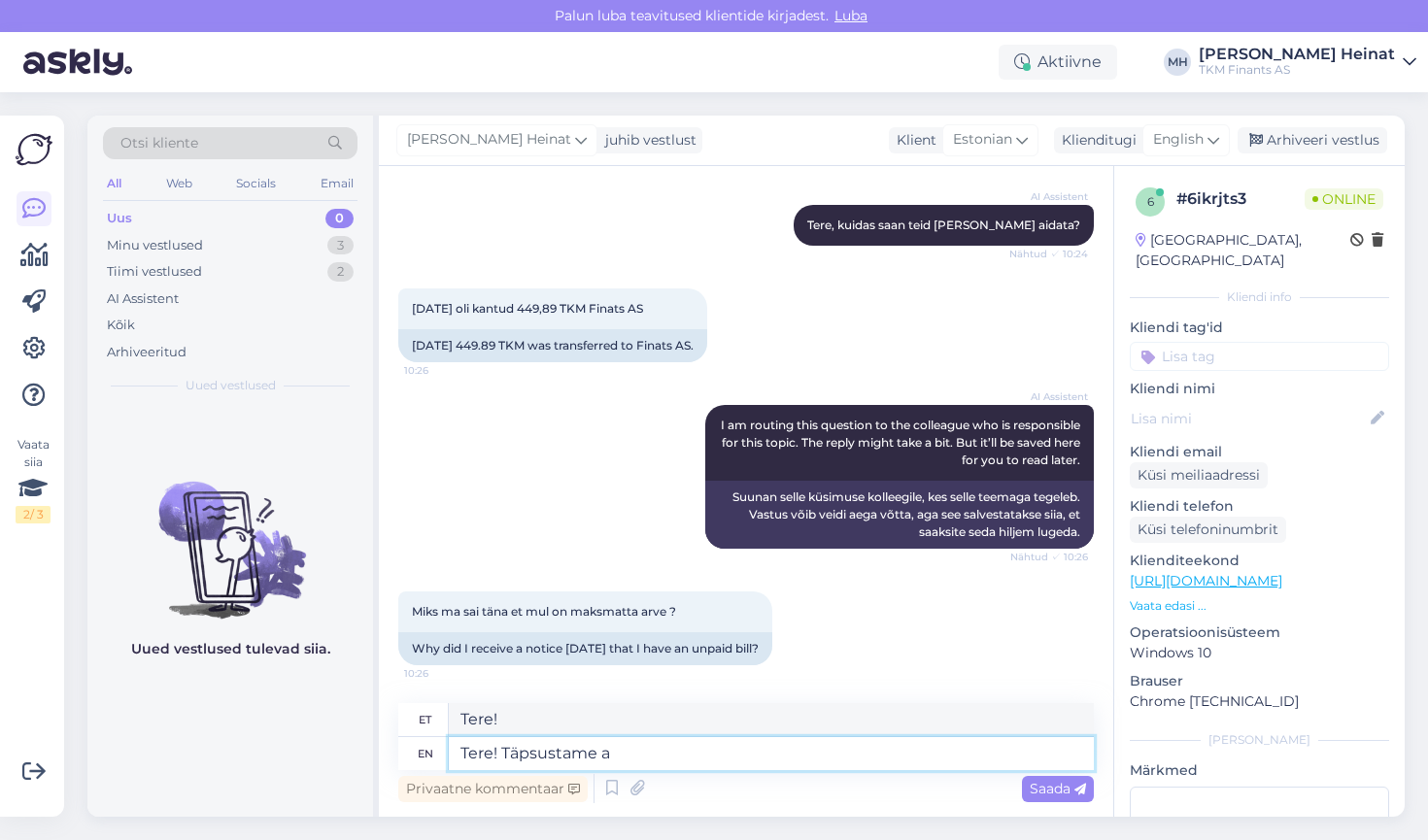 type on "Tere! Täpsustame." 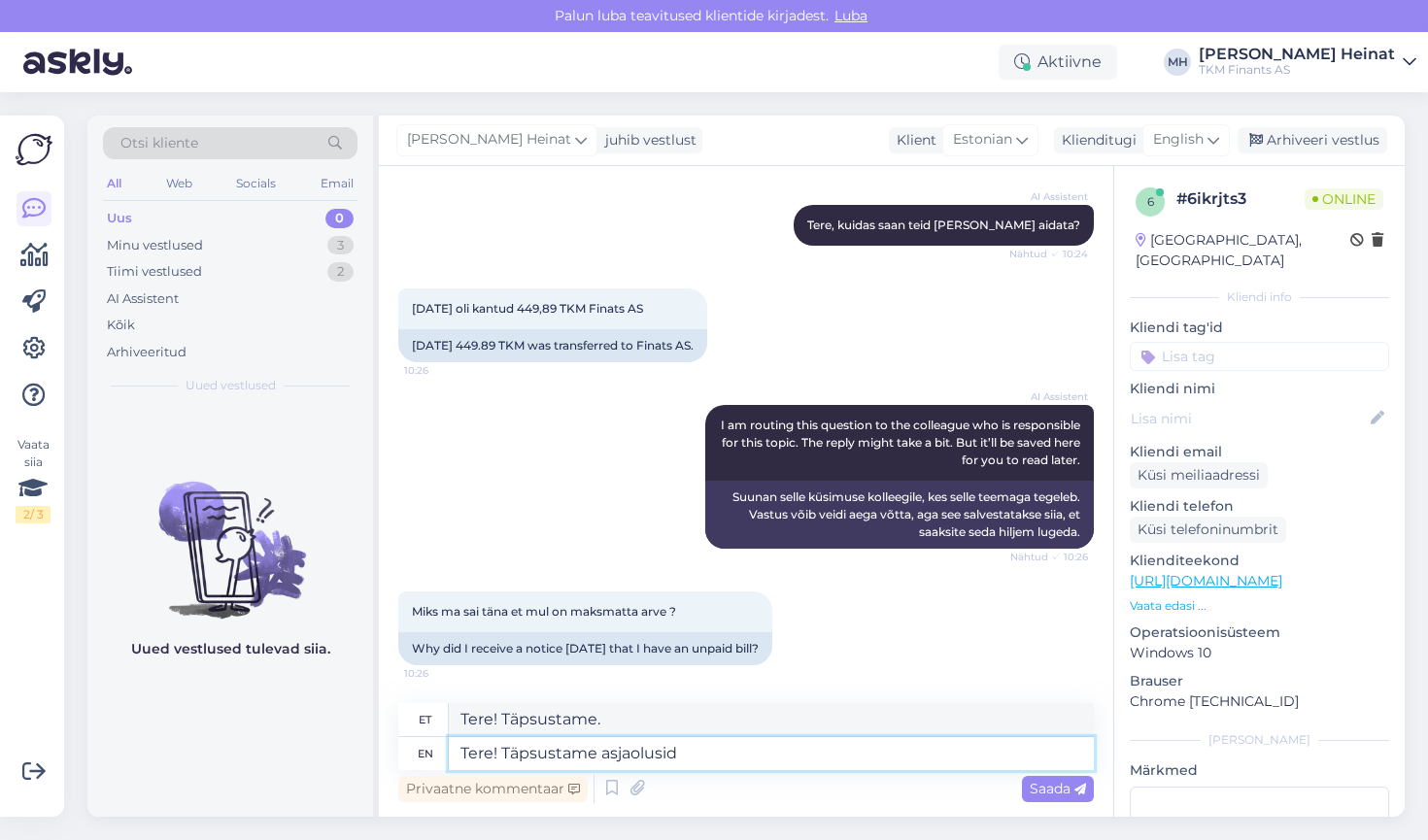 type on "Tere! Täpsustame asjaolusid n" 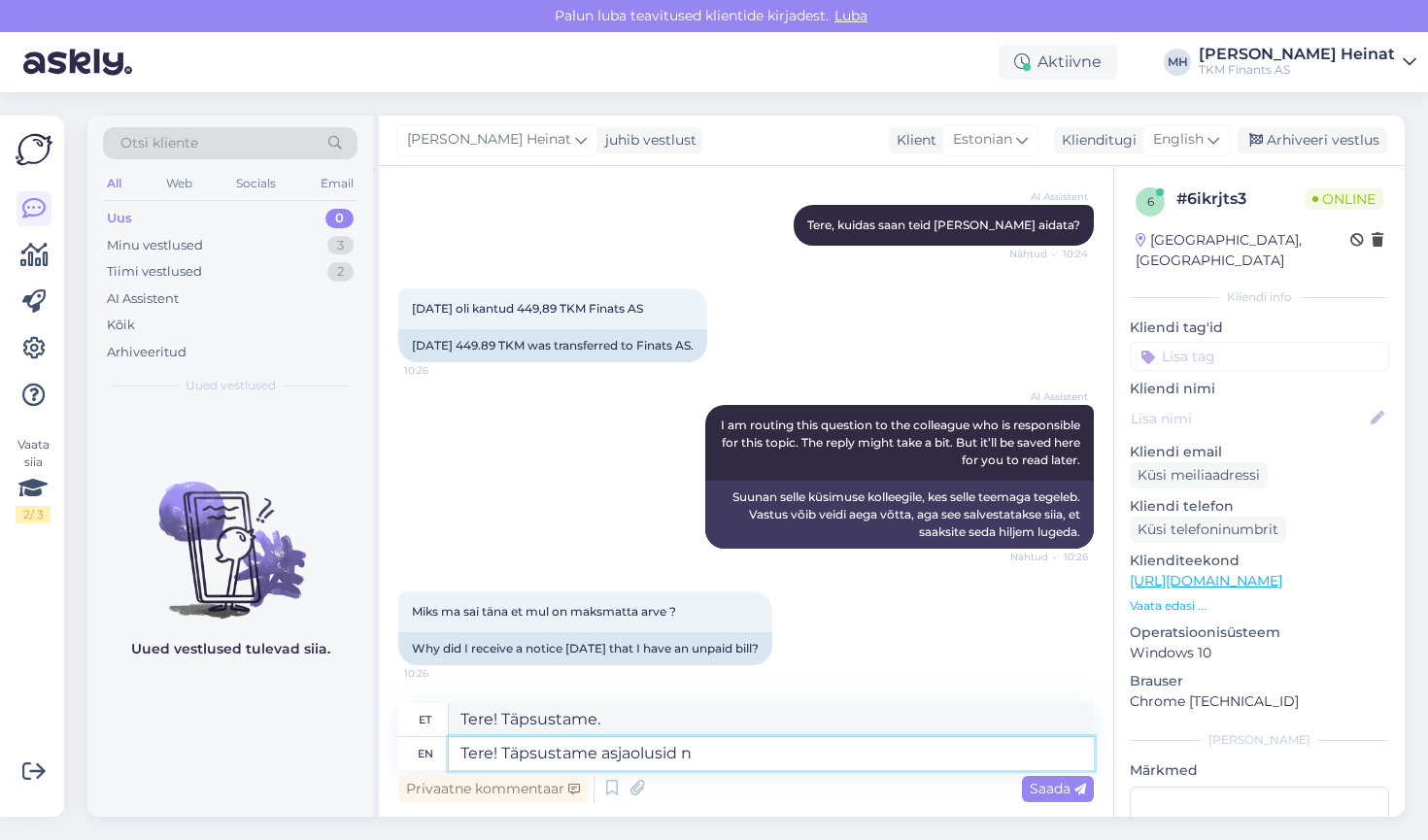 type on "Tere! Täpsustame asjaolusid." 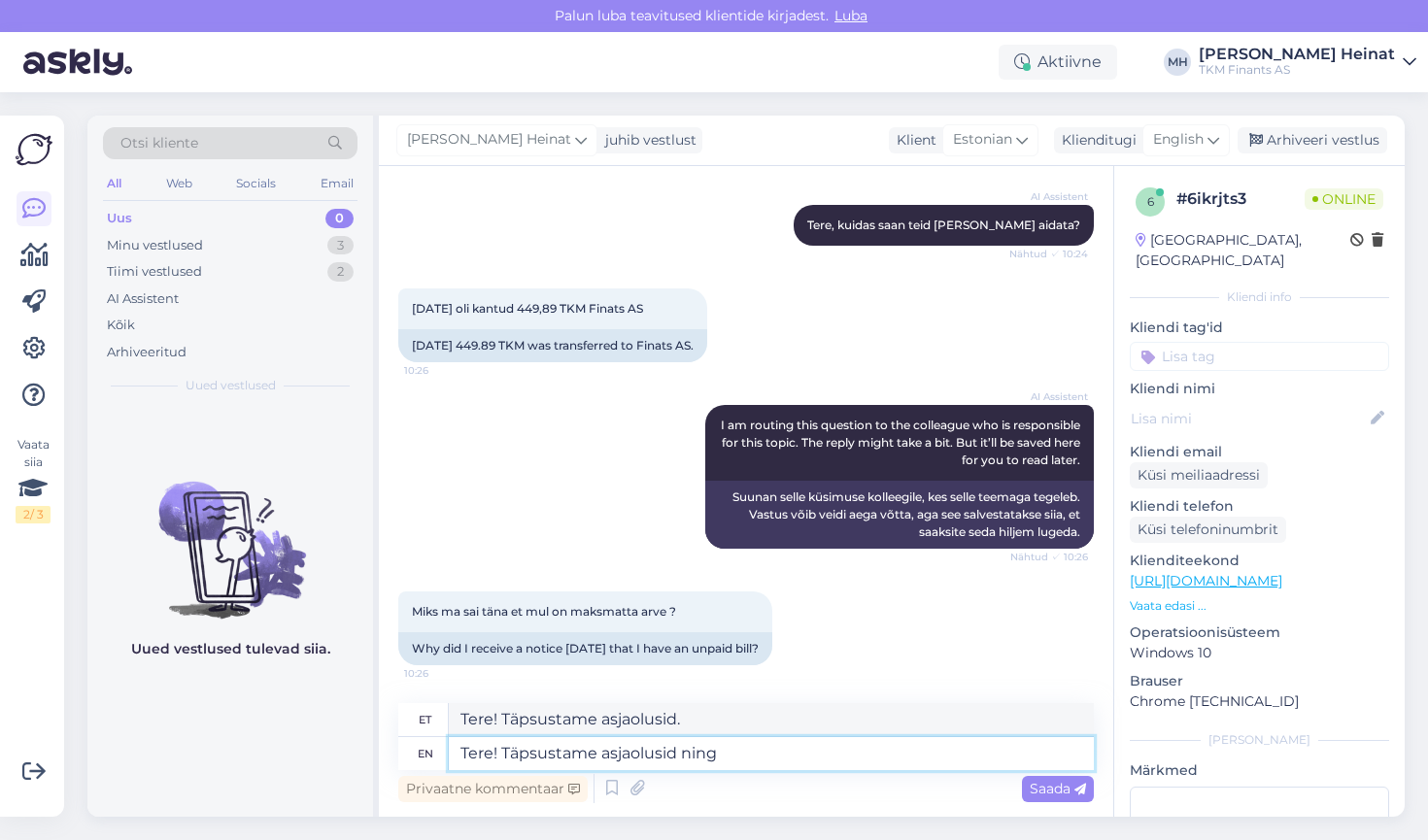 type on "Tere! Täpsustame asjaolusid ning a" 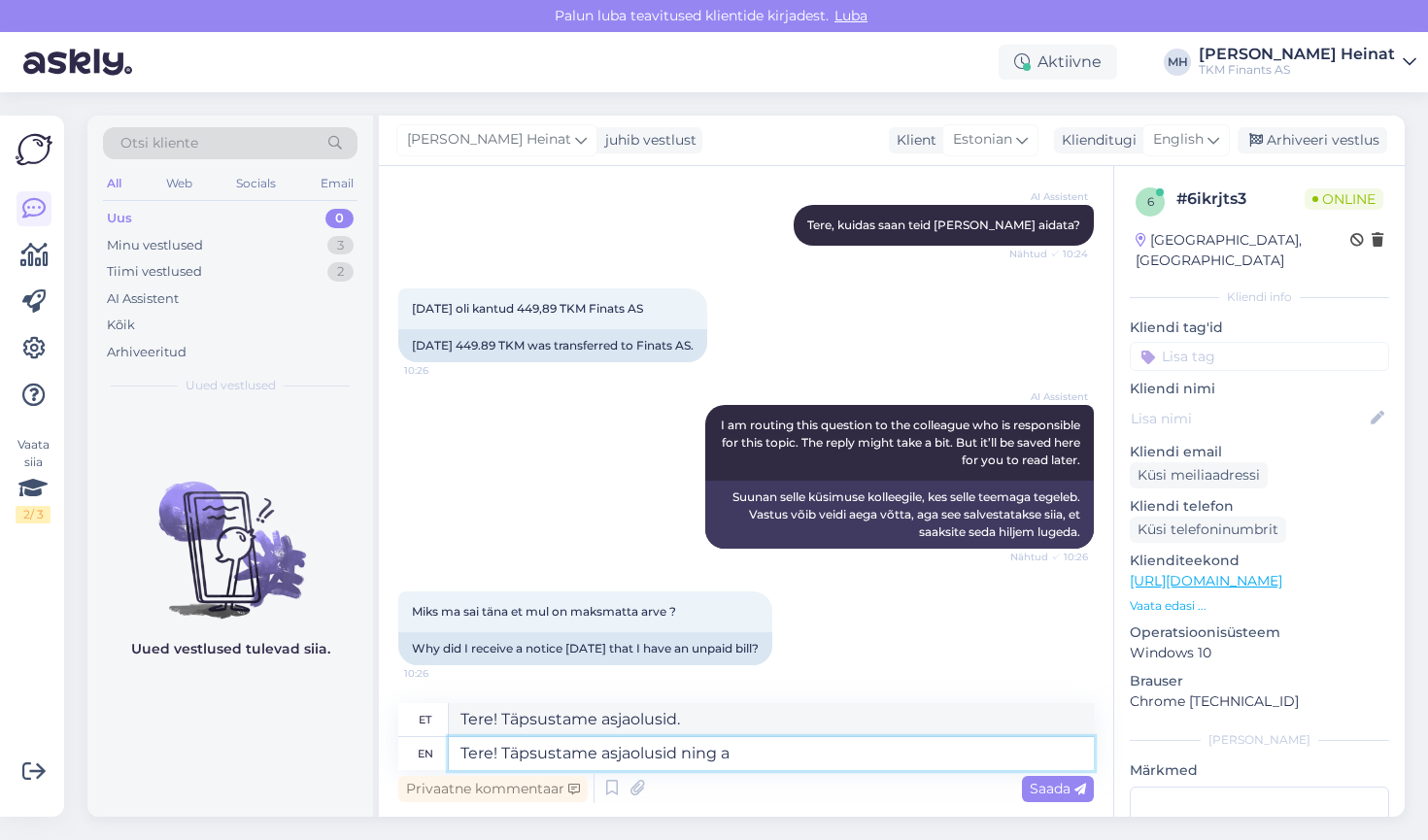 type on "Tere! Täpsustame asjaolusid ja" 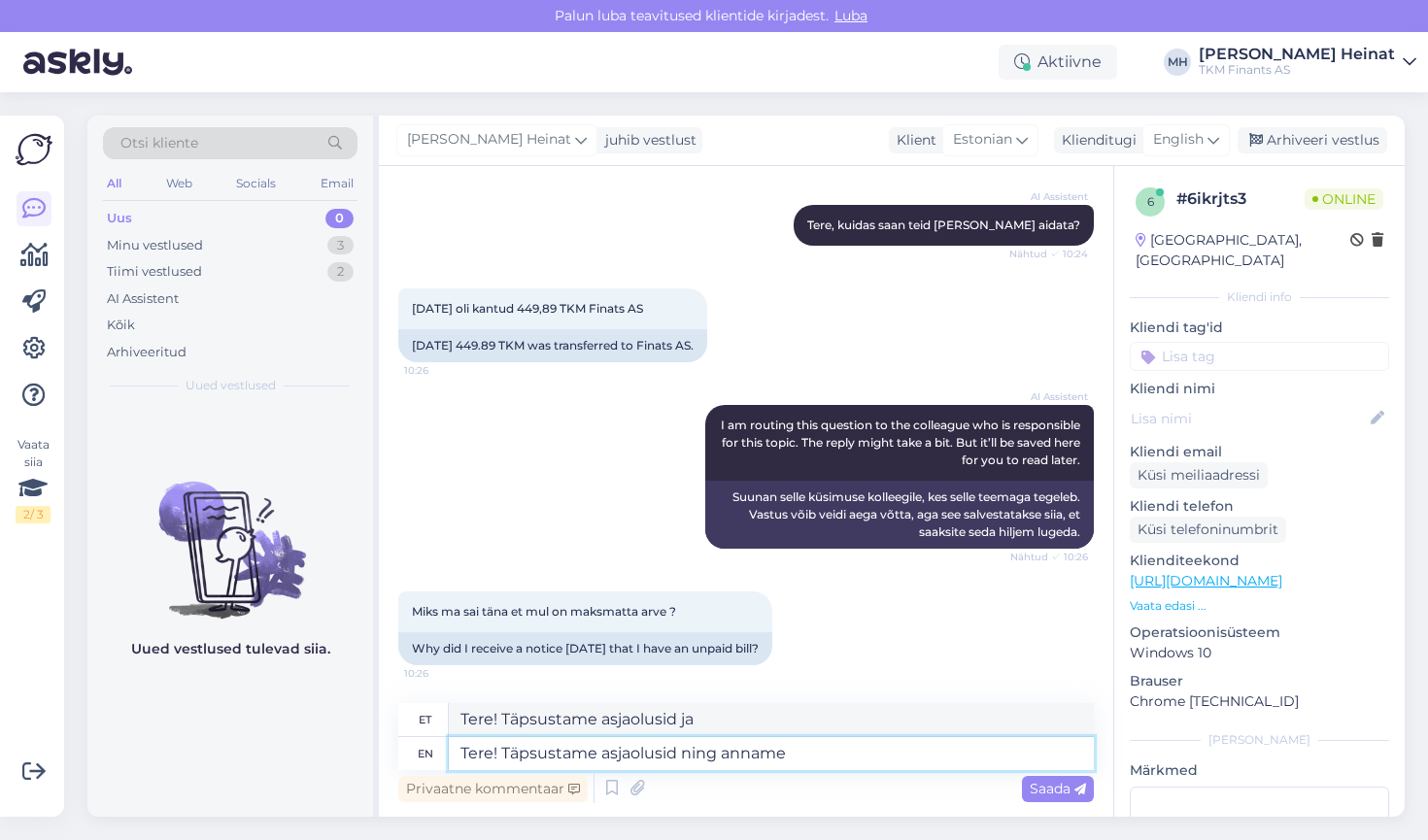 type on "Tere! Täpsustame asjaolusid ning anname t" 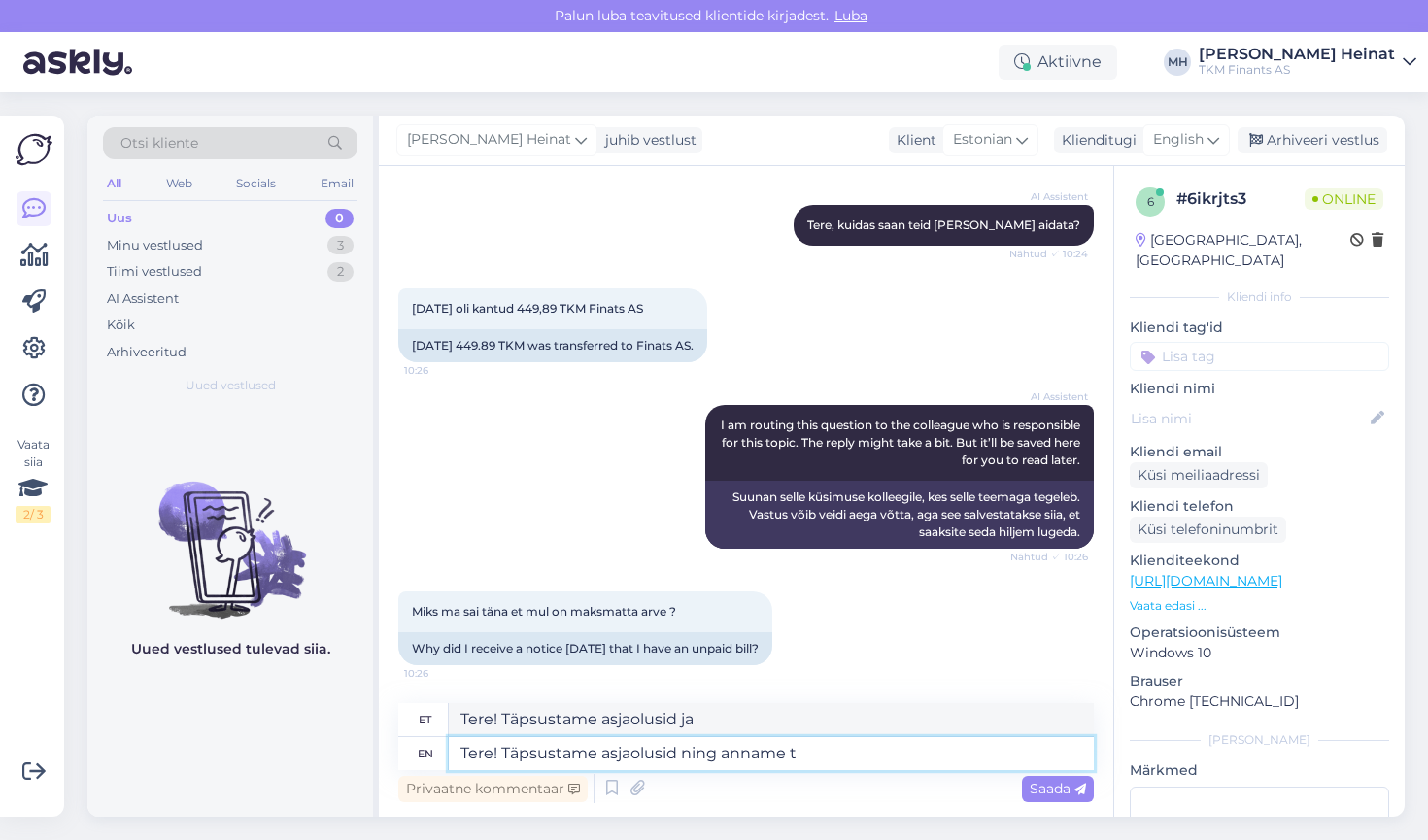 type on "Tere! Täpsustame asjaolusid ja anname" 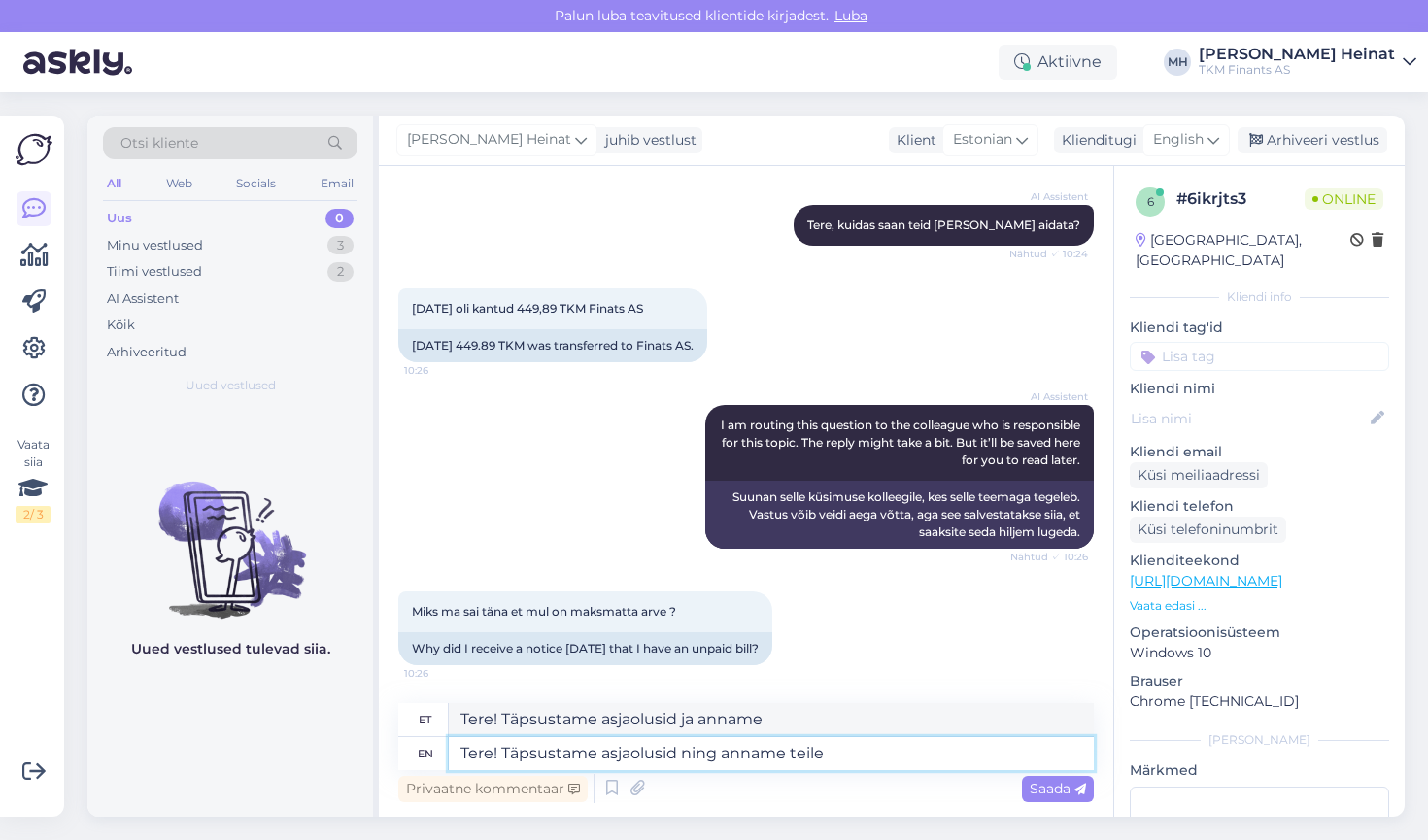 type on "Tere! Täpsustame asjaolusid ning anname teile t" 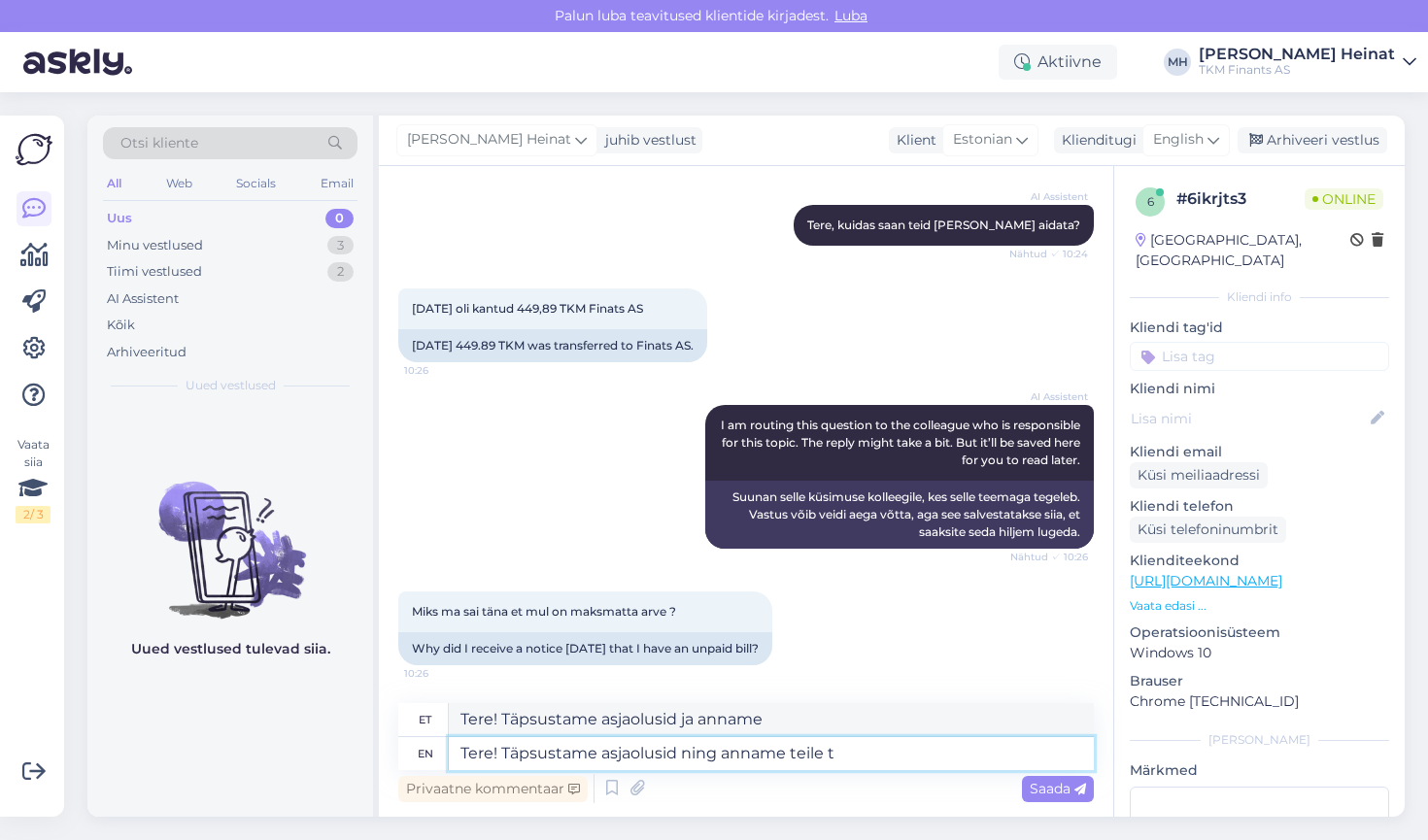 type on "Tere! Täpsustame asjaolusid ja anname teile" 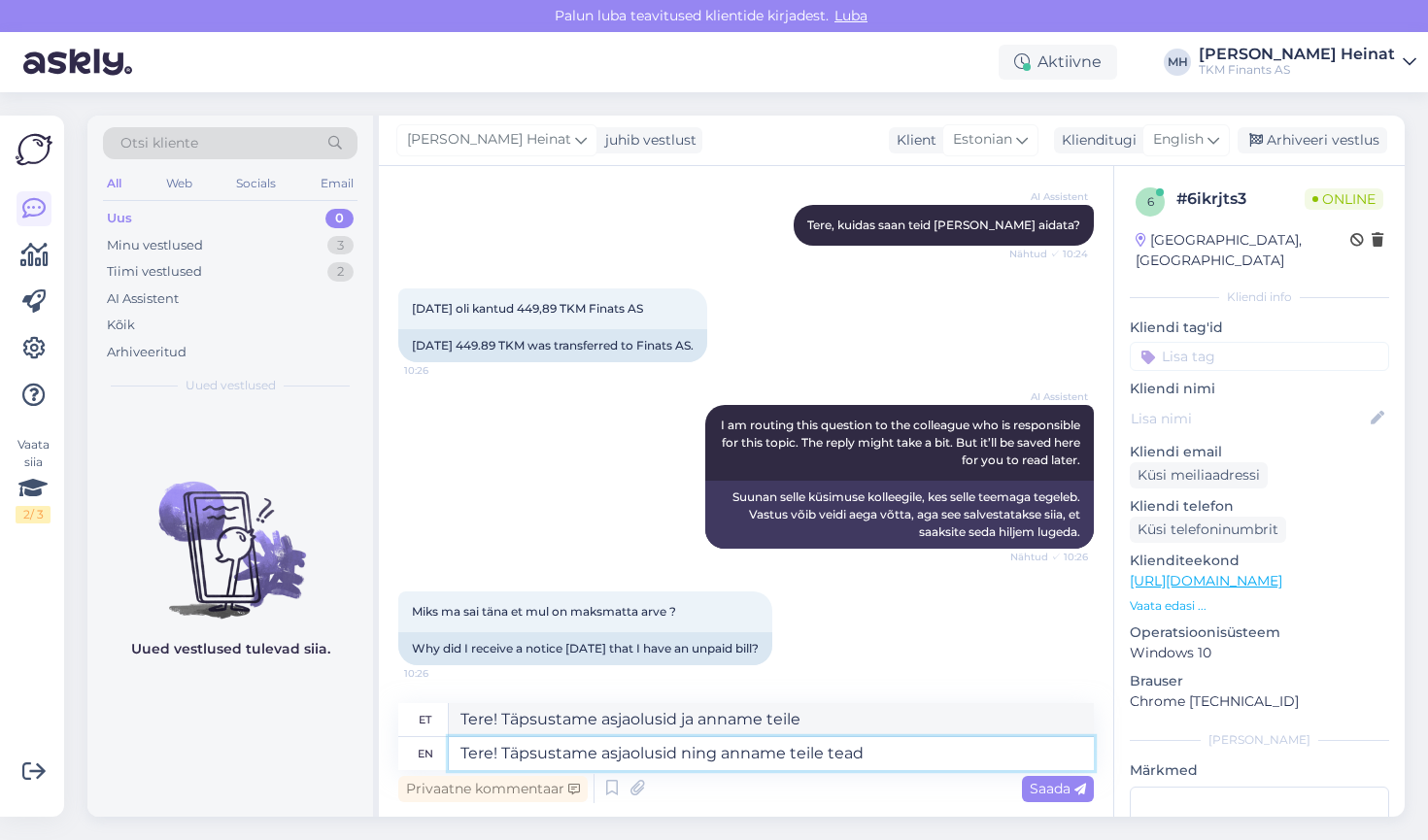 type on "Tere! Täpsustame asjaolusid ning anname teile teada" 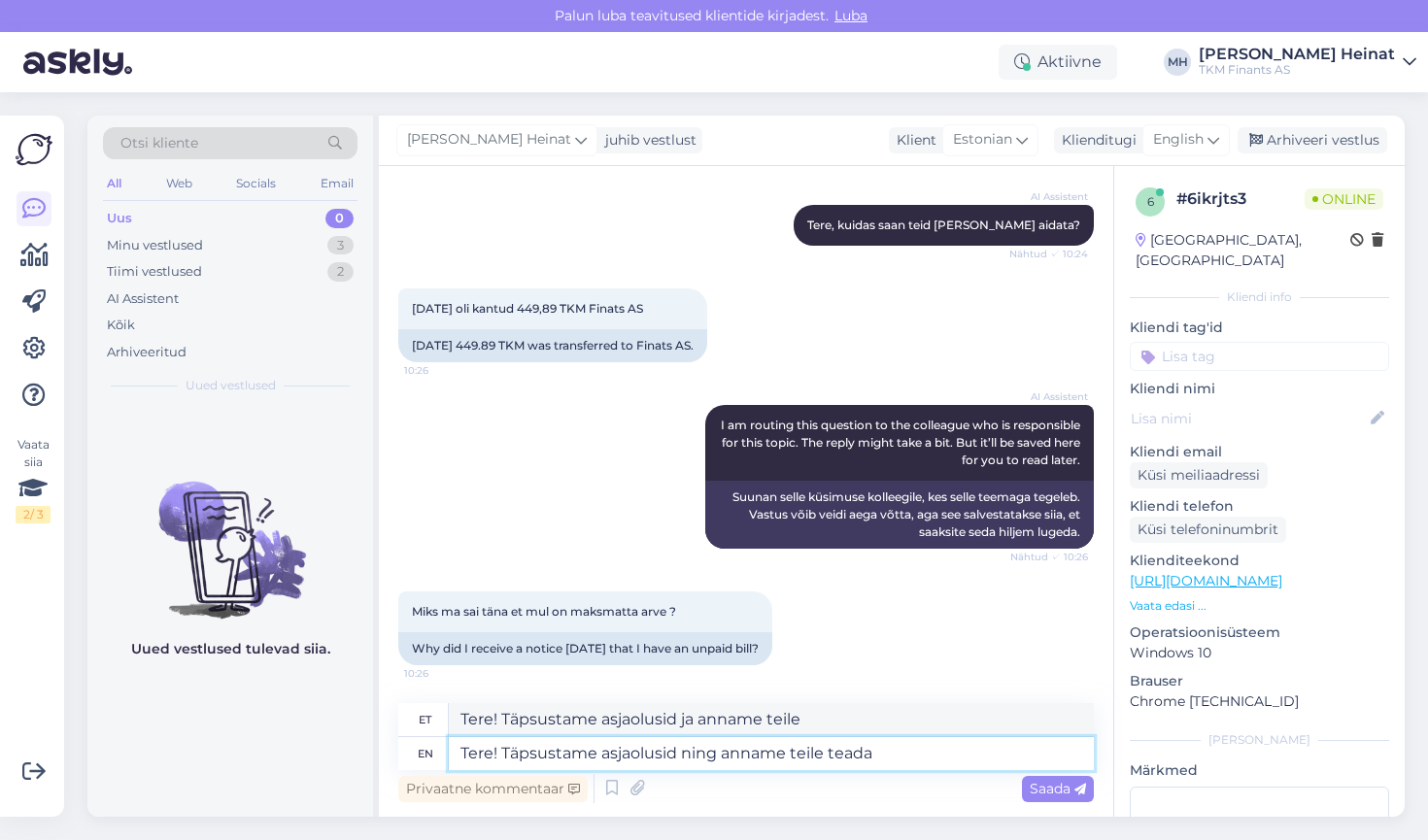 type on "Tere! Täpsustame asjaolusid ja anname teile teada." 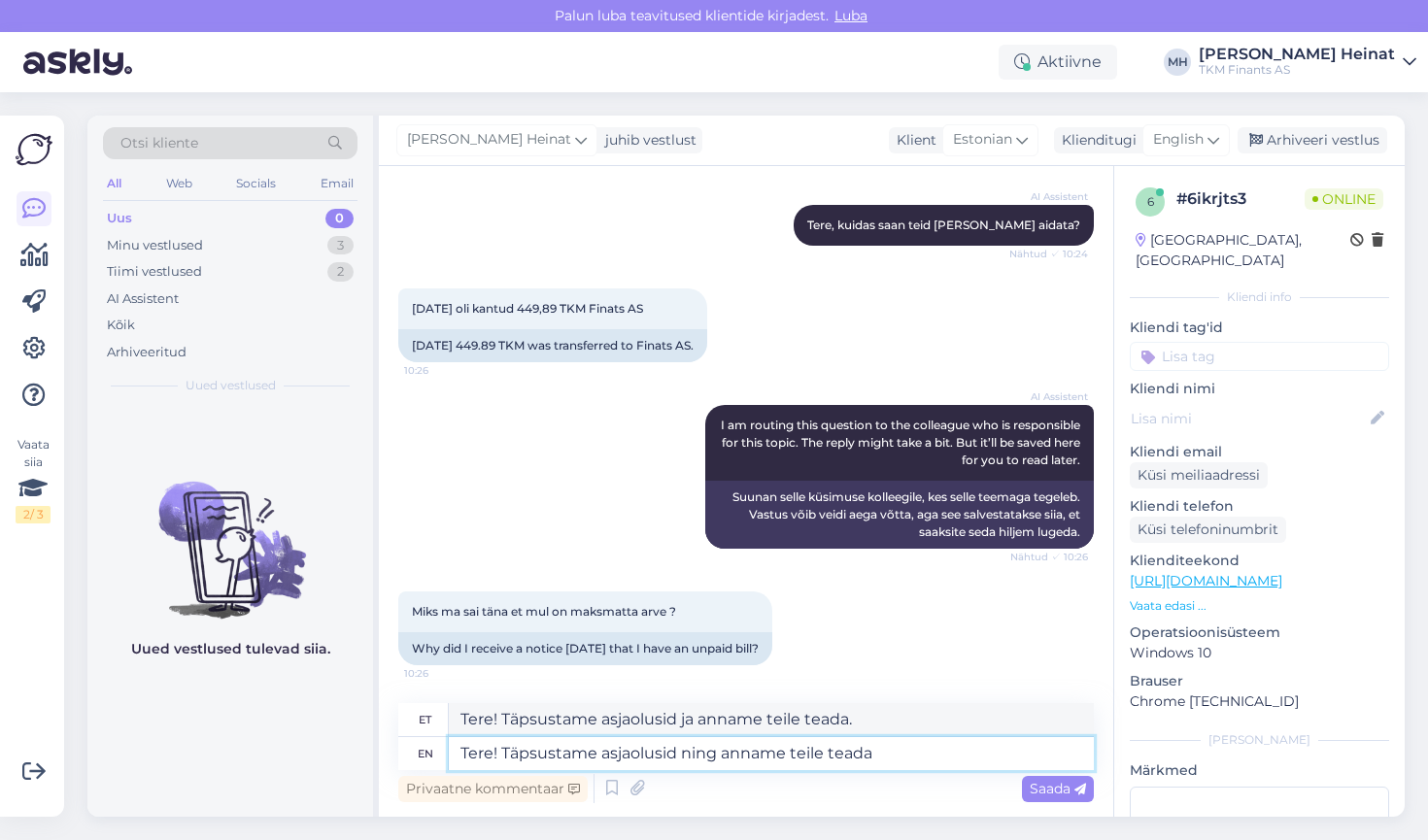 click on "Tere! Täpsustame asjaolusid ning anname teile teada" at bounding box center (771, 754) 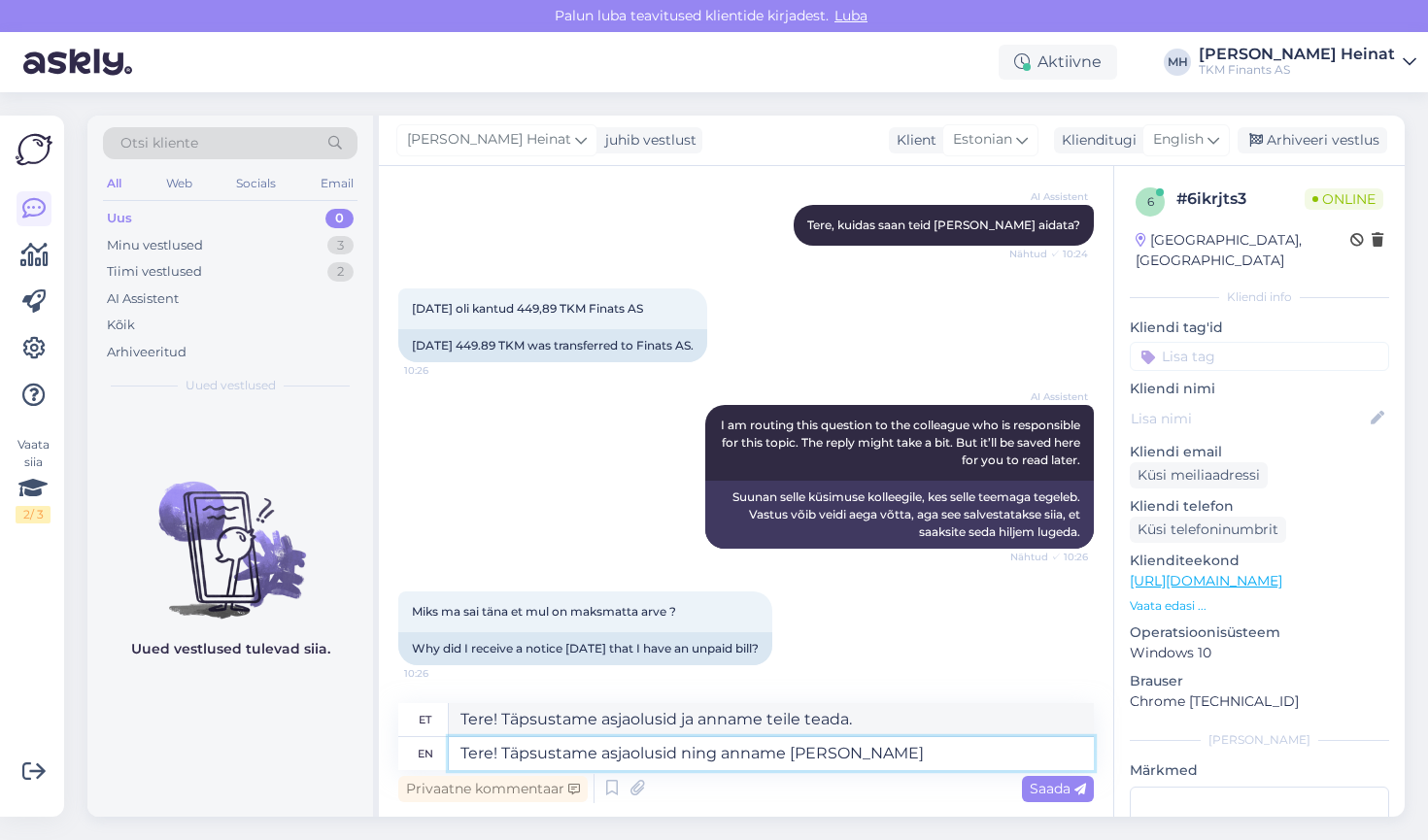 type on "Tere! Täpsustame asjaolusid ning anname Teile teada" 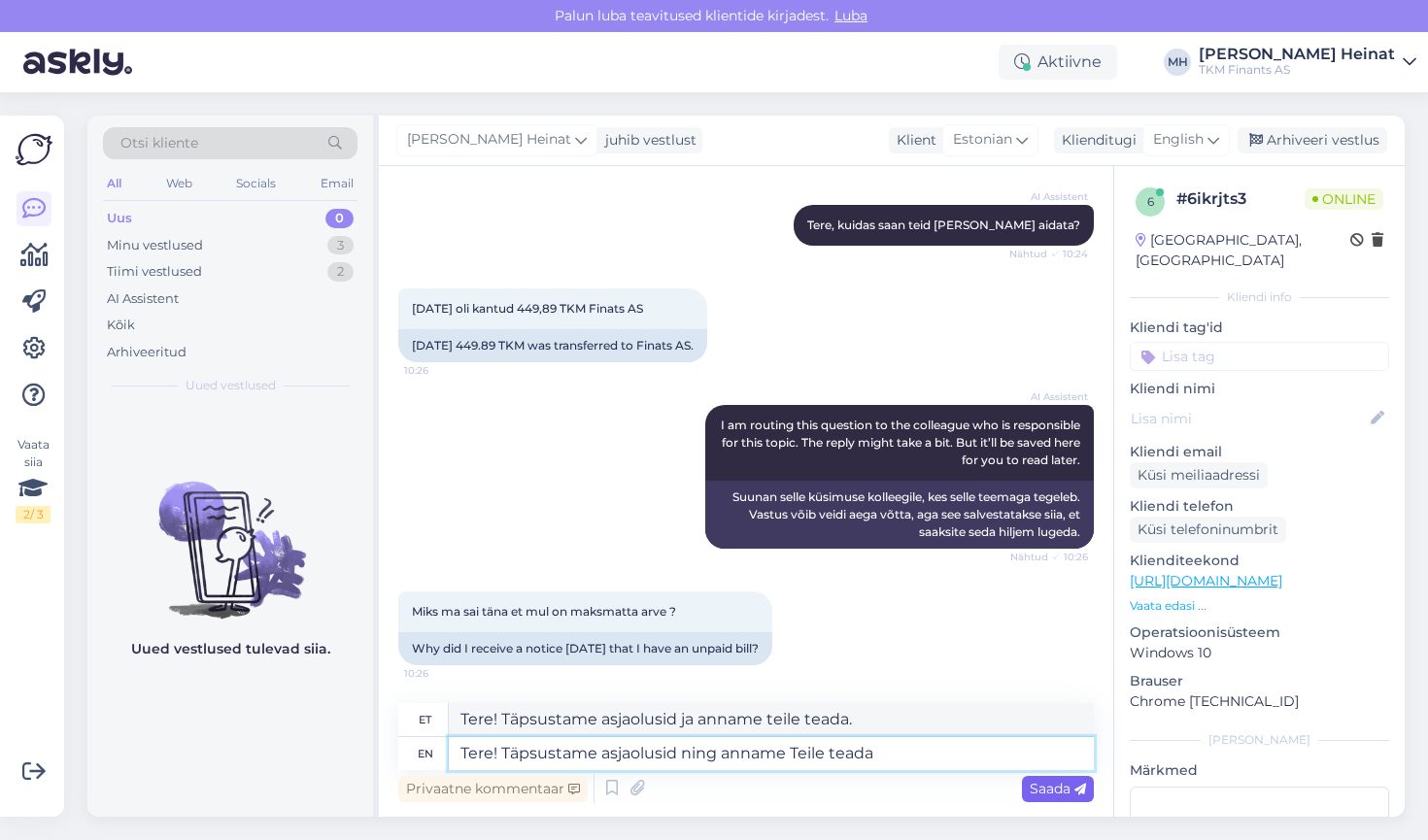 type on "Tere! Täpsustame asjaolusid ja anname Teile teada." 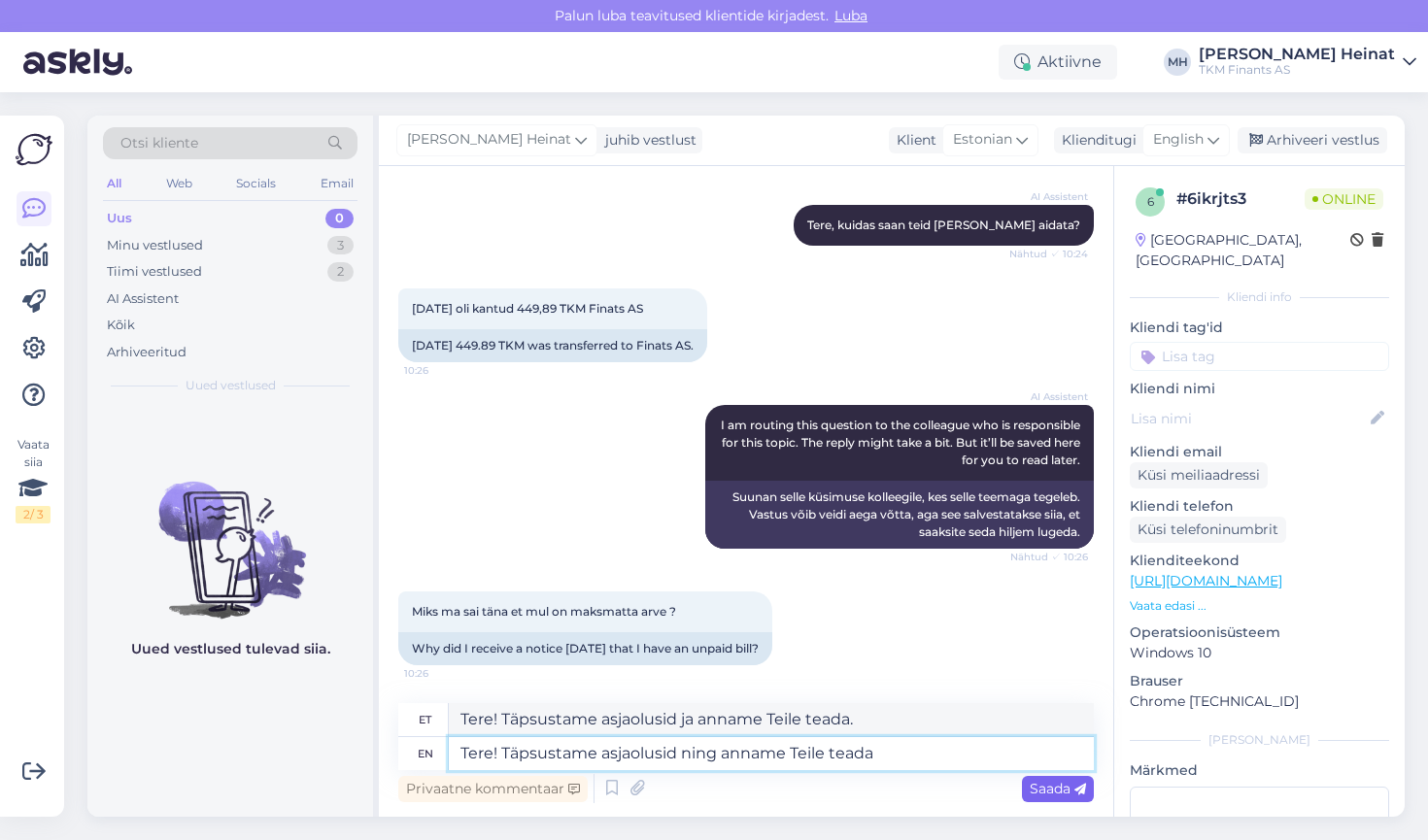 type on "Tere! Täpsustame asjaolusid ning anname Teile teada" 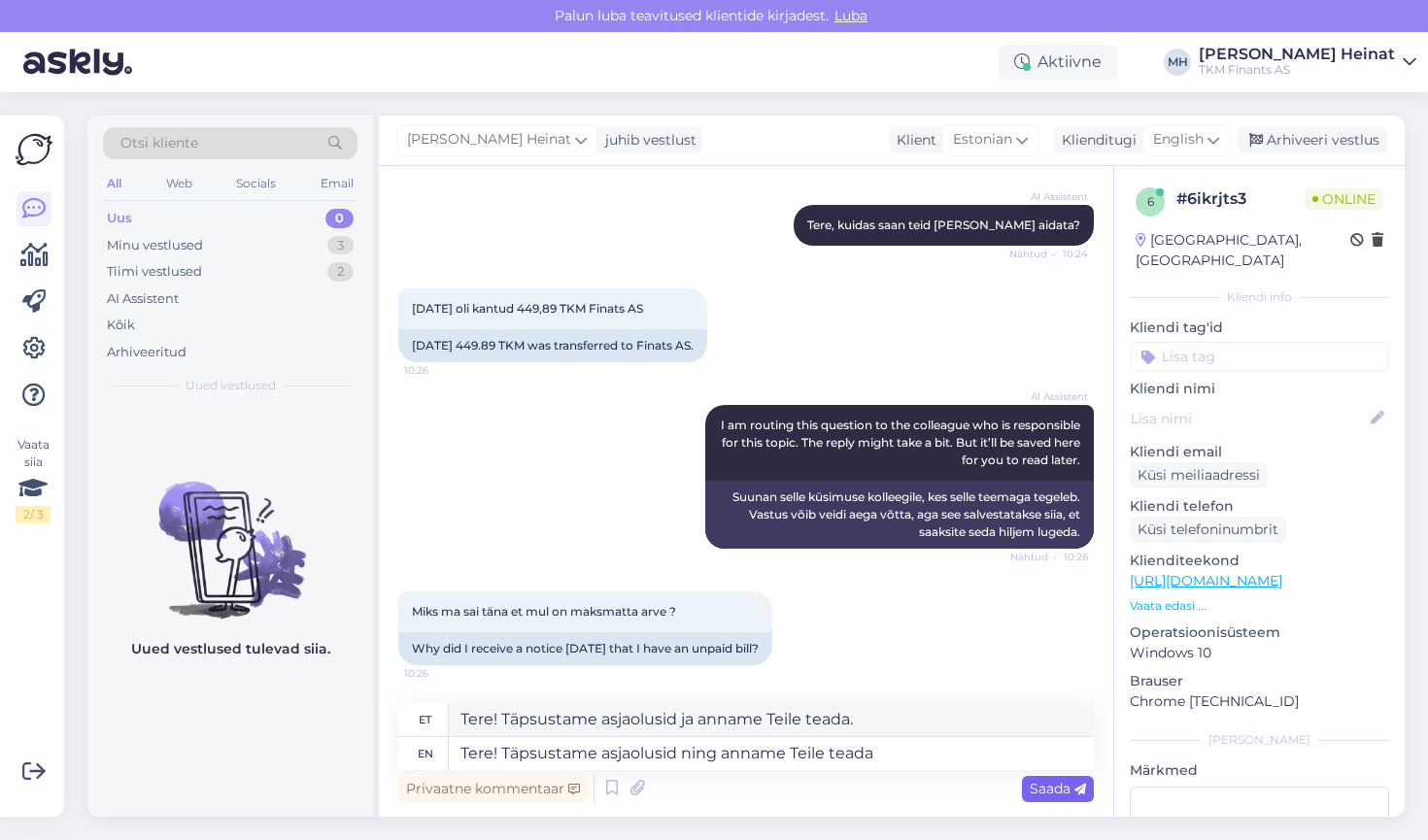 click on "Saada" at bounding box center (1058, 789) 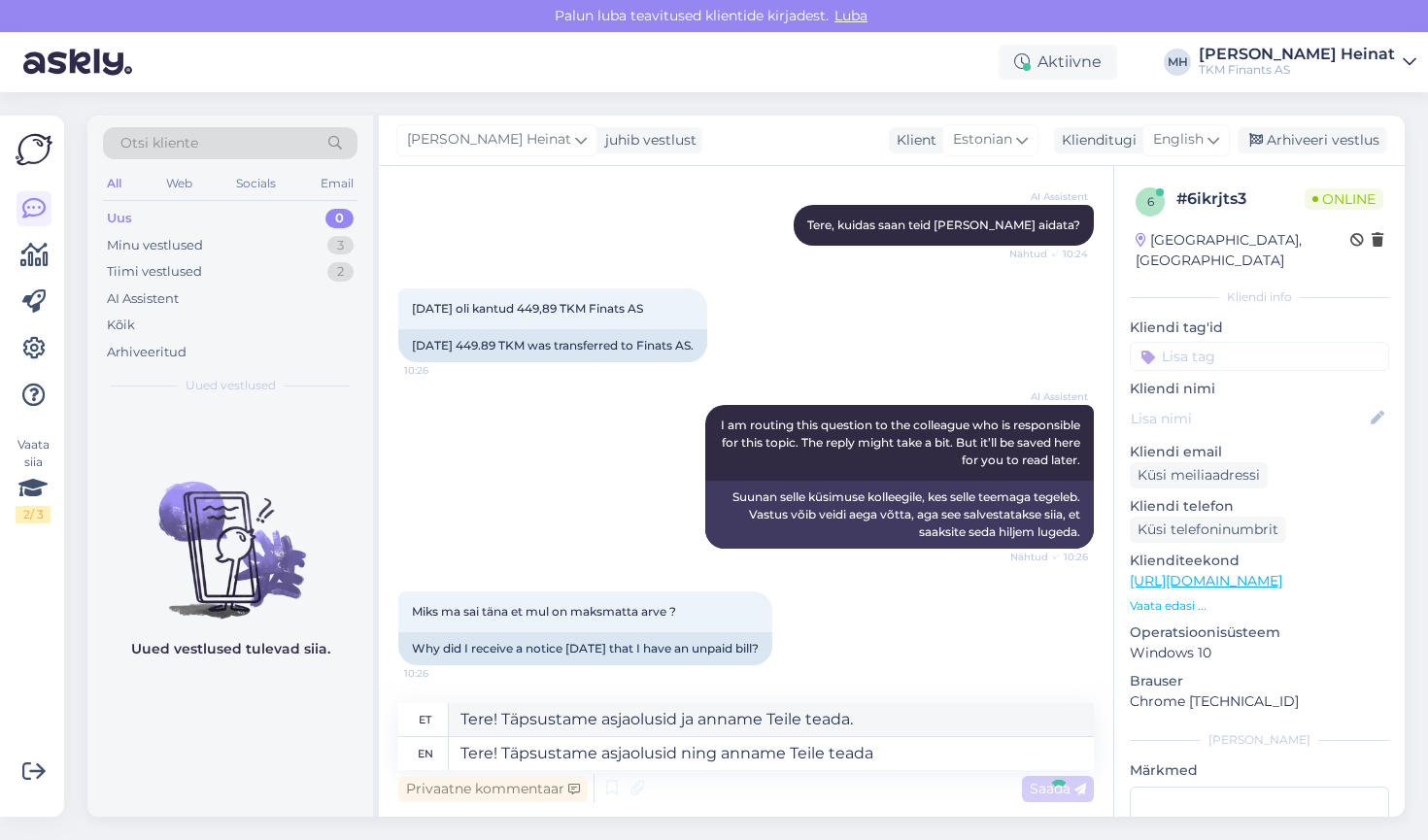 type 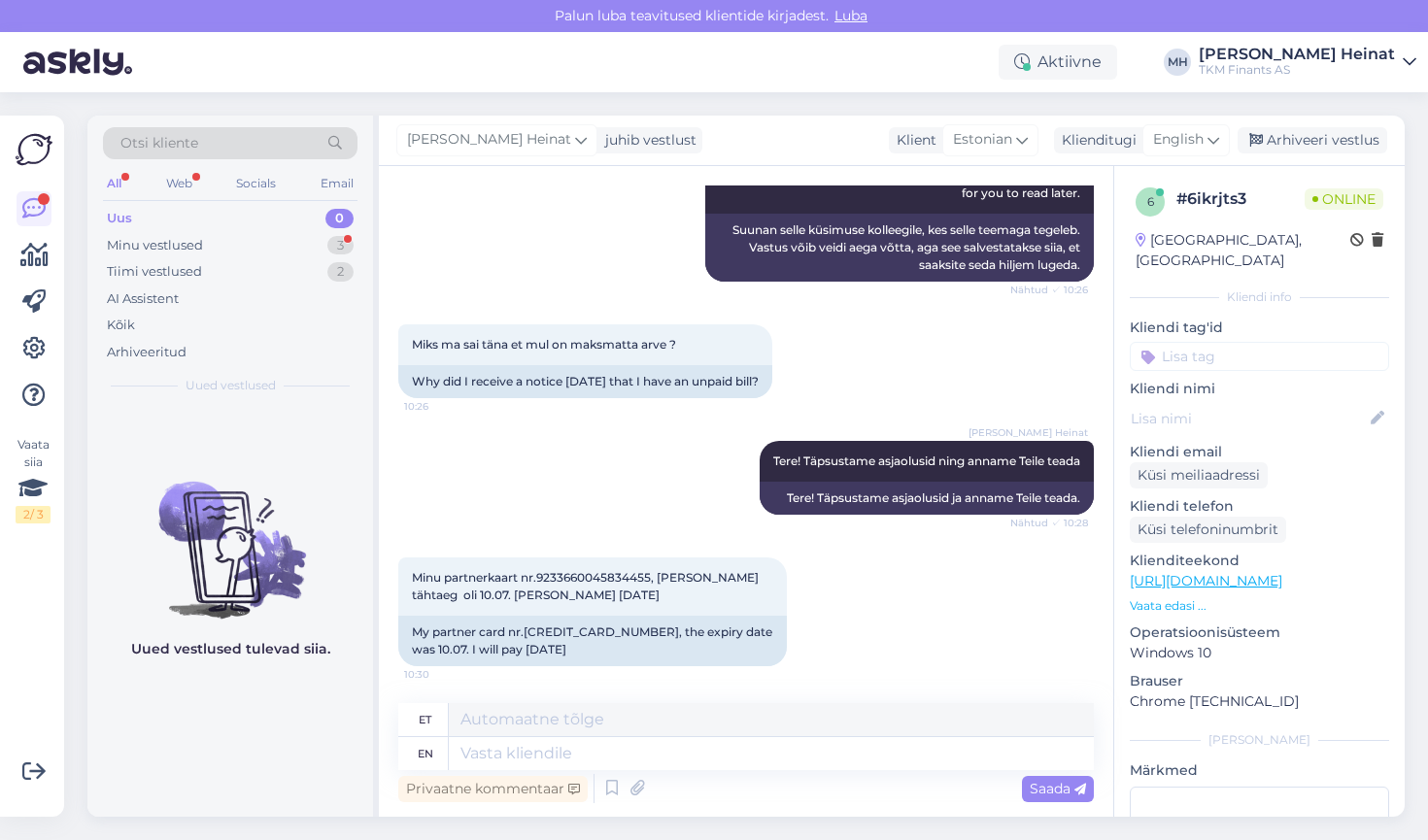 scroll, scrollTop: 1634, scrollLeft: 0, axis: vertical 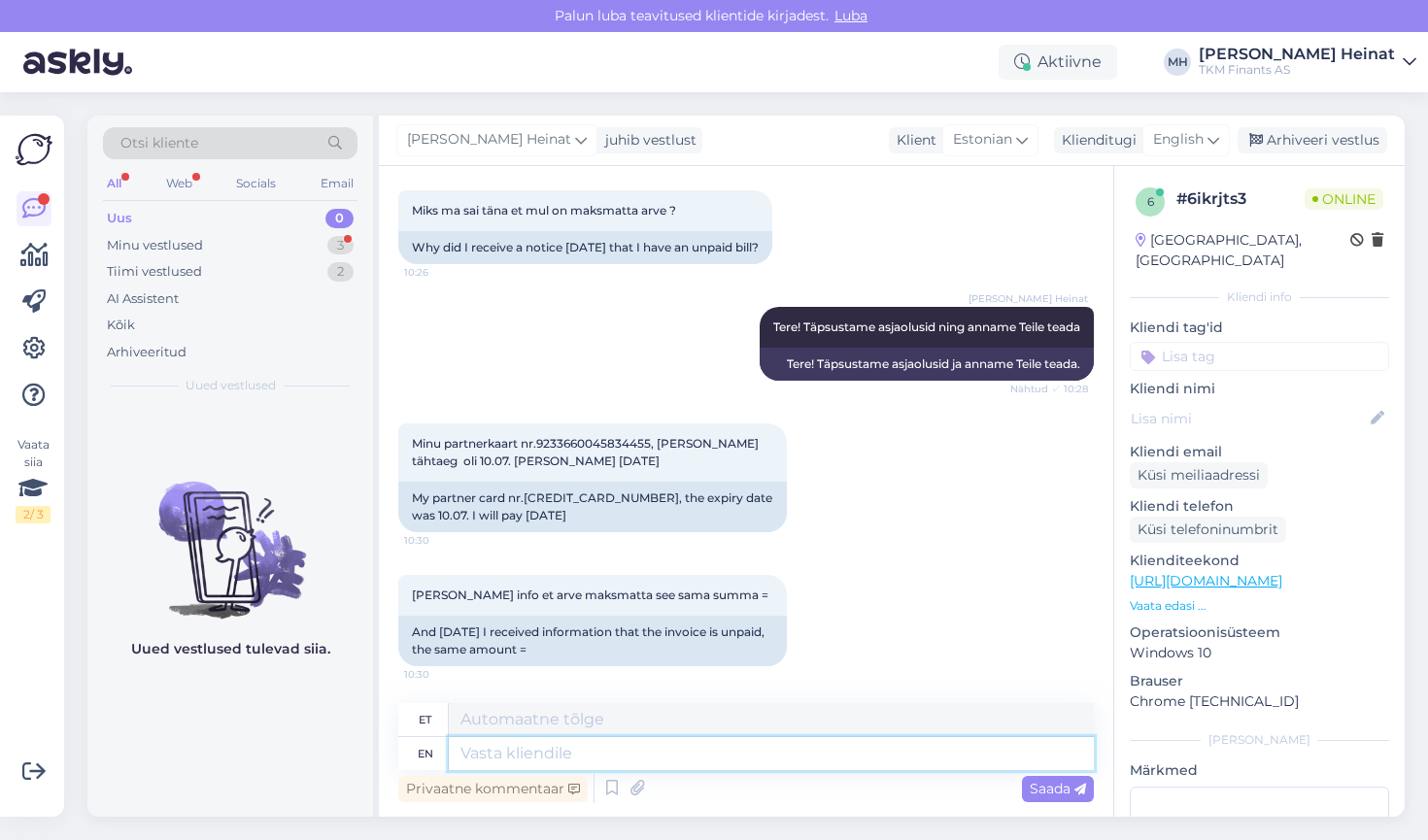 click at bounding box center (771, 754) 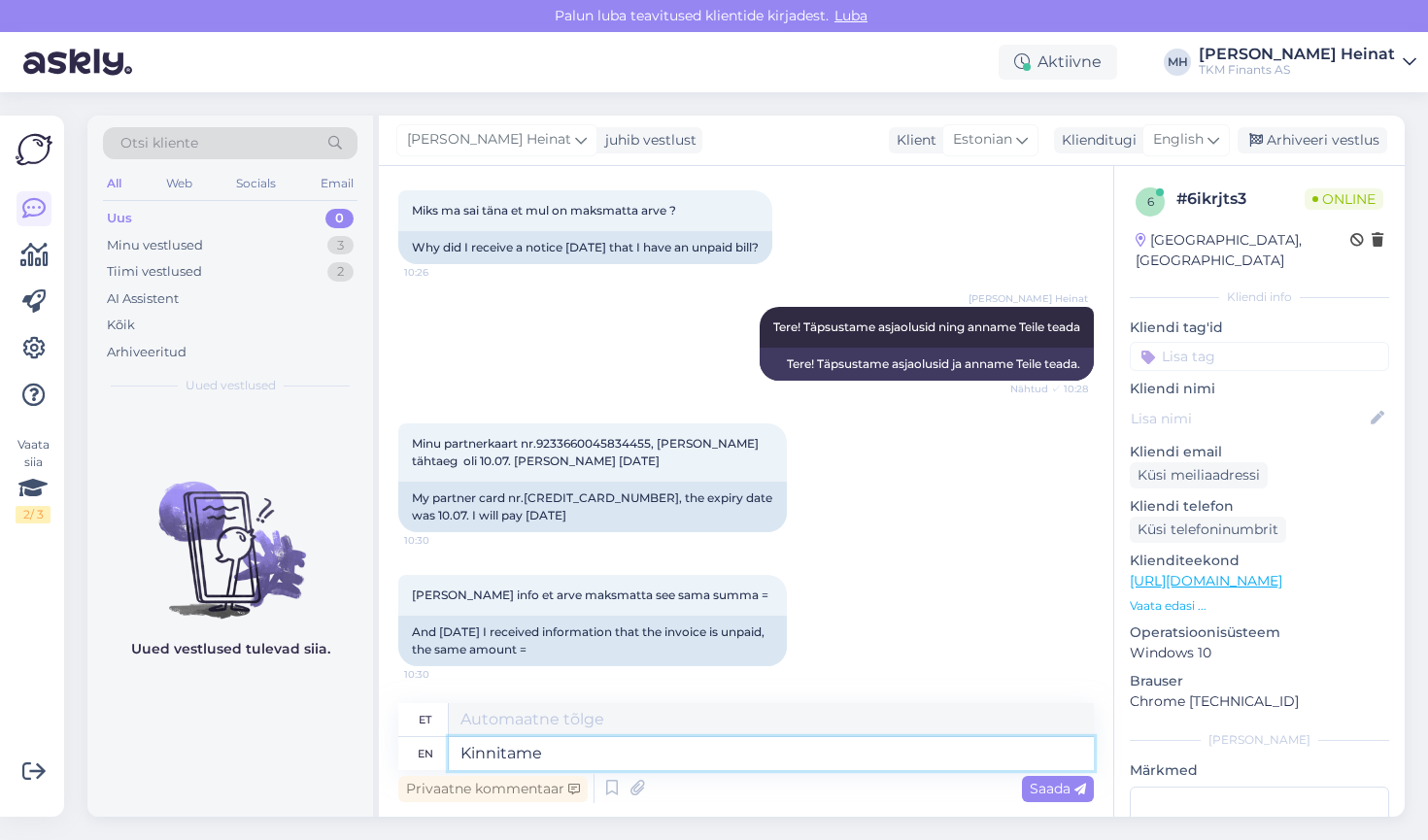 type on "Kinnitame" 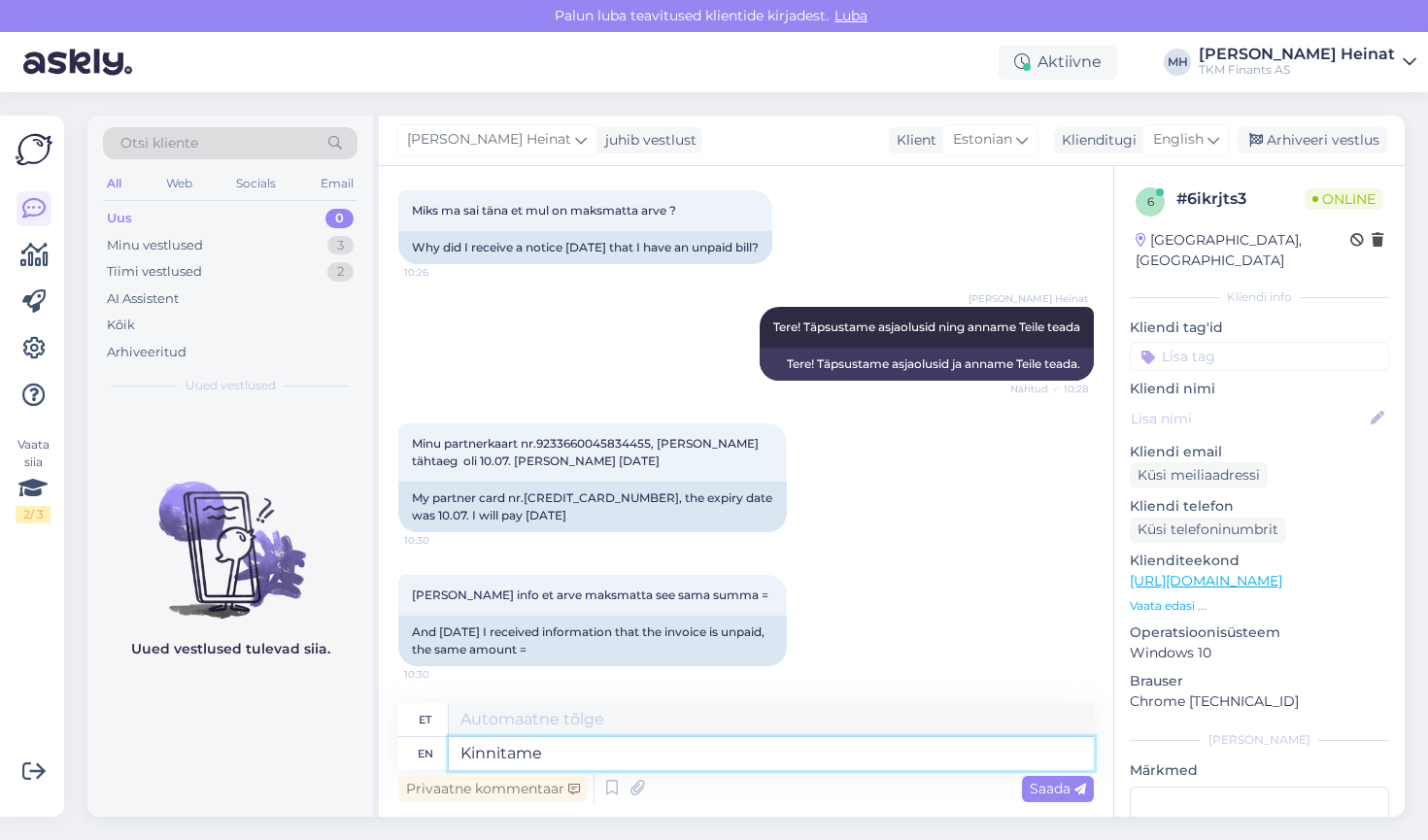 type on "Kinnitame" 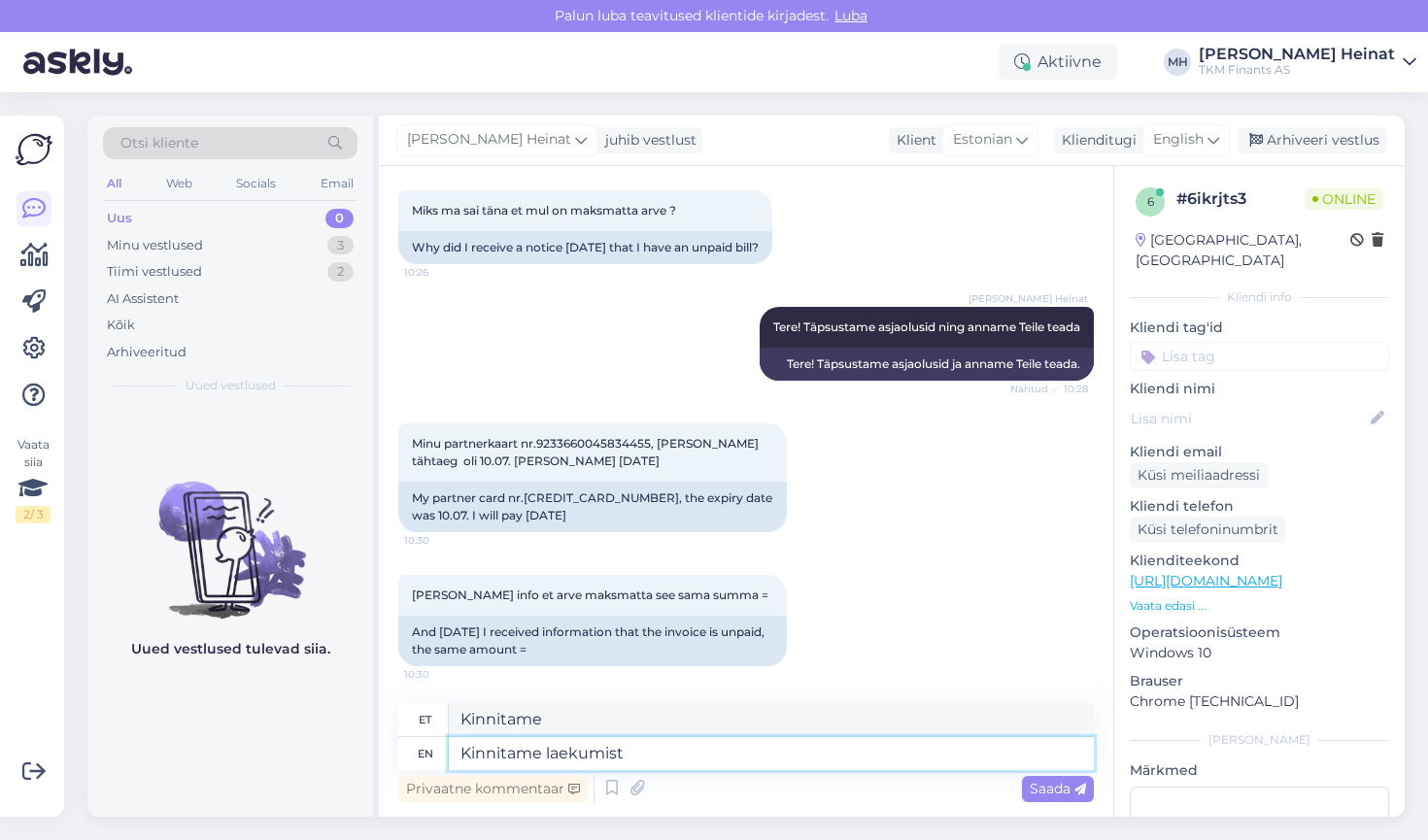 type on "Kinnitame laekumist" 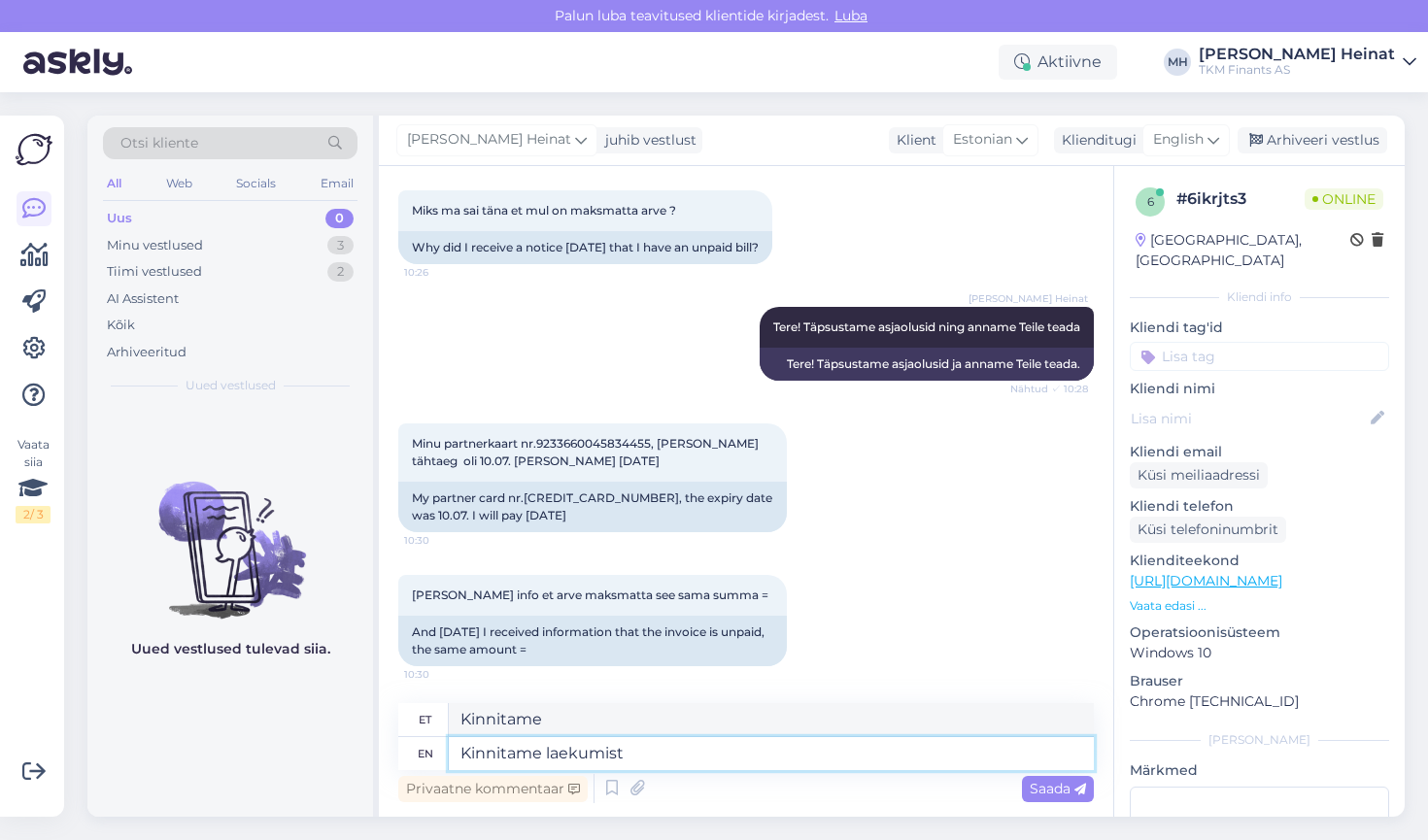 type on "Kinnitame kättesaamist." 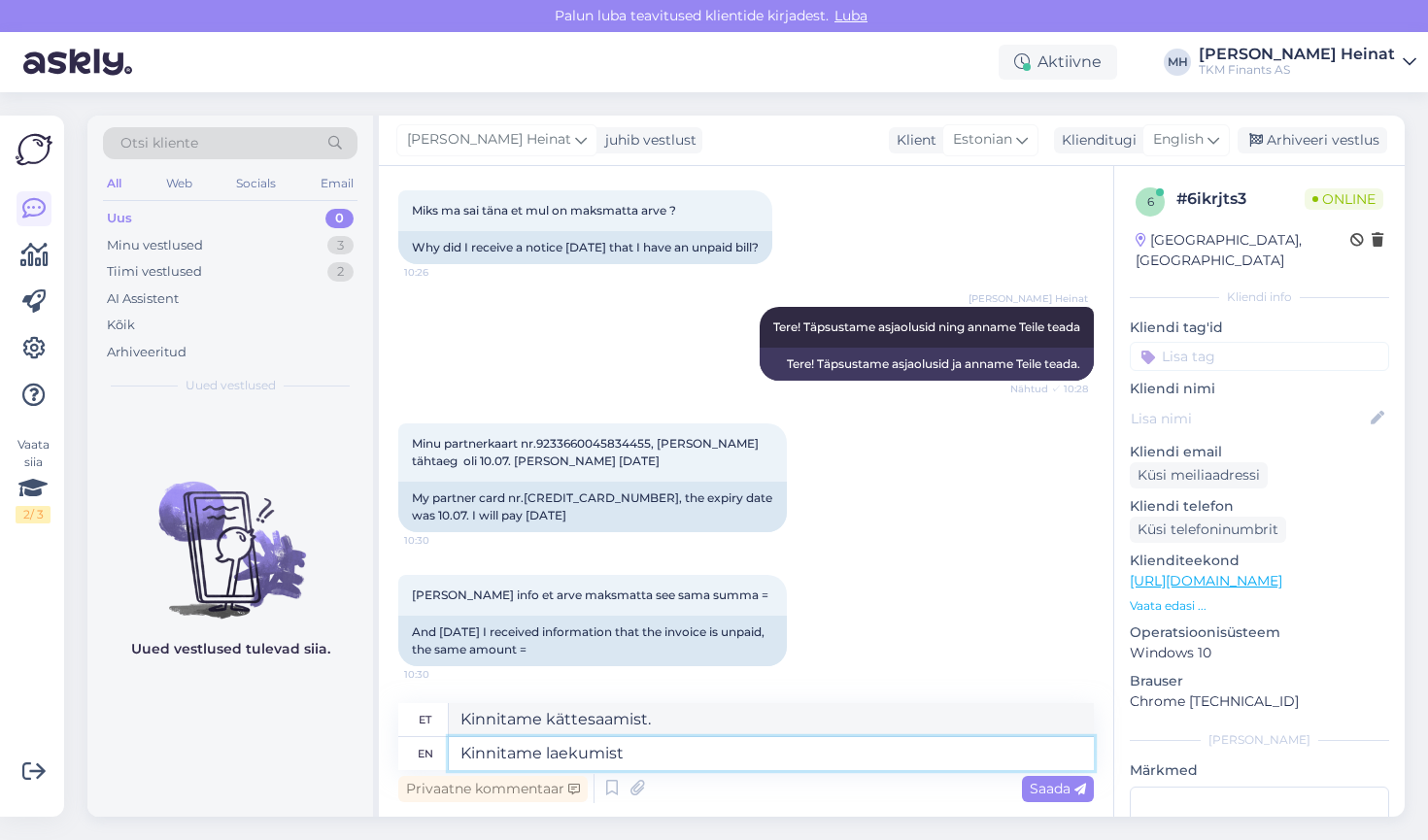 paste on "[DATE]" 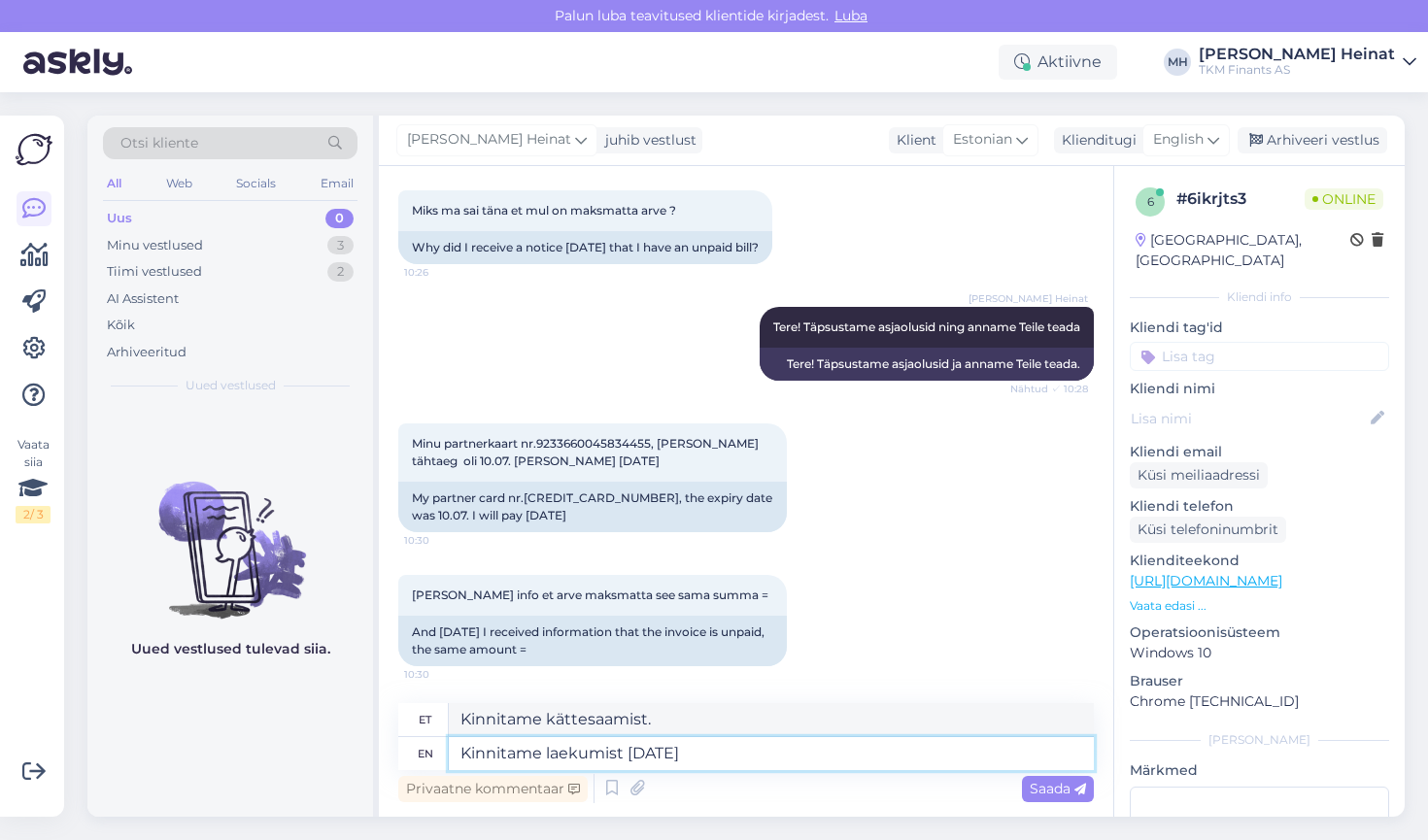 type on "Kinnitame laekumist [DATE]" 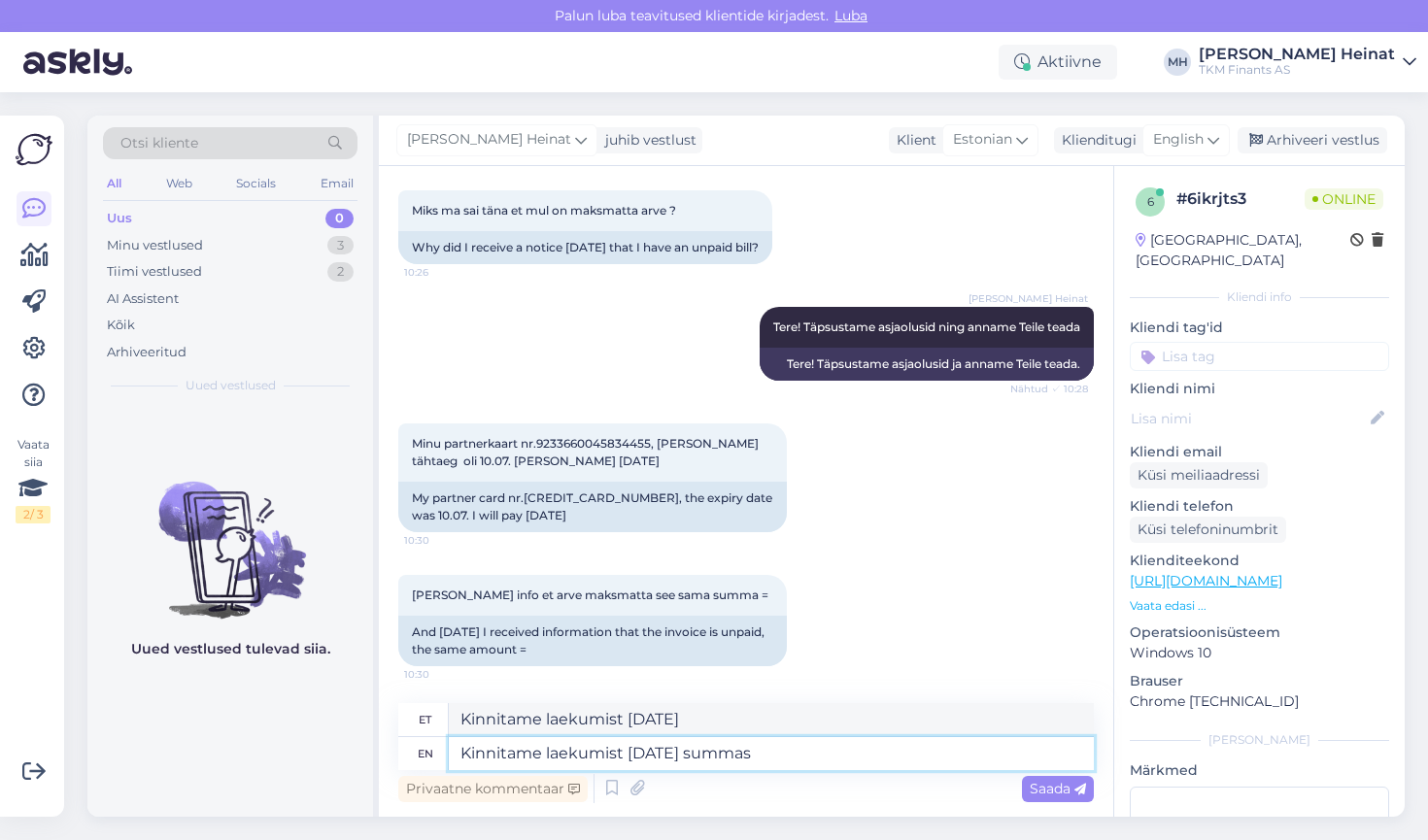 type on "Kinnitame laekumist [DATE] summas" 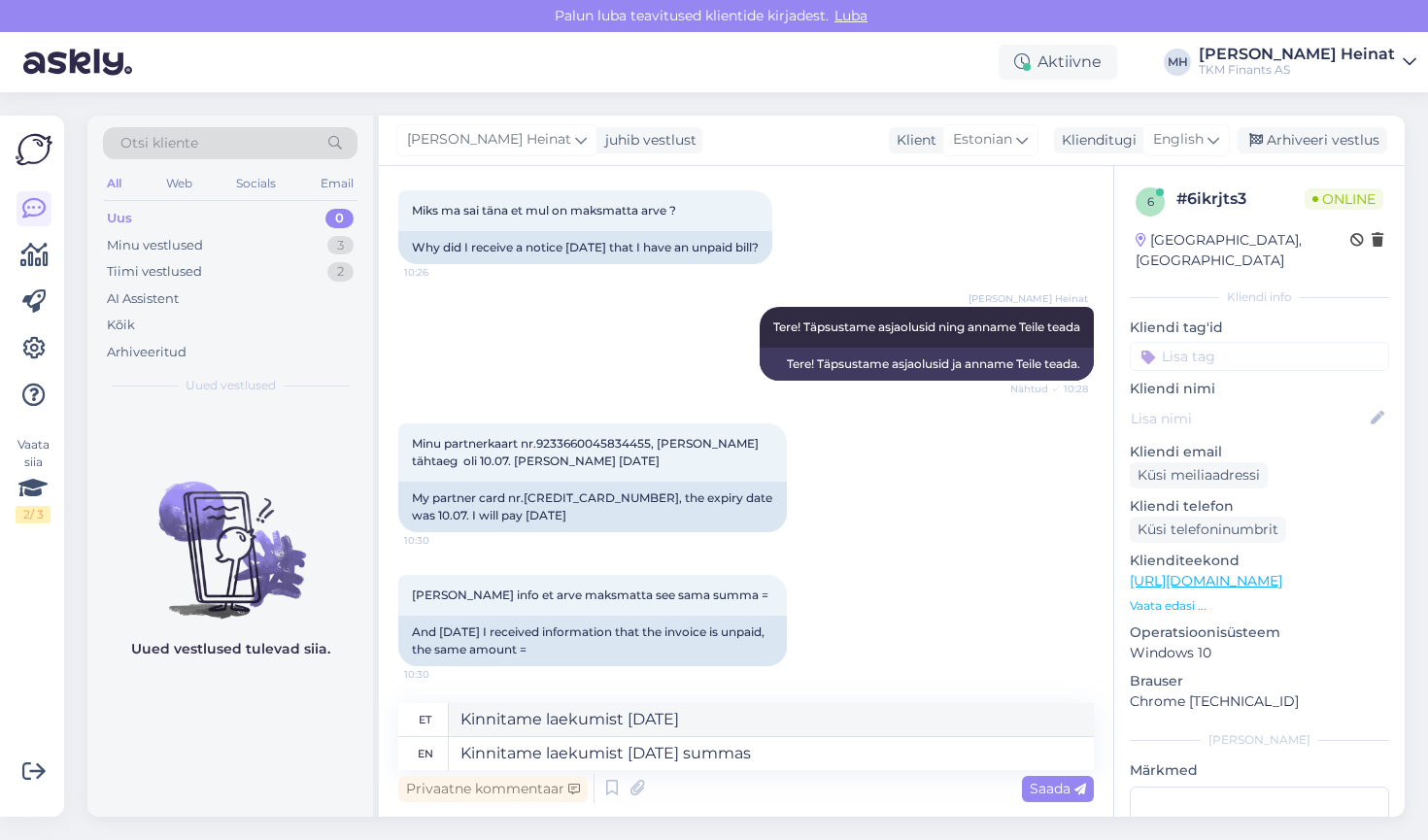 type on "Kinnitame laekumist [DATE] summas" 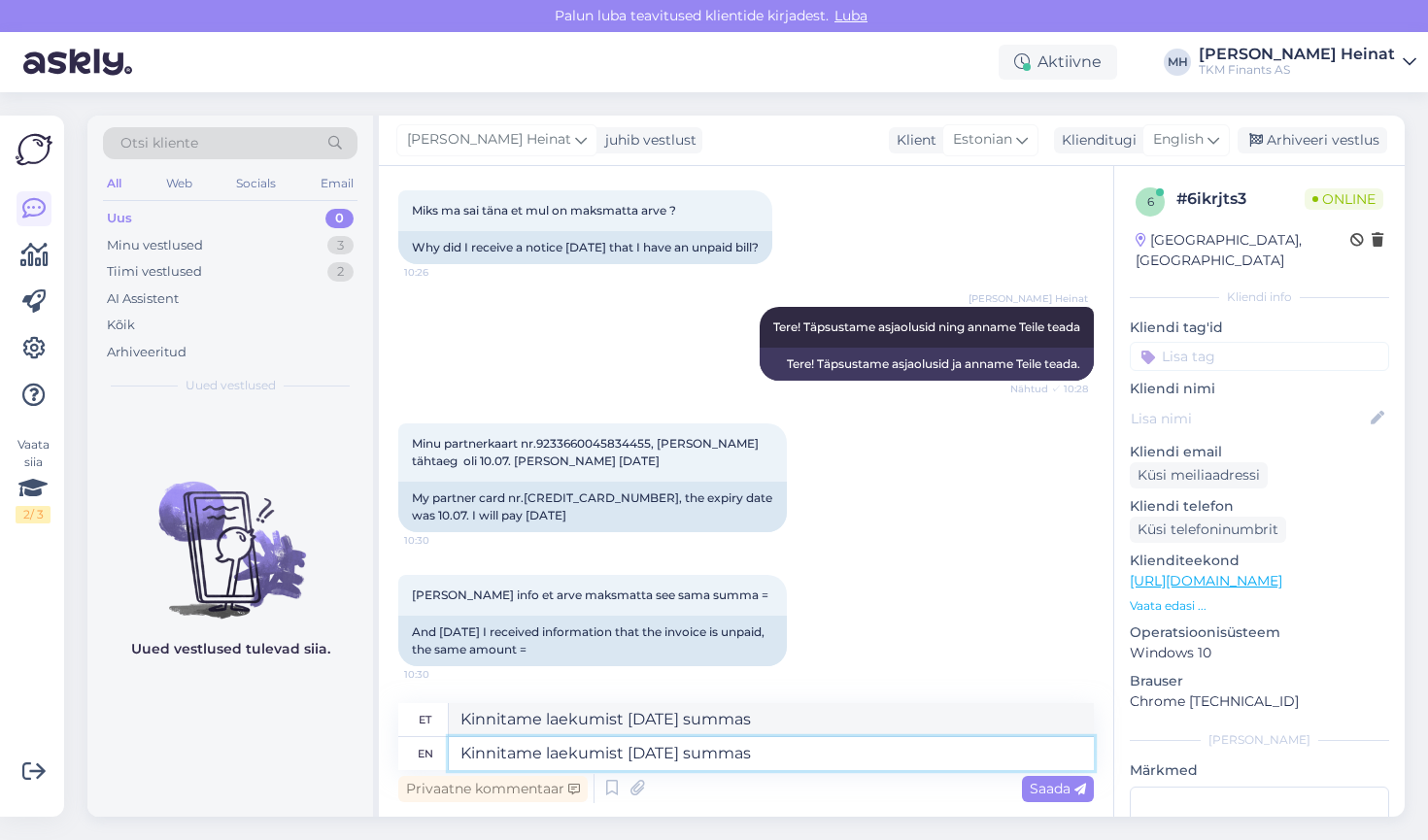 click on "Kinnitame laekumist [DATE] summas" at bounding box center [771, 754] 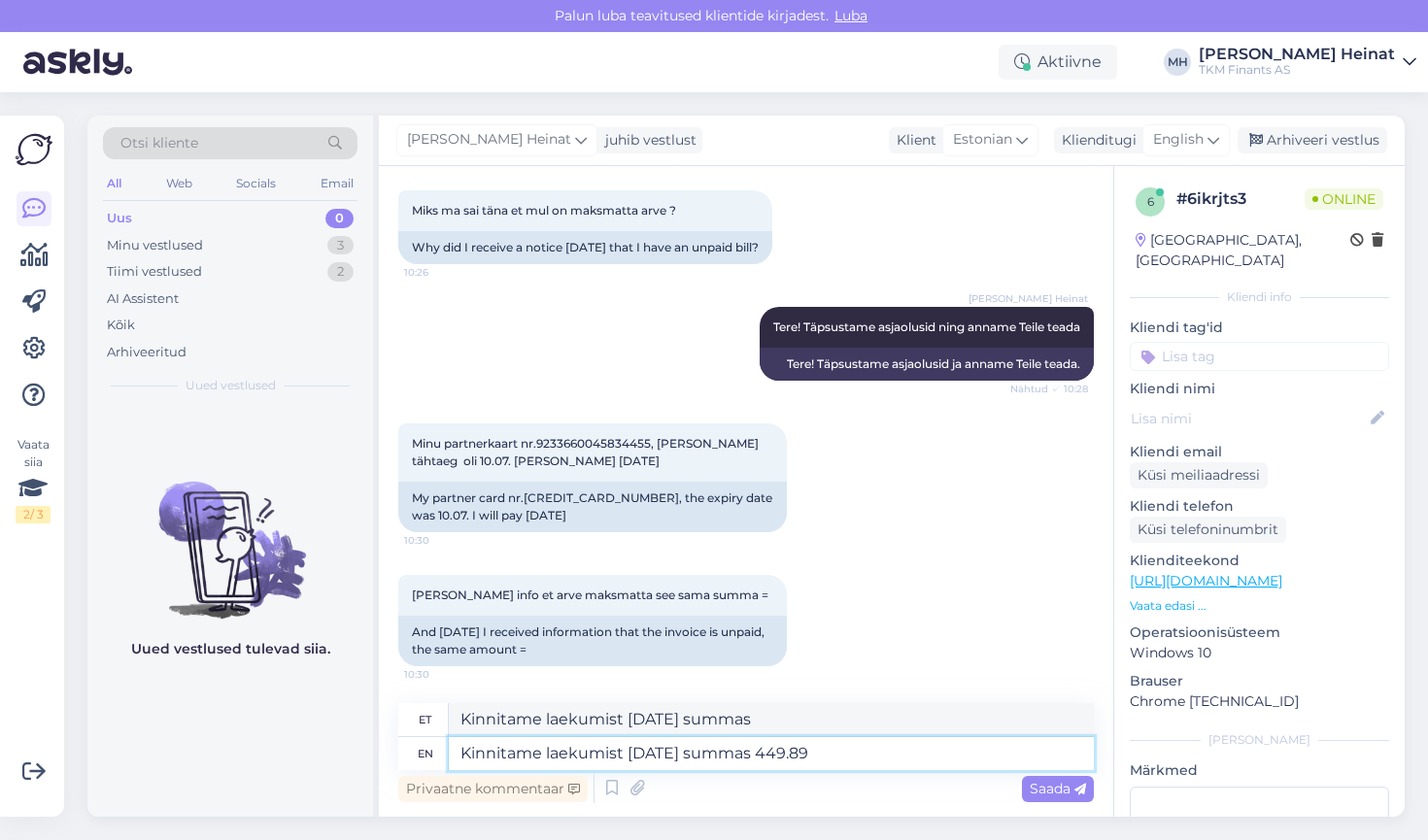 type on "Kinnitame laekumist [DATE] summas 449.89" 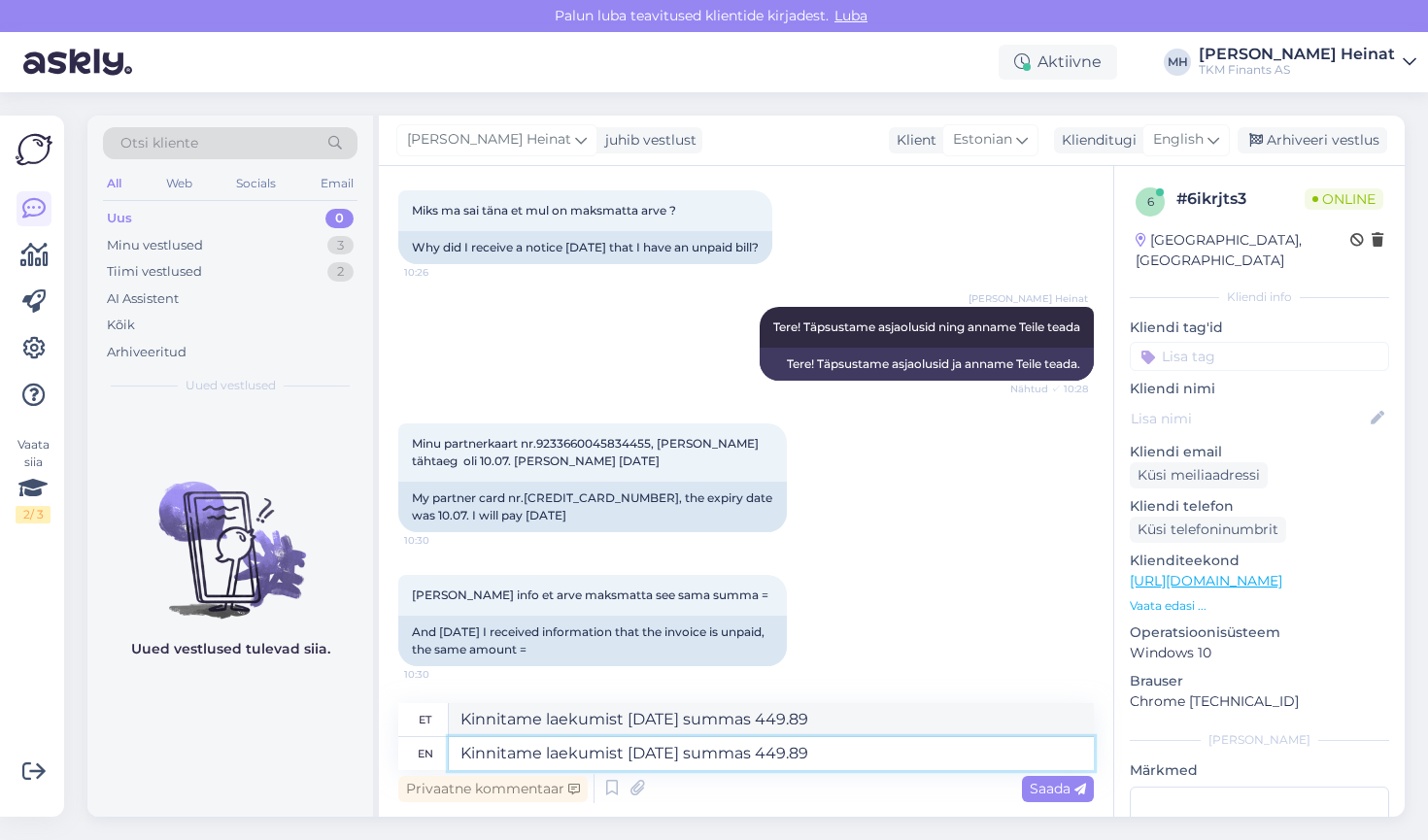 click on "Kinnitame laekumist [DATE] summas 449.89" at bounding box center (771, 754) 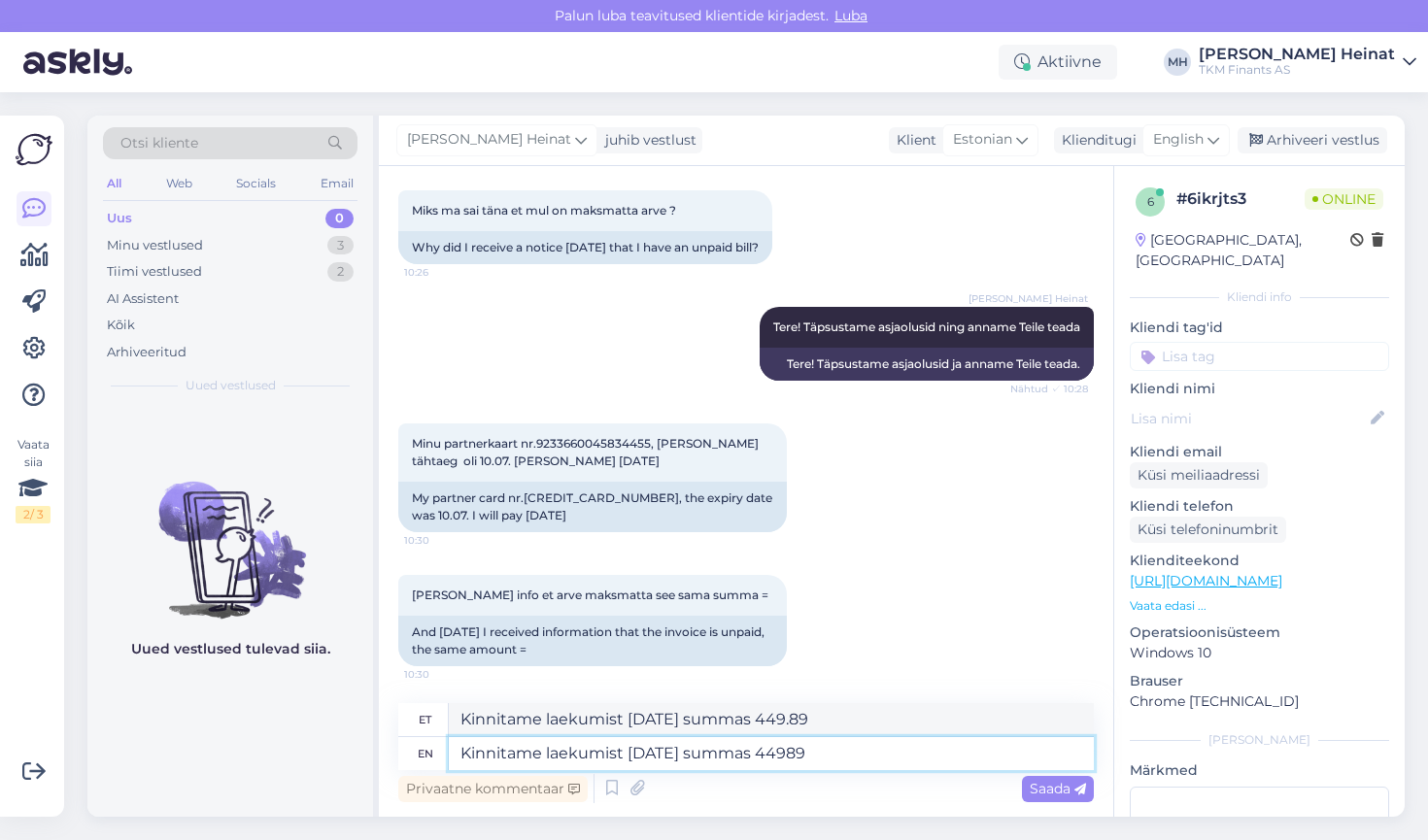 type on "Kinnitame laekumist [DATE] summas 449,89" 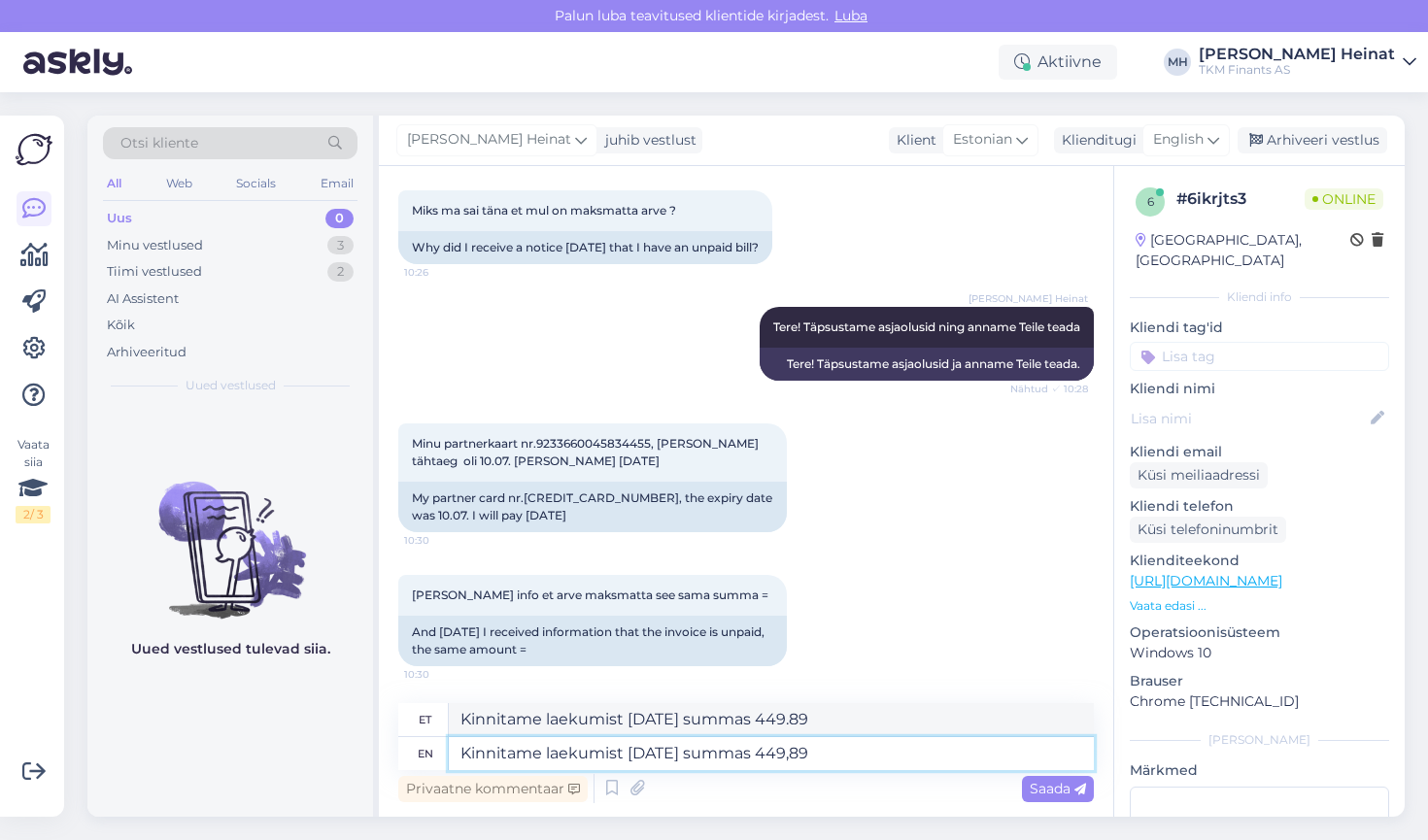 type on "Kinnitame laekumist [DATE] summas 44989." 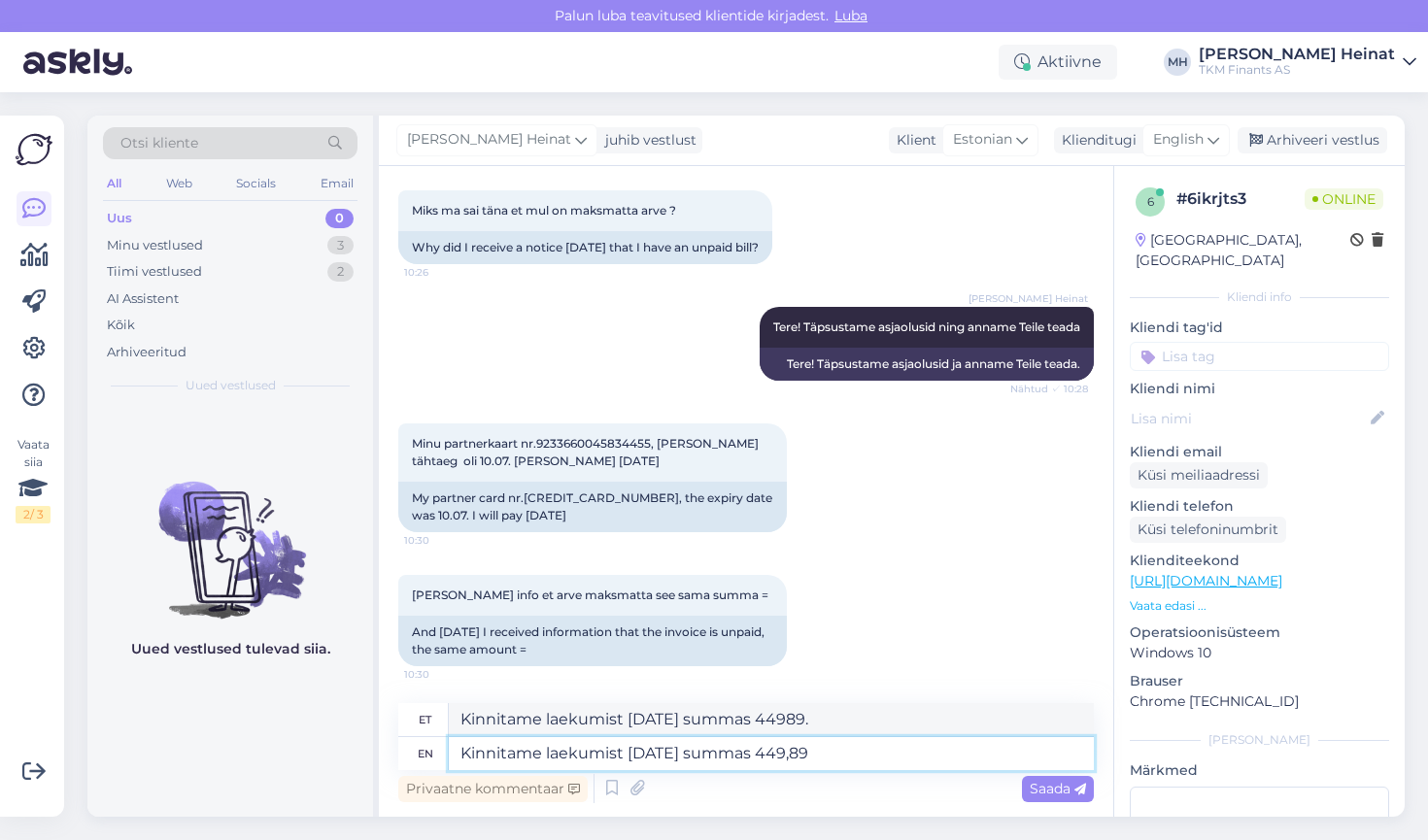 click on "Kinnitame laekumist [DATE] summas 449,89" at bounding box center (771, 754) 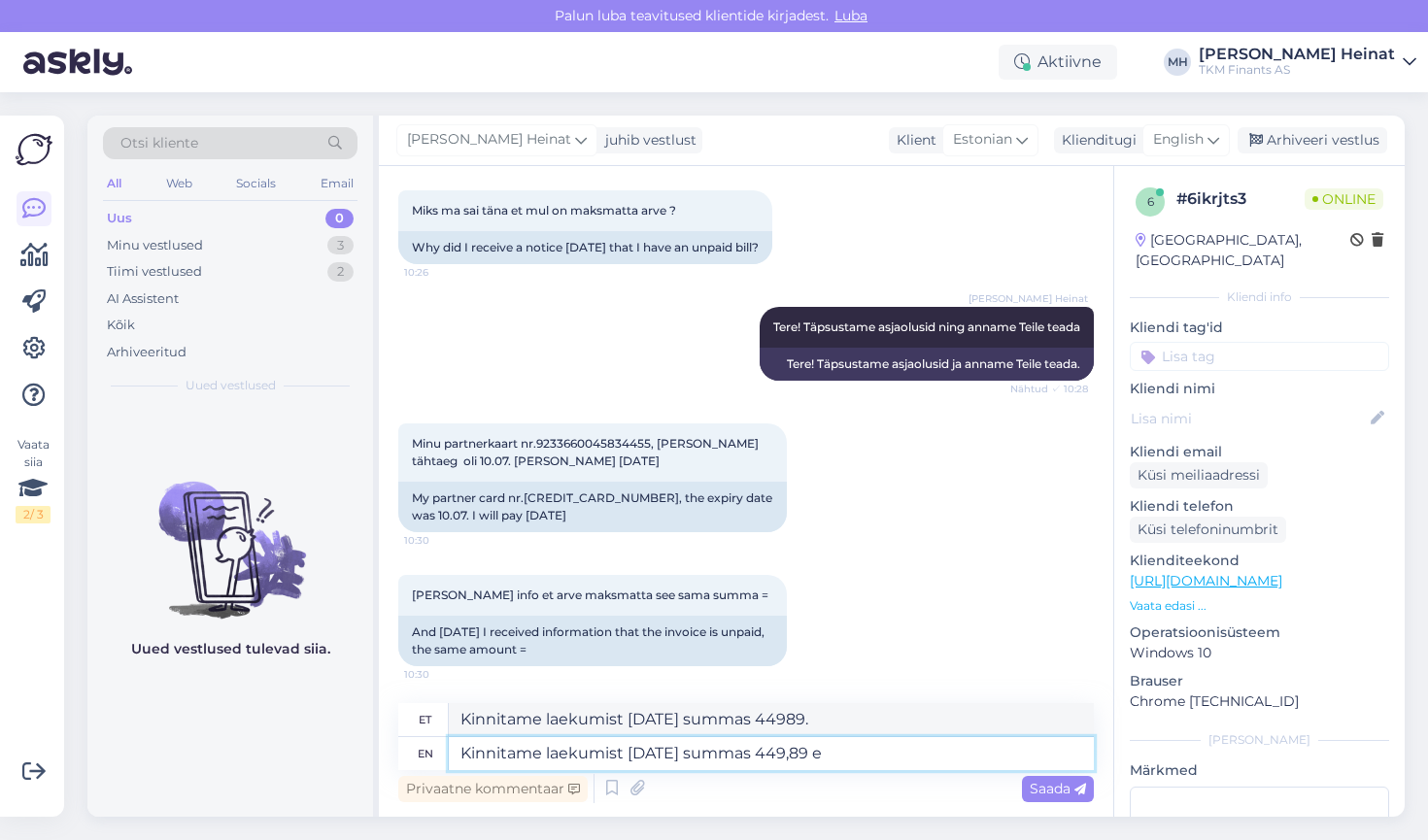 type on "Kinnitame laekumist [DATE] summas 449,89." 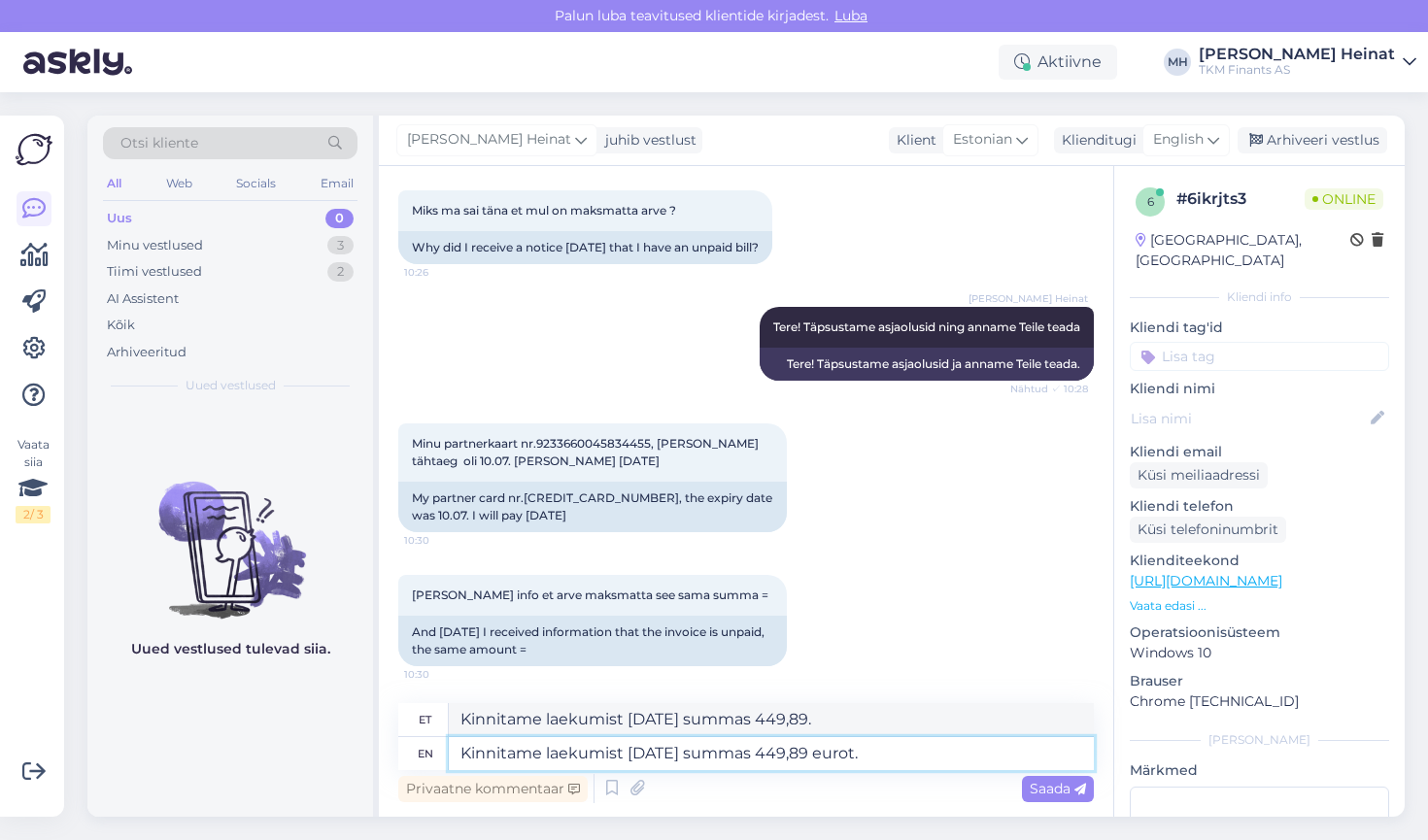 type on "Kinnitame laekumist [DATE] summas 449,89 eurot." 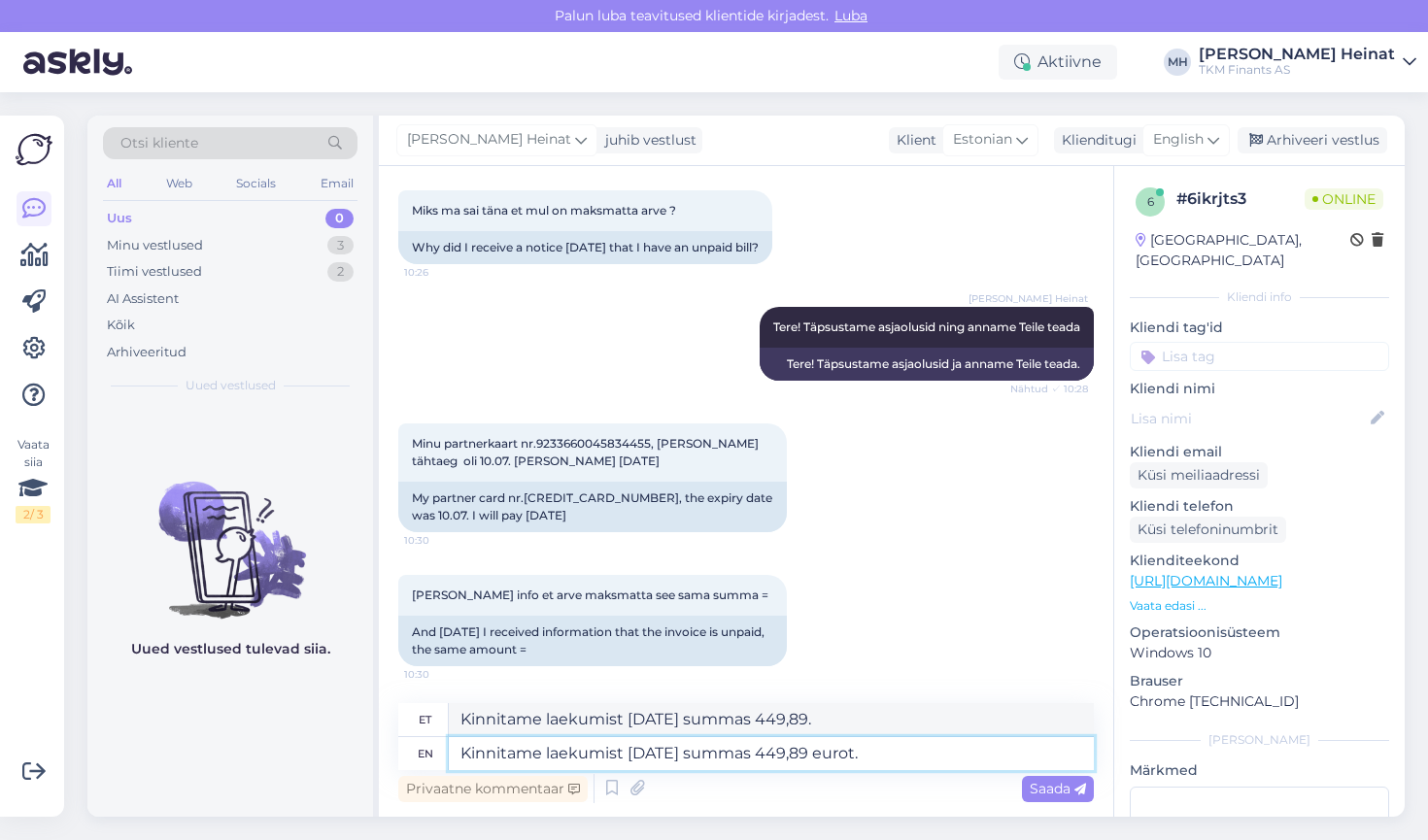 type on "Kinnitame laekumist [DATE] summas 449,89 eurot." 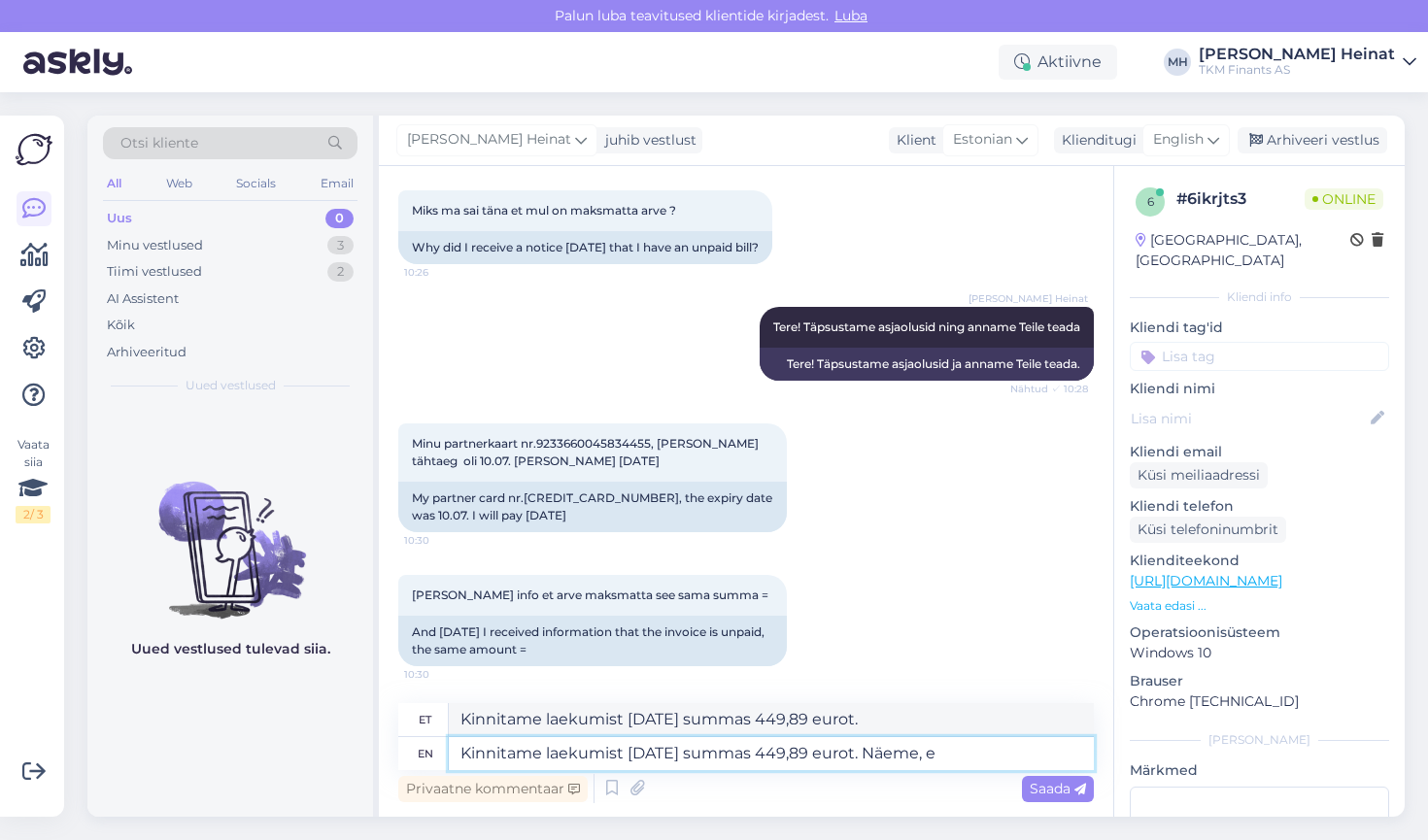 type on "Kinnitame laekumist [DATE] summas 449,89 eurot. Näeme, et" 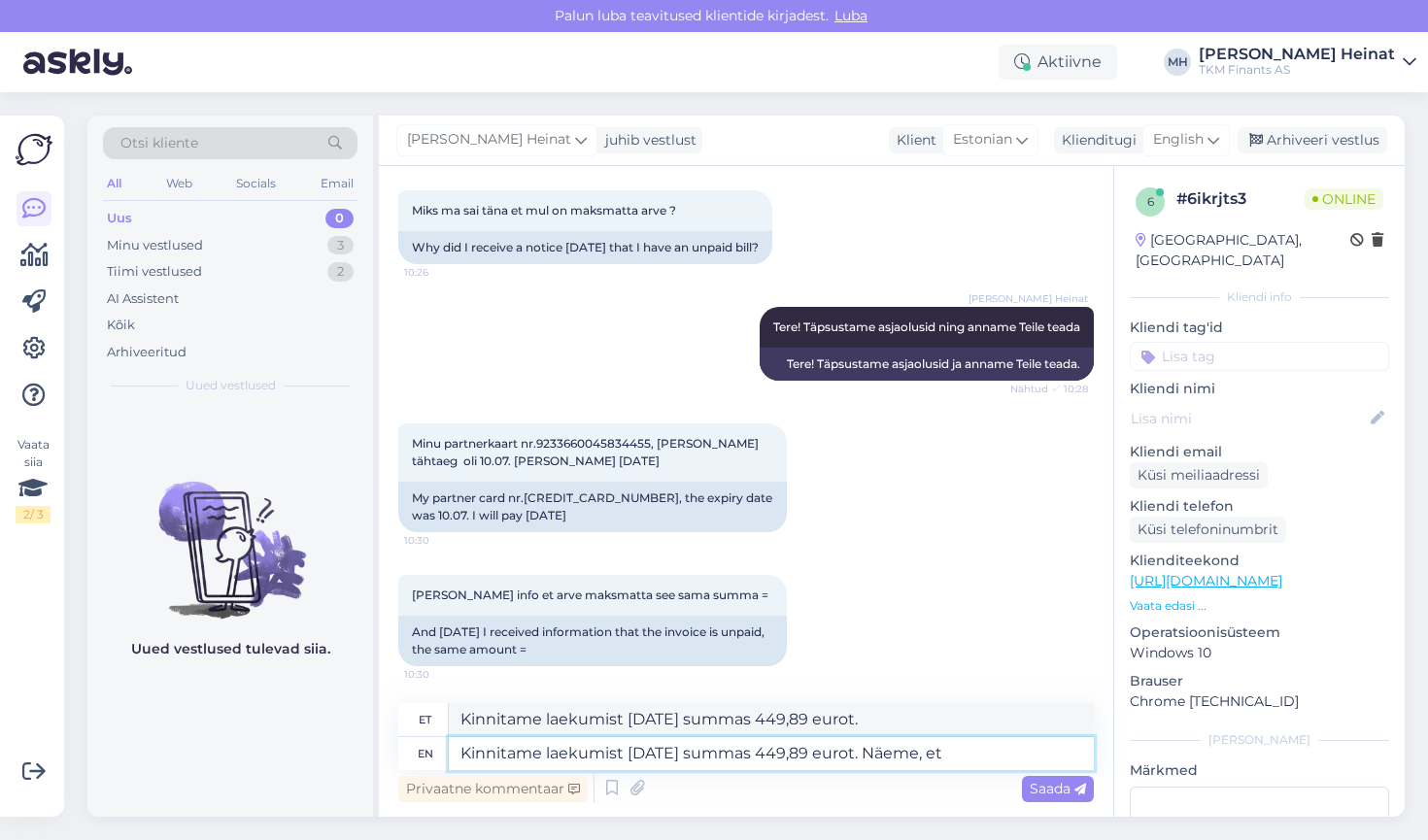 type on "Kinnitame laekumist [DATE] summas 449,89 eurot. [GEOGRAPHIC_DATA]," 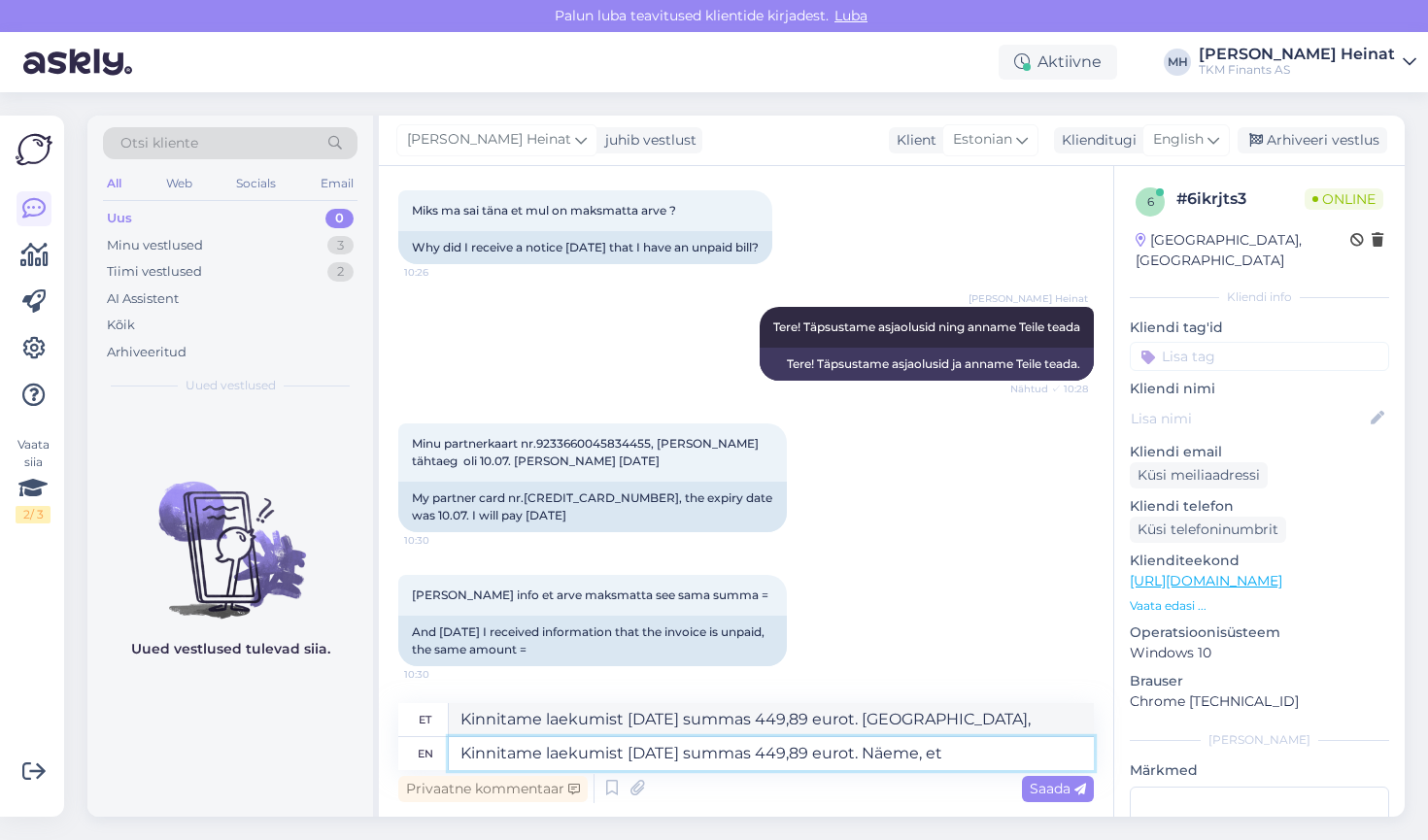 type on "Kinnitame laekumist [DATE] summas 449,89 eurot. Näeme, et o" 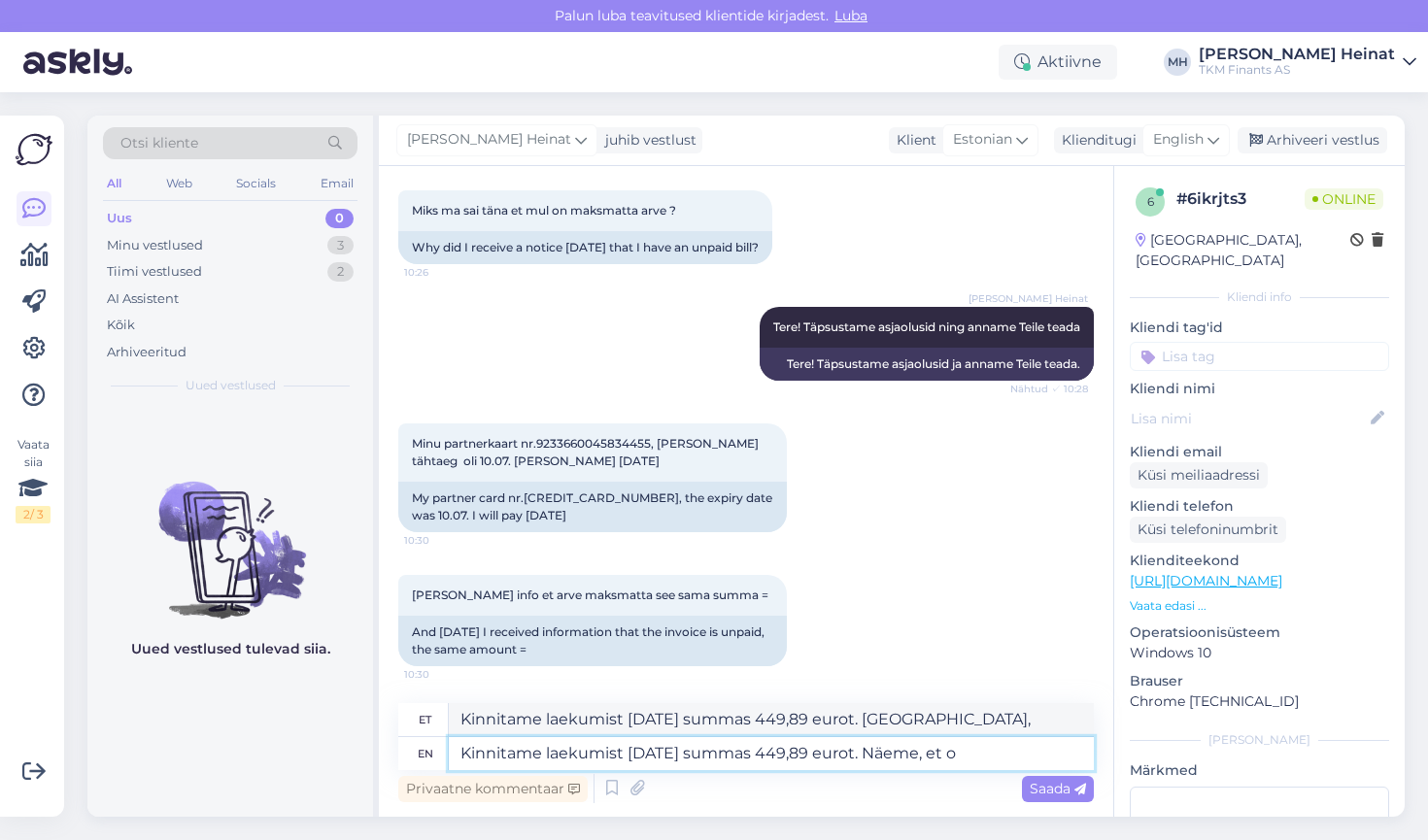 type on "Kinnitame laekumist [DATE] summas 449,89 eurot. Näeme, et" 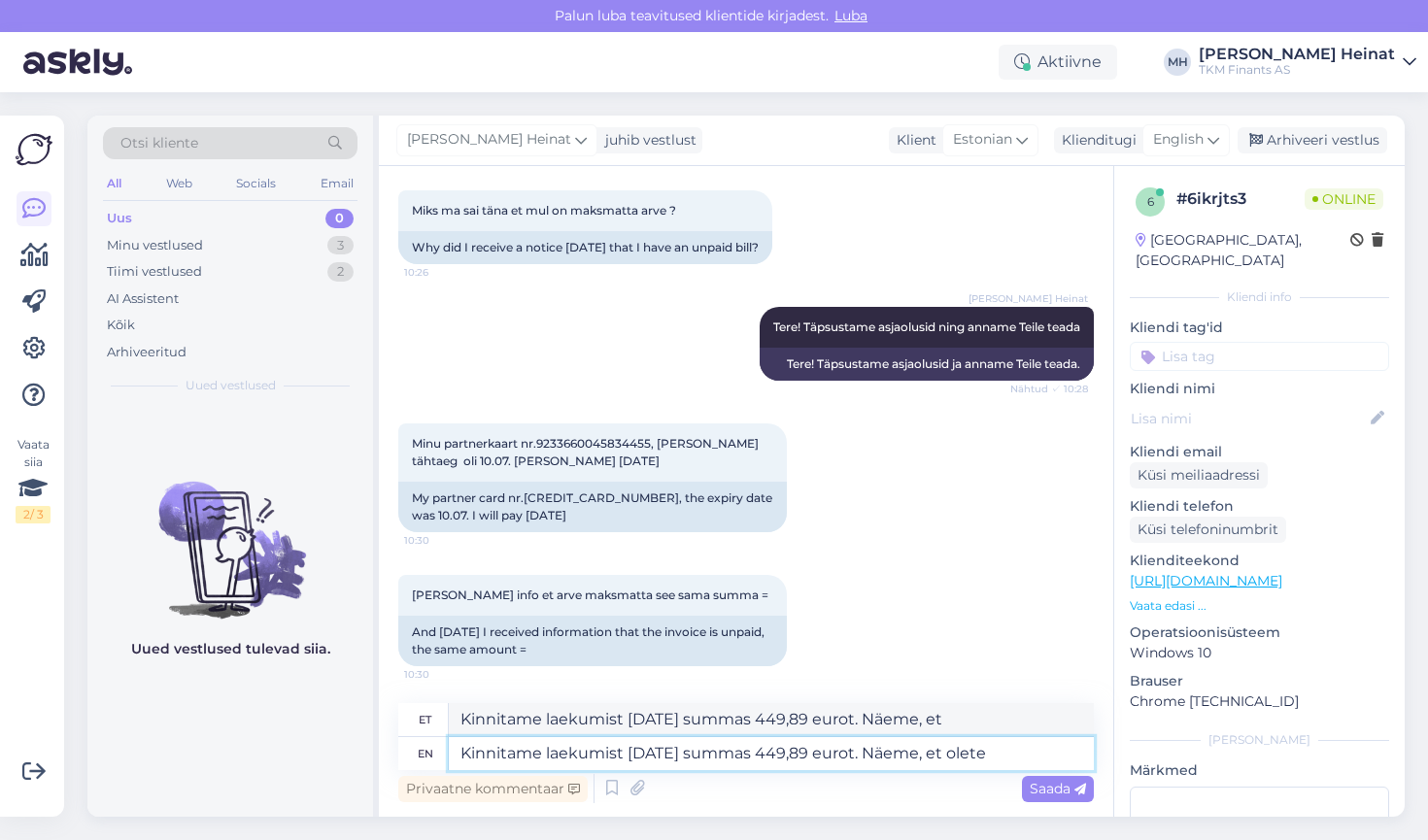 type on "Kinnitame laekumist [DATE] summas 449,89 eurot. Näeme, et olete" 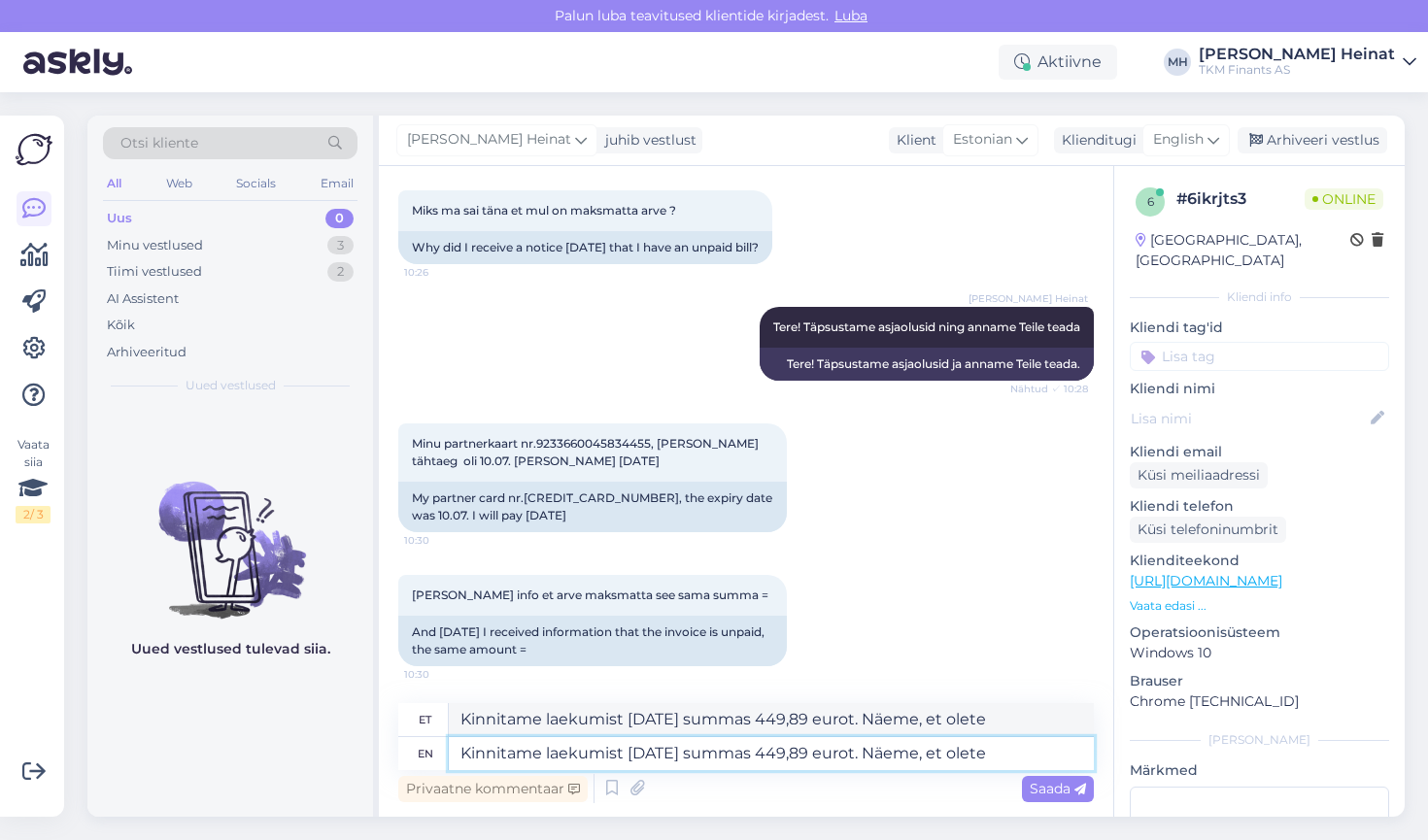 click on "Kinnitame laekumist [DATE] summas 449,89 eurot. Näeme, et olete" at bounding box center [771, 754] 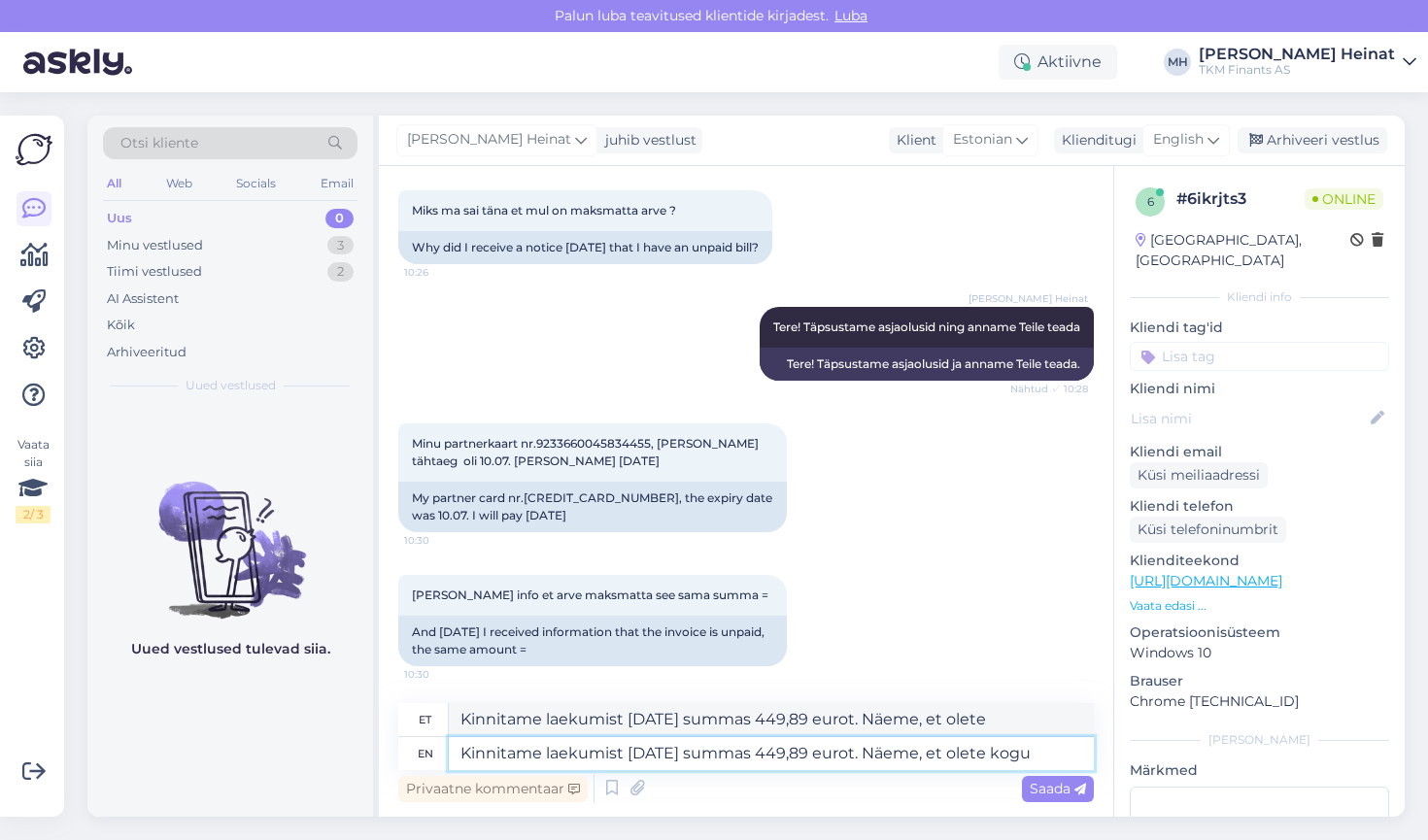 type on "Kinnitame laekumist [DATE] summas 449,89 eurot. Näeme, et olete kogu s" 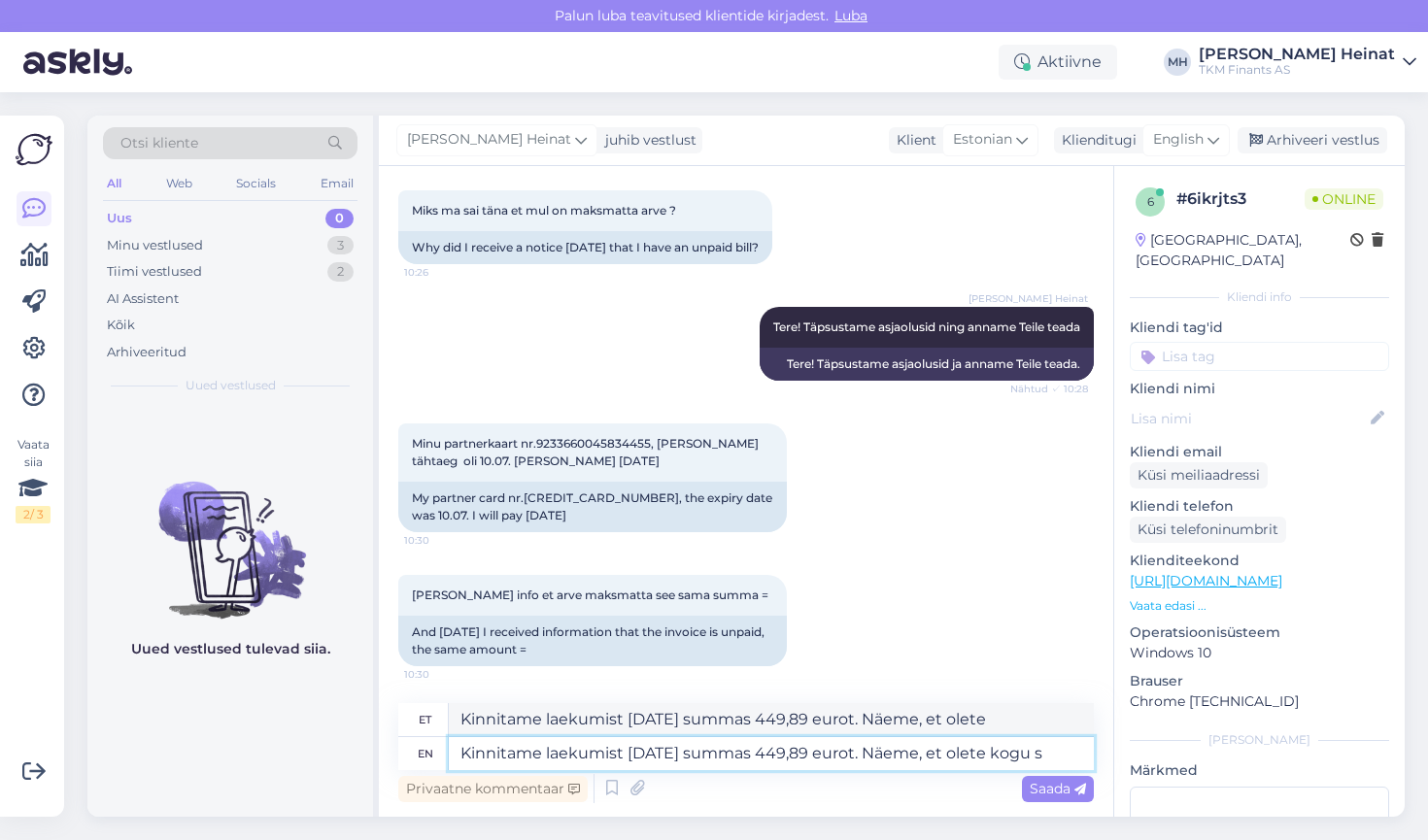 type on "Kinnitame laekumist [DATE] summas 449,89 eurot. Näeme, et olete kogu" 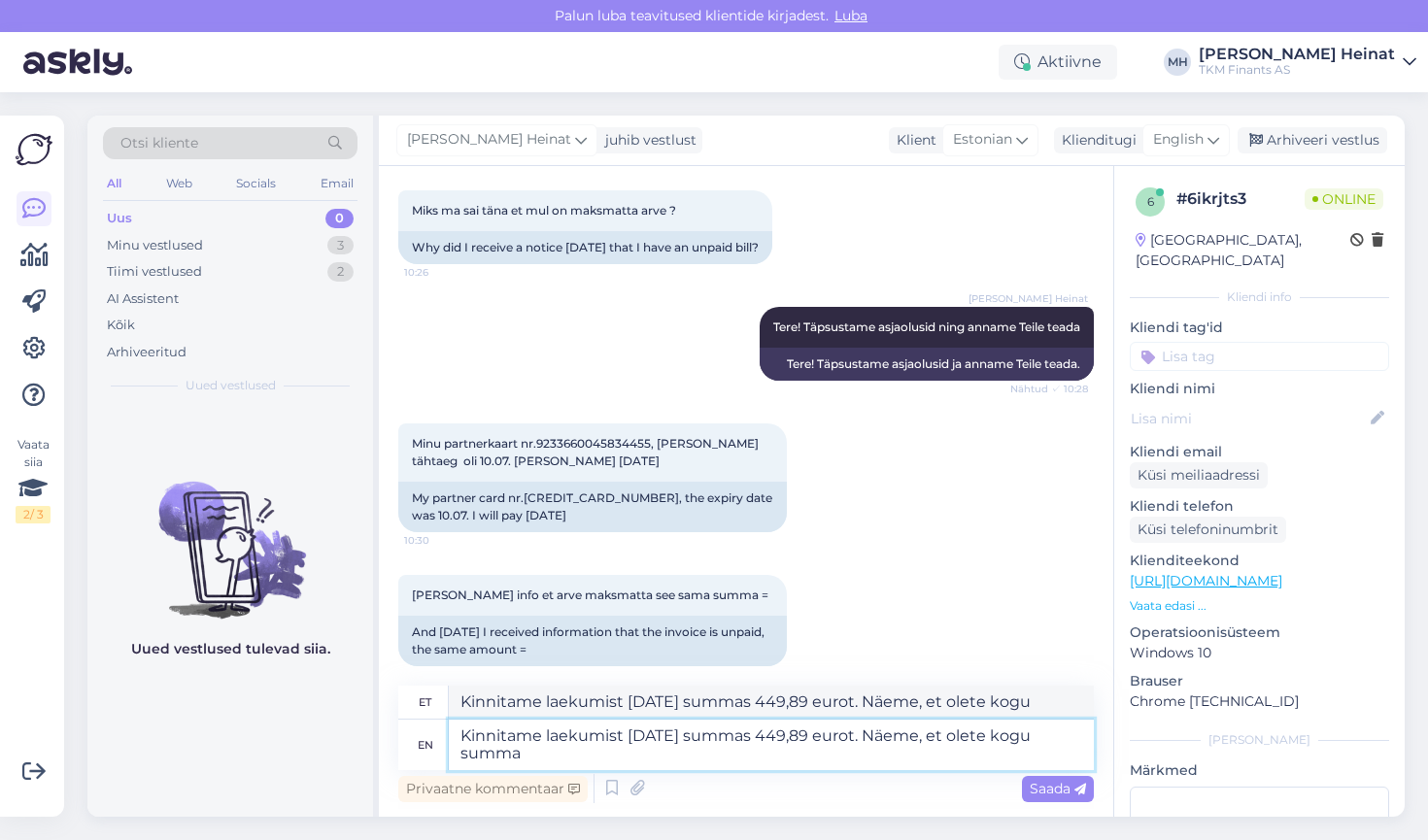 type on "Kinnitame laekumist [DATE] summas 449,89 eurot. Näeme, et olete kogu summa" 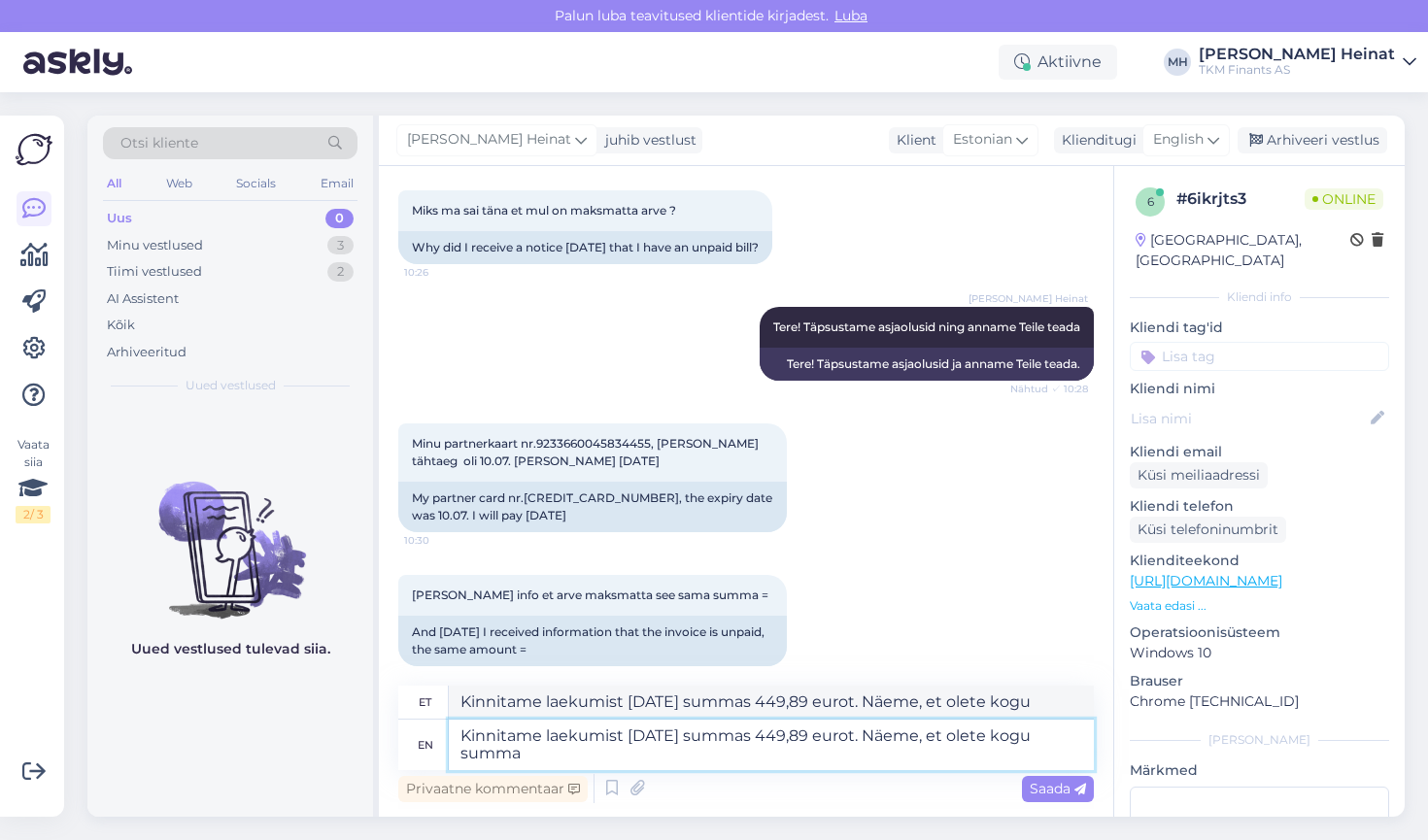 type on "Kinnitame laekumist [DATE] summas 449,89 eurot. Näeme, et olete kogu summa" 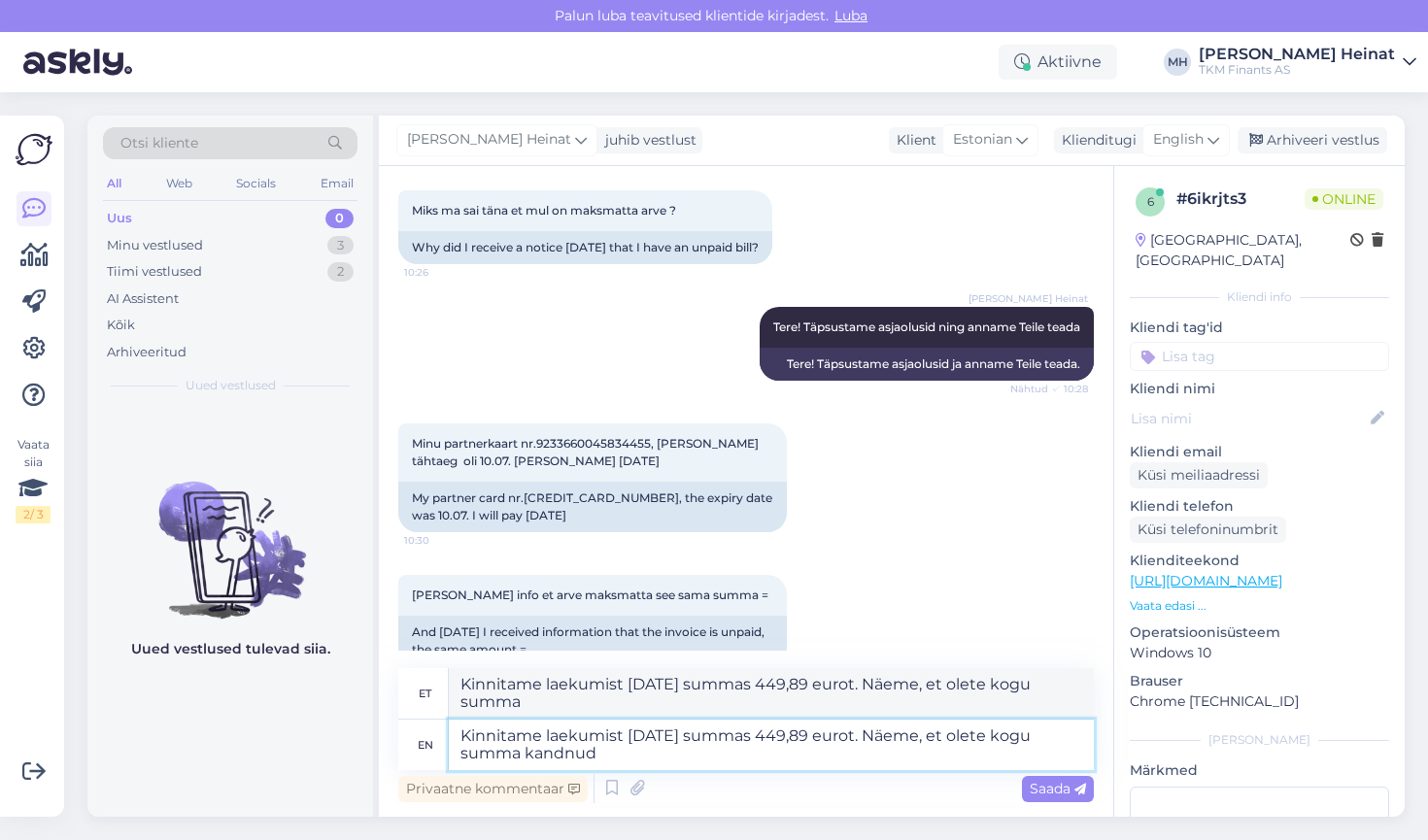type on "Kinnitame laekumist [DATE] summas 449,89 eurot. Näeme, et olete kogu summa kandnud" 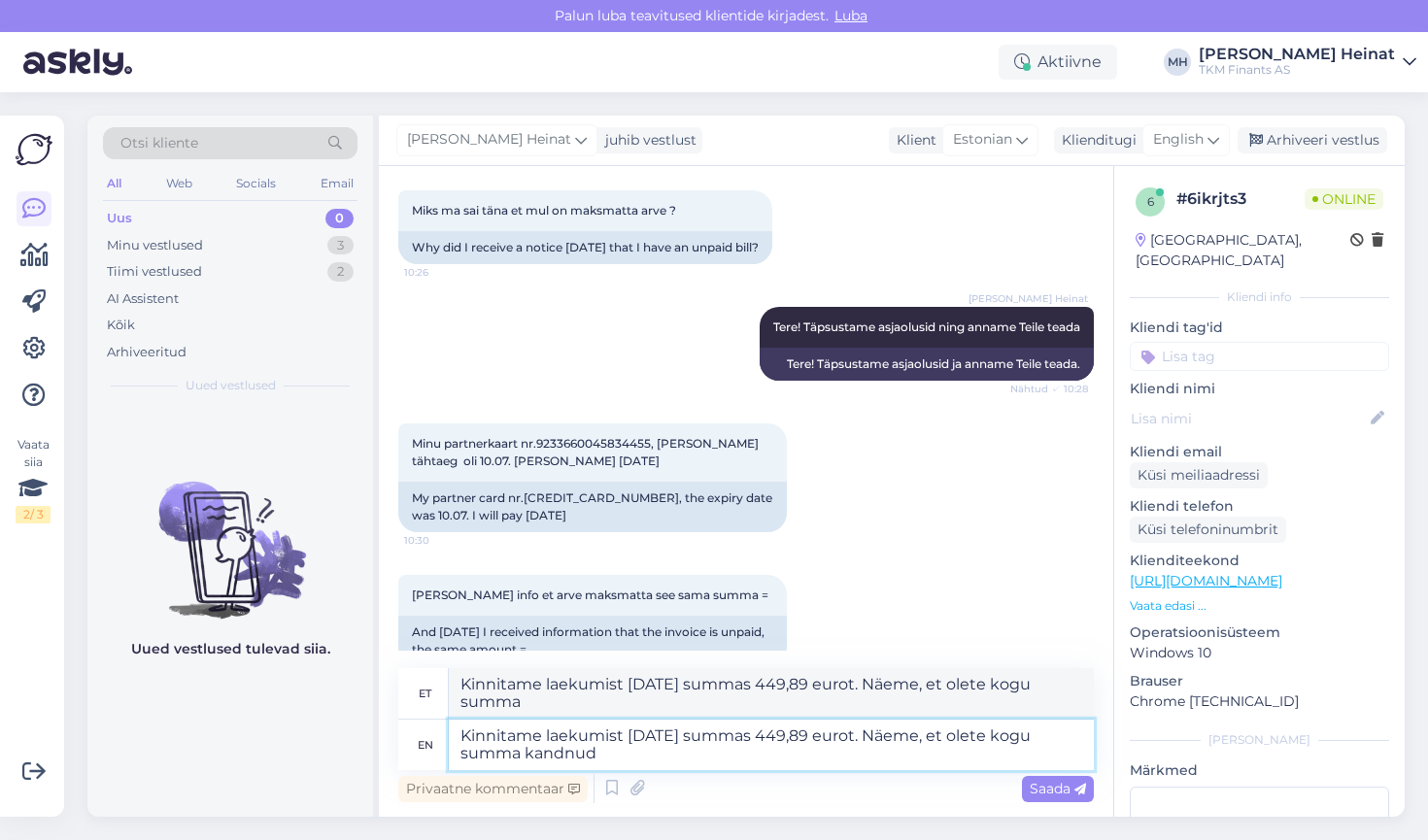 type on "Kinnitame laekumist [DATE] summas 449,89 eurot. Näeme, et olete kogu summa tasunud." 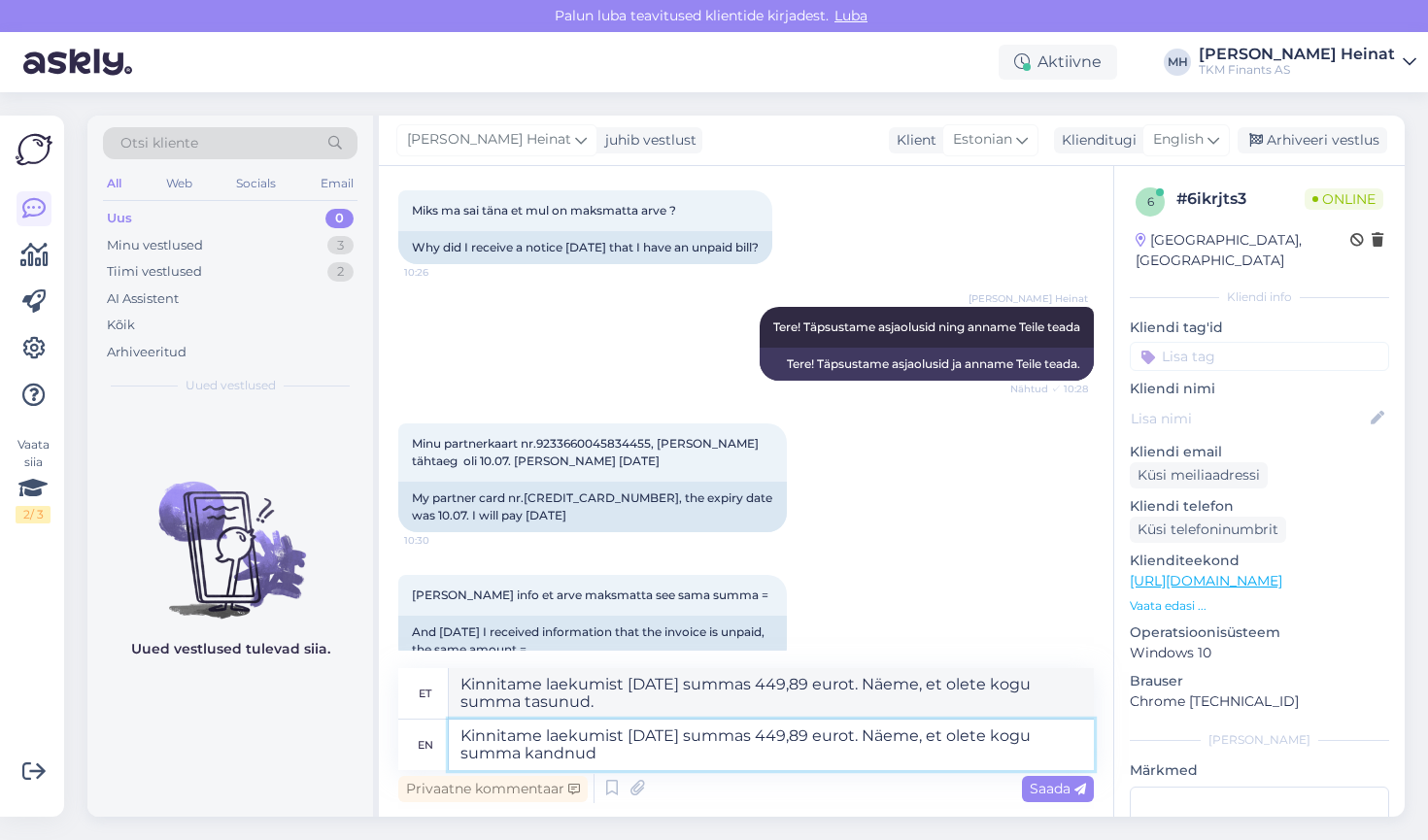 paste on "[DATE]" 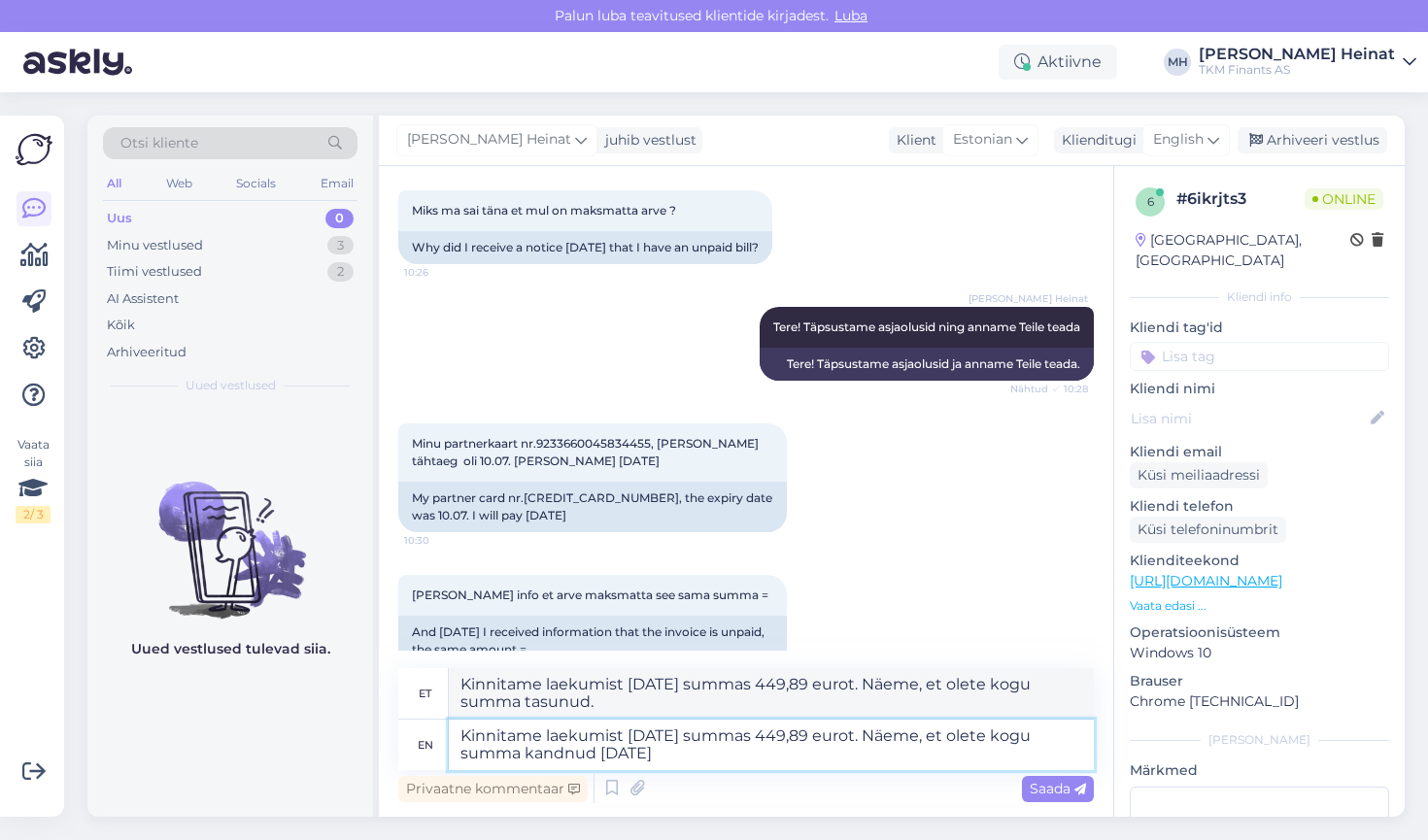 type on "Kinnitame laekumist [DATE] summas 449,89 eurot. Näeme, et olete kogu summa kandnud [DATE]" 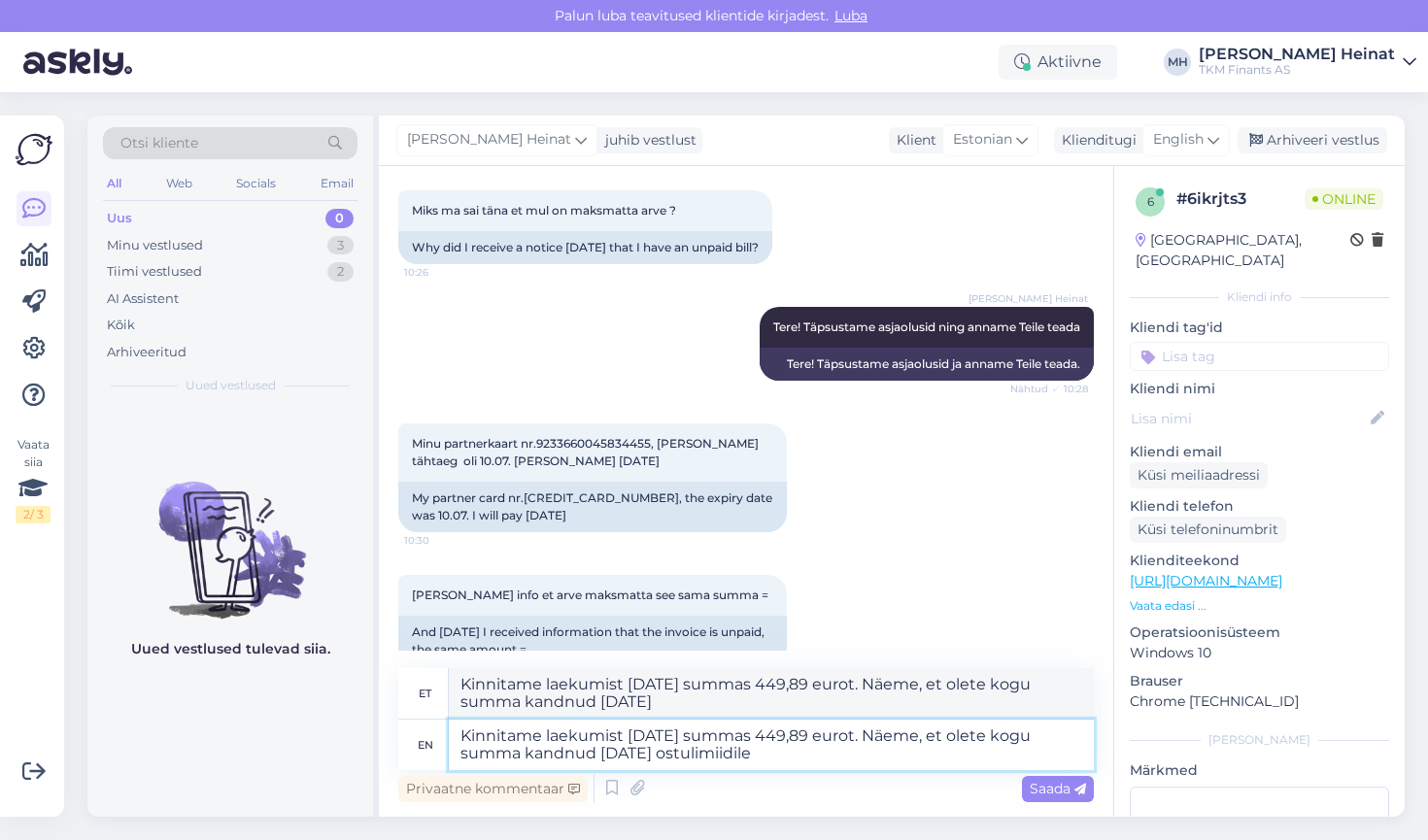 type on "Kinnitame laekumist [DATE] summas 449,89 eurot. Näeme, et olete kogu summa kandnud [DATE] ostulimiidile m" 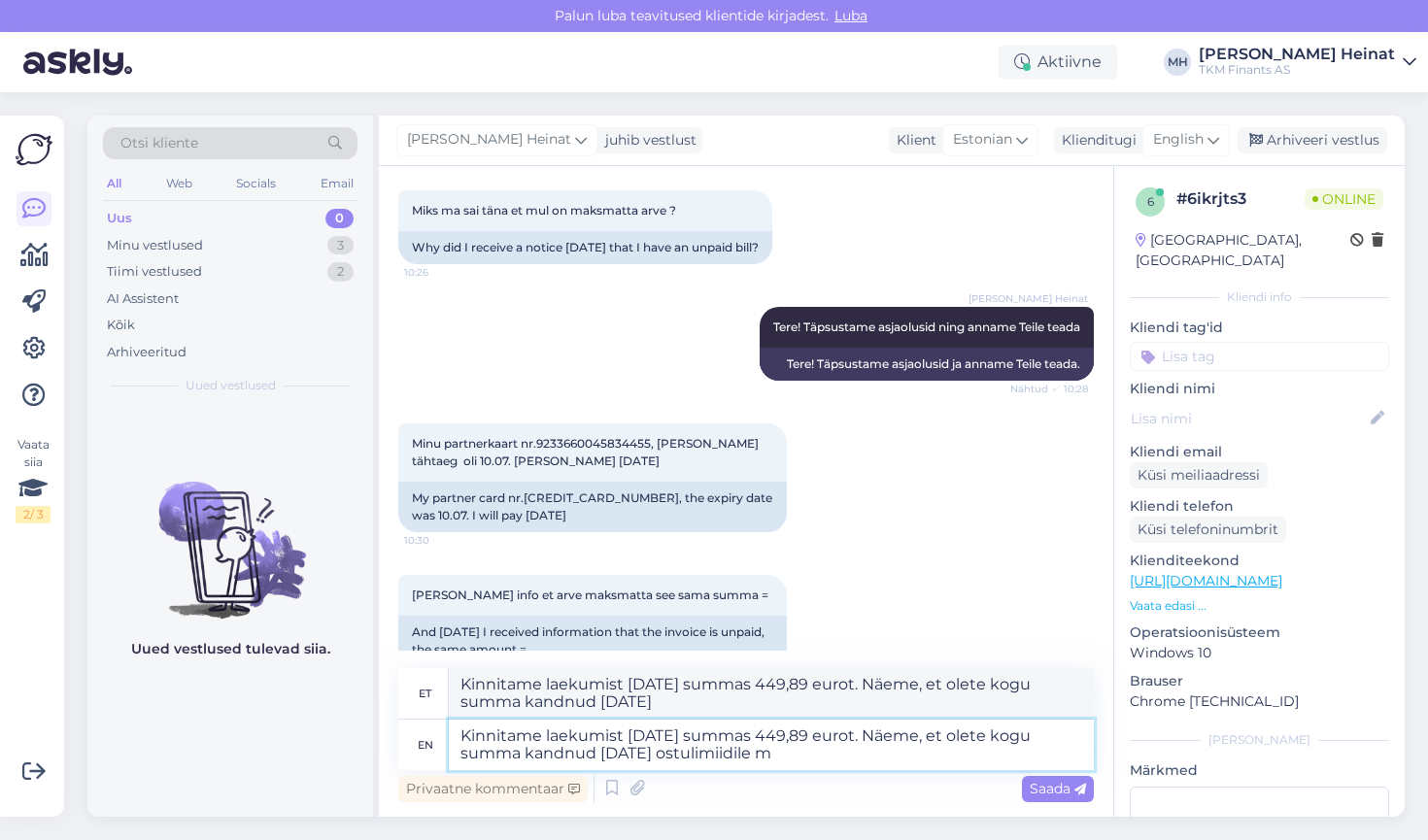 type on "Kinnitame laekumist [DATE] summas 449,89 eurot. Näeme, et olete kogu summa kandnud [DATE] ostulimiidile." 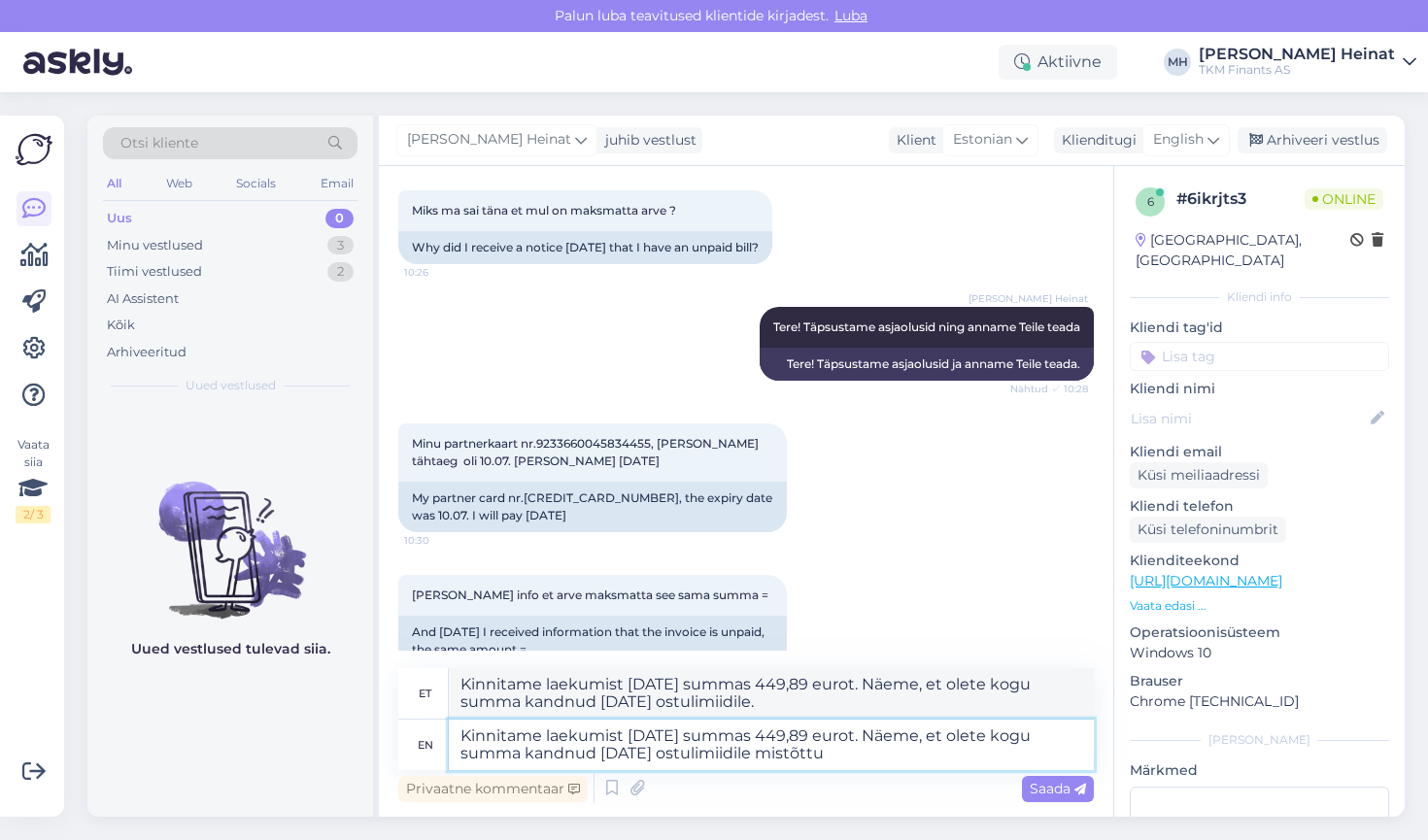 type on "Kinnitame laekumist [DATE] summas 449,89 eurot. Näeme, et olete kogu summa kandnud [DATE] ostulimiidile mistõttu e" 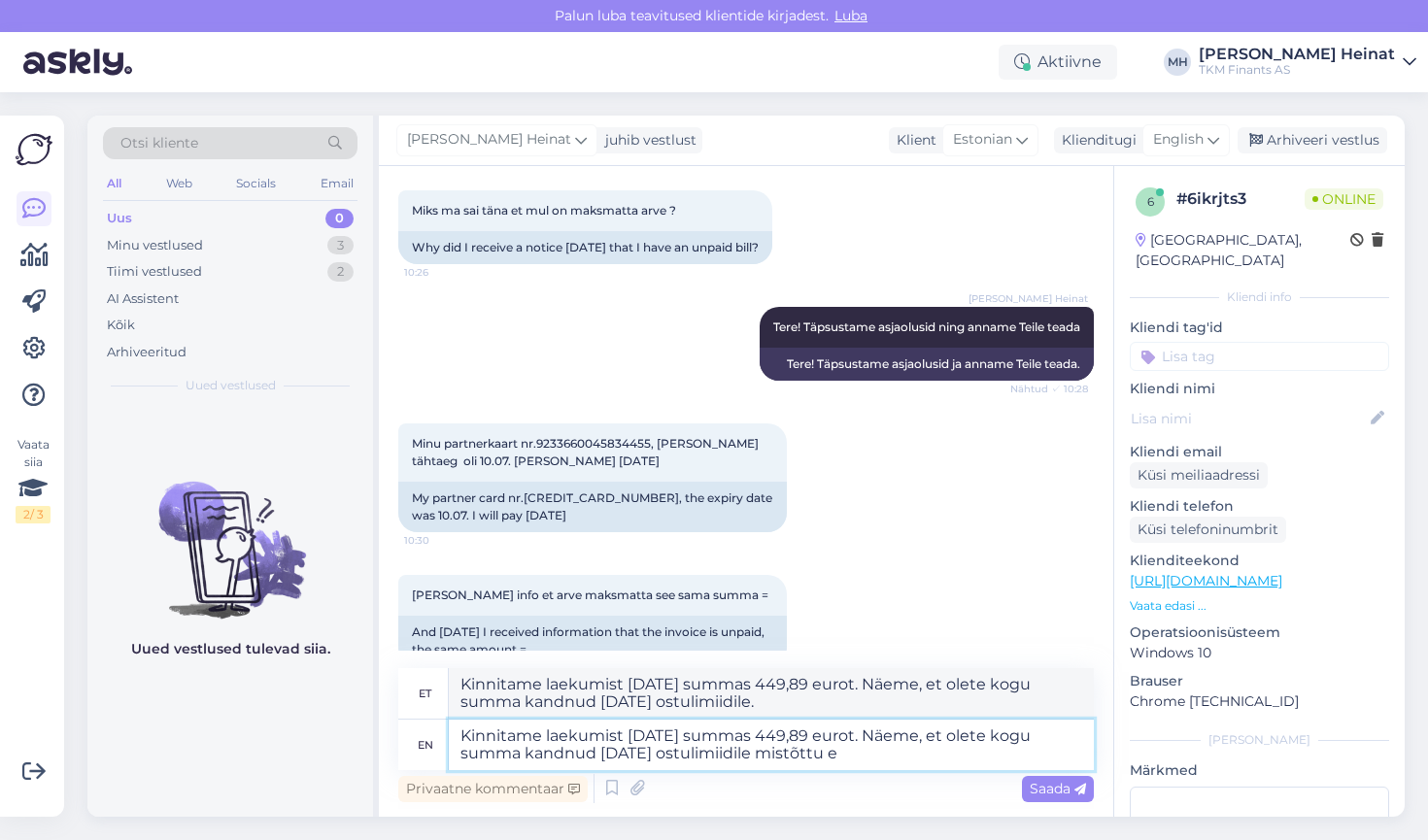 type on "Kinnitame laekumist [DATE] summas 449,89 eurot. Näeme, et olete kogu summa kandnud [DATE] ostulimiidile, mistõttu" 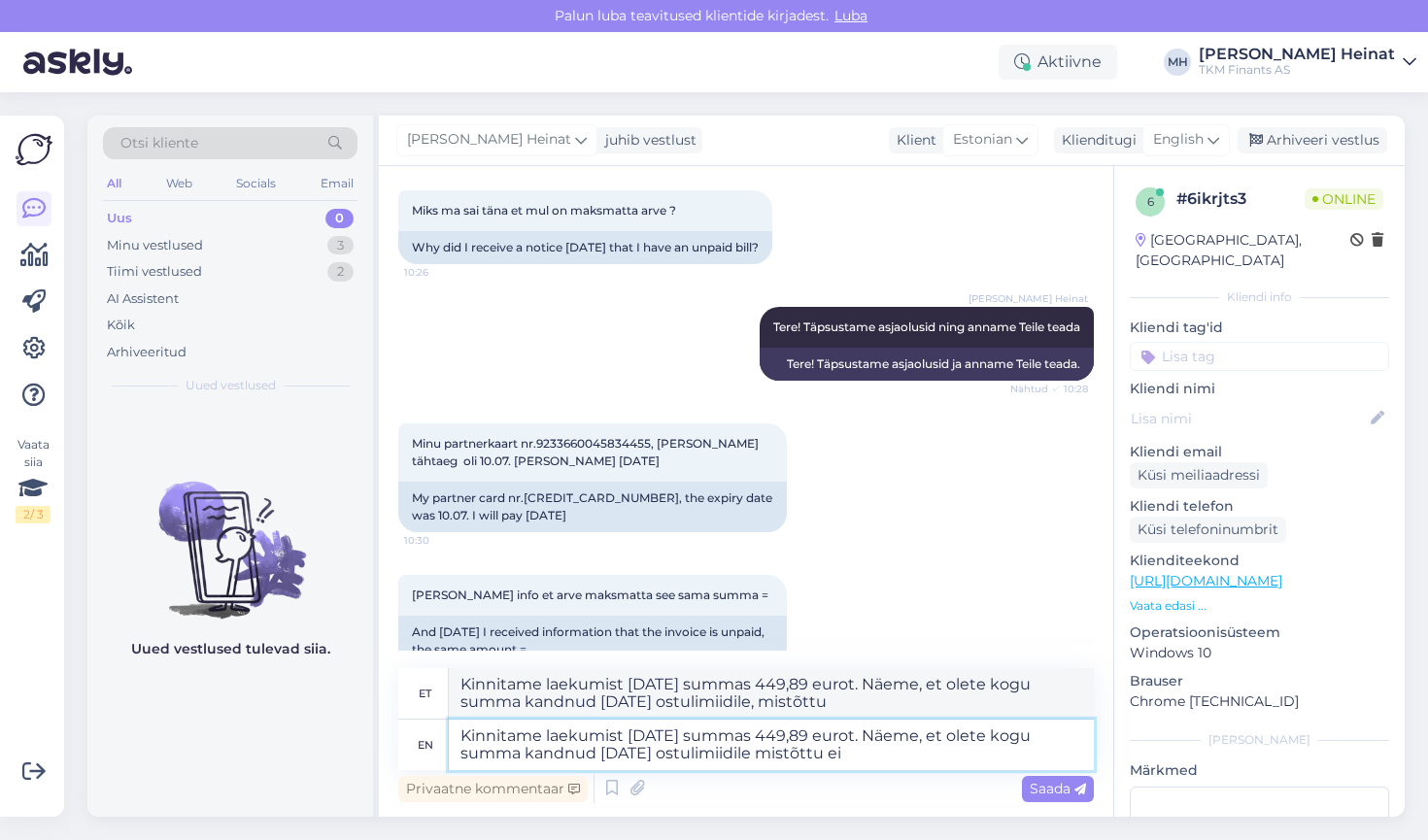 type on "Kinnitame laekumist [DATE] summas 449,89 eurot. Näeme, et olete kogu summa kandnud [DATE] ostulimiidile mistõttu ei o" 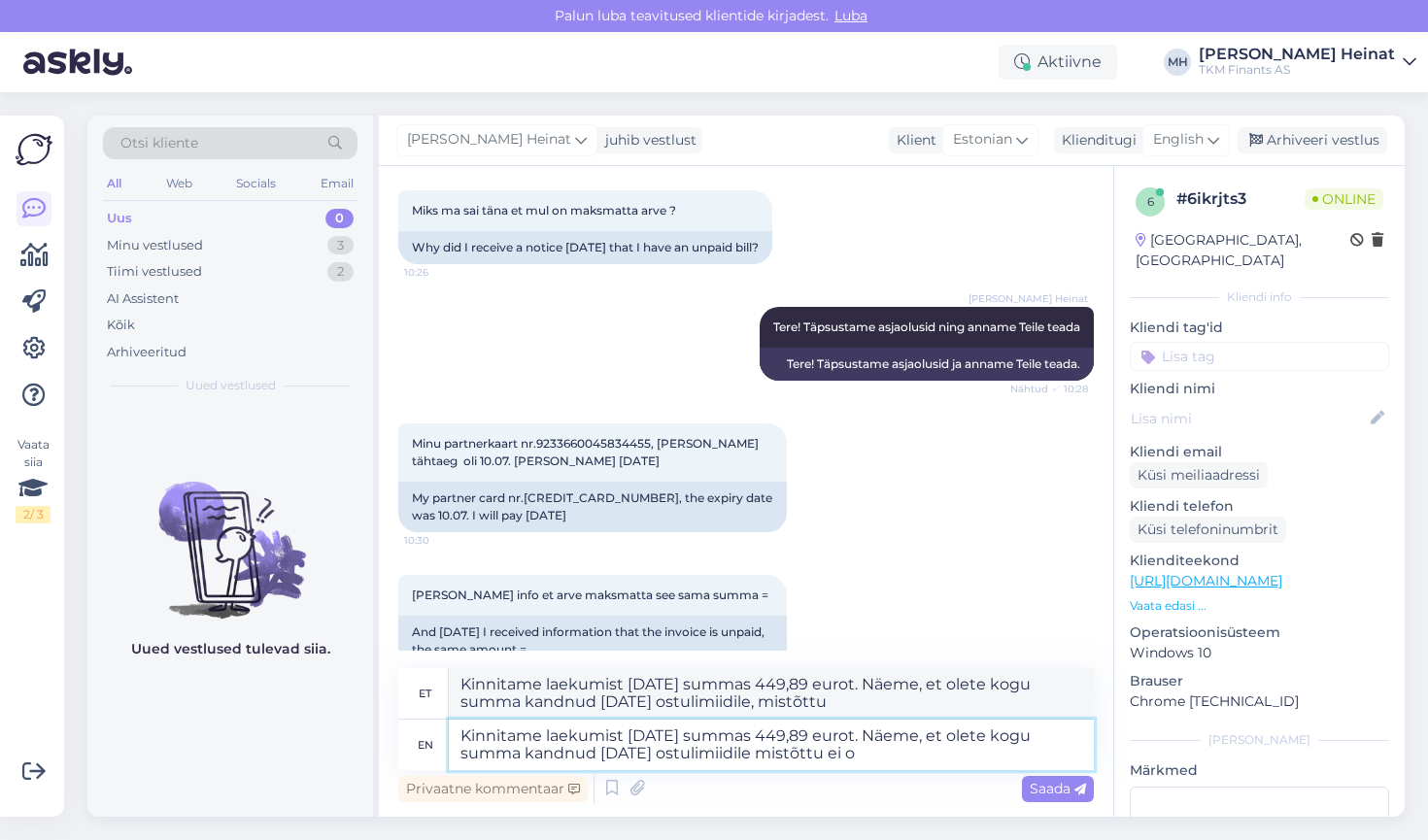 type on "Kinnitame laekumist [DATE] summas 449,89 eurot. Näeme, et olete kogu summa kandnud [DATE] ostulimiidile, mistõttu ei" 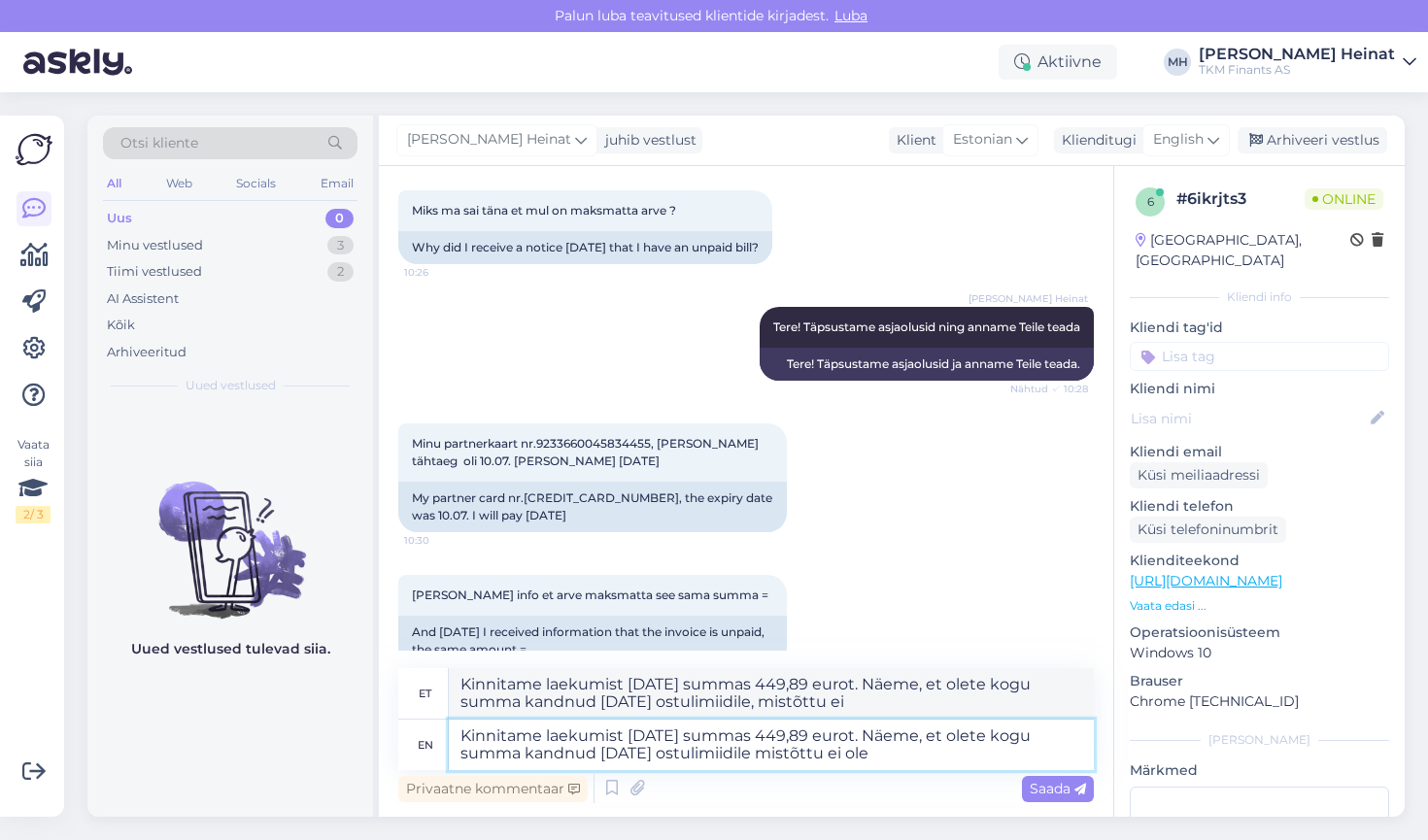 type on "Kinnitame laekumist [DATE] summas 449,89 eurot. Näeme, et olete kogu summa kandnud [DATE] ostulimiidile mistõttu ei ole" 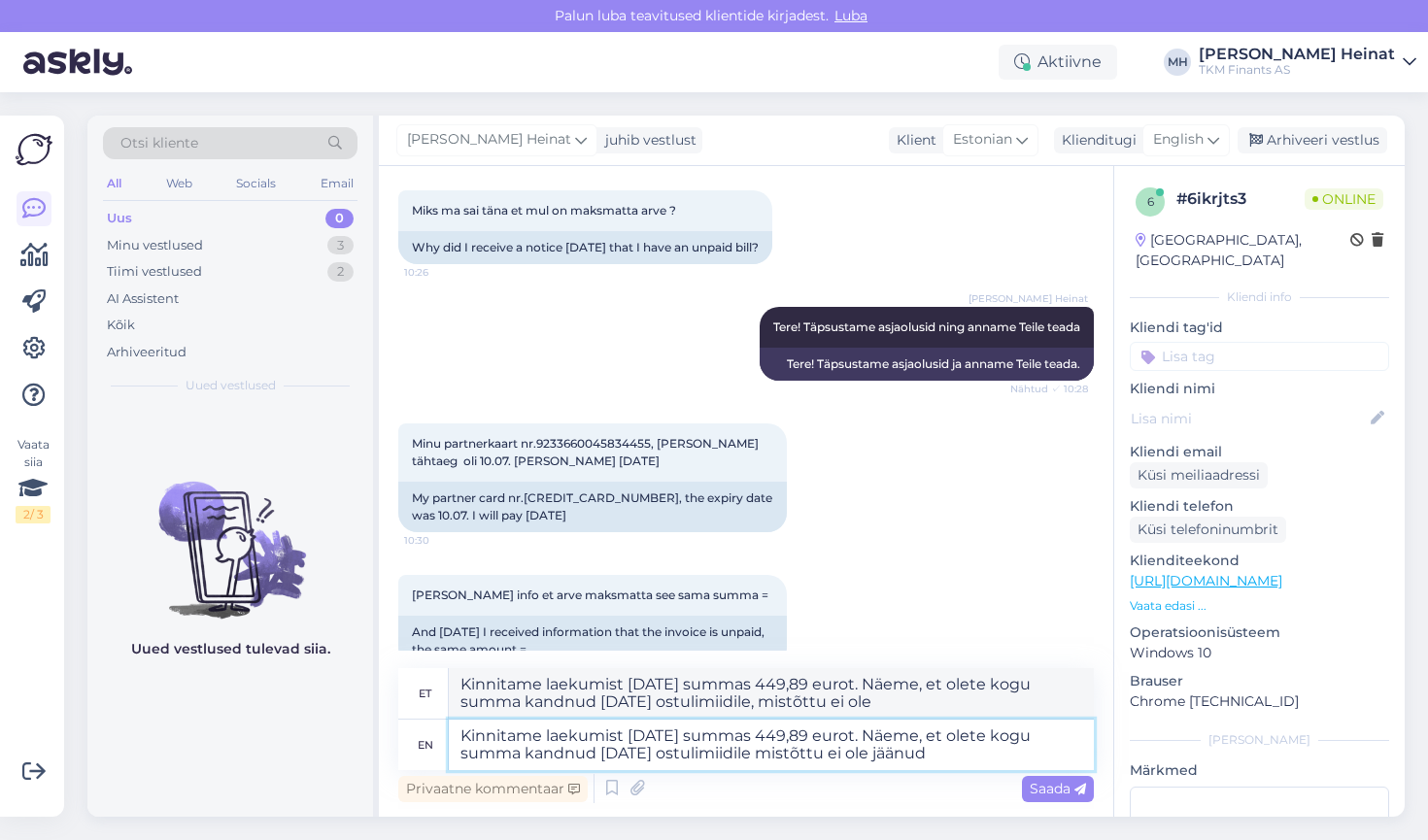 type on "Kinnitame laekumist [DATE] summas 449,89 eurot. Näeme, et olete kogu summa kandnud [DATE] ostulimiidile mistõttu ei ole jäänud" 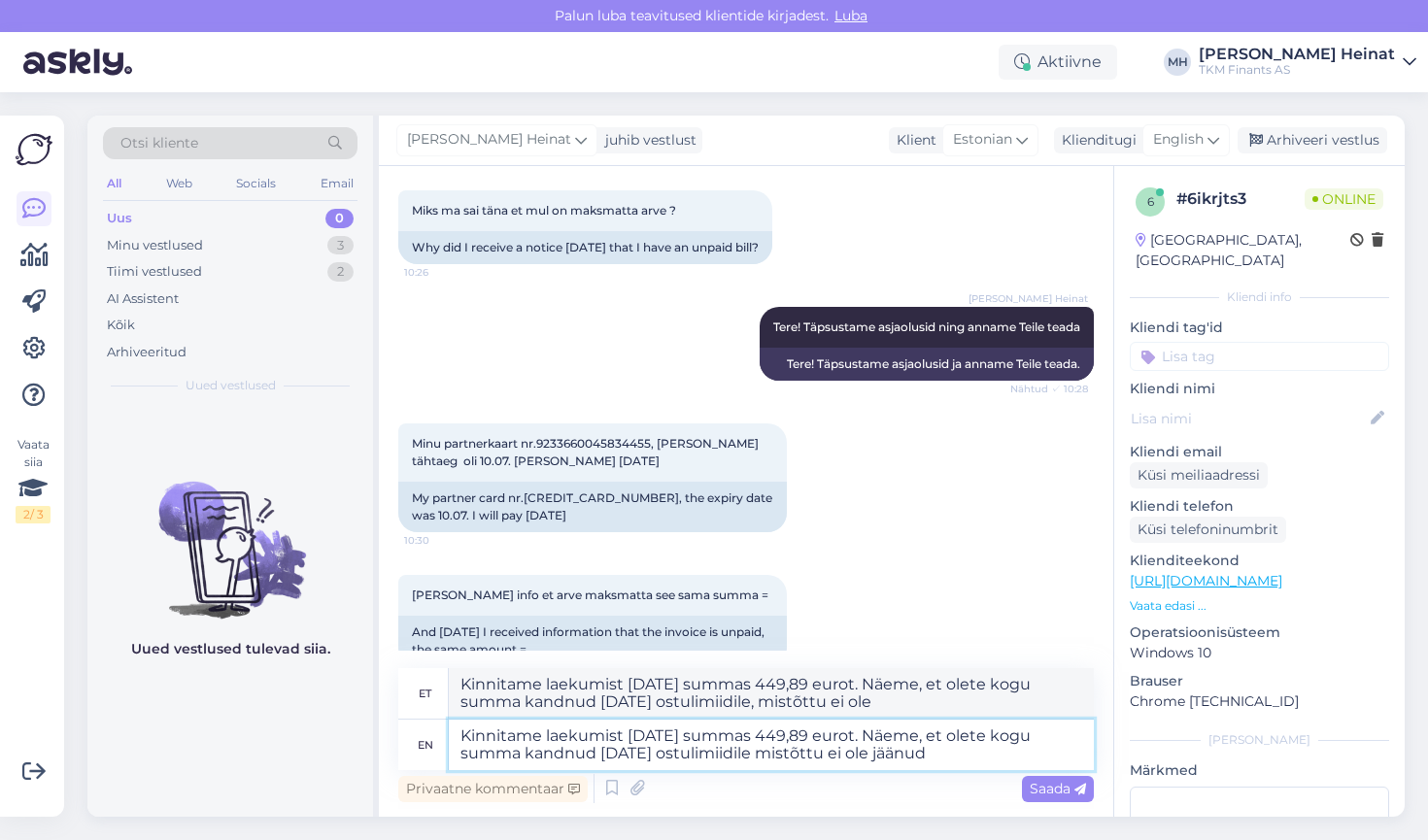 type on "Kinnitame laekumist [DATE] summas 449,89 eurot. Näeme, et olete kogu summa kandnud [DATE] ostulimiidile, mistõttu ei ole jäänud" 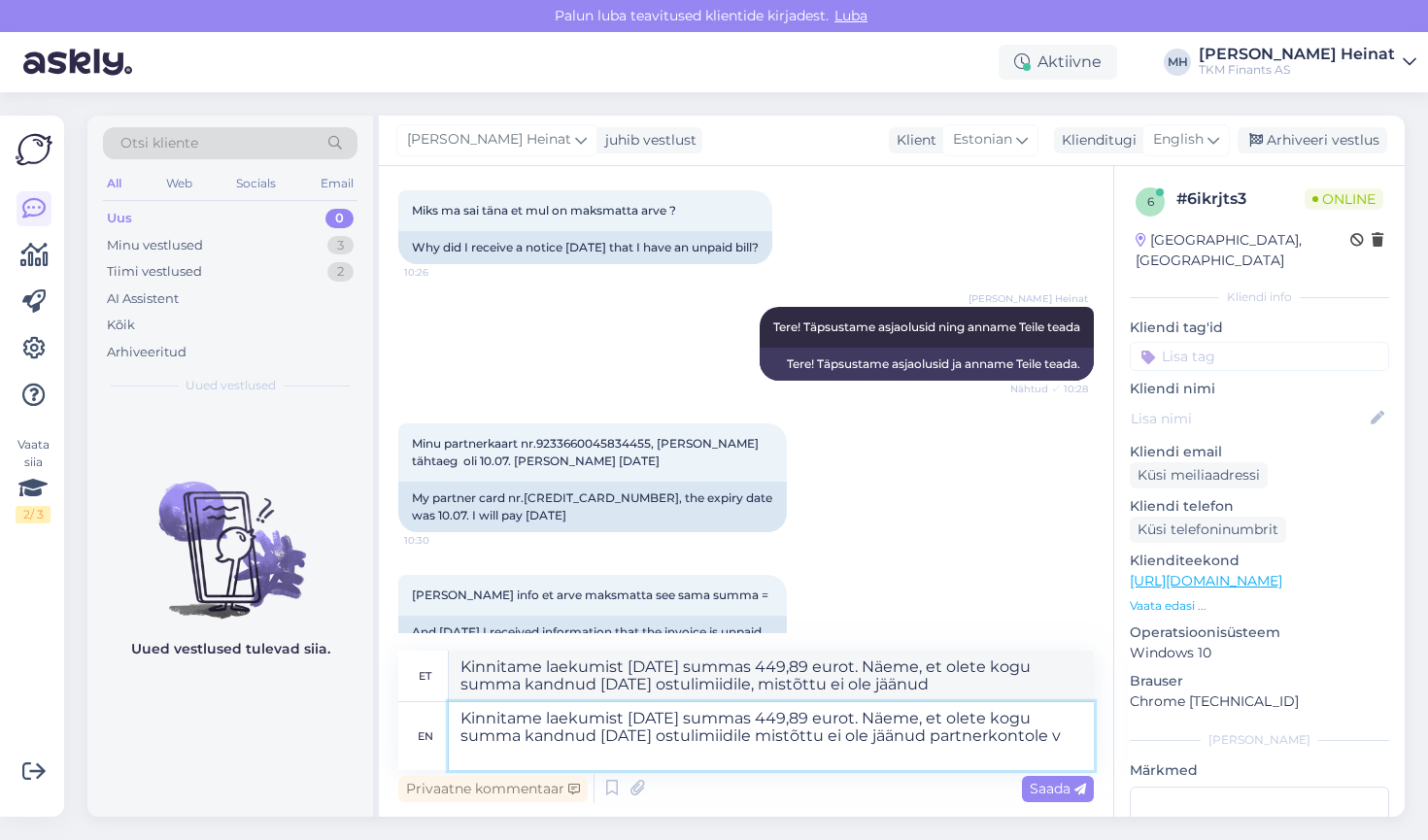 type on "Kinnitame laekumist [DATE] summas 449,89 eurot. Näeme, et olete kogu summa kandnud [DATE] ostulimiidile mistõttu ei ole jäänud partnerkontole va" 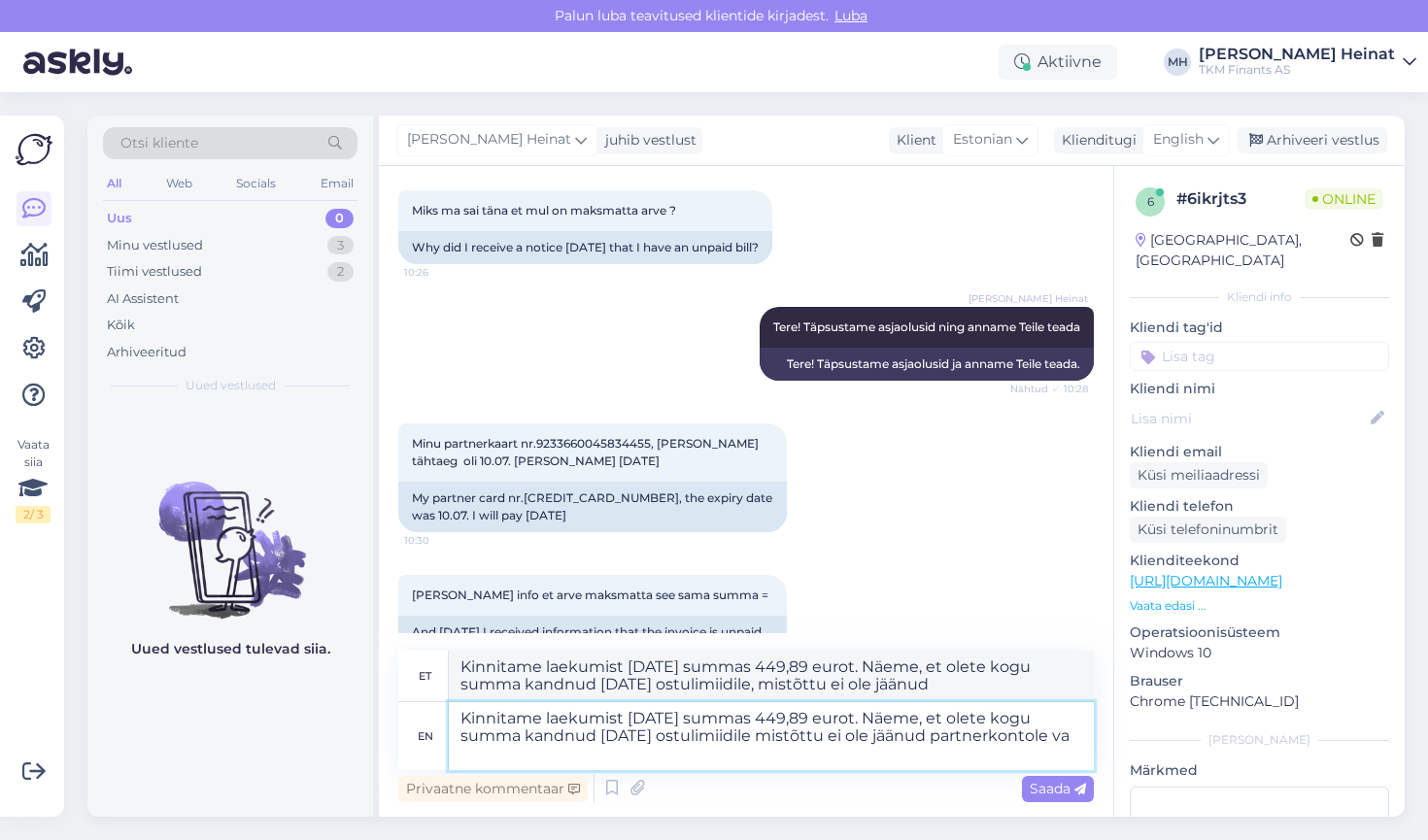 type on "Kinnitame laekumist [DATE] summas 449,89 eurot. Näeme, et olete kogu summa kandnud [DATE] ostulimiidile, mistõttu partnerkontole ei ole midagi jäänud." 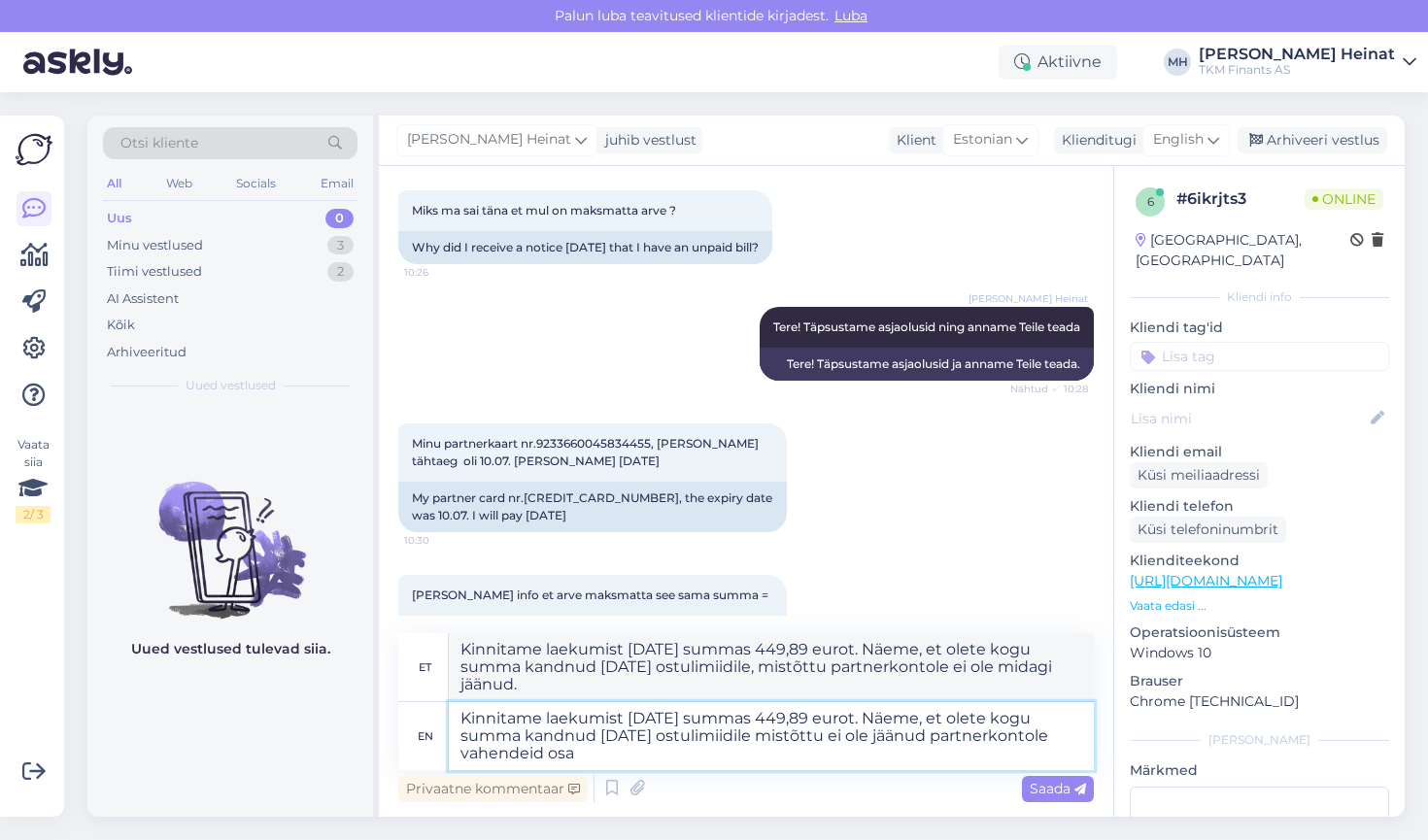 type on "Kinnitame laekumist [DATE] summas 449,89 eurot. Näeme, et olete kogu summa kandnud [DATE] ostulimiidile mistõttu ei ole jäänud partnerkontole vahendeid osam" 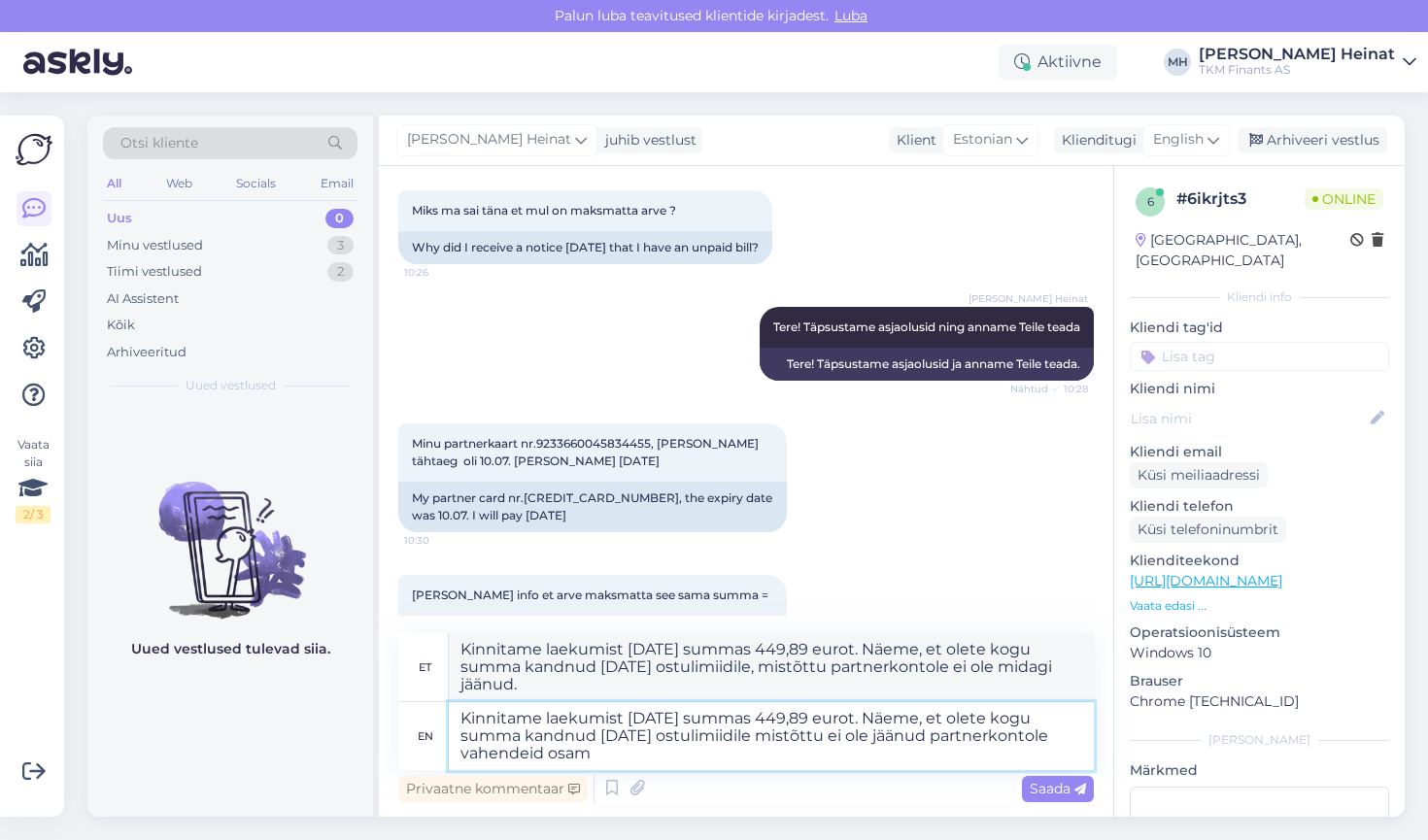 type on "Kinnitame laekumist [DATE] summas 449,89 eurot. Näeme, et olete kogu summa kandnud [DATE] ostulimiidile, mistõttu partnerkontole ei ole jäänud vahendeid." 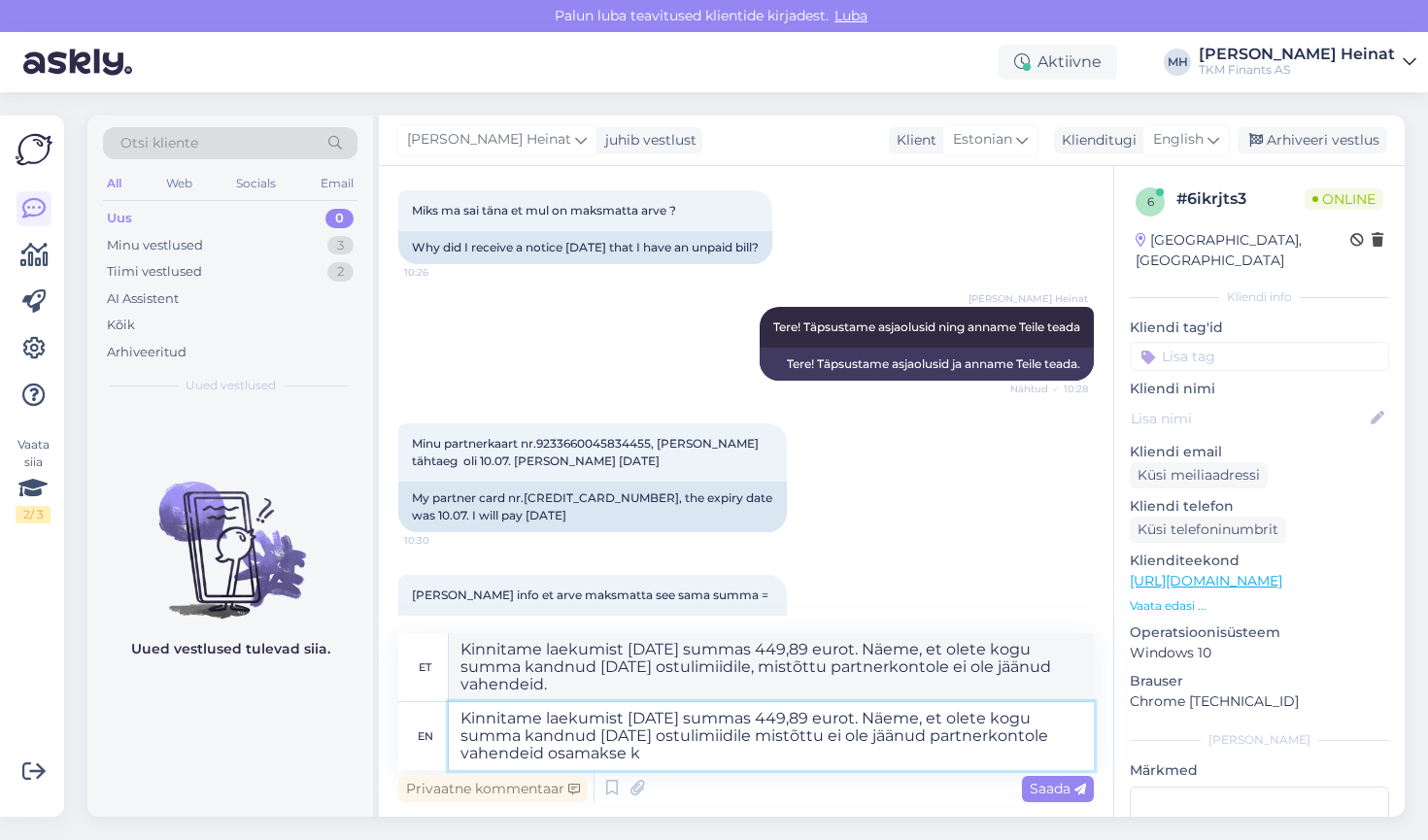 type on "Kinnitame laekumist [DATE] summas 449,89 eurot. Näeme, et olete kogu summa kandnud [DATE] ostulimiidile mistõttu ei ole jäänud partnerkontole vahendeid osamakse ka" 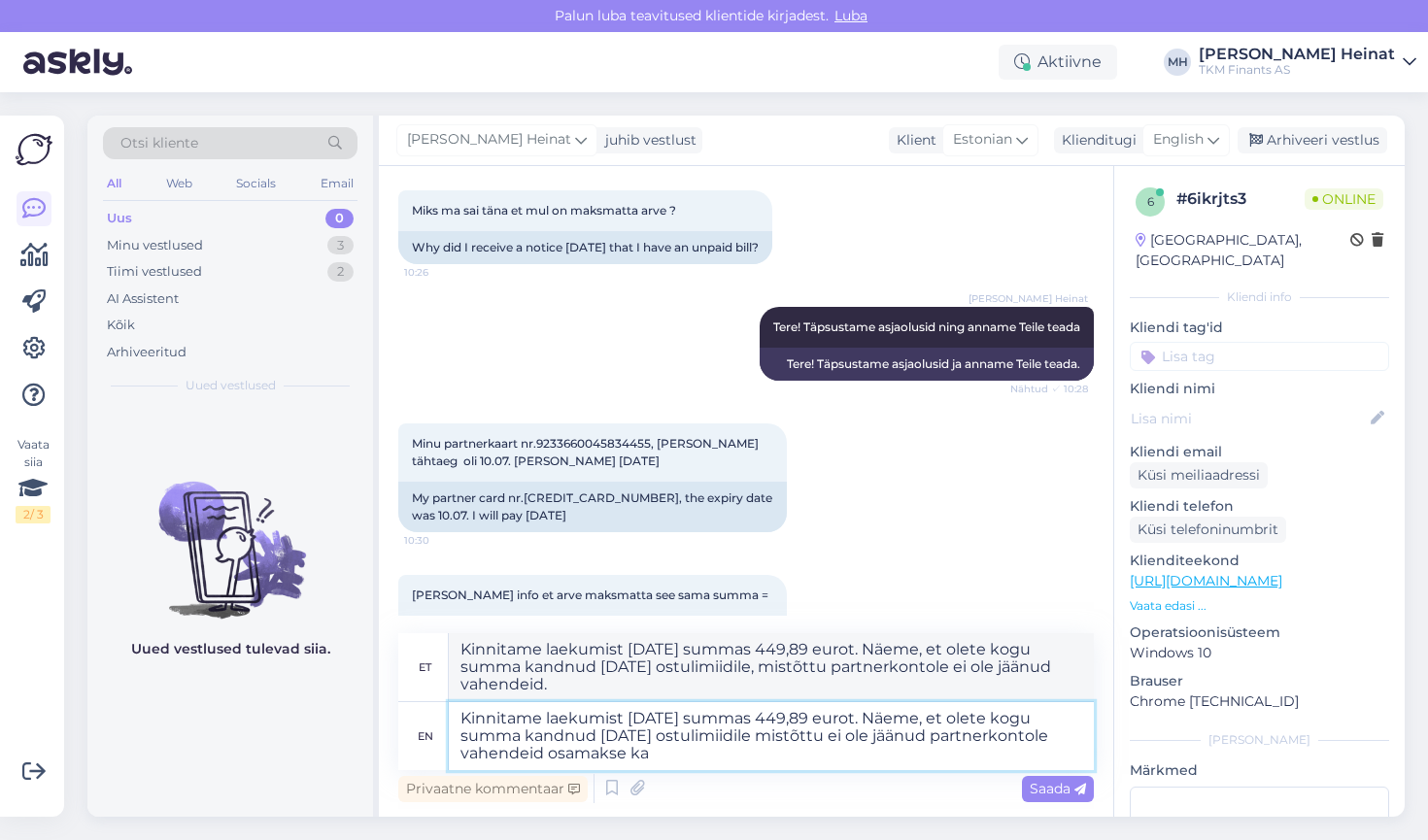 type on "Kinnitame laekumist [DATE] summas 449,89 eurot. Näeme, et olete kogu summa kandnud [DATE] ostulimiidile, mistõttu ei ole partnerkontole jäänud vahendeid osamakseks." 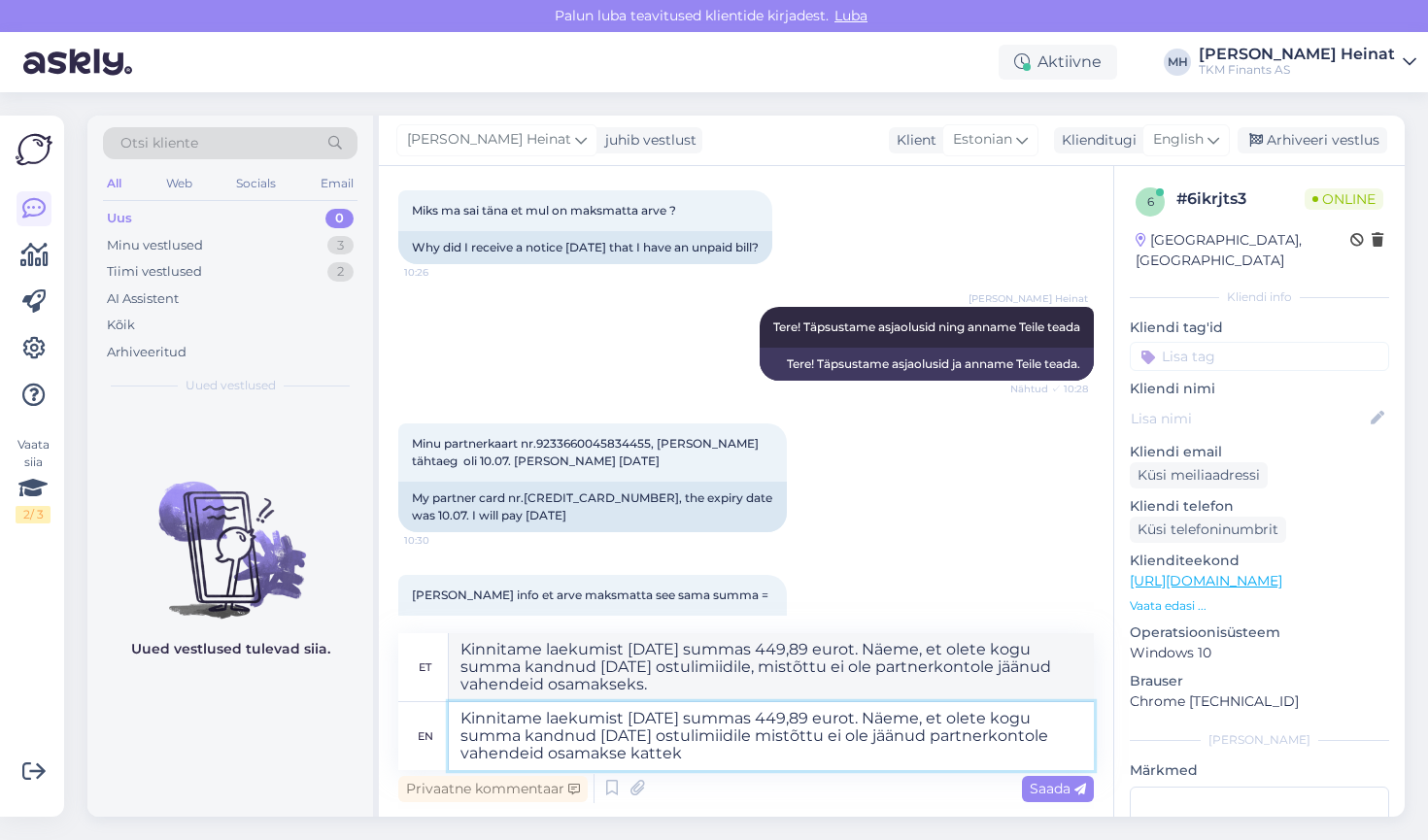 type on "Kinnitame laekumist [DATE] summas 449,89 eurot. Näeme, et olete kogu summa kandnud [DATE] ostulimiidile mistõttu ei ole jäänud partnerkontole vahendeid osamakse katteks" 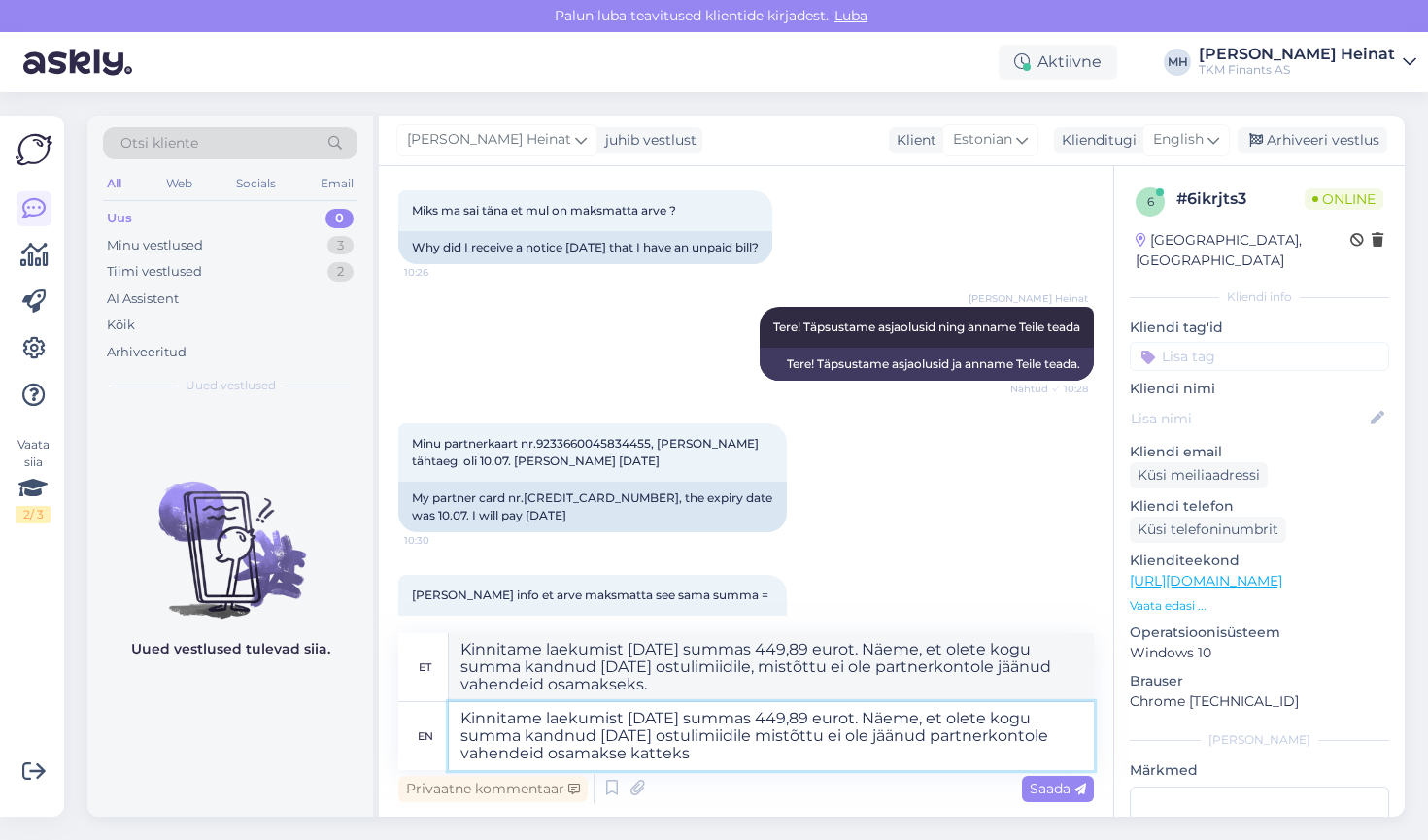 type on "Kinnitame laekumist [DATE] summas 449,89 eurot. Näeme, et olete kogu summa kandnud [DATE] ostulimiidile, mistõttu ei ole partnerkontole jäänud vahendeid osamakse katteks." 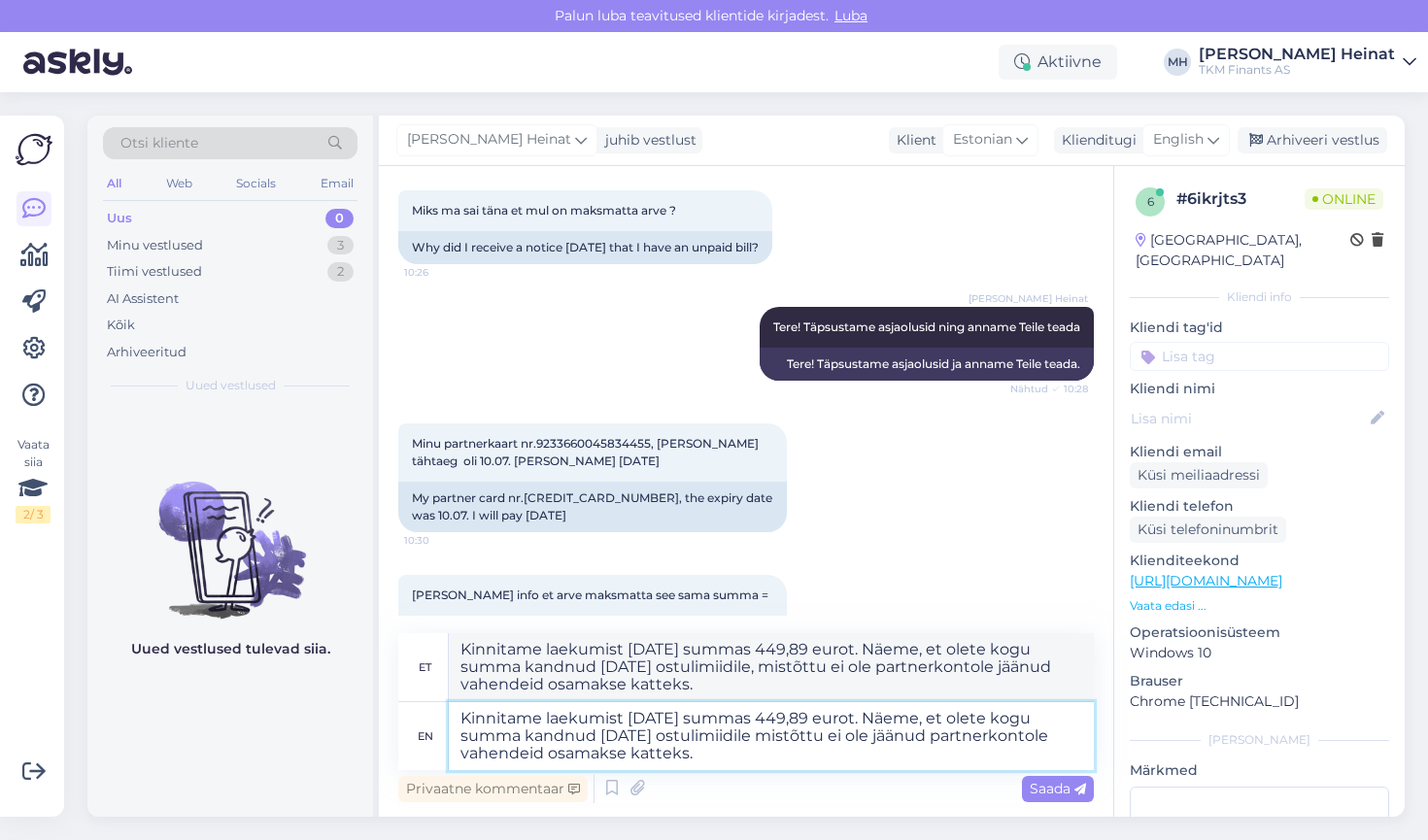 scroll, scrollTop: 1704, scrollLeft: 0, axis: vertical 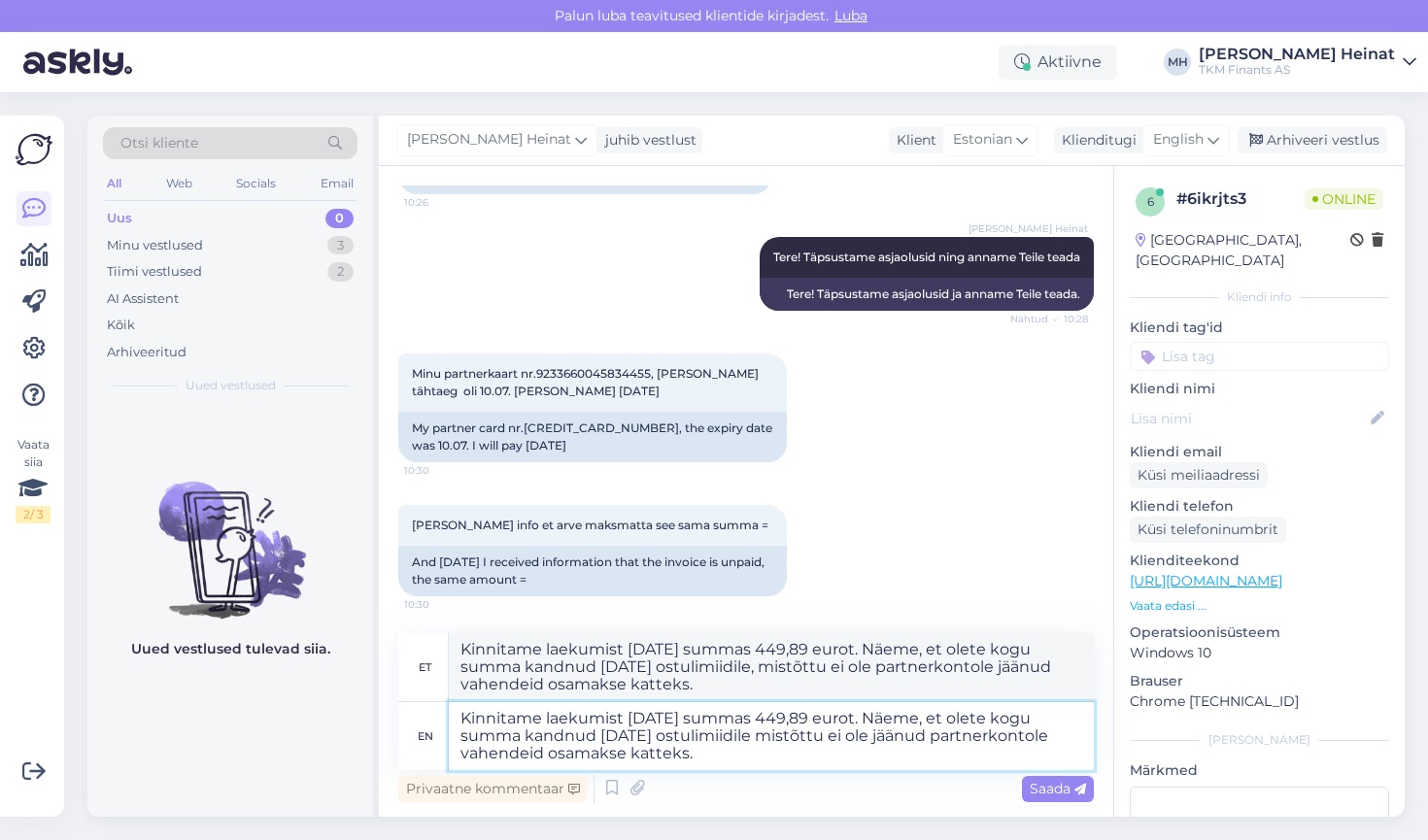 click on "Kinnitame laekumist [DATE] summas 449,89 eurot. Näeme, et olete kogu summa kandnud [DATE] ostulimiidile mistõttu ei ole jäänud partnerkontole vahendeid osamakse katteks." at bounding box center (771, 736) 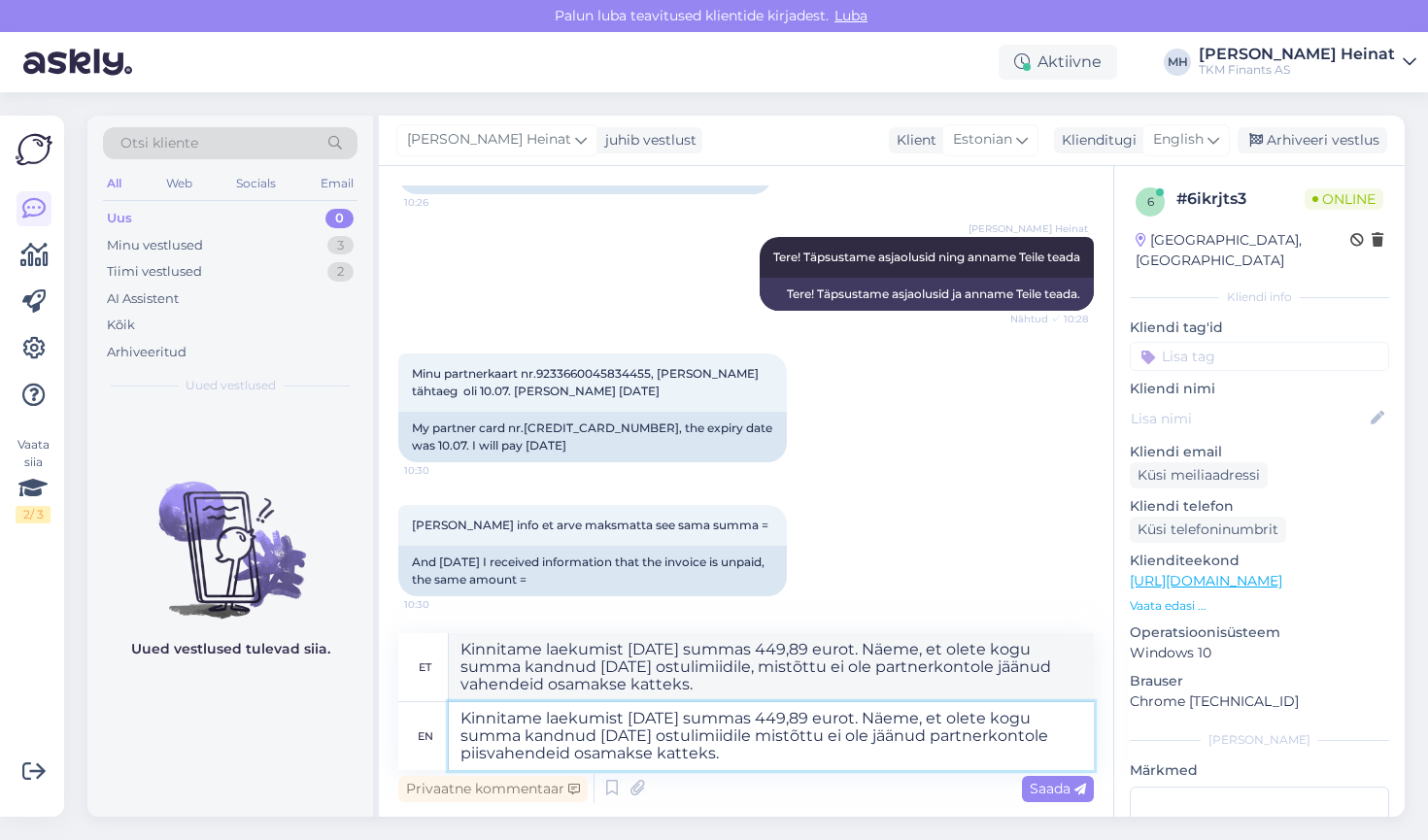 type on "Kinnitame laekumist [DATE] summas 449,89 eurot. Näeme, et olete kogu summa kandnud [DATE] ostulimiidile mistõttu ei ole jäänud partnerkontole piisavahendeid osamakse katteks." 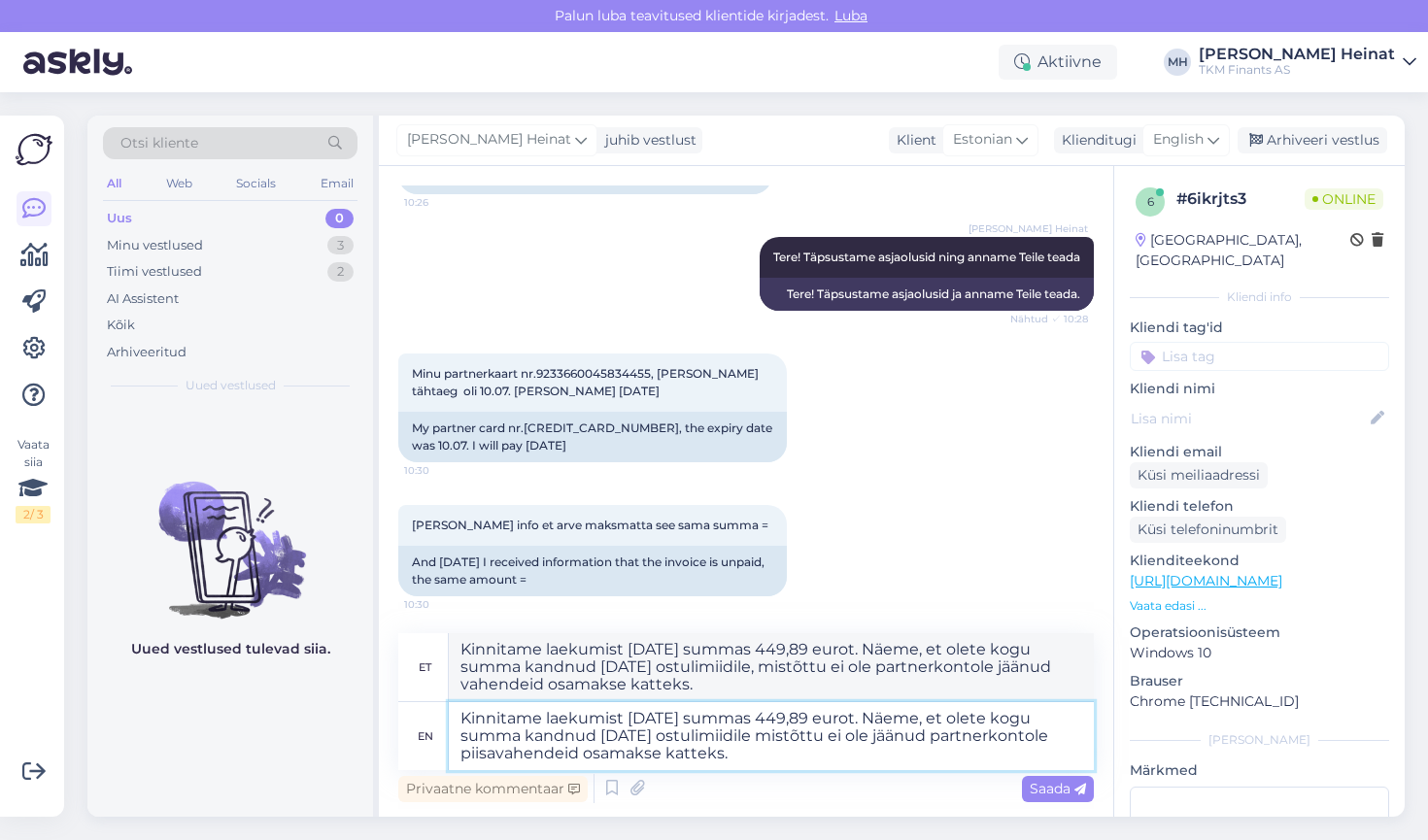 type on "Kinnitame laekumist [DATE] summas 449,89 eurot. Näeme, et olete kogu summa kandnud [DATE] ostulimiidile, mistõttu ei ole partnerkontole jäänud piisavalt vahendeid osamakse katteks." 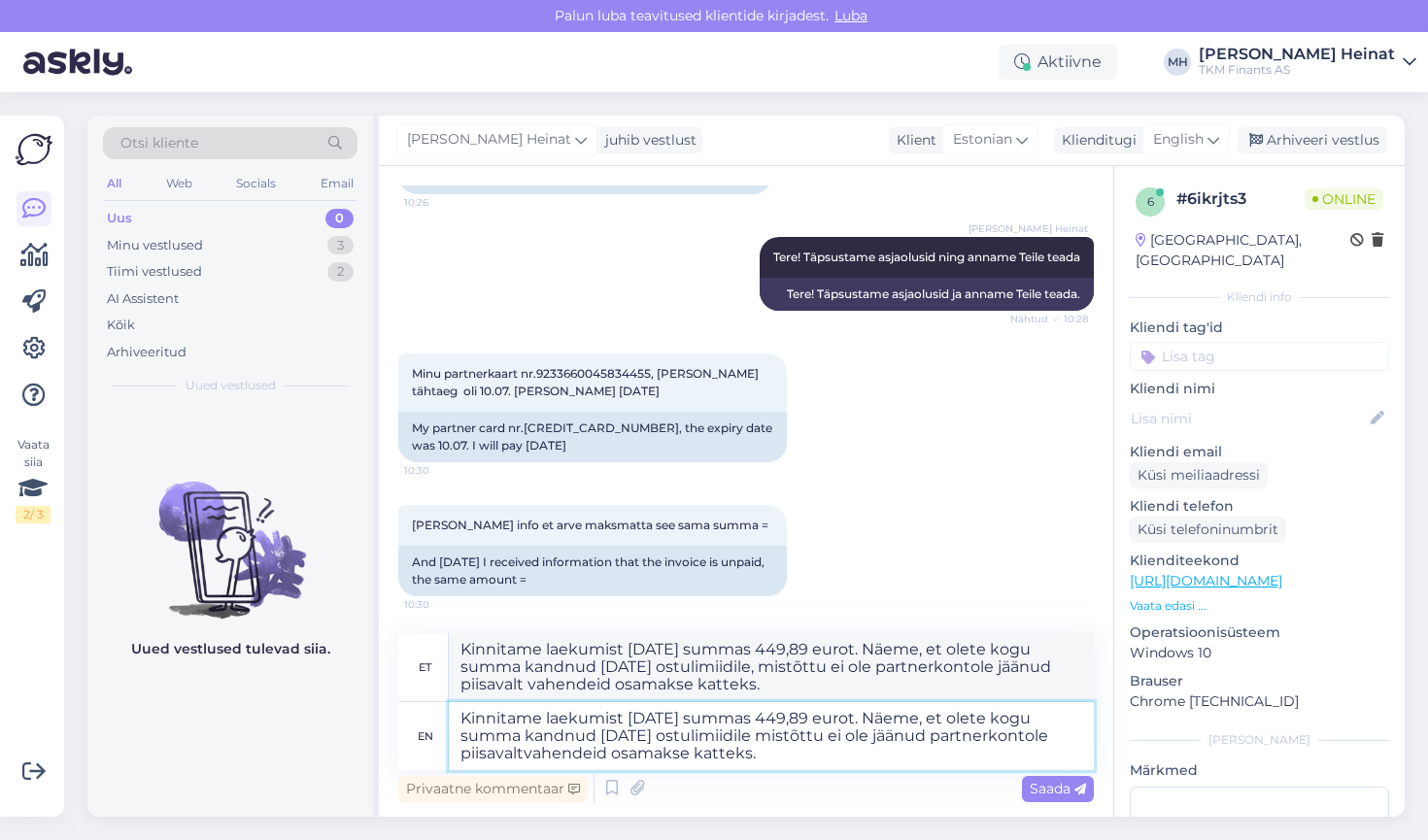 click on "Kinnitame laekumist [DATE] summas 449,89 eurot. Näeme, et olete kogu summa kandnud [DATE] ostulimiidile mistõttu ei ole jäänud partnerkontole piisavaltvahendeid osamakse katteks." at bounding box center [771, 736] 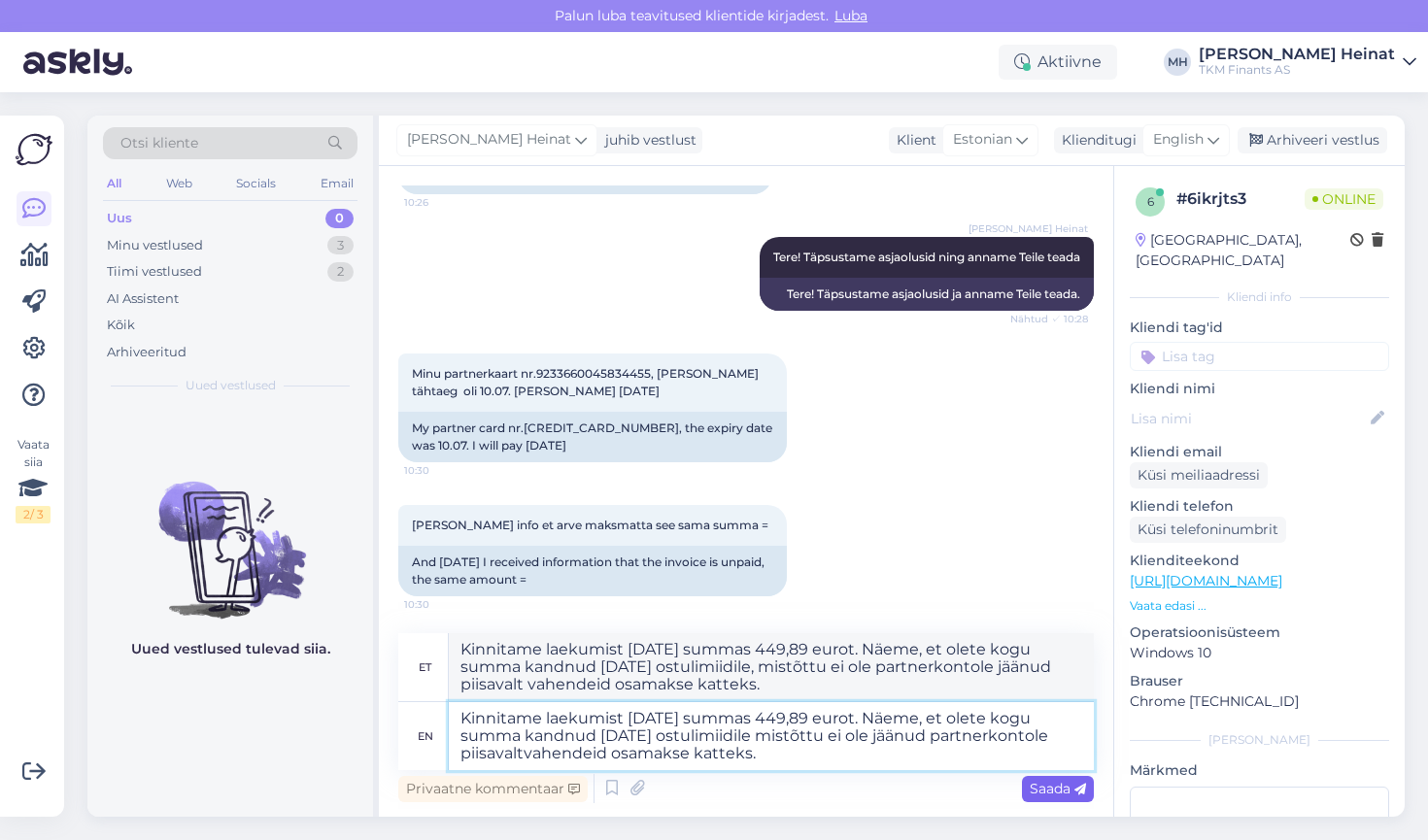 type on "Kinnitame laekumist [DATE] summas 449,89 eurot. Näeme, et olete kogu summa kandnud [DATE] ostulimiidile mistõttu ei ole jäänud partnerkontole piisavaltvahendeid osamakse katteks." 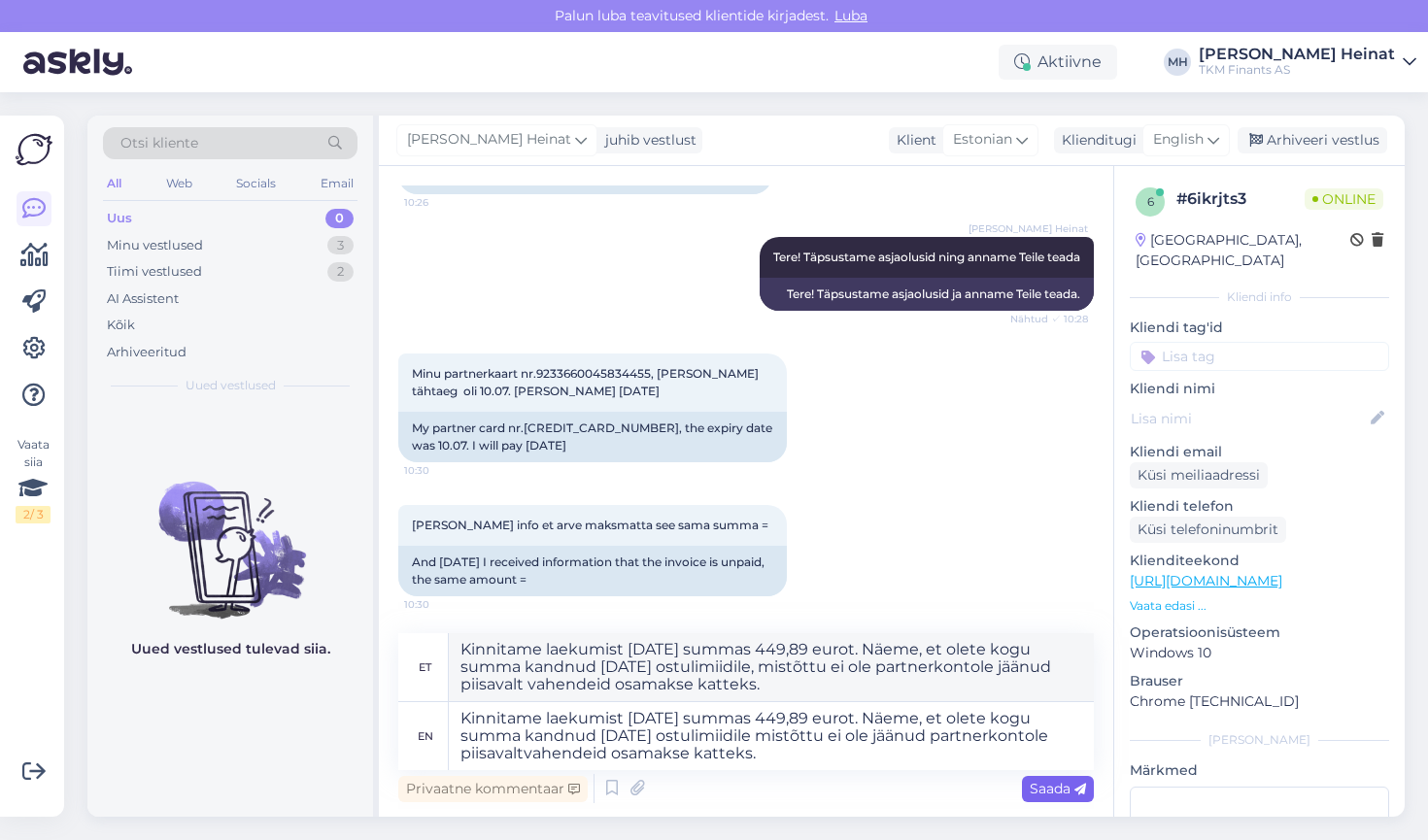 click on "Saada" at bounding box center [1058, 789] 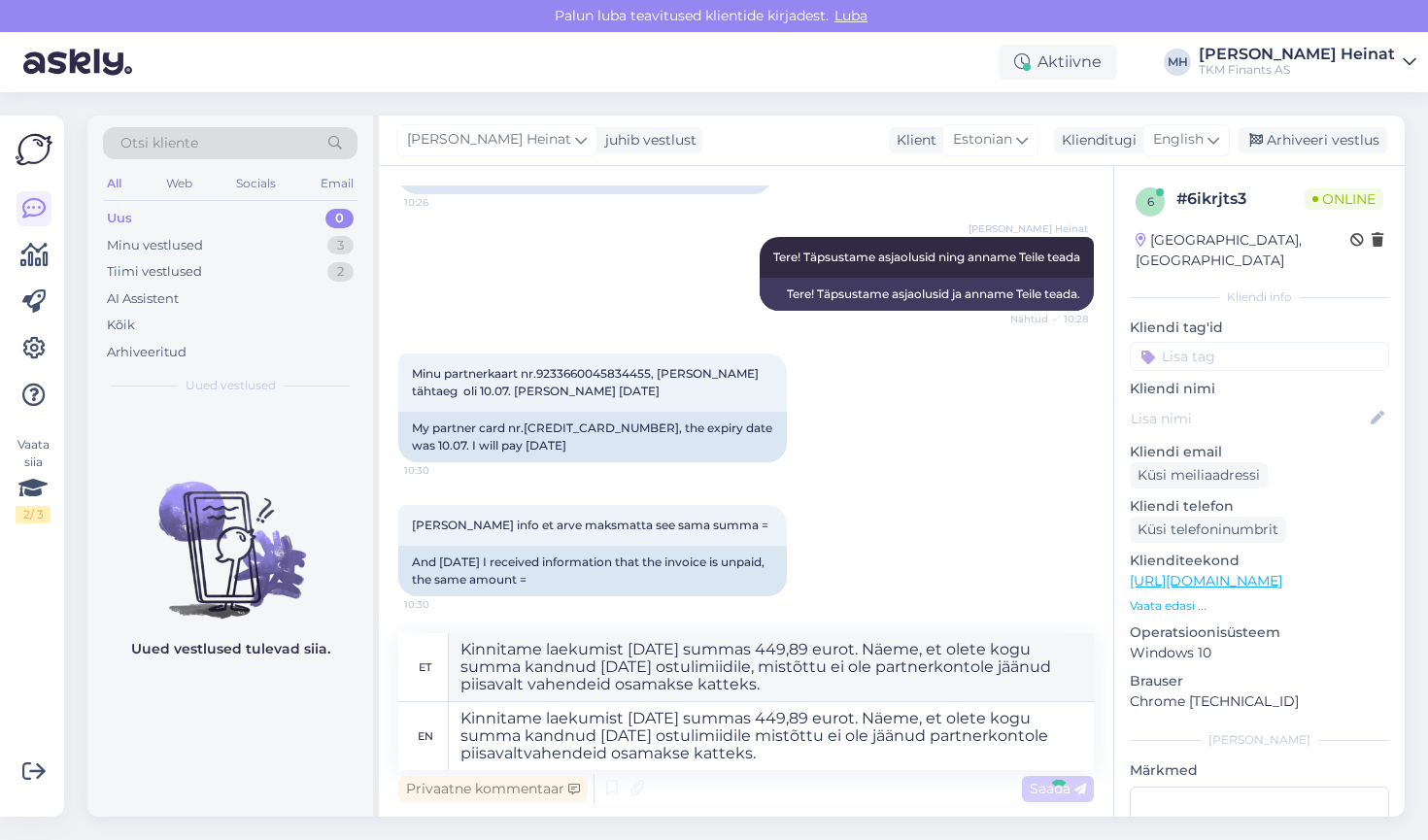 type 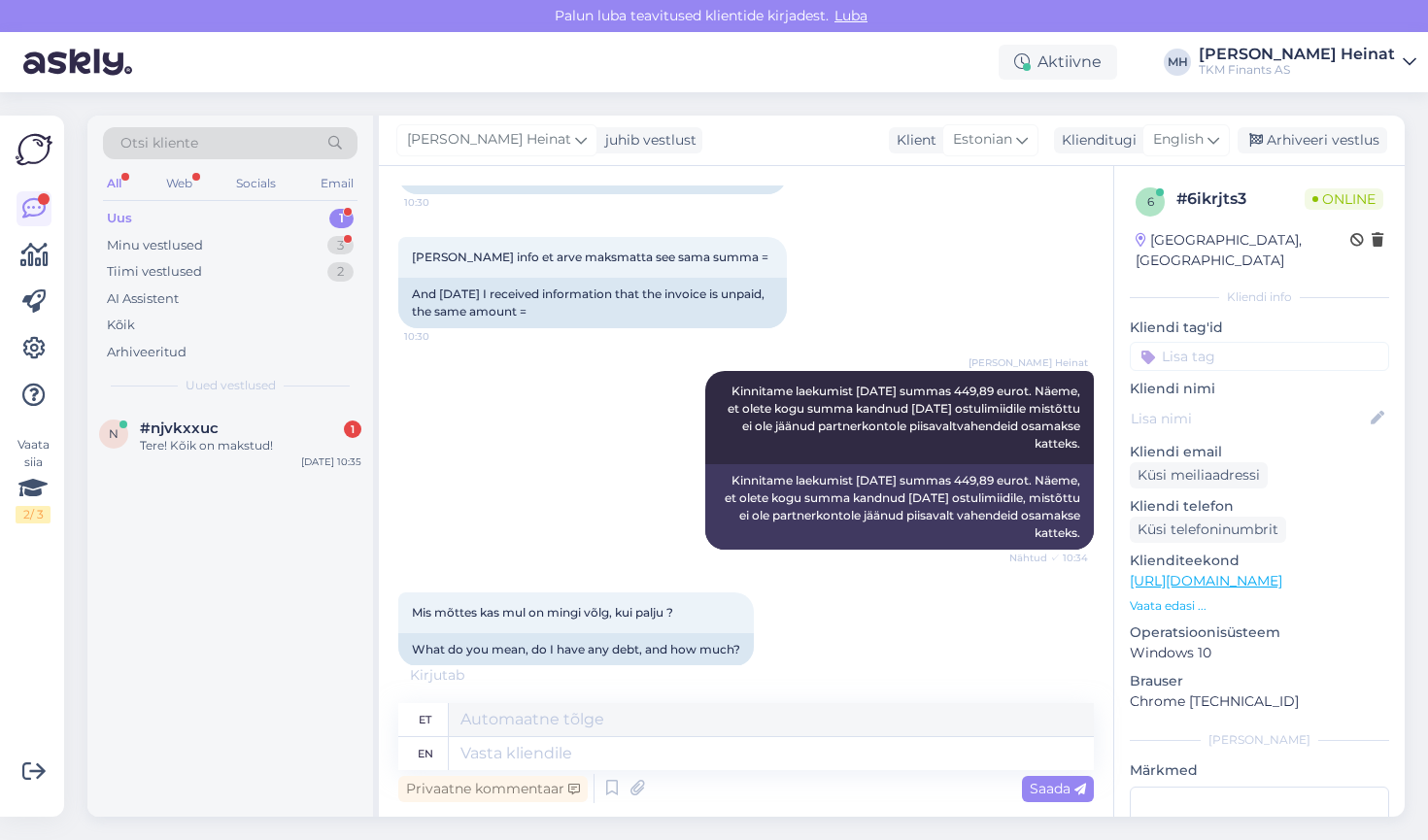 scroll, scrollTop: 2089, scrollLeft: 0, axis: vertical 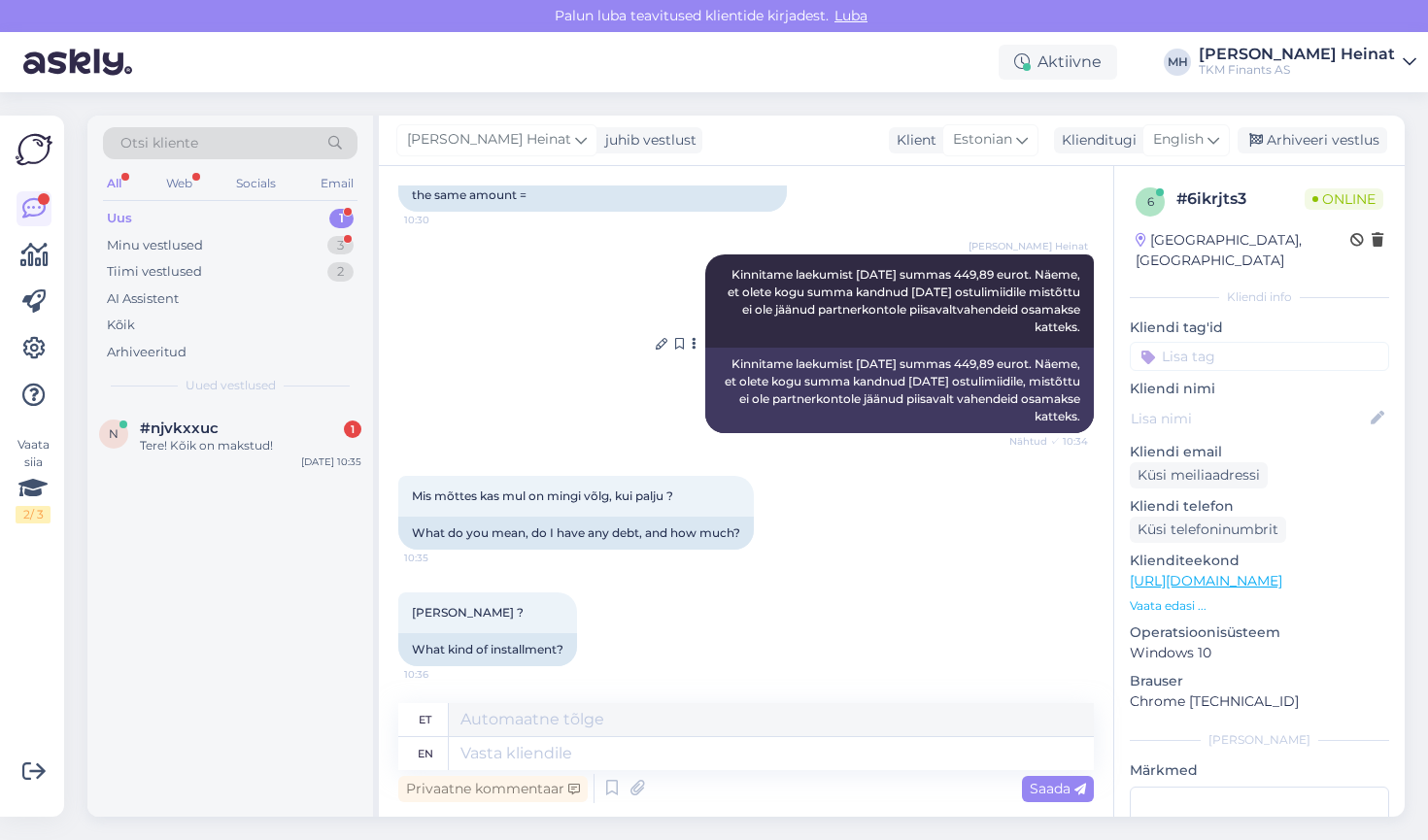 drag, startPoint x: 1067, startPoint y: 330, endPoint x: 737, endPoint y: 275, distance: 334.55194 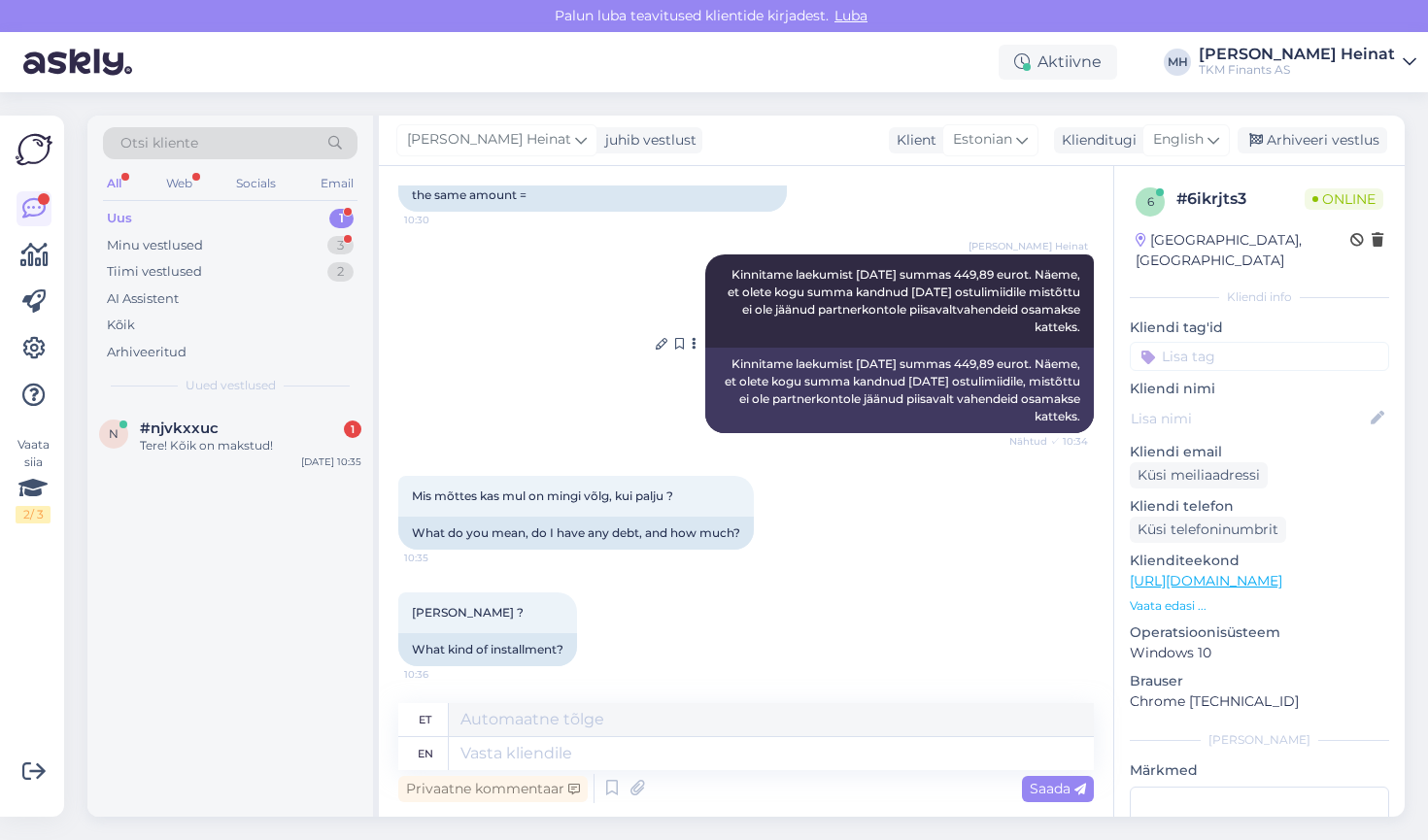 click on "[PERSON_NAME] Heinat Kinnitame laekumist [DATE] summas 449,89 eurot. Näeme, et olete kogu summa kandnud [DATE] ostulimiidile mistõttu ei ole jäänud partnerkontole piisavaltvahendeid osamakse katteks.  Nähtud ✓ 10:34" at bounding box center (900, 301) 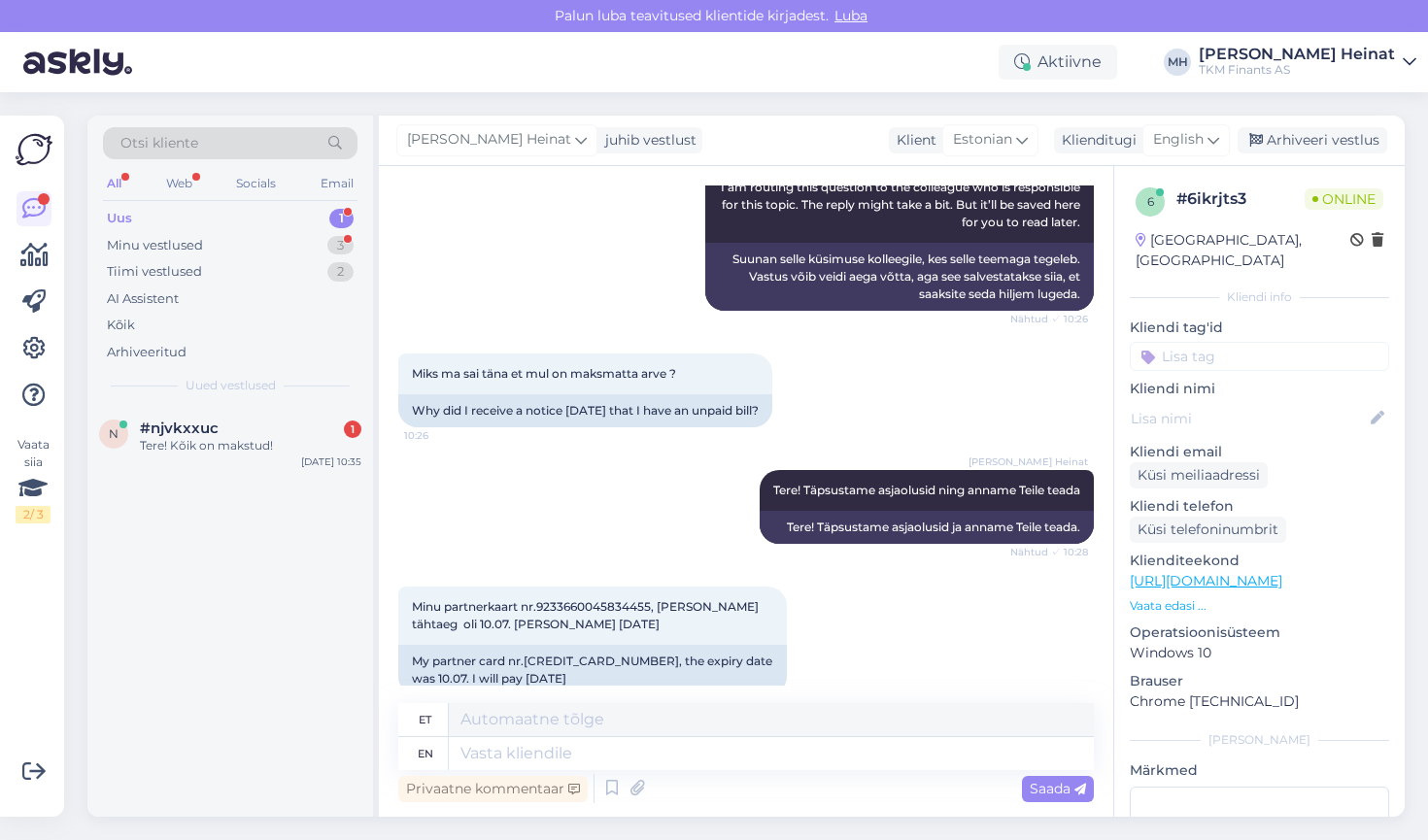 scroll, scrollTop: 1560, scrollLeft: 0, axis: vertical 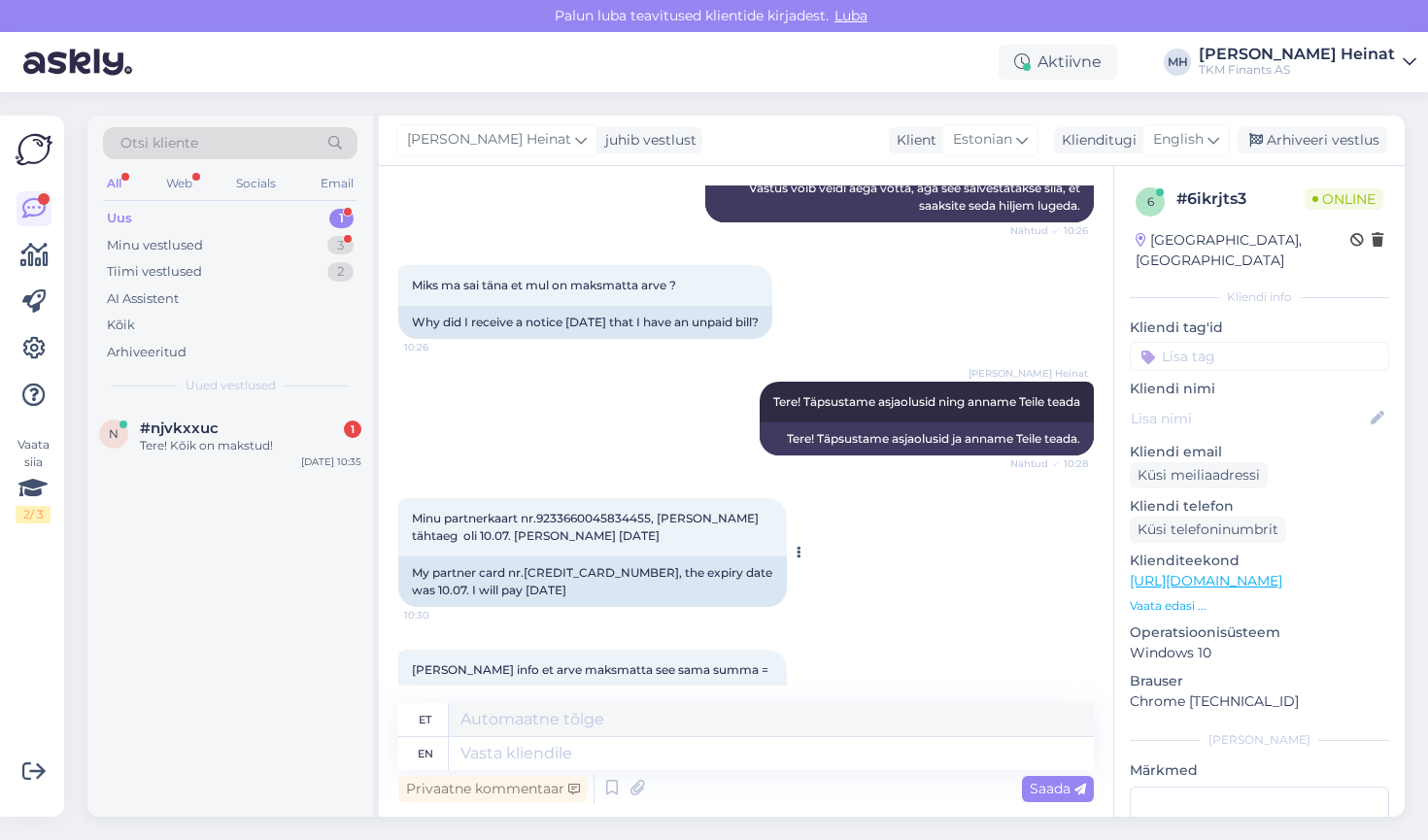 click on "Minu partnerkaart nr.9233660045834455, [PERSON_NAME] tähtaeg  oli 10.07. [PERSON_NAME] [DATE]" at bounding box center [587, 526] 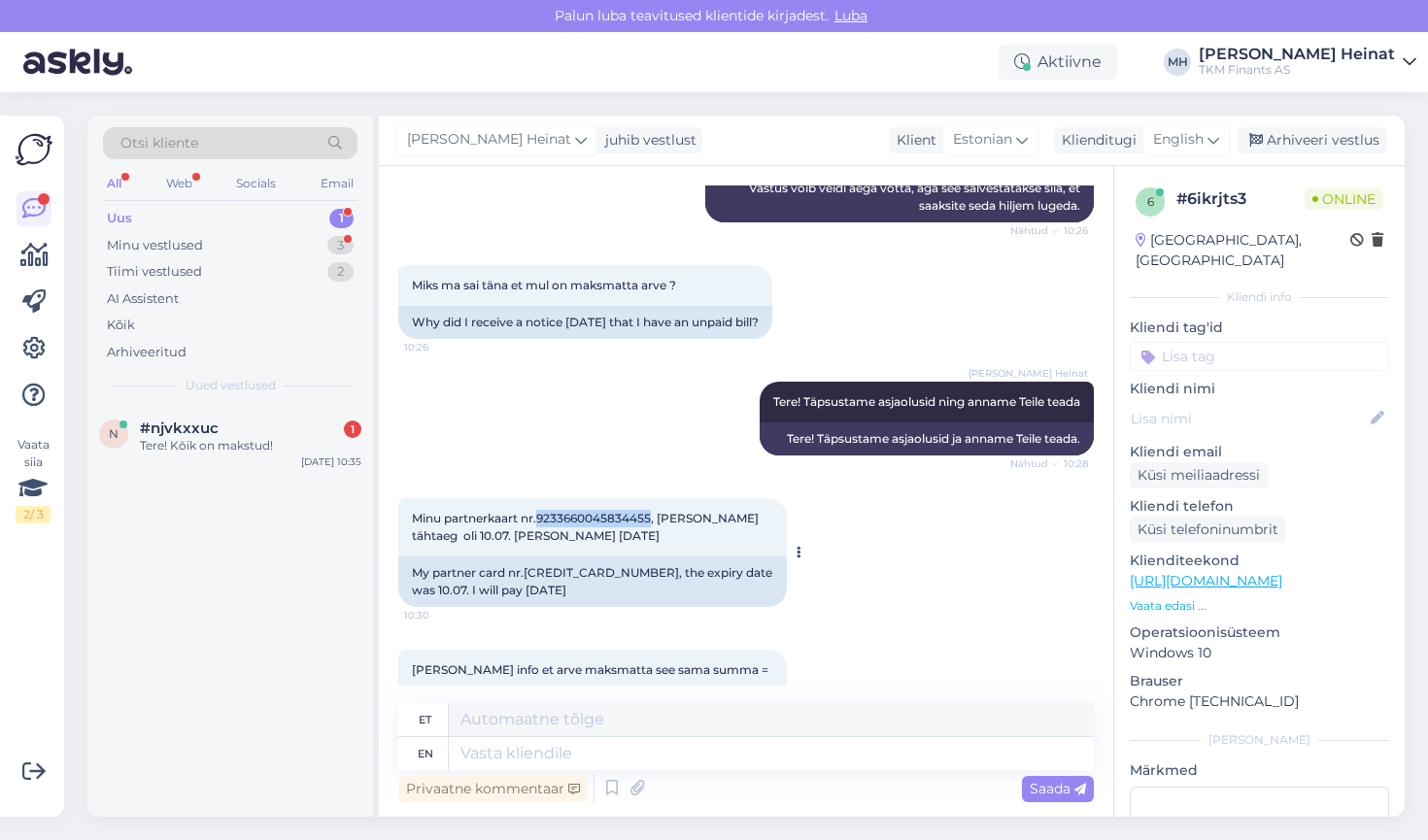 drag, startPoint x: 652, startPoint y: 514, endPoint x: 542, endPoint y: 518, distance: 110.0727 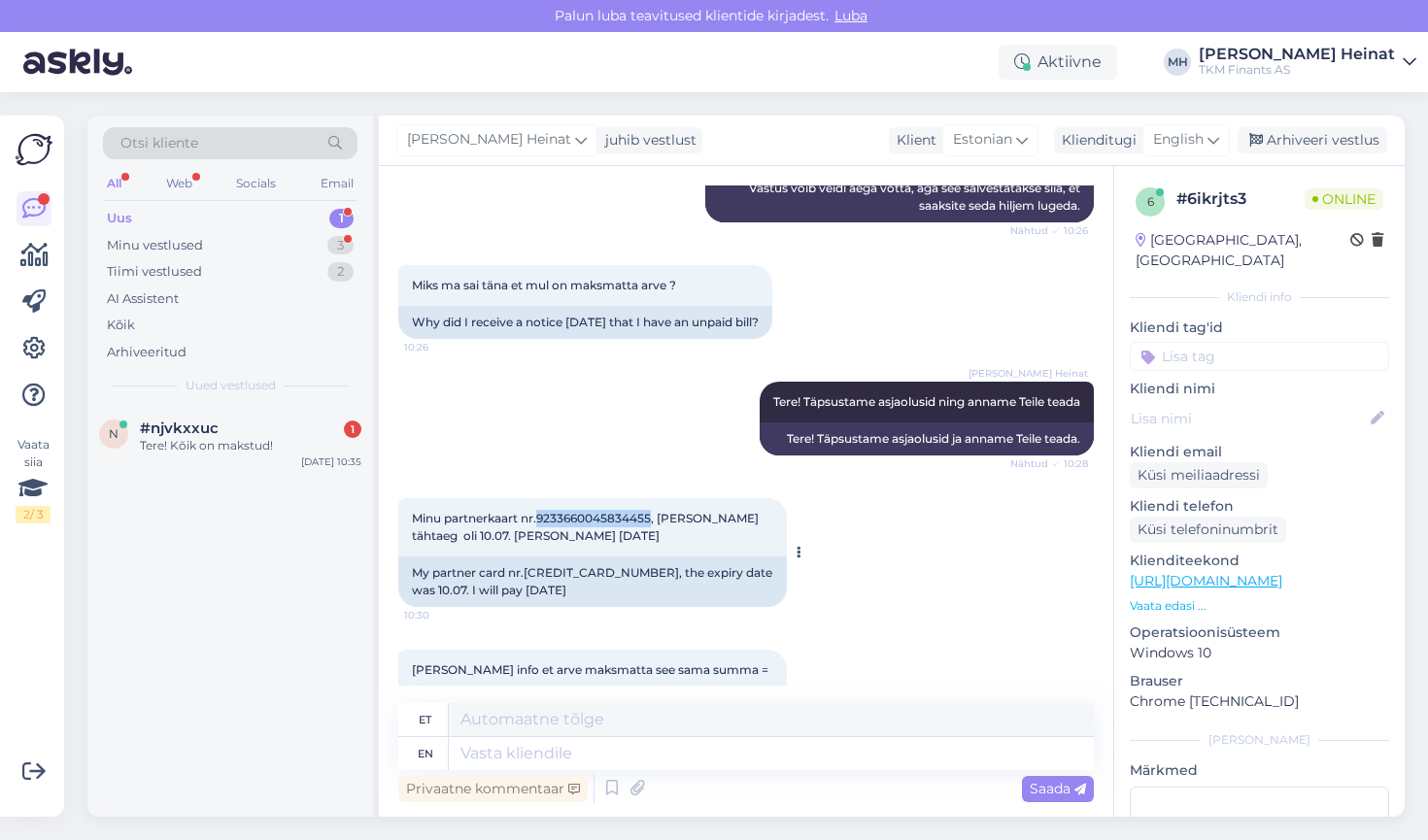 click on "Minu partnerkaart nr.9233660045834455, [PERSON_NAME] tähtaeg  oli 10.07. [PERSON_NAME] [DATE]" at bounding box center [587, 526] 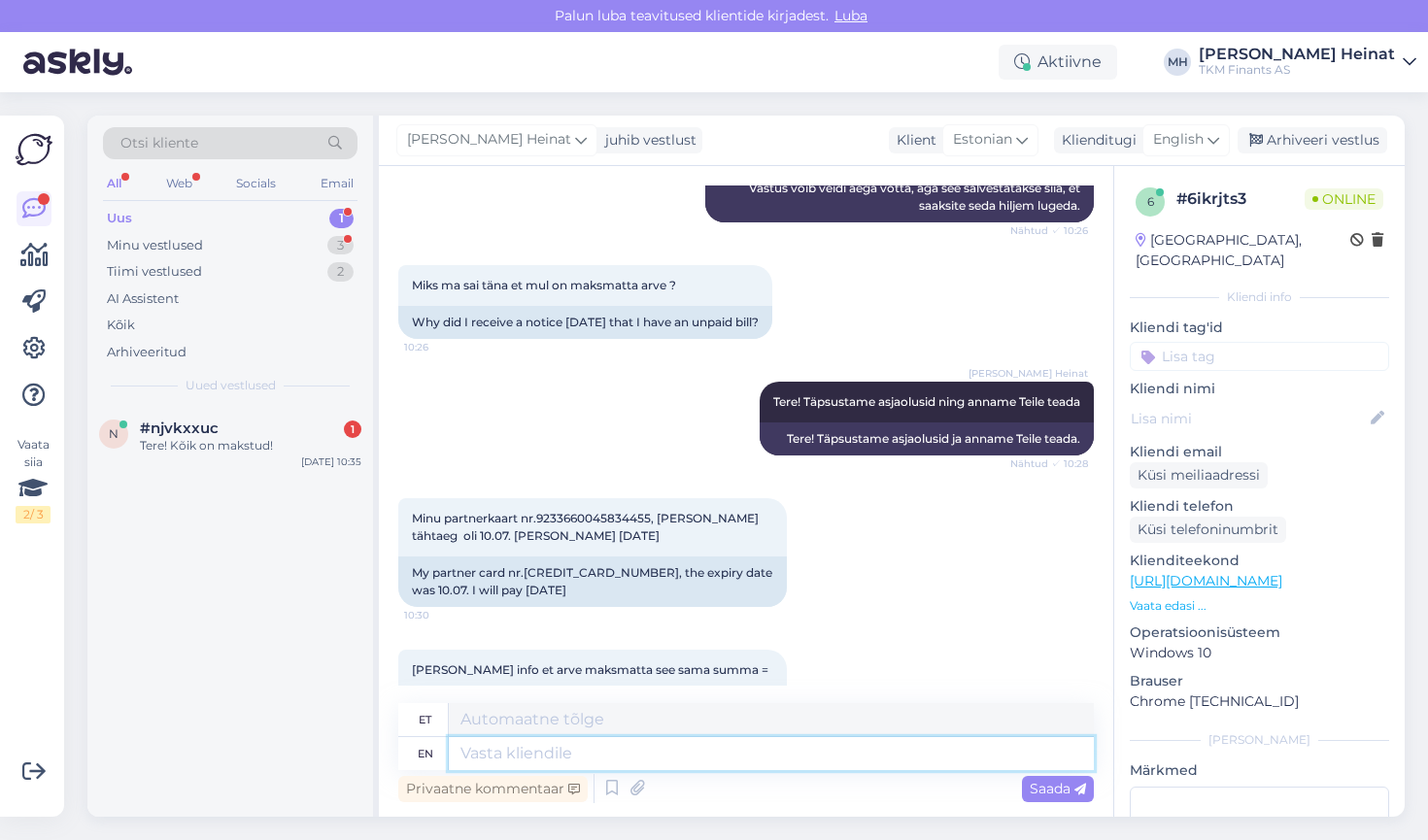 click at bounding box center [771, 754] 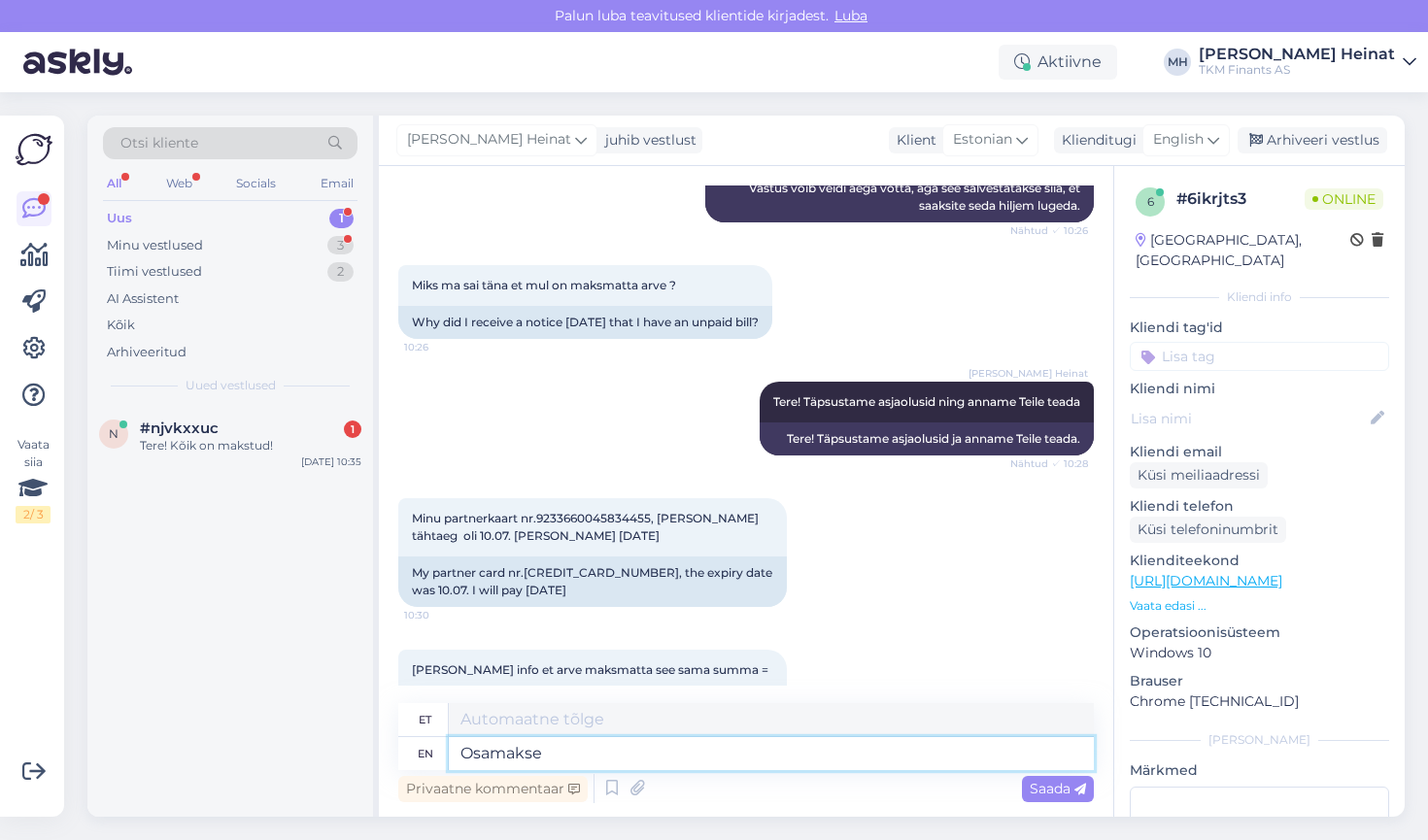 type on "Osamakse" 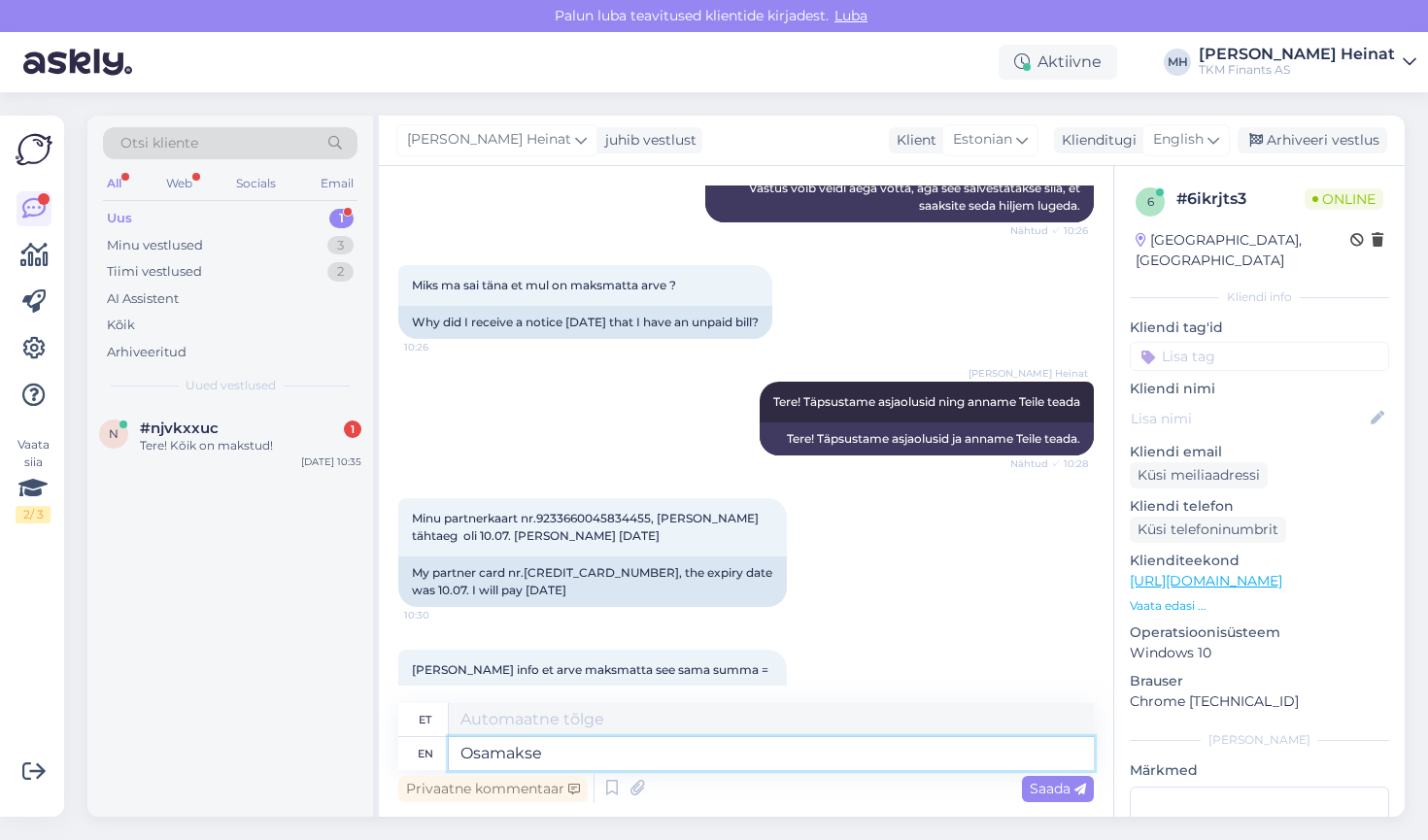 type on "Osamakse" 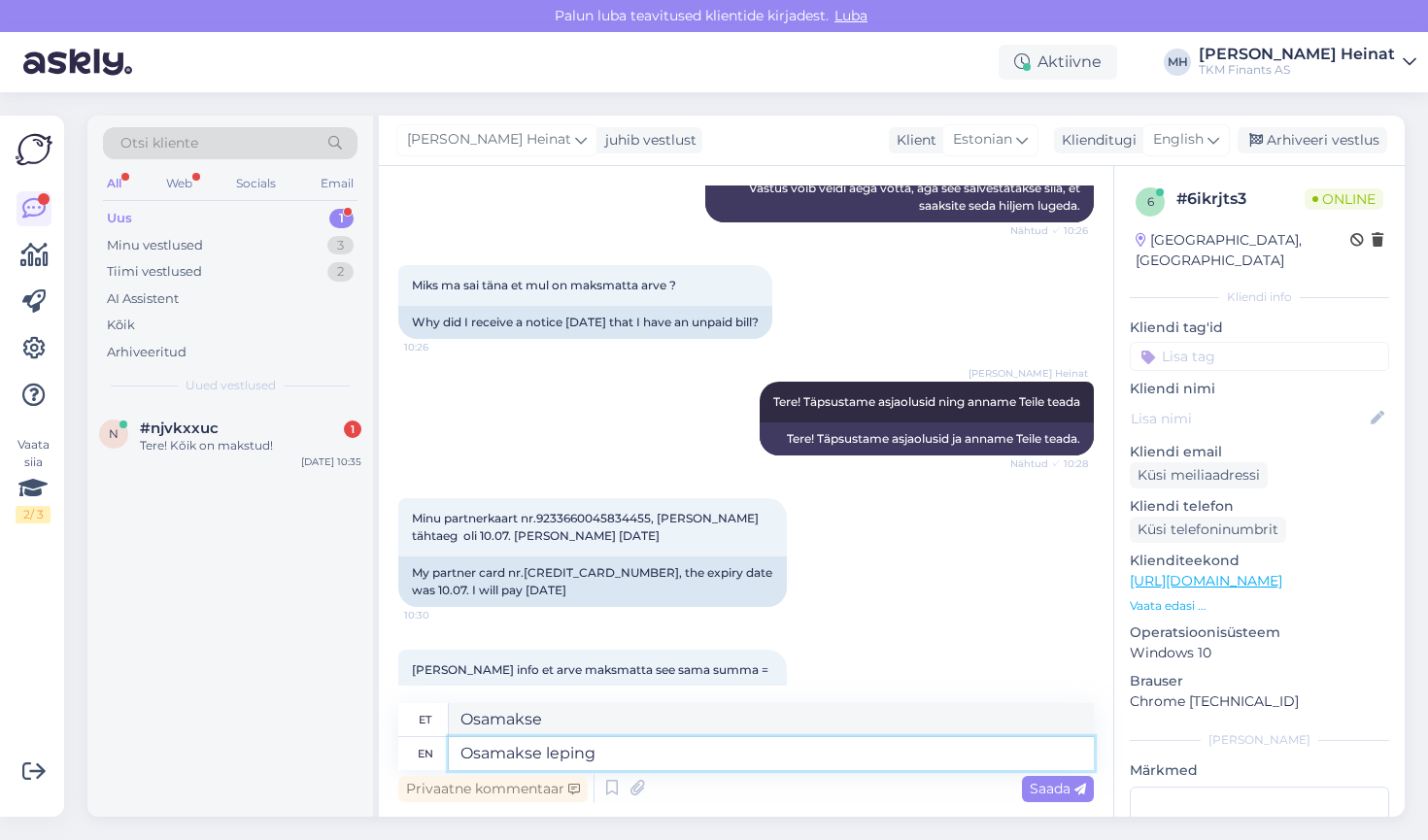 type on "Osamakse leping" 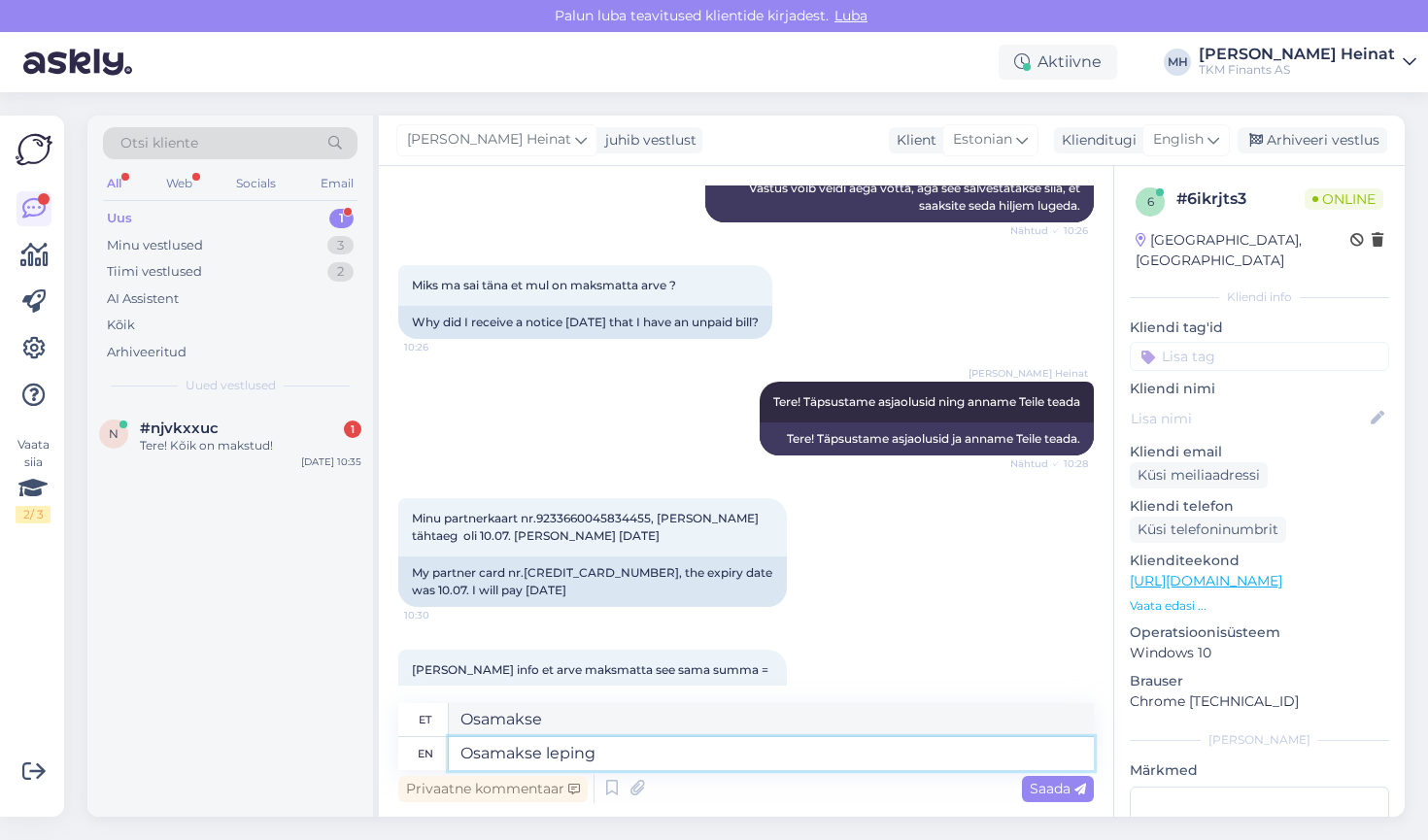 type on "Osamaksuleping" 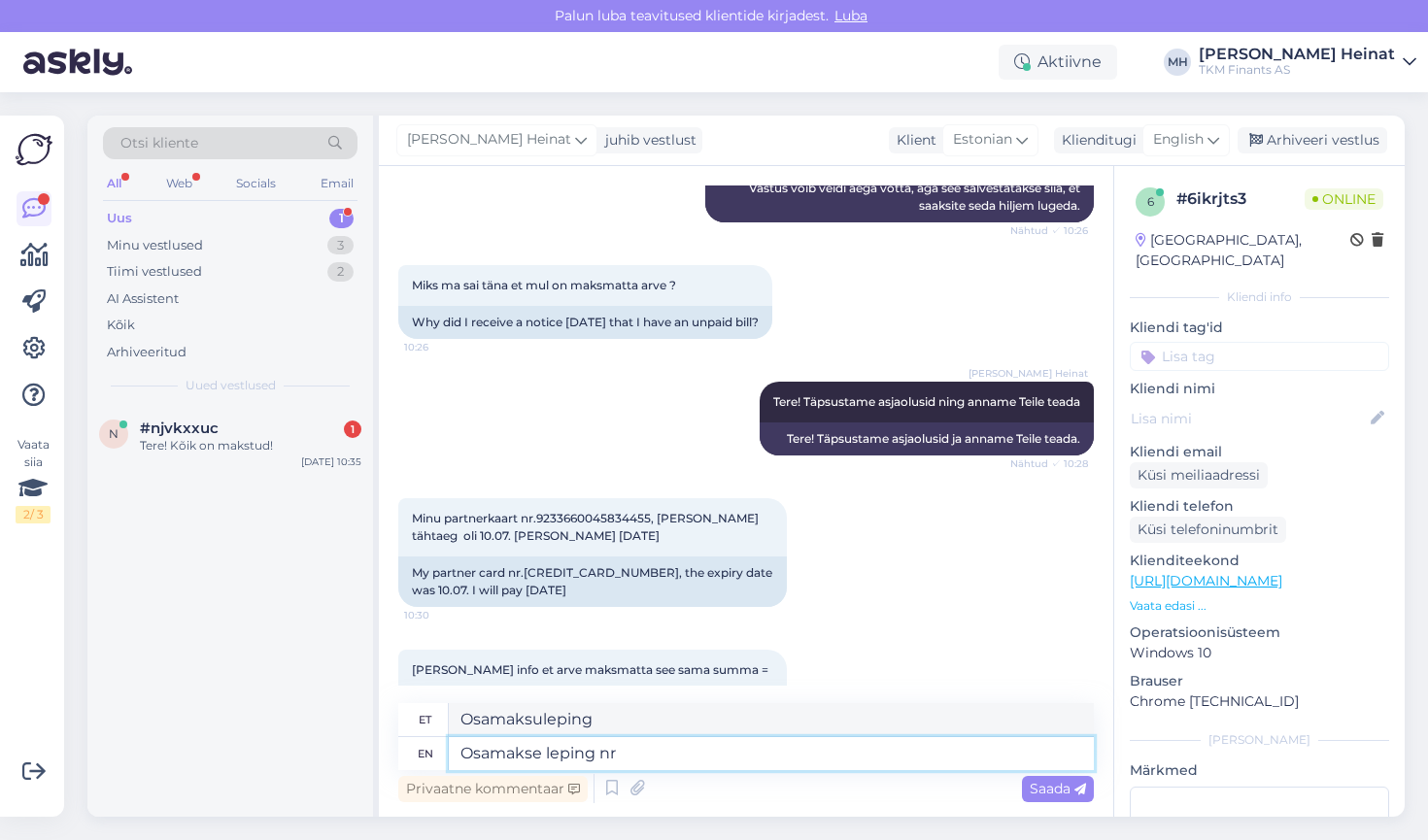 type on "Osamakse leping nr" 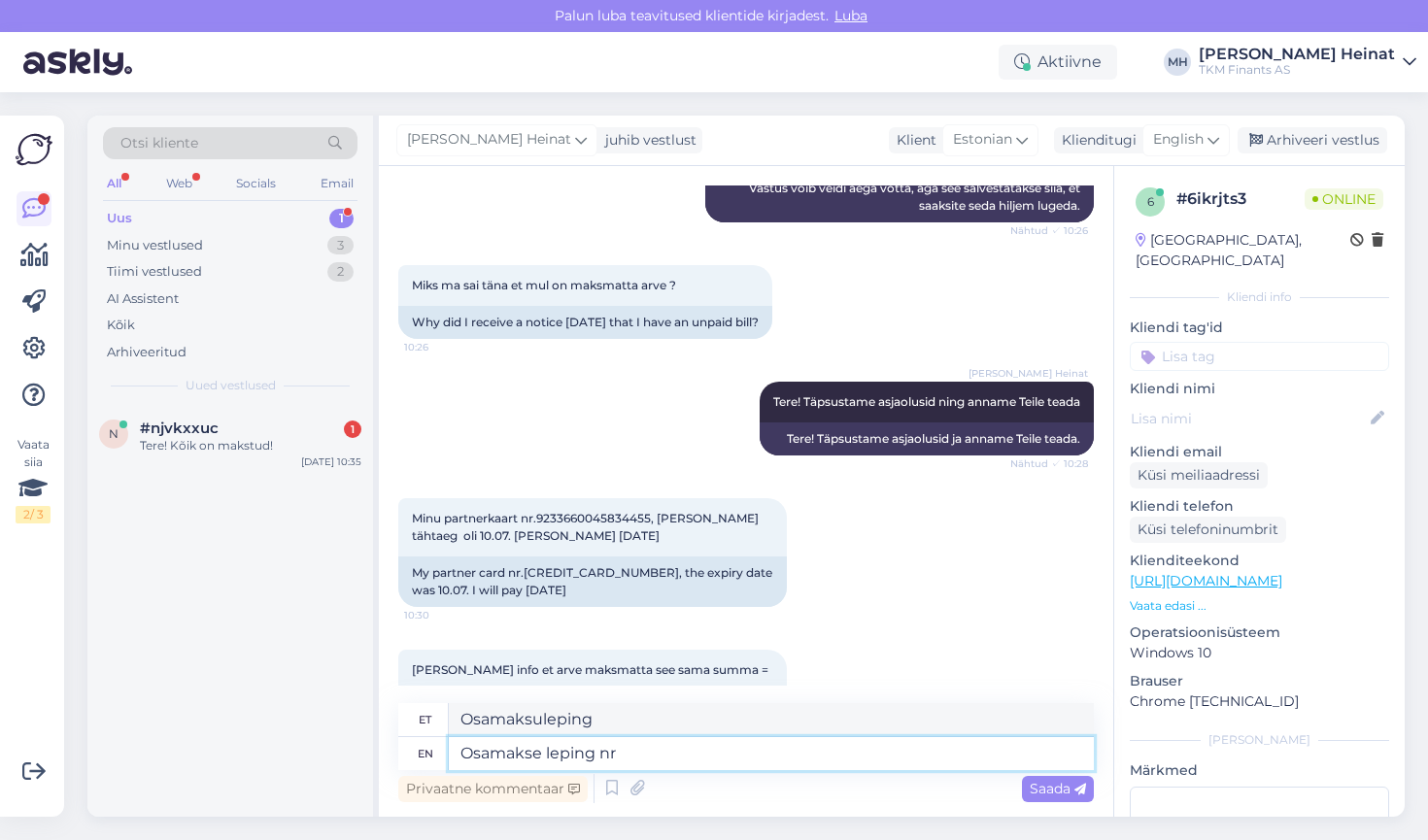 type on "Järelmaksuleping nr" 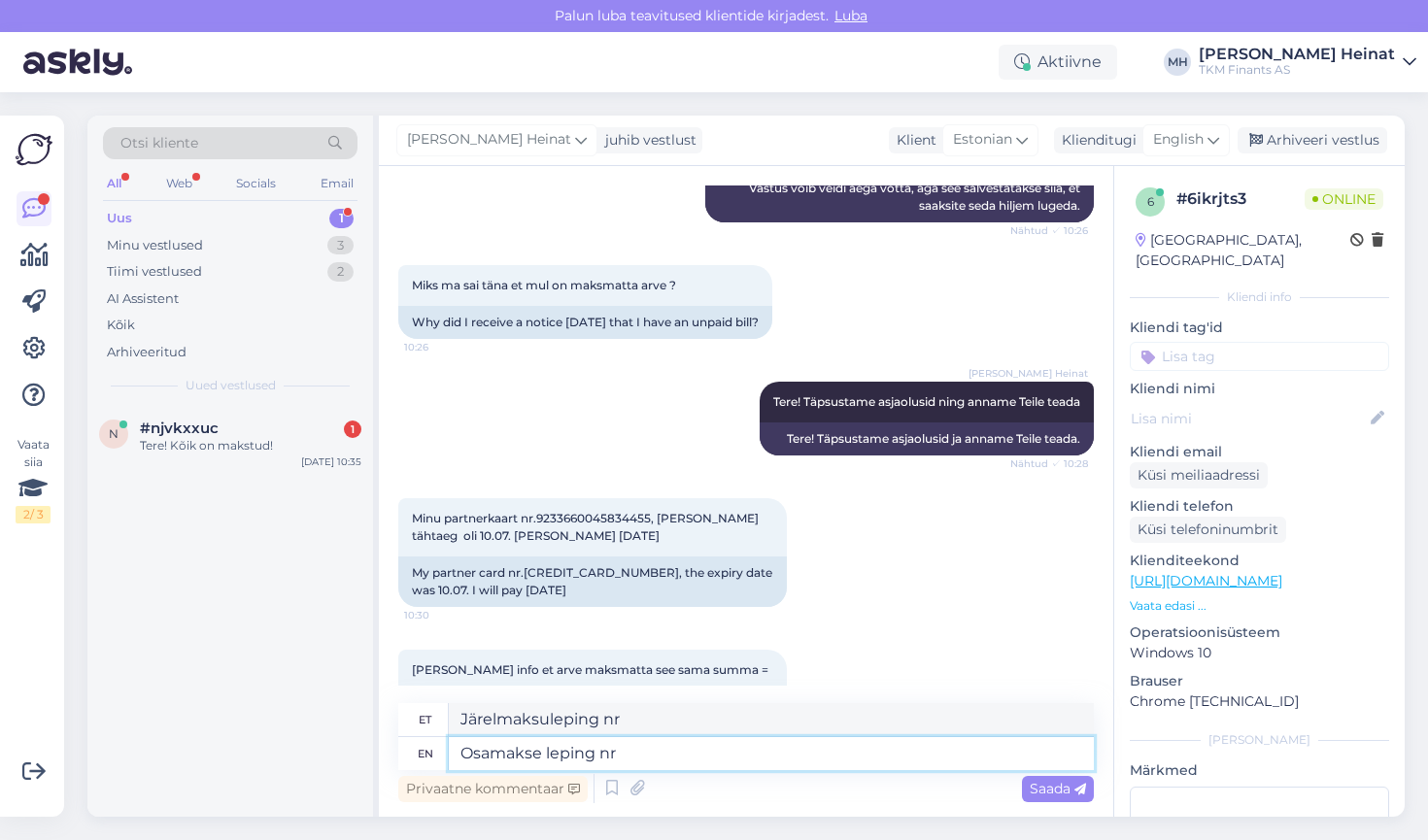click on "Osamakse leping nr" at bounding box center [771, 754] 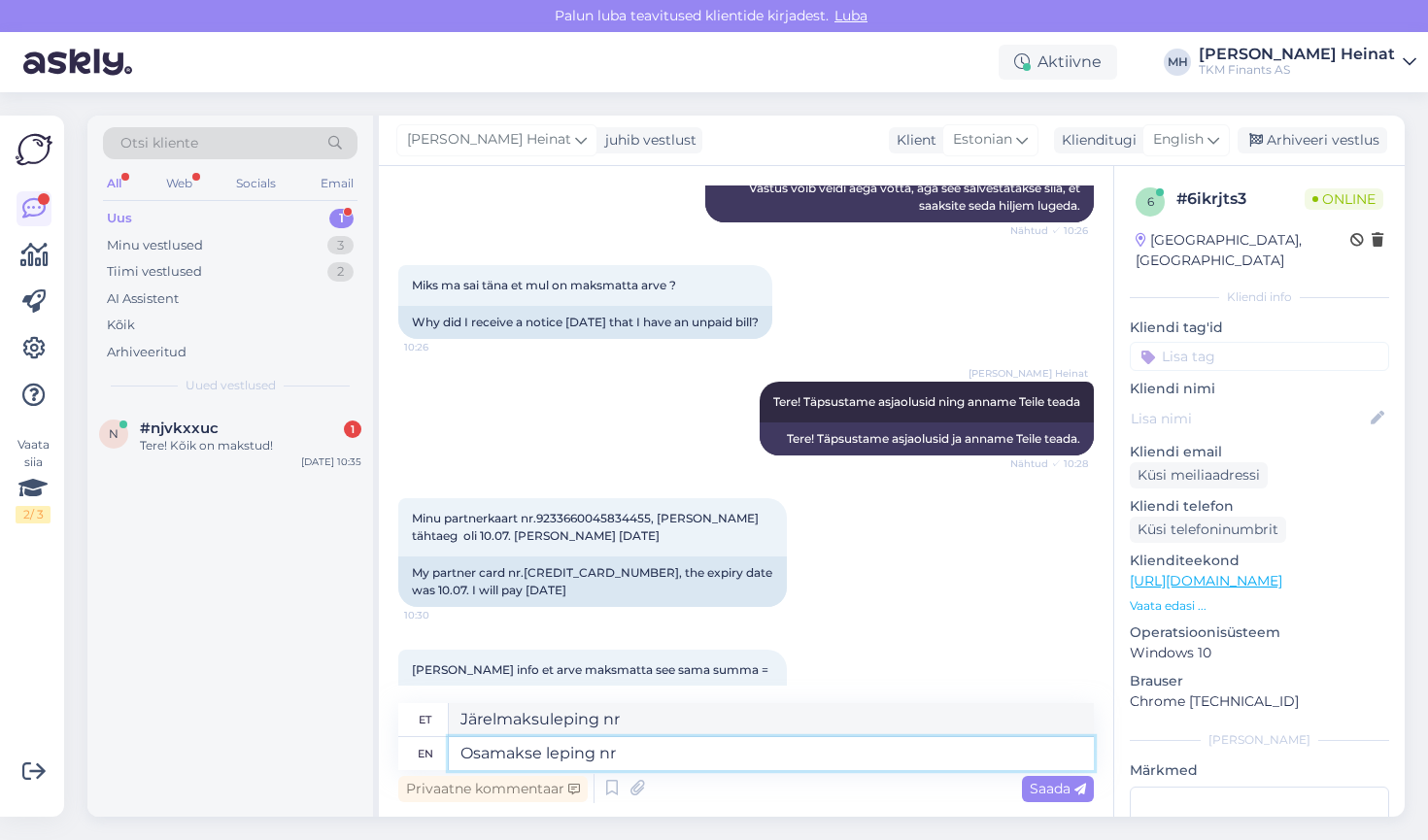 paste on "609534-1" 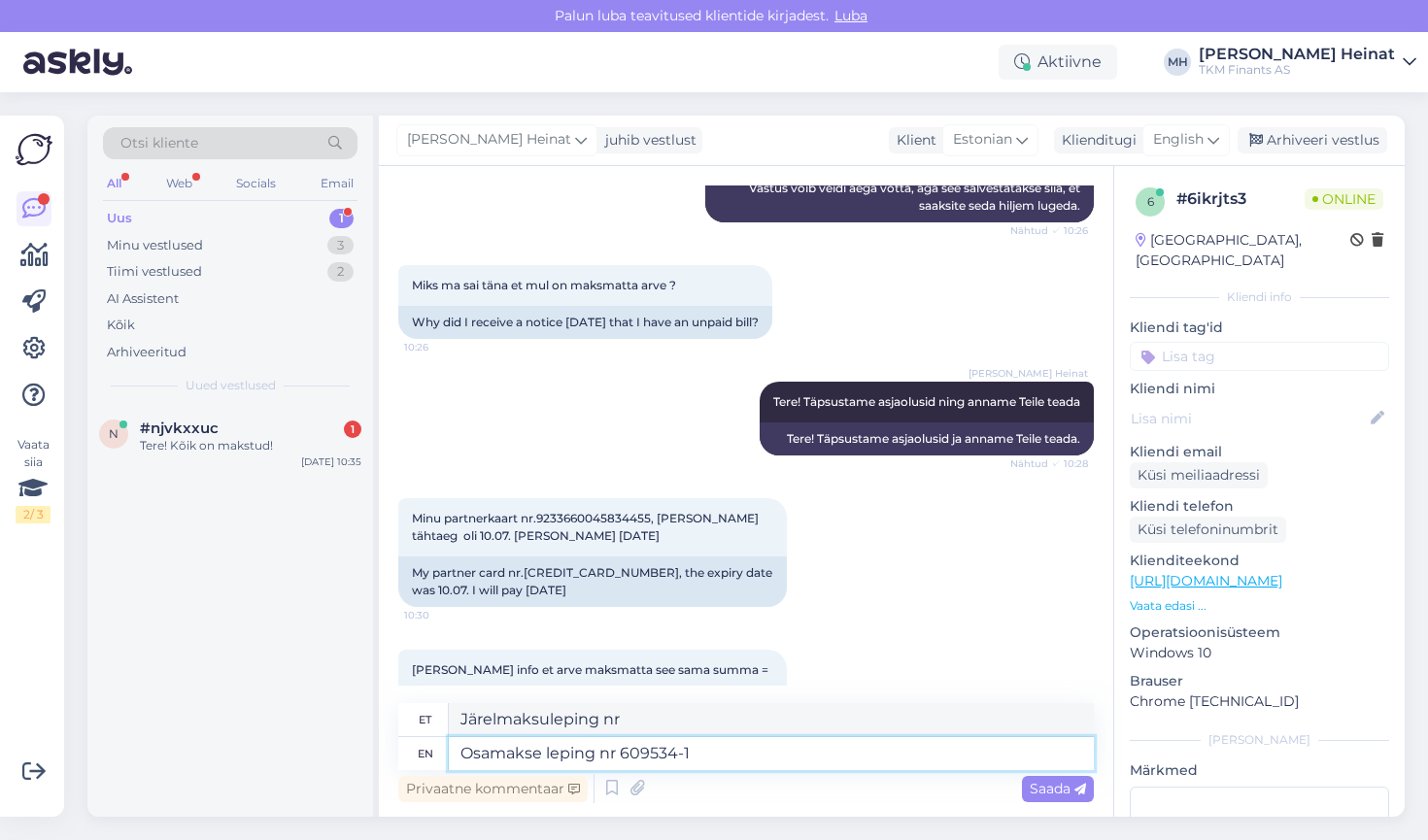 type on "Osamakse leping nr 609534-1" 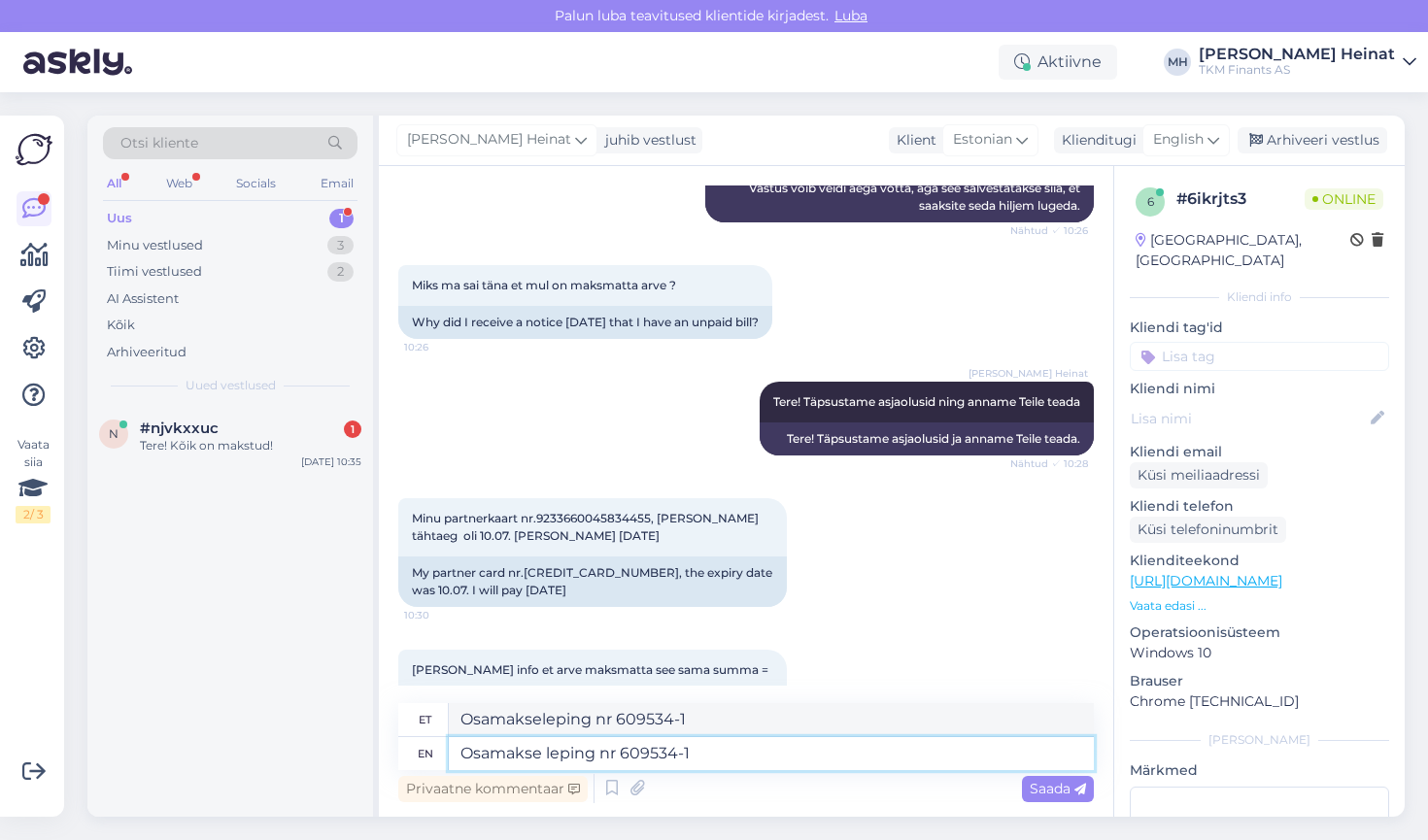 click on "Osamakse leping nr 609534-1" at bounding box center [771, 754] 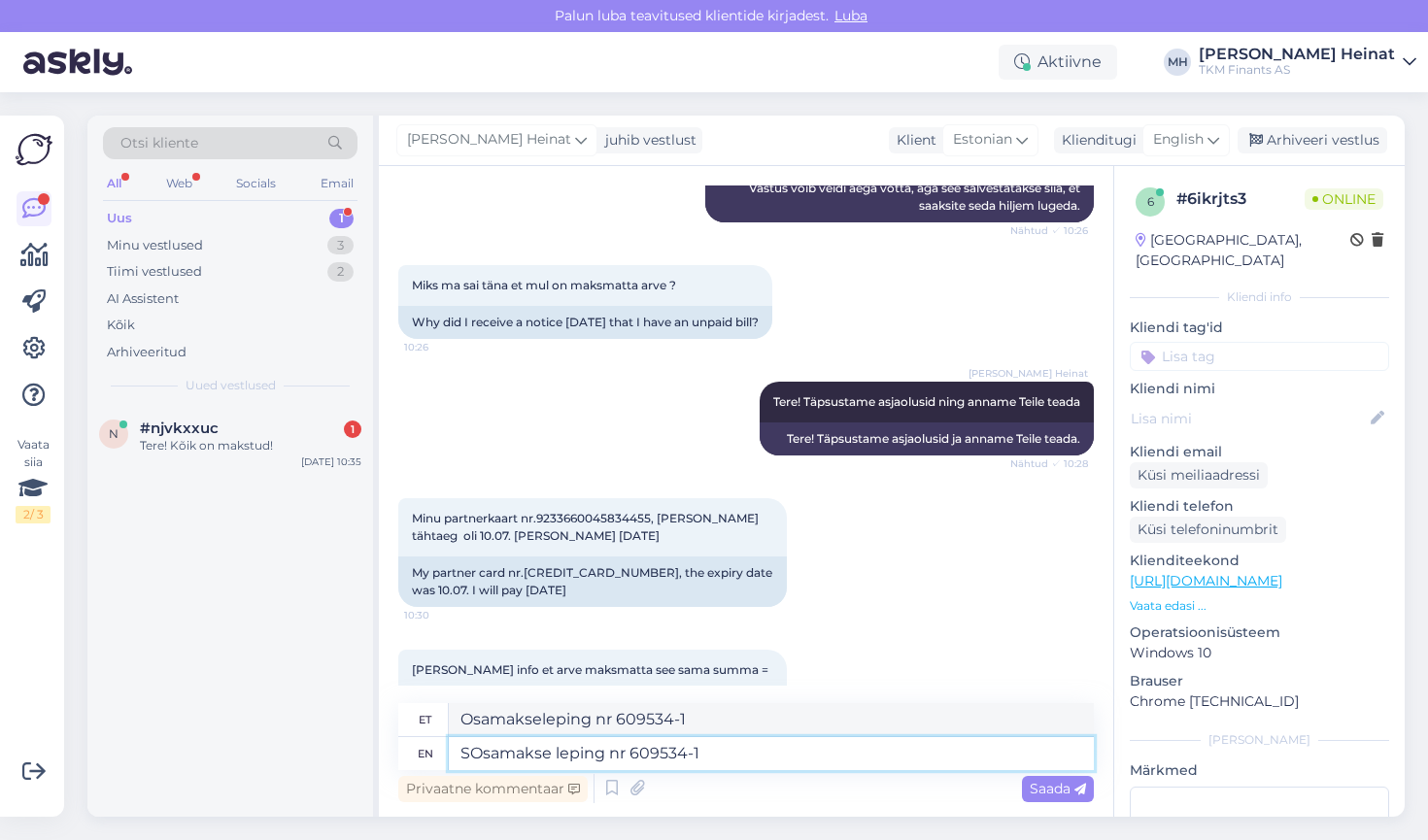 type on "SeOsamakse leping nr 609534-1" 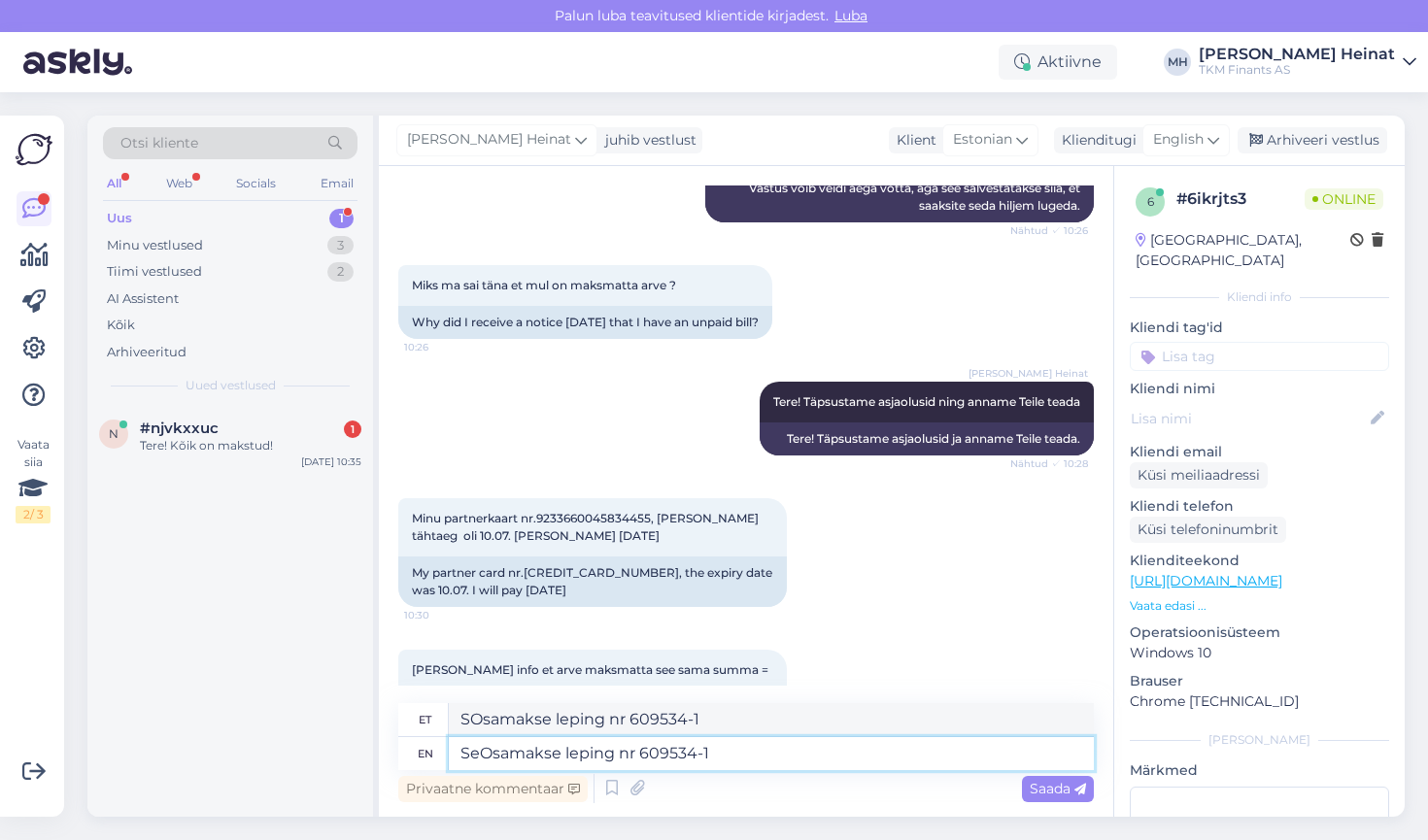 type on "Seosamakse leping nr 609534-1" 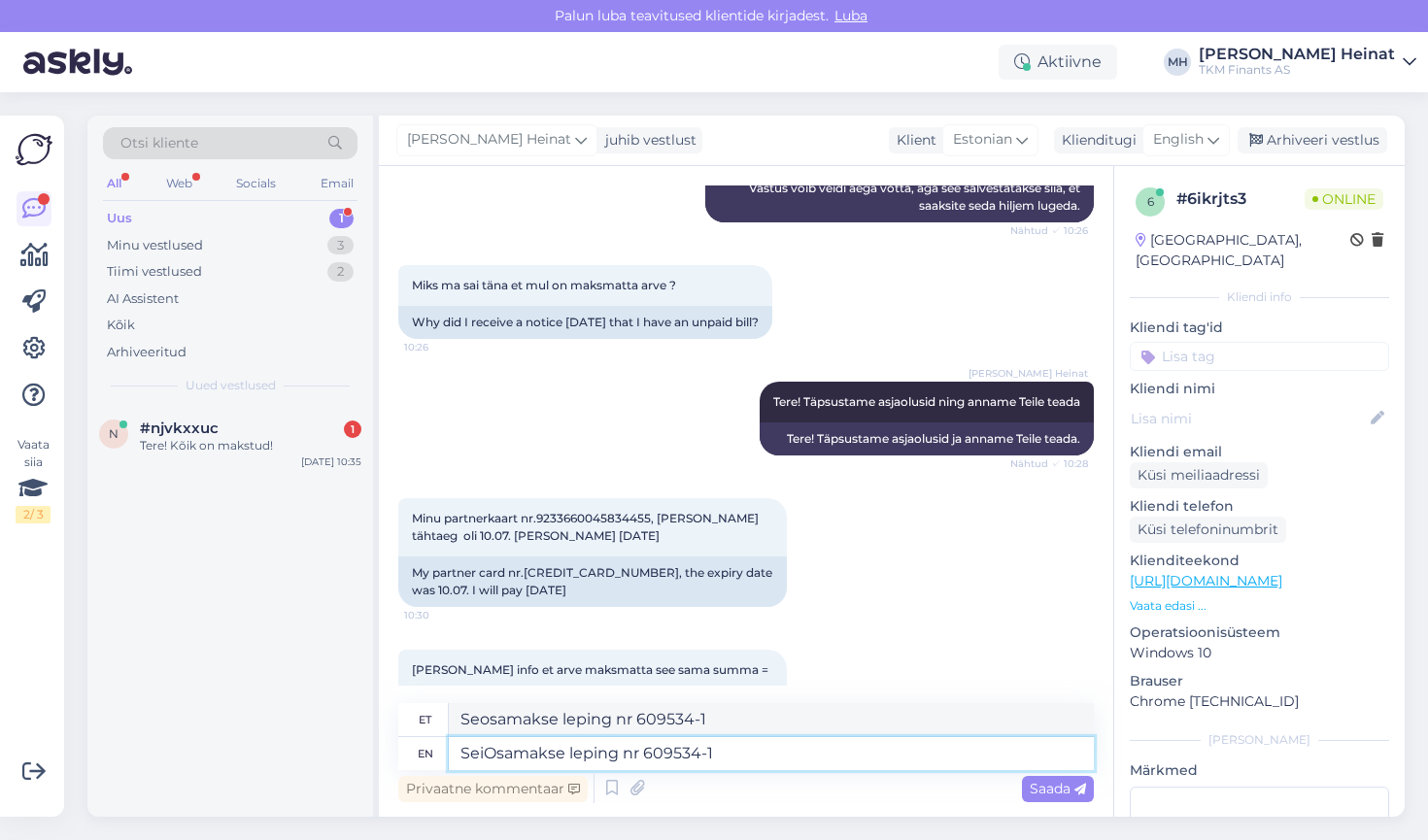 type on "SeisOsamakse leping nr 609534-1" 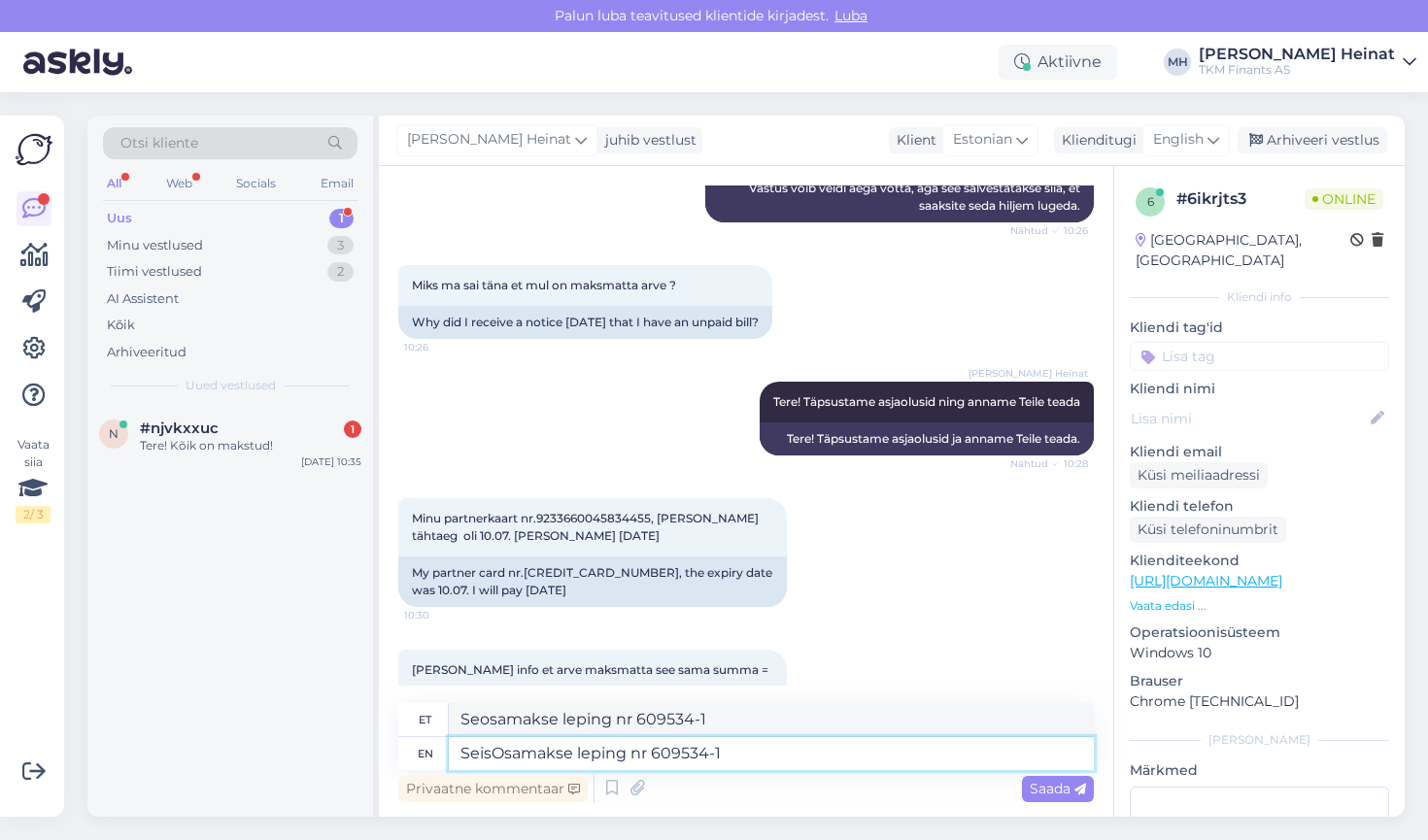 type on "SeiOsamakse leping nr 609534-1" 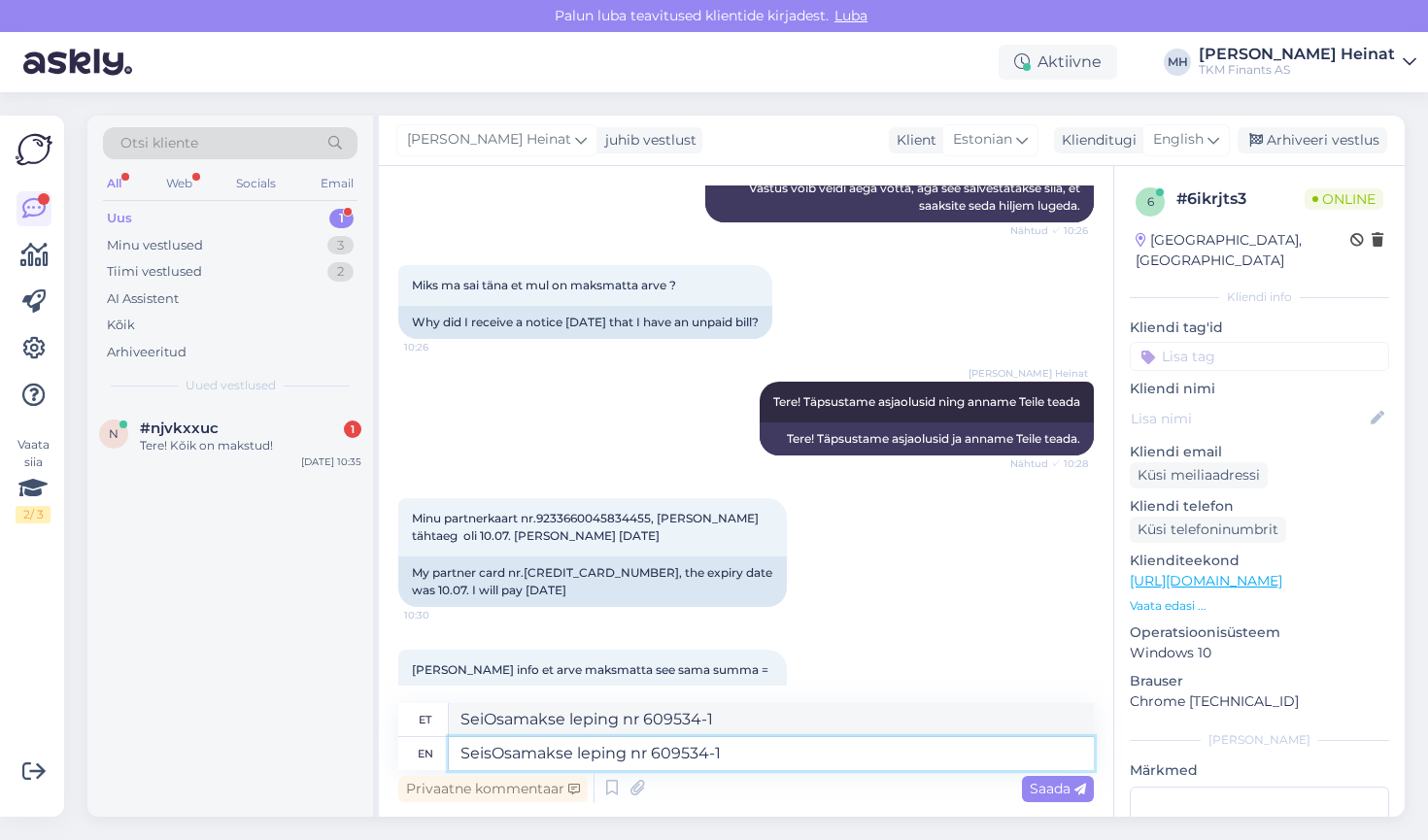 type on "SeisuOsamakse leping nr 609534-1" 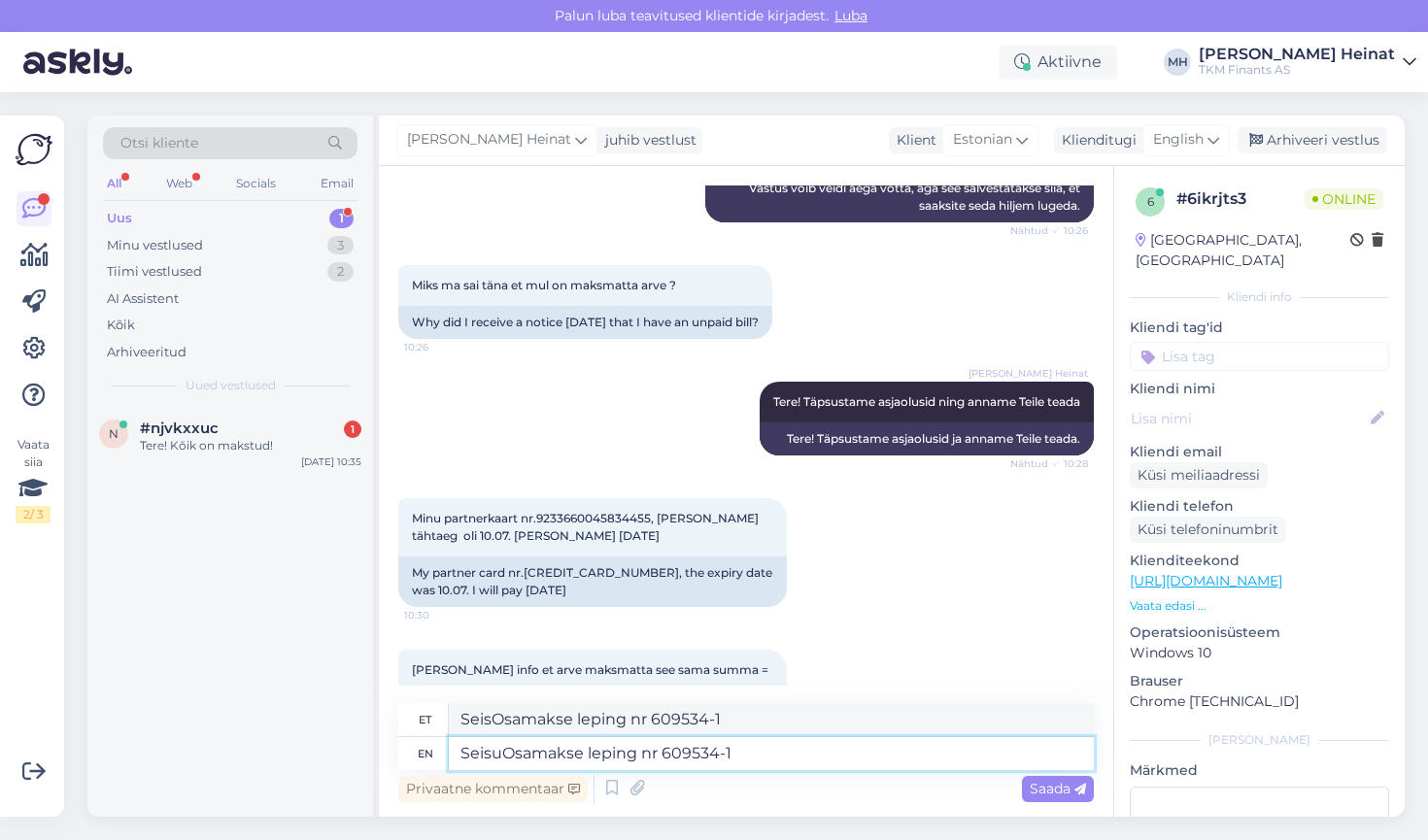 type on "Seisuosamakse leping nr 609534-1" 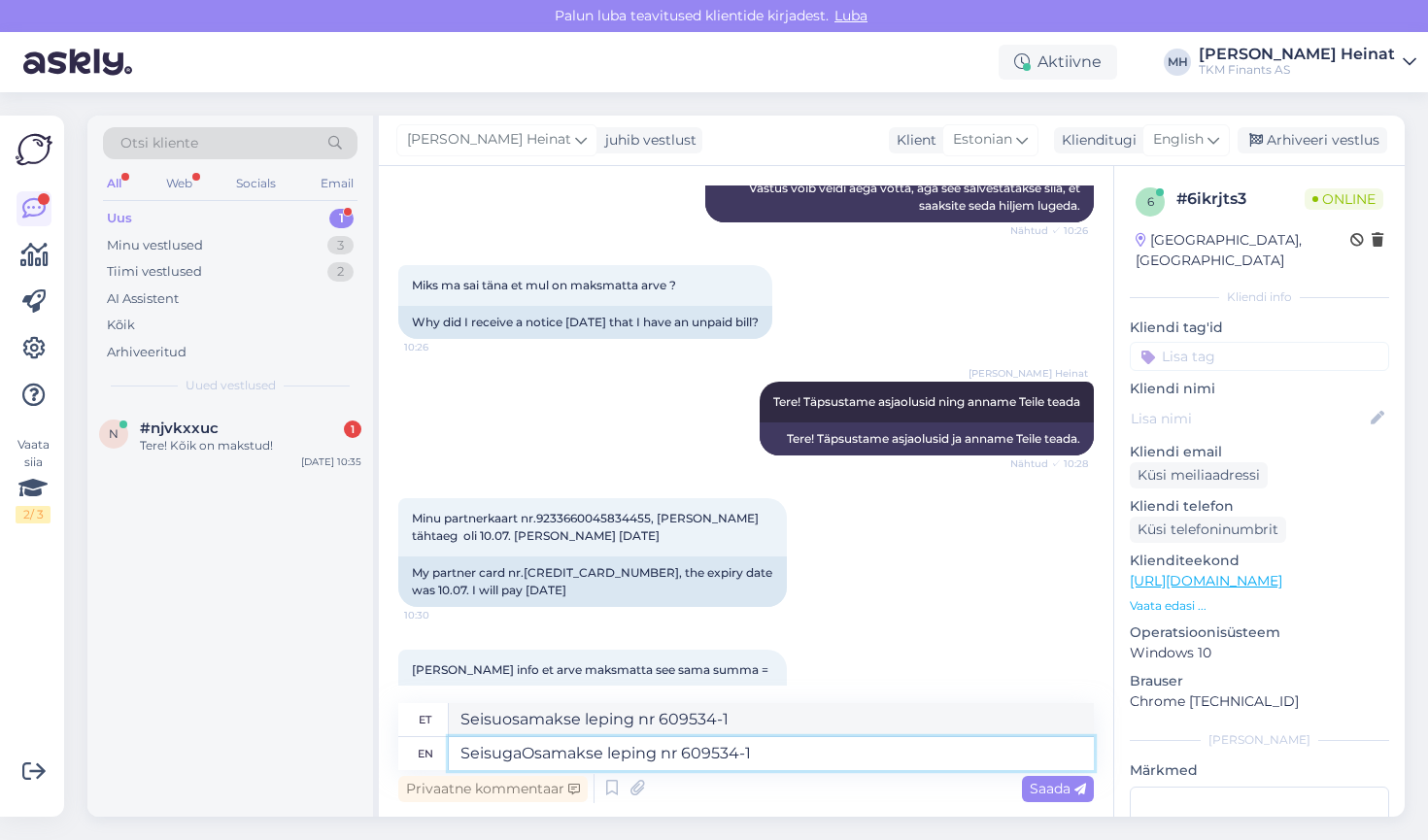 type on "Seisuga Osamakse leping nr 609534-1" 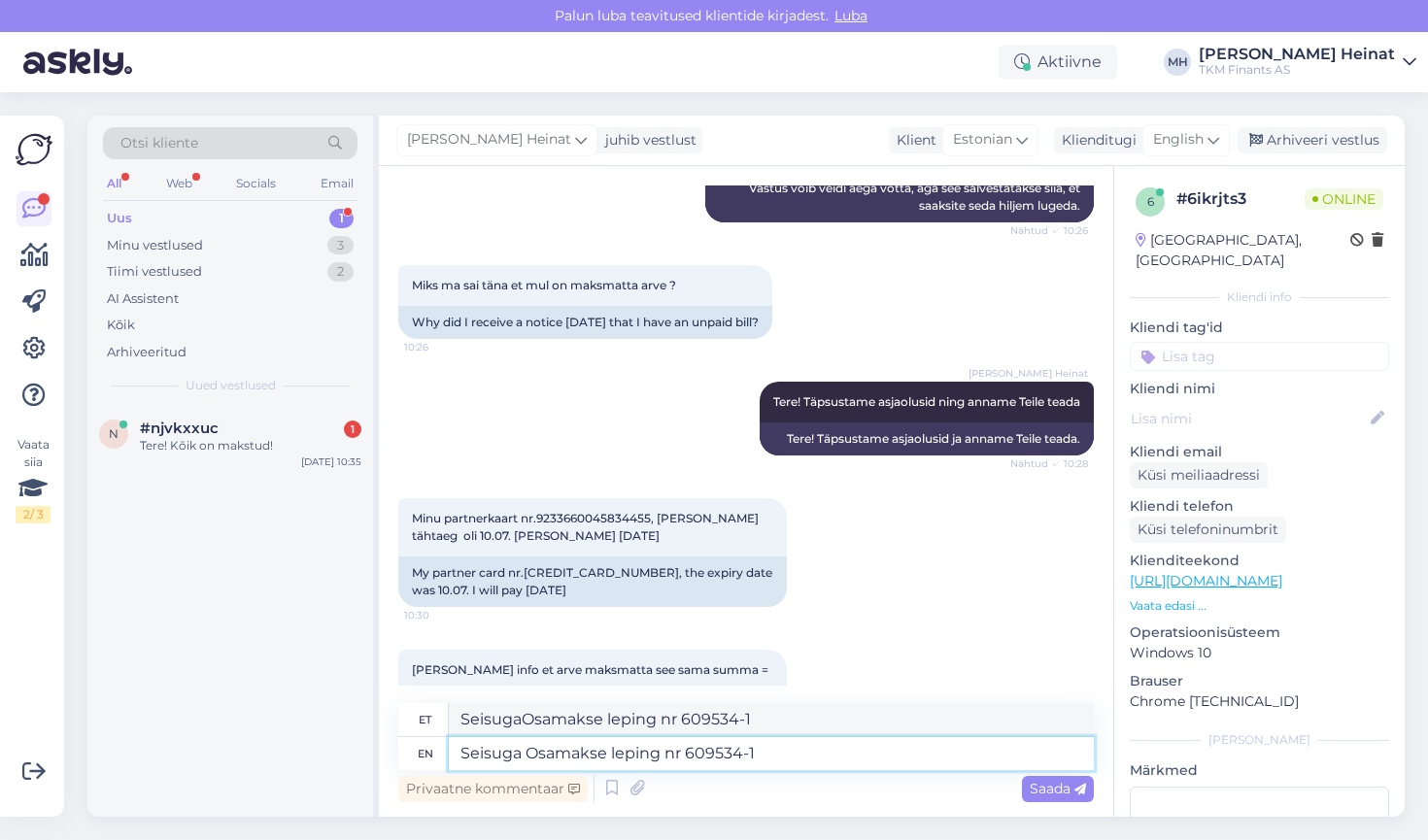 type on "Seisuga Osamakse leping nr 609534-1" 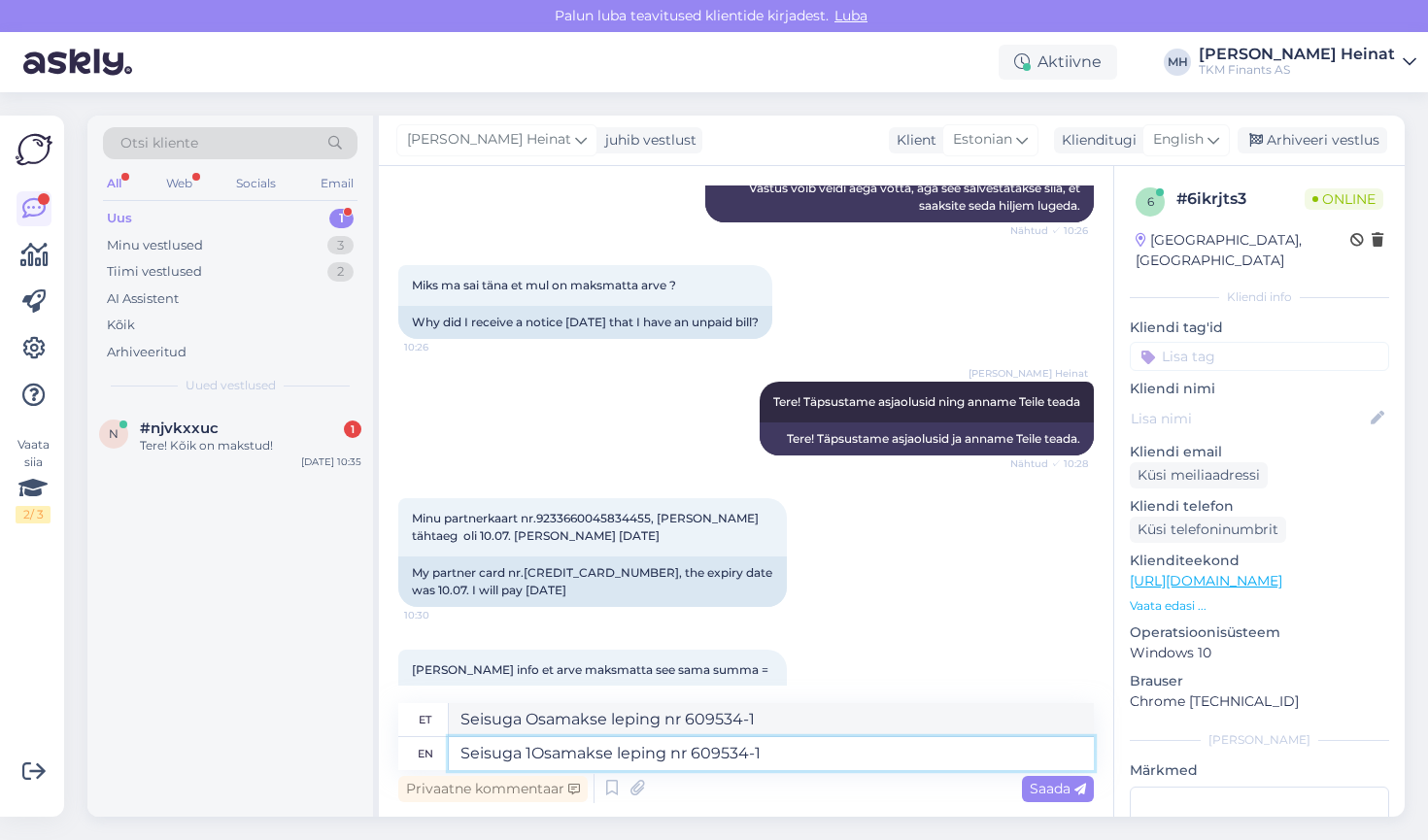 type on "Seisuga 11Osamakse leping nr 609534-1" 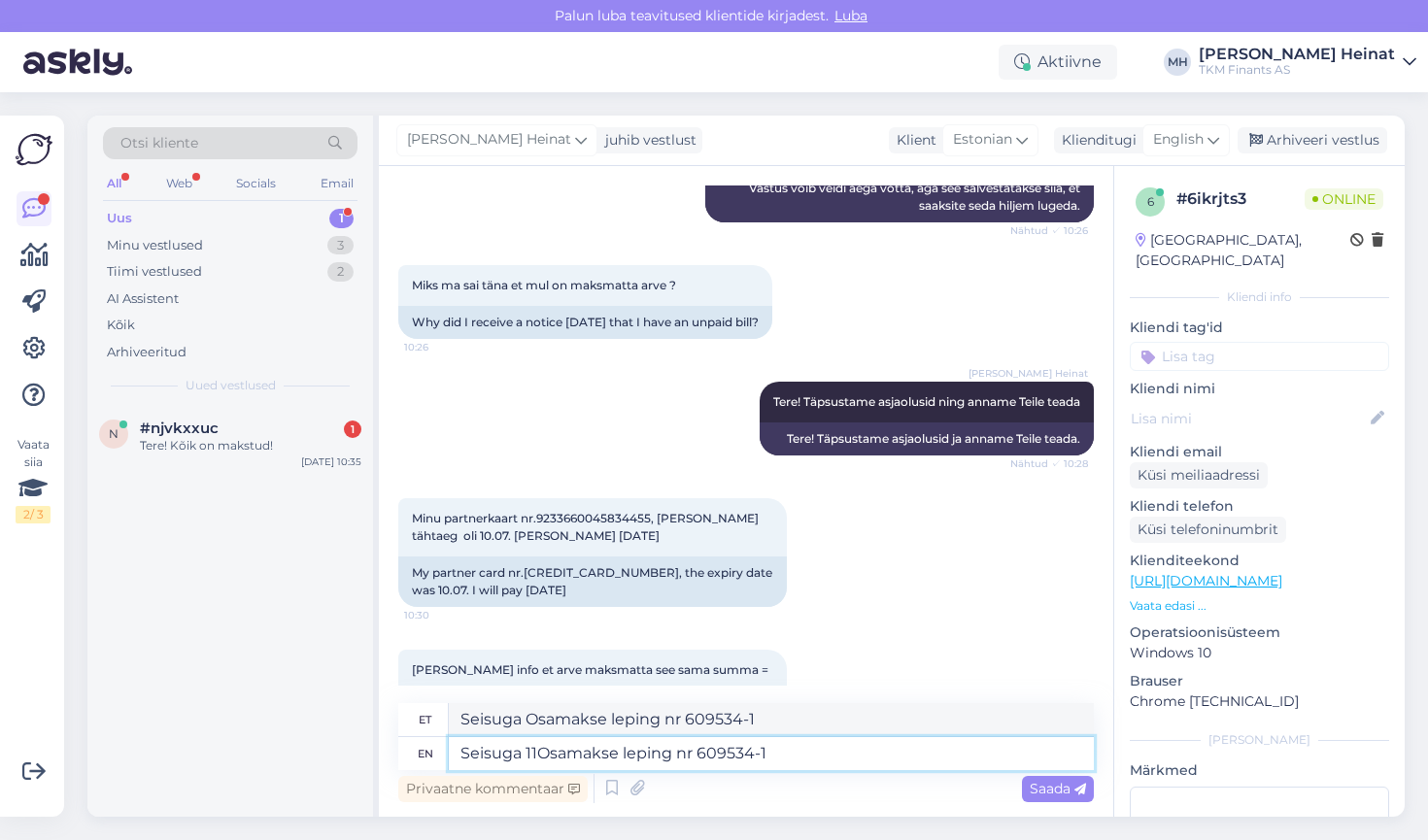 type on "Seisuga 1. osamakse leping nr 609534-1" 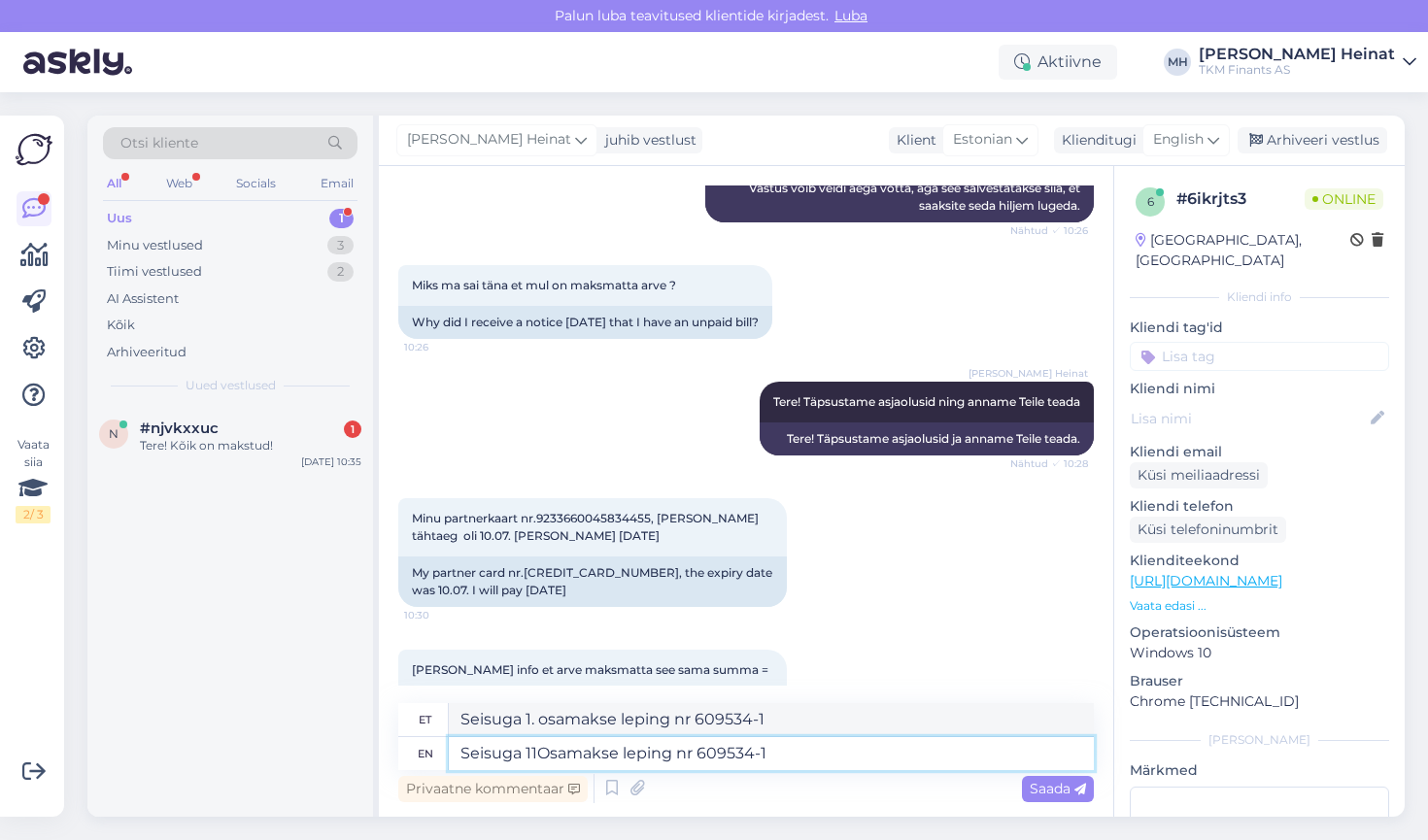 type on "Seisuga 11.Osamakse leping nr 609534-1" 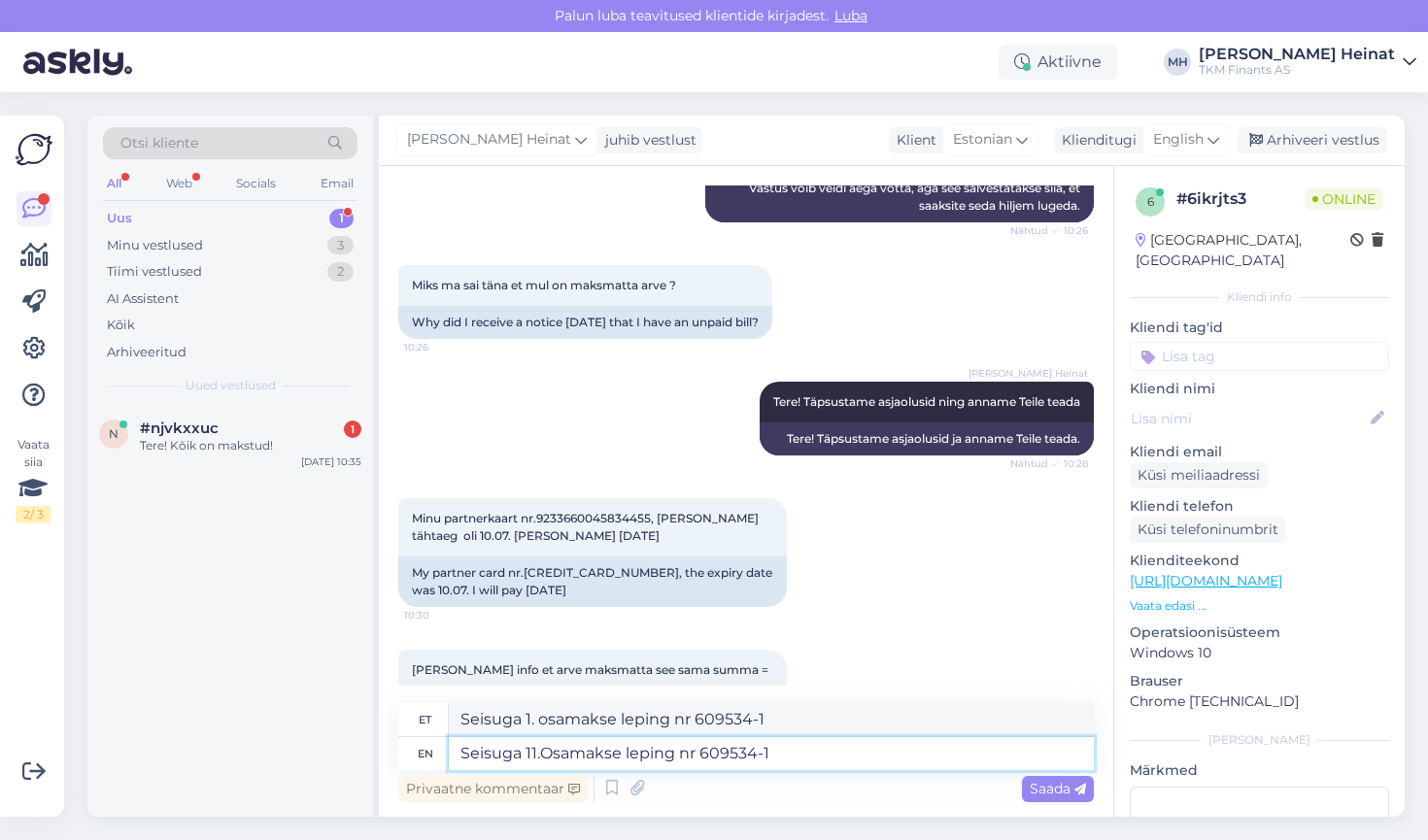 type on "Seisuga 11. osamakse lepingu nr 609534-1" 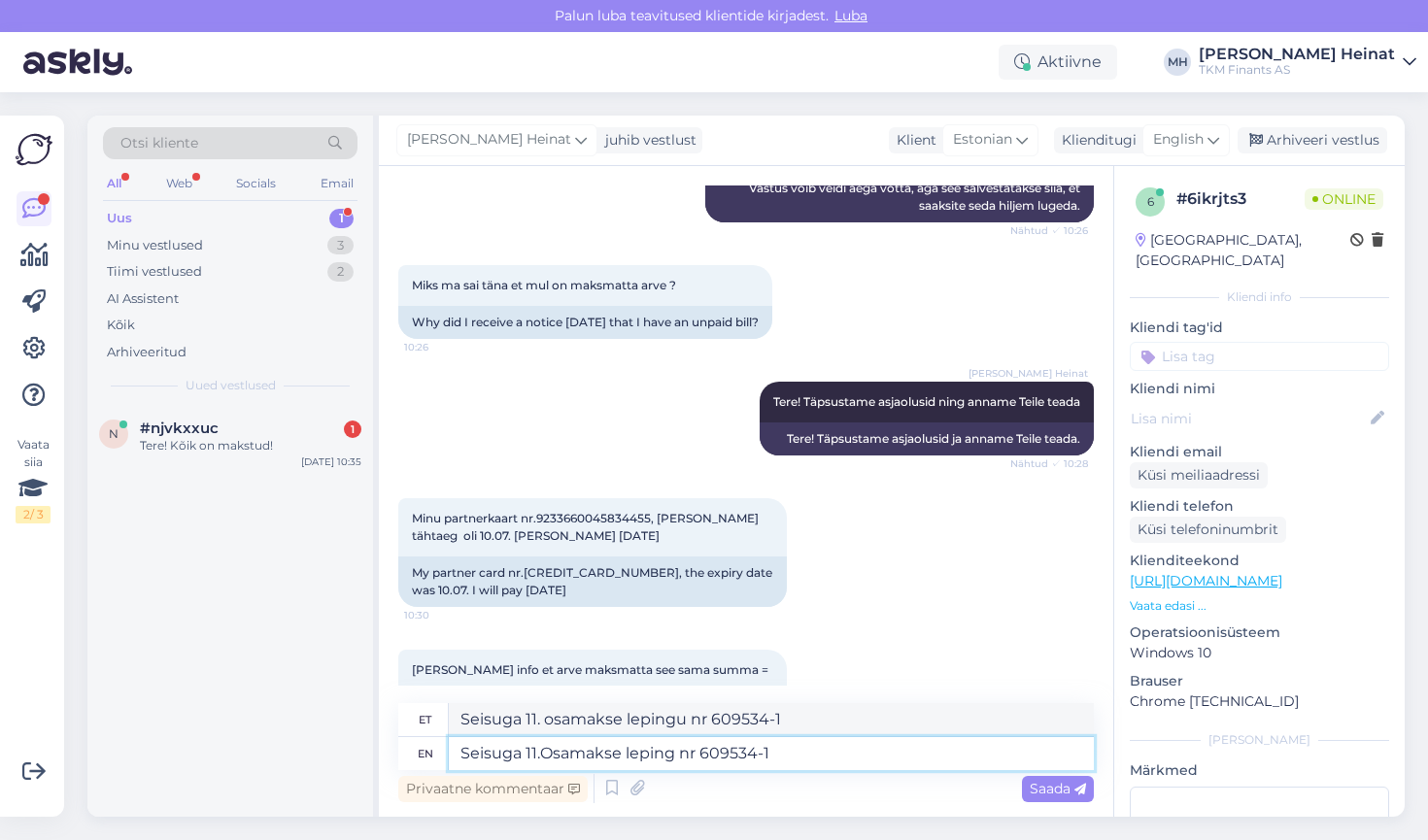 type on "Seisuga 11.0Osamakse leping nr 609534-1" 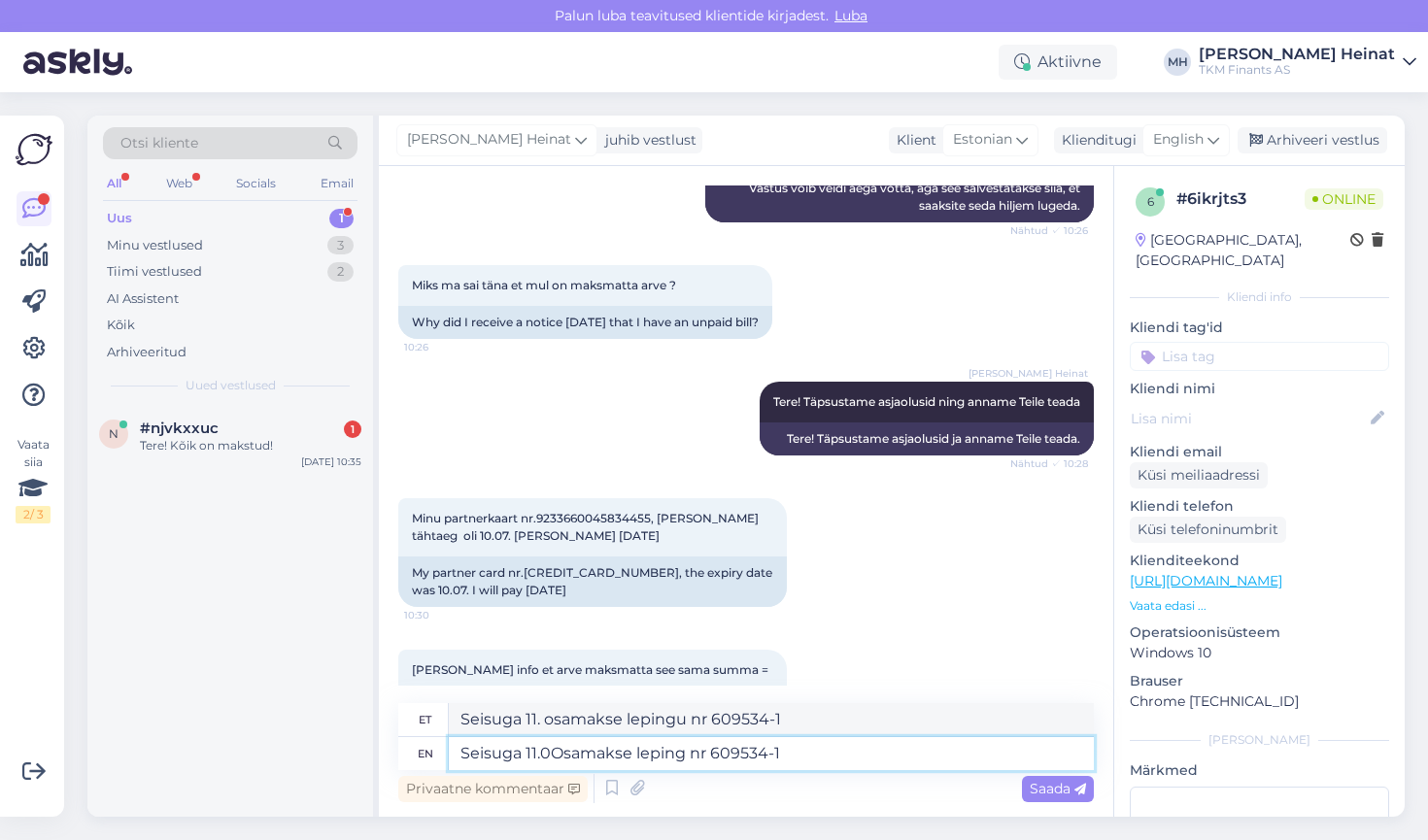 type on "Seisuga 11.Osamakse osamakse leping nr 609534-1" 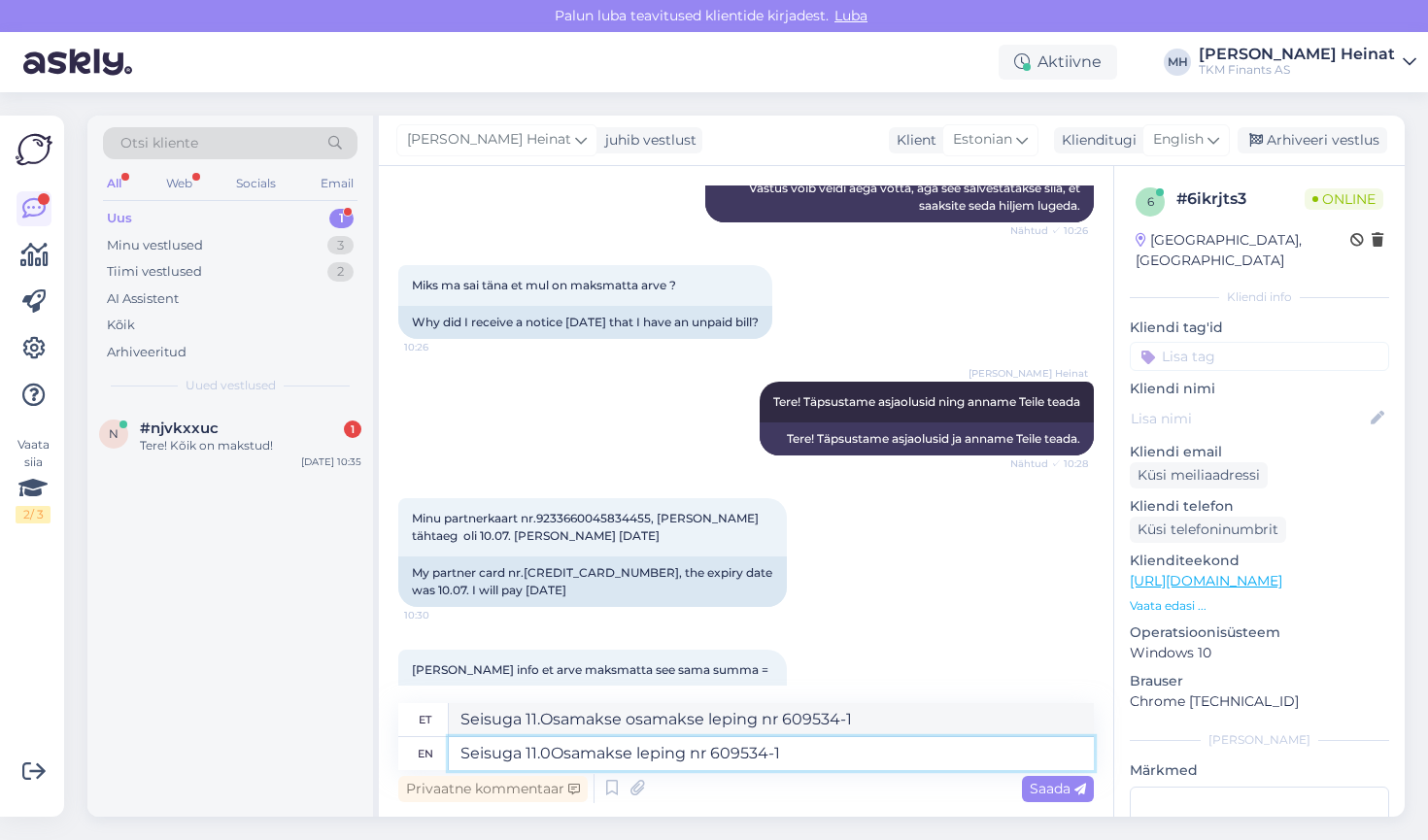 type on "Seisuga 11.07Osamakse leping nr 609534-1" 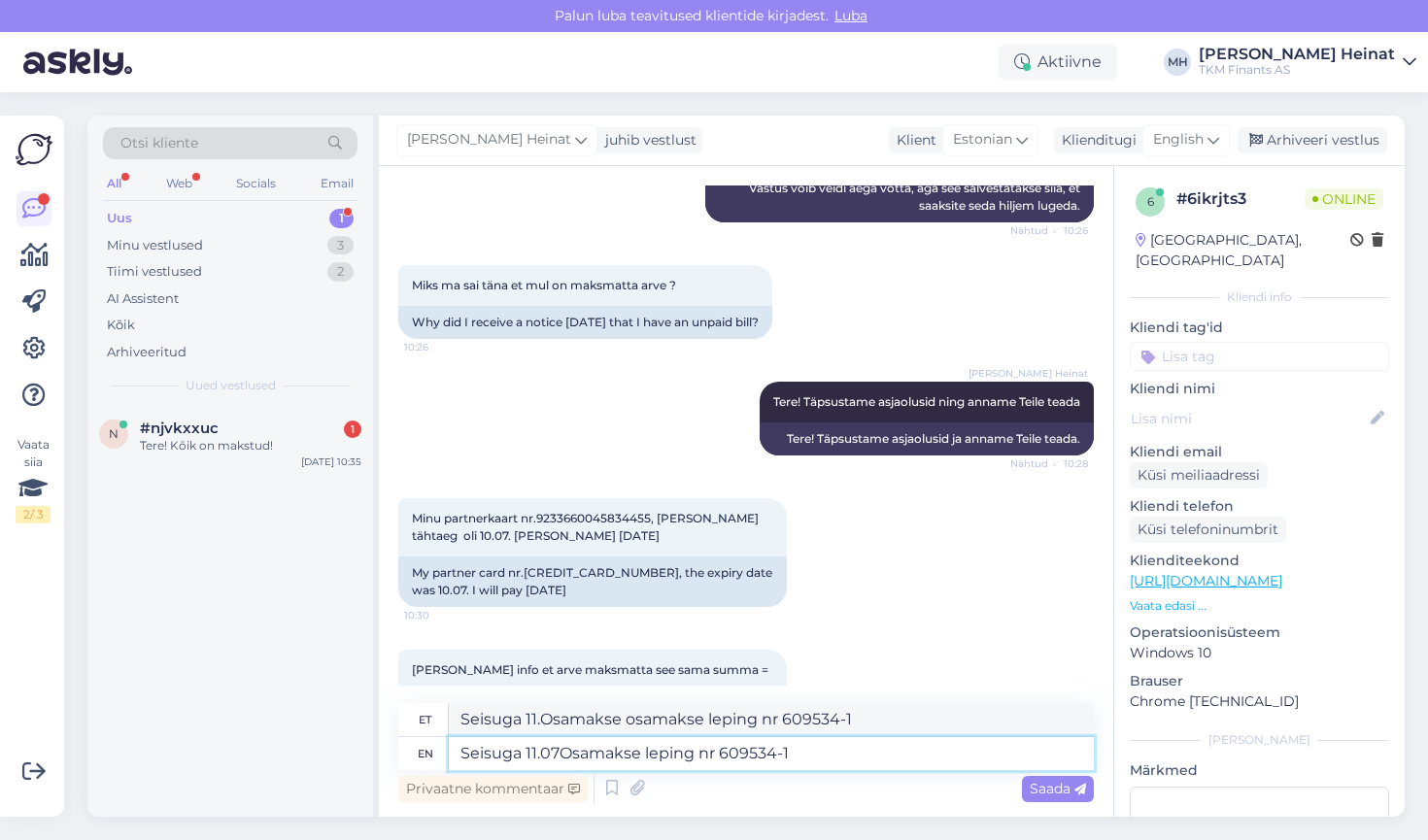 type on "Seisuga 11.0Osamakse leping nr 609534-1" 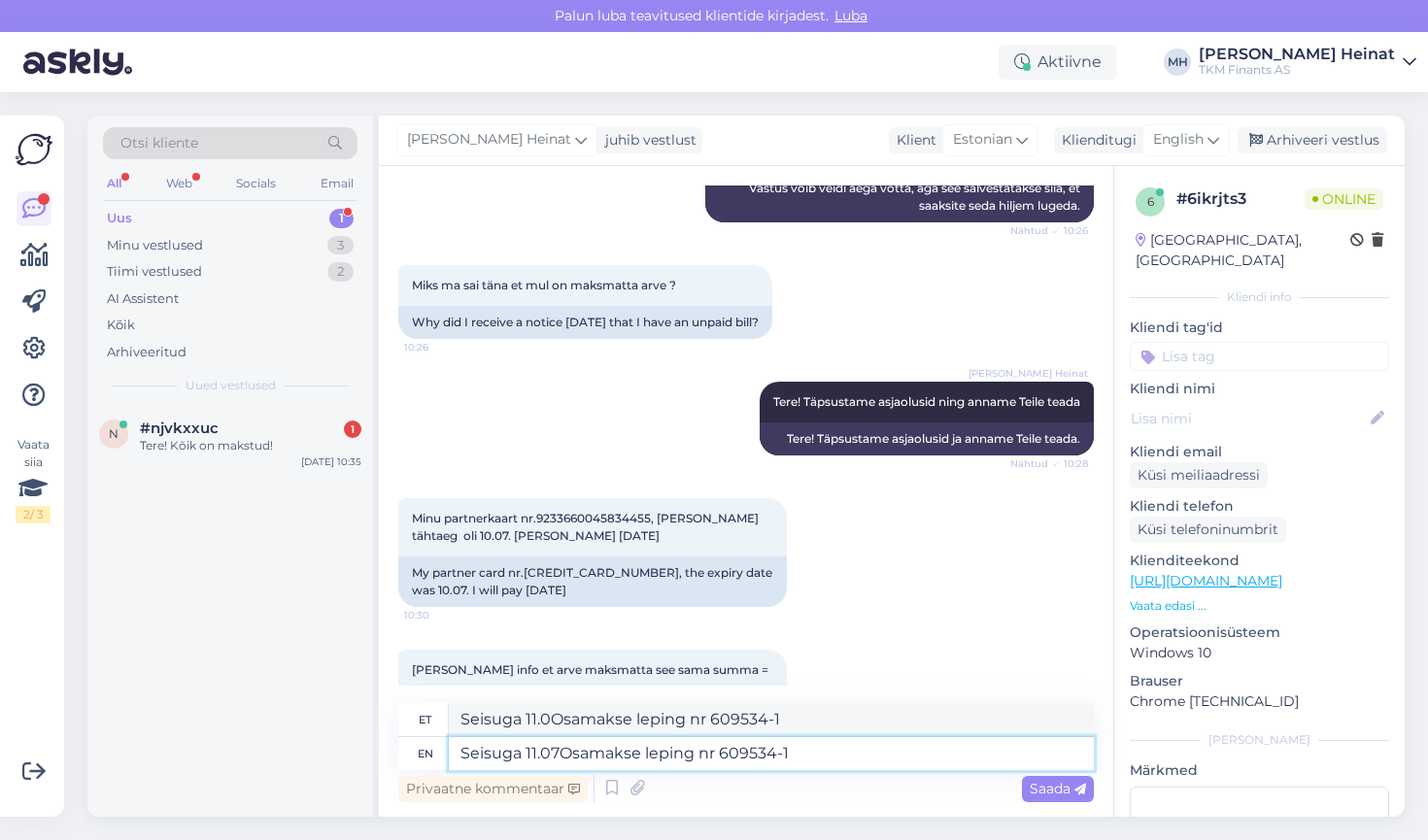 type on "Seisuga 11.07.Osamakse leping nr 609534-1" 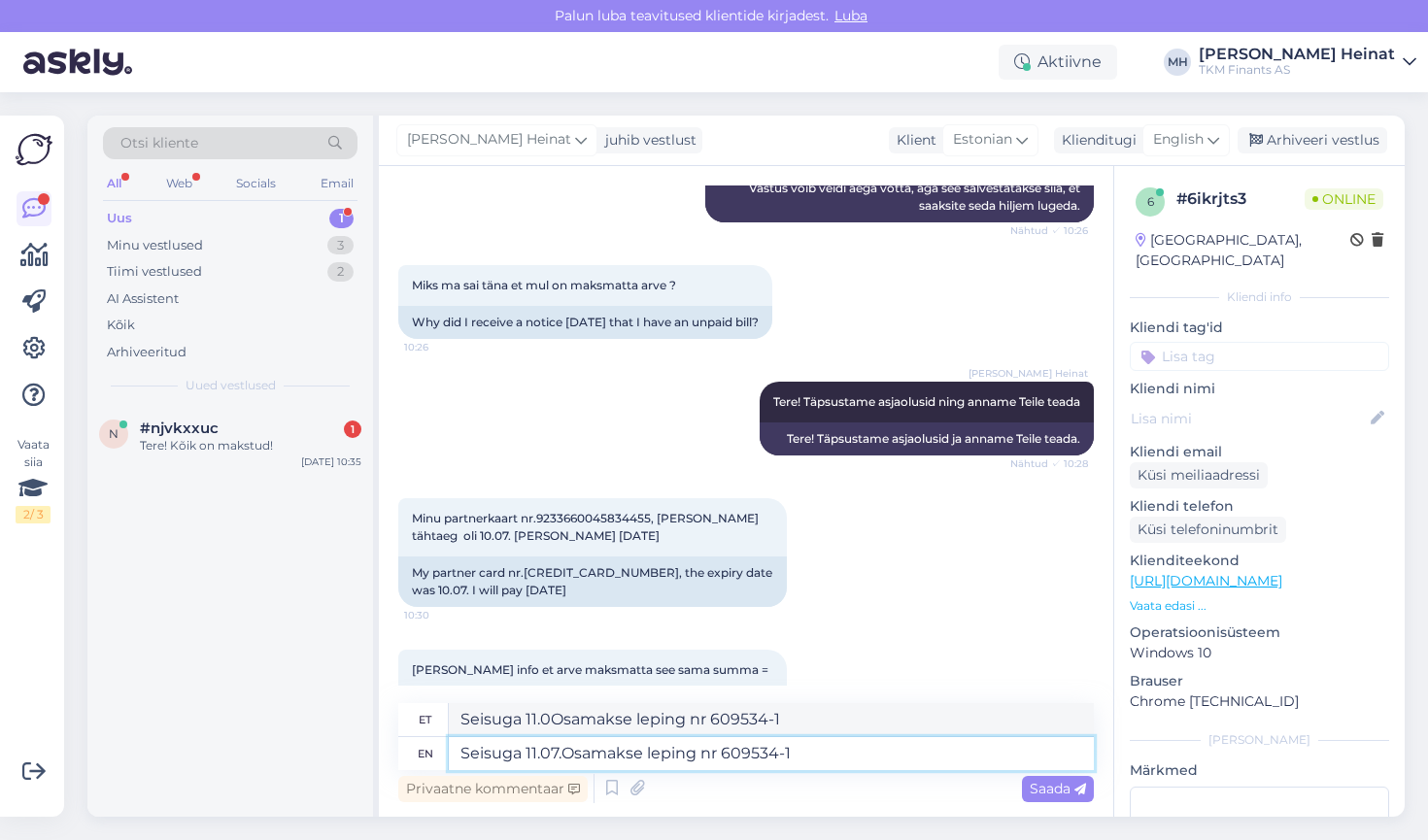 type on "Seisuga 11.07Osamakse Osamakseleping nr 609534-1" 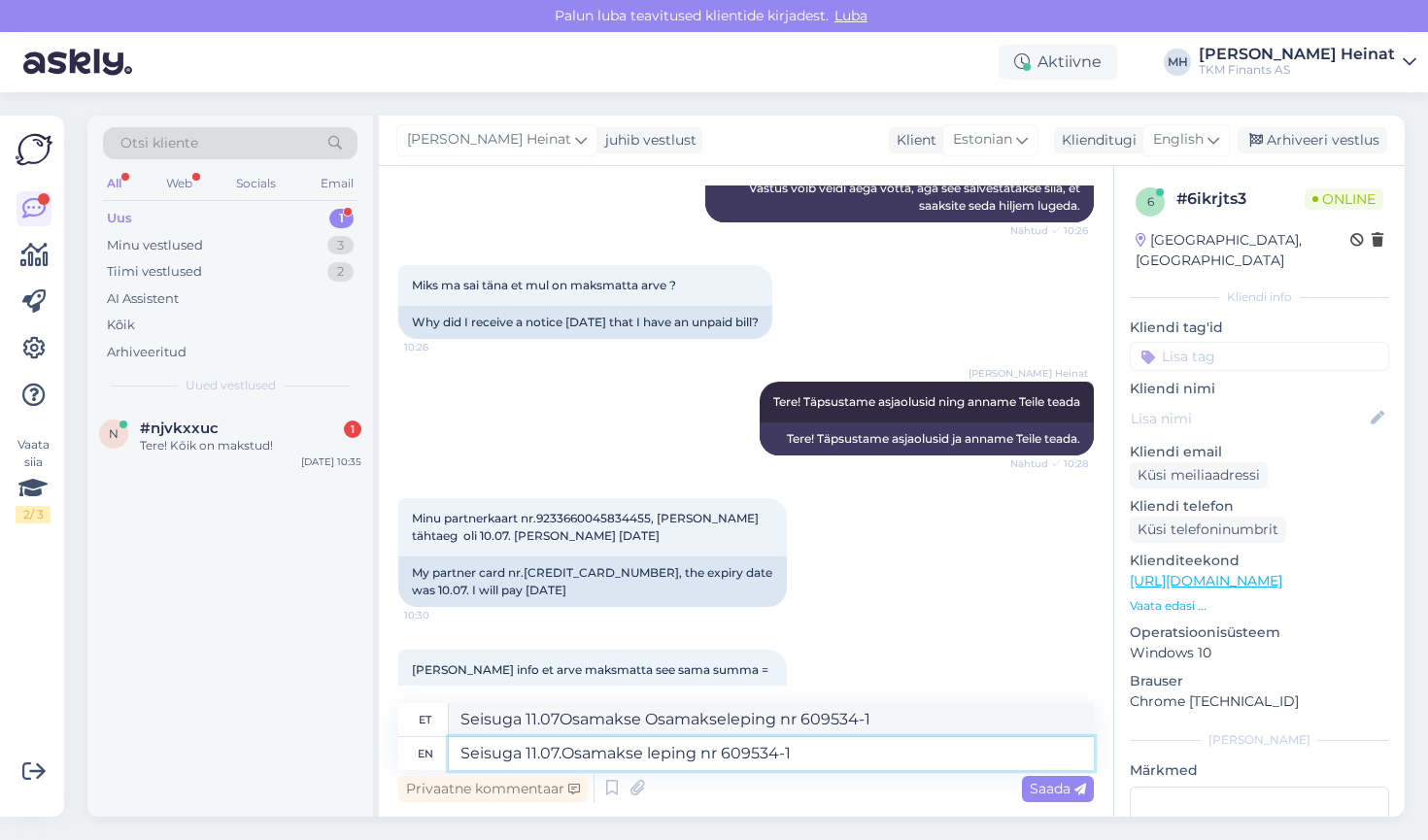 type on "Seisuga 11.07.2Osamakse leping nr 609534-1" 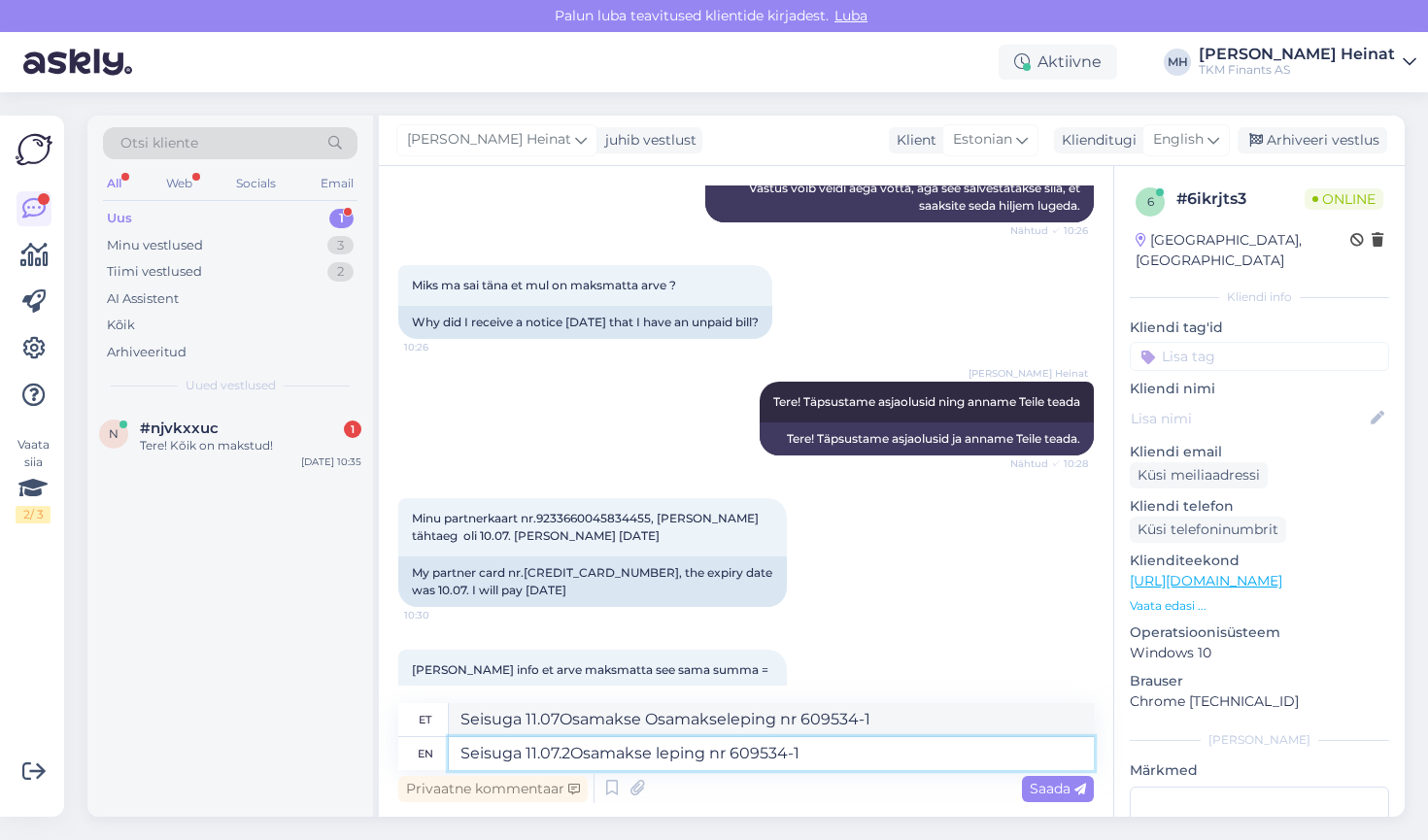 type on "Seisuga 11.07.Osamakse Järelmaksuleping nr 609534-1" 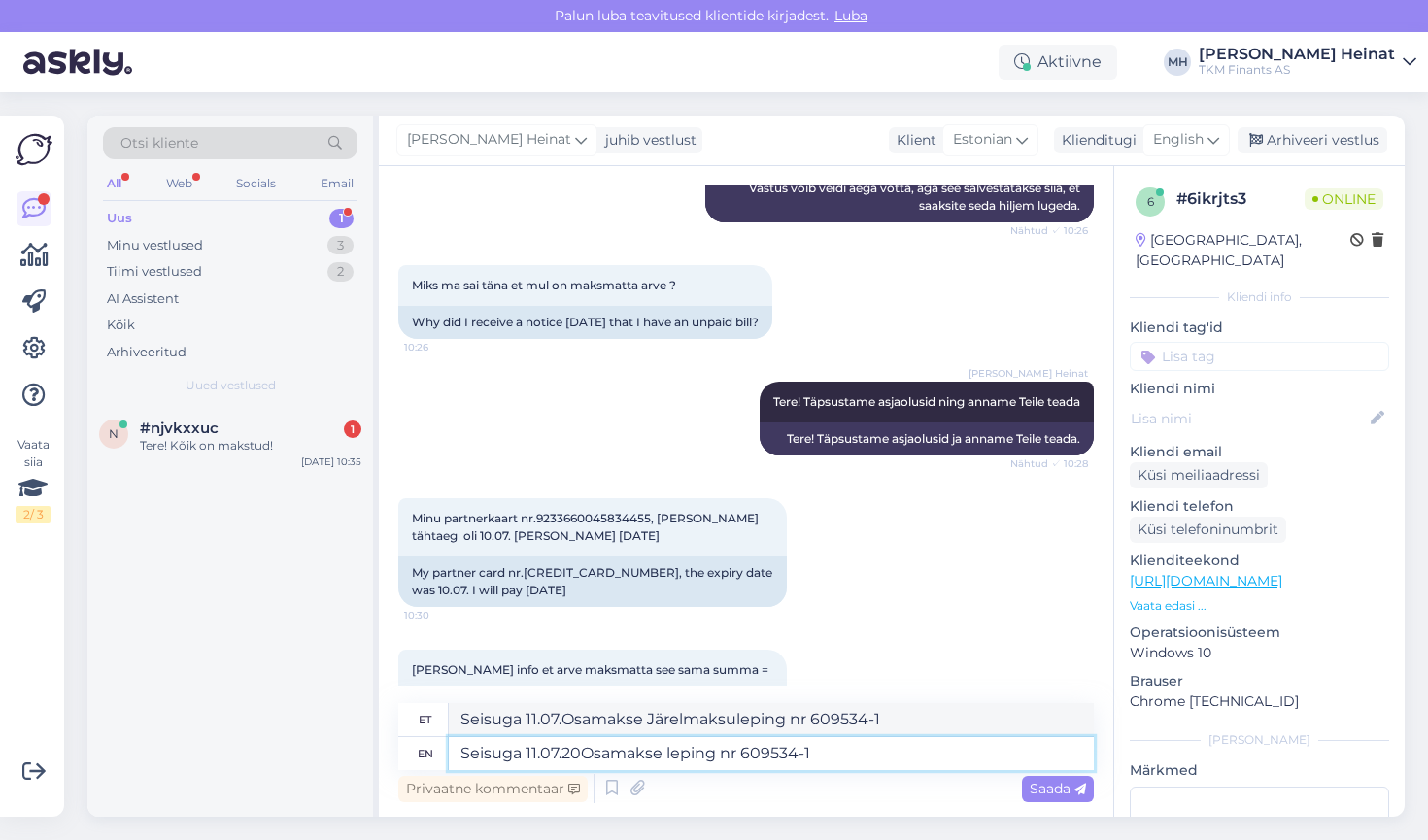 type on "Seisuga 11.07.202Osamakse leping nr 609534-1" 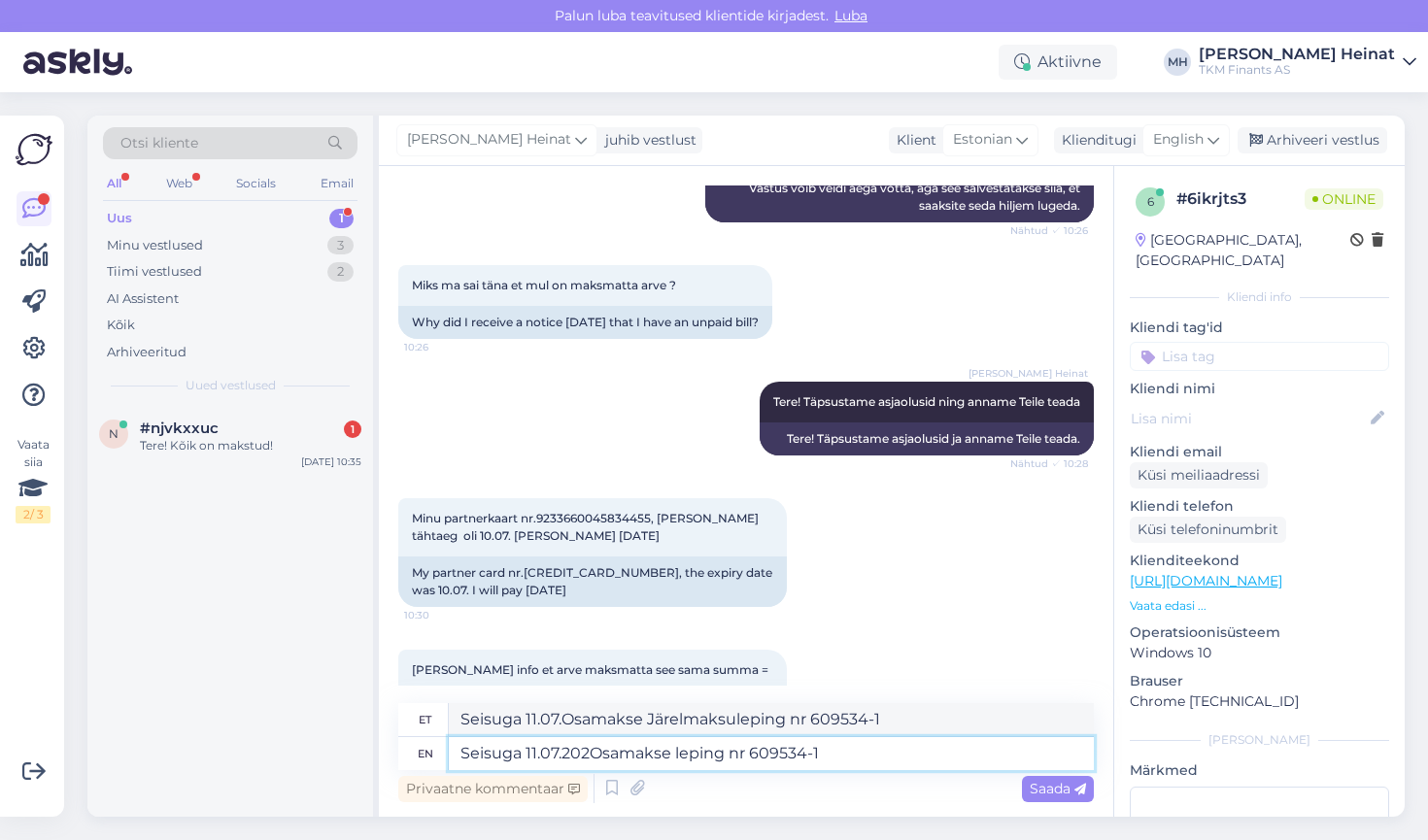 type on "Seisuga 11.07.2Osamakse on osamaksuleping nr 609534-1." 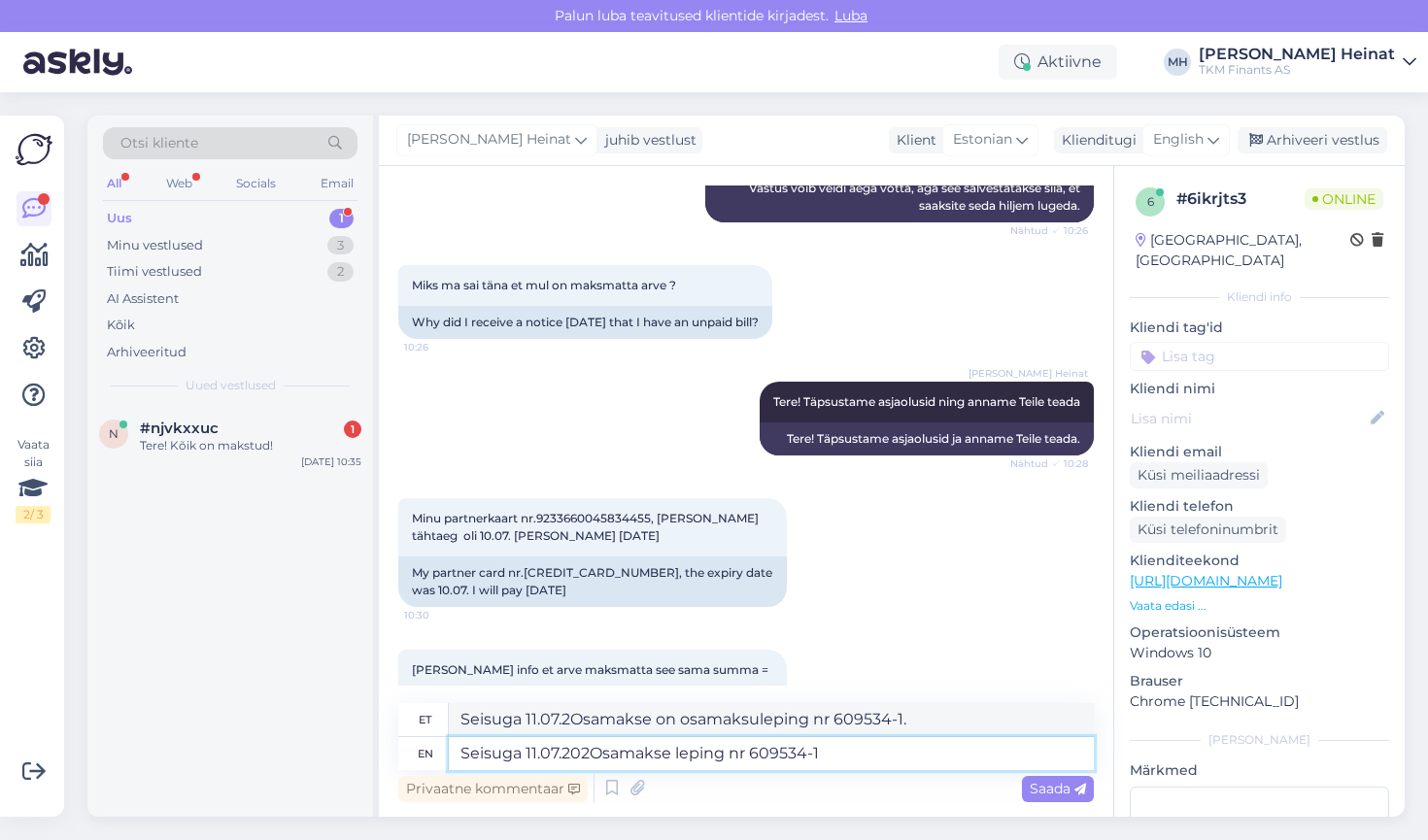type on "Seisuga 11.07.2025Osamakse leping nr 609534-1" 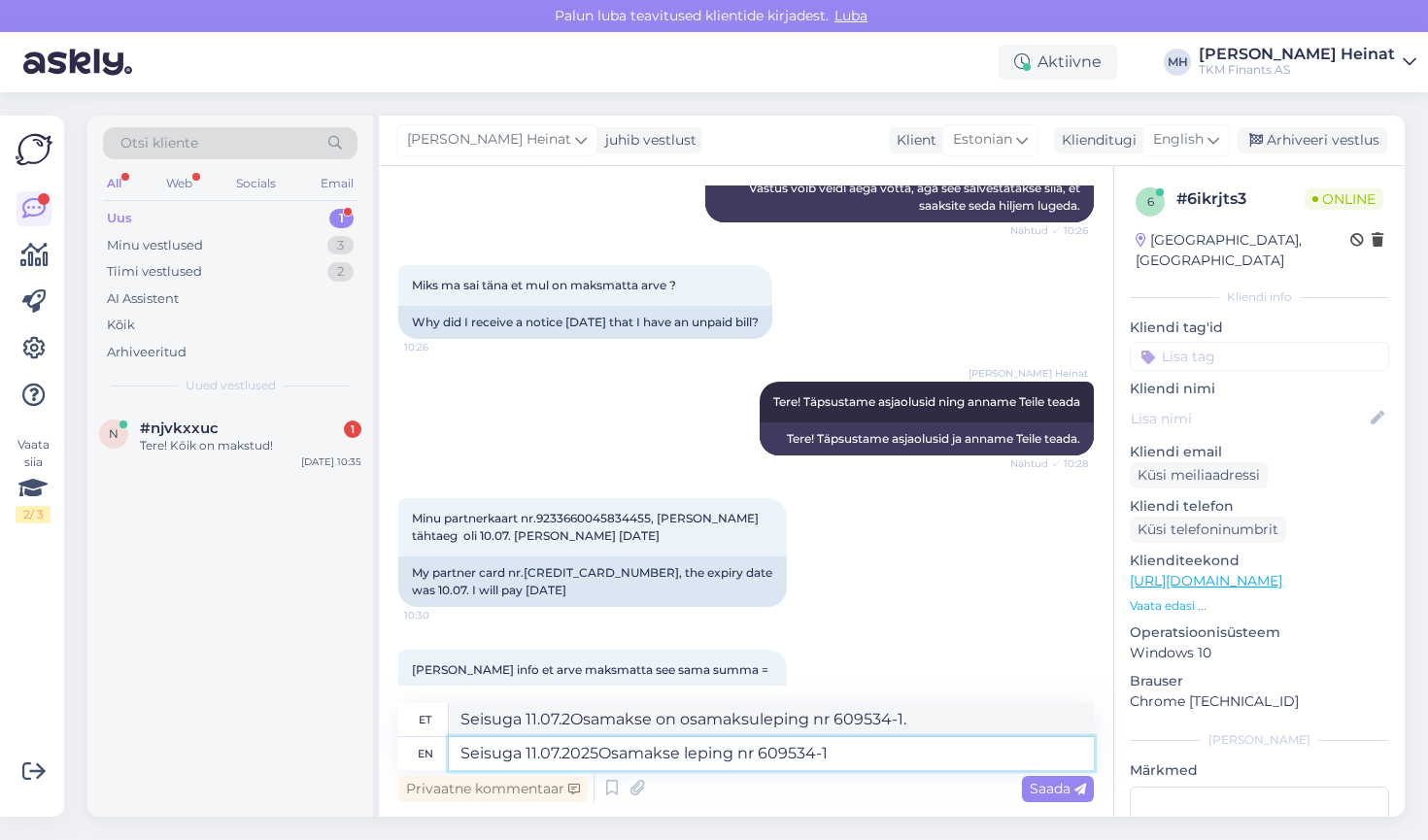 type on "Seisuga 11.07.20Osamakse Osamakseleping nr 609534-1" 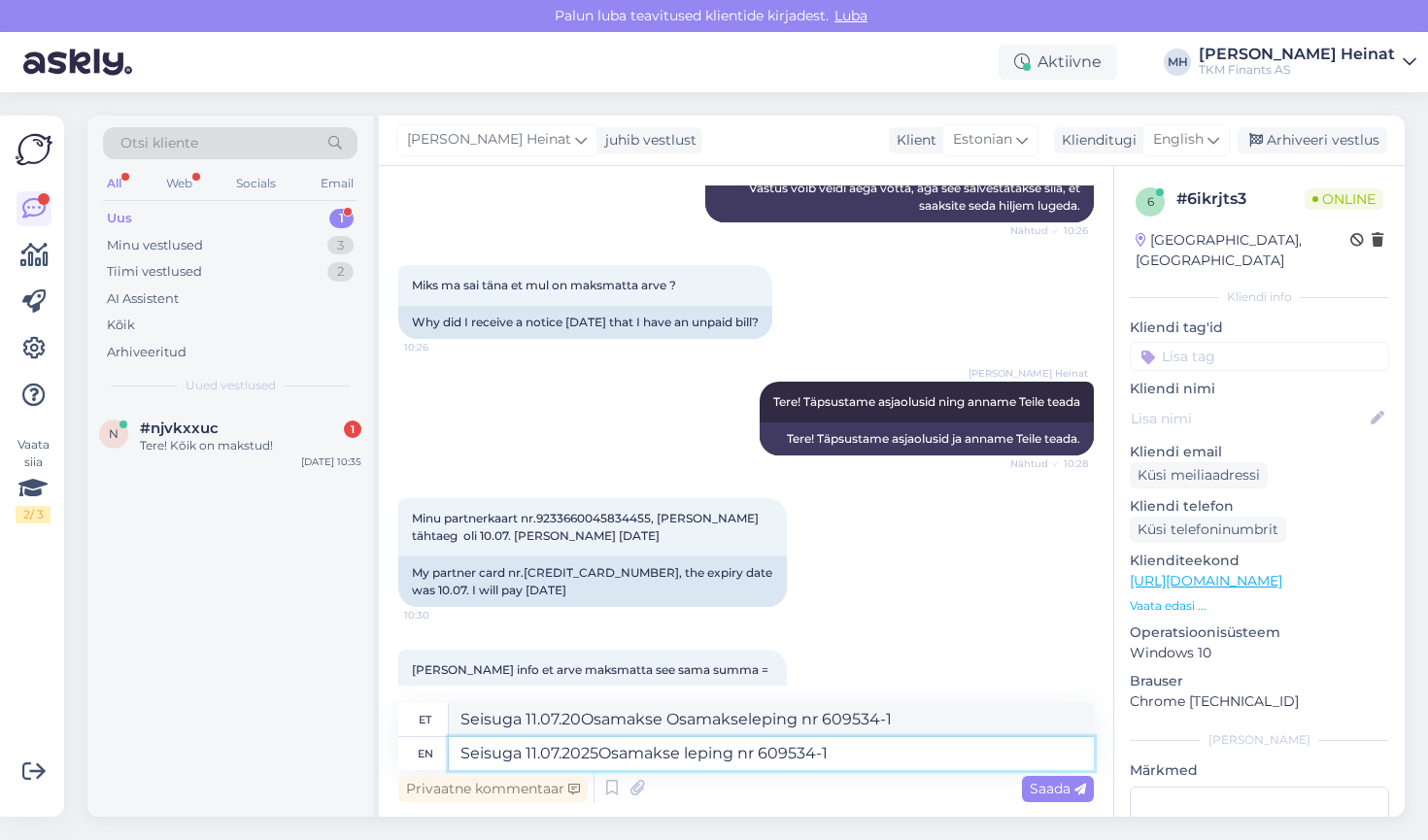 type on "Seisuga [DATE] Osamakse leping nr 609534-1" 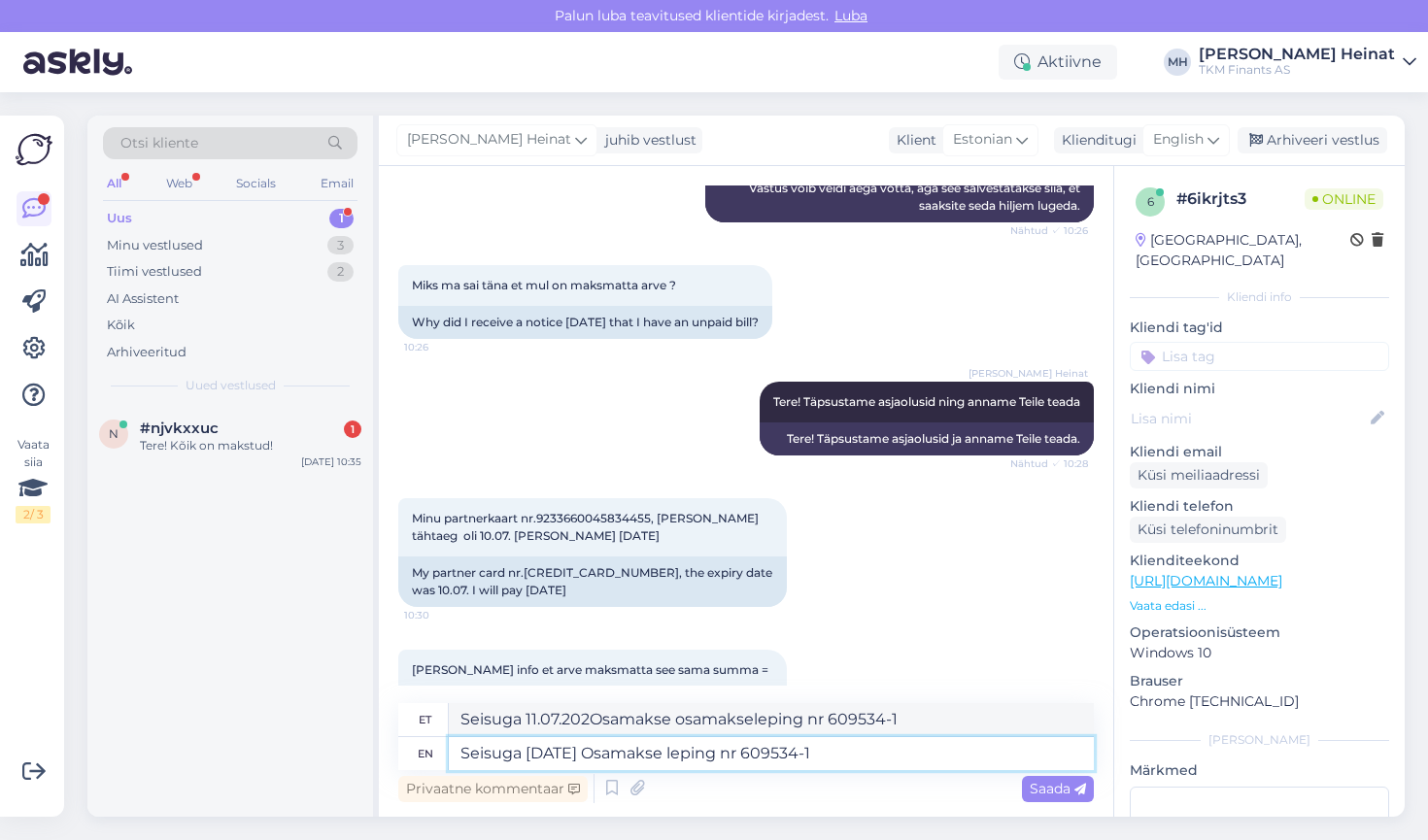 type on "Seisuga 11.07.2025Osamakse Osamakseleping nr 609534-1" 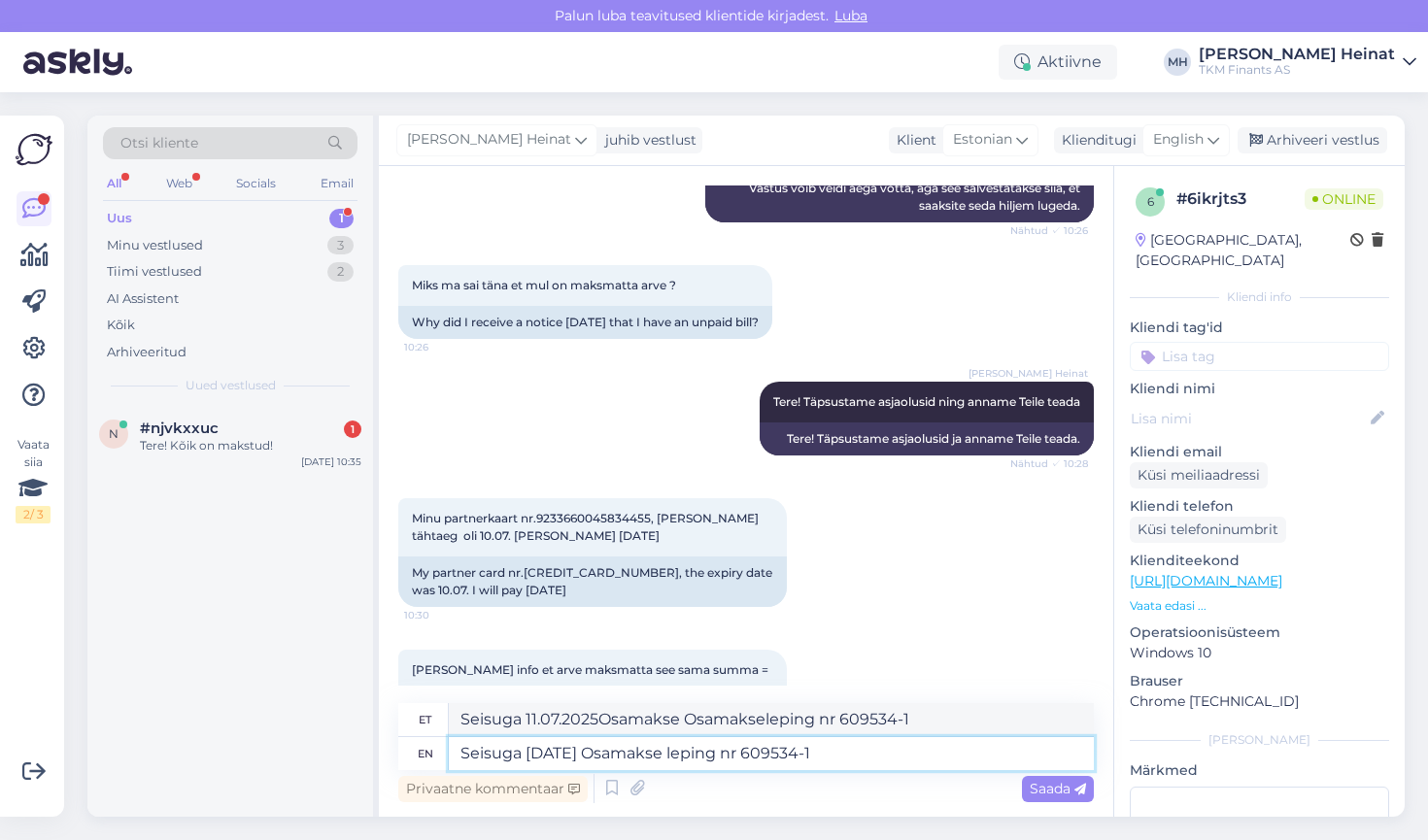 type on "Seisuga [DATE] oOsamakse leping nr 609534-1" 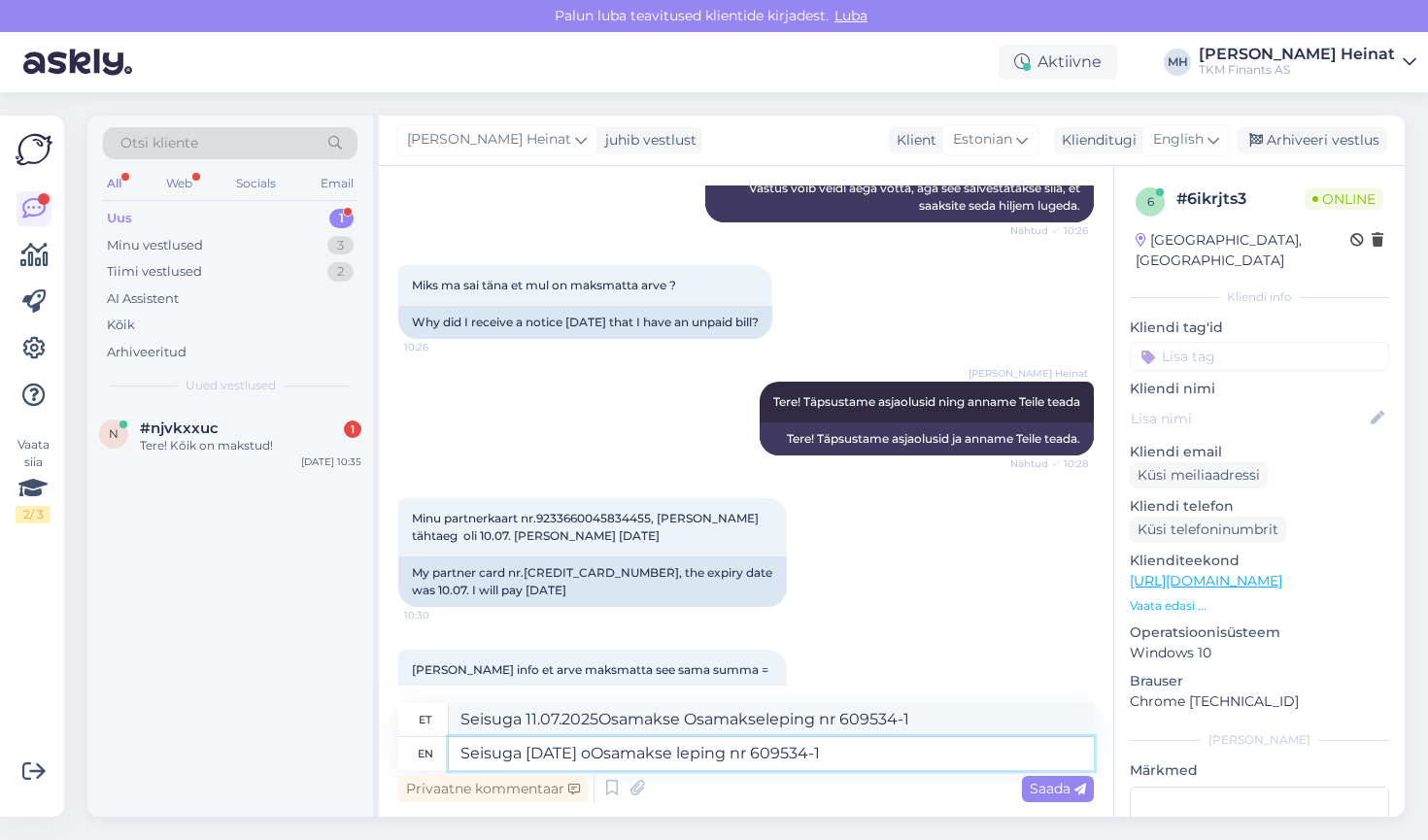 type on "Seisuga [DATE] Järelmaksu leping nr 609534-1" 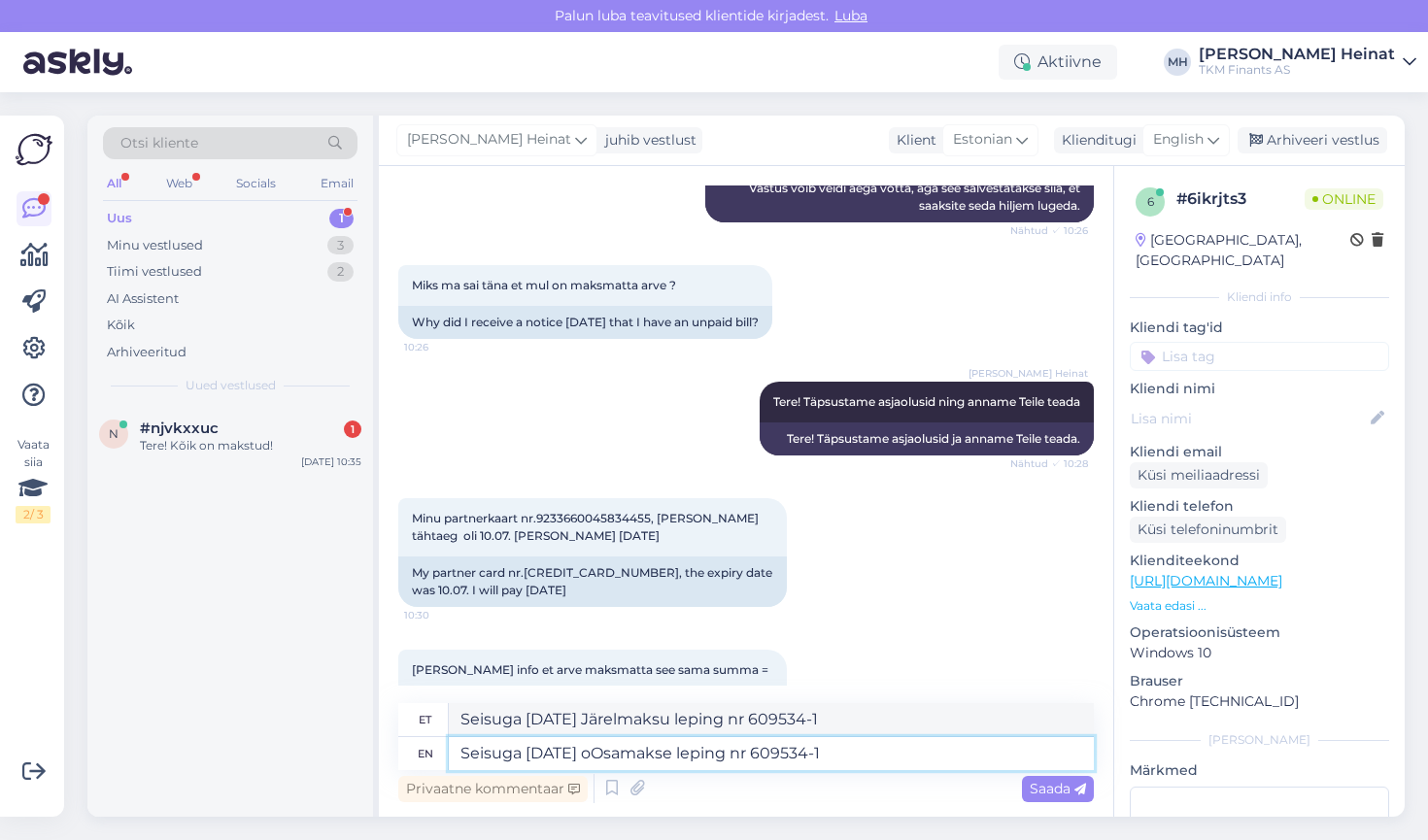 type on "Seisuga [DATE] onOsamakse leping nr 609534-1" 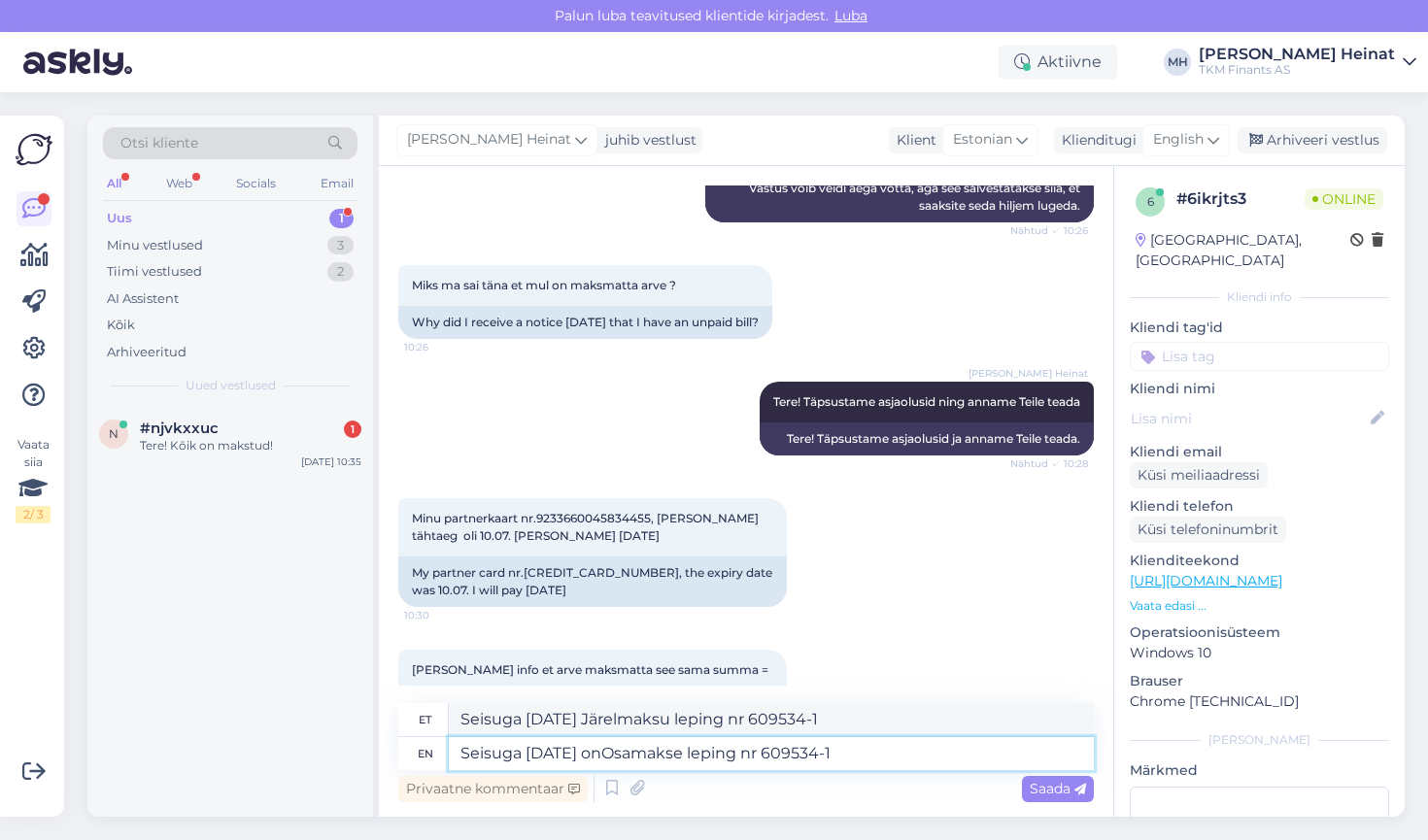 type on "Seisuga [DATE] on osamakseleping nr 609534-1." 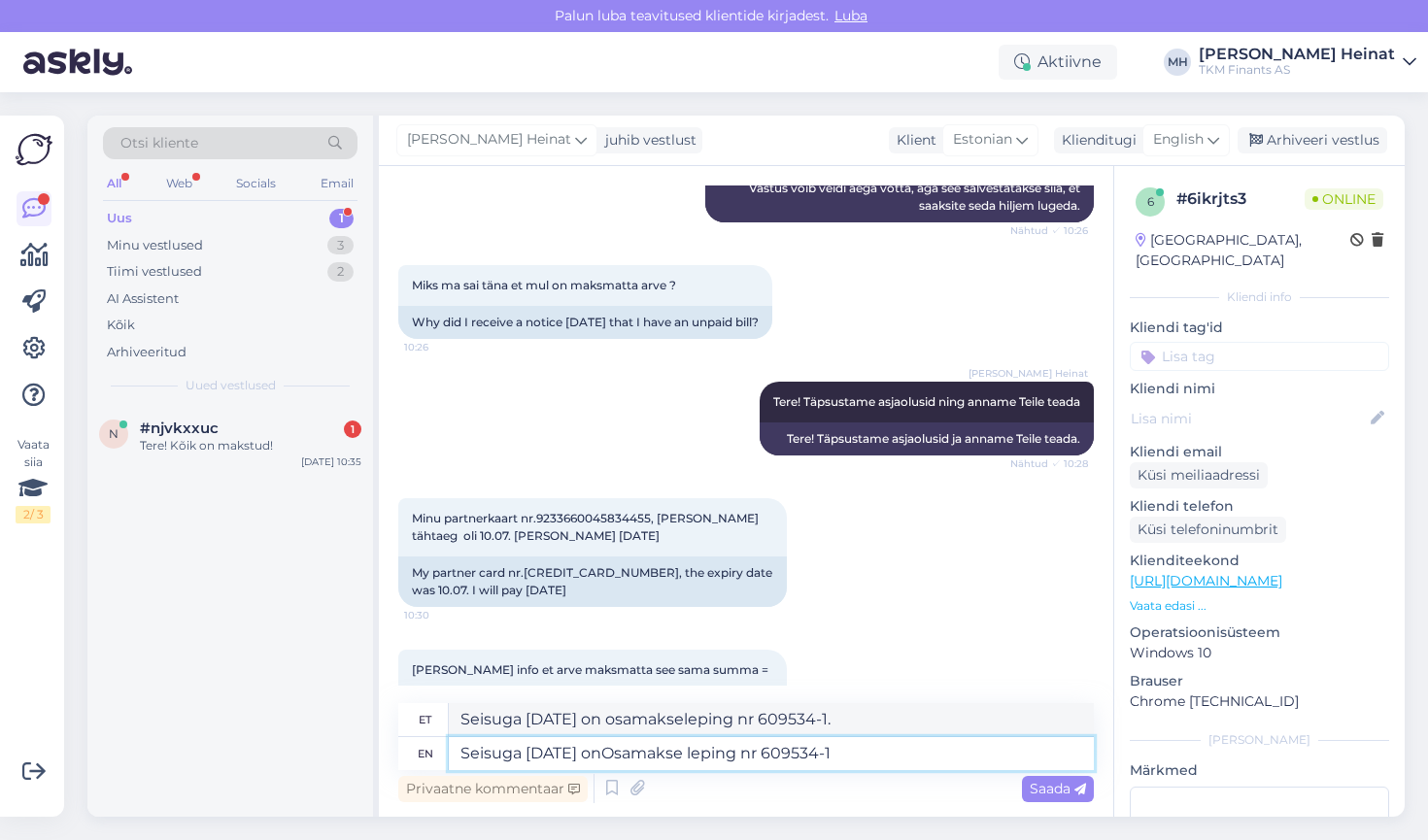 type on "Seisuga [DATE] on Osamakse leping nr 609534-1" 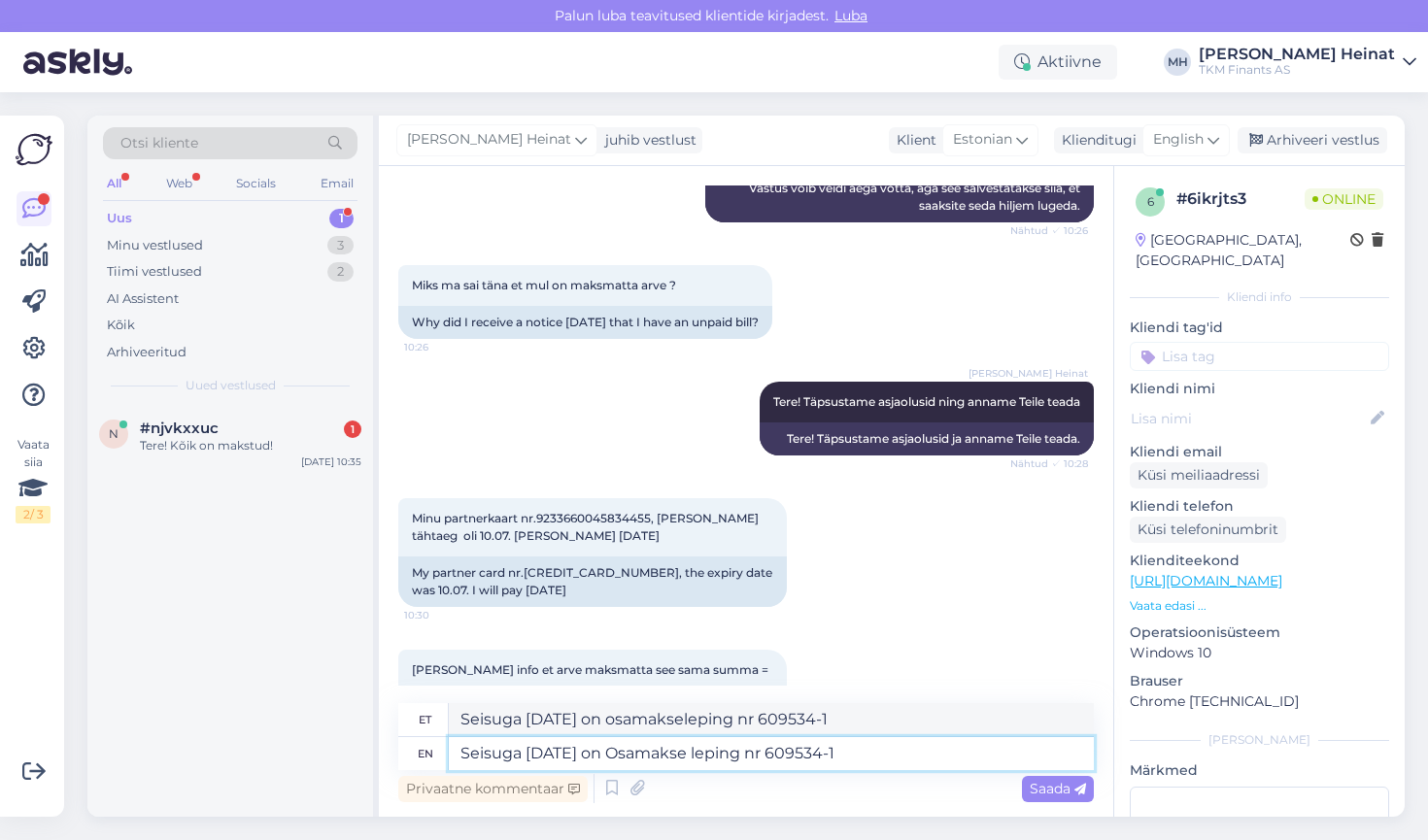 type on "Seisuga [DATE] on järelmaksuleping nr 609534-1" 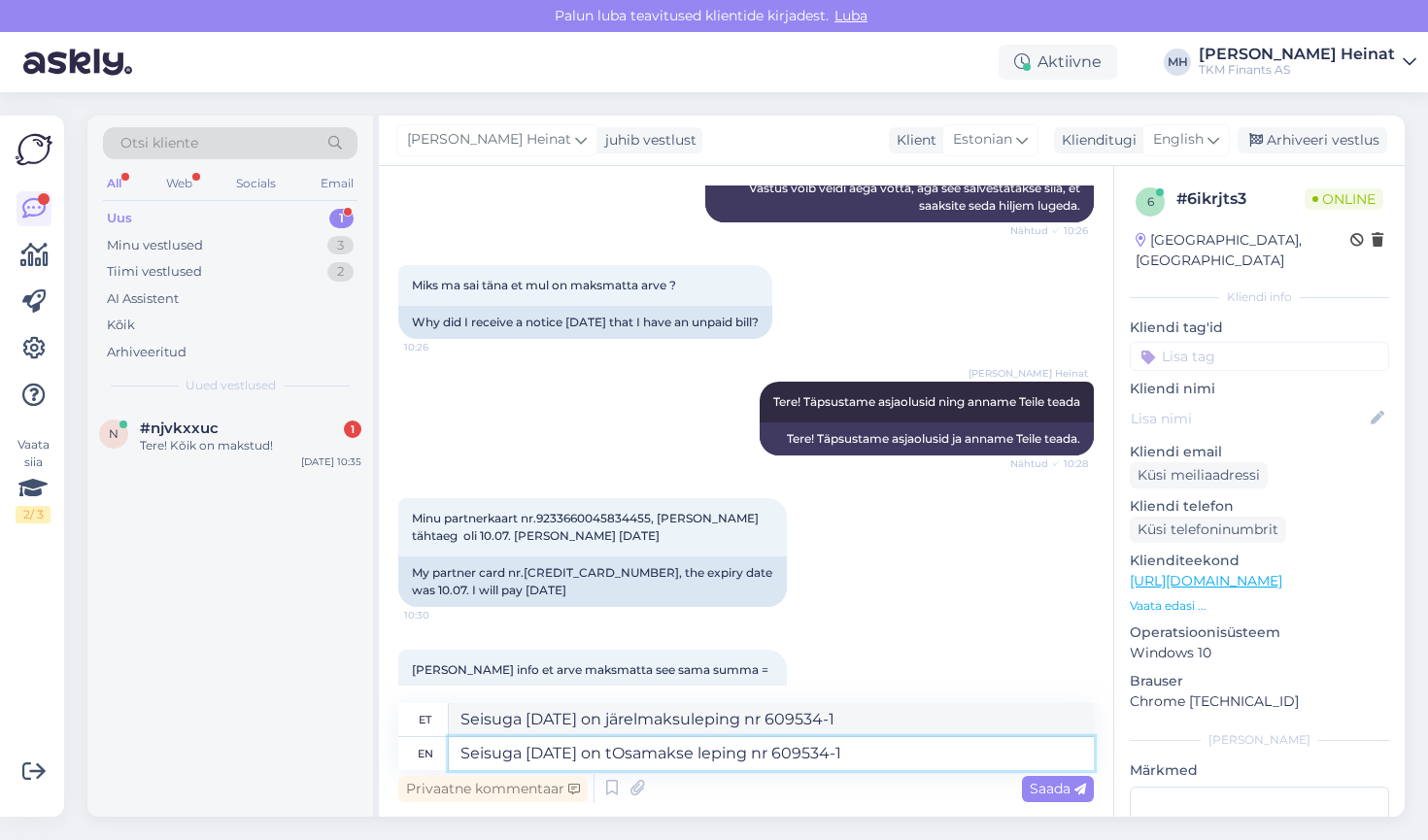 type on "Seisuga [DATE] on teOsamakse leping nr 609534-1" 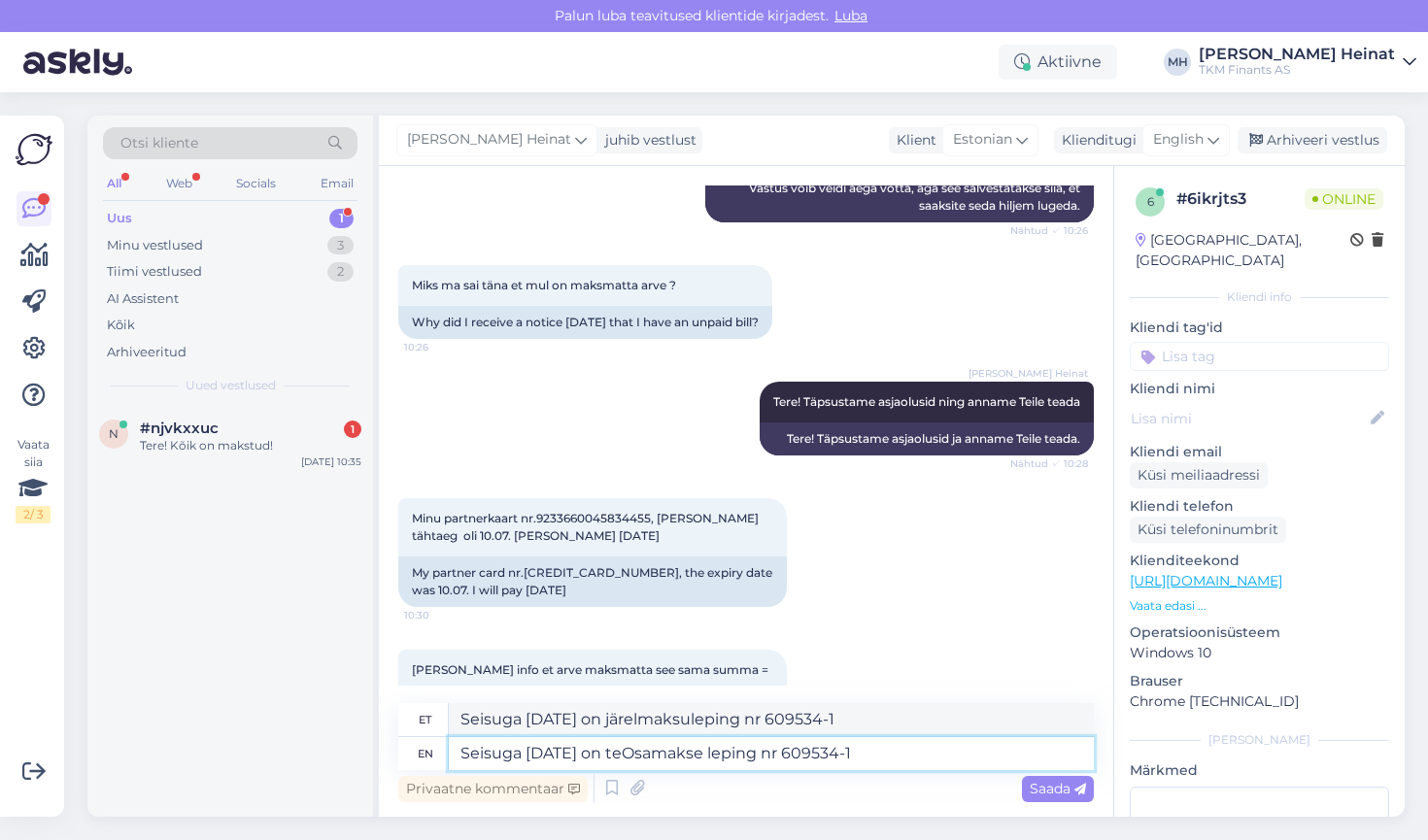 type on "Seisuga [DATE] on tOsamakse leping nr 609534-1" 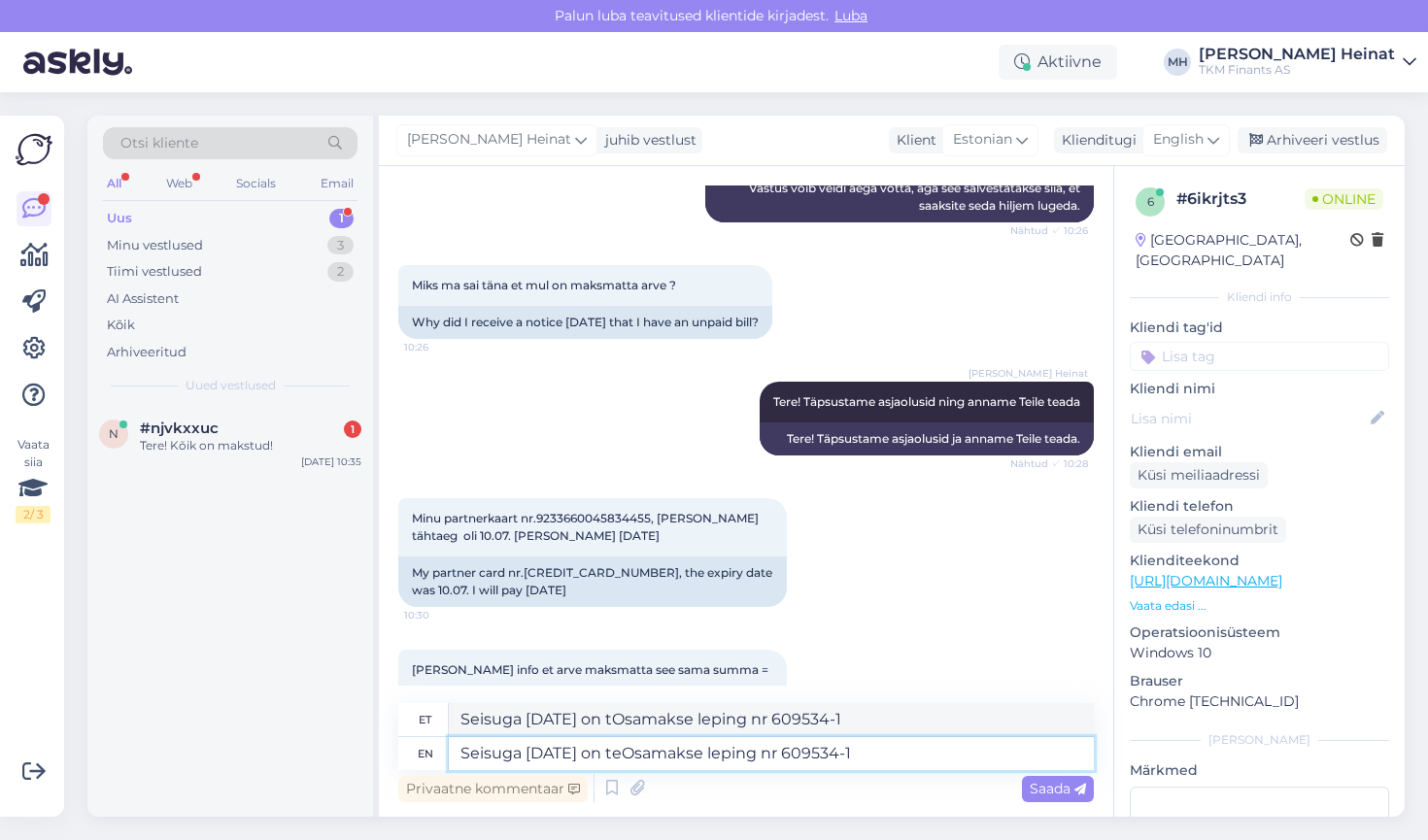 type on "Seisuga [DATE] on teiOsamakse leping nr 609534-1" 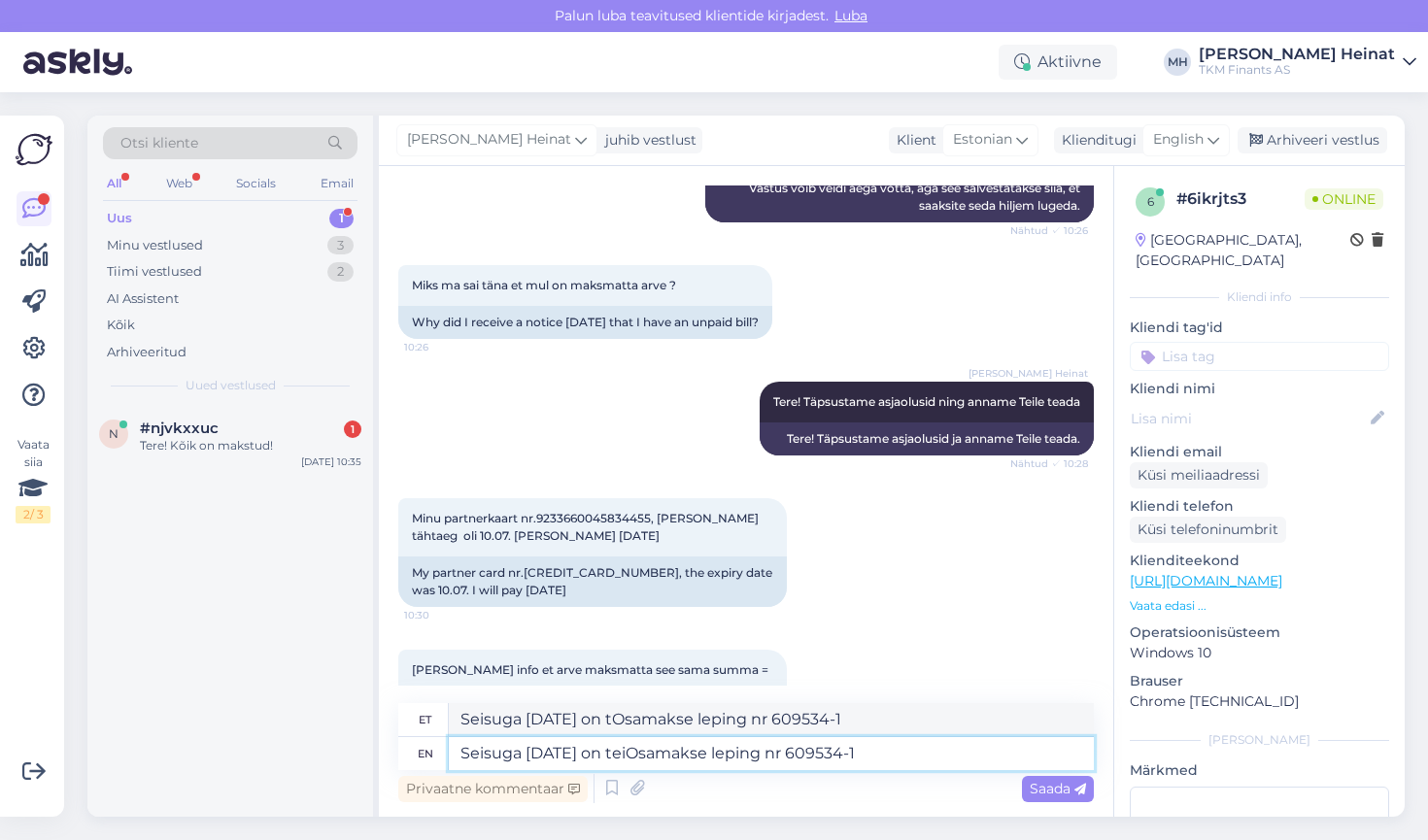 type on "Seisuga [DATE] on teOsamakse leping nr 609534-1" 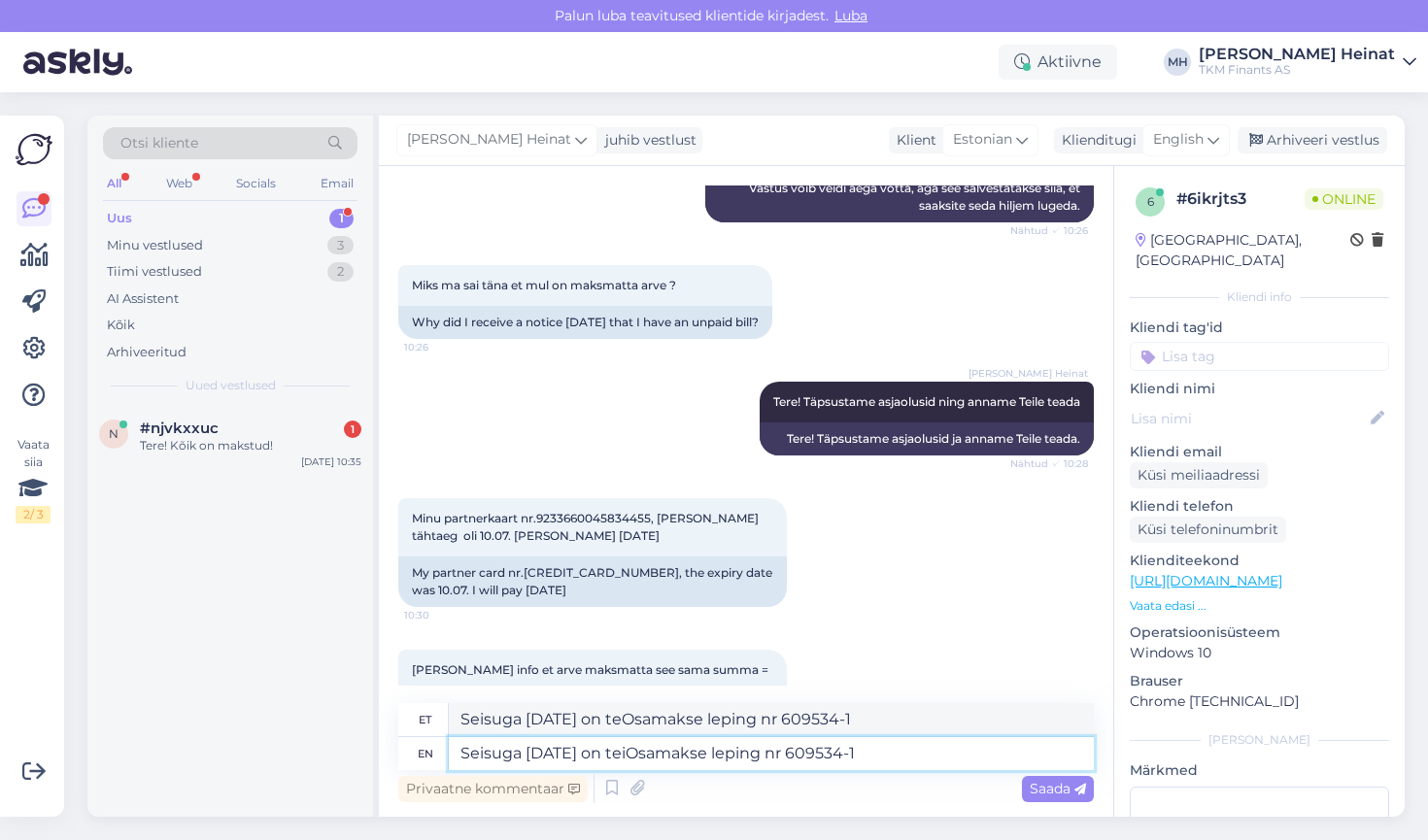 type on "Seisuga [DATE] on teilOsamakse leping nr 609534-1" 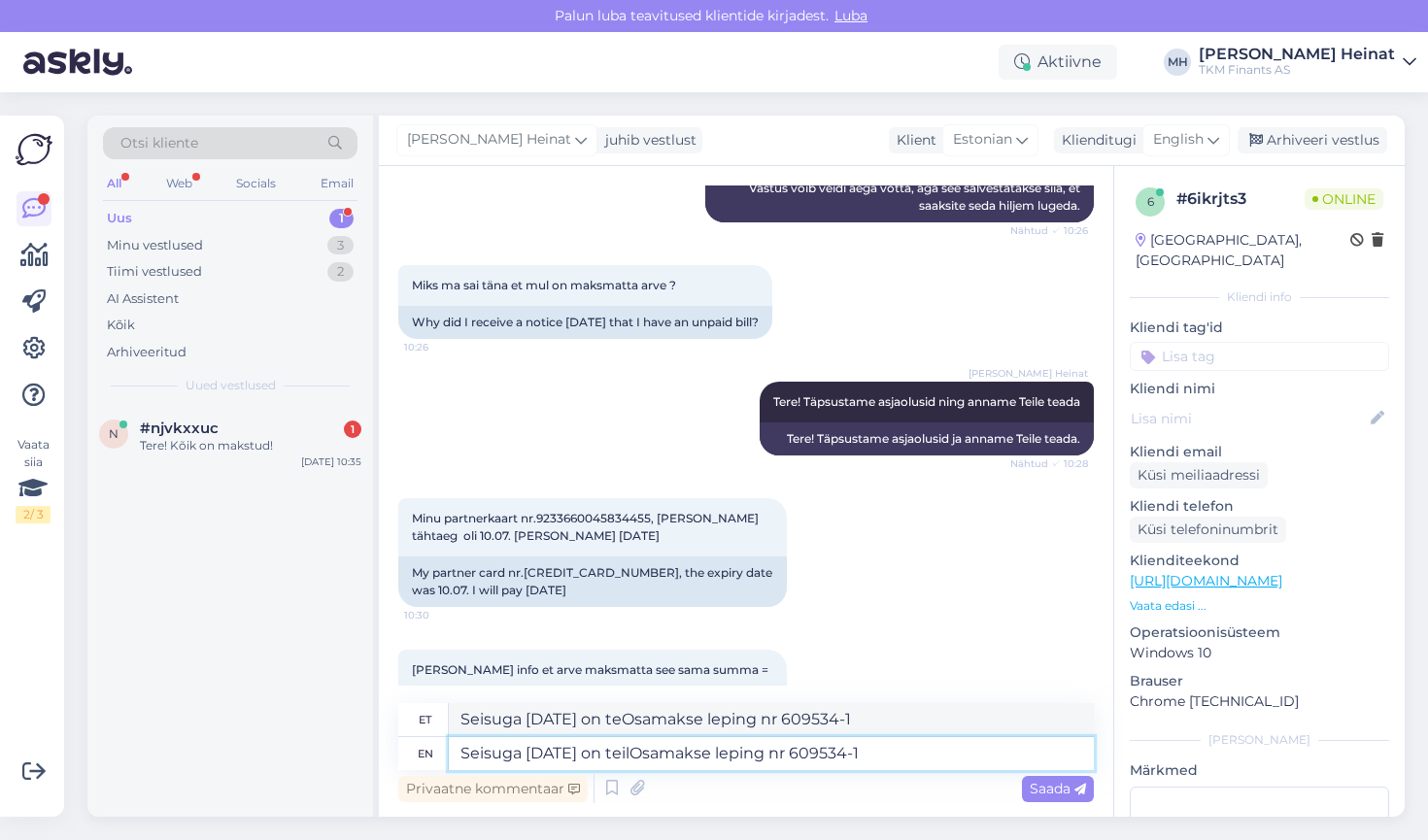 type on "Seisuga [DATE] on teil osamakseleping nr 609534-1" 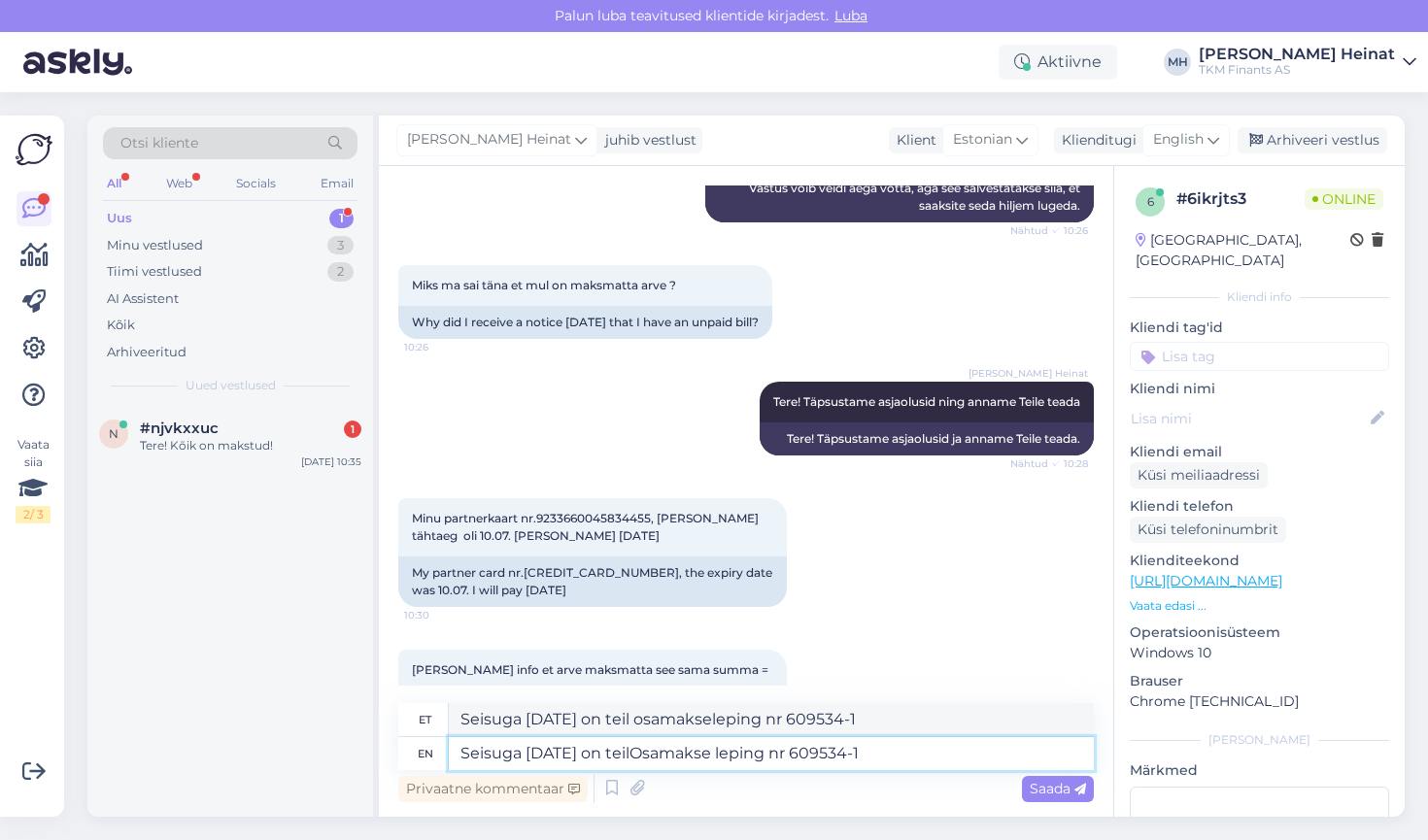 type on "Seisuga [DATE] on teil Osamakse leping nr 609534-1" 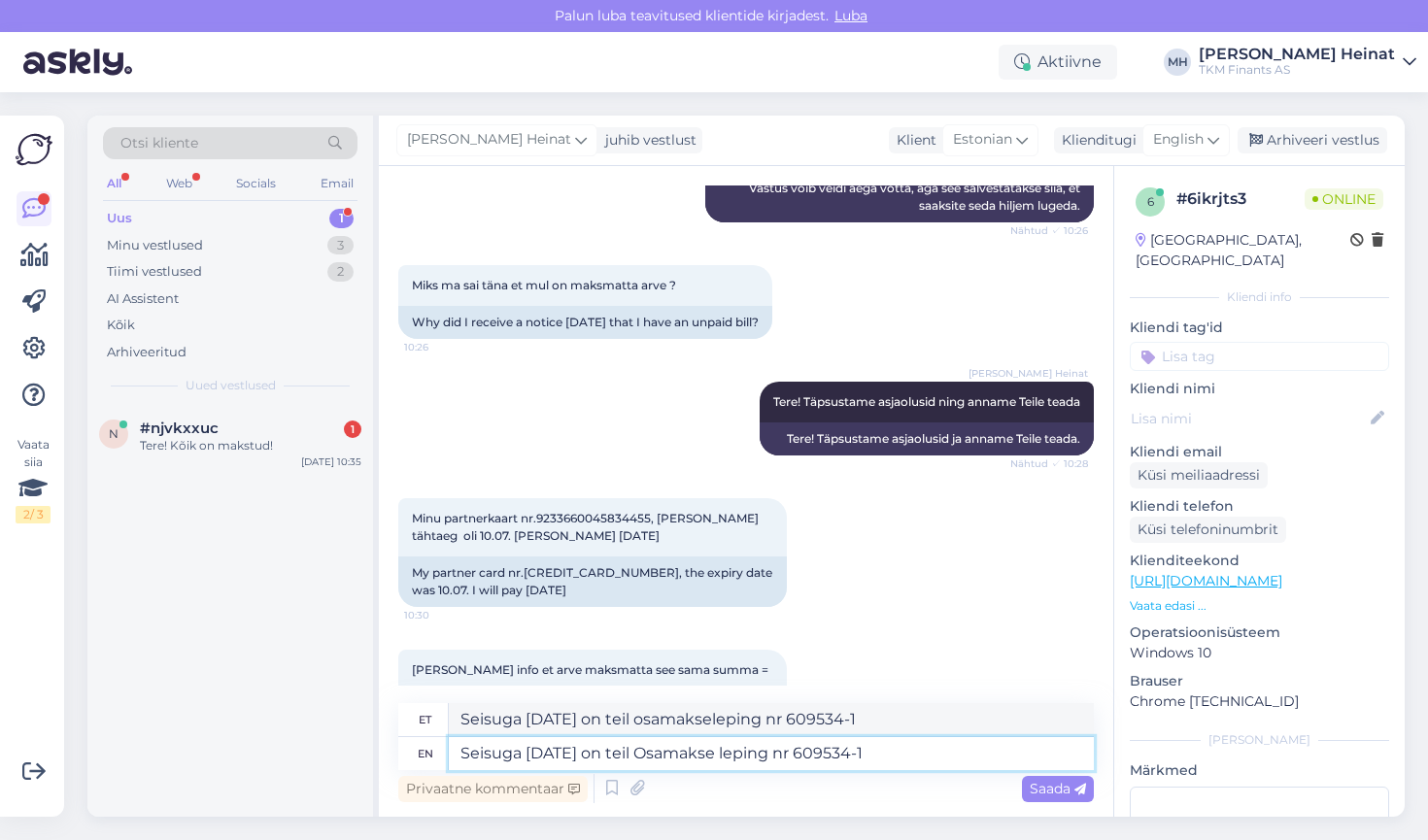 type on "Seisuga [DATE] on teil järelmaksuleping nr 609534-1" 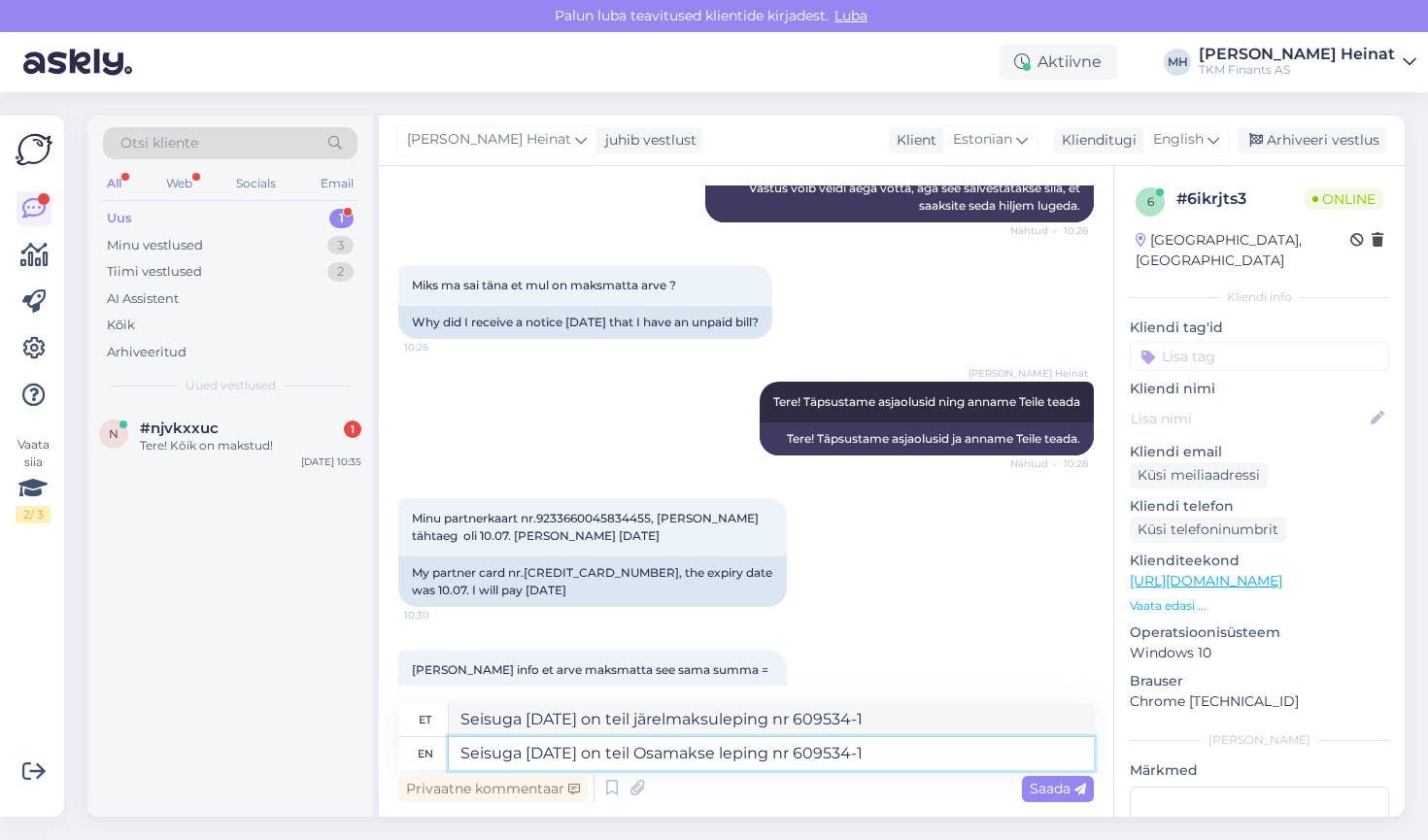 click on "Seisuga [DATE] on teil Osamakse leping nr 609534-1" at bounding box center (771, 754) 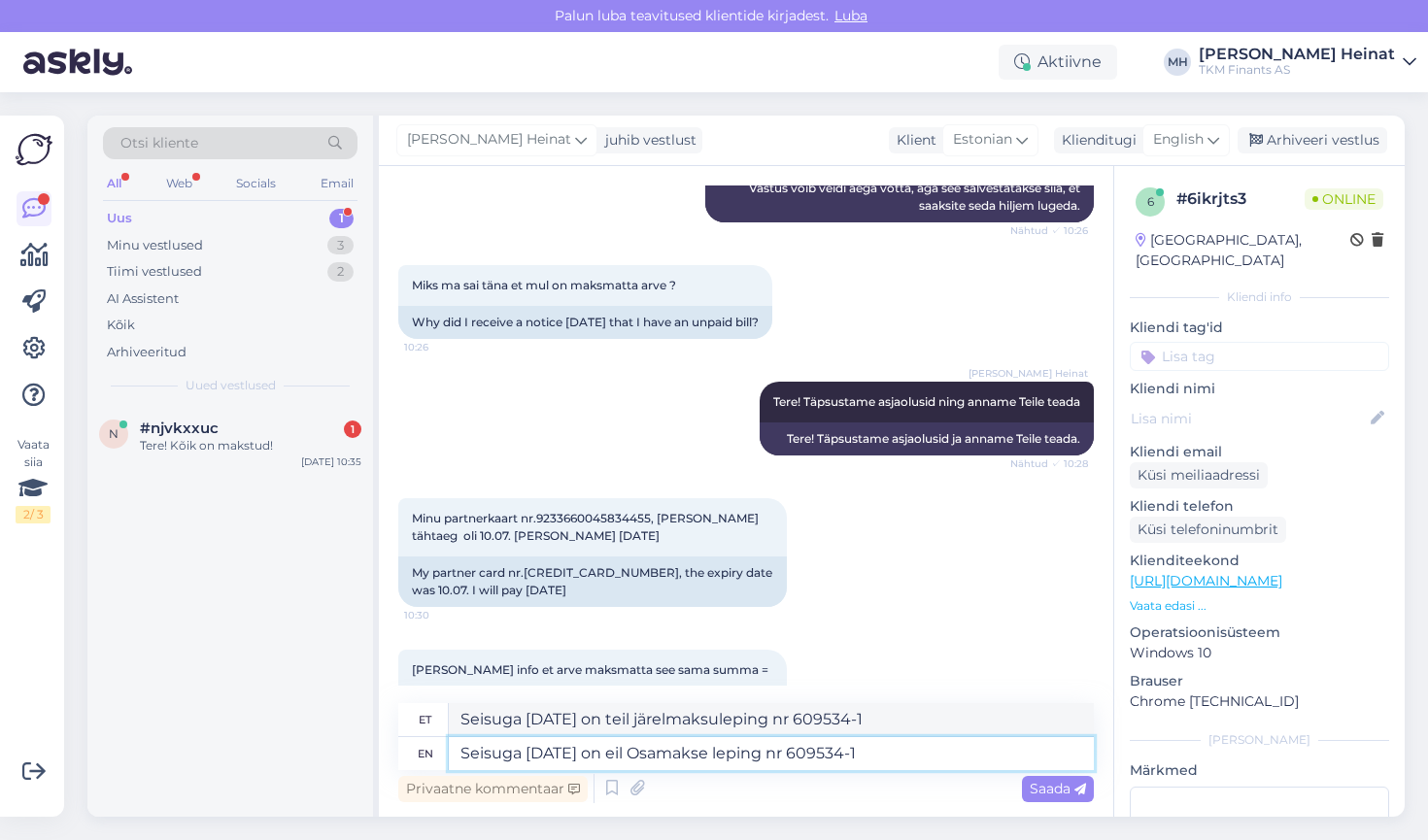 type on "Seisuga [DATE] on Teil Osamakse leping nr 609534-1" 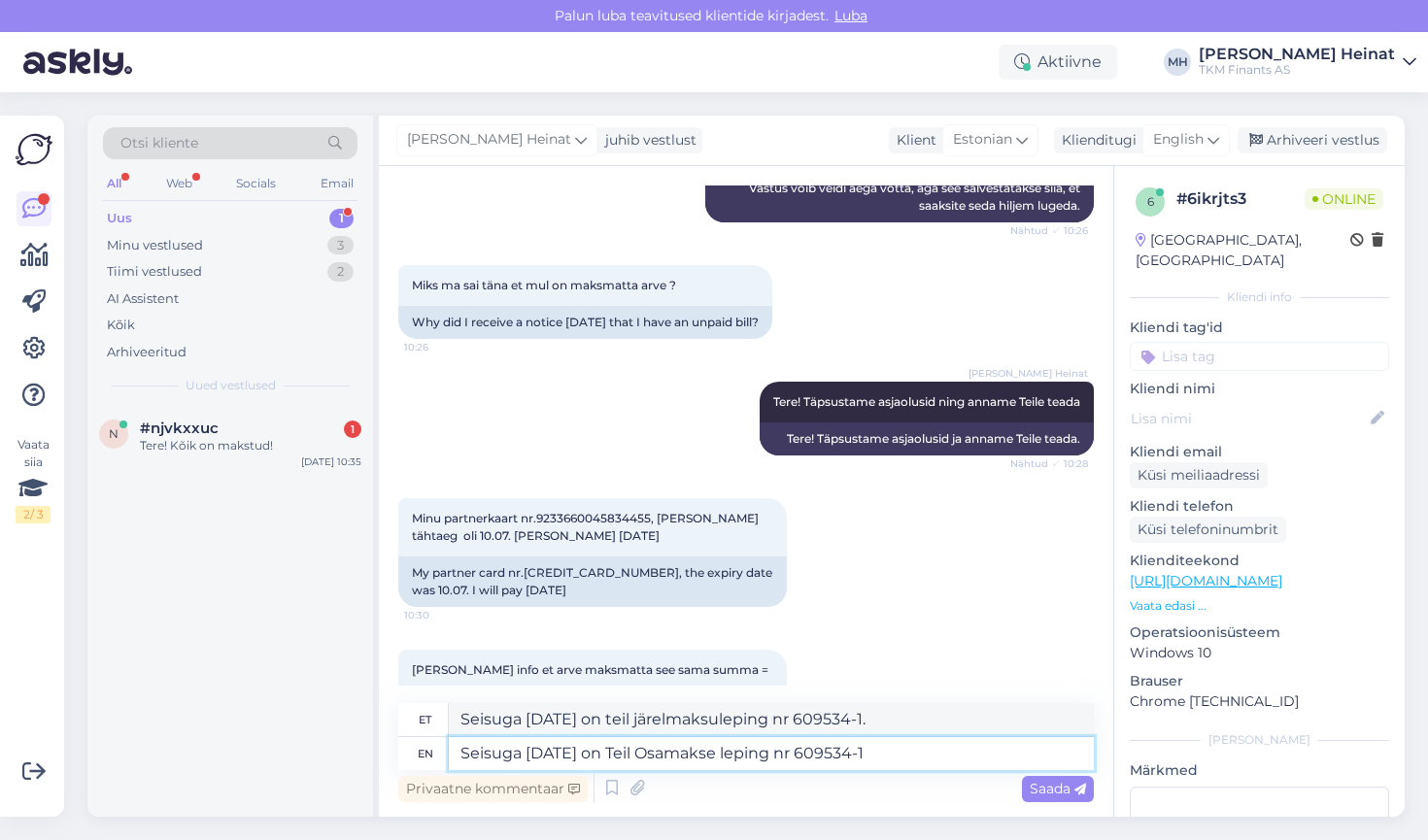 type on "Seisuga [DATE] on Teil järelmaksuleping nr 609534-1" 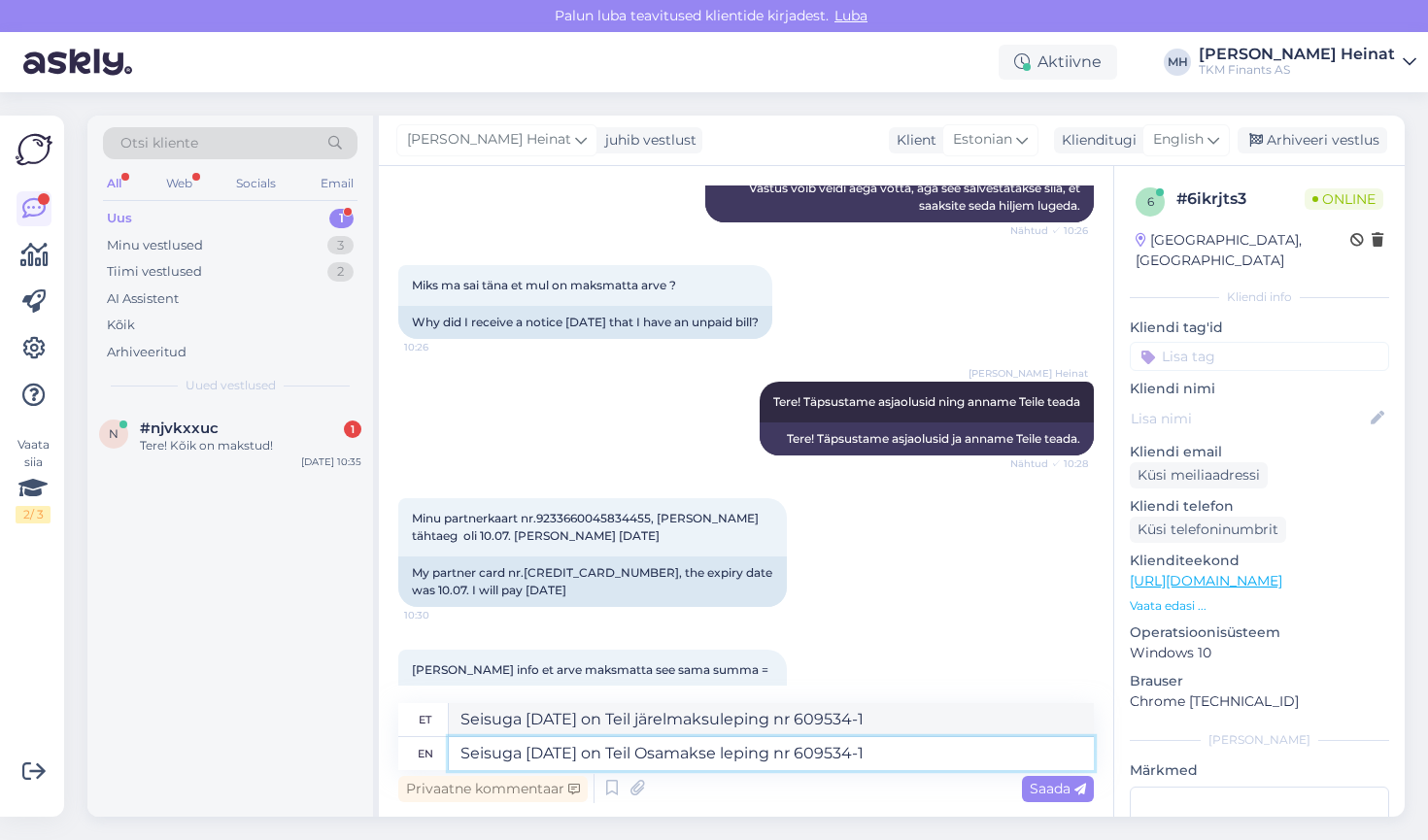 click on "Seisuga [DATE] on Teil Osamakse leping nr 609534-1" at bounding box center (771, 754) 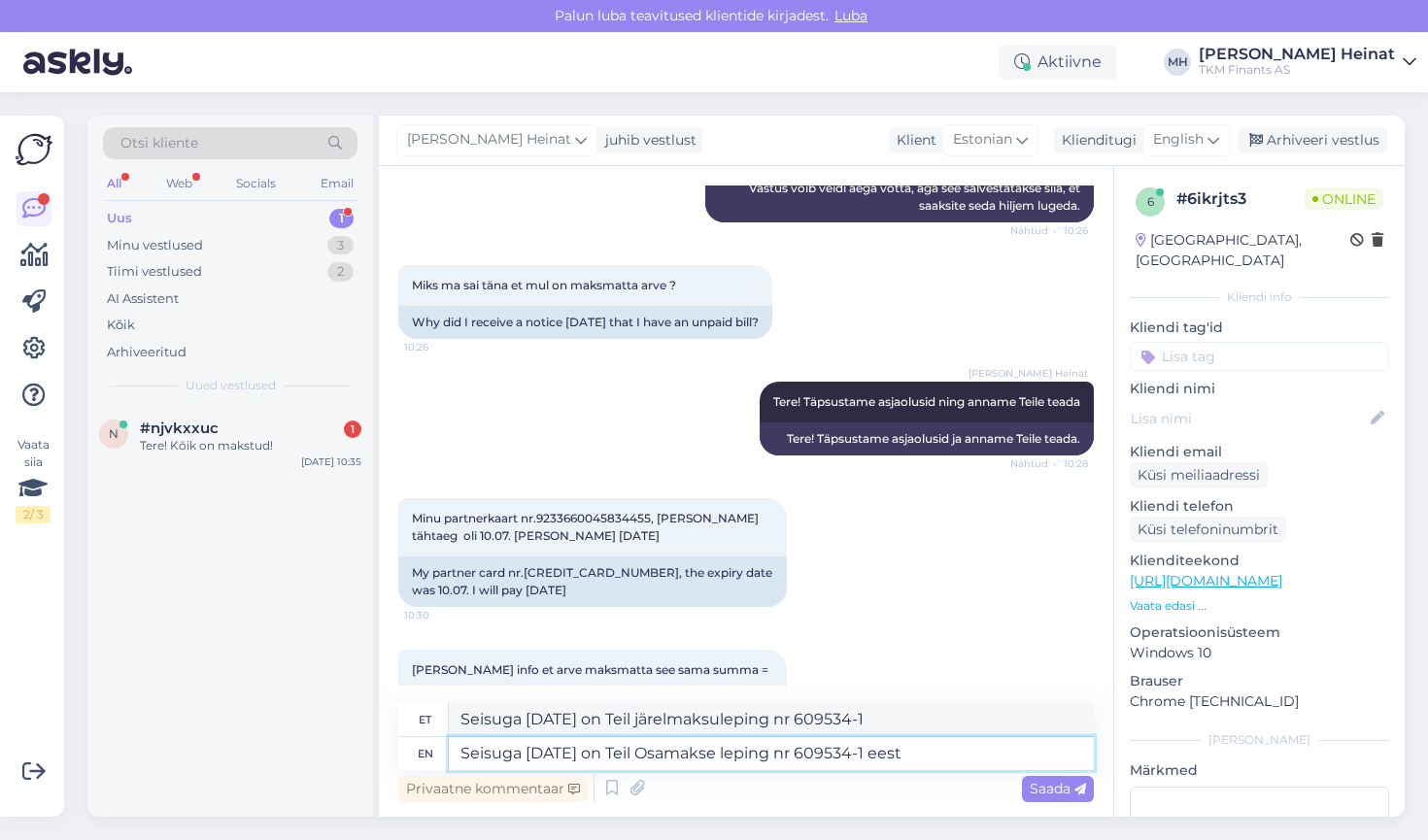 type on "Seisuga [DATE] on Teil Osamakse leping nr 609534-1 eest v" 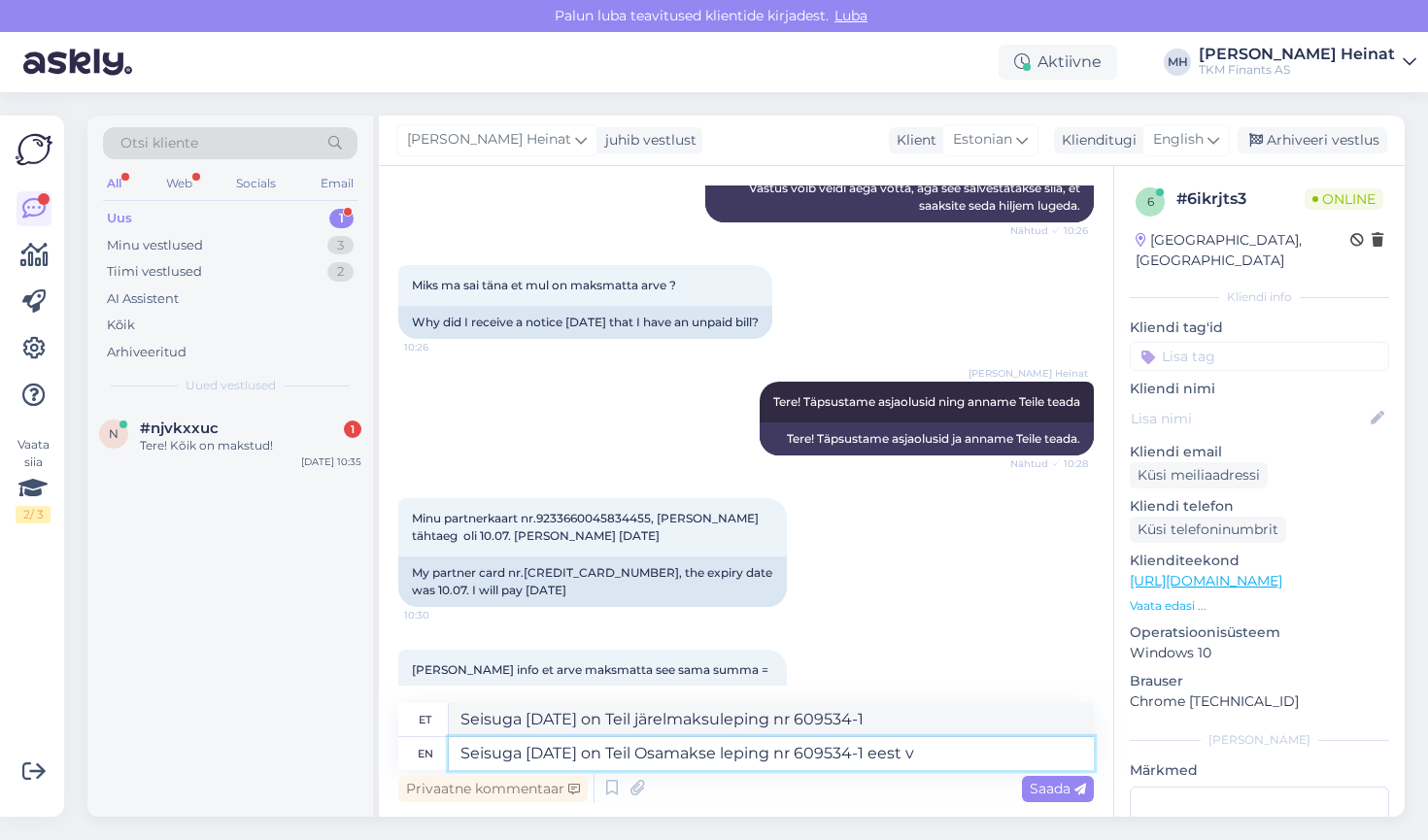 type on "Seisuga [DATE] on Teil järelmaksuleping nr 609534-1 eest" 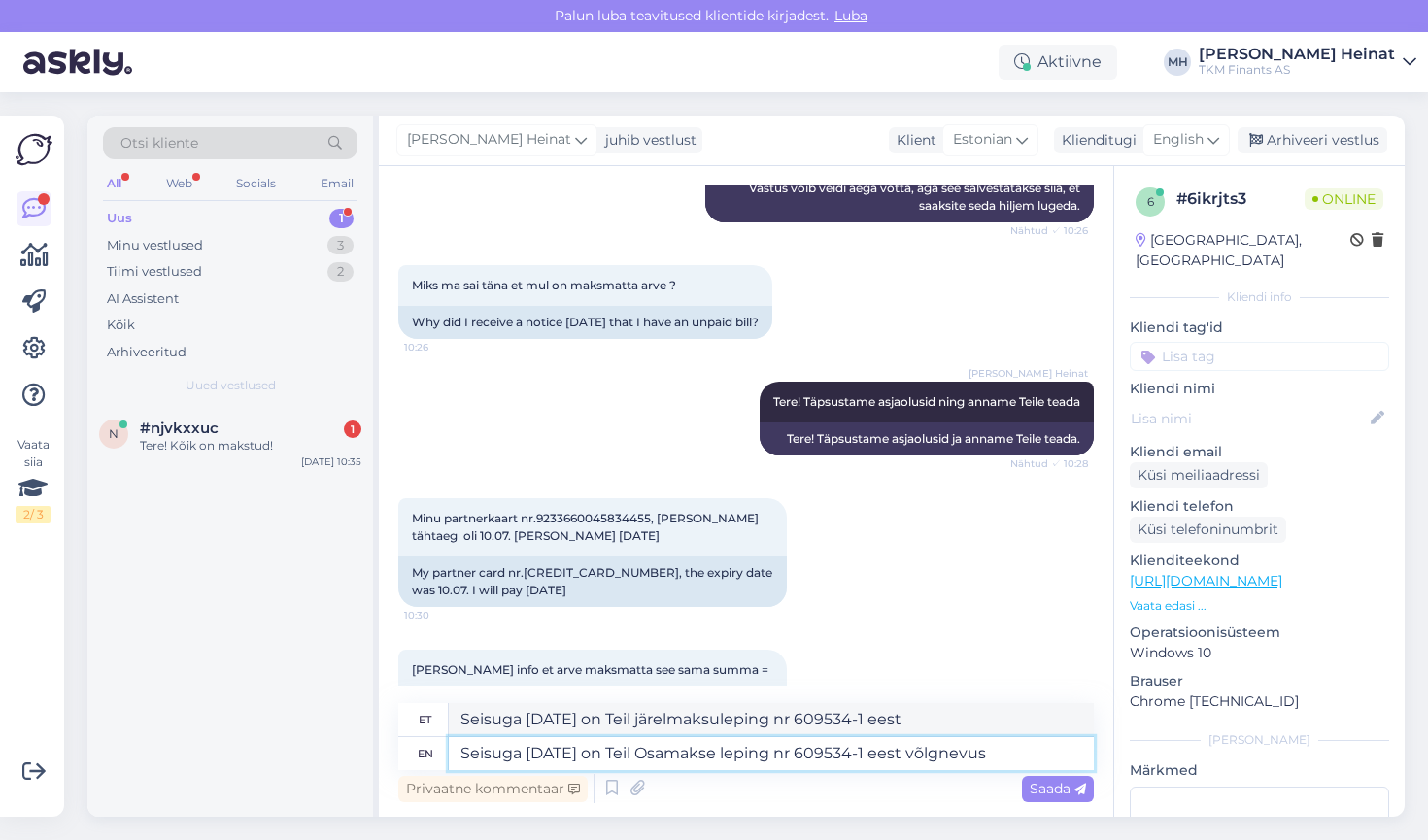 type on "Seisuga [DATE] on Teil Osamakse leping nr 609534-1 eest võlgnevus s" 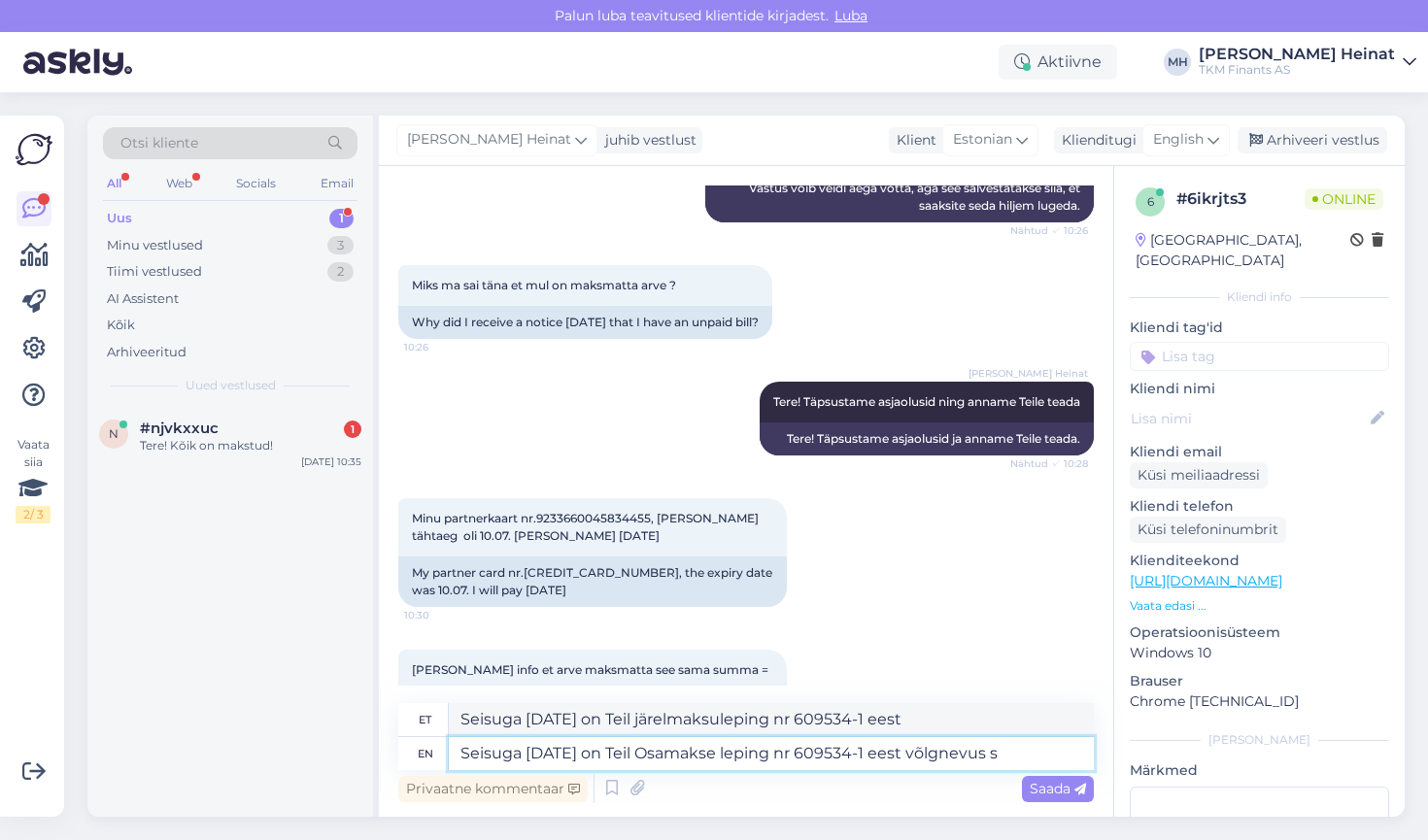 type on "Seisuga [DATE] on Teil osamakselepinguga nr 609534-1 võlgnevus." 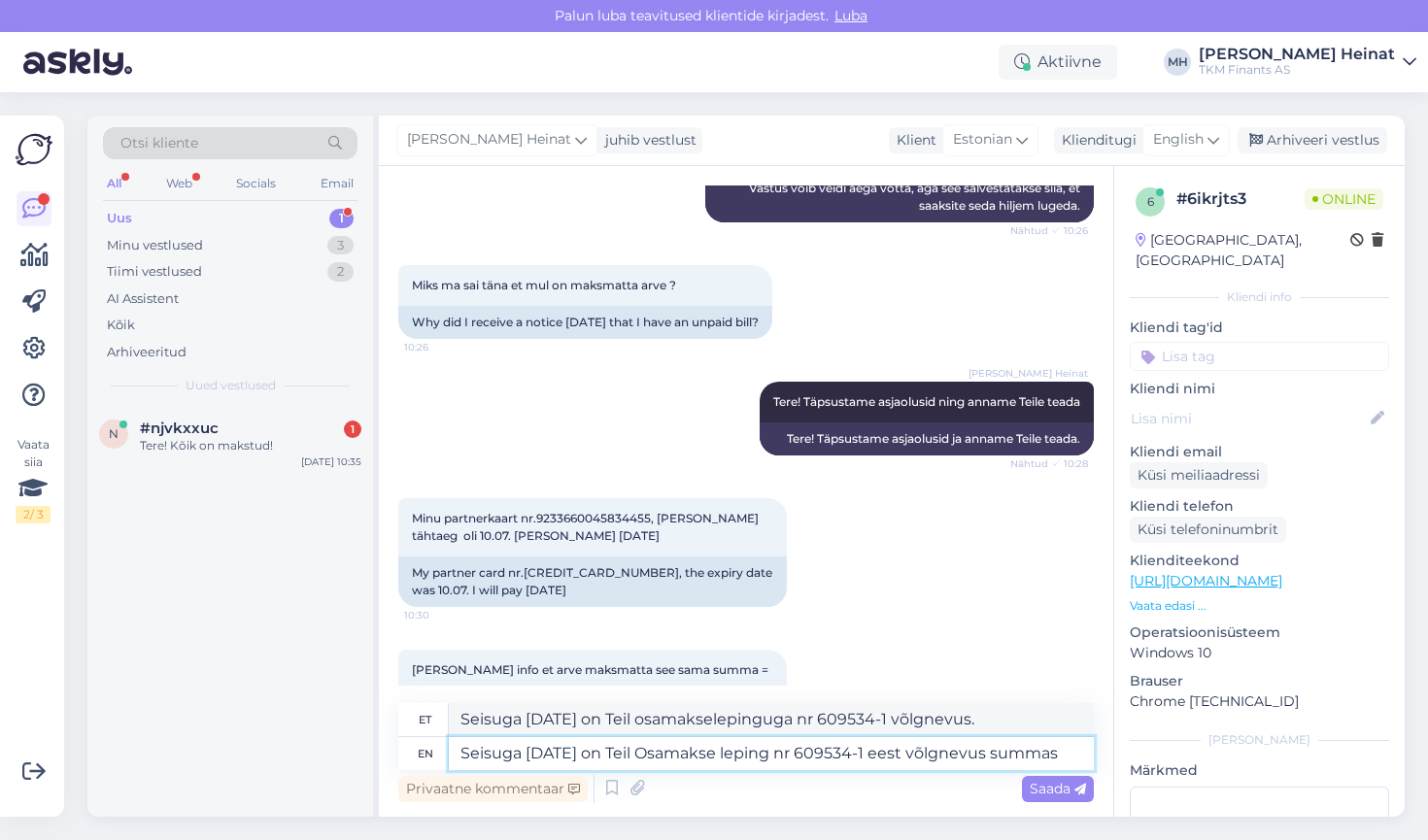 paste on "50.66" 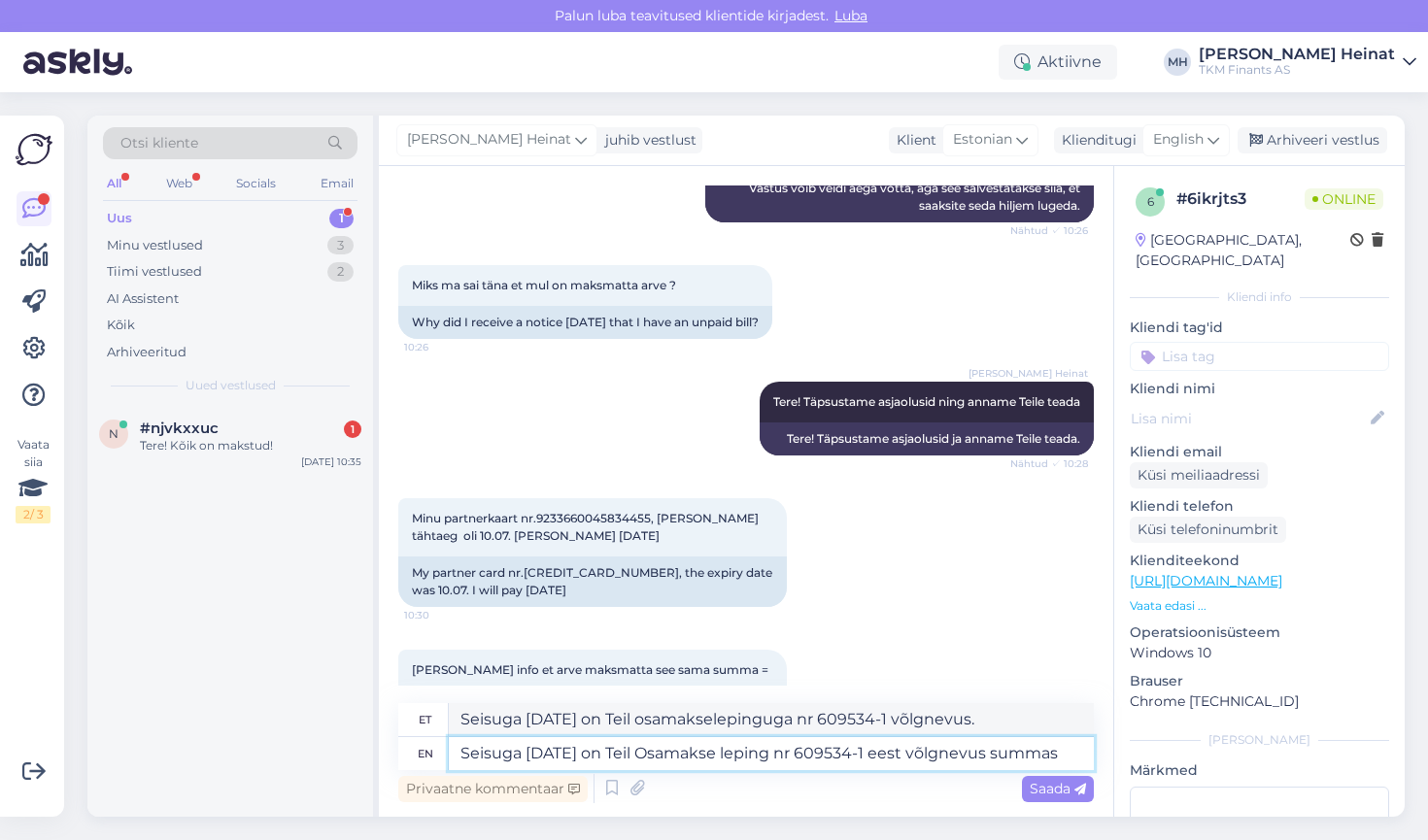 type on "Seisuga [DATE] on Teil Osamakse leping nr 609534-1 eest võlgnevus summas 50.66" 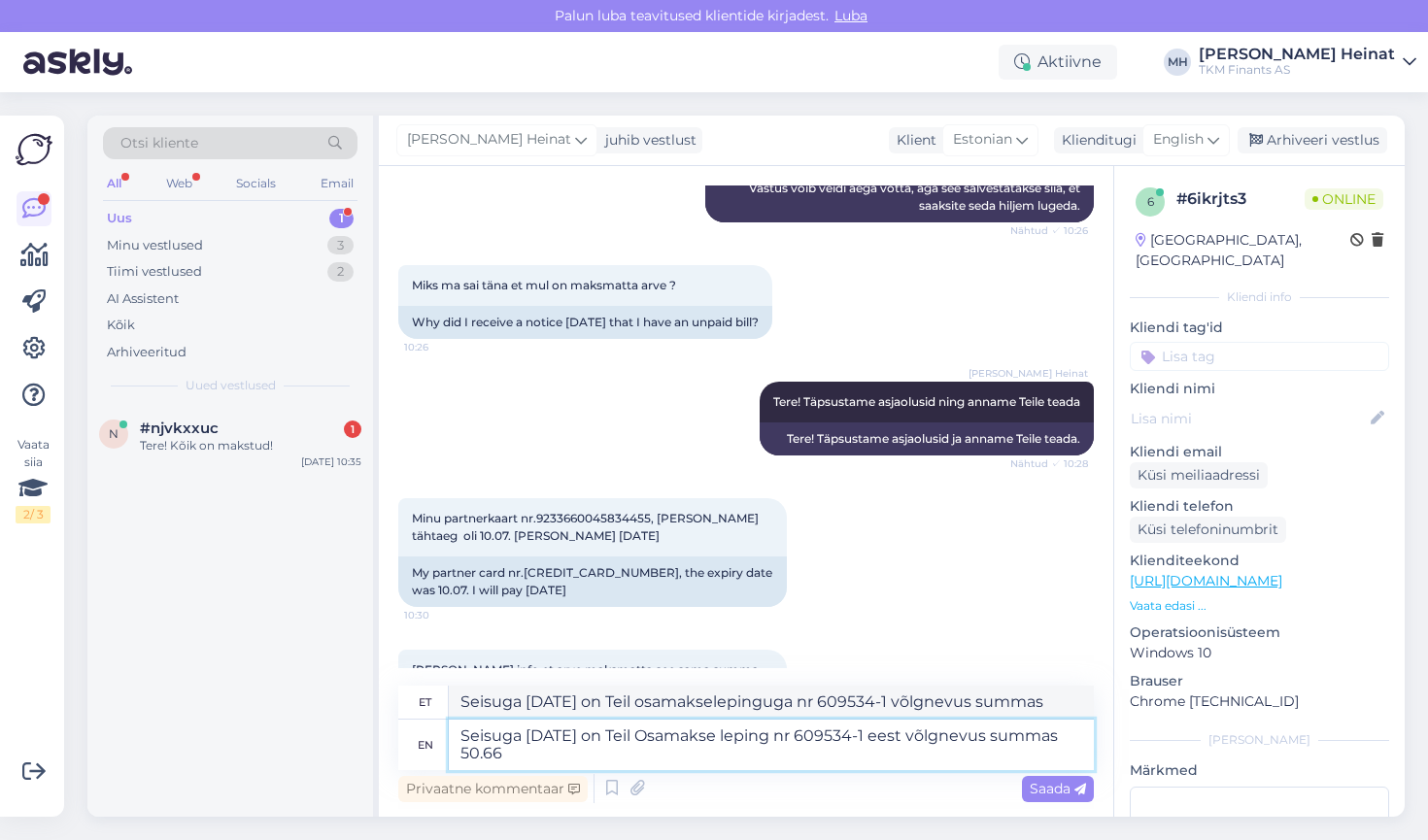 type on "Seisuga [DATE] on Teil osamakseleping nr 609534-1 alusel võlgnevus summas 50.66" 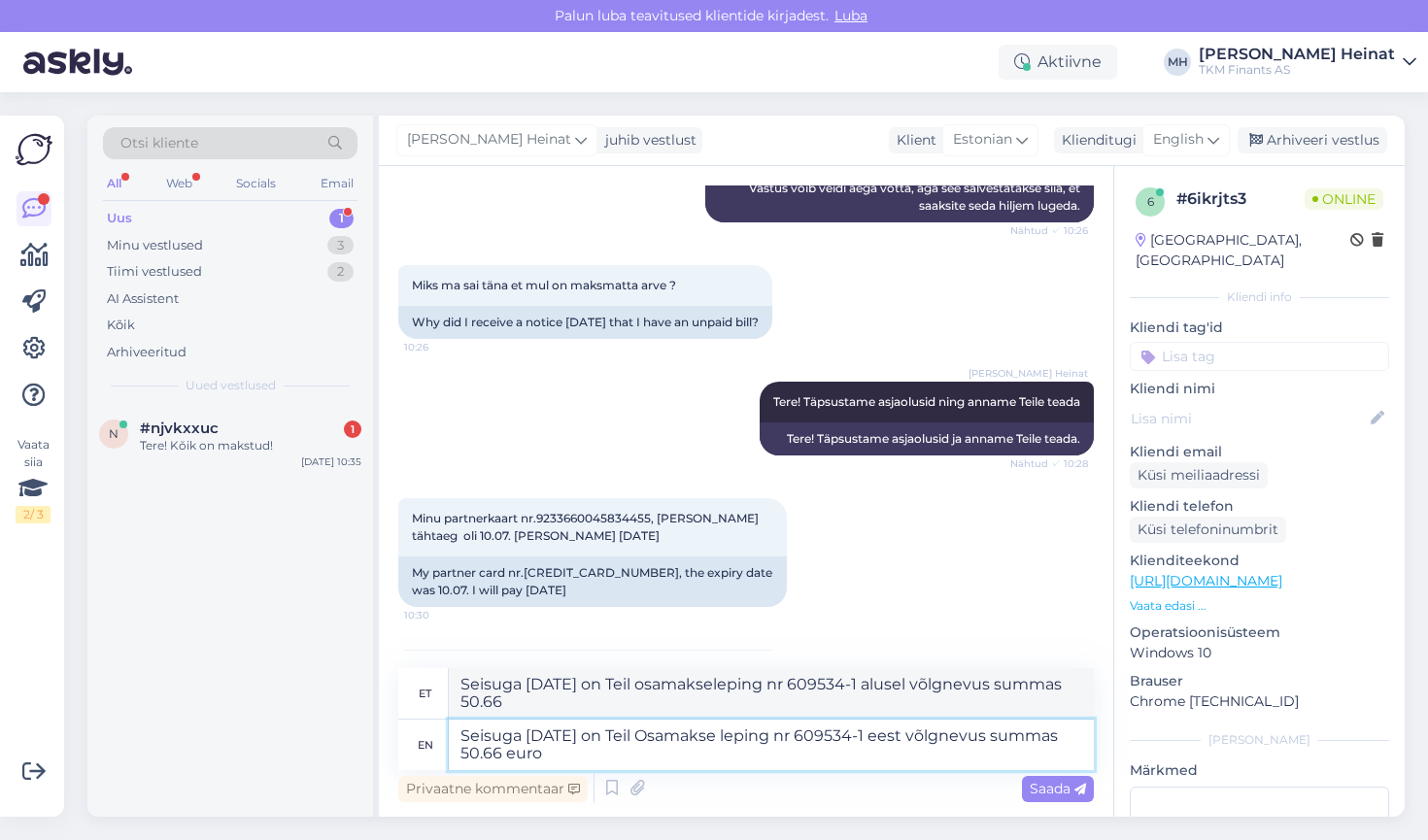type on "Seisuga [DATE] on Teil Osamakse leping nr 609534-1 eest võlgnevus summas 50.66 eurot" 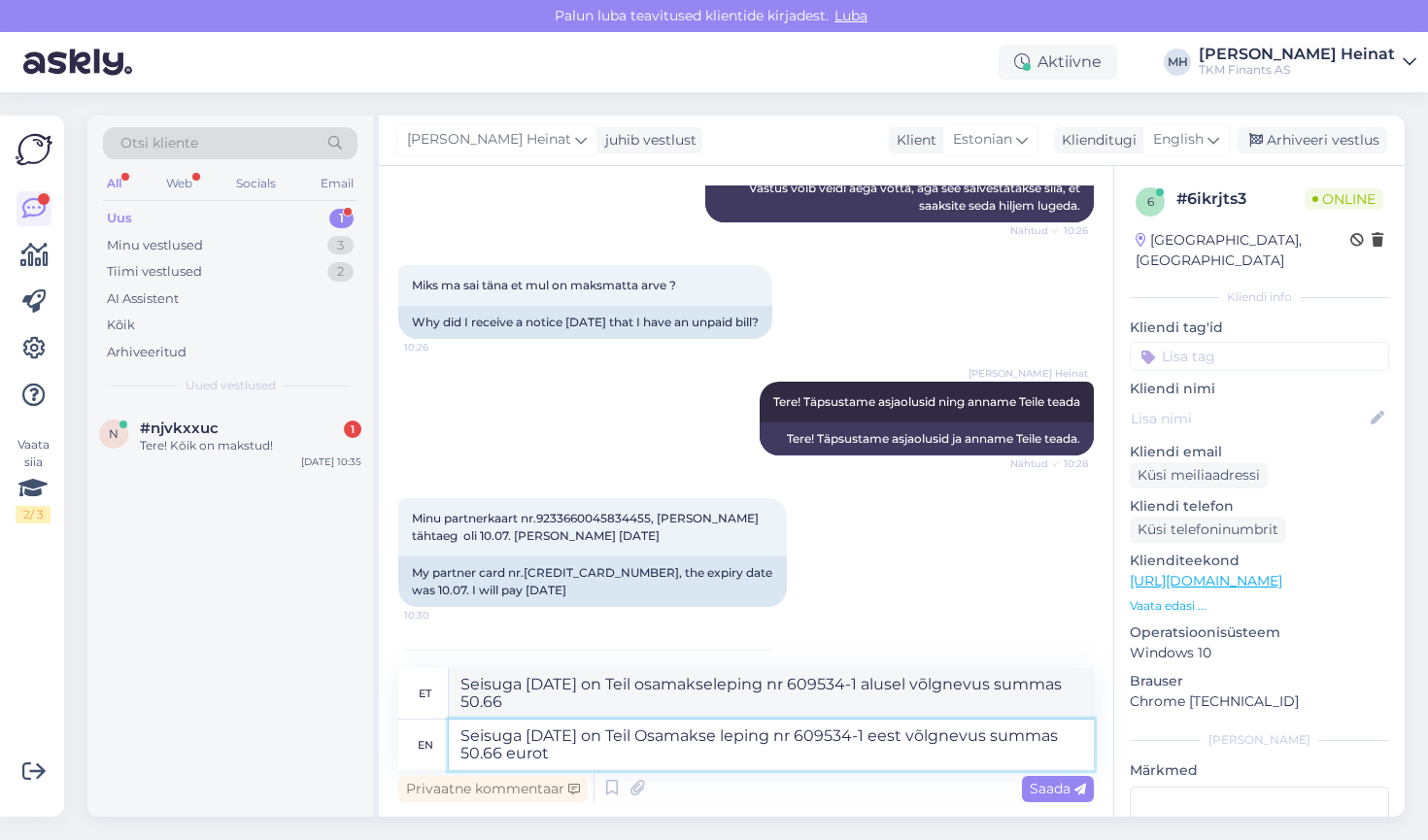 type on "Seisuga [DATE] on Teil osamakselepingust nr 609534-1 võlgnevus summas 50.66 eurot." 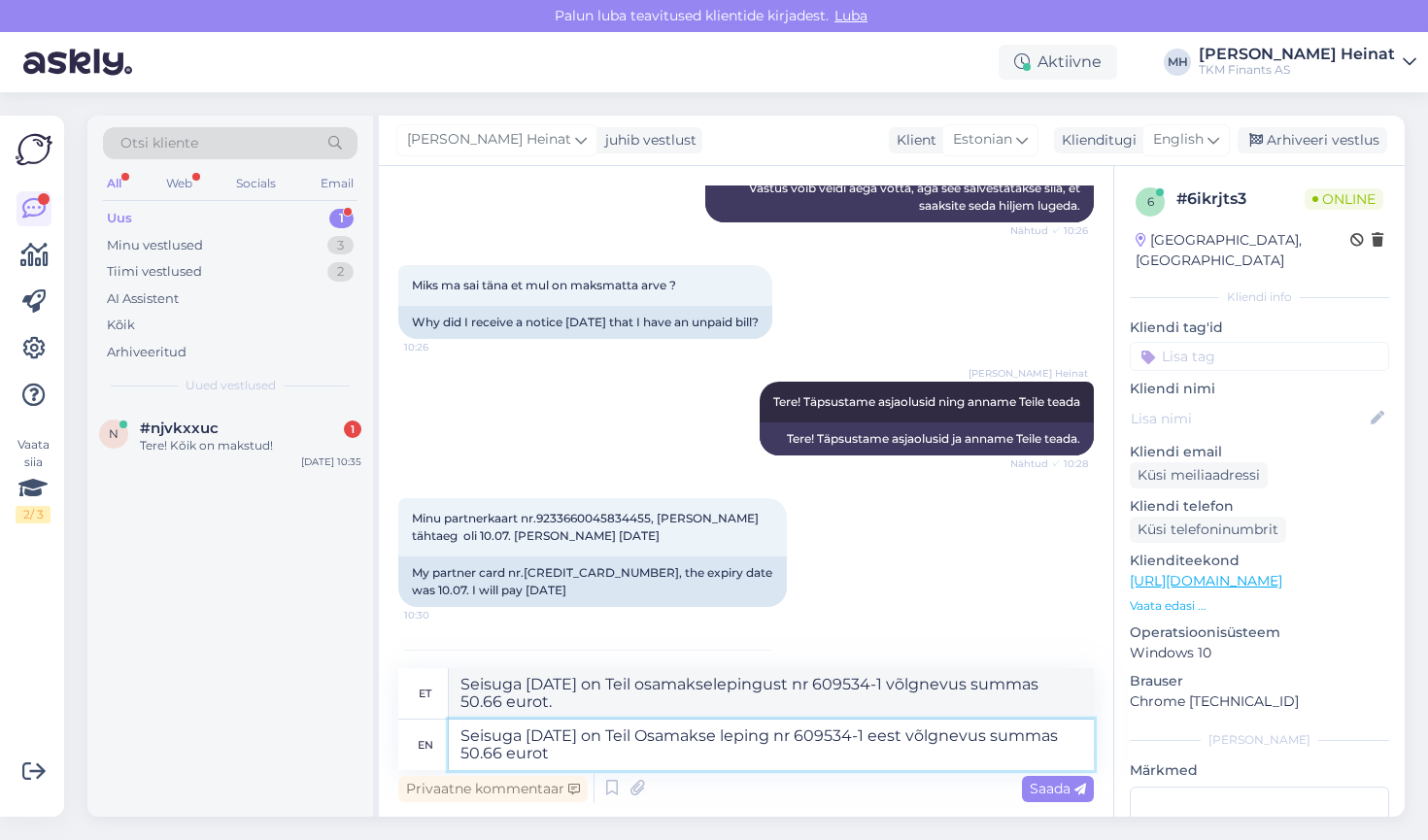 click on "Seisuga [DATE] on Teil Osamakse leping nr 609534-1 eest võlgnevus summas 50.66 eurot" at bounding box center (771, 745) 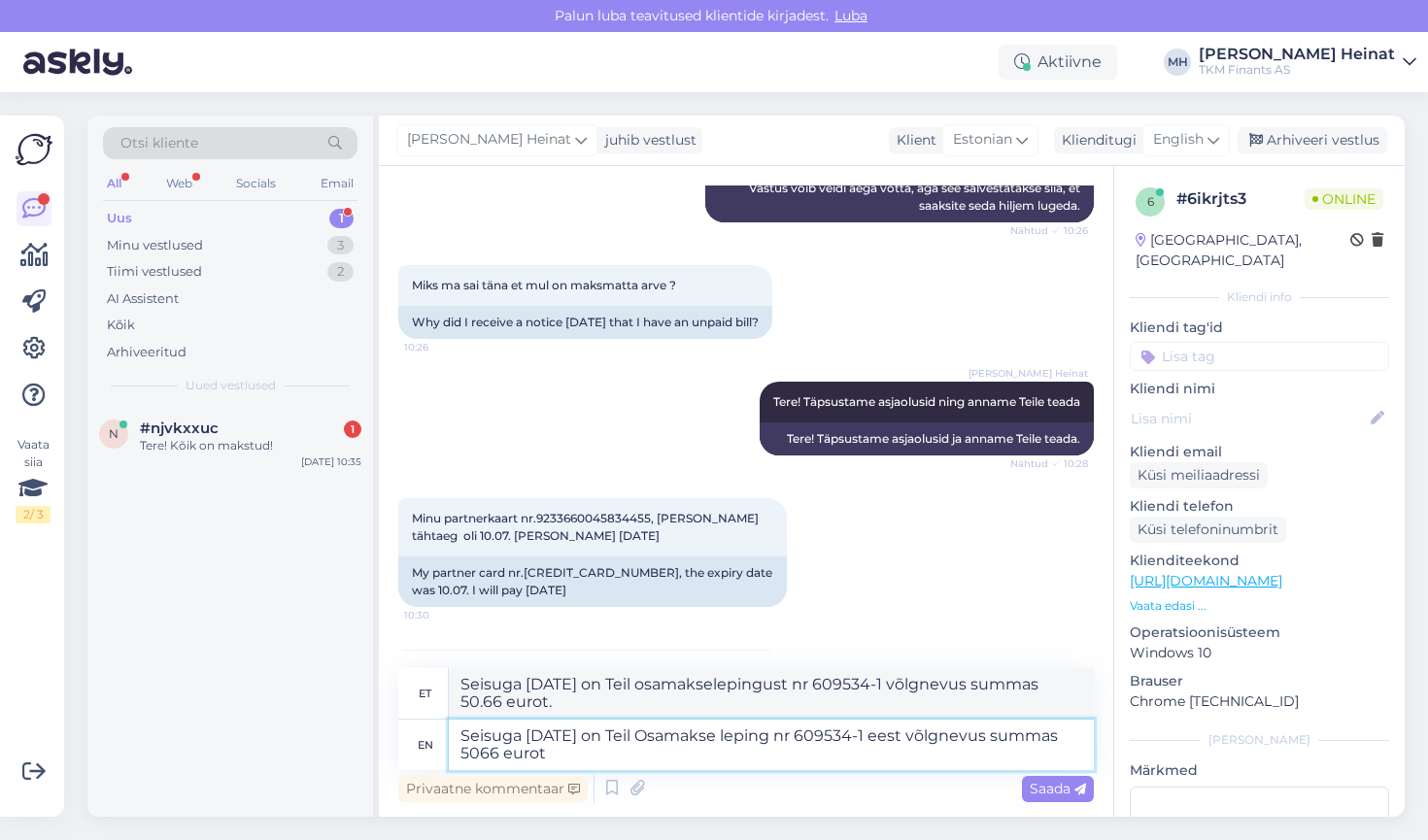 type on "Seisuga [DATE] on Teil Osamakse leping nr 609534-1 eest võlgnevus summas 50,66 eurot" 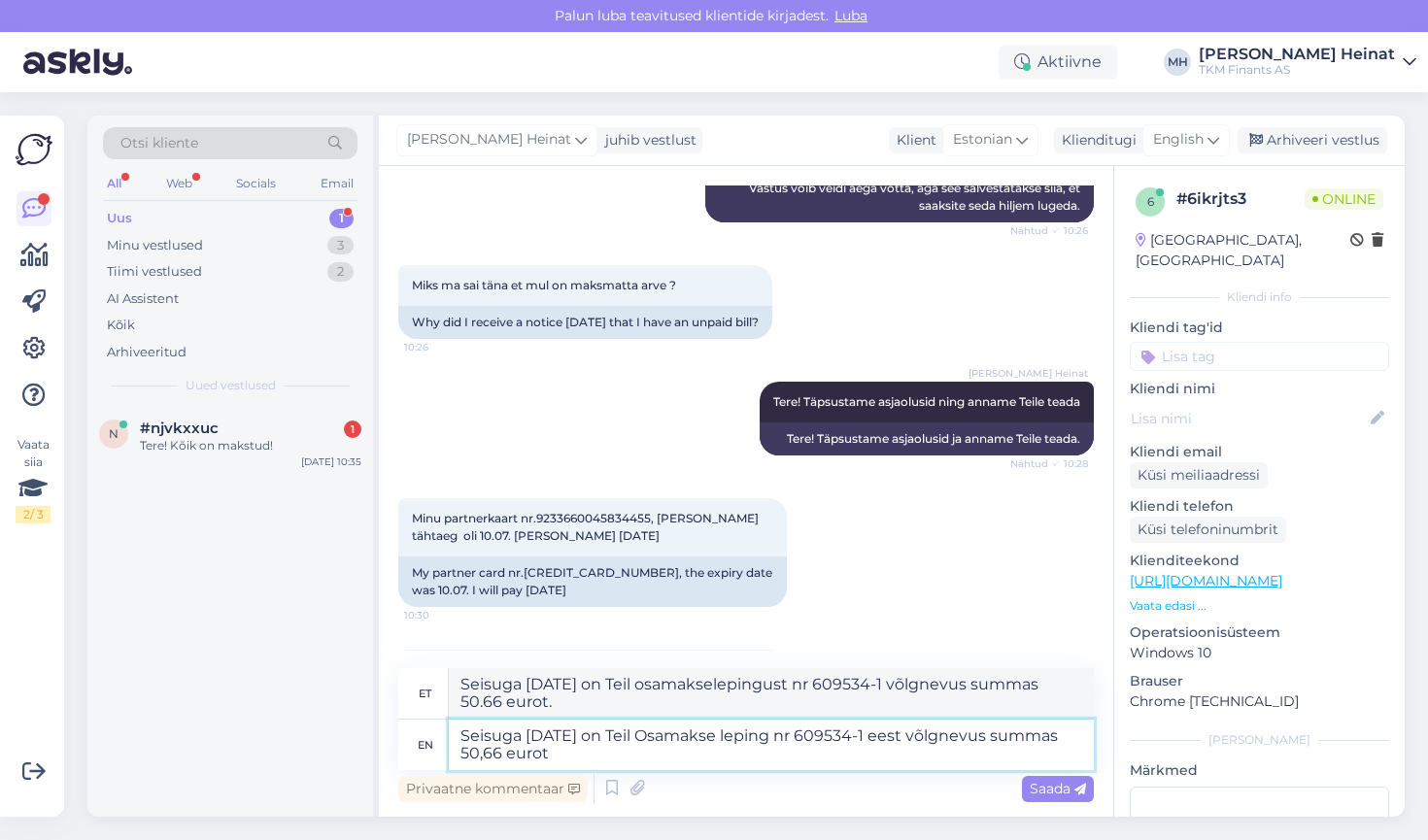 click on "Seisuga [DATE] on Teil Osamakse leping nr 609534-1 eest võlgnevus summas 50,66 eurot" at bounding box center (771, 745) 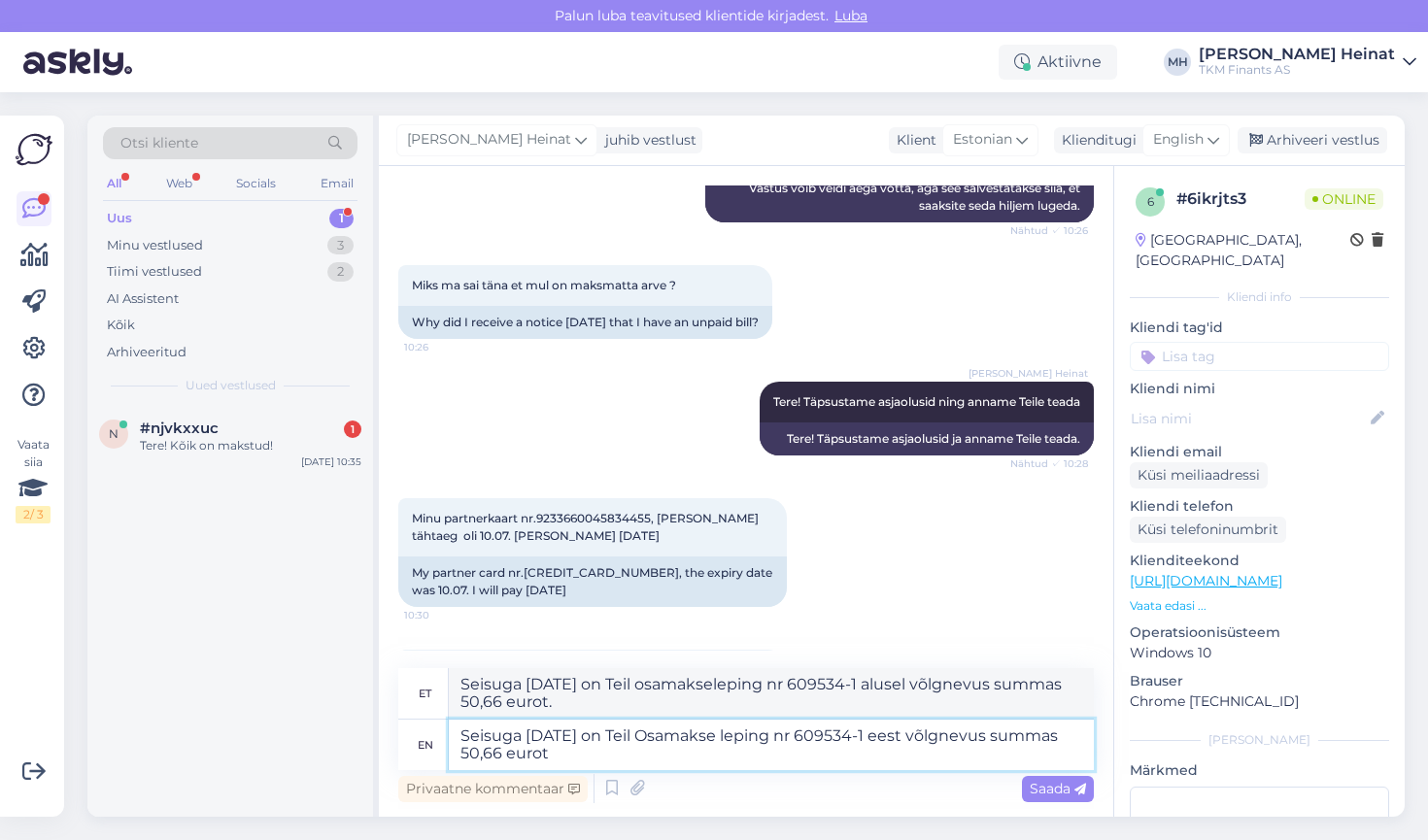type on "Seisuga [DATE] on Teil Osamakse leping nr 609534-1 eest võlgnevus summas 50,66 eurot." 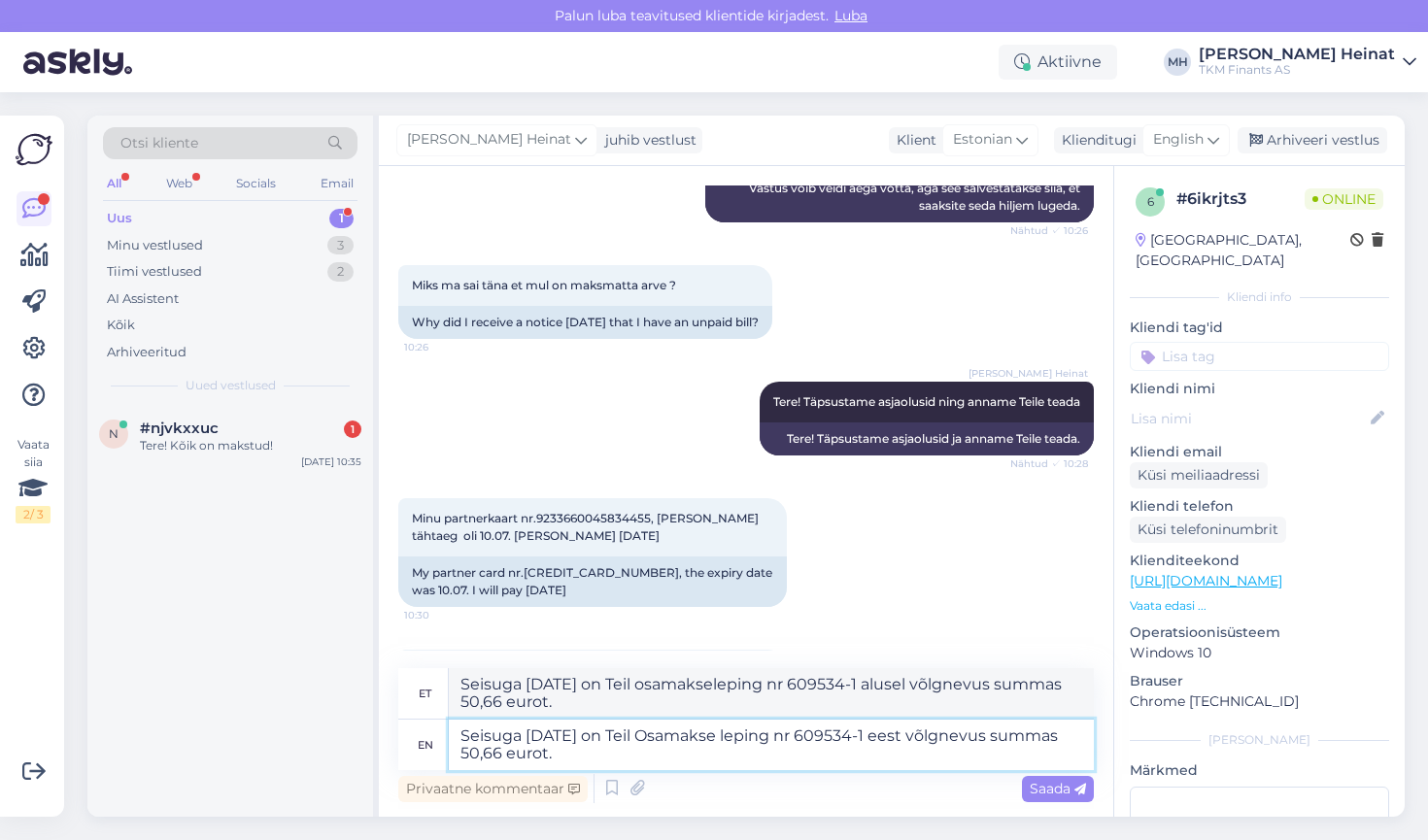 type on "Seisuga [DATE] on Teil osamakselepingust nr 609534-1 võlgnevus summas 50,66 eurot." 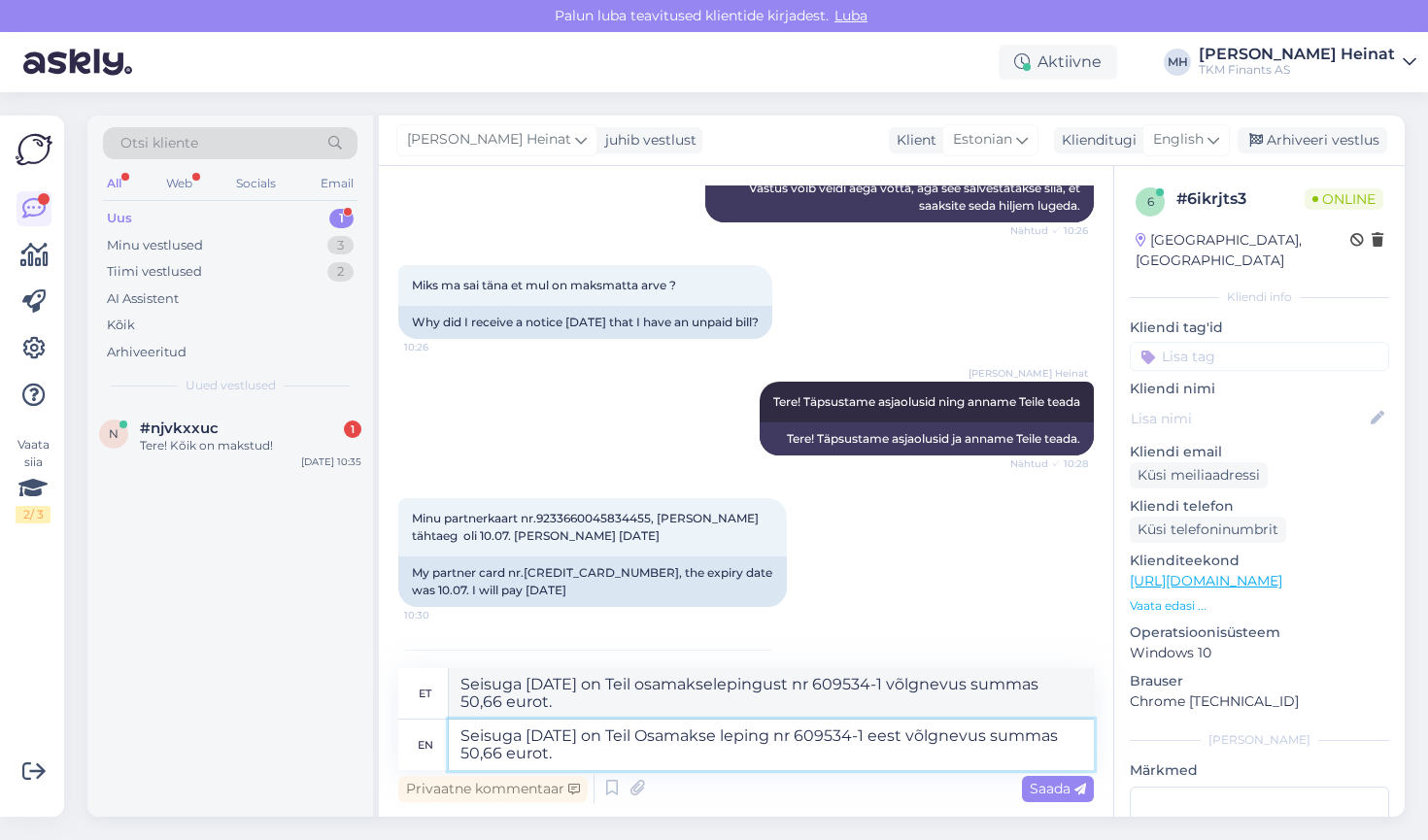 type on "Seisuga [DATE] on Teil Osamakse leping nr 609534-1 eest võlgnevus summas 50,66 eurot." 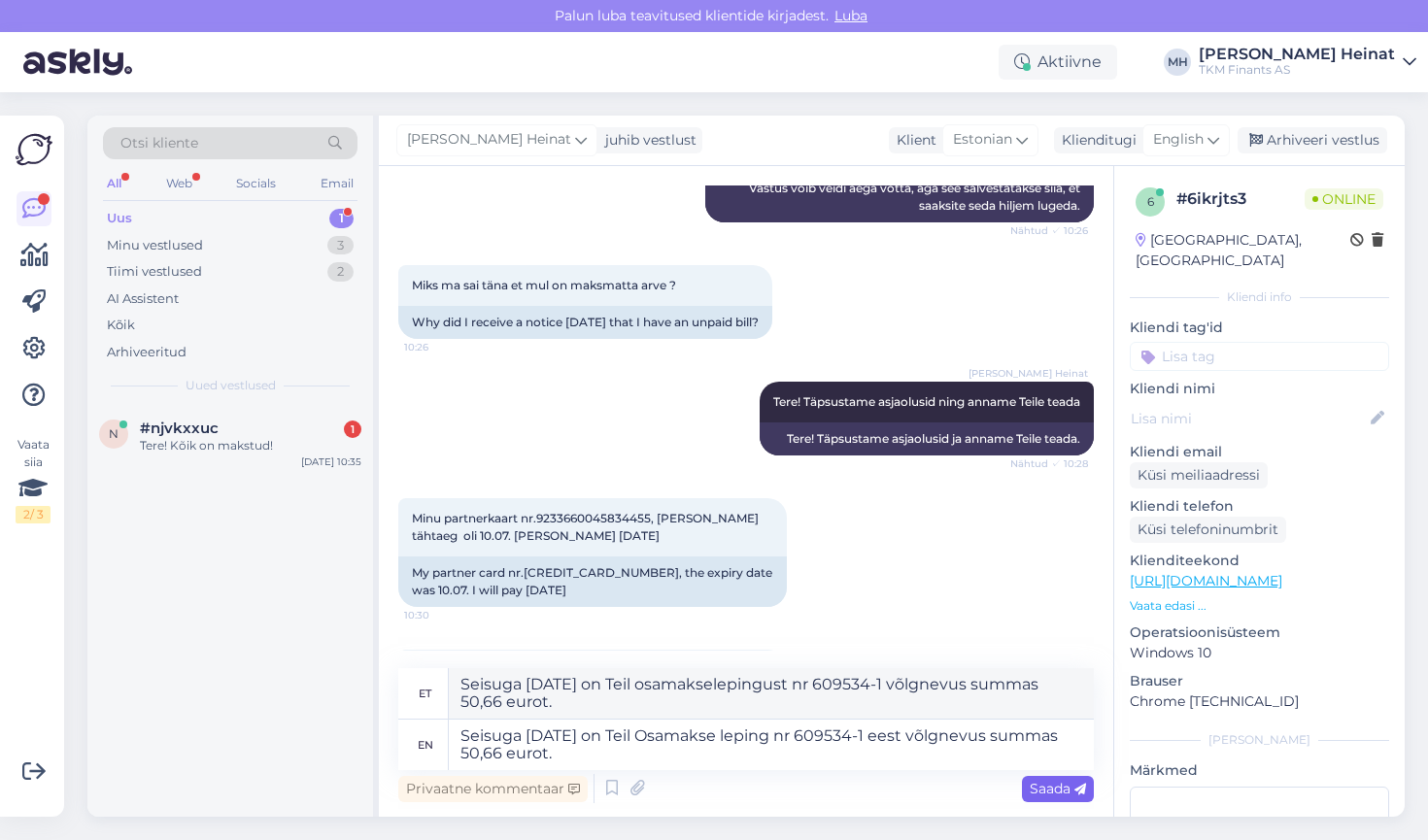 click on "Saada" at bounding box center [1058, 789] 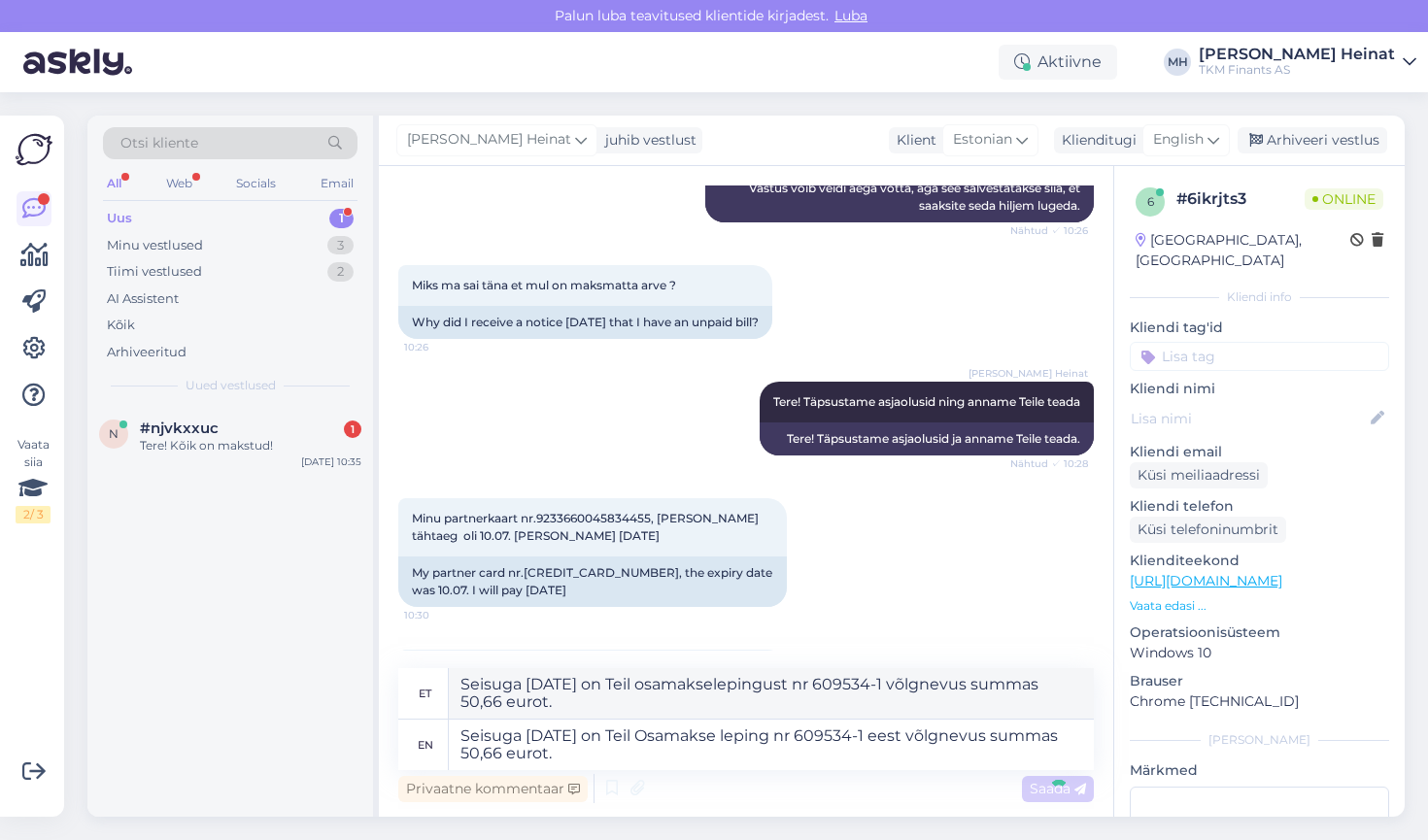 type 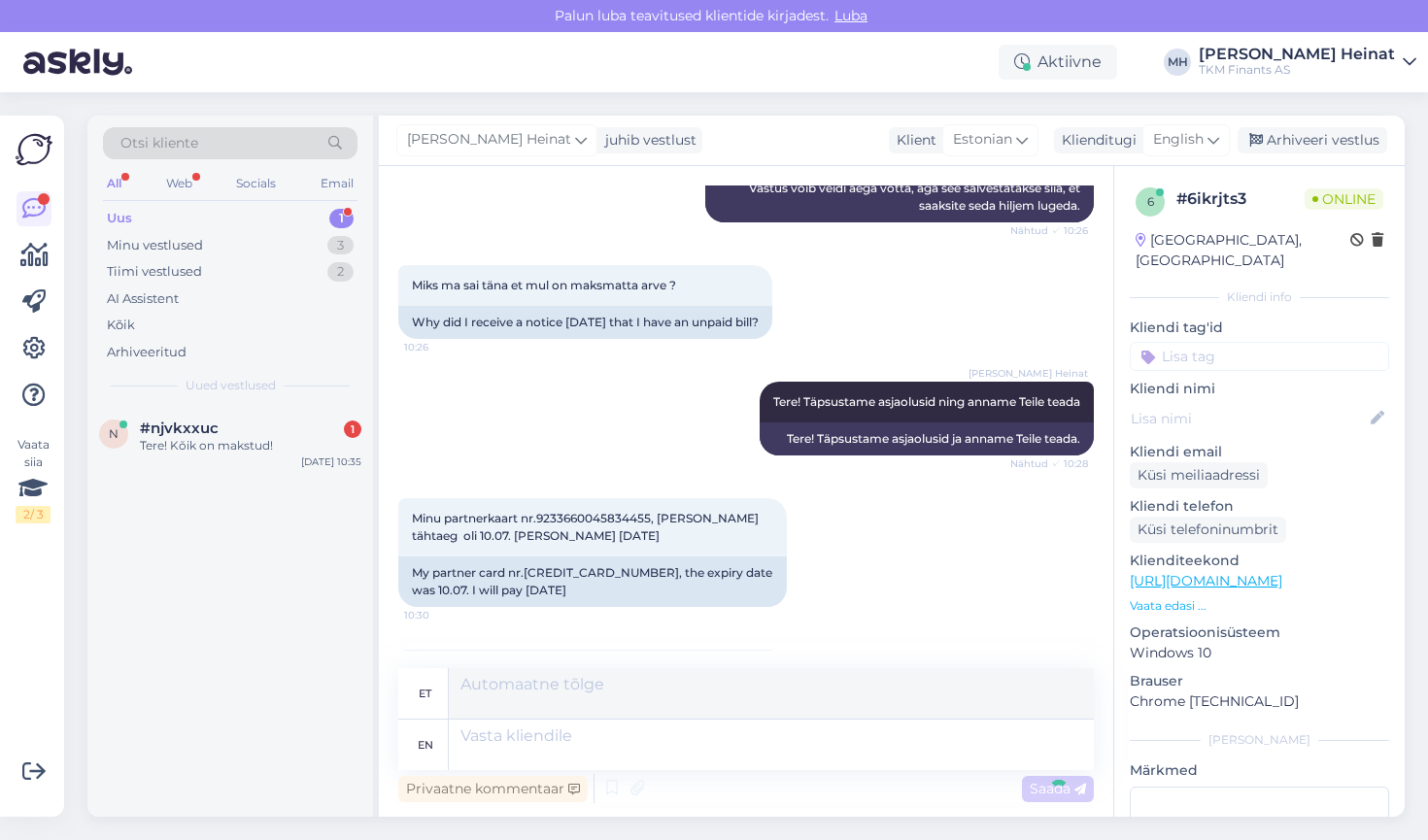 scroll, scrollTop: 2240, scrollLeft: 0, axis: vertical 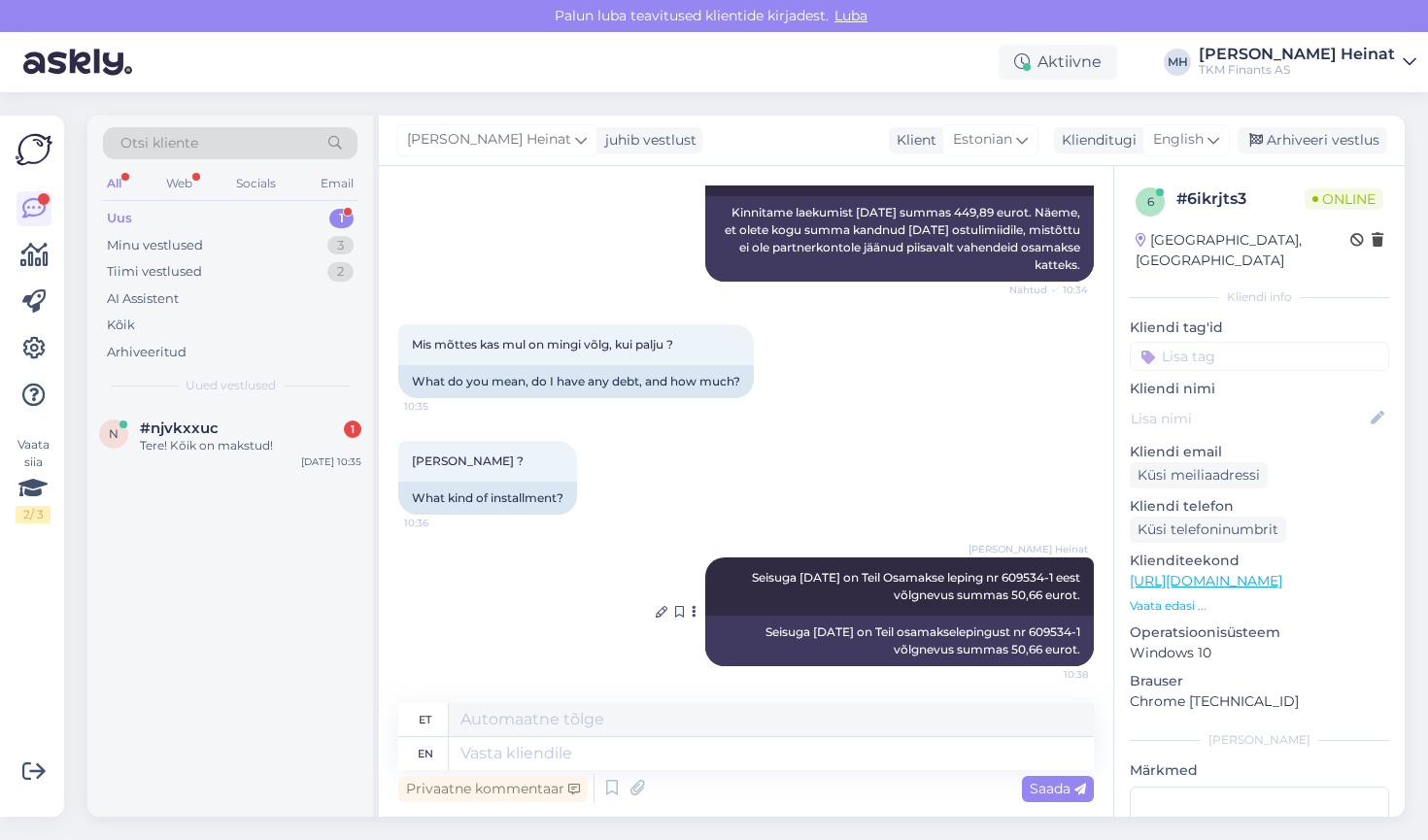 drag, startPoint x: 1070, startPoint y: 592, endPoint x: 700, endPoint y: 574, distance: 370.4376 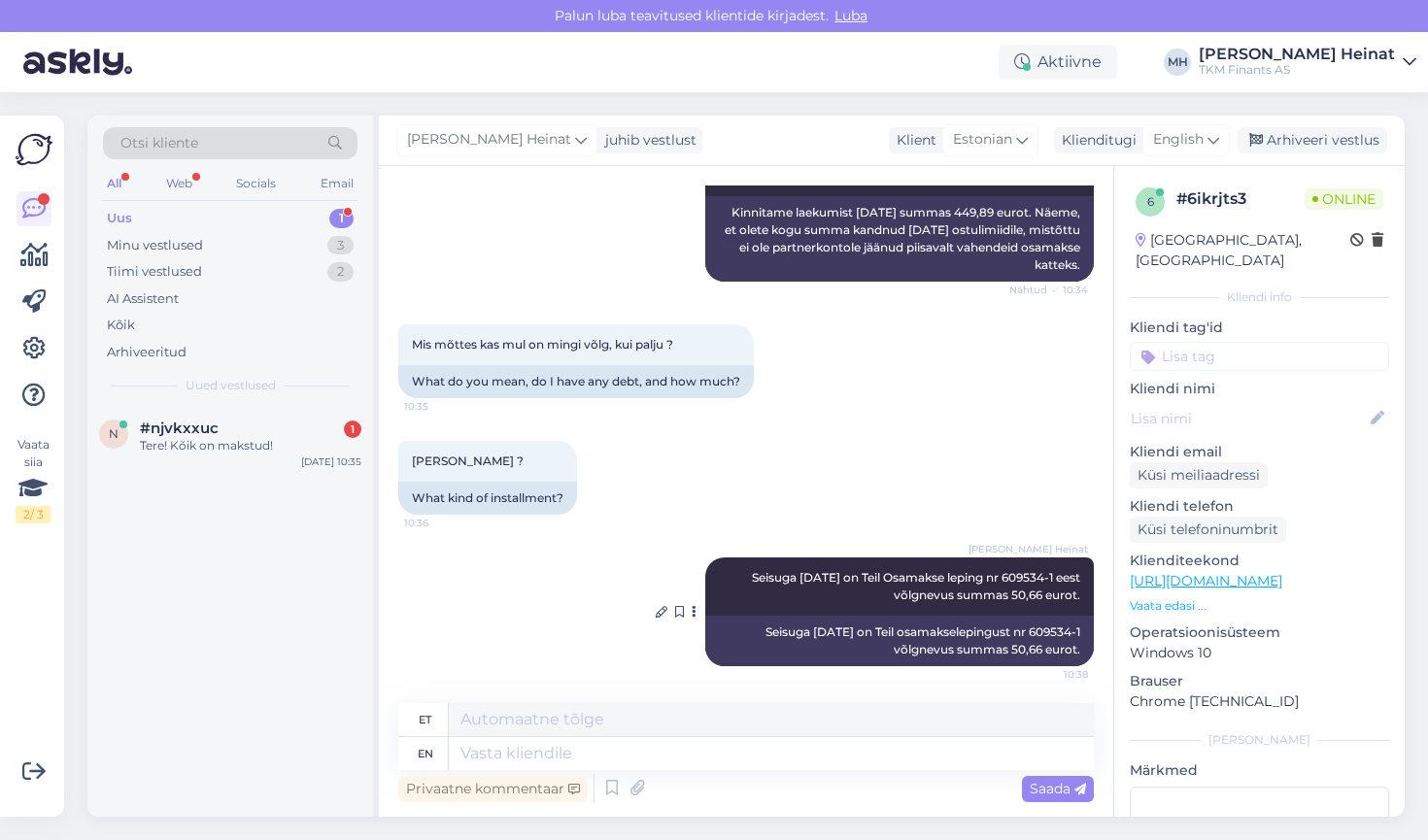 click on "[PERSON_NAME] Heinat Seisuga [DATE] on Teil Osamakse leping nr 609534-1 eest võlgnevus summas 50,66 eurot. 10:38" at bounding box center [900, 587] 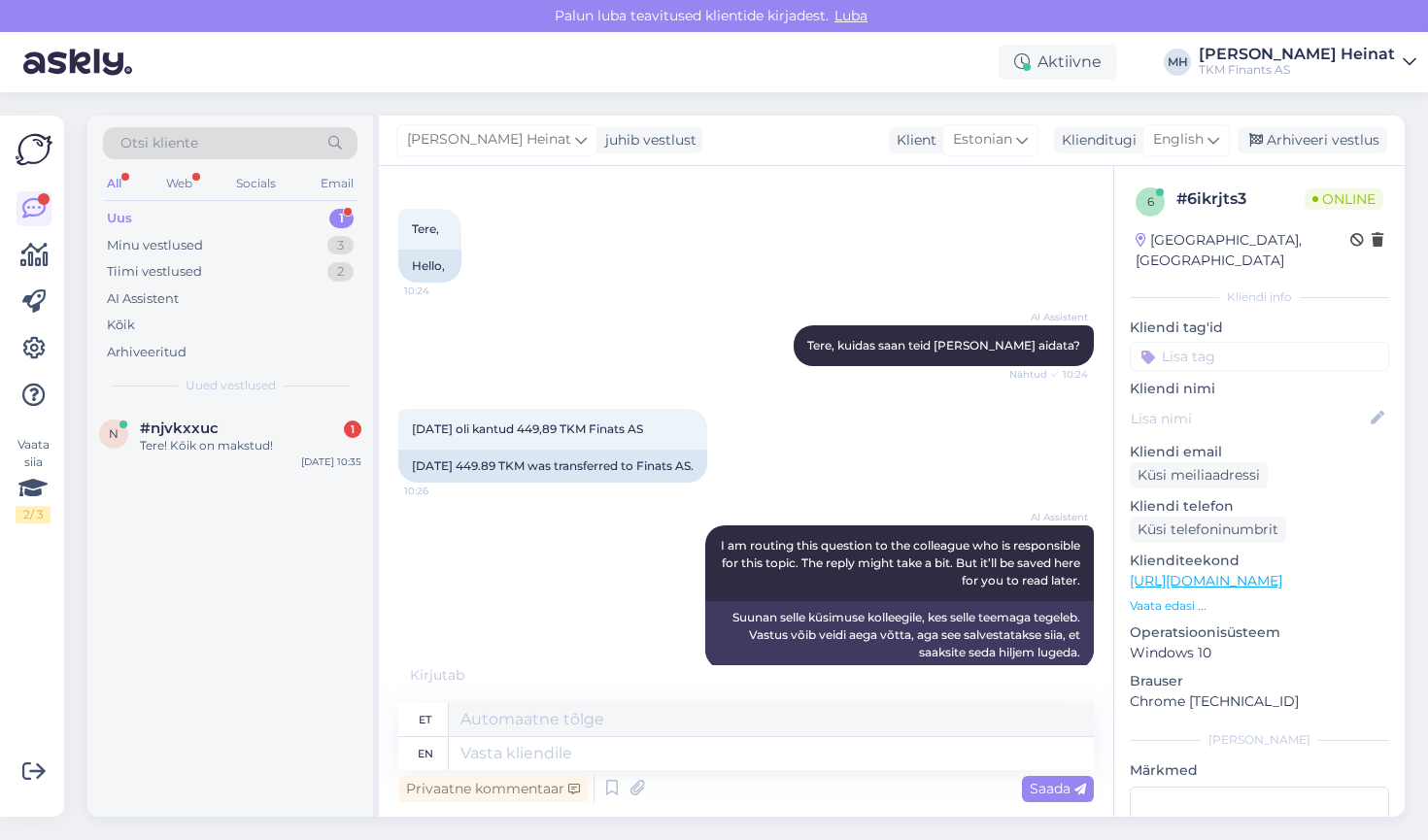 scroll, scrollTop: 1290, scrollLeft: 0, axis: vertical 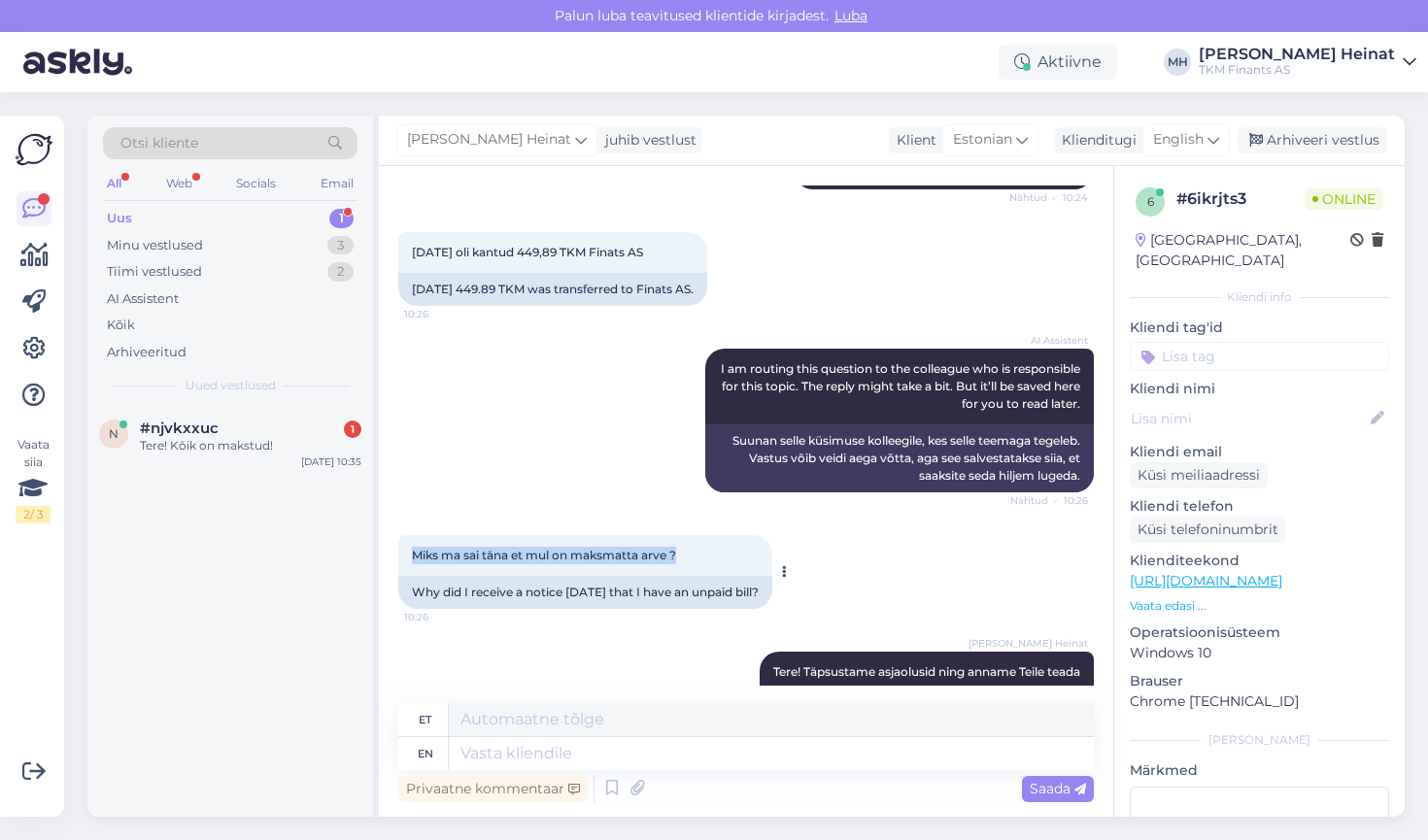 drag, startPoint x: 686, startPoint y: 556, endPoint x: 406, endPoint y: 555, distance: 280.00179 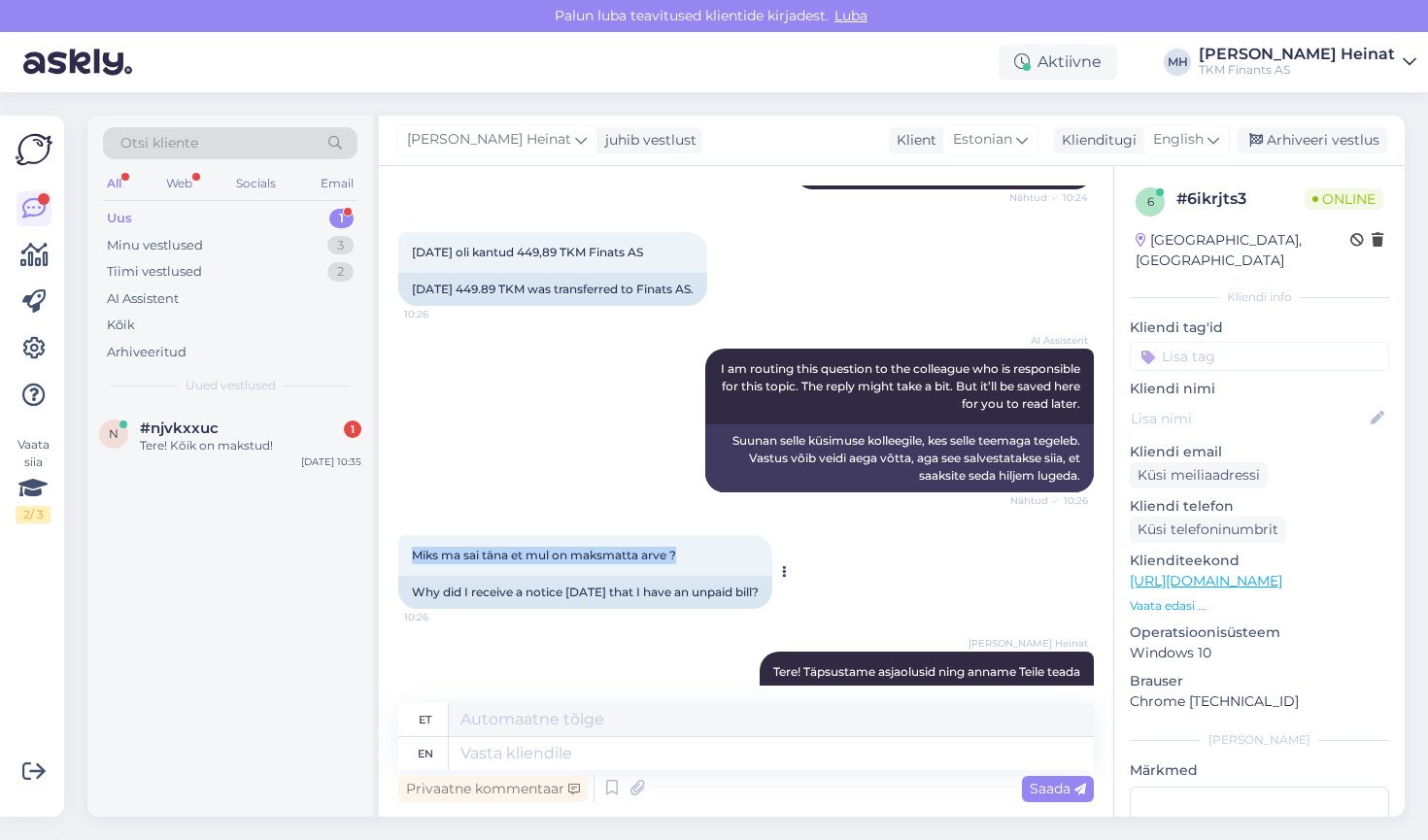 click on "Miks ma sai täna et mul on maksmatta arve ? 10:26" at bounding box center [585, 555] 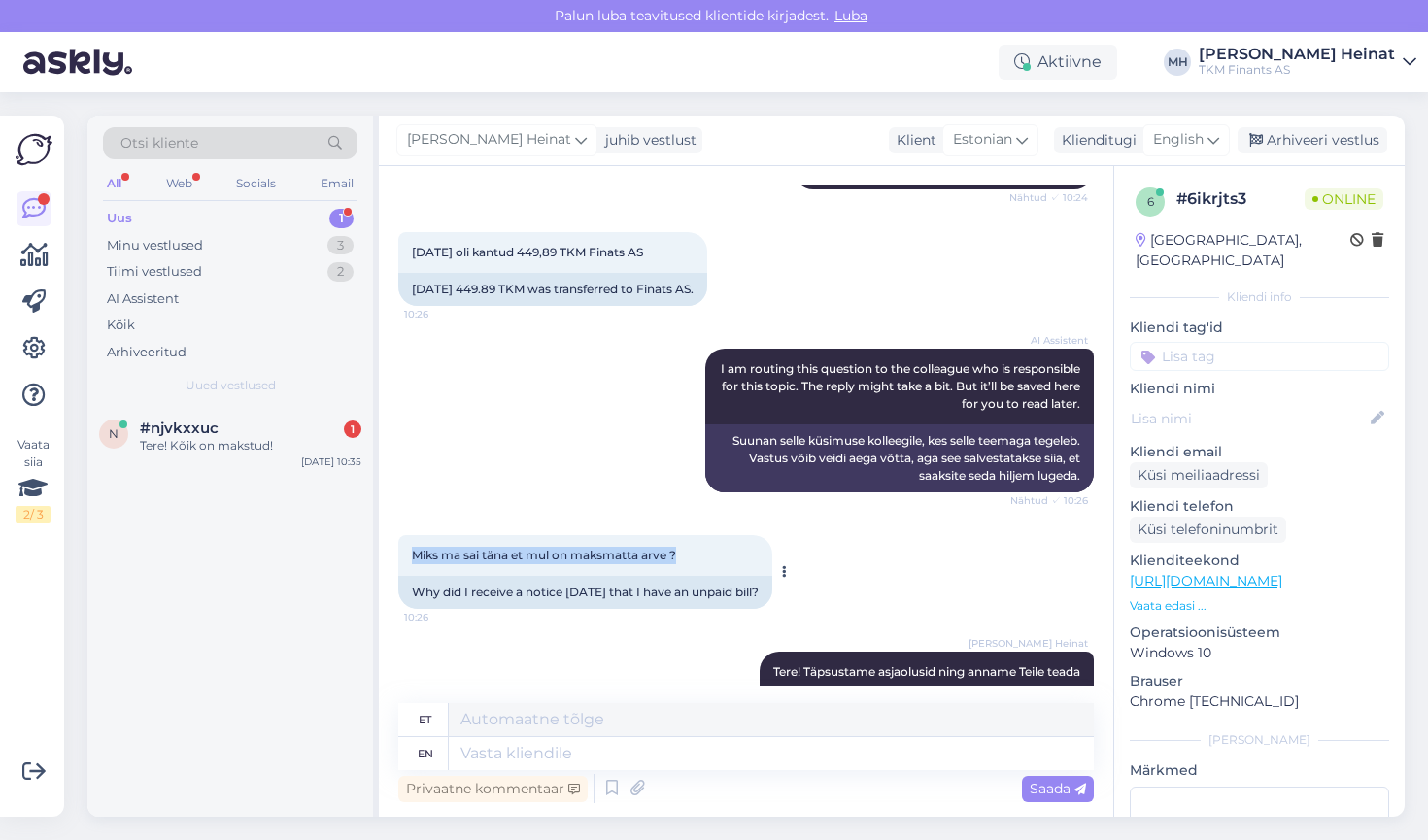 copy on "Miks ma sai täna et mul on maksmatta arve ?" 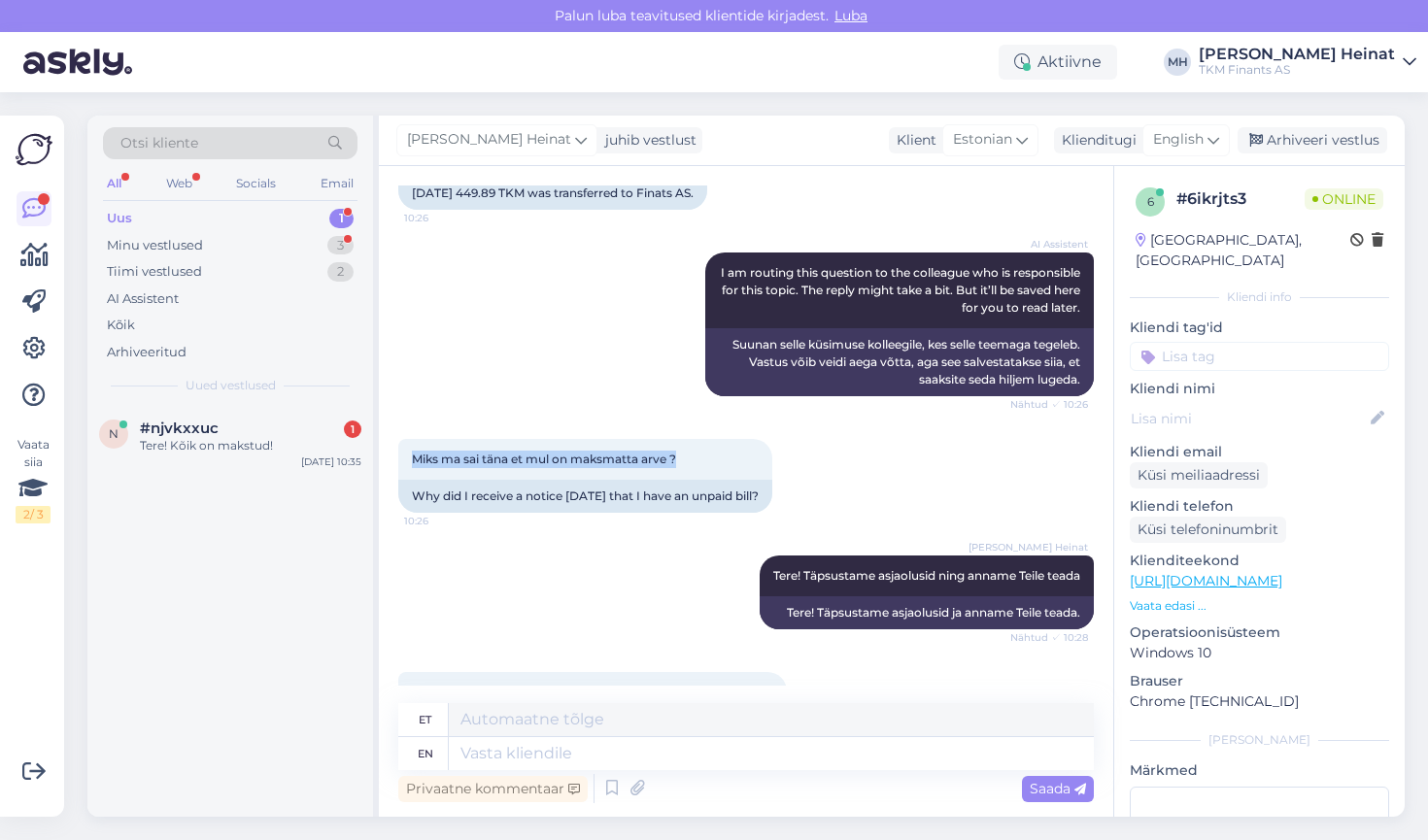 scroll, scrollTop: 1209, scrollLeft: 0, axis: vertical 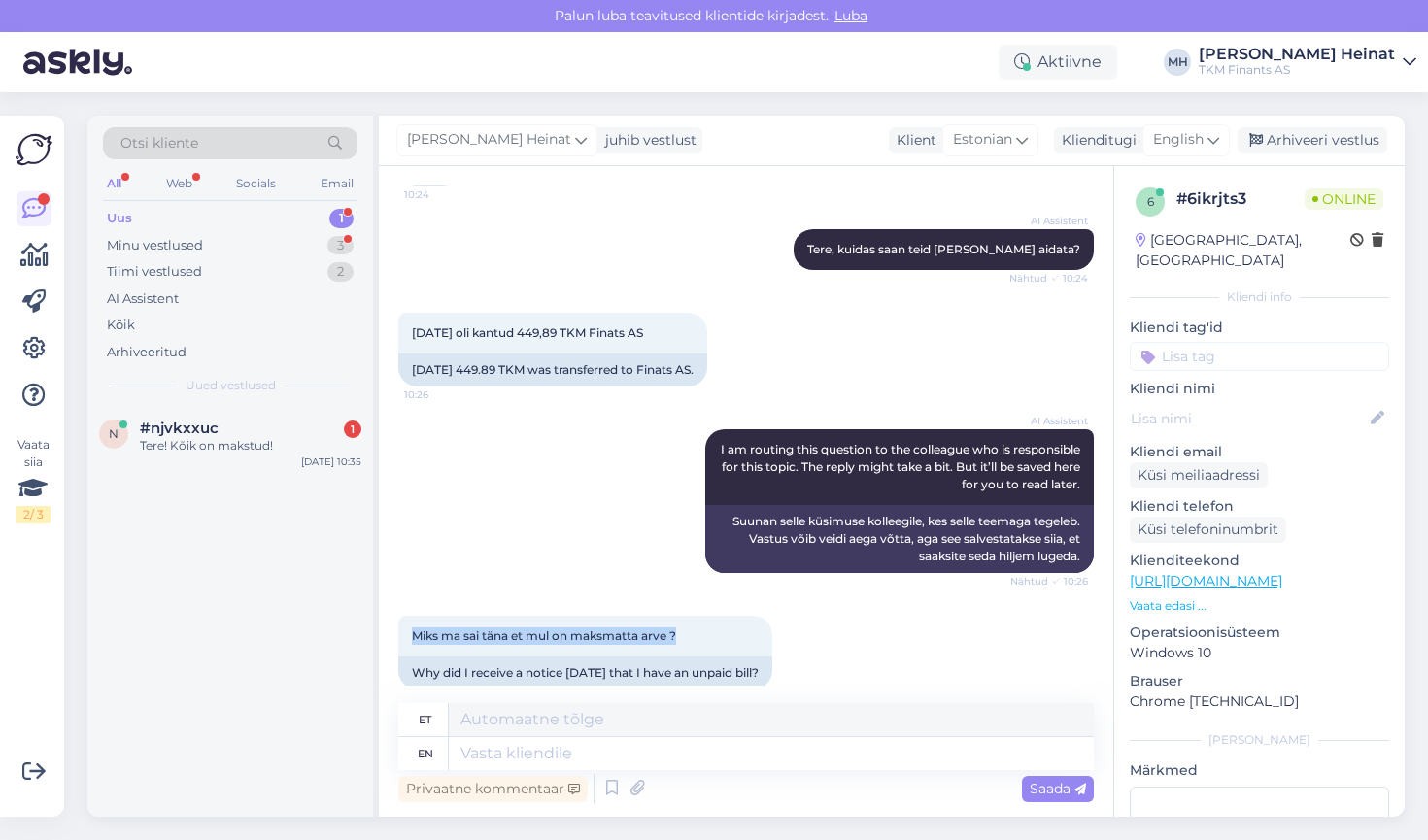 drag, startPoint x: 654, startPoint y: 332, endPoint x: 384, endPoint y: 330, distance: 270.0074 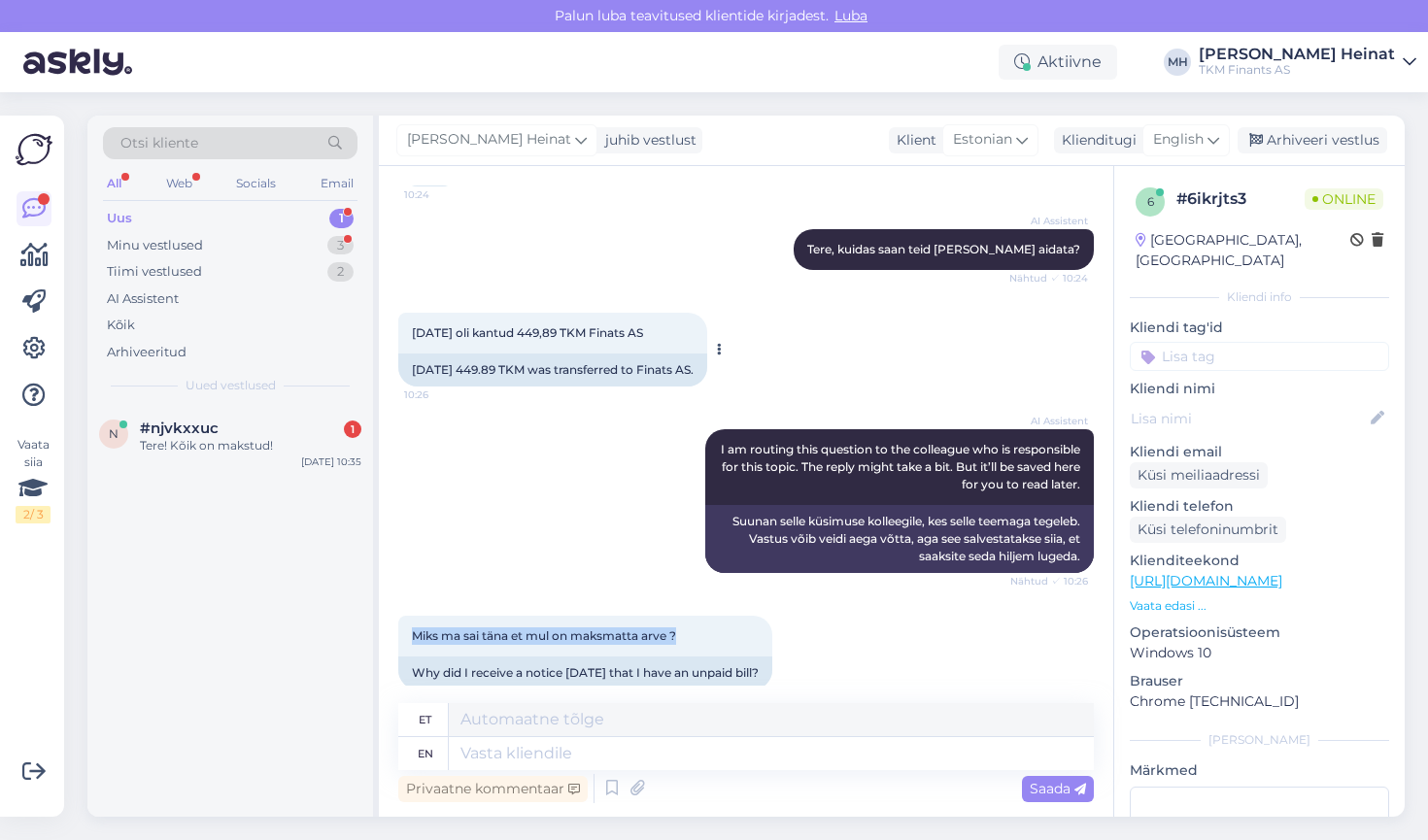 copy on "[DATE] oli kantud 449,89 TKM Finats AS" 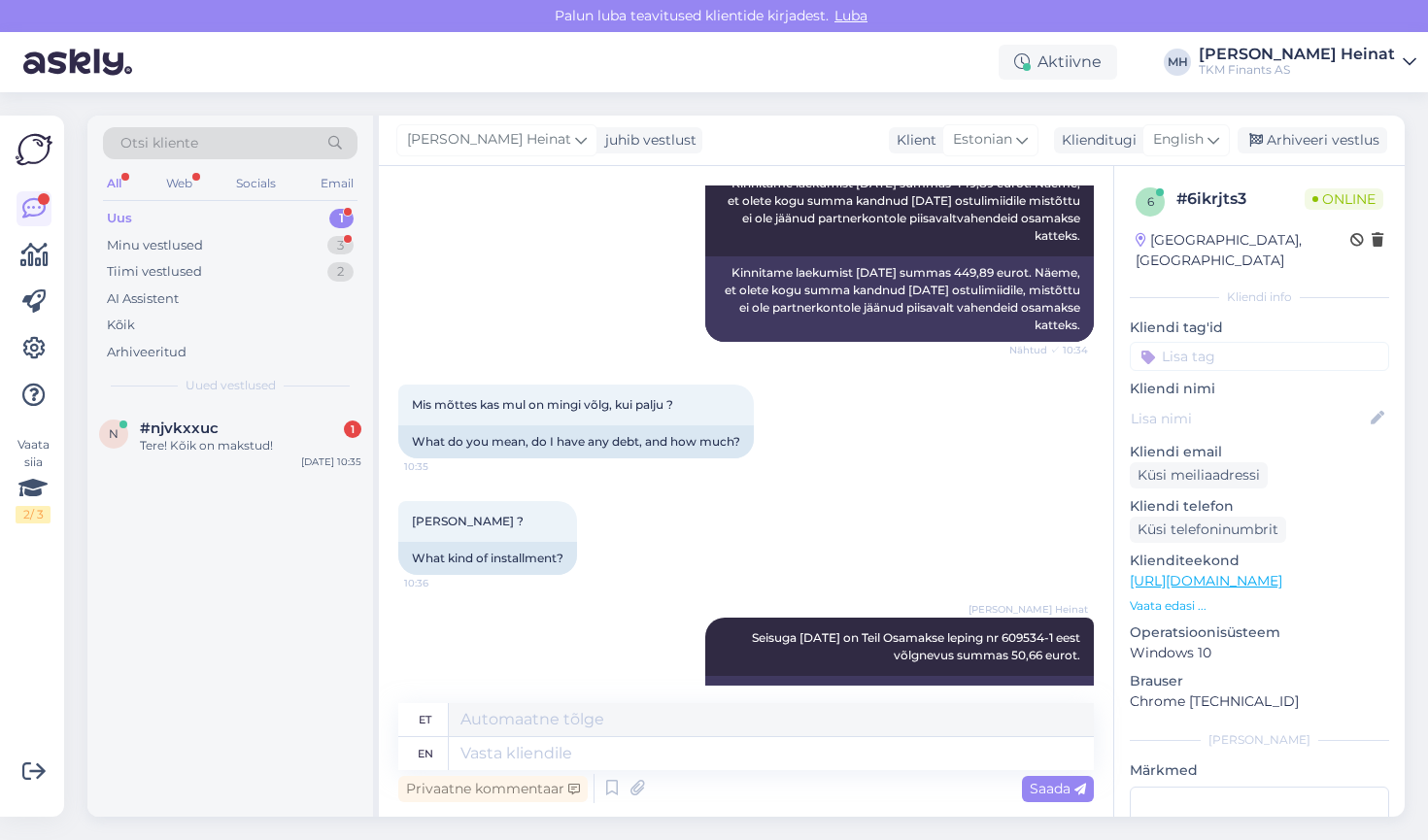 scroll, scrollTop: 2357, scrollLeft: 0, axis: vertical 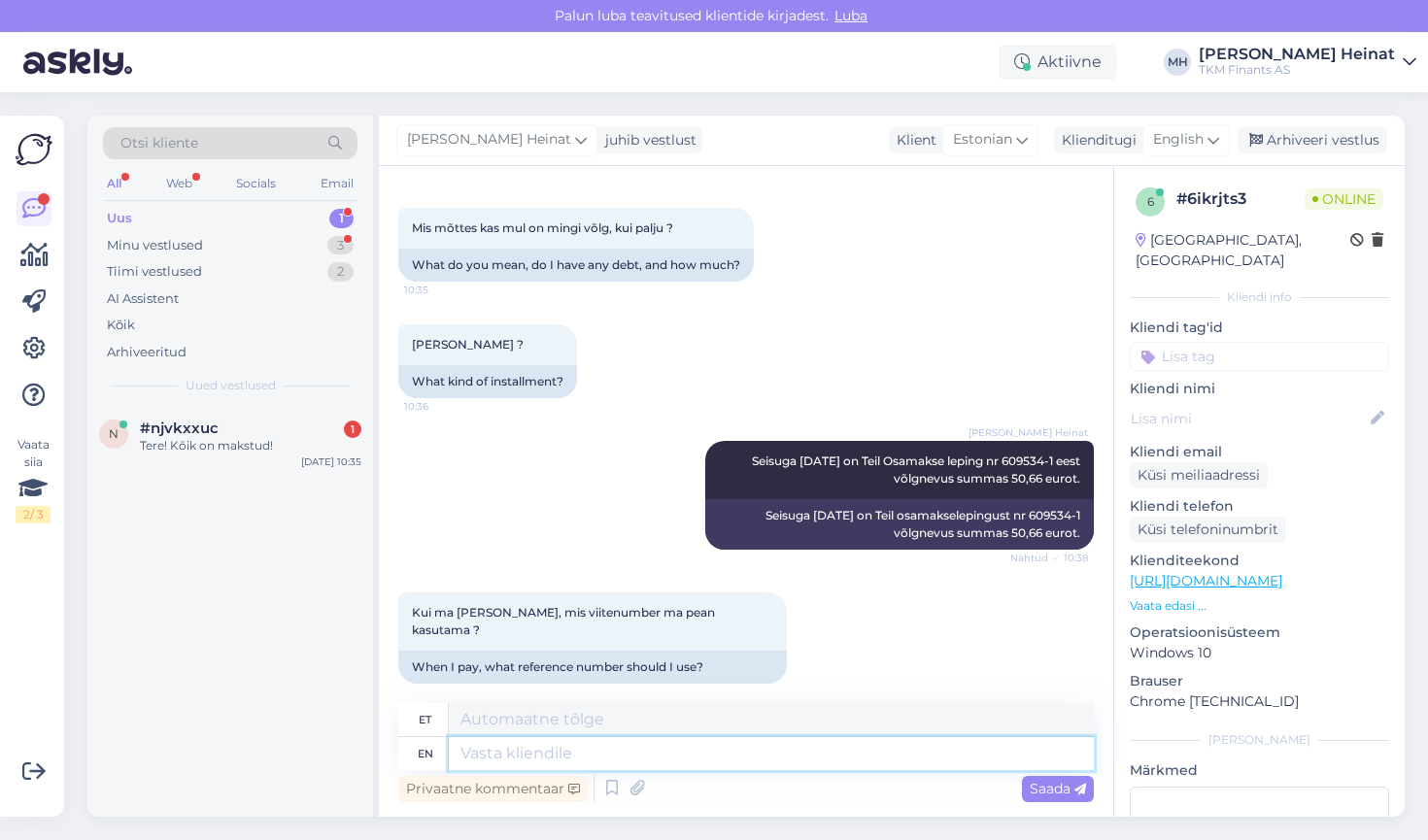 click at bounding box center (771, 754) 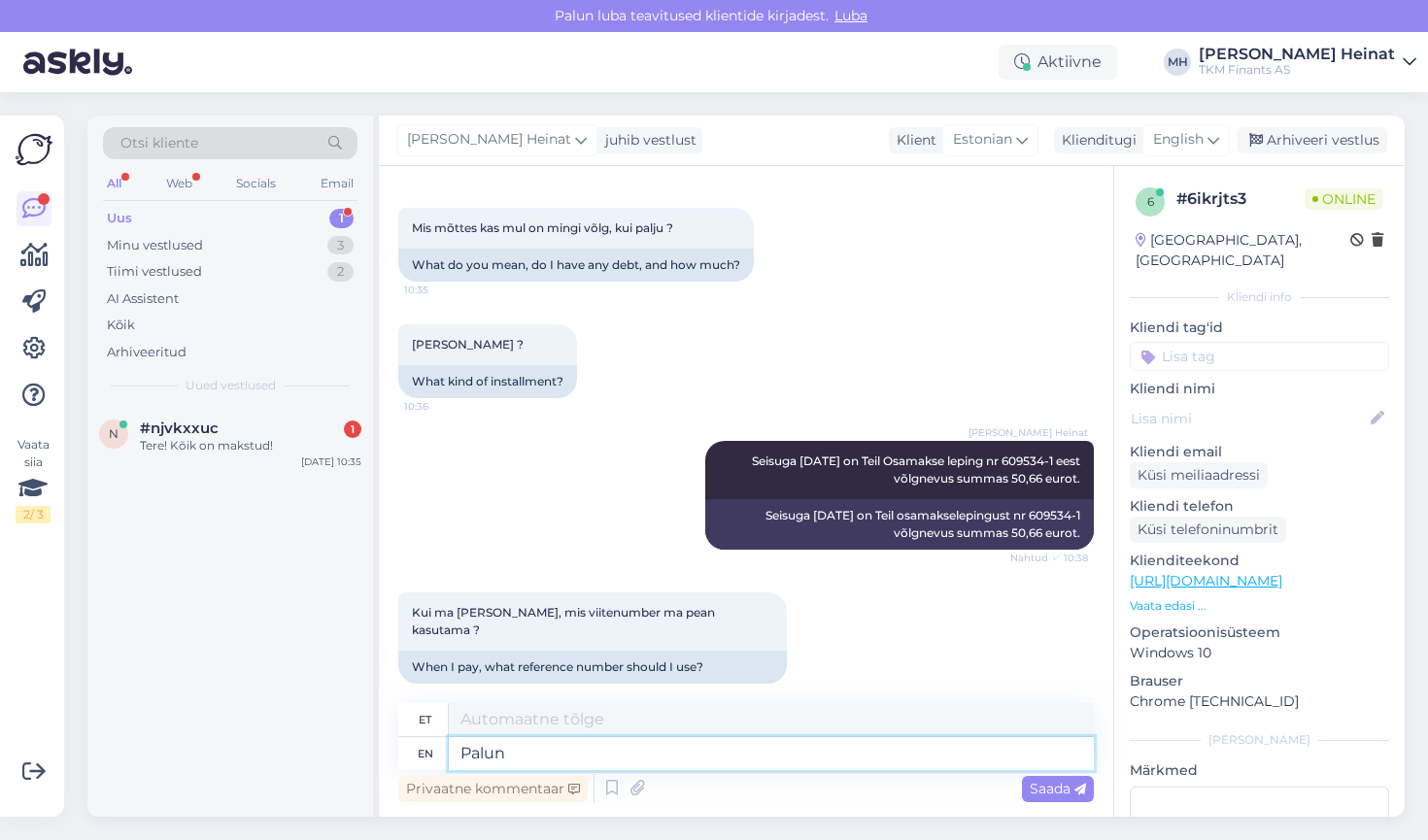 type on "Palun" 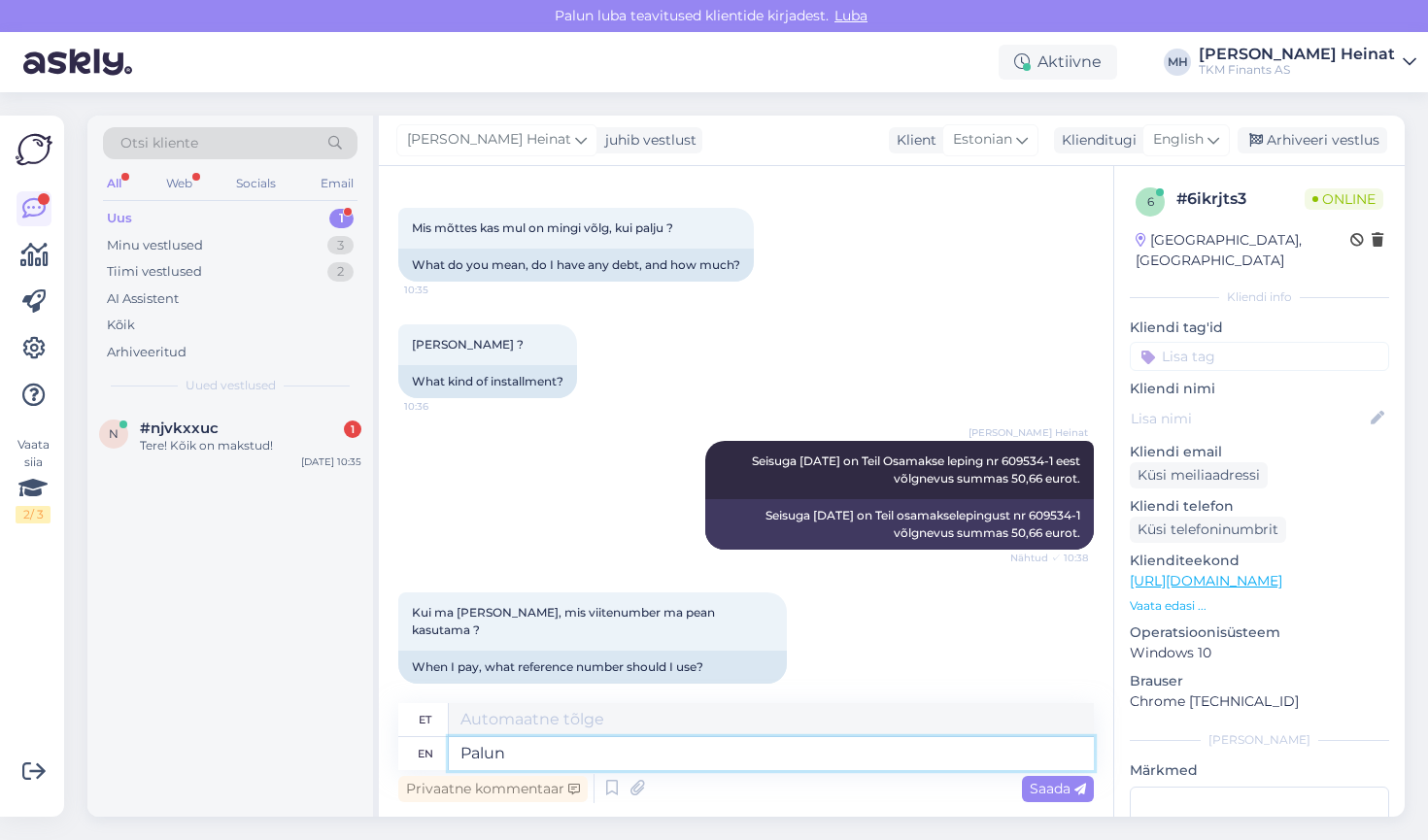 type on "Palun" 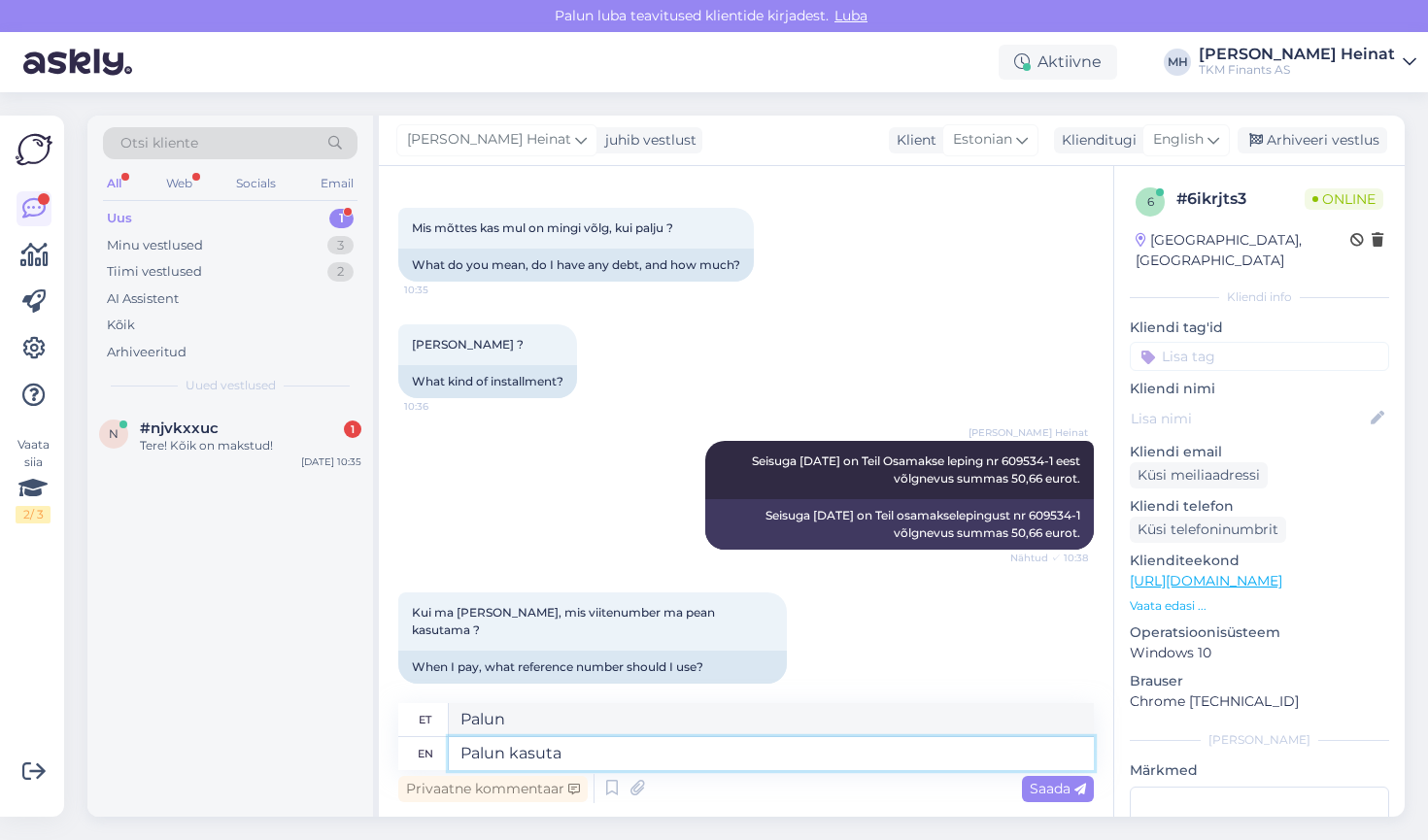 type on "Palun kasutag" 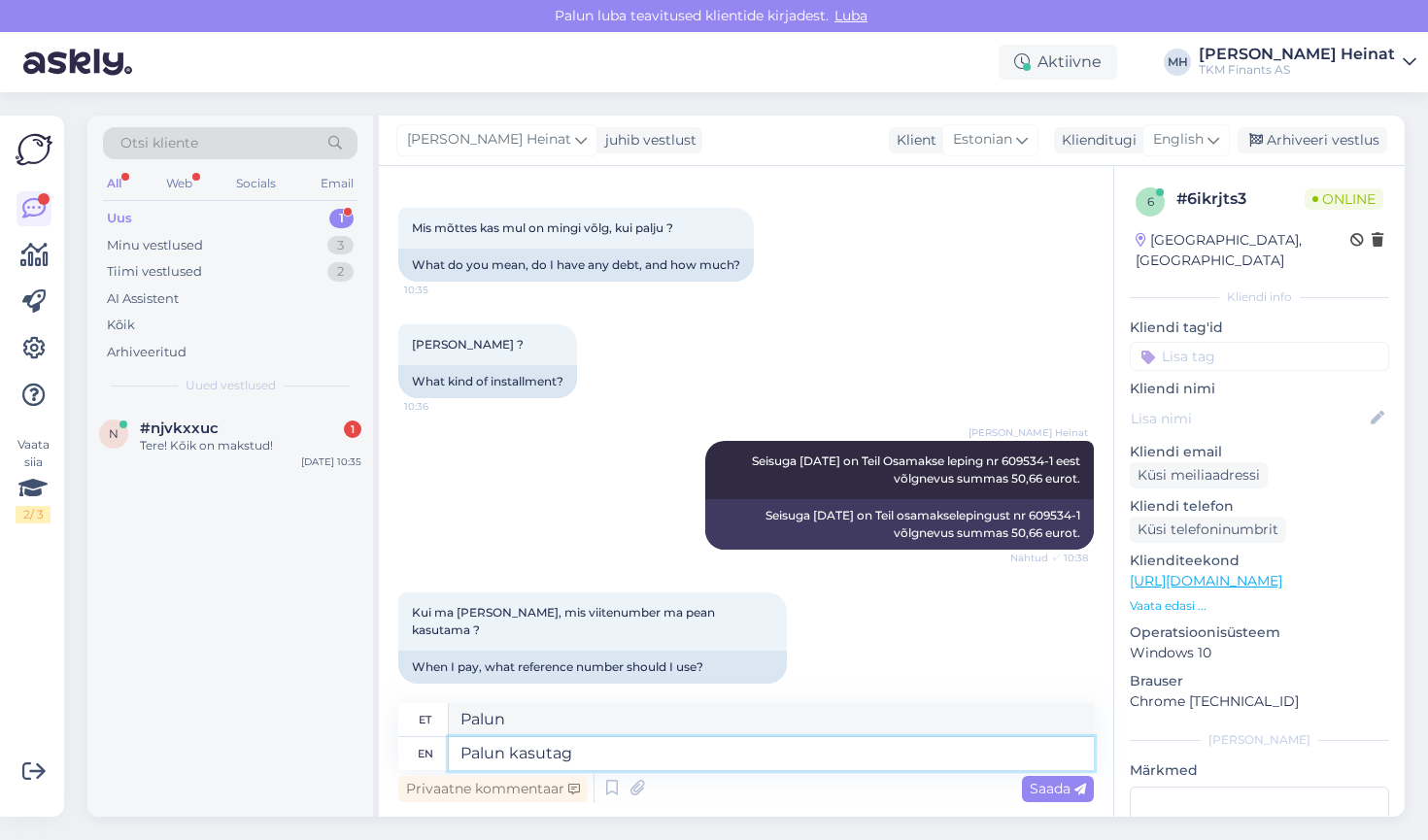 type on "Palun kasuta" 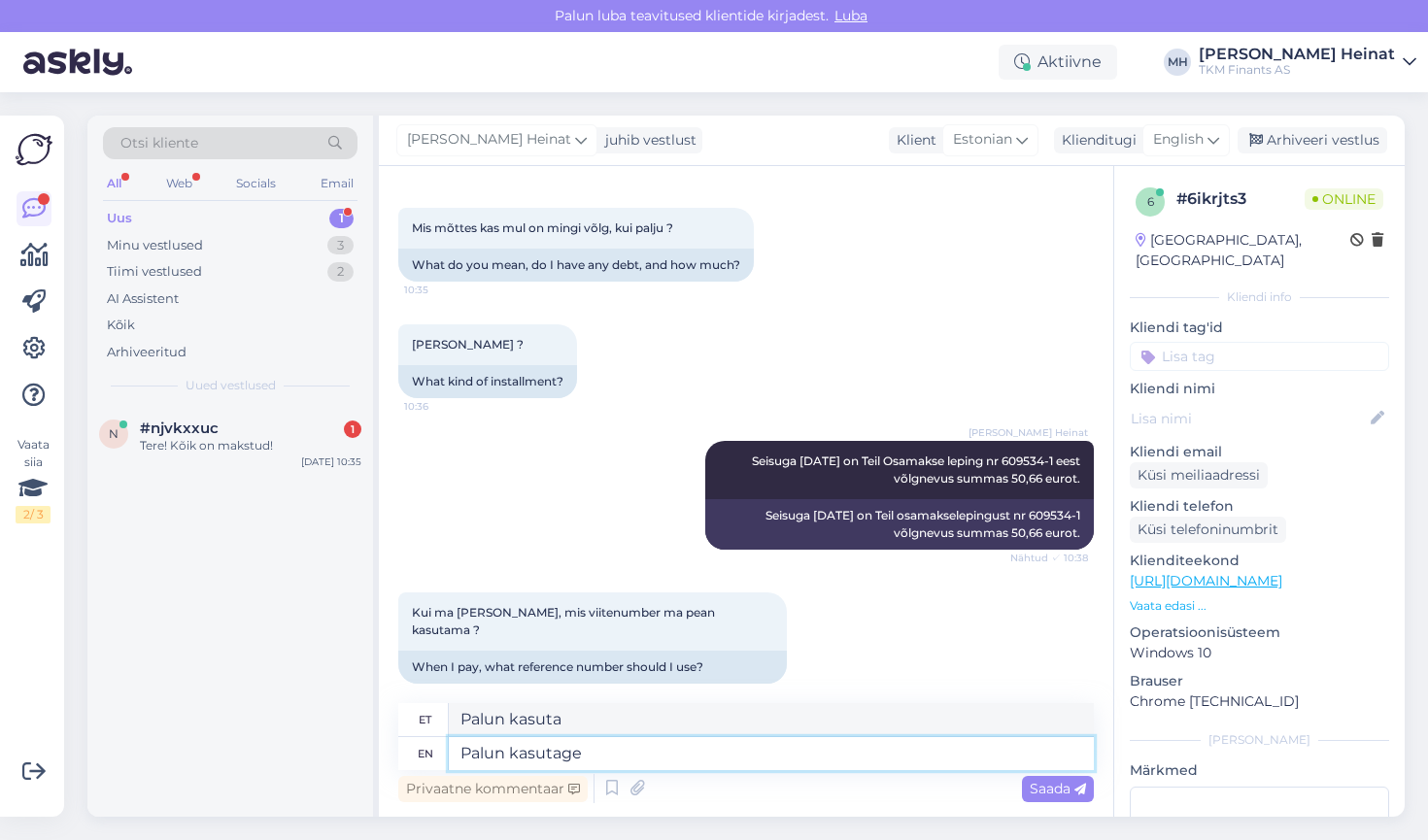 type on "Palun kasutage" 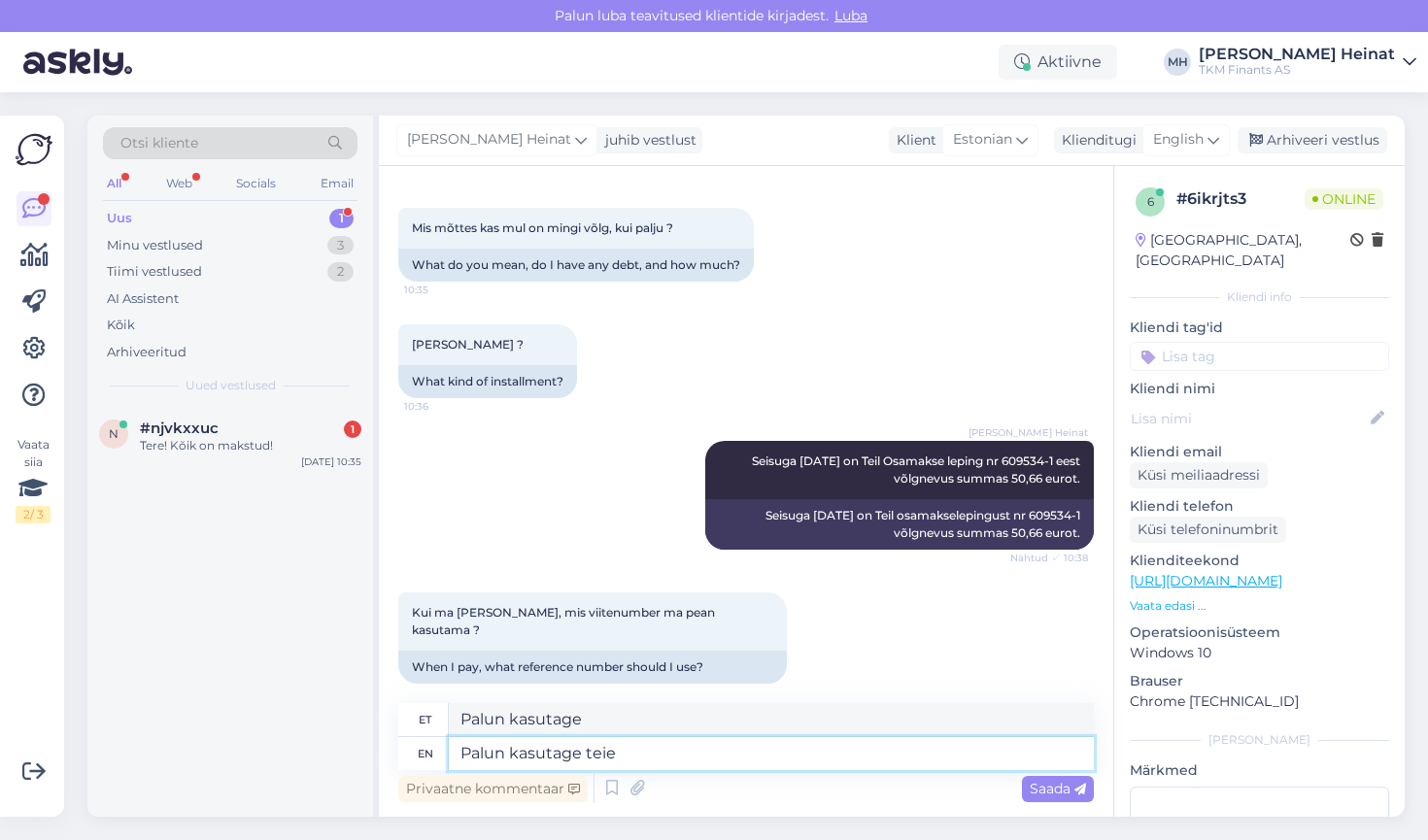 type on "Palun kasutage teie" 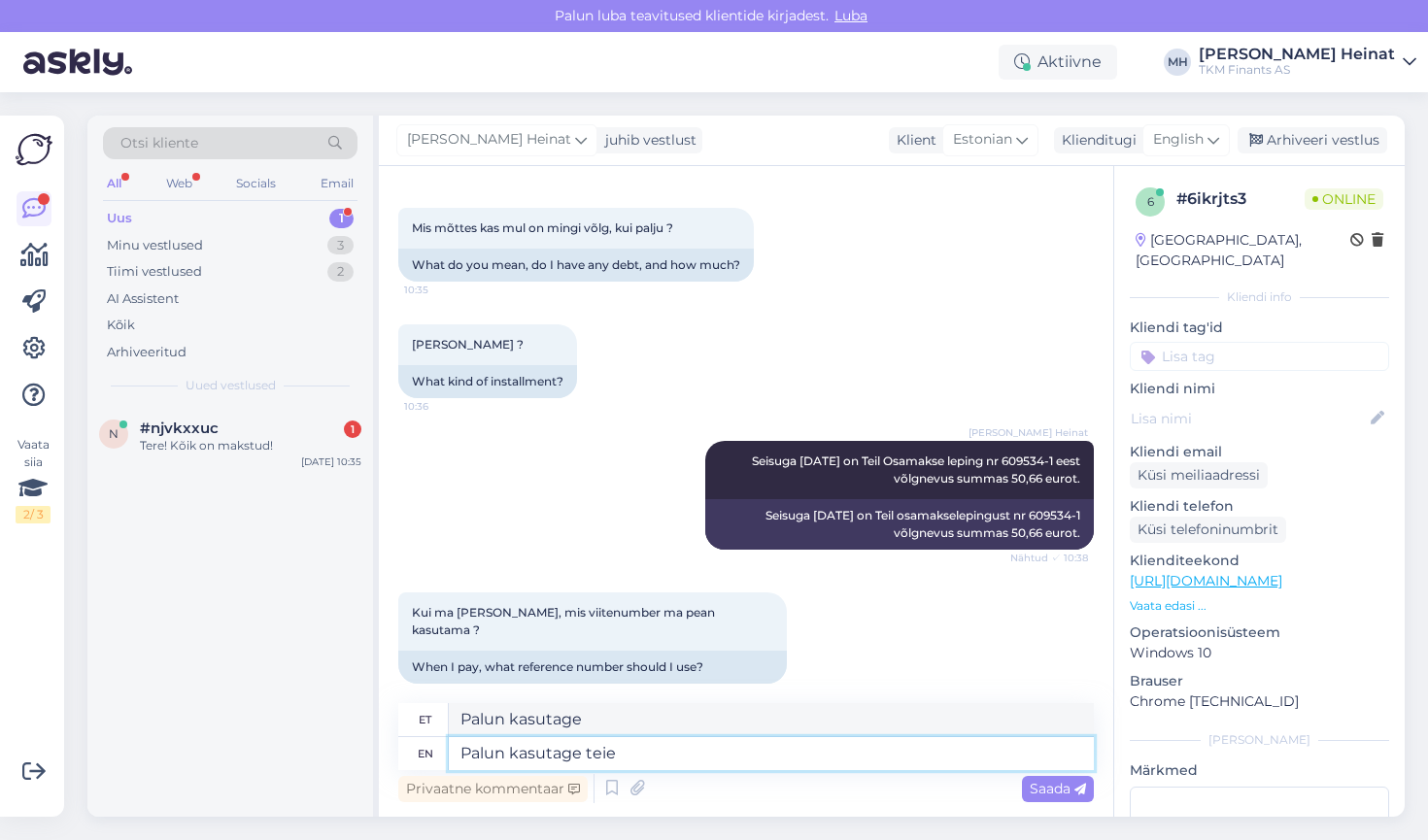 type on "Palun kasutage teie" 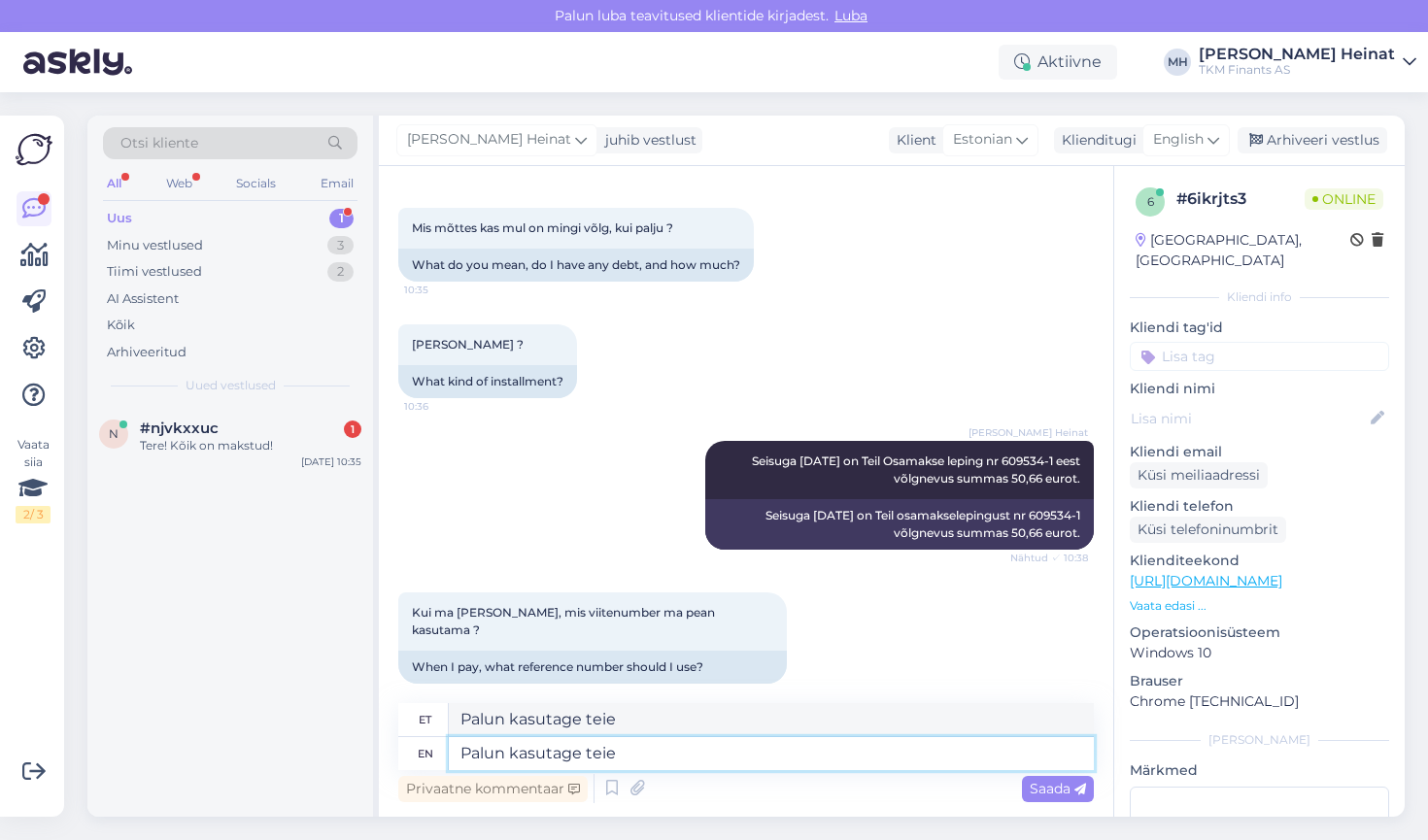 click on "Palun kasutage teie" at bounding box center (771, 754) 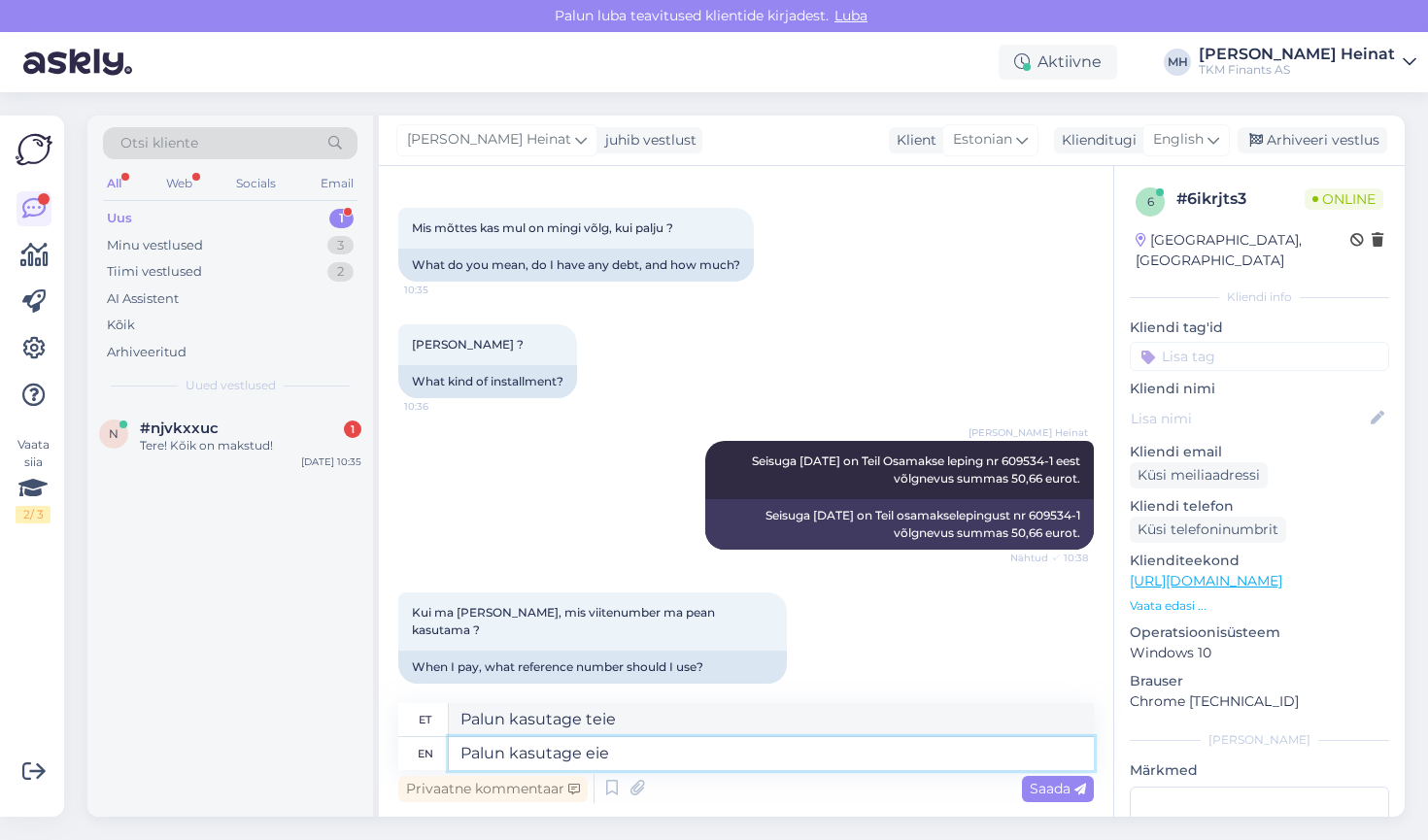 type on "Palun kasutage eie." 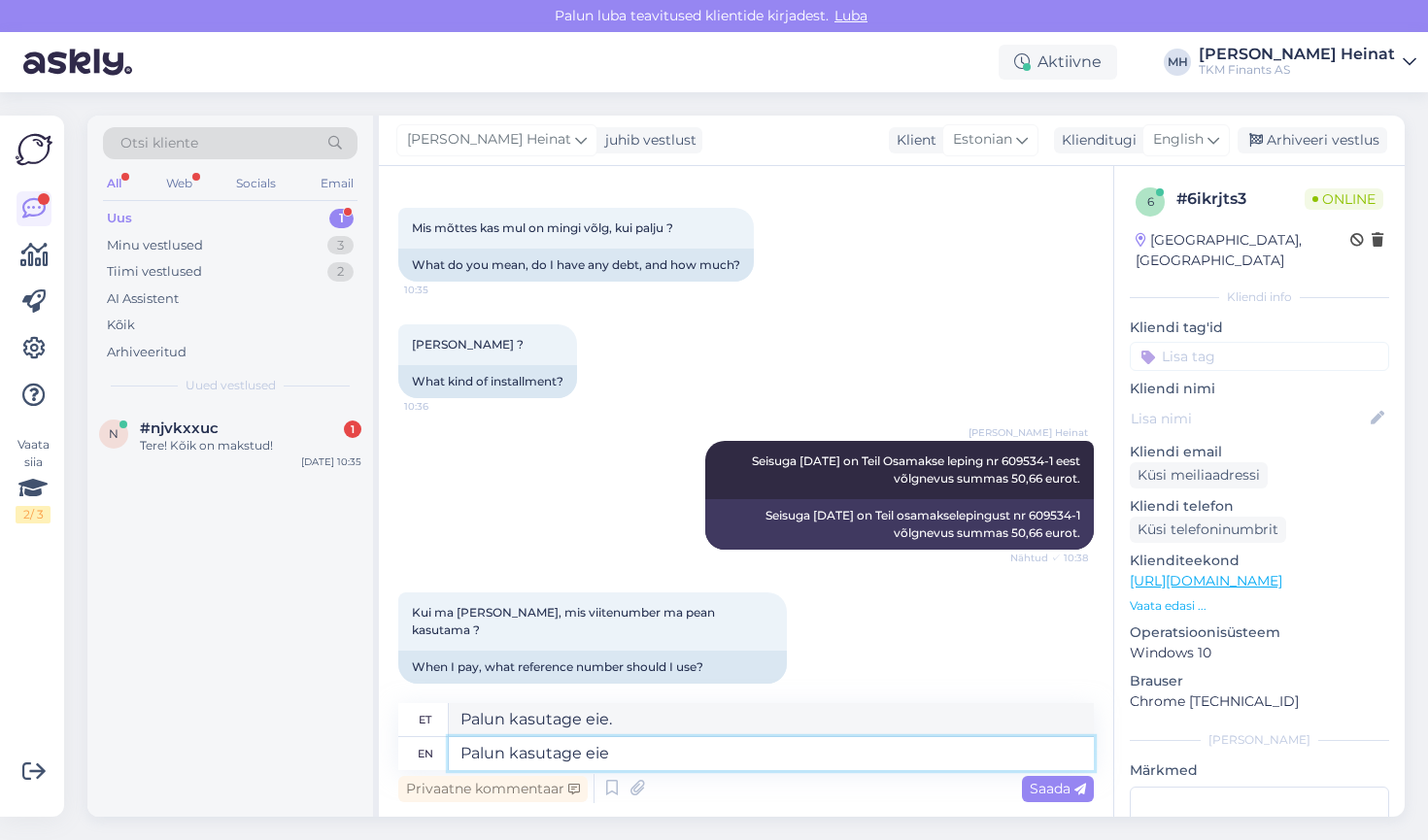 type on "Palun kasutage Teie" 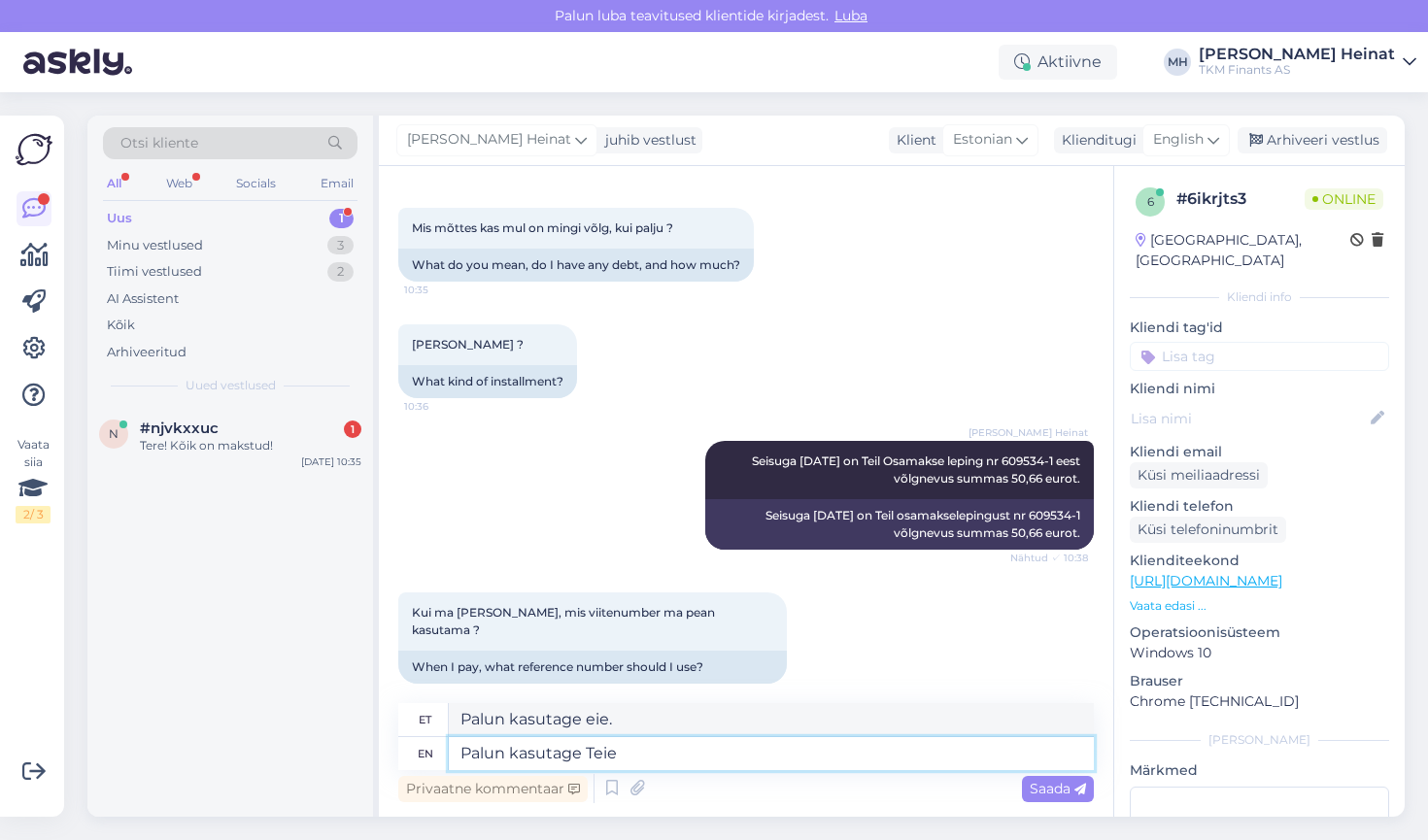 type on "Palun kasutage Teie" 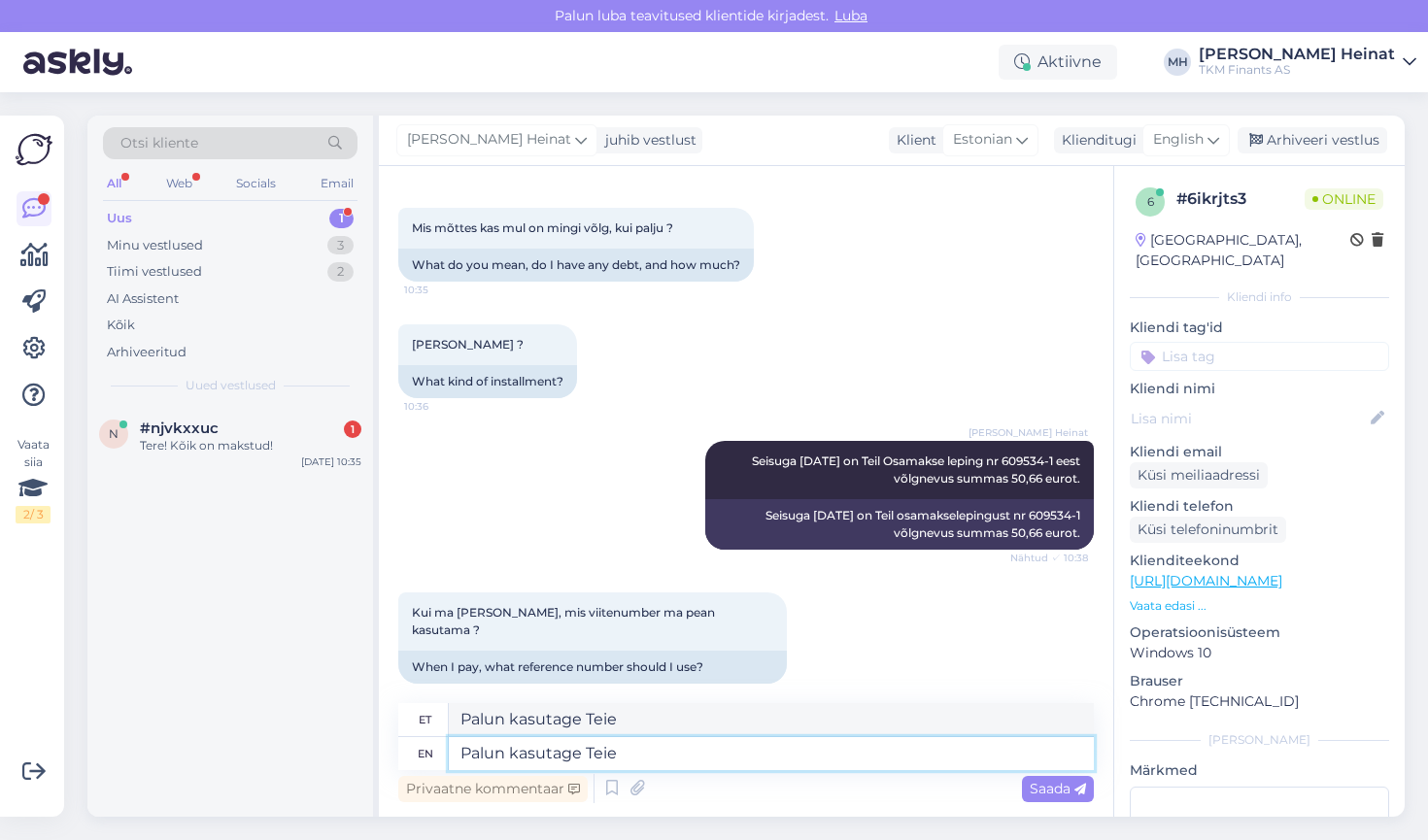 click on "Palun kasutage Teie" at bounding box center [771, 754] 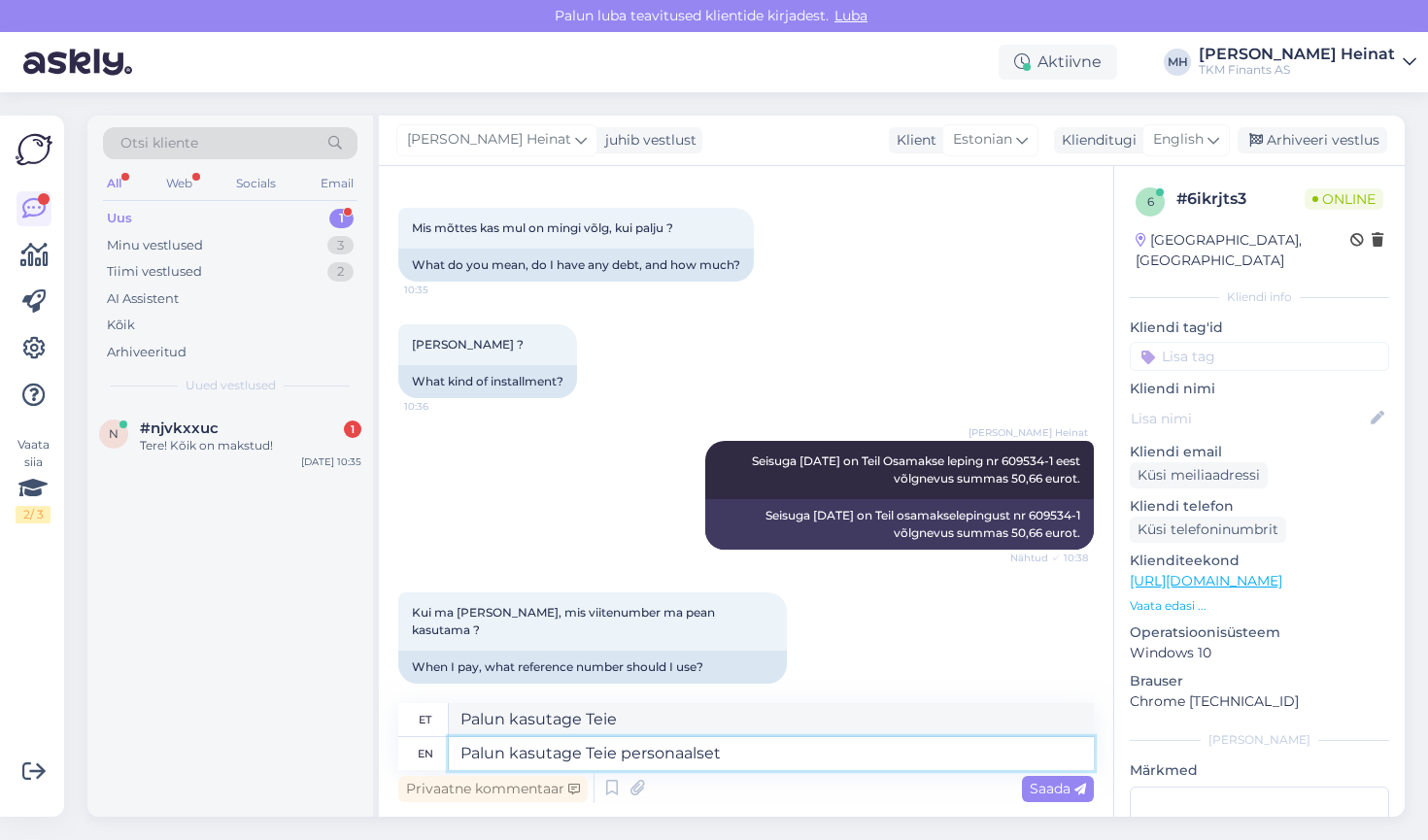 type on "Palun kasutage Teie personaalset v" 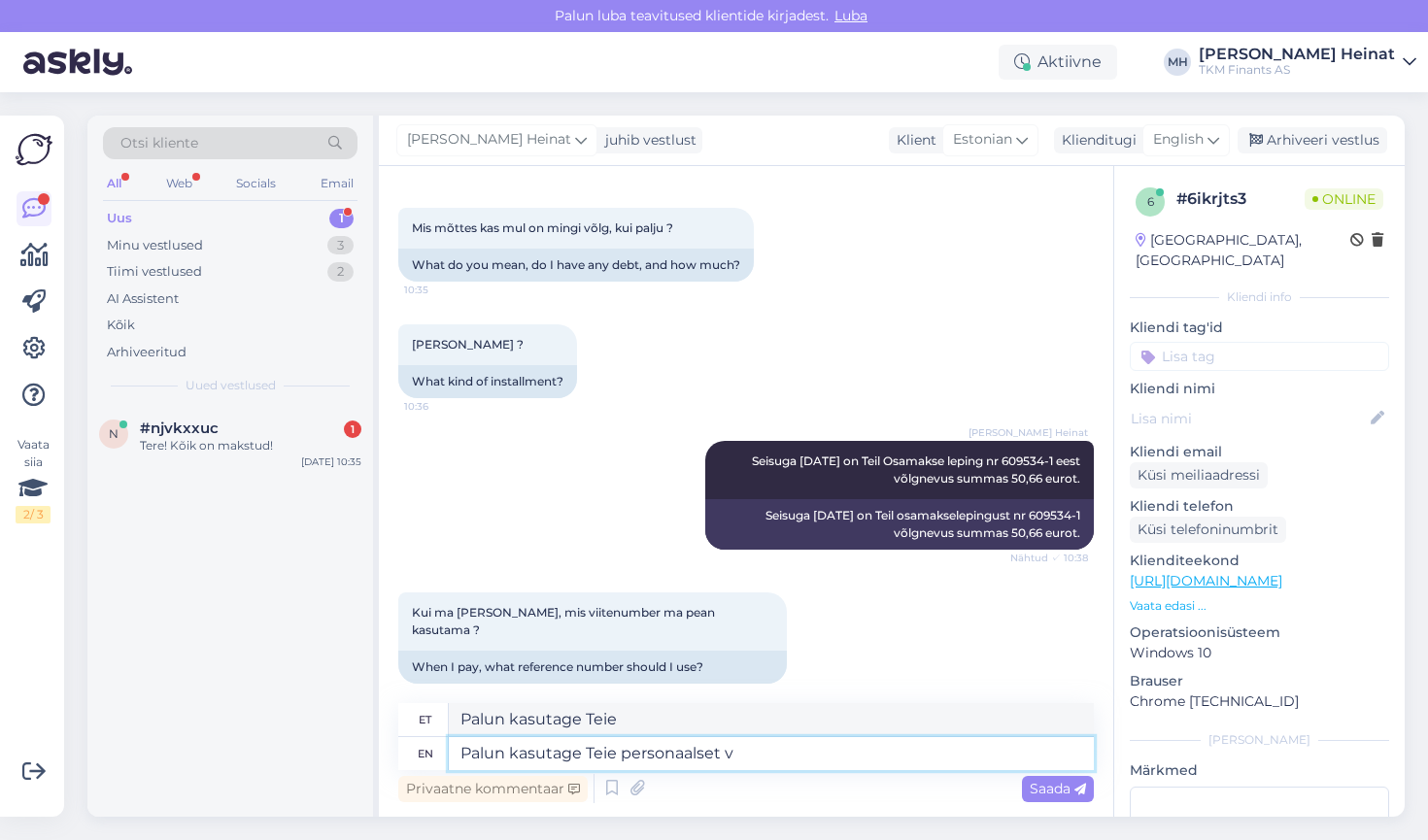 type on "Palun kasutage oma isiklikku" 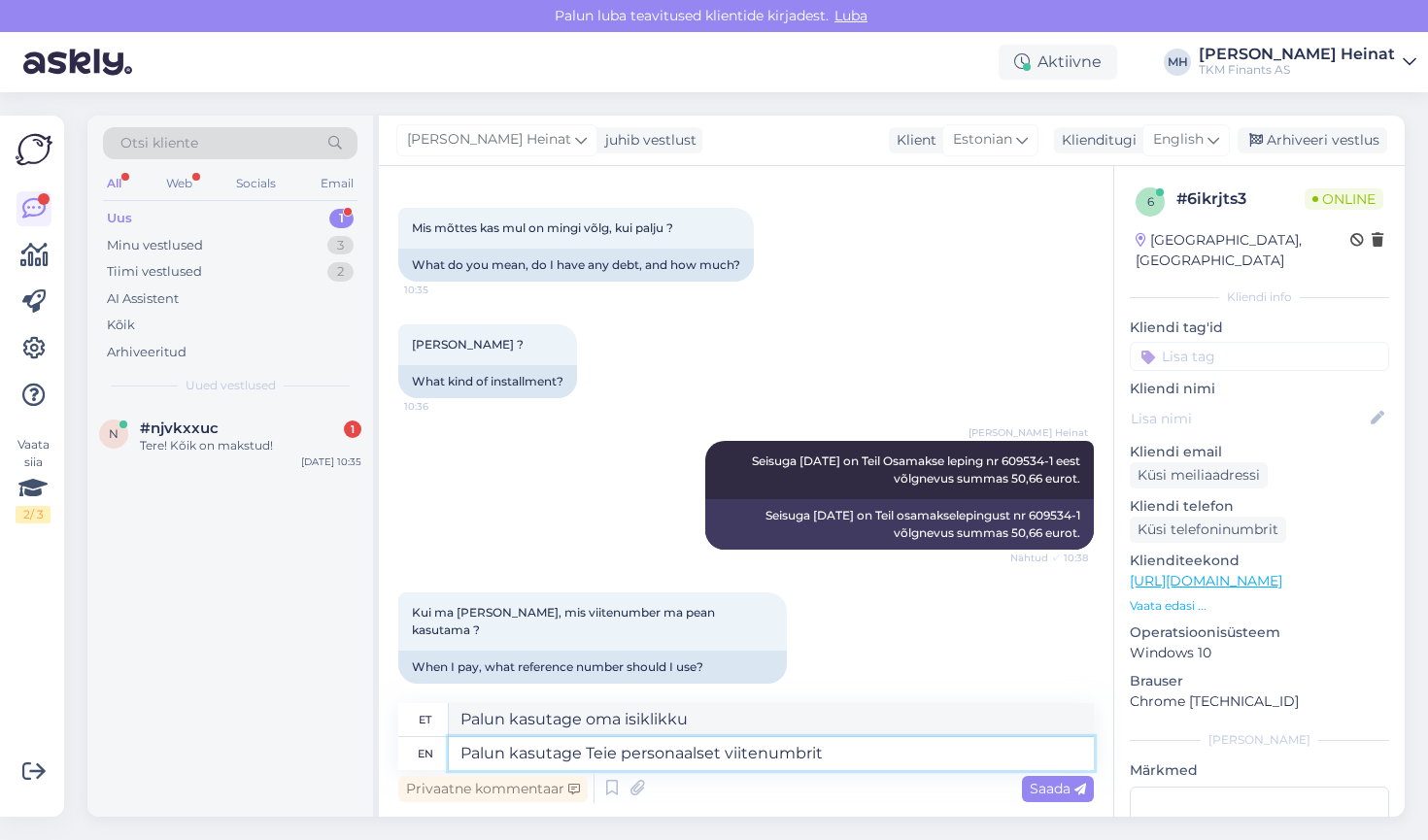 type on "Palun kasutage Teie personaalset viitenumbrit." 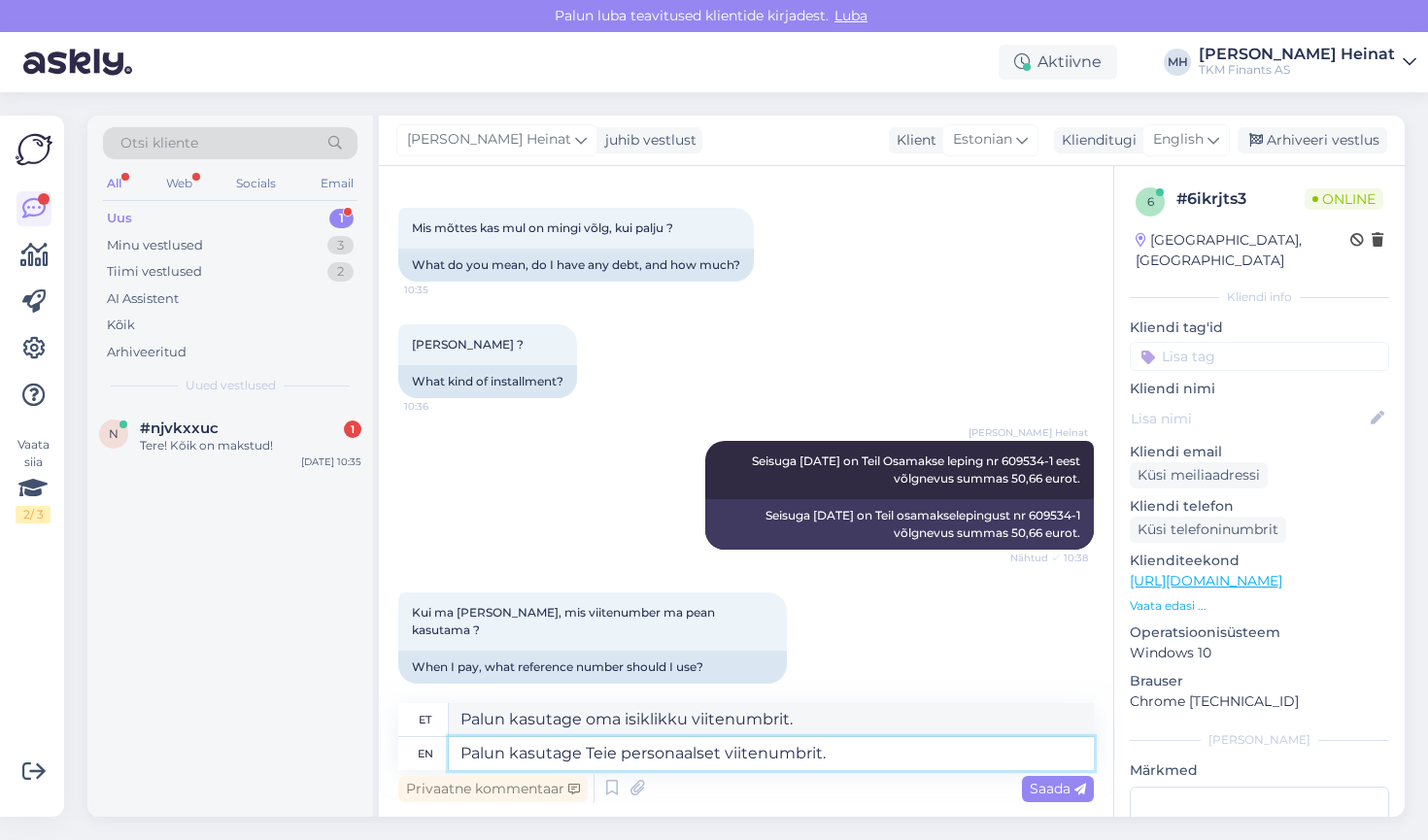 type on "Palun kasutage oma personaalset viitenumbrit." 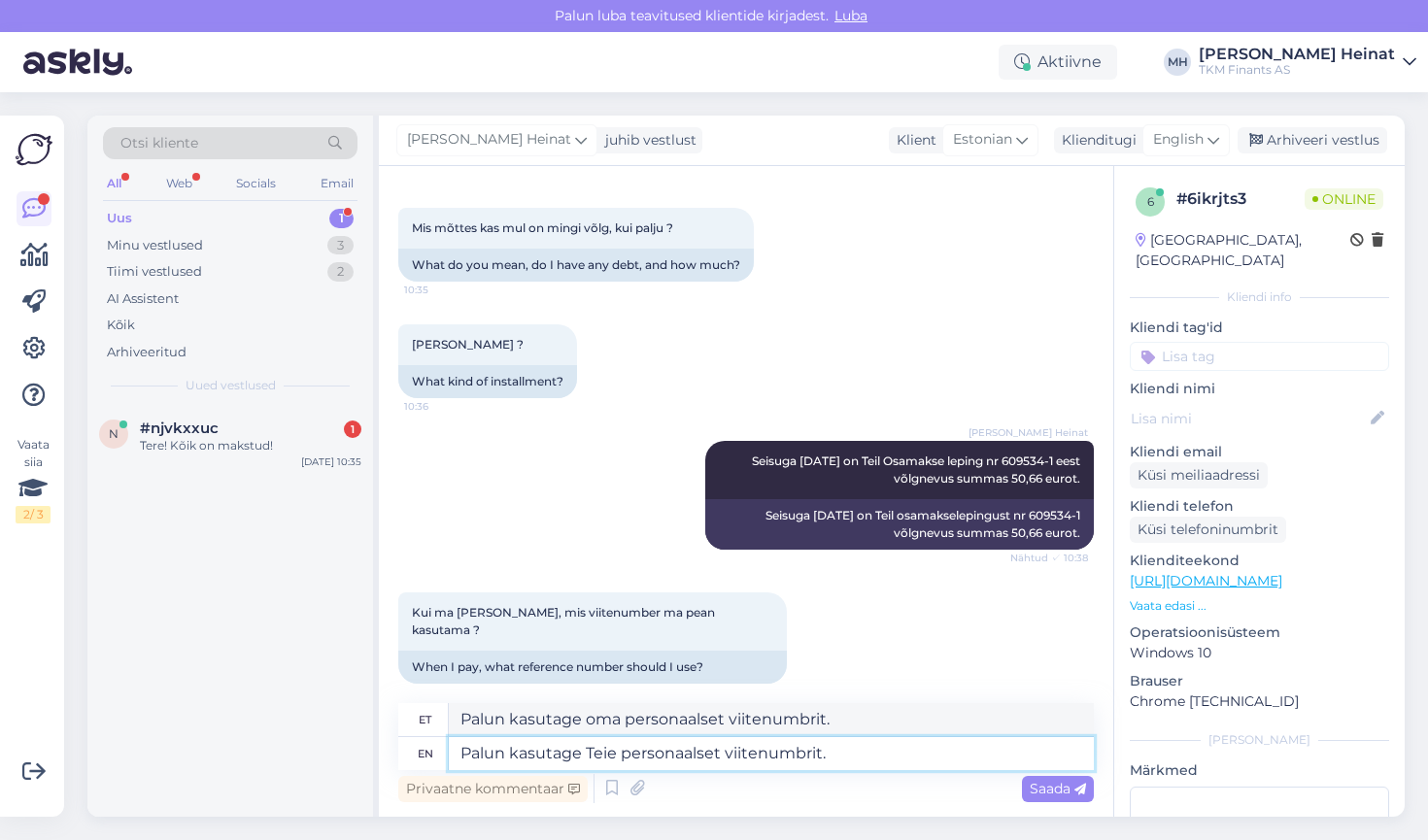 click on "Palun kasutage Teie personaalset viitenumbrit." at bounding box center (771, 754) 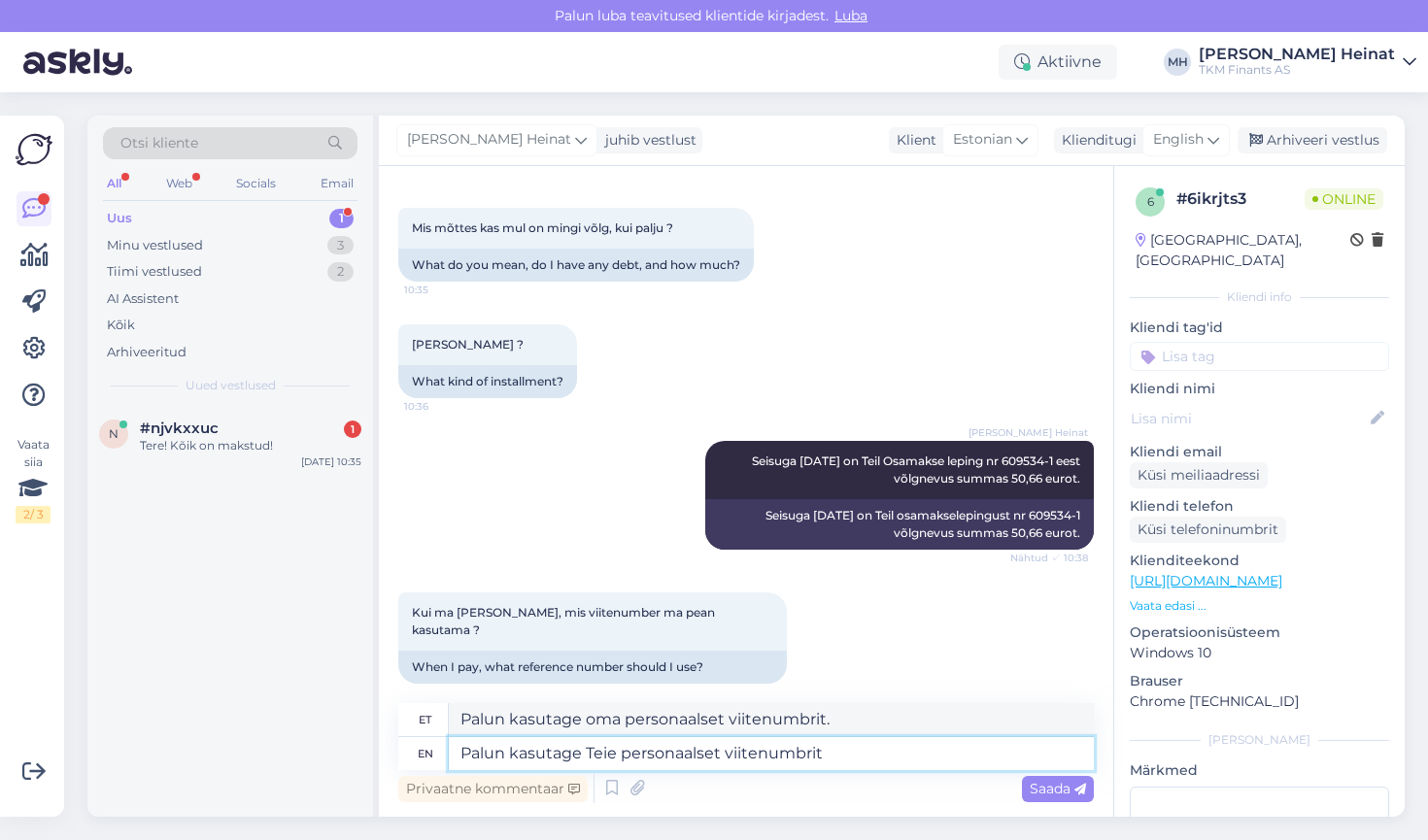 type on "Palun kasutage Teie personaalset viitenumbrit m" 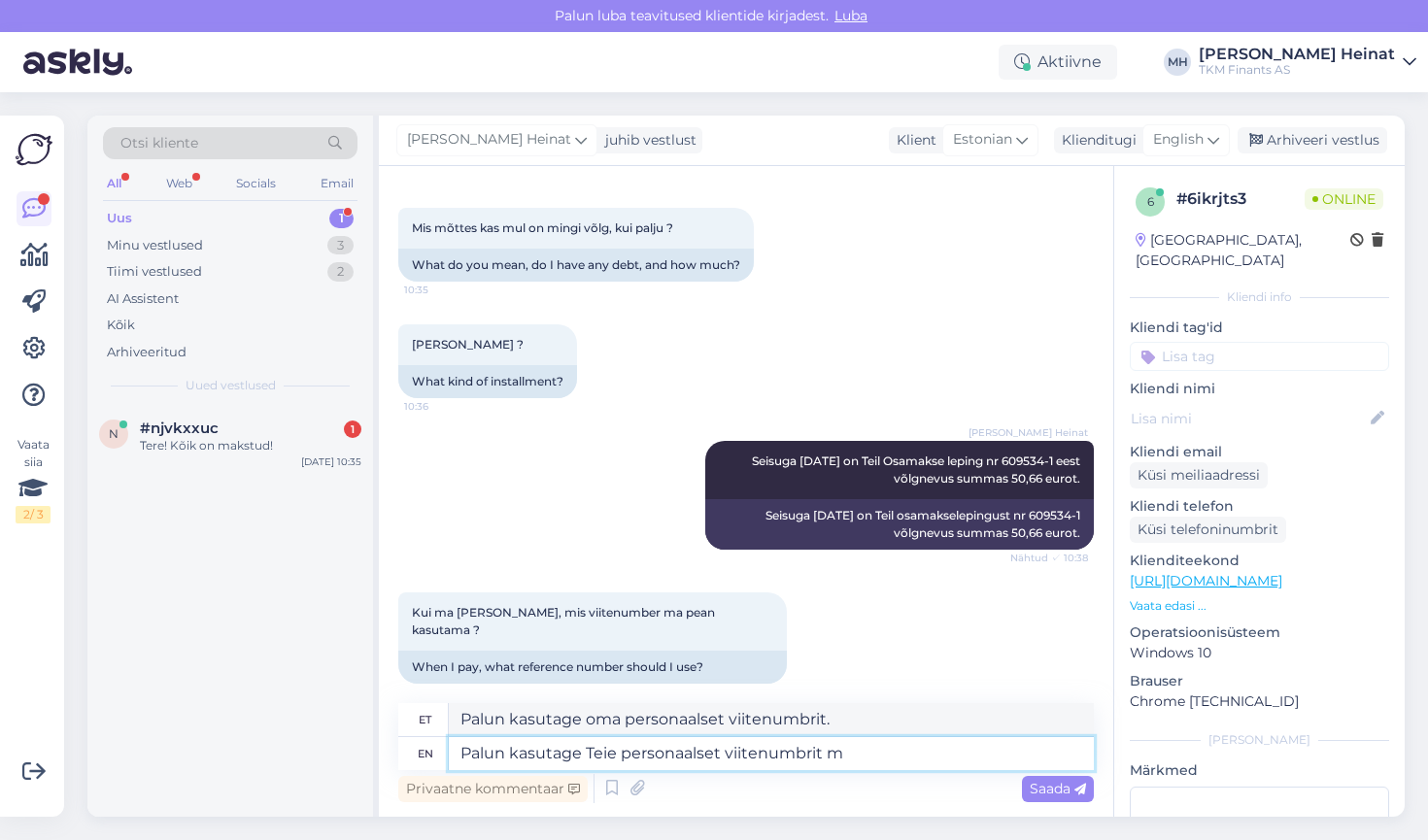 type on "Palun kasutage oma isiklikku viitenumbrit." 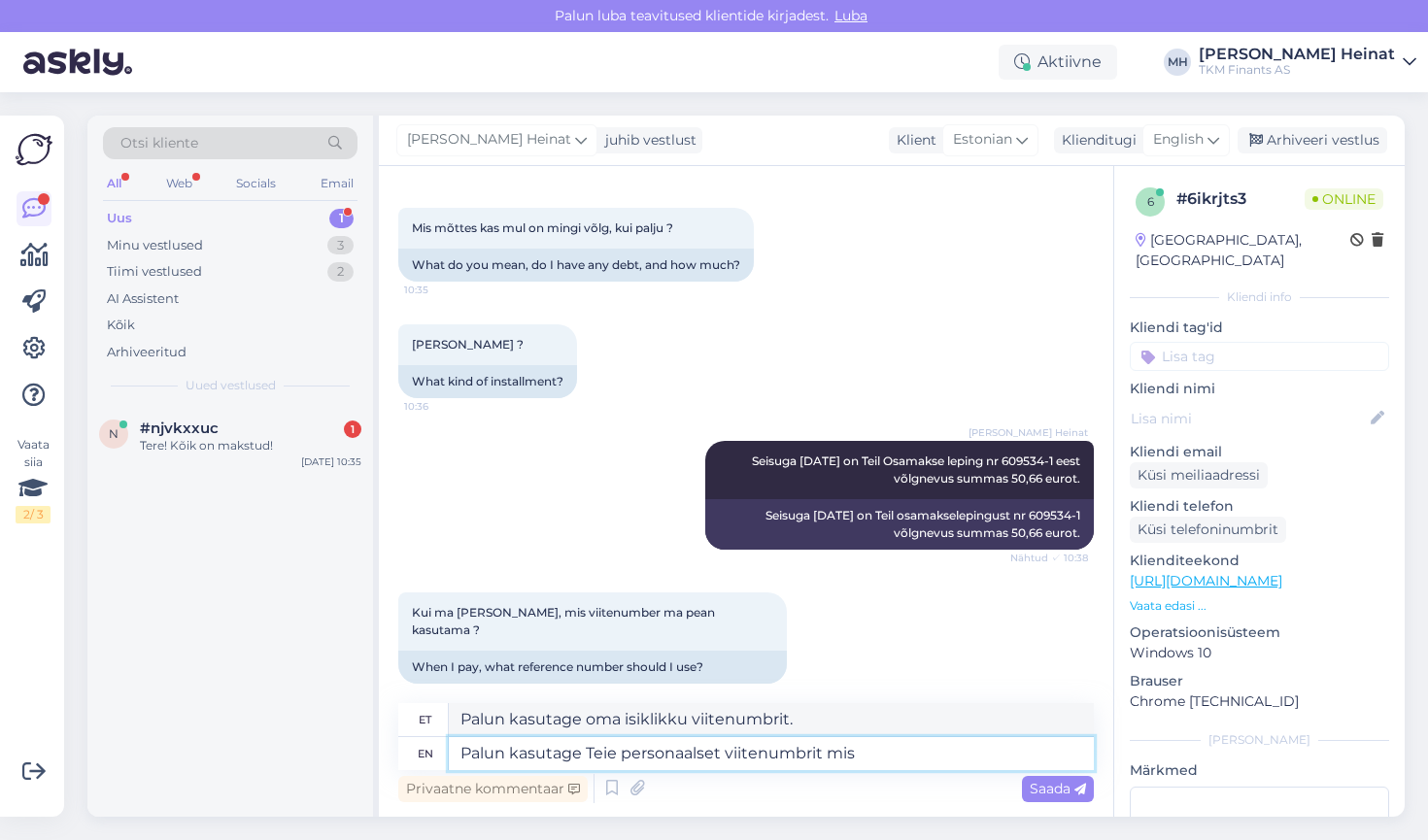 type on "Palun kasutage Teie personaalset viitenumbrit mis o" 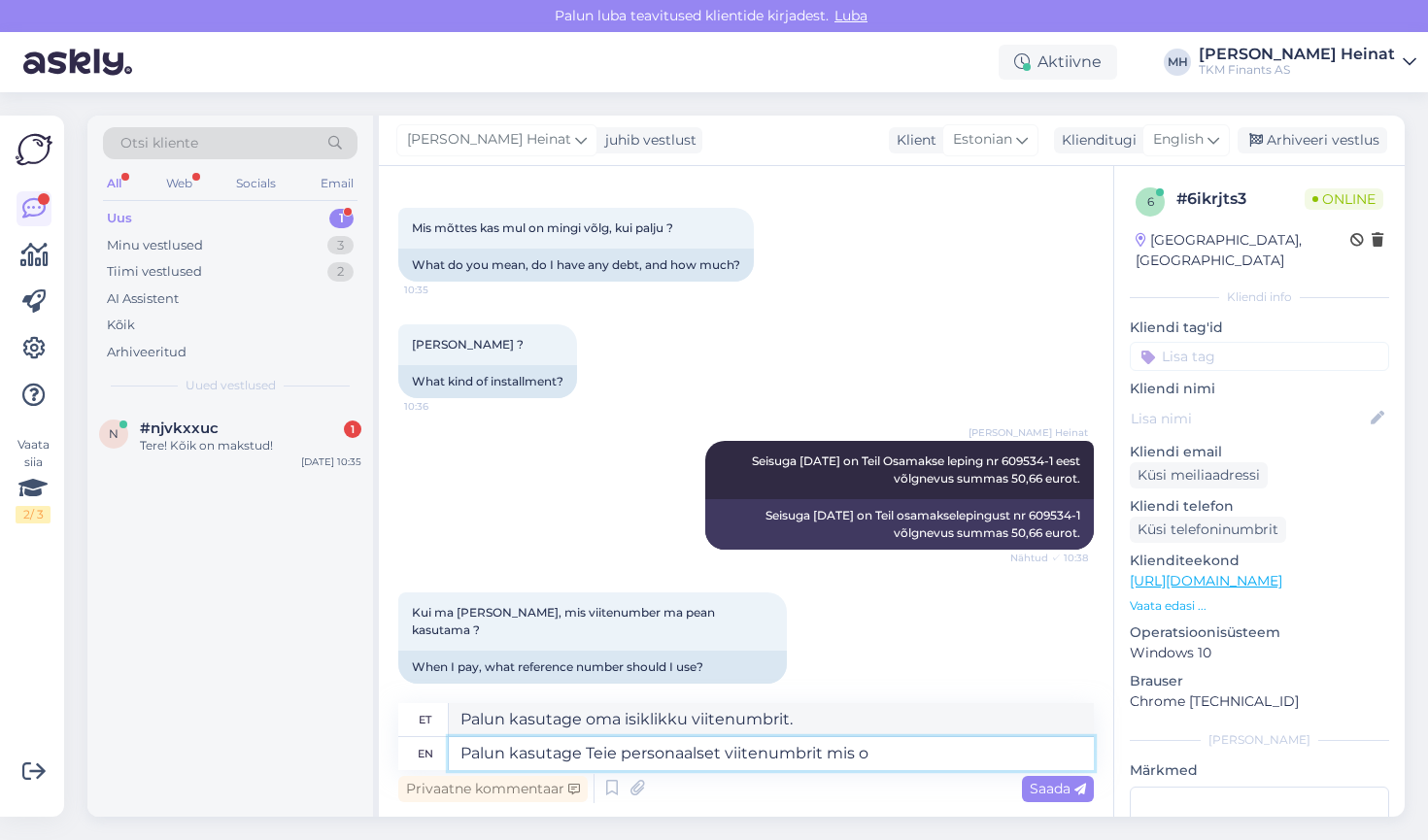 type on "Palun kasutage oma isiklikku viitenumbrit, mis" 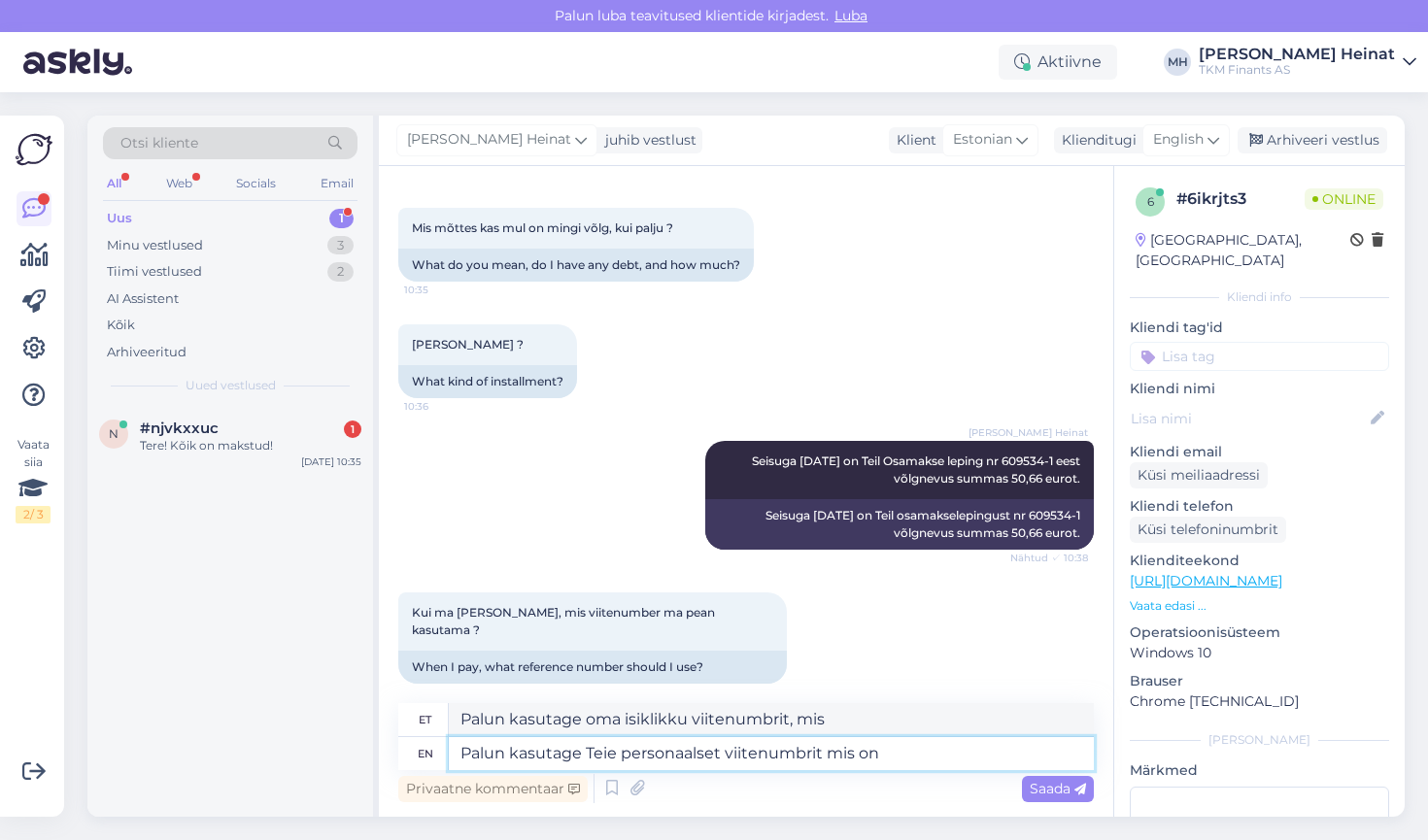 type on "Palun kasutage Teie personaalset viitenumbrit mis on l" 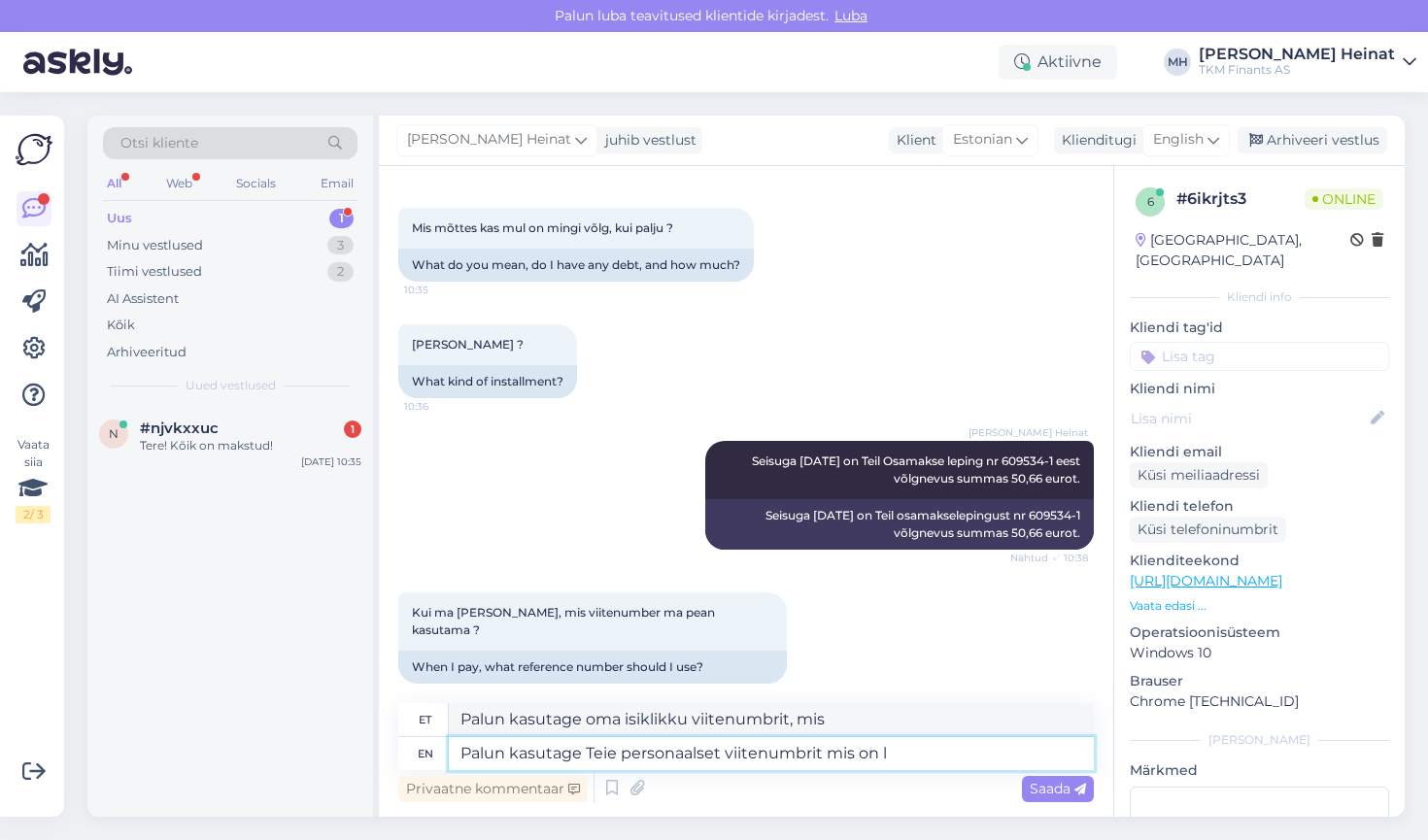 type on "Palun kasutage oma isiklikku viitenumbrit, mis on" 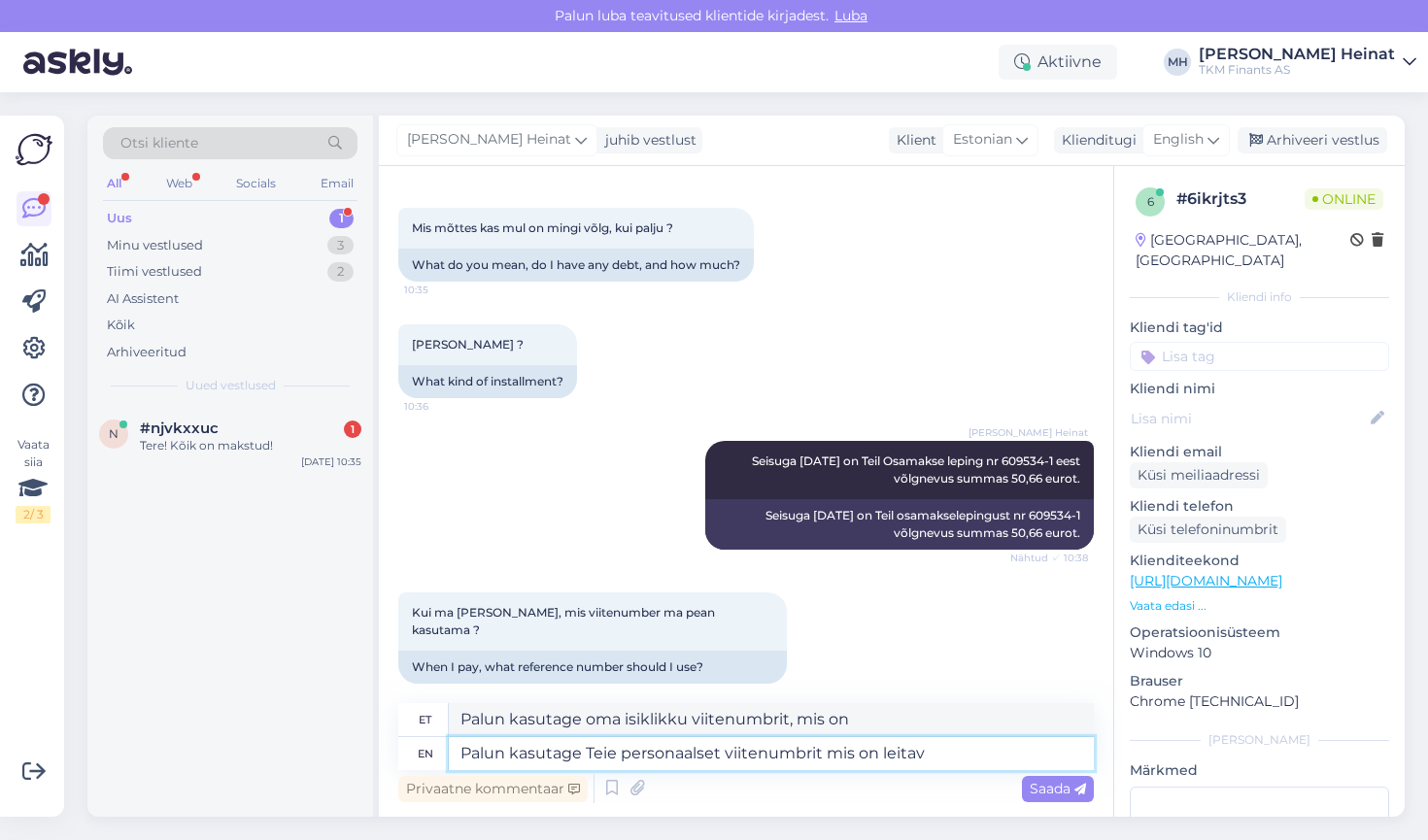 type on "Palun kasutage Teie personaalset viitenumbrit mis on leitav" 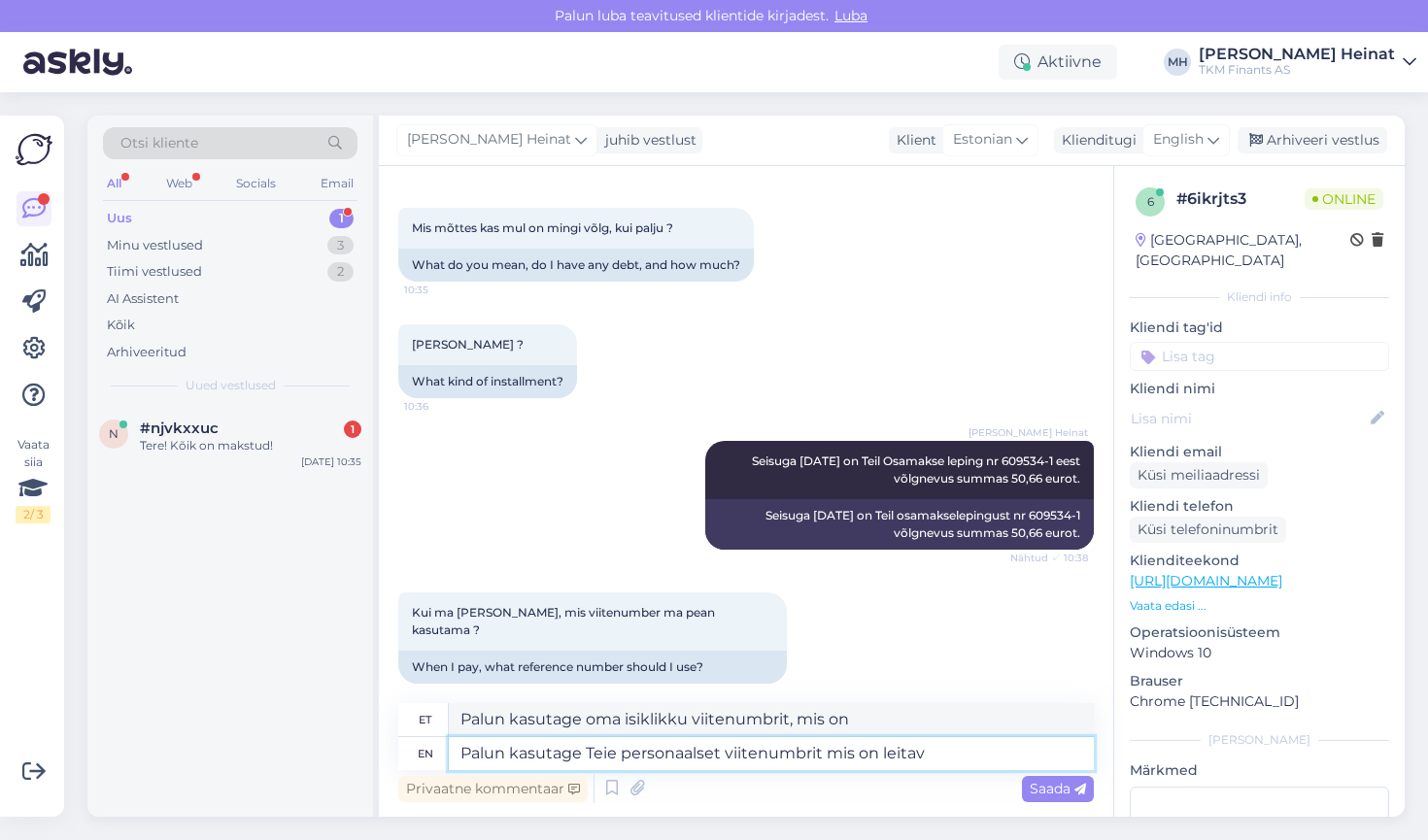 type on "Palun kasutage oma isiklikku viitenumbrit, mille leiate" 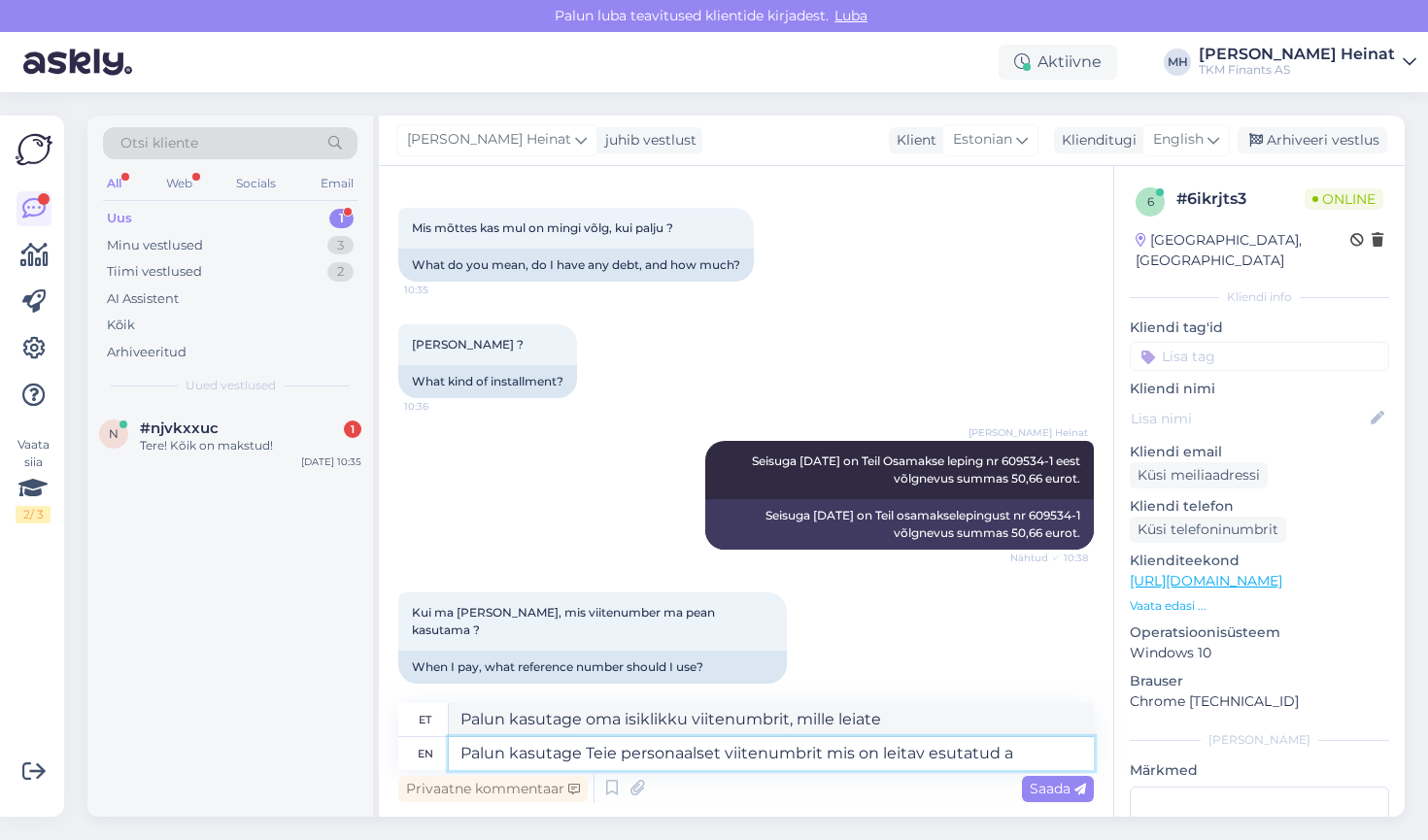 type on "Palun kasutage Teie personaalset viitenumbrit mis on leitav esutatud ar" 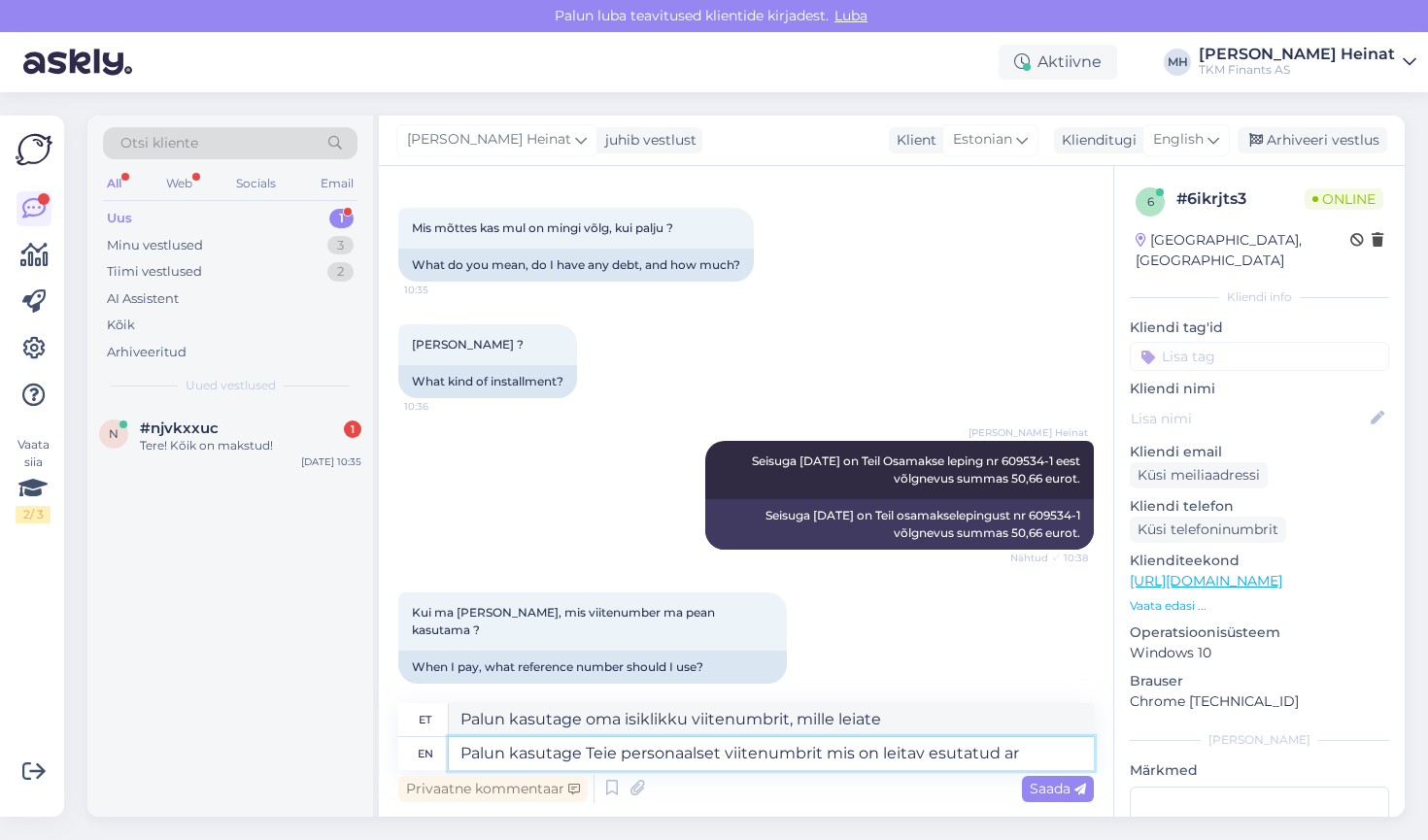 type on "Palun kasutage oma isiklikku viitenumbrit, mille leiate esitatud" 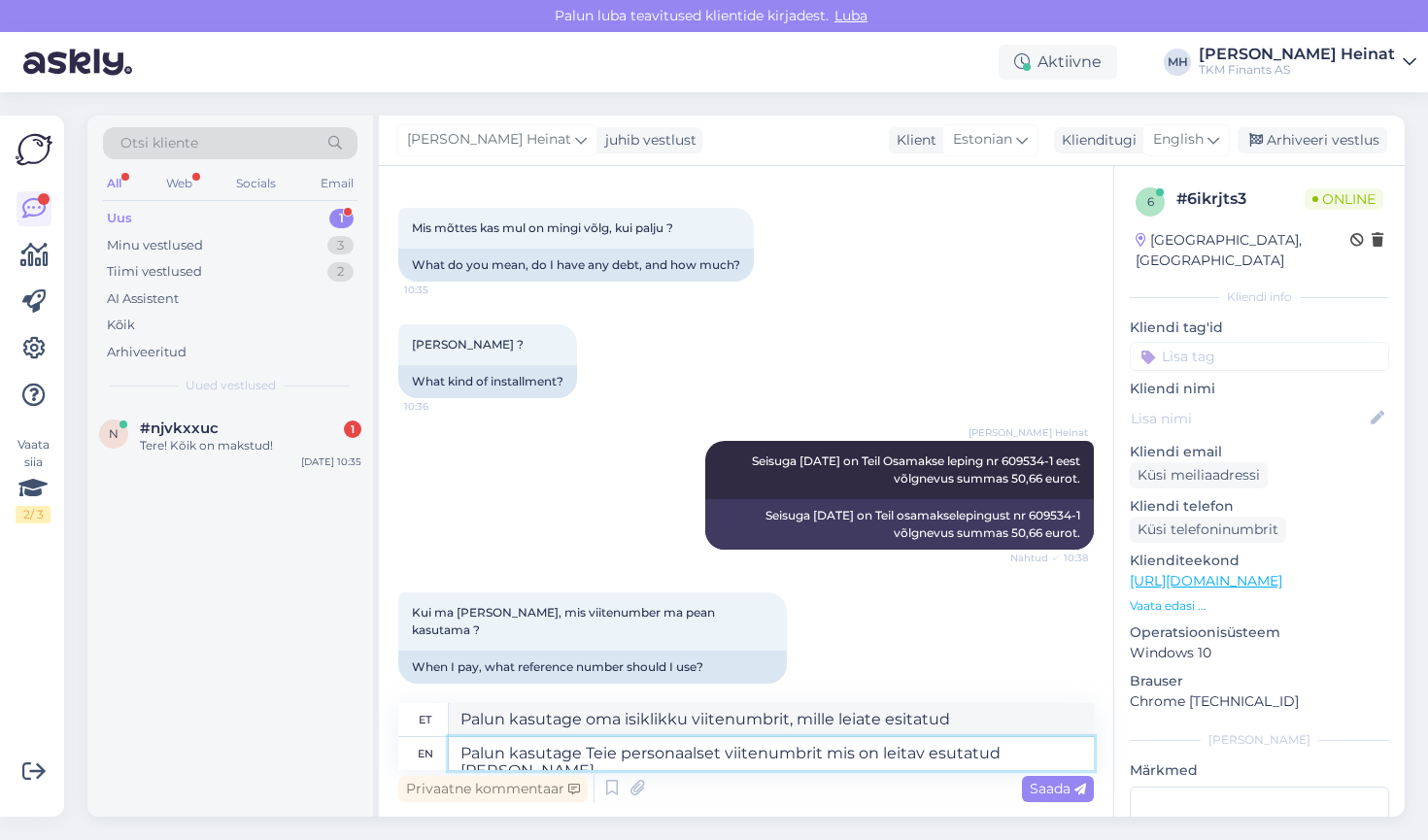 type on "Palun kasutage Teie personaalset viitenumbrit mis on leitav esutatud [PERSON_NAME]," 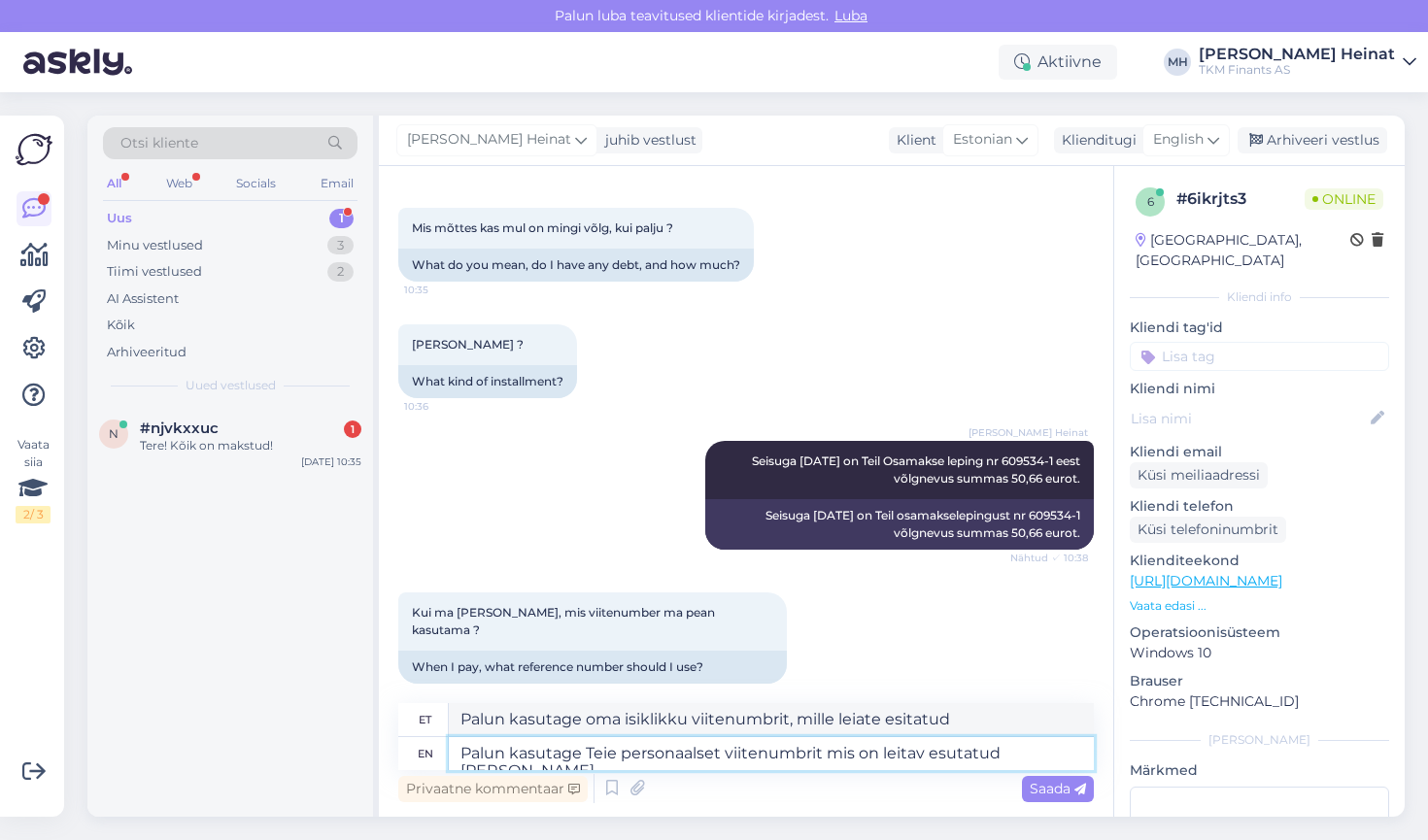 type on "Palun kasutage Teie personaalset viitenumbrit, mis on leitav esitatud [PERSON_NAME]." 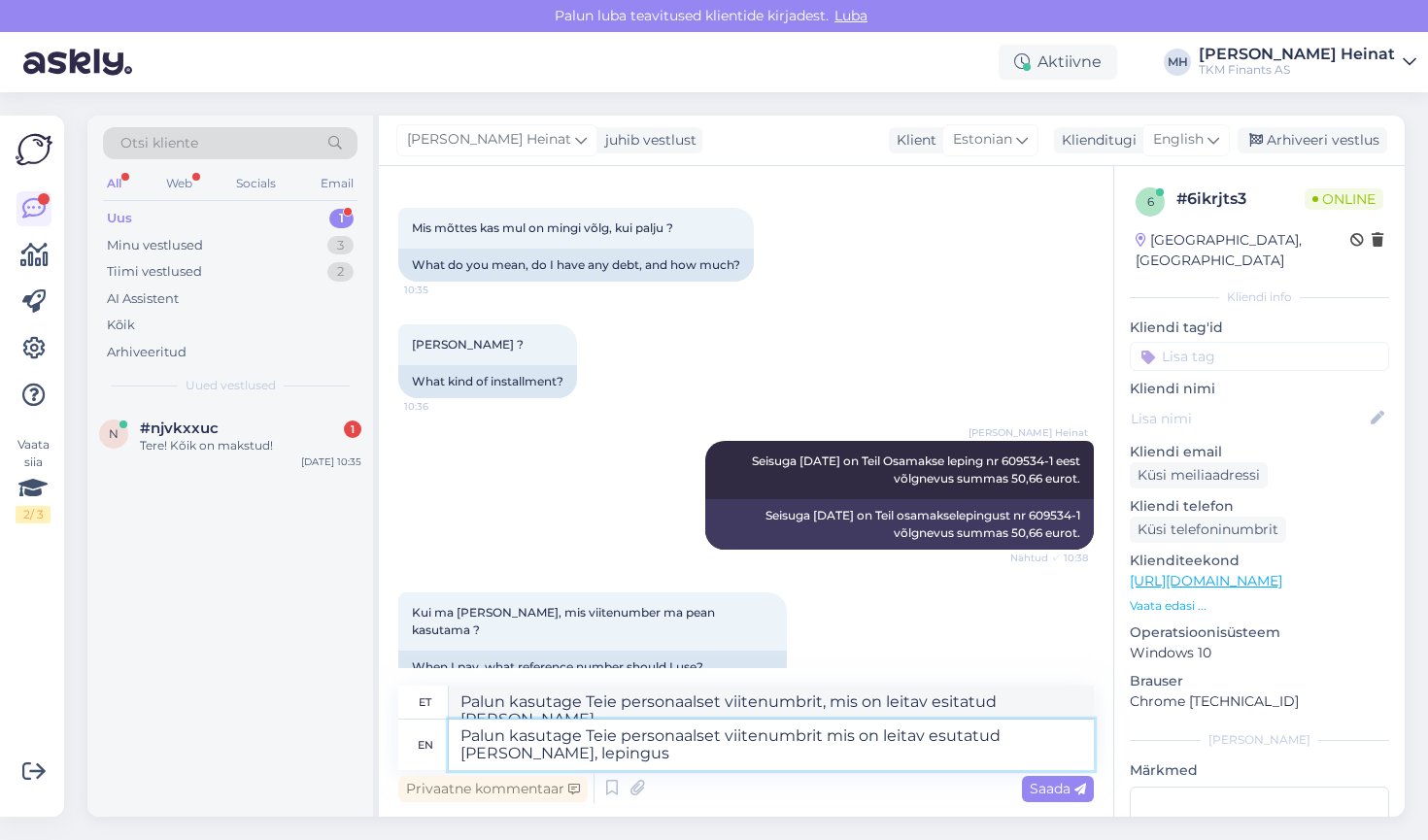 type on "Palun kasutage Teie personaalset viitenumbrit mis on leitav esutatud [PERSON_NAME], lepingus n" 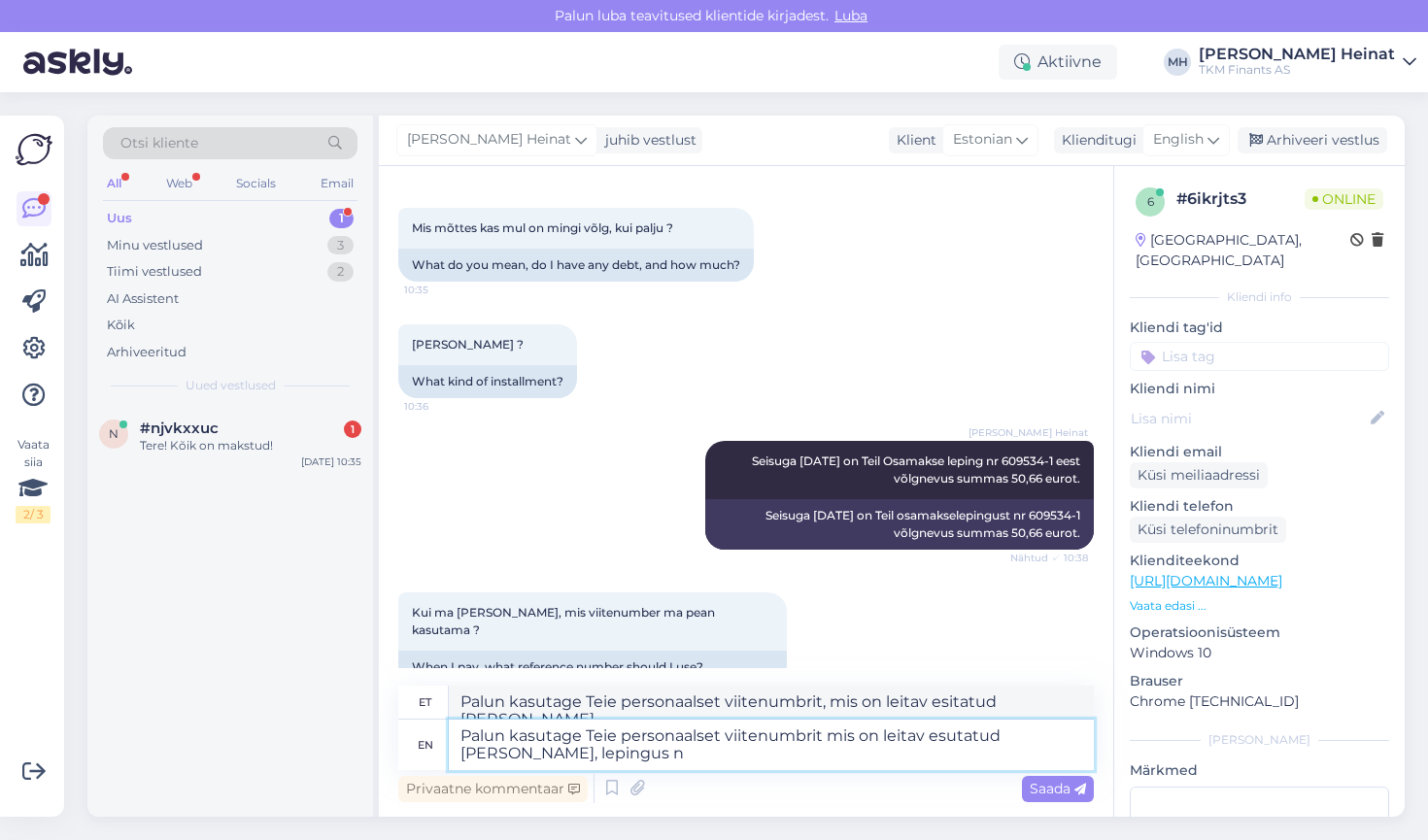 type on "Palun kasutage oma isiklikku viitenumbrit, mis on leitav esitatud [PERSON_NAME] lepingus." 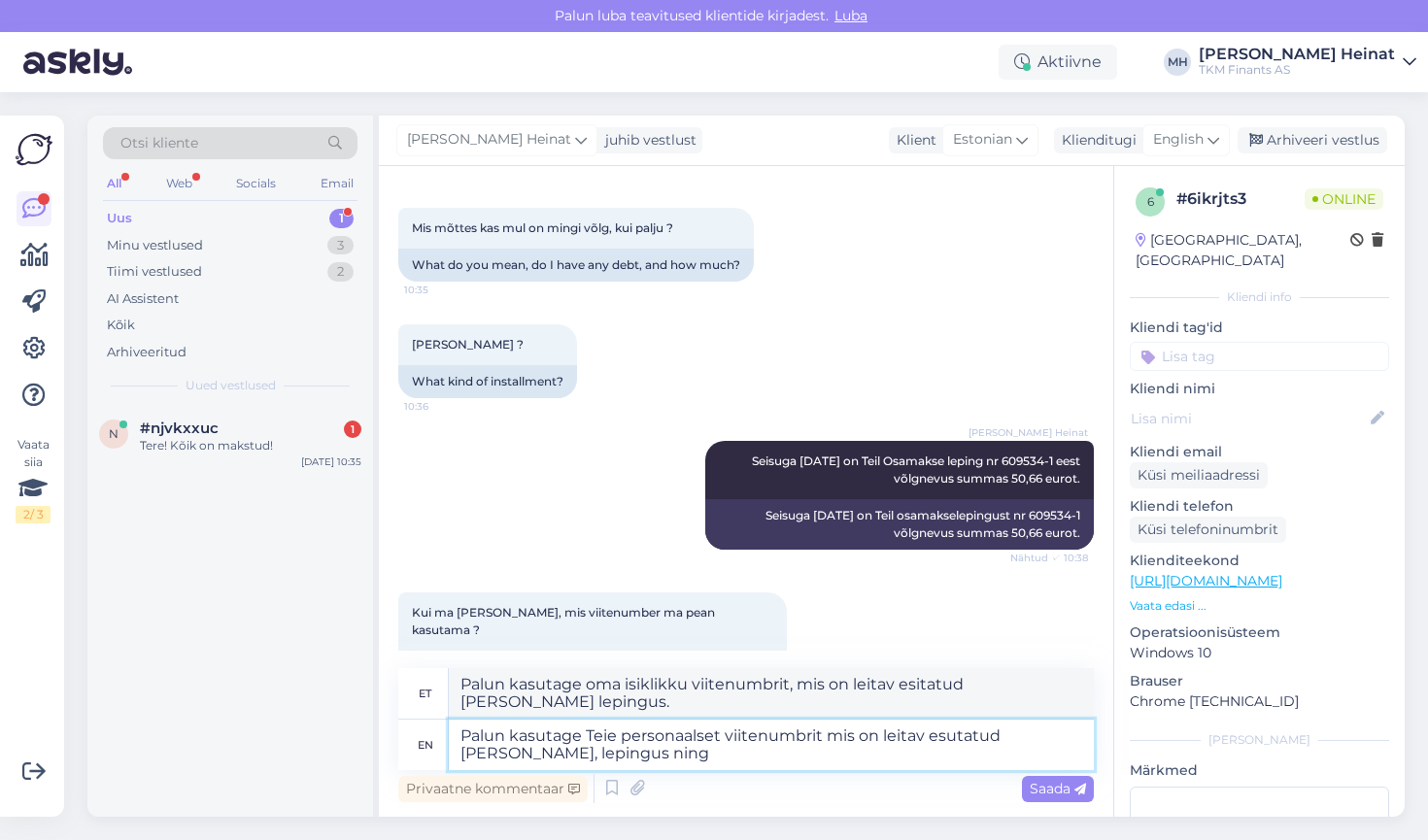 type on "Palun kasutage Teie personaalset viitenumbrit mis on leitav esutatud [PERSON_NAME], lepingus ning" 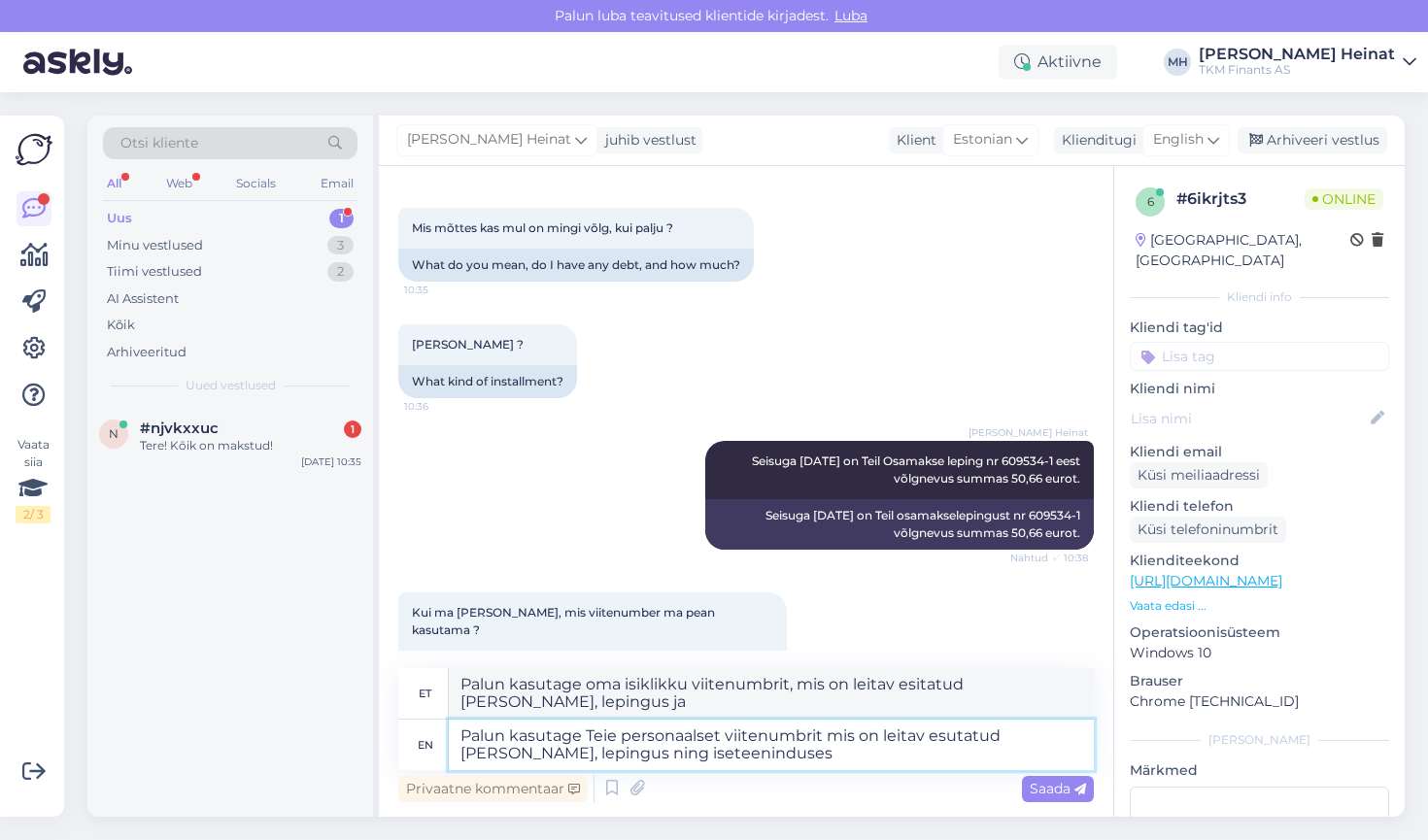 type on "Palun kasutage Teie personaalset viitenumbrit mis on leitav esutatud [PERSON_NAME], lepingus ning iseteeninduses." 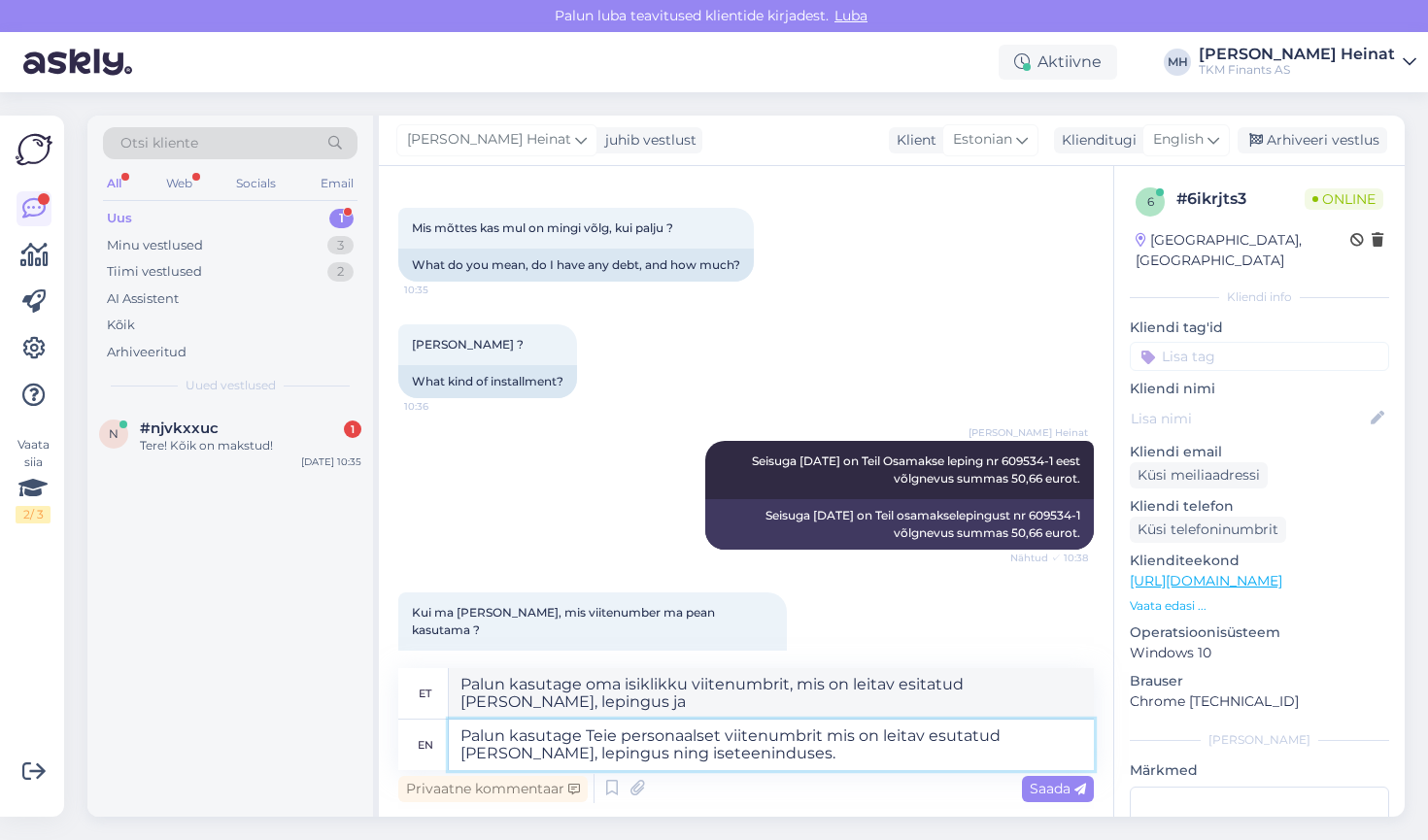 type on "Palun kasutage oma isiklikku viitenumbrit, mille leiate esitatud arvelt, lepingust ja iseteenindusest." 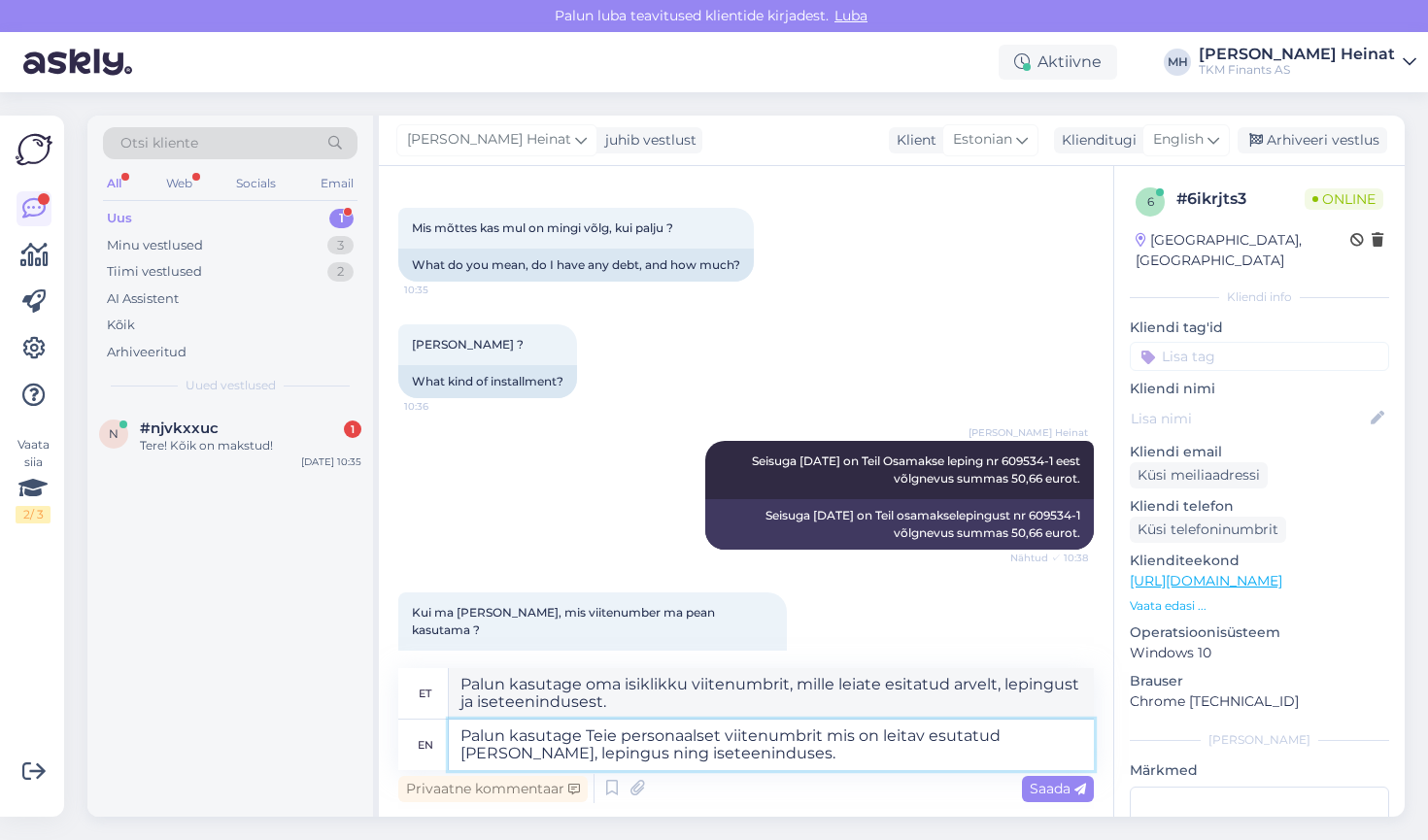 click on "Palun kasutage Teie personaalset viitenumbrit mis on leitav esutatud [PERSON_NAME], lepingus ning iseteeninduses." at bounding box center (771, 745) 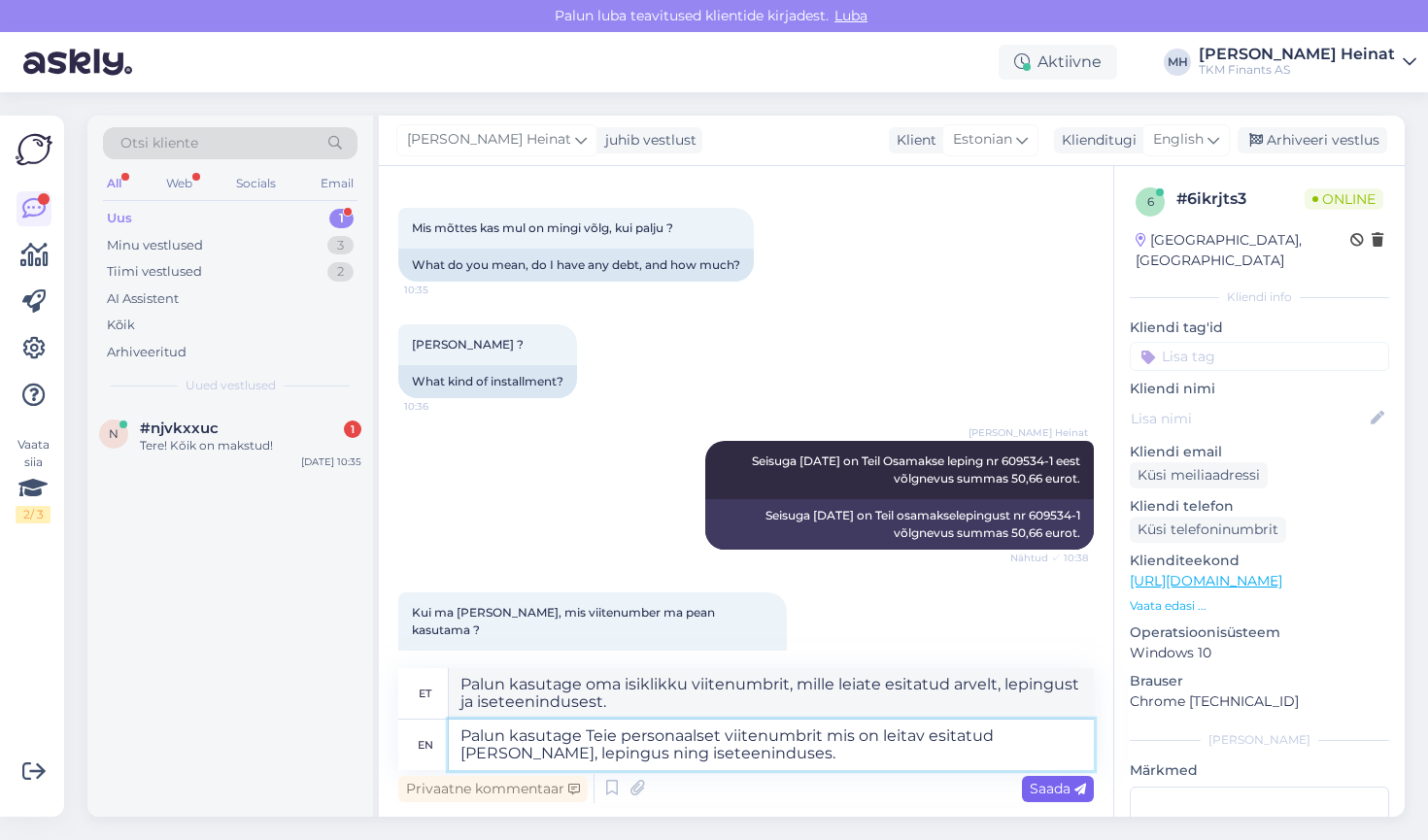 type on "Palun kasutage Teie personaalset viitenumbrit mis on leitav esitatud [PERSON_NAME], lepingus ning iseteeninduses." 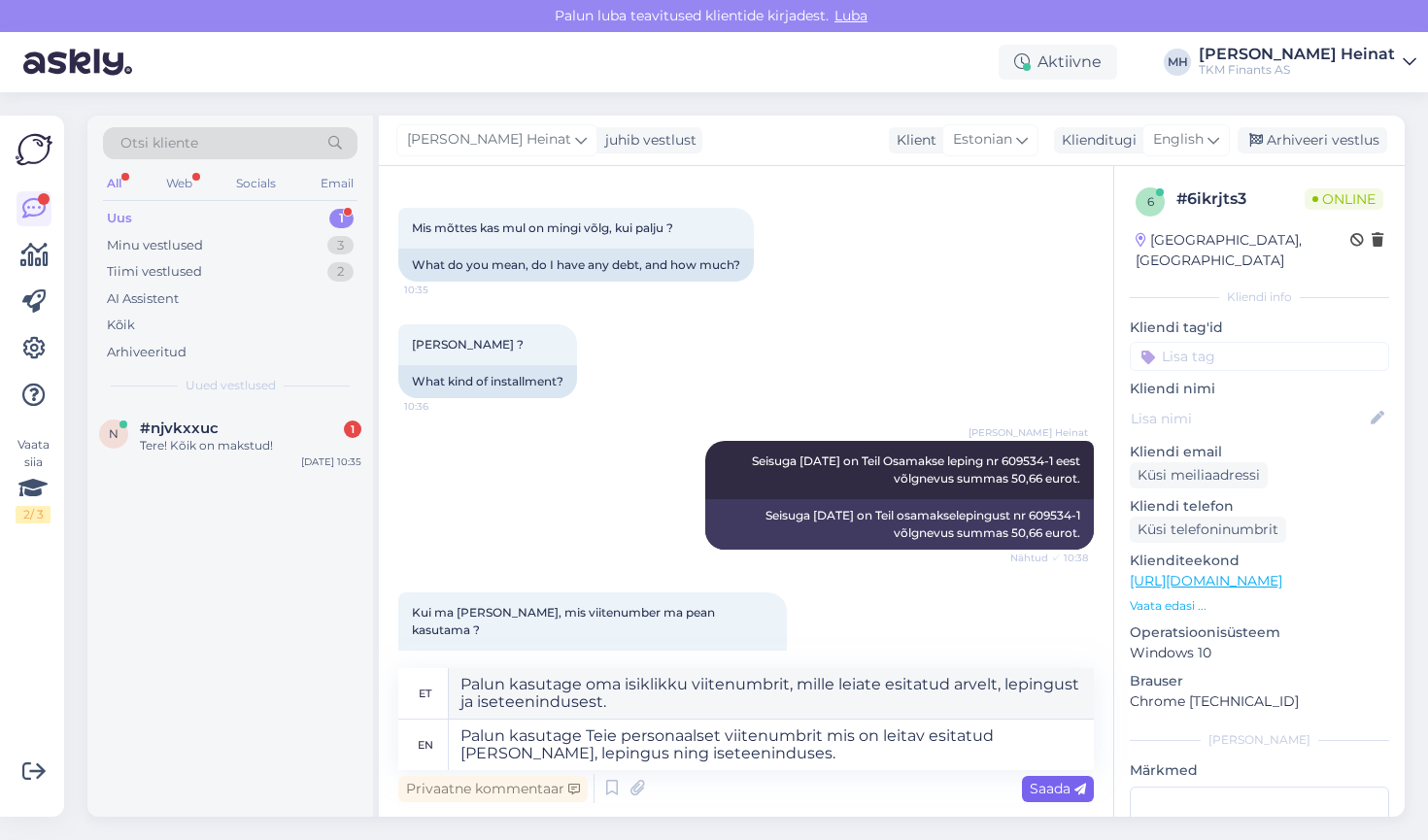 click on "Saada" at bounding box center (1058, 789) 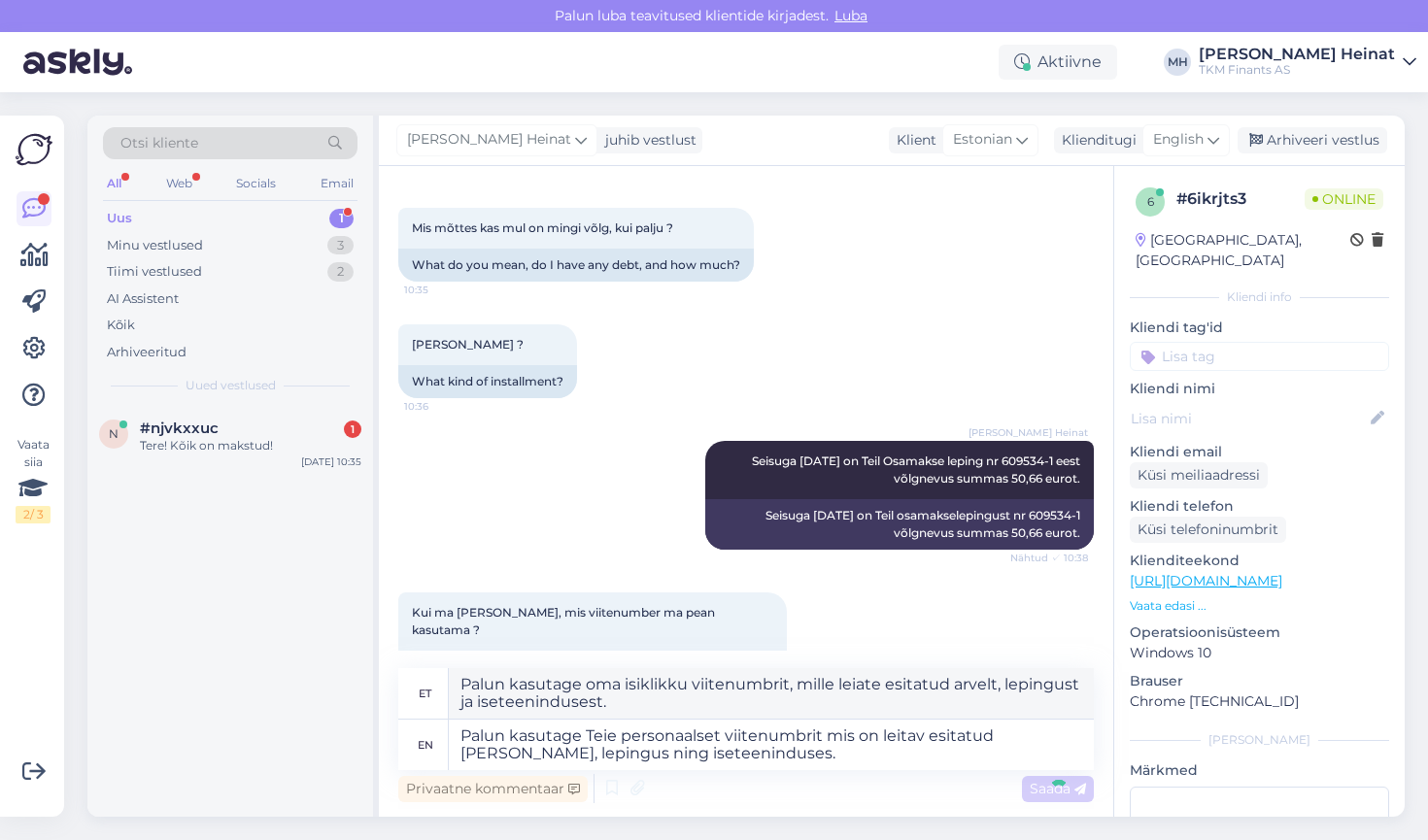 type 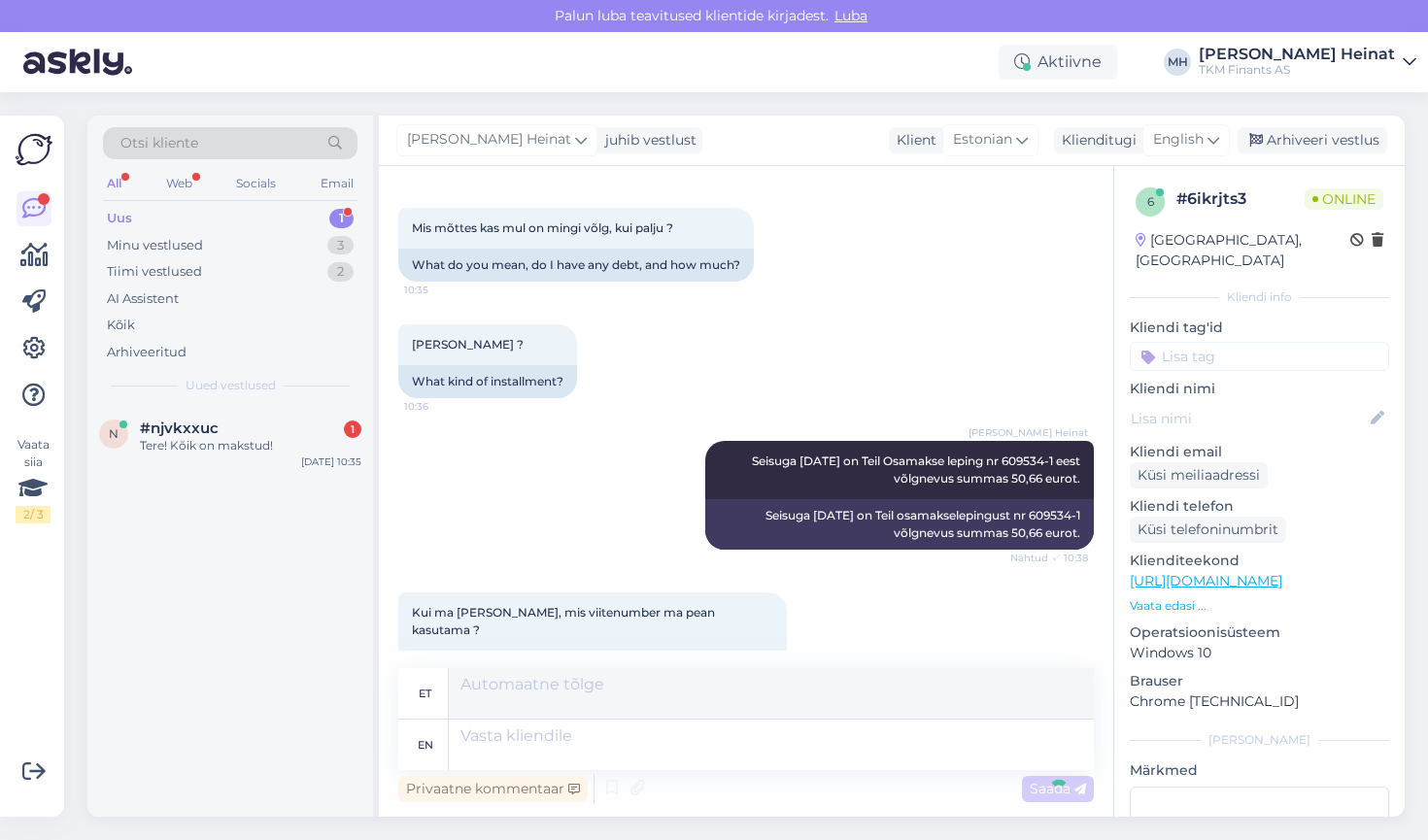 scroll, scrollTop: 2508, scrollLeft: 0, axis: vertical 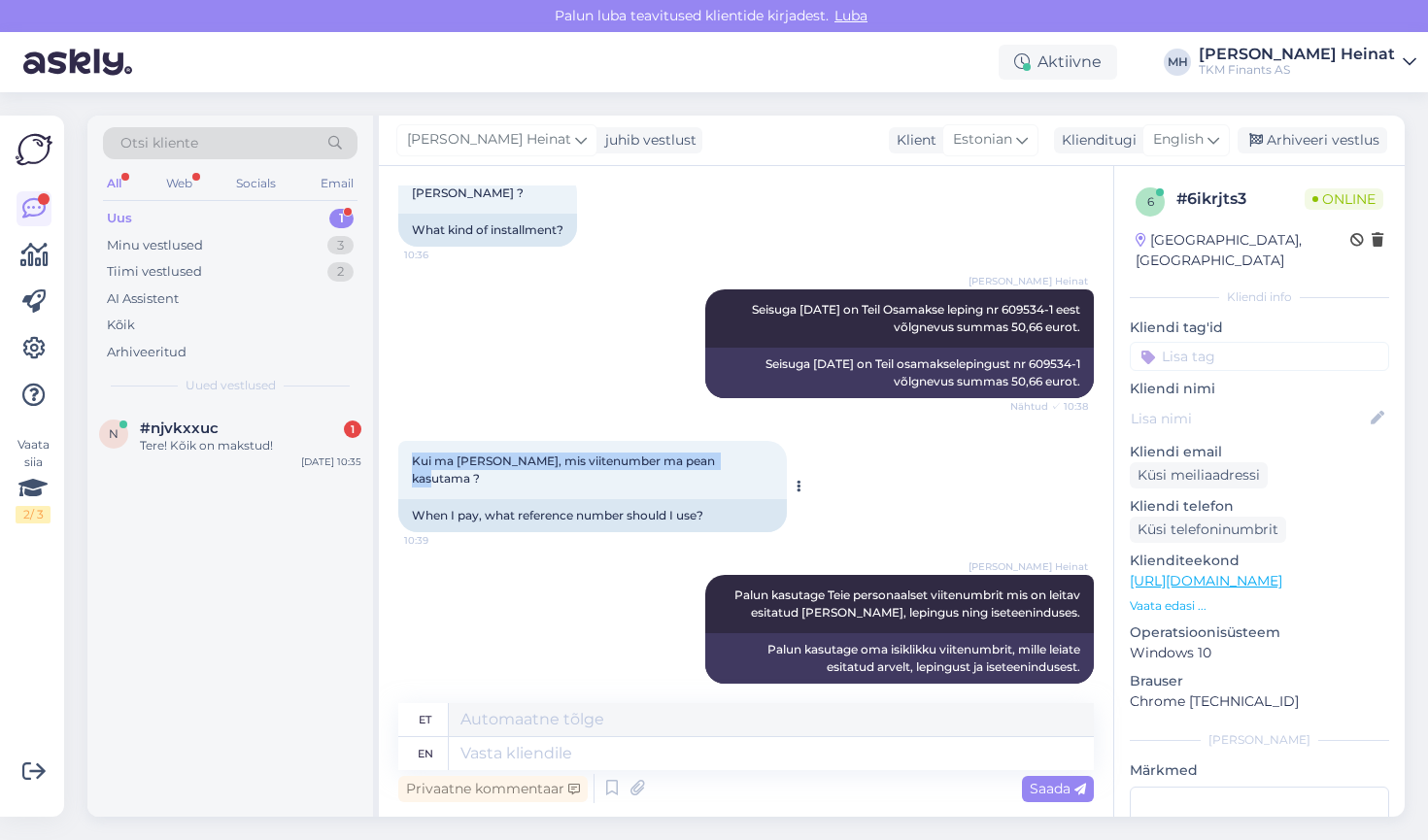 drag, startPoint x: 737, startPoint y: 460, endPoint x: 398, endPoint y: 467, distance: 339.0723 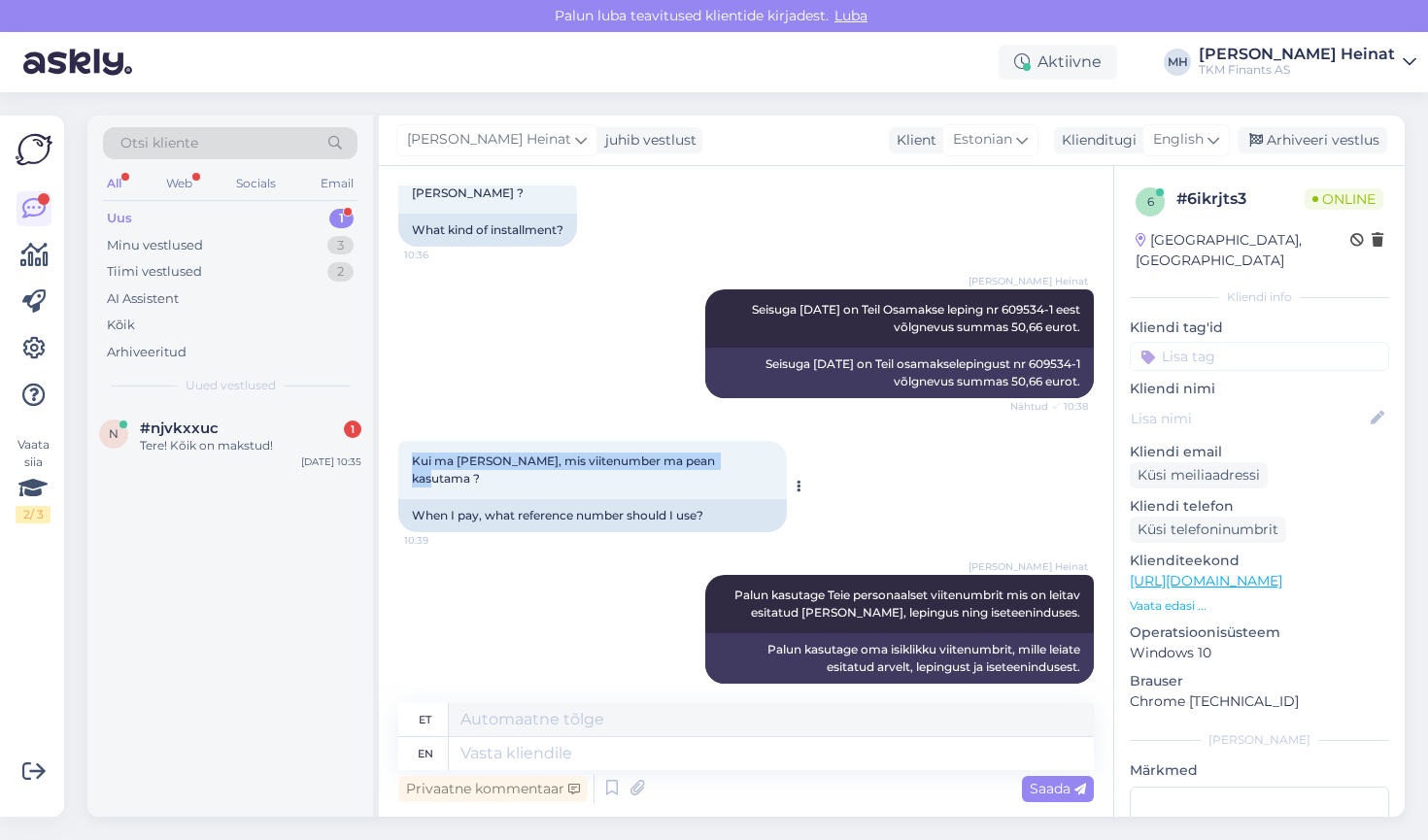 click on "Kui ma ma[PERSON_NAME]mis viitenumber ma pean kasutama ? 10:39" at bounding box center [593, 470] 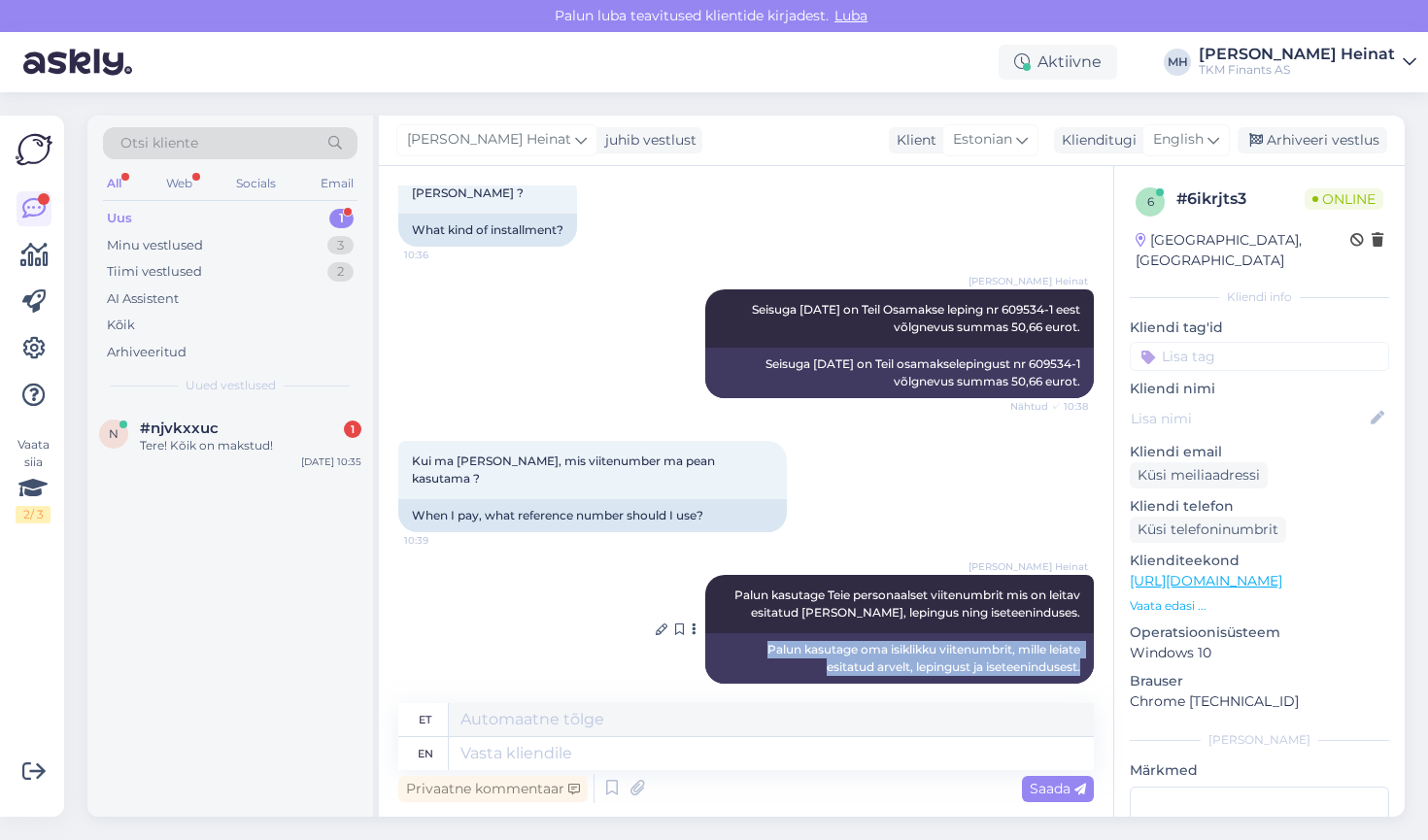 drag, startPoint x: 740, startPoint y: 627, endPoint x: 1072, endPoint y: 648, distance: 332.66349 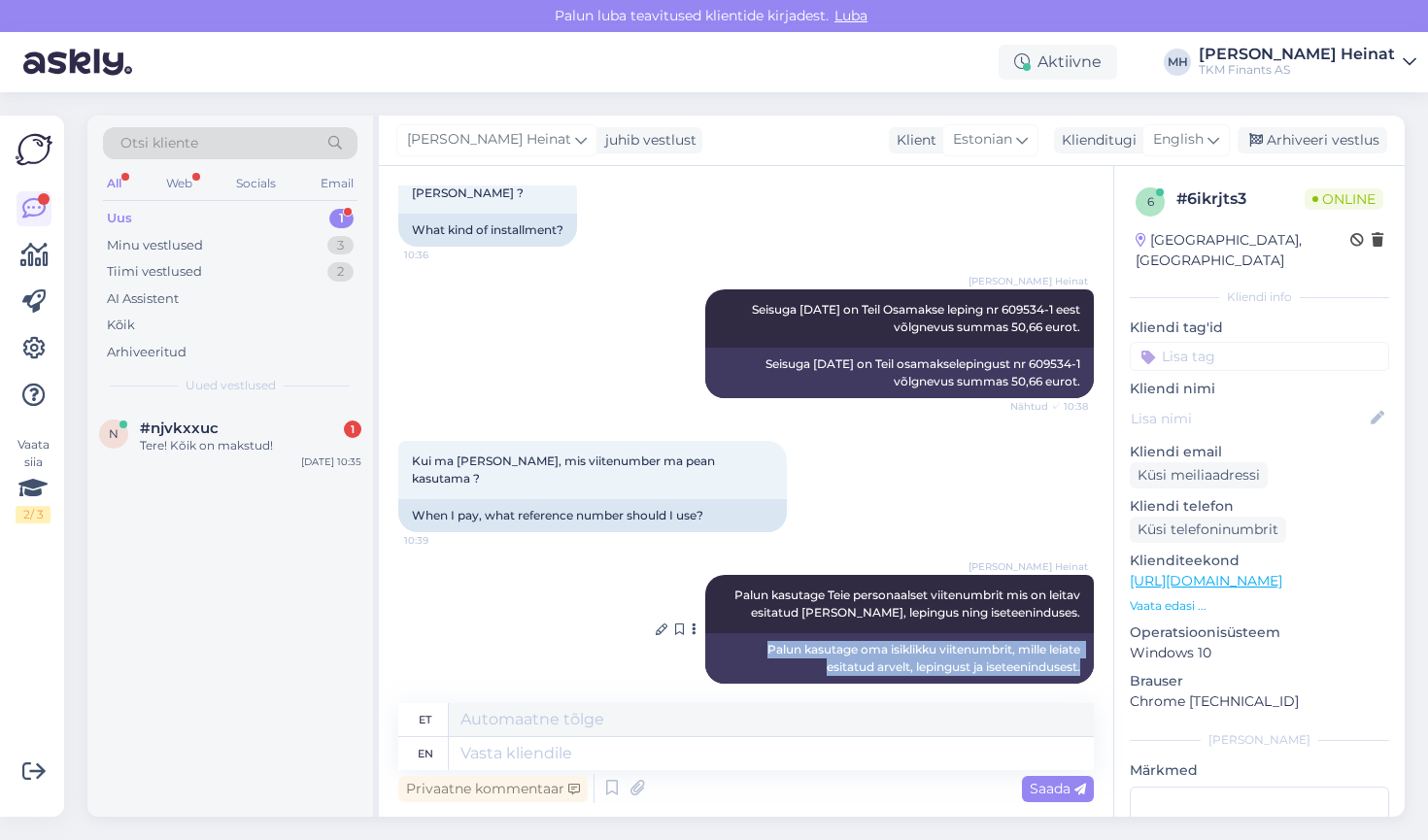 click on "Palun kasutage oma isiklikku viitenumbrit, mille leiate esitatud arvelt, lepingust ja iseteenindusest." at bounding box center [900, 658] 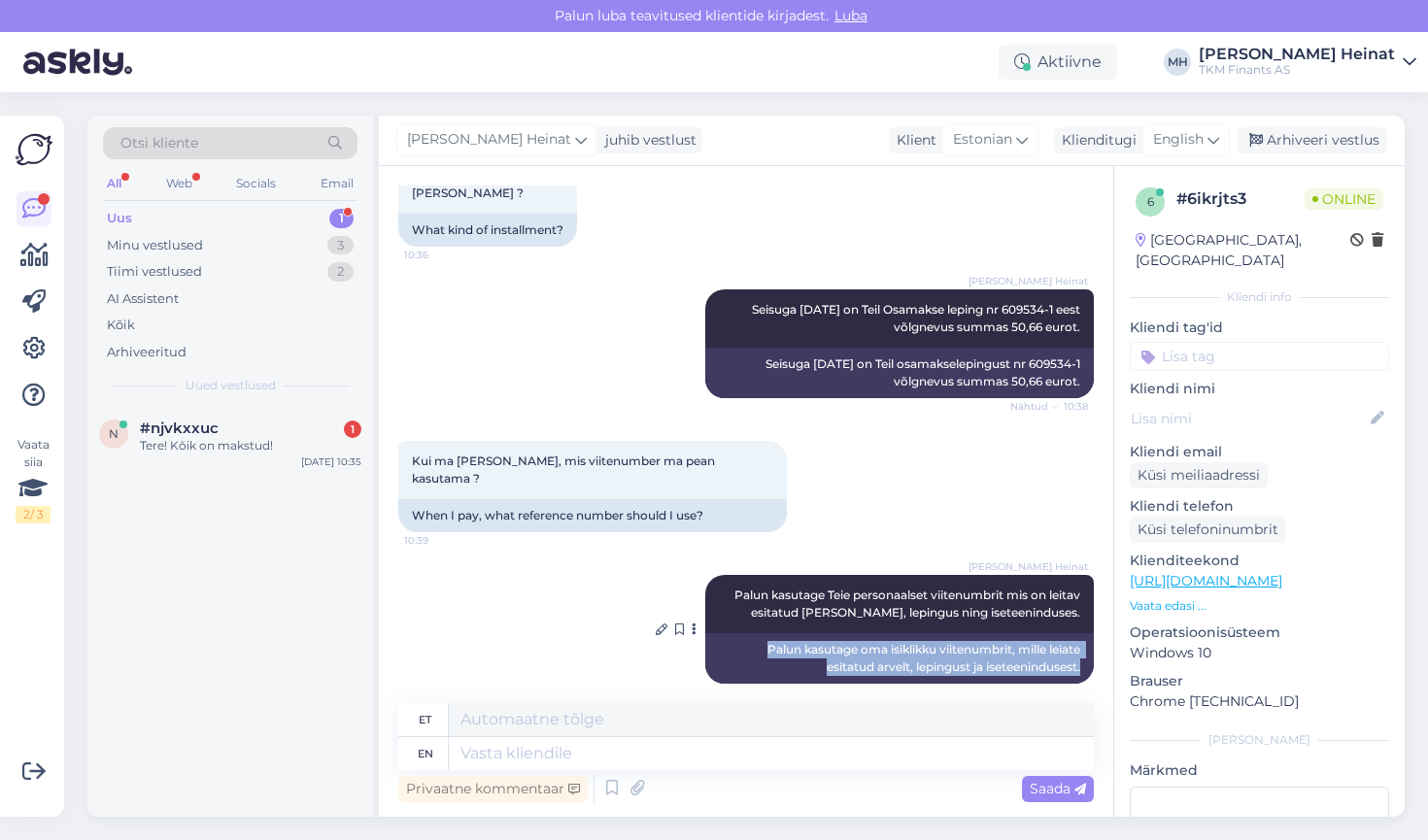 copy on "Palun kasutage oma isiklikku viitenumbrit, mille leiate esitatud arvelt, lepingust ja iseteenindusest." 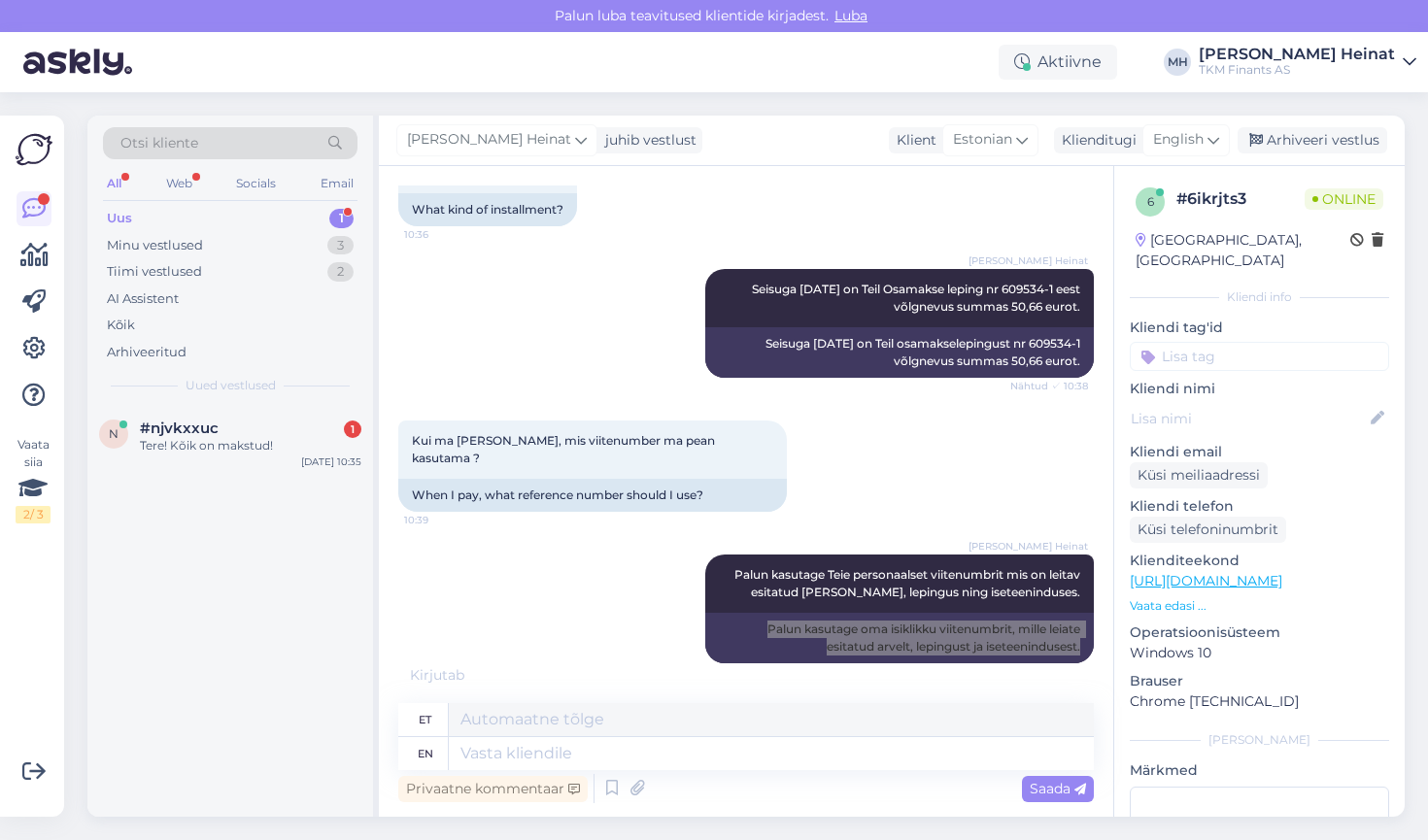 scroll, scrollTop: 2624, scrollLeft: 0, axis: vertical 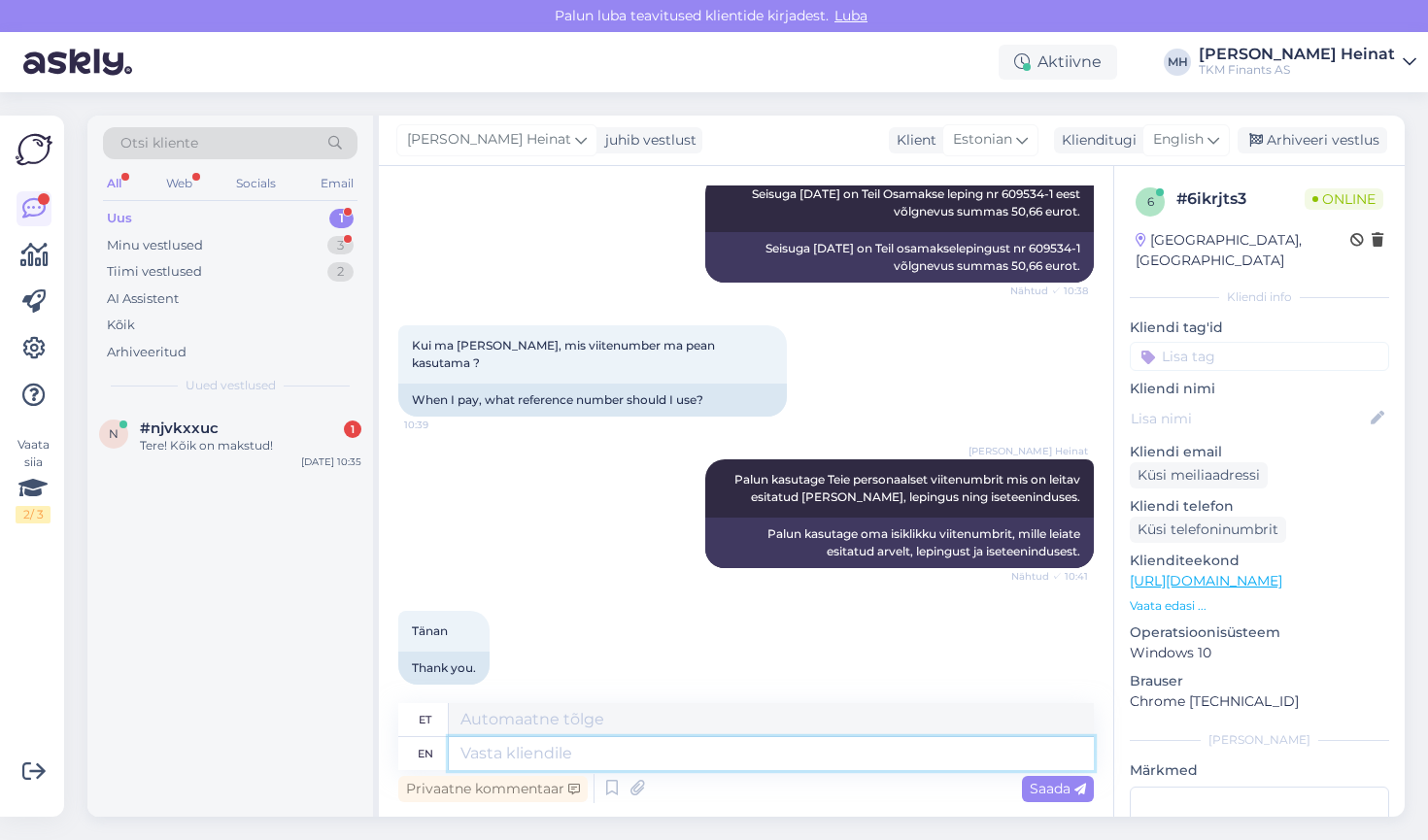 click at bounding box center [771, 754] 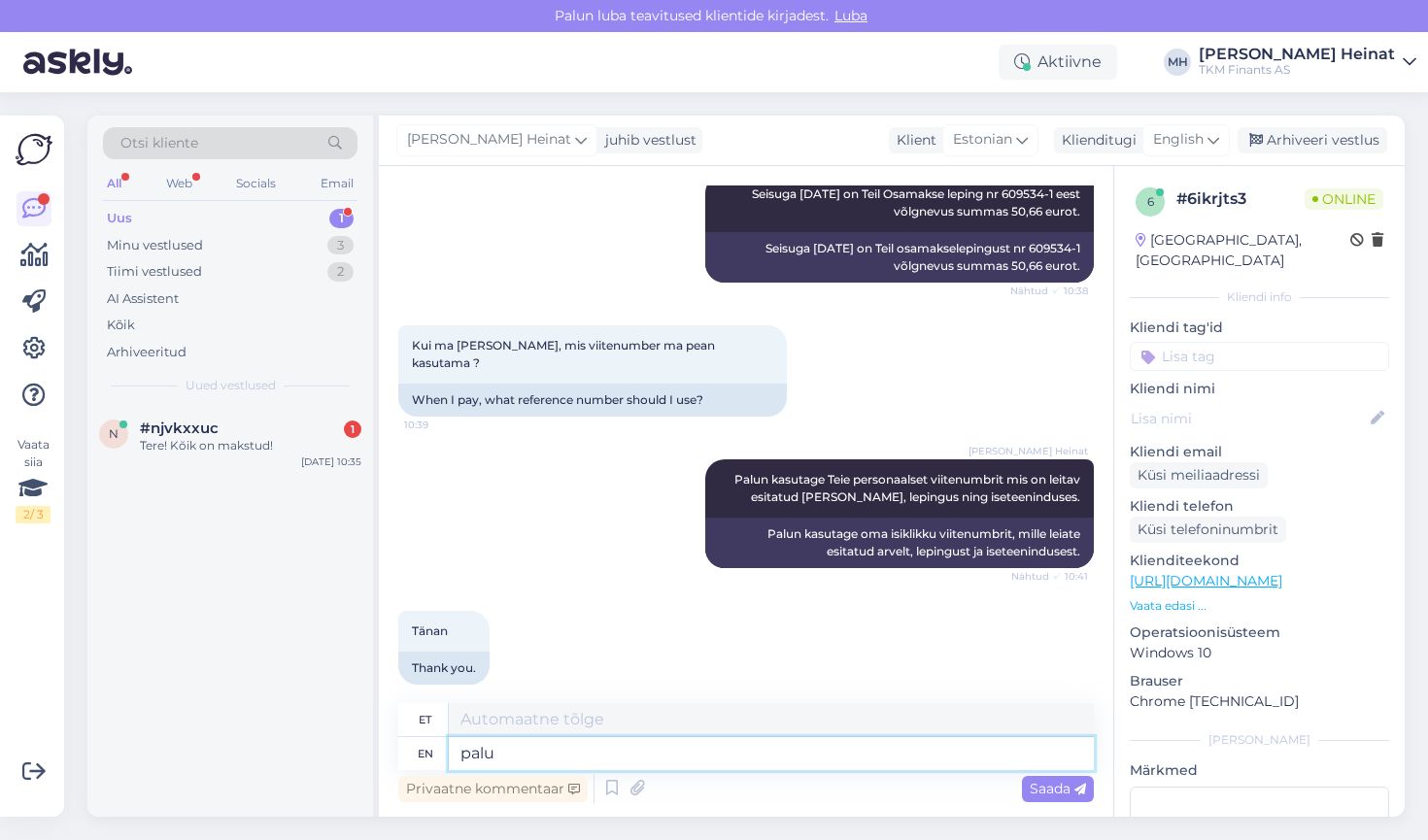 type on "palun" 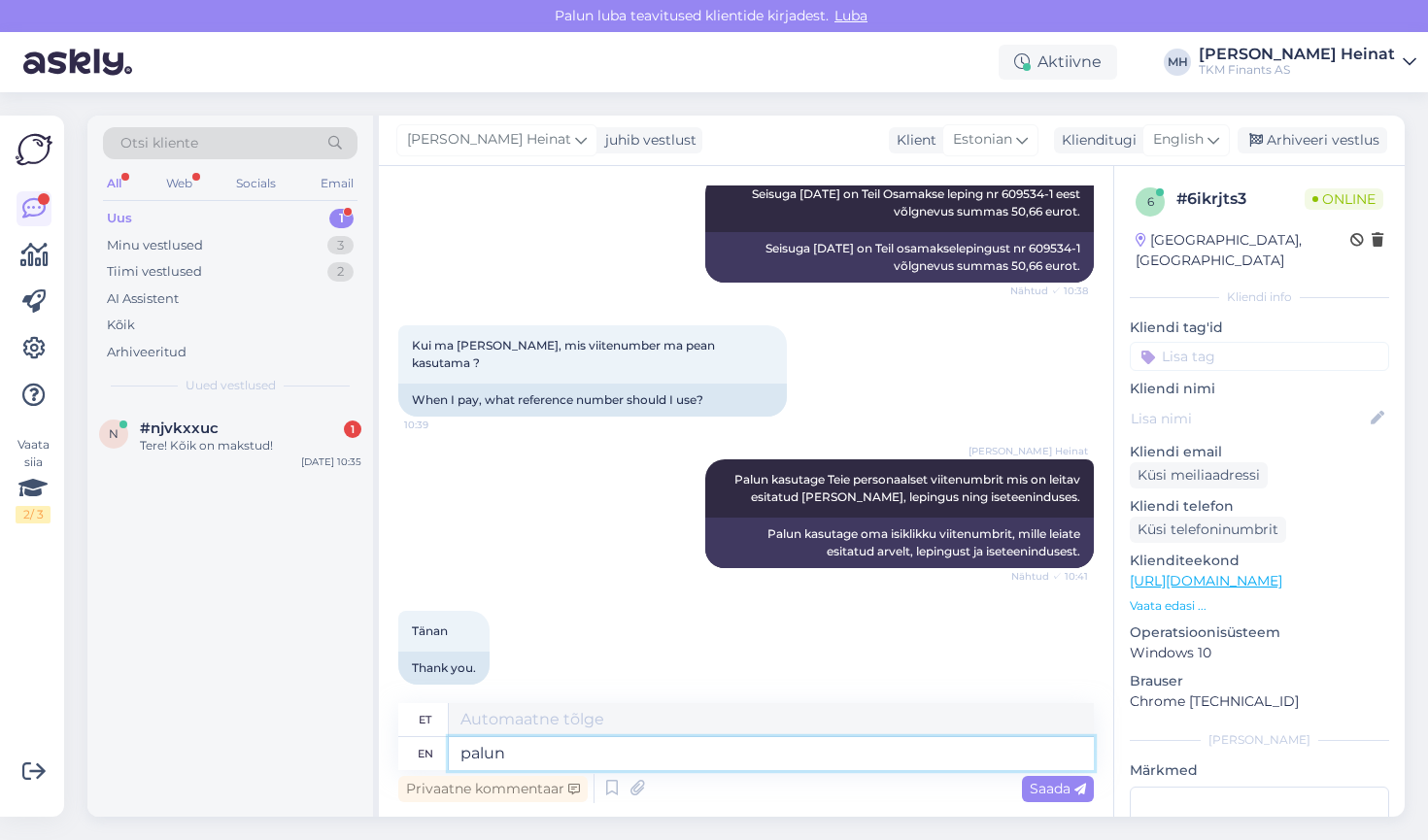 type on "palun" 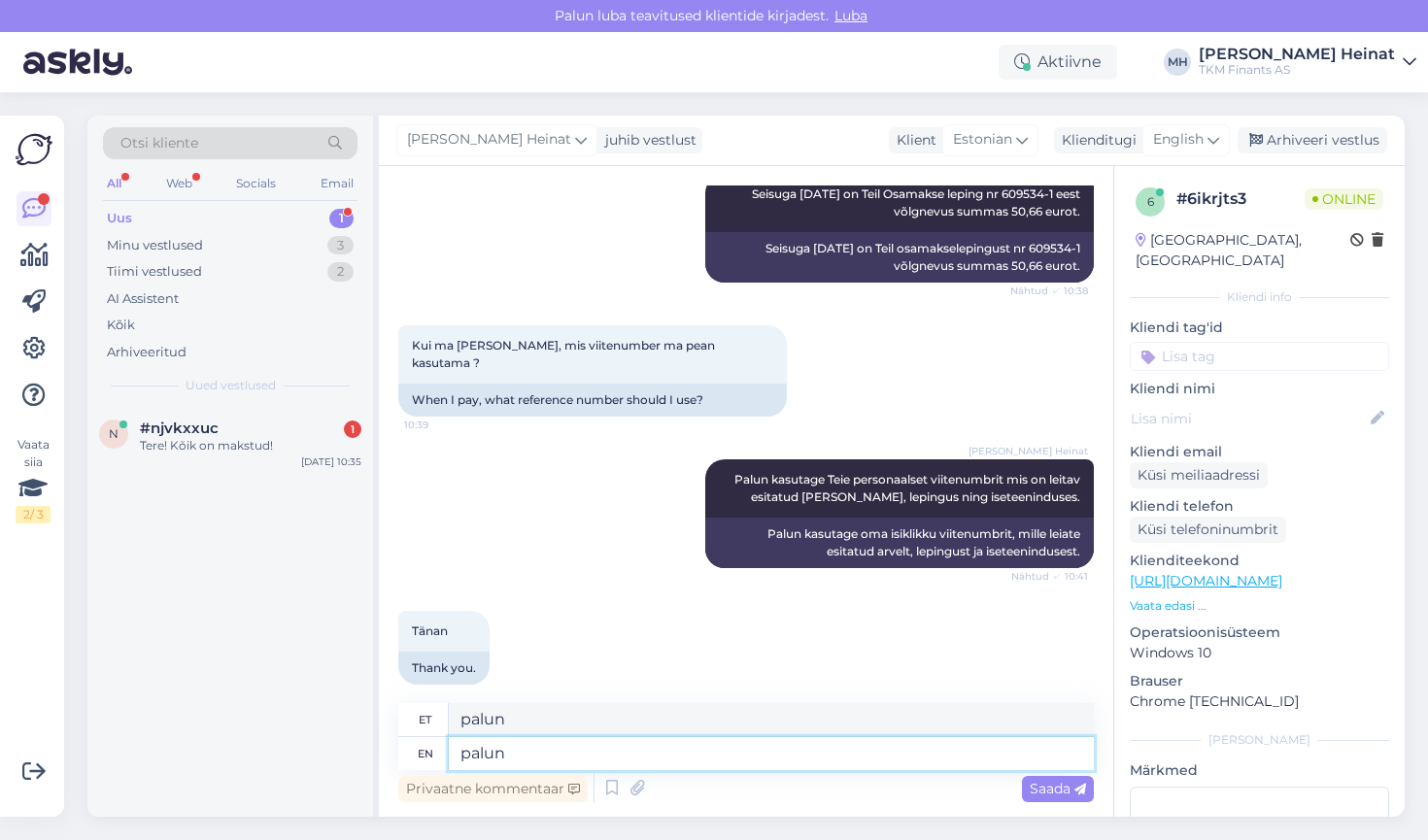 click on "palun" at bounding box center (771, 754) 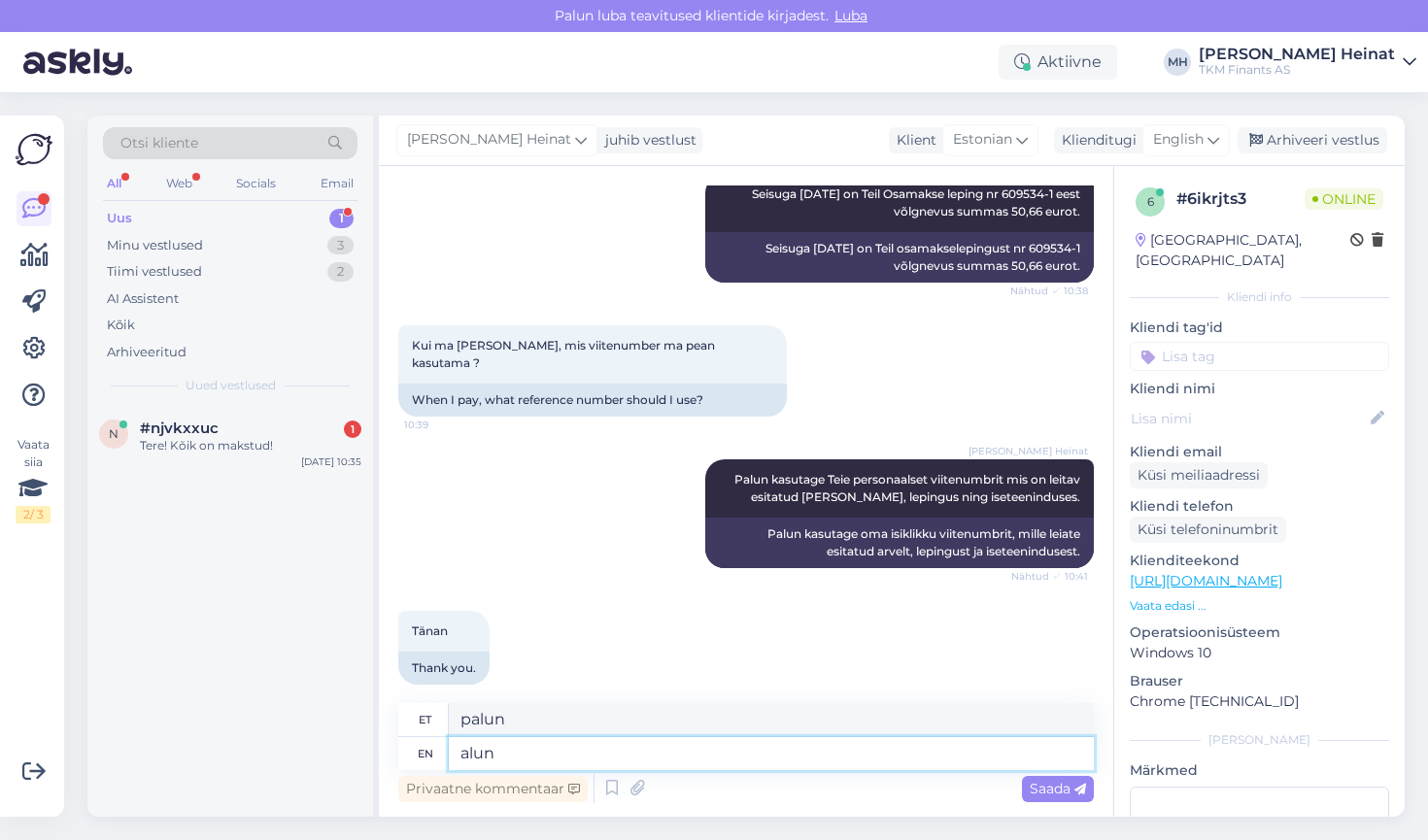 type on "Palun" 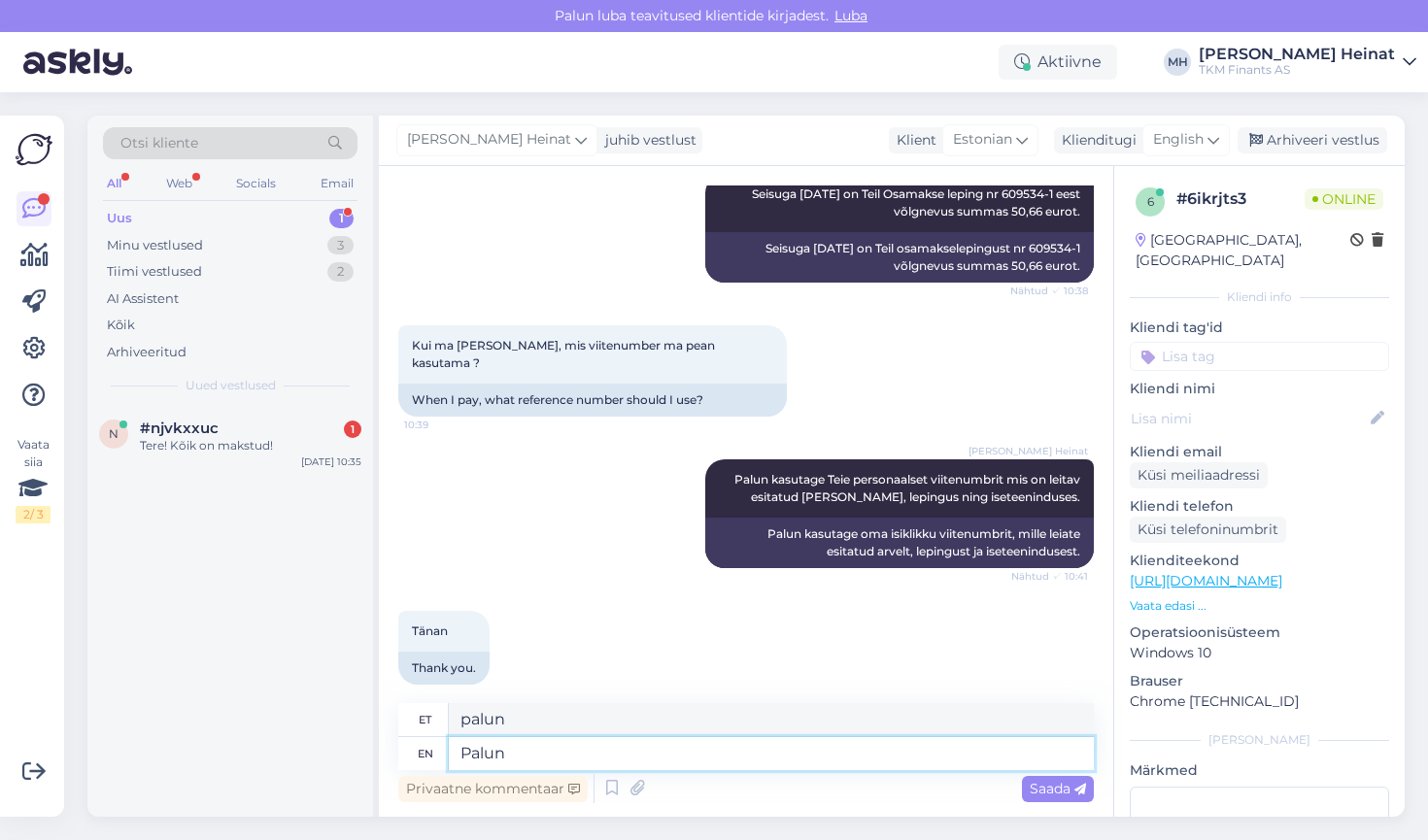 type on "Palun" 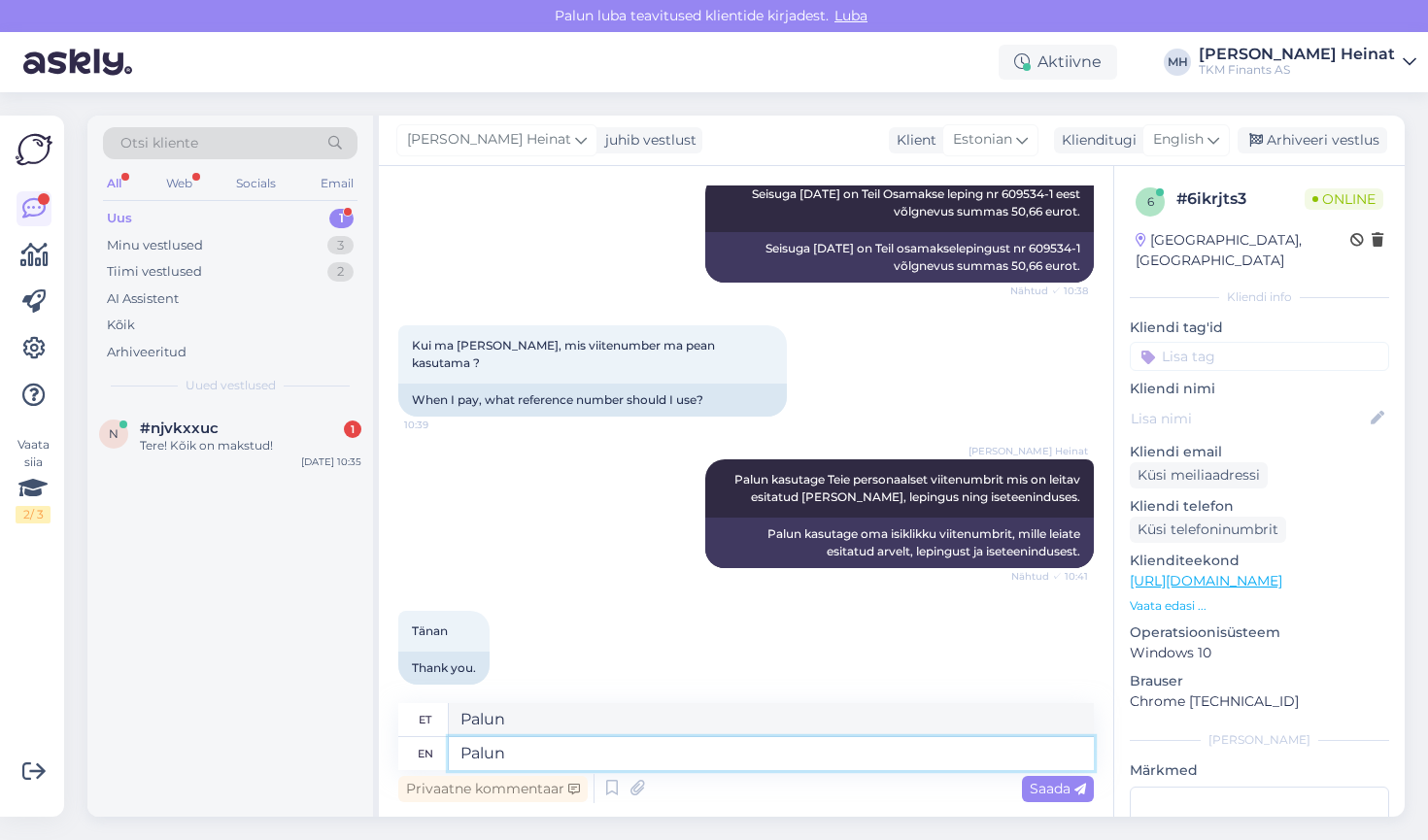 click on "Palun" at bounding box center (771, 754) 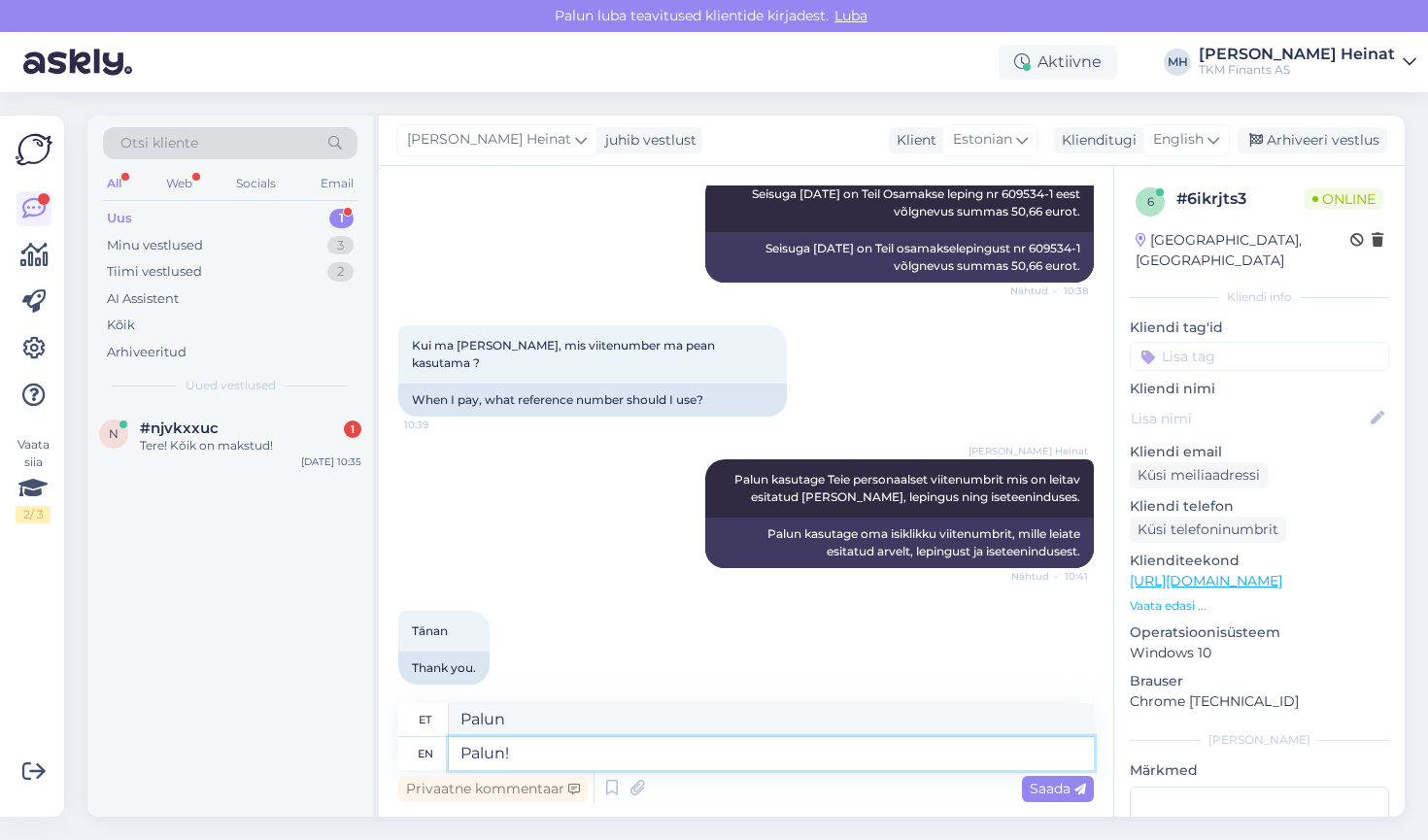 type on "Palun!" 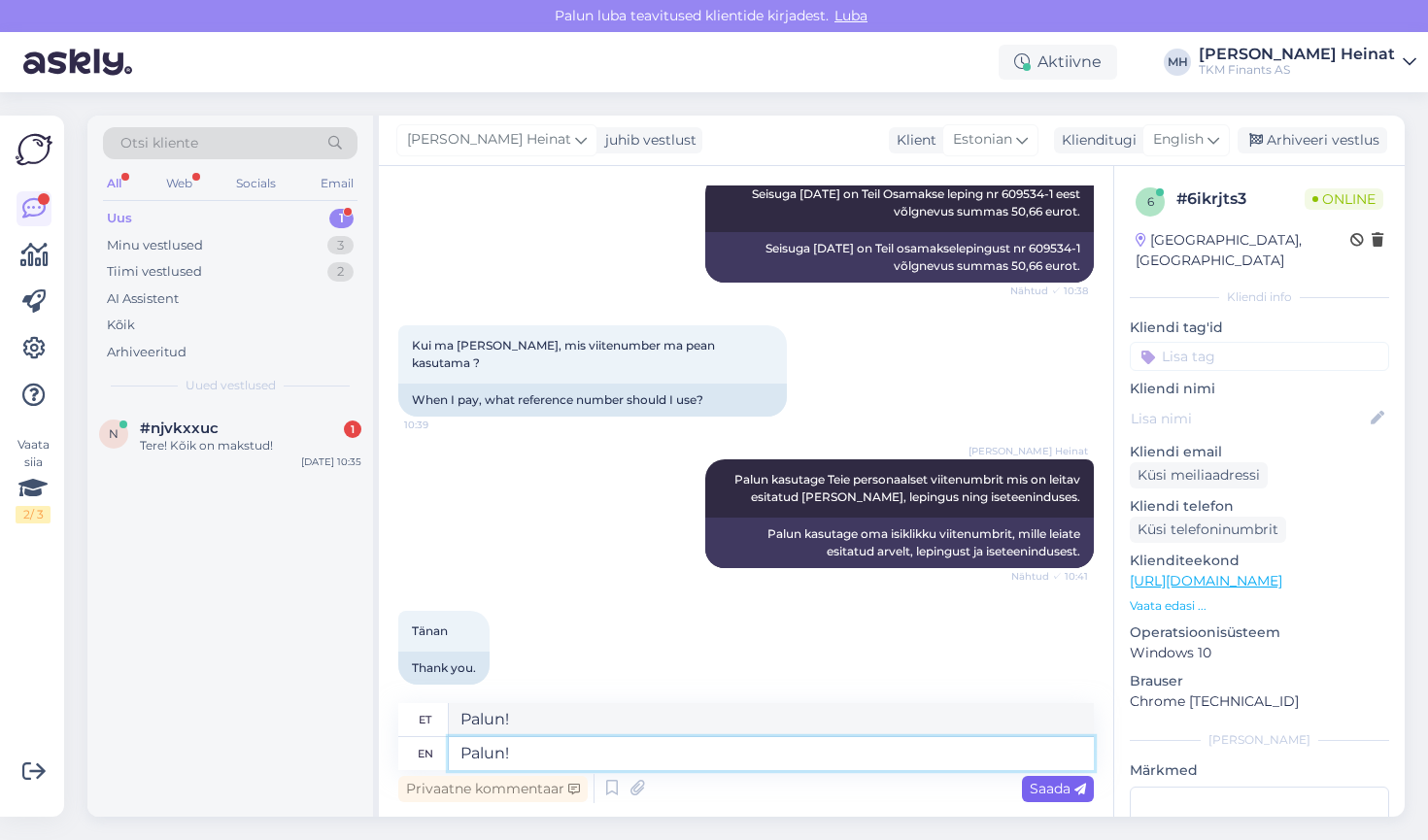 type on "Palun!" 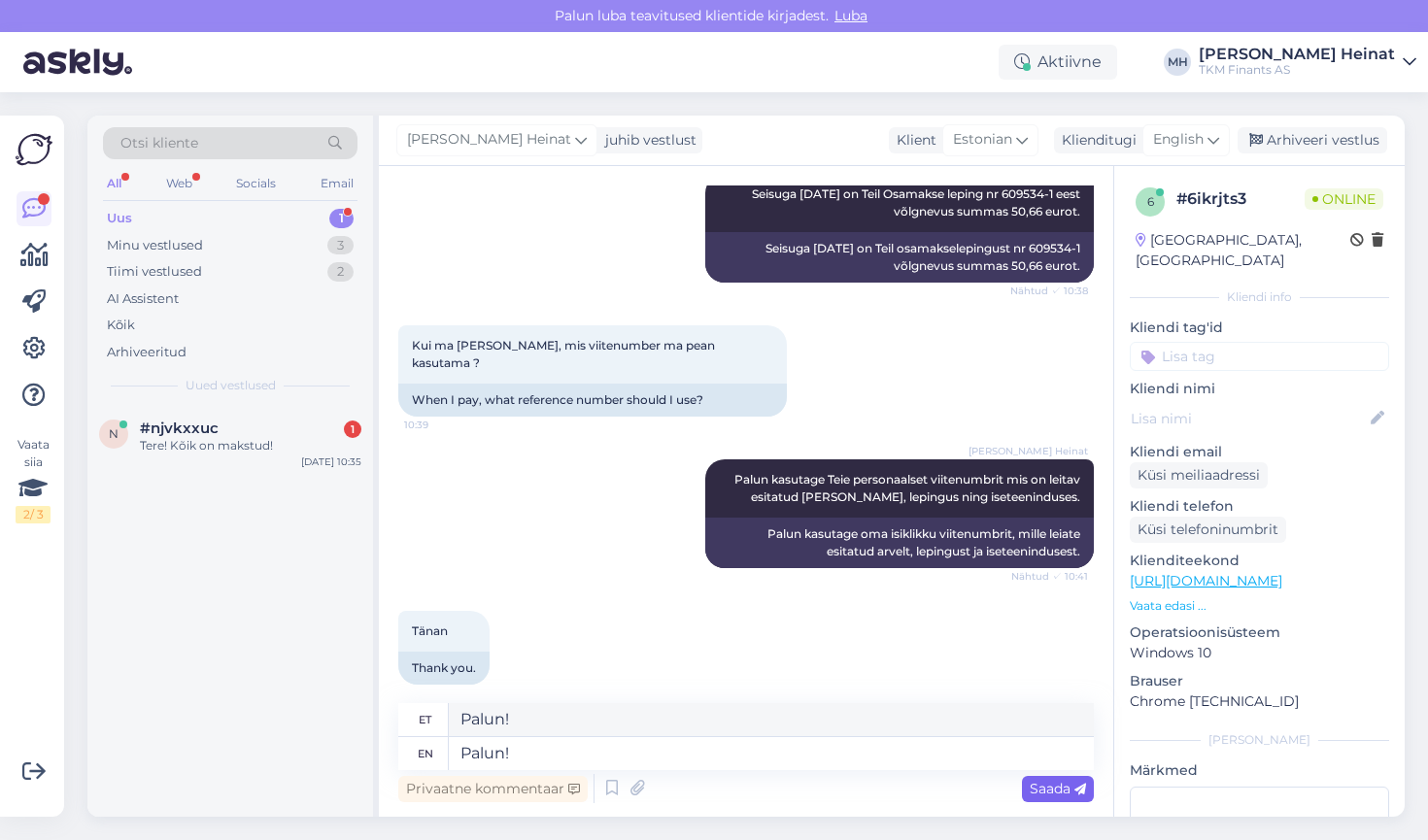 click on "Saada" at bounding box center [1058, 789] 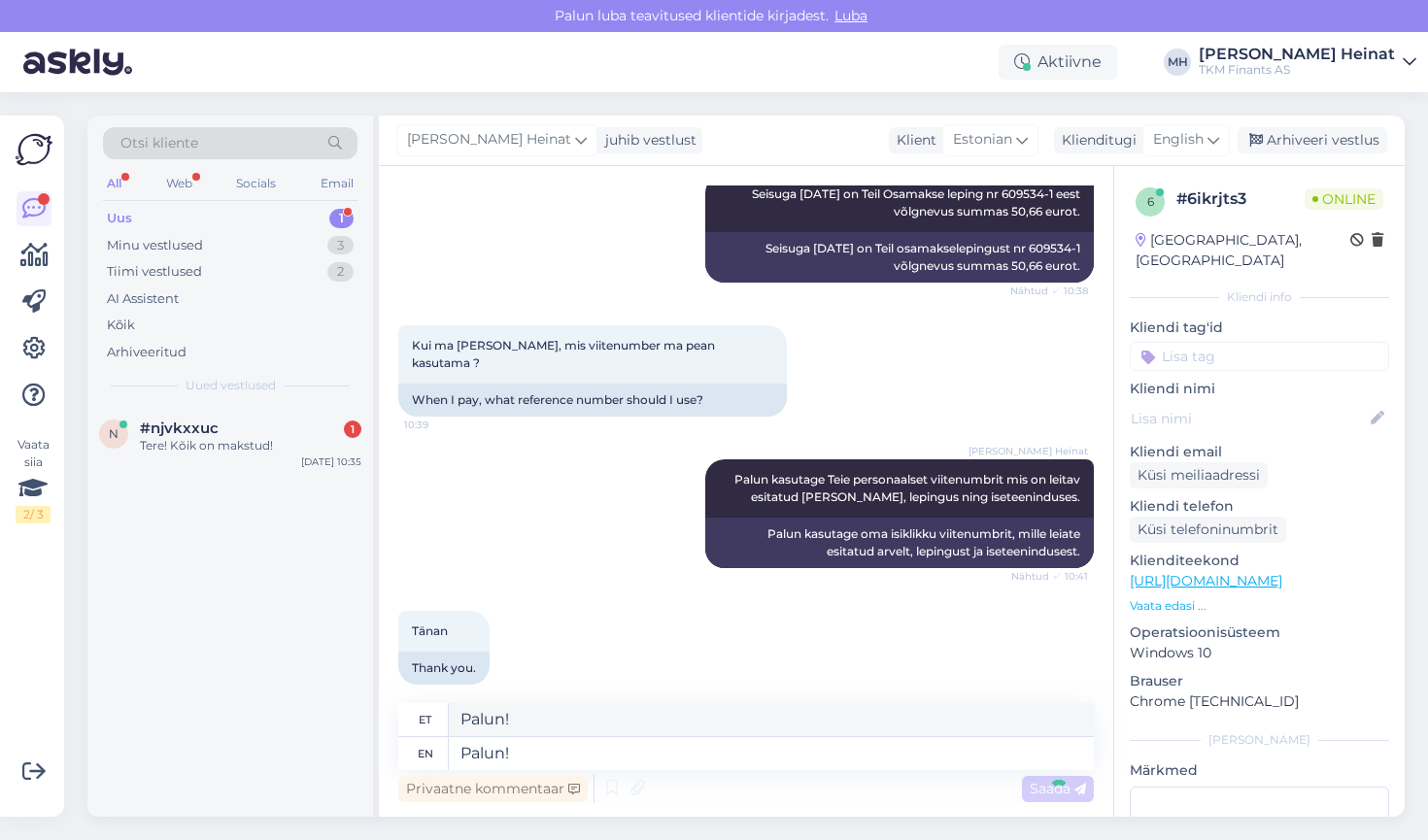 type 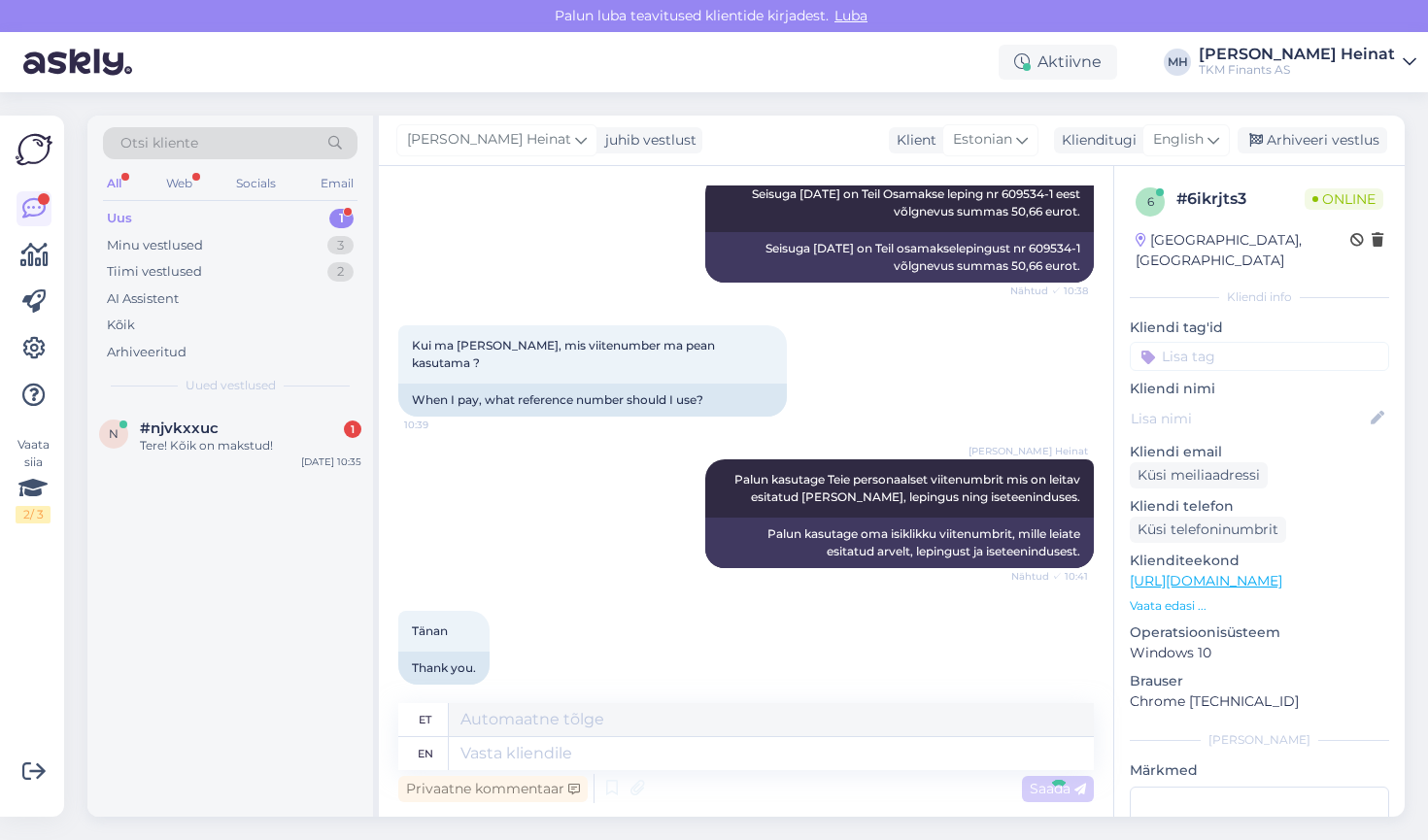 scroll, scrollTop: 2740, scrollLeft: 0, axis: vertical 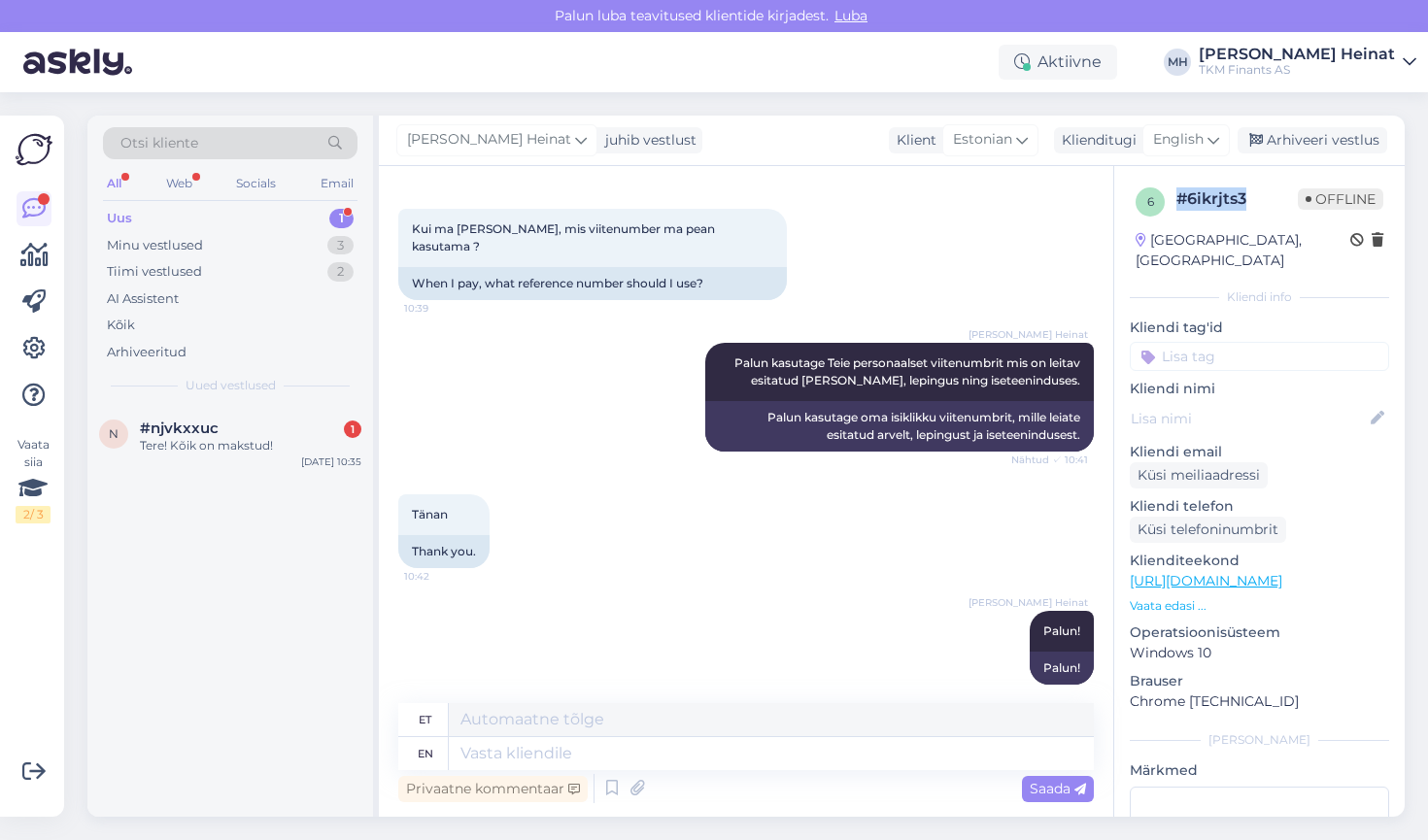 drag, startPoint x: 1253, startPoint y: 196, endPoint x: 1175, endPoint y: 200, distance: 78.1025 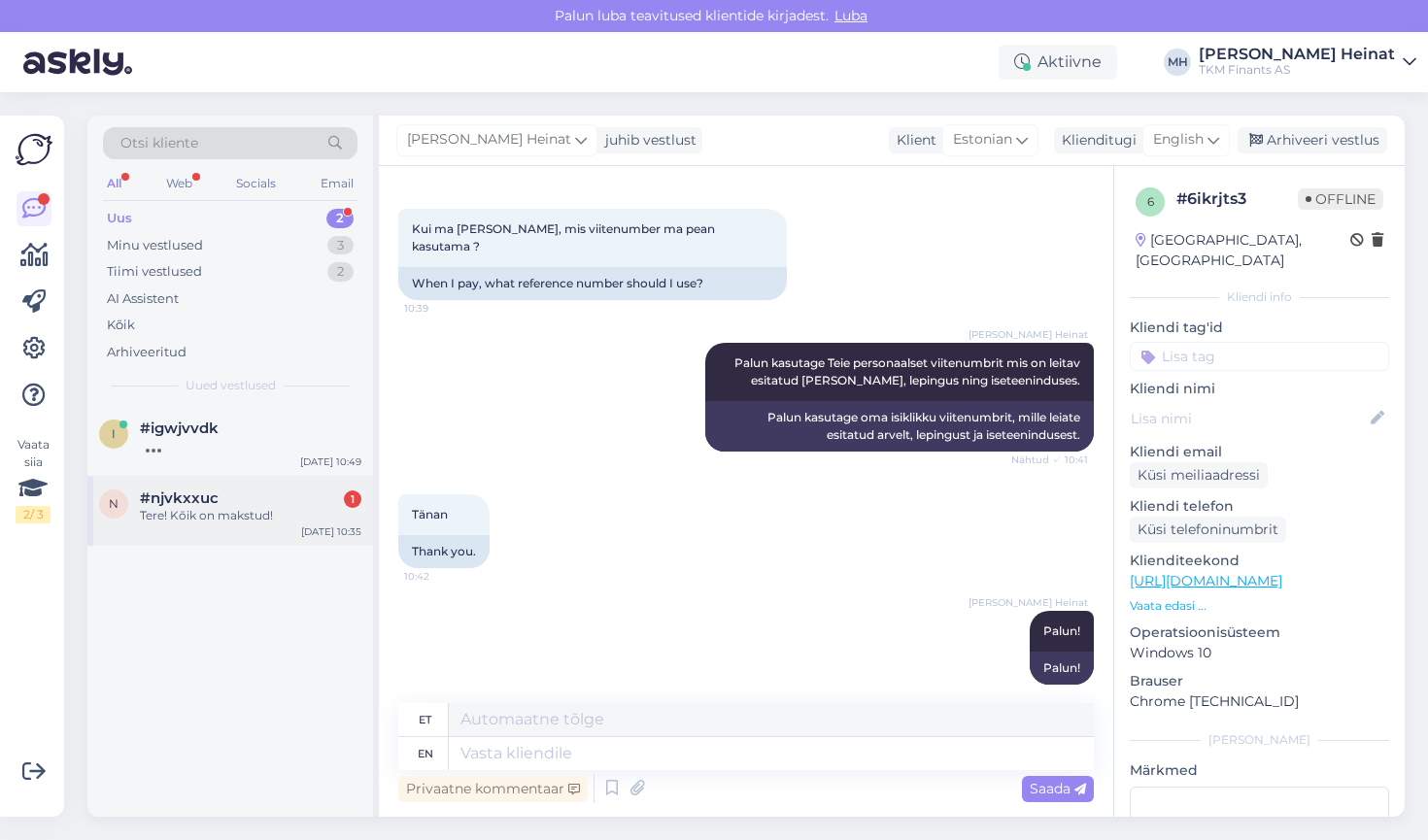 click on "Tere! Kõik on makstud!" at bounding box center [251, 516] 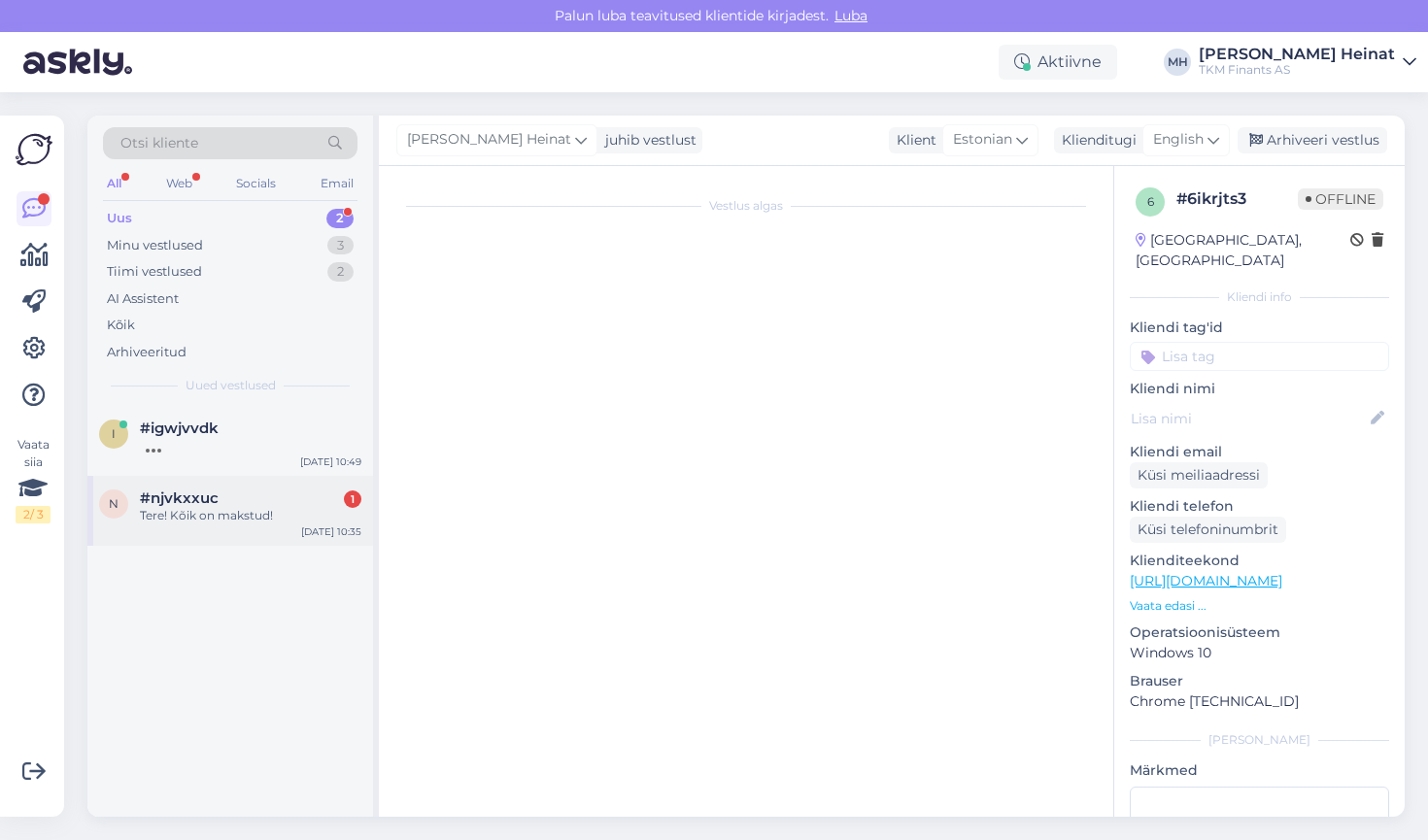 scroll, scrollTop: 0, scrollLeft: 0, axis: both 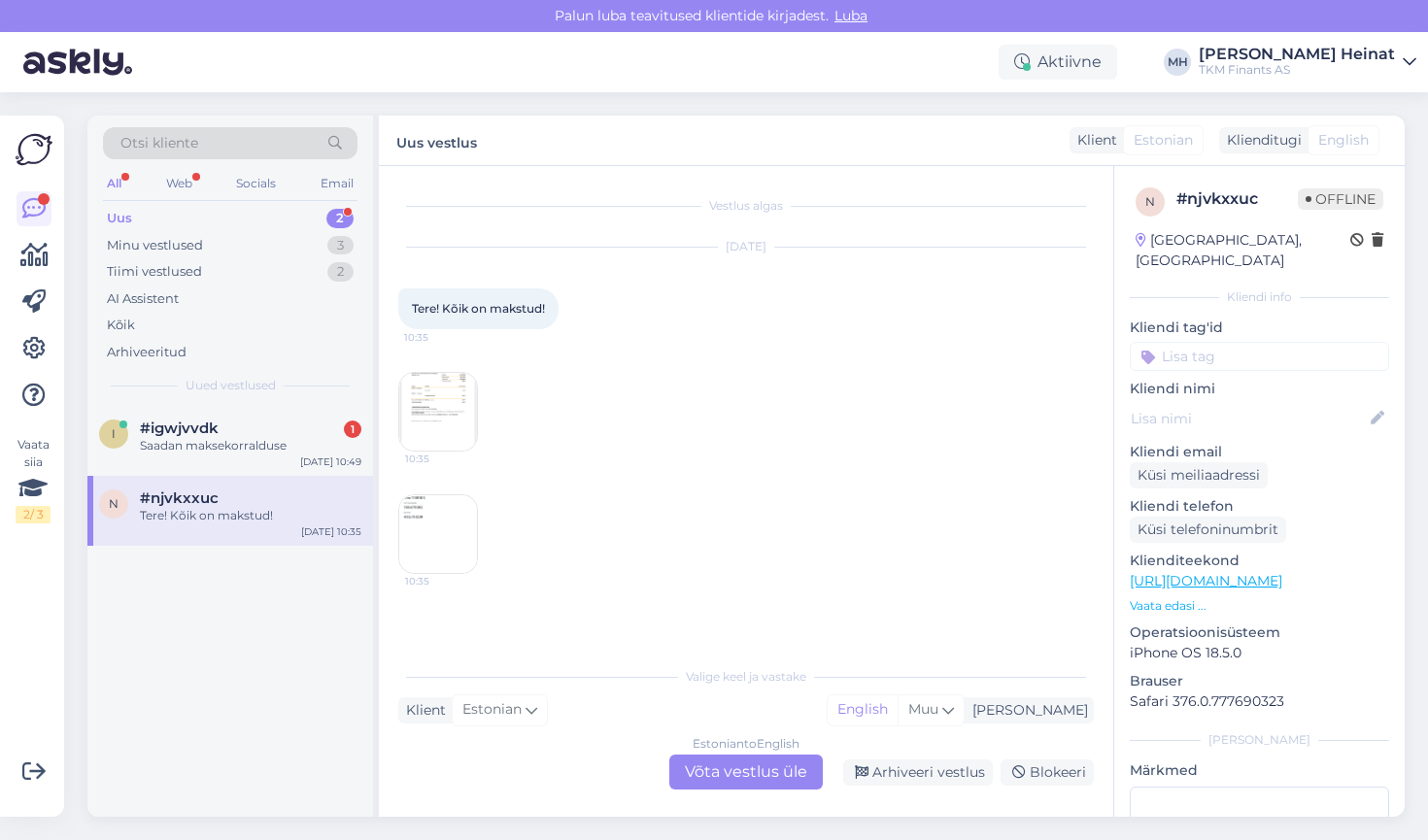 click on "Estonian  to  English Võta vestlus üle" at bounding box center [746, 772] 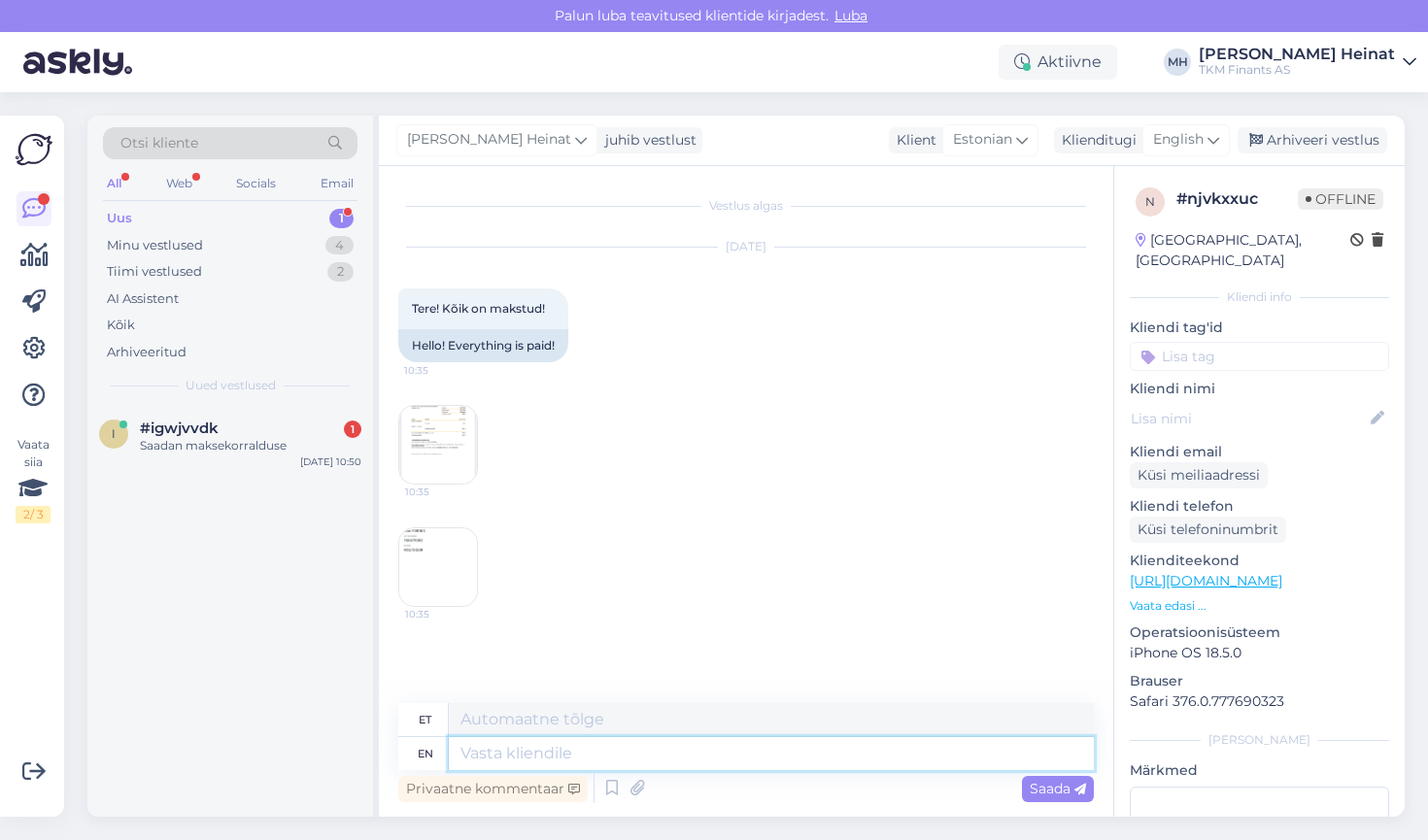 click at bounding box center (771, 754) 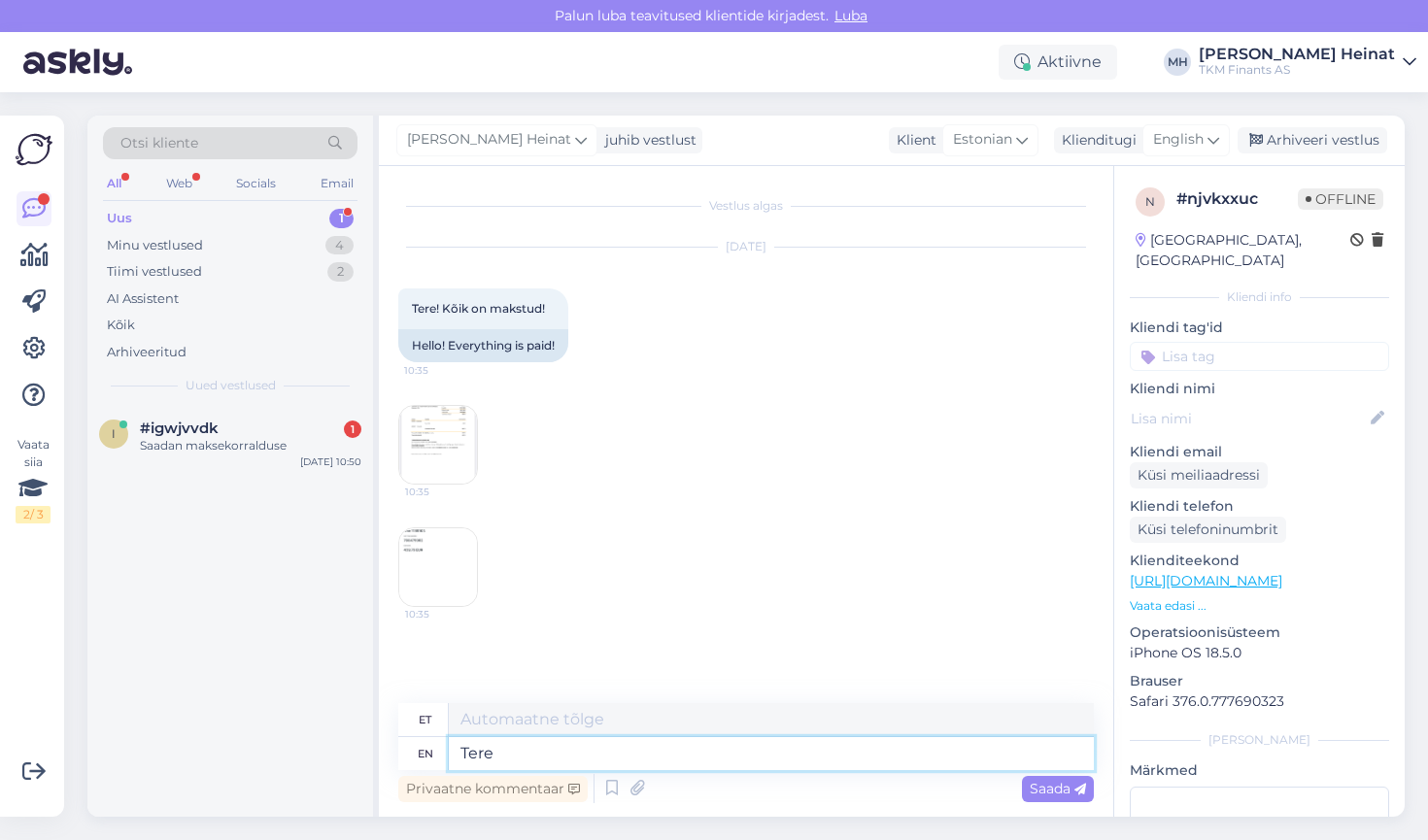 type on "Tere!" 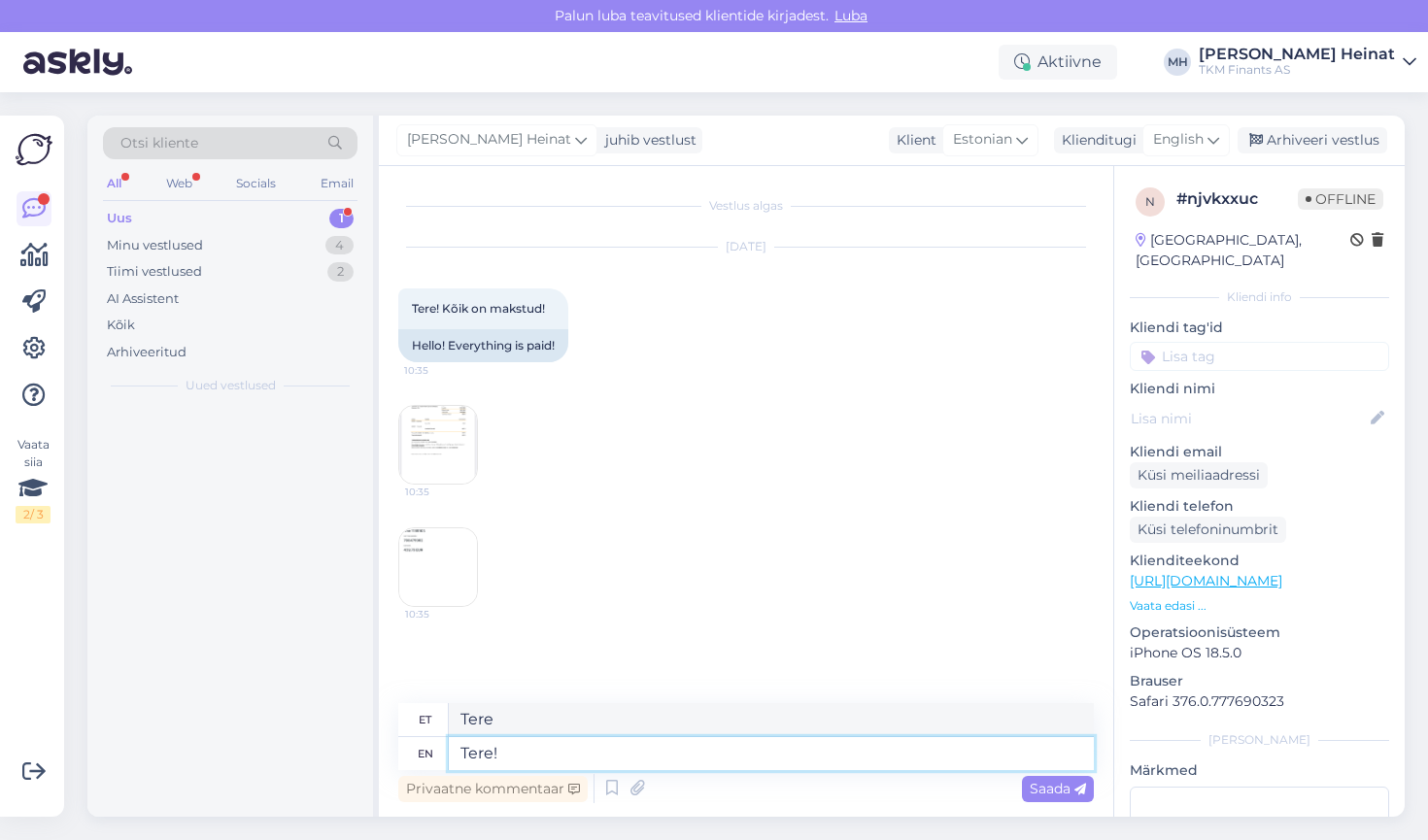 type on "Tere!" 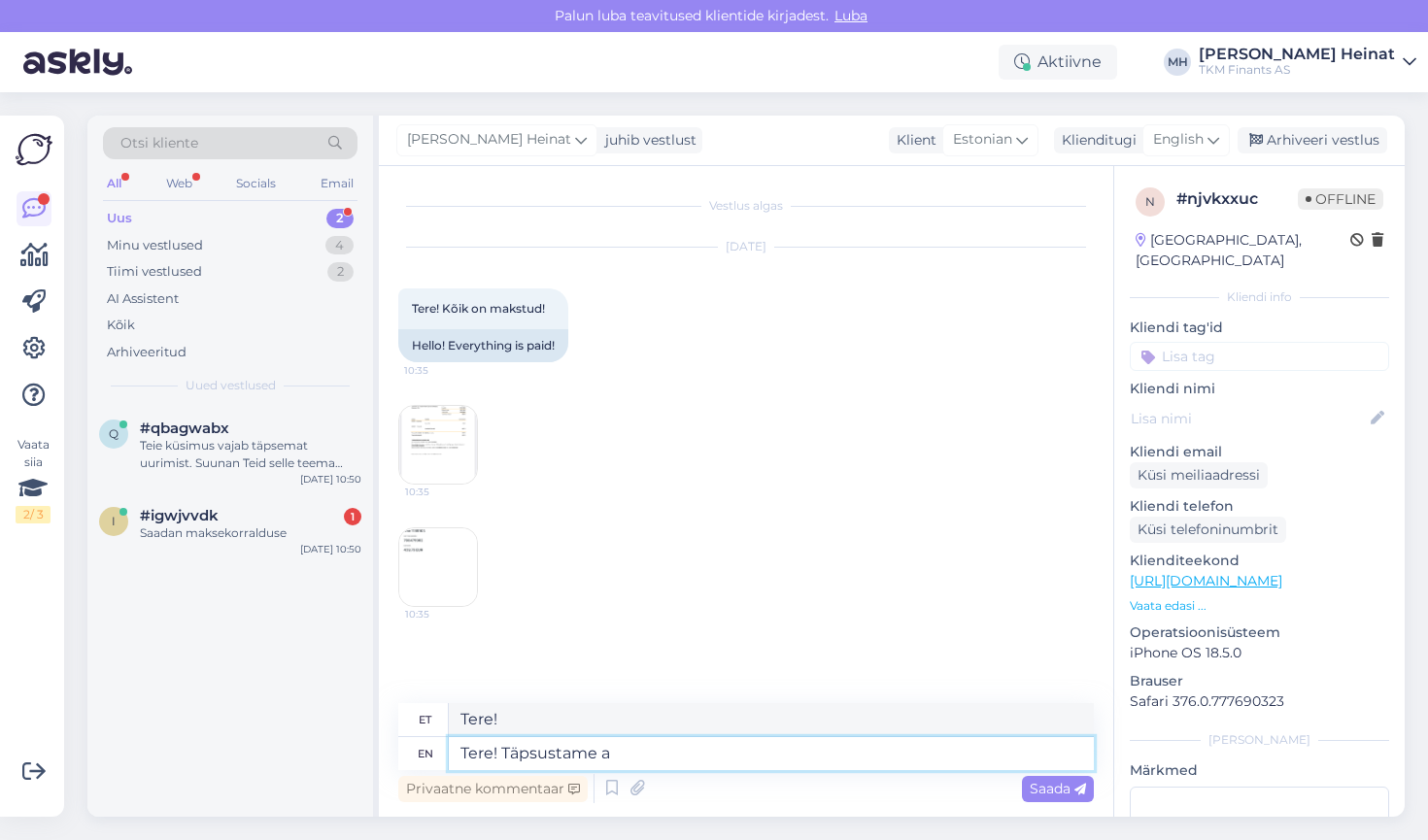 type on "Tere! Täpsustame as" 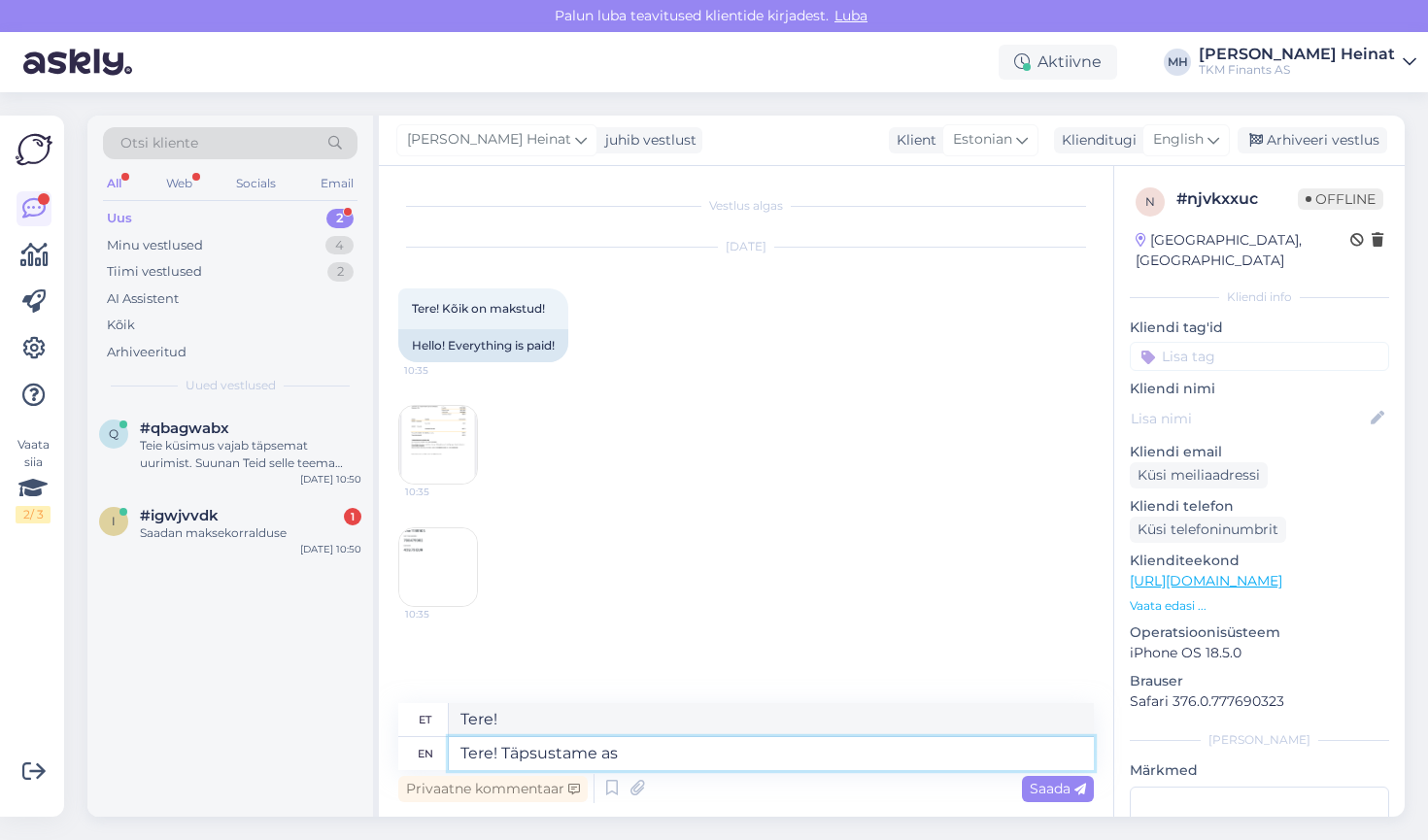 type on "Tere! Täpsustame." 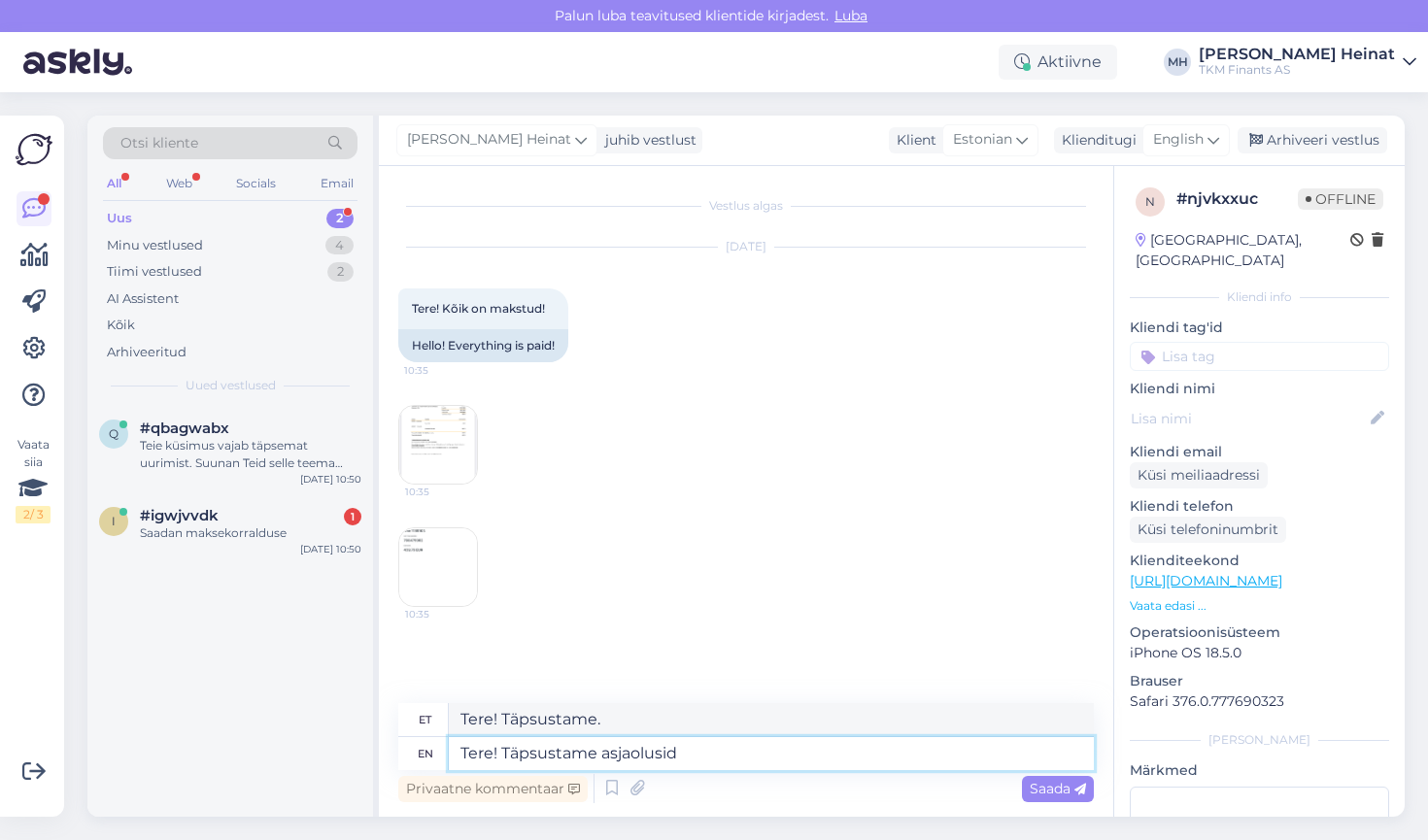 type on "Tere! Täpsustame asjaolusid n" 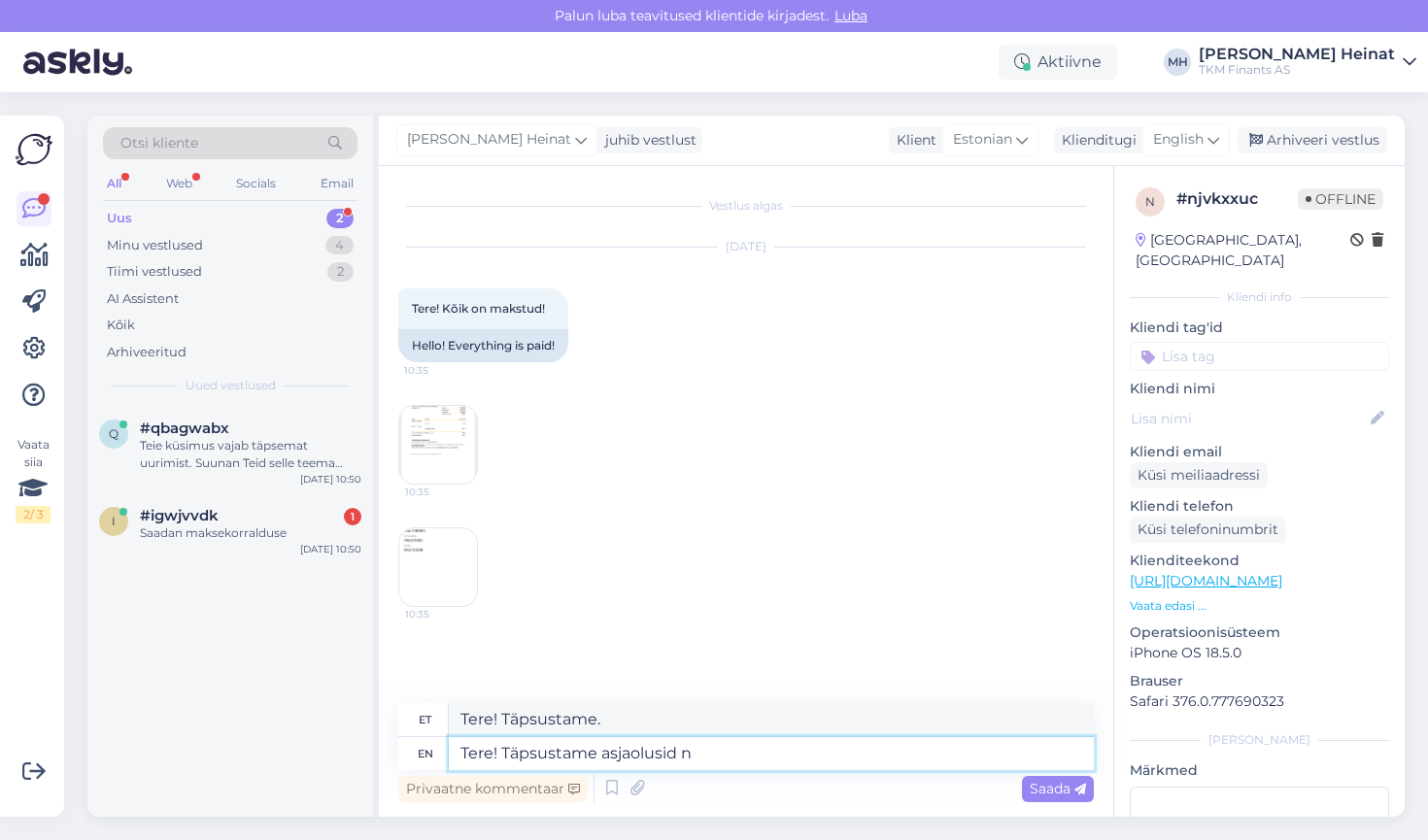 type on "Tere! Täpsustame asjaolusid." 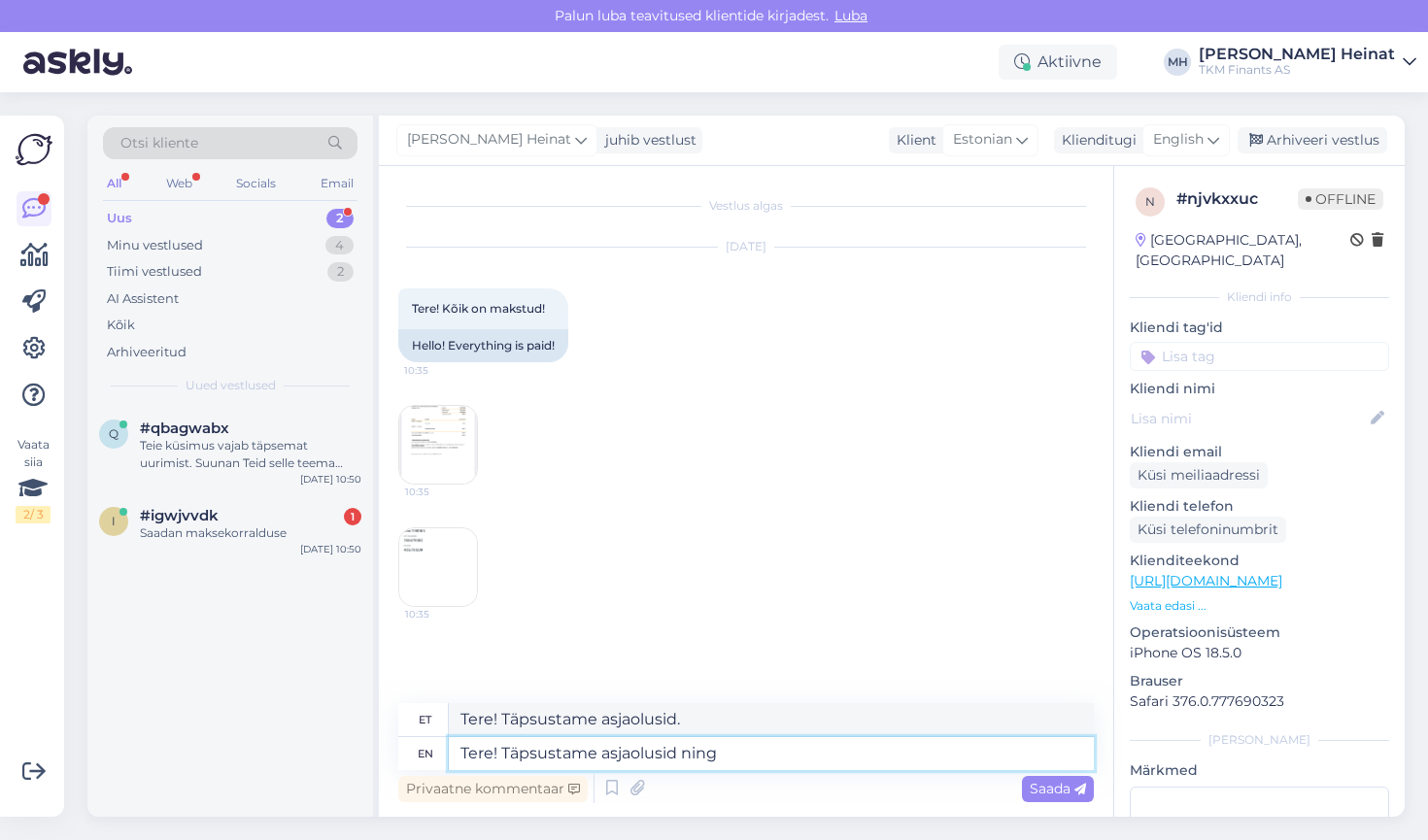 type on "Tere! Täpsustame asjaolusid ning a" 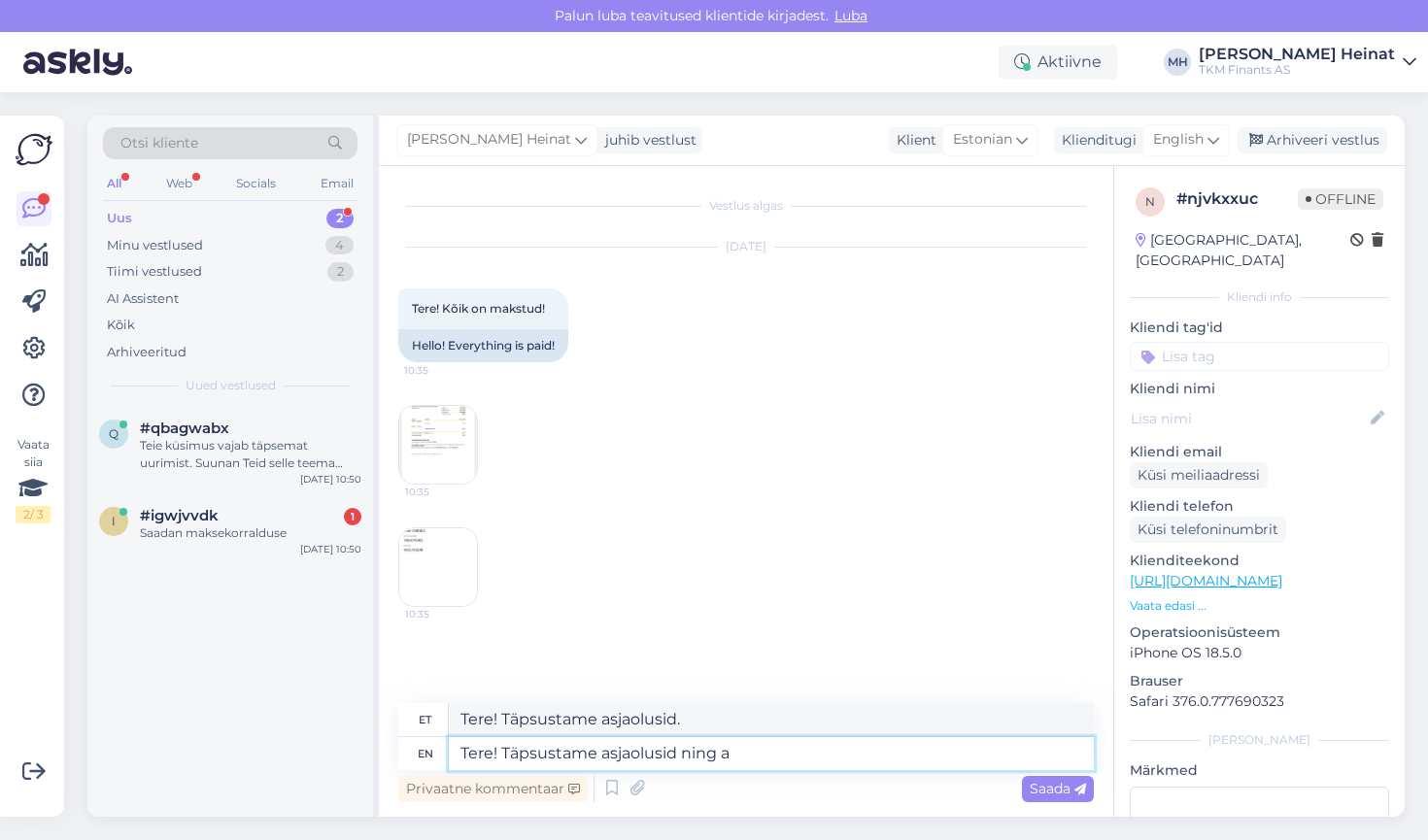 type on "Tere! Täpsustame asjaolusid ja" 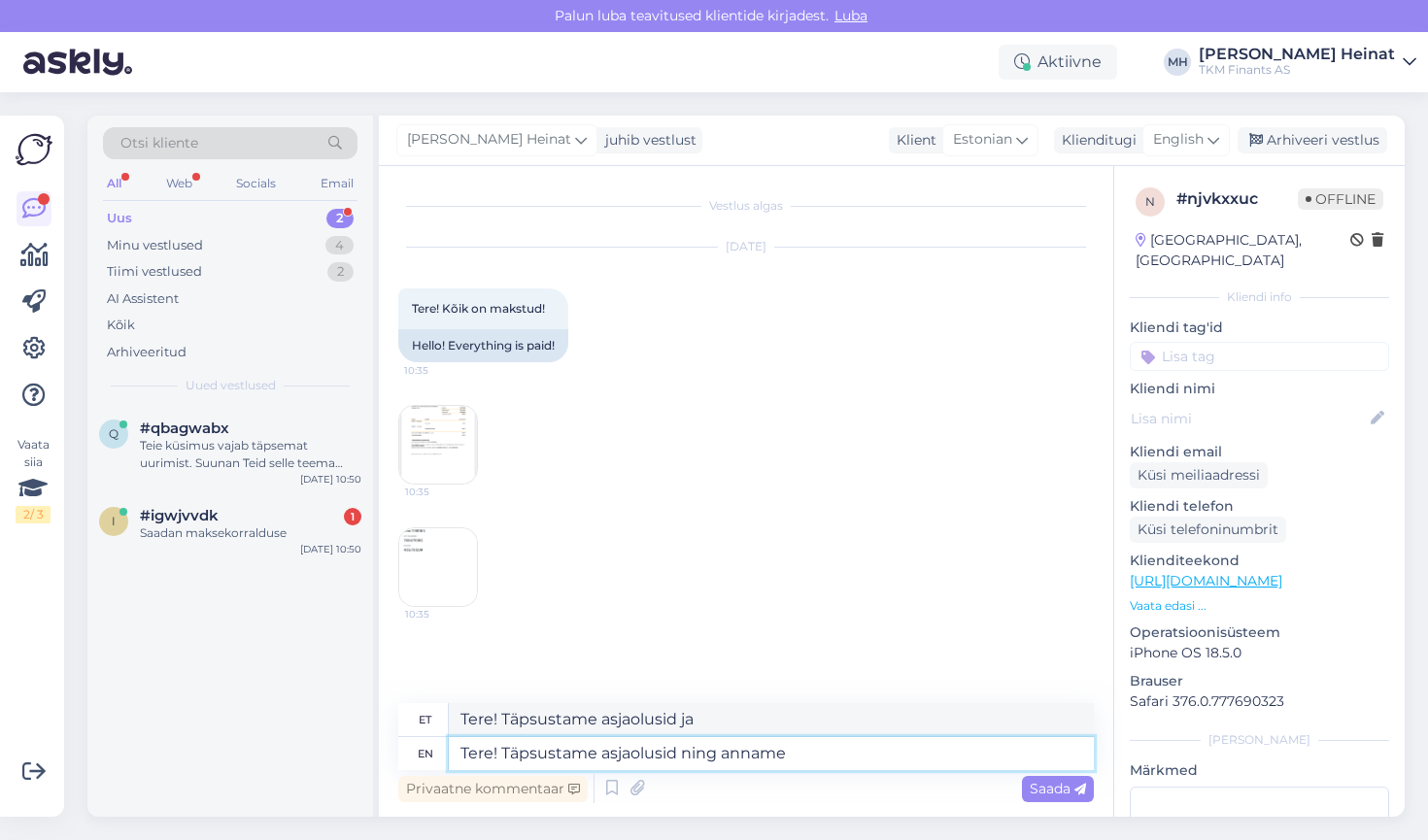 type on "Tere! Täpsustame asjaolusid ning anname" 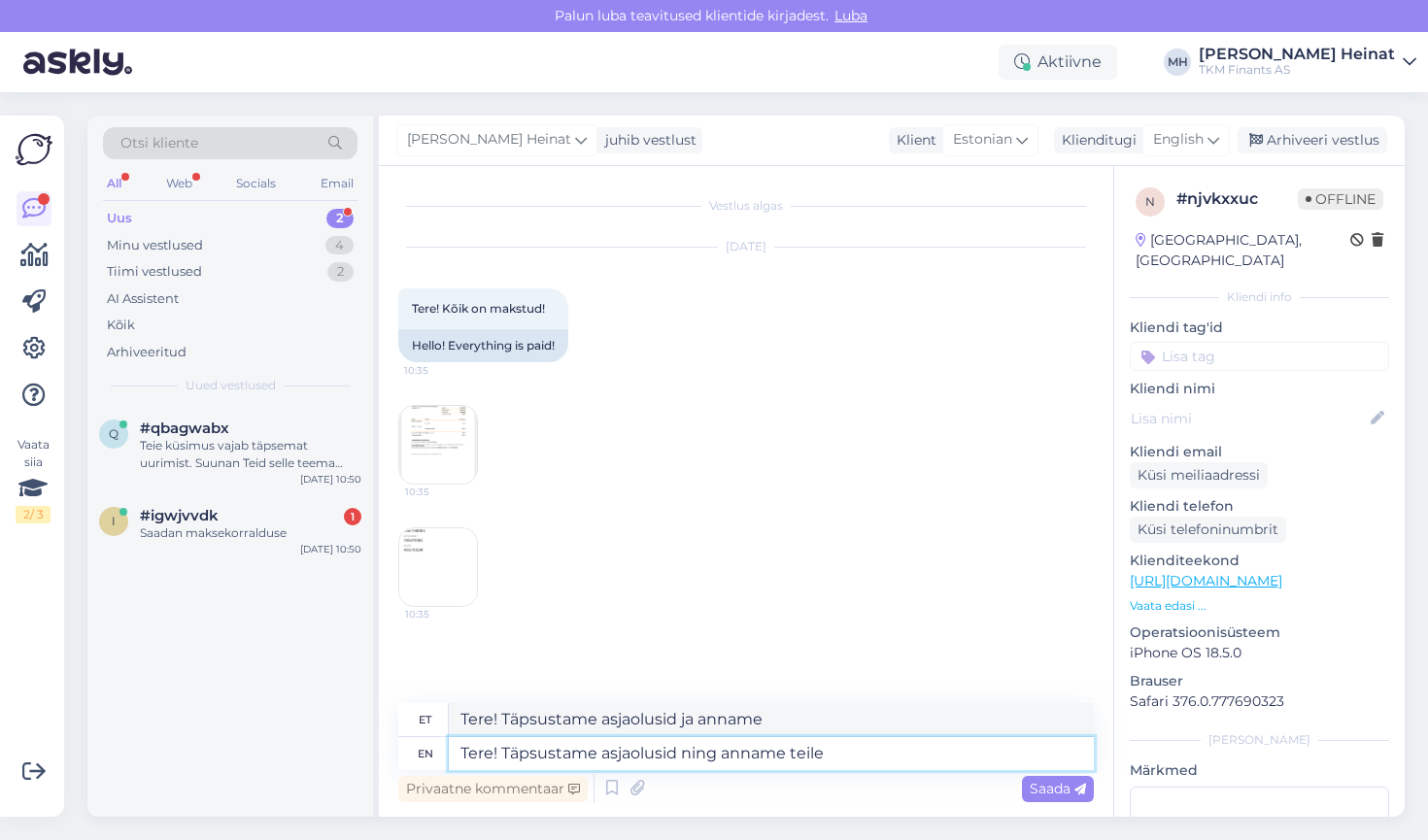 type on "Tere! Täpsustame asjaolusid ning anname teile t" 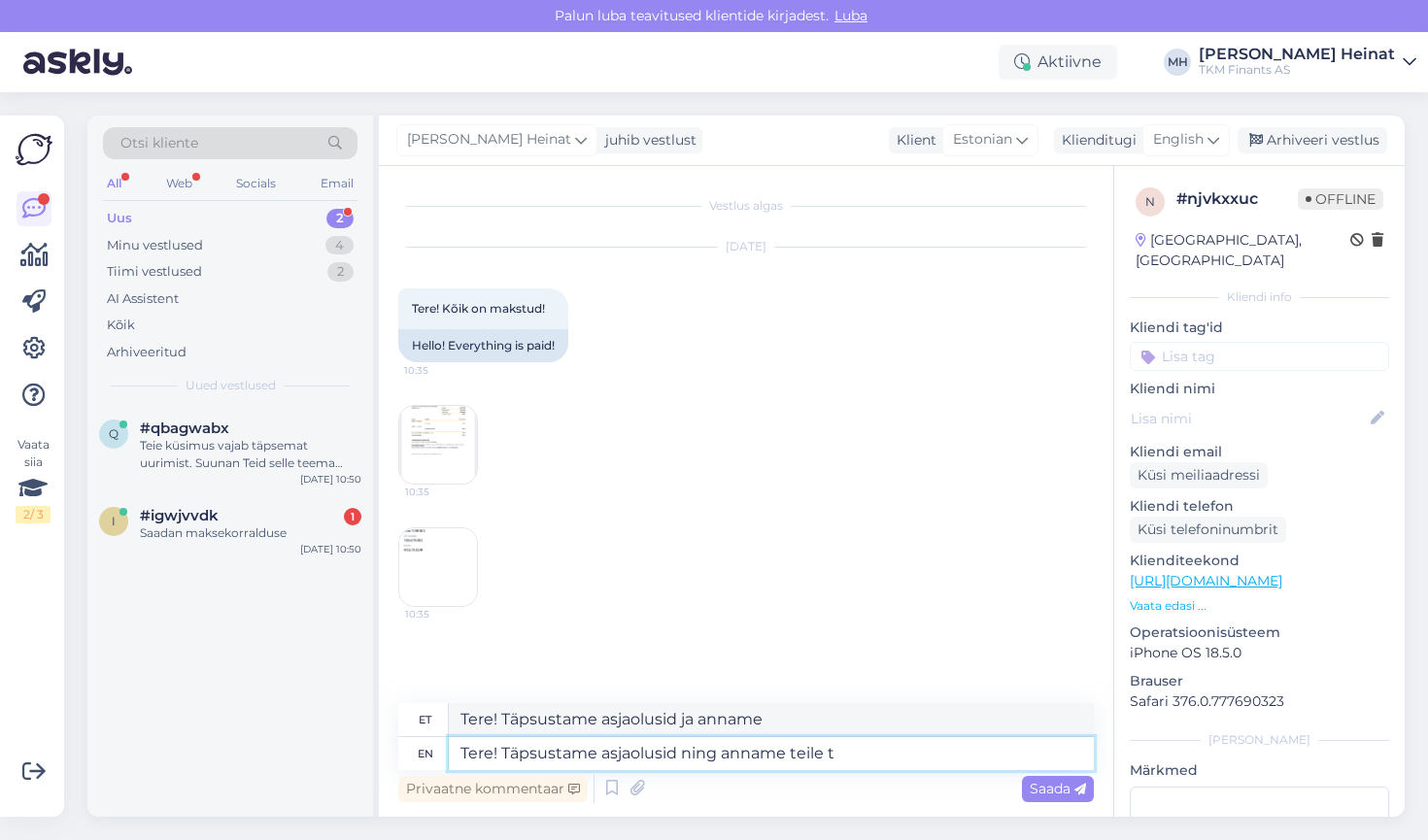 type on "Tere! Täpsustame asjaolusid ja anname teile" 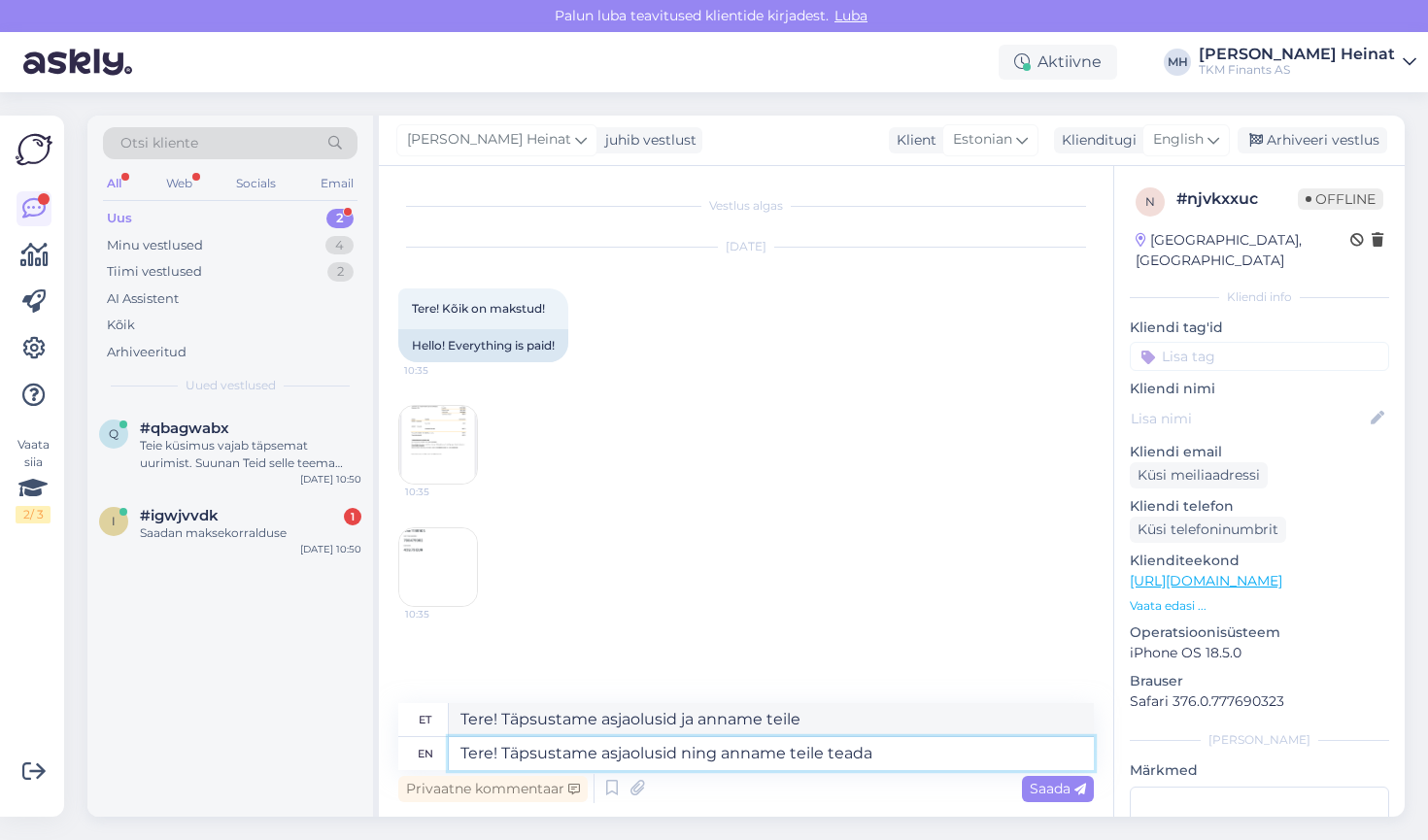 type on "Tere! Täpsustame asjaolusid ning anname teile teada." 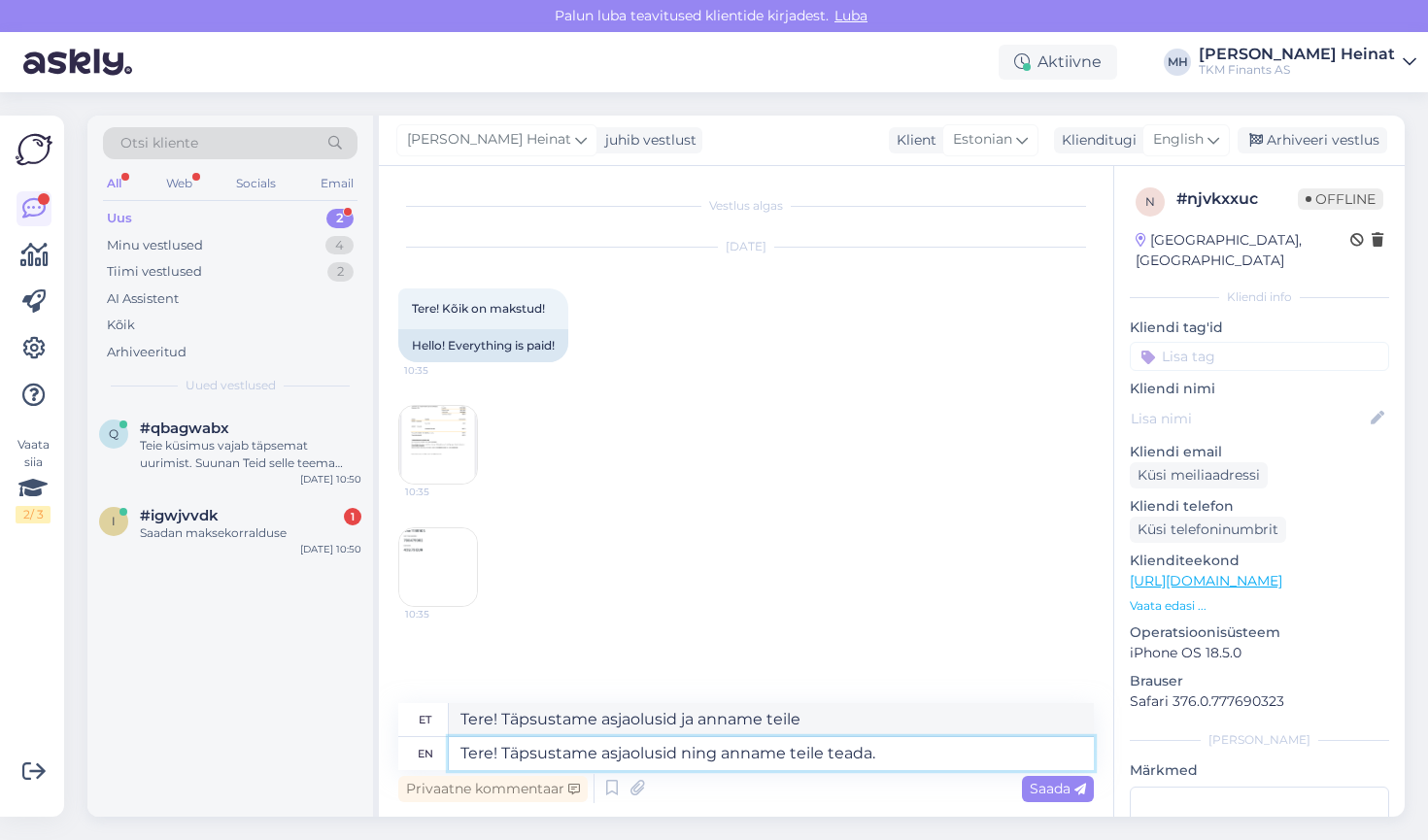 type on "Tere! Täpsustame asjaolusid ja anname teile teada." 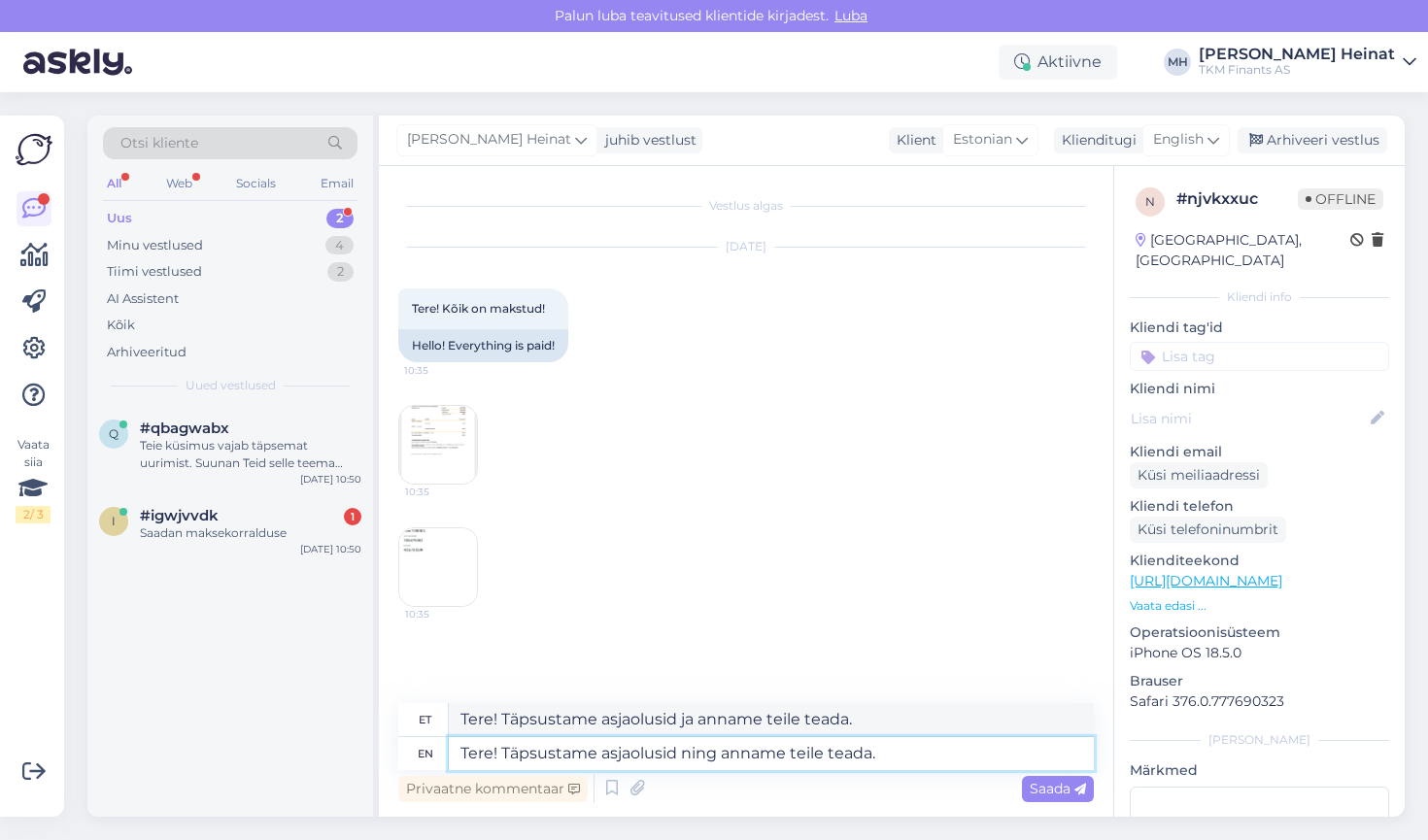 click on "Tere! Täpsustame asjaolusid ning anname teile teada." at bounding box center [771, 754] 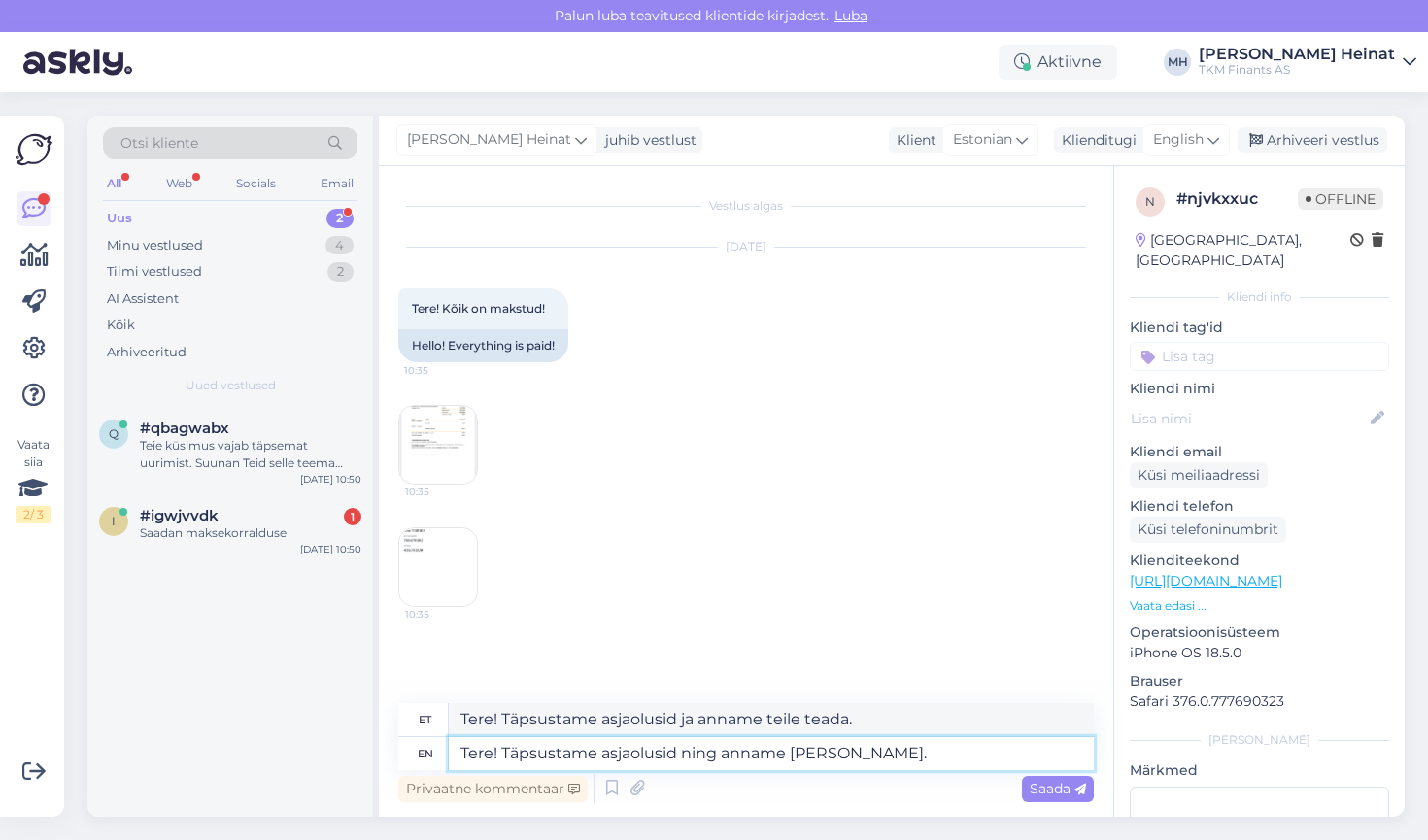 type on "Tere! Täpsustame asjaolusid ning anname Teile teada." 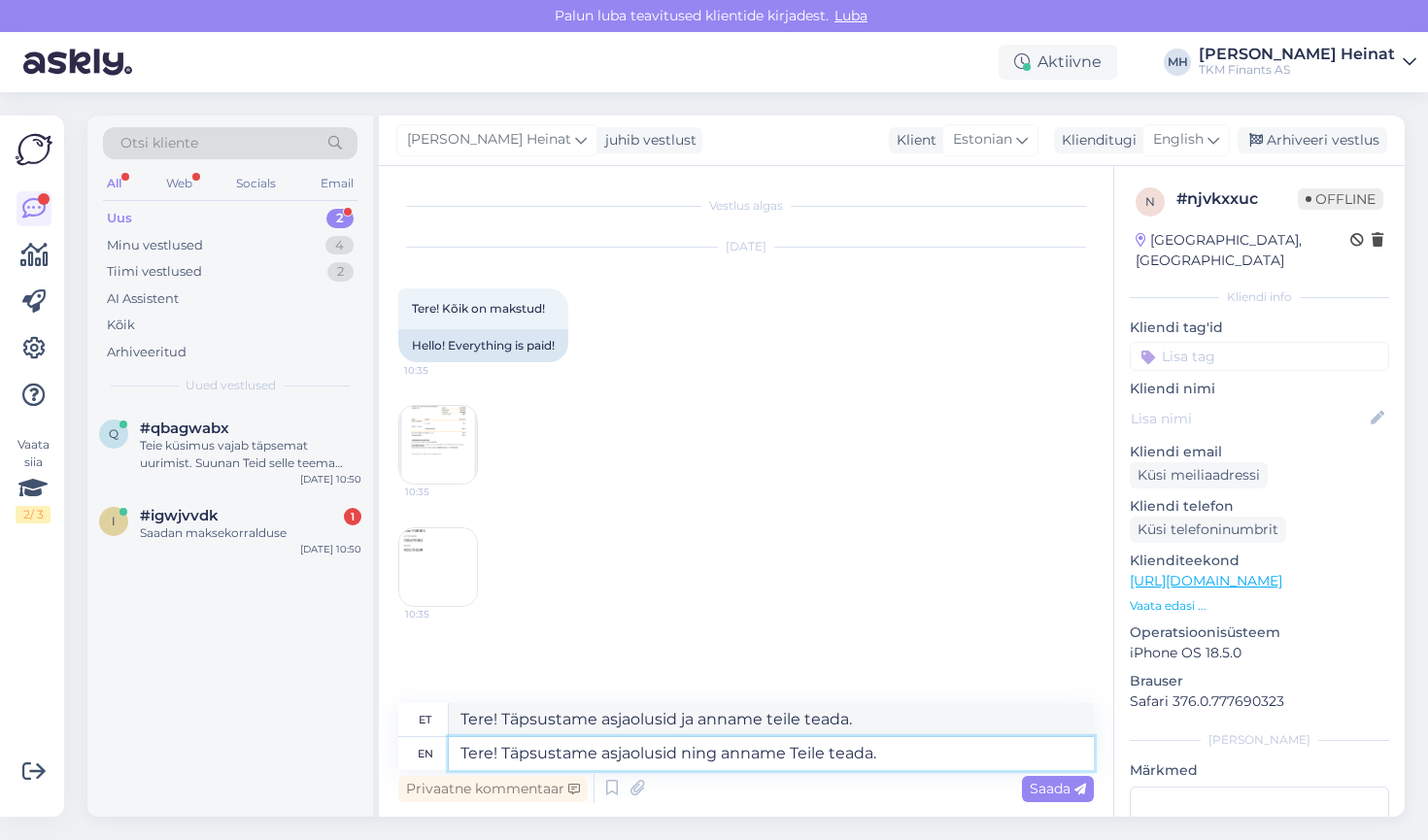type on "Tere! Täpsustame asjaolusid ja anname Teile teada." 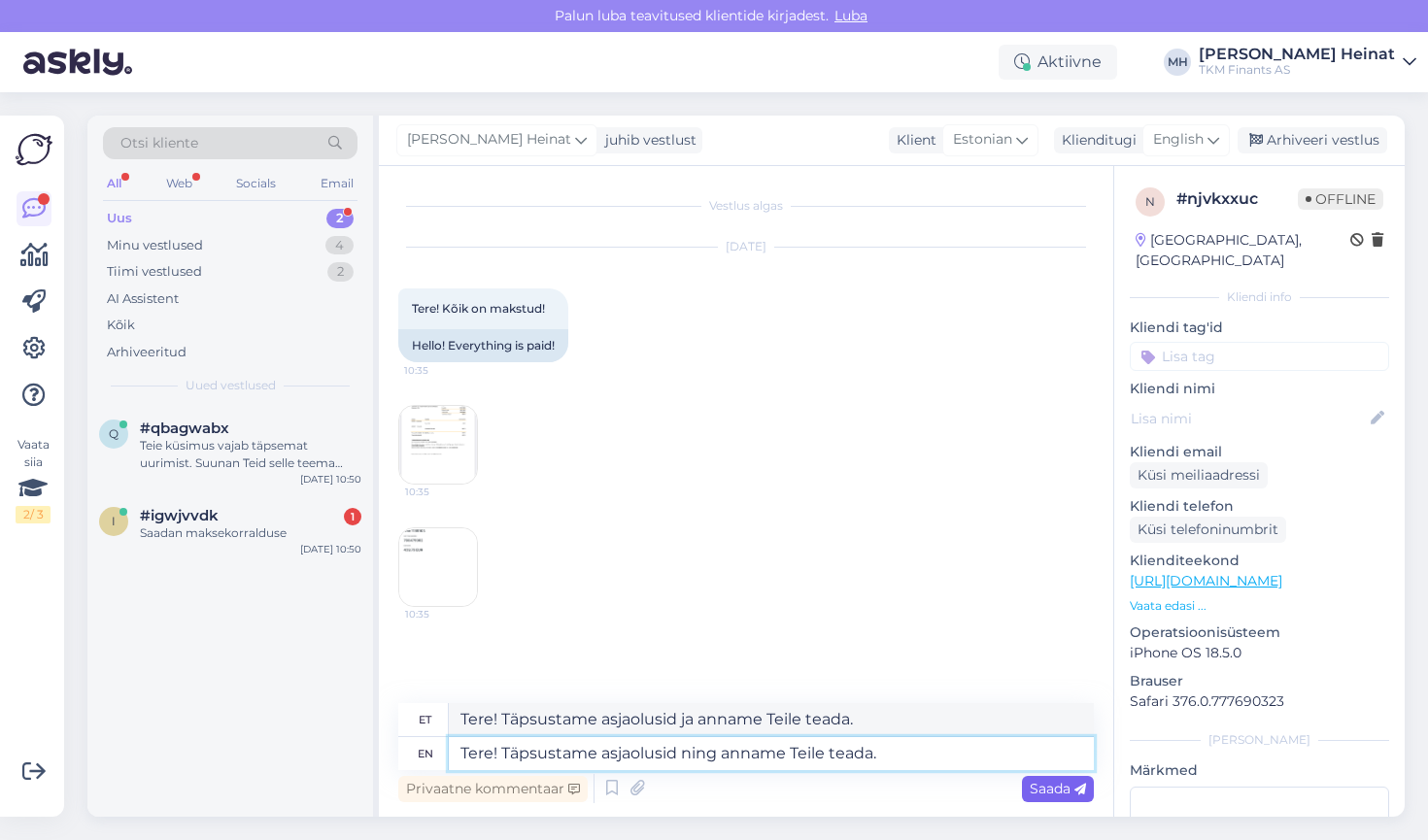 type on "Tere! Täpsustame asjaolusid ning anname Teile teada." 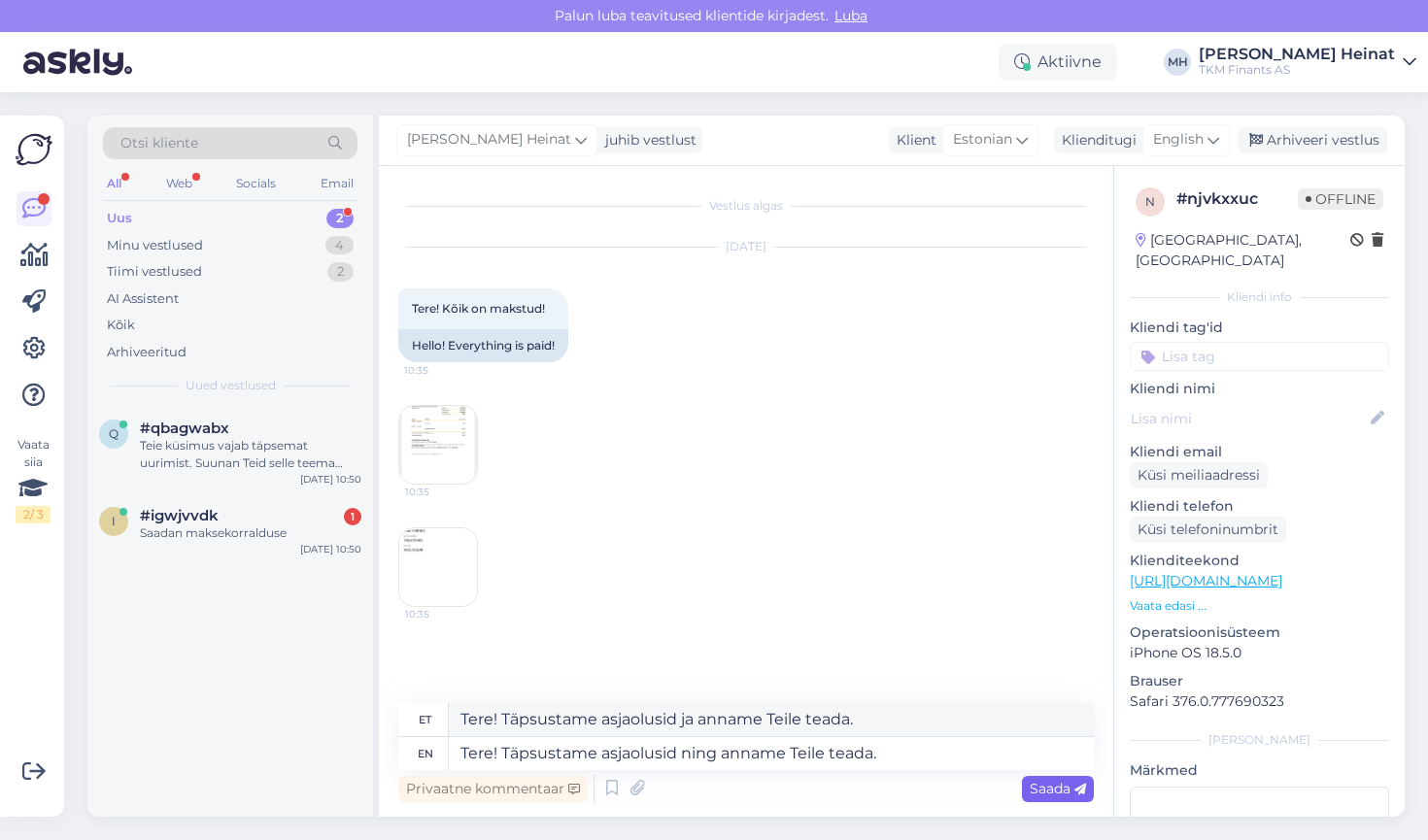 click on "Saada" at bounding box center (1058, 789) 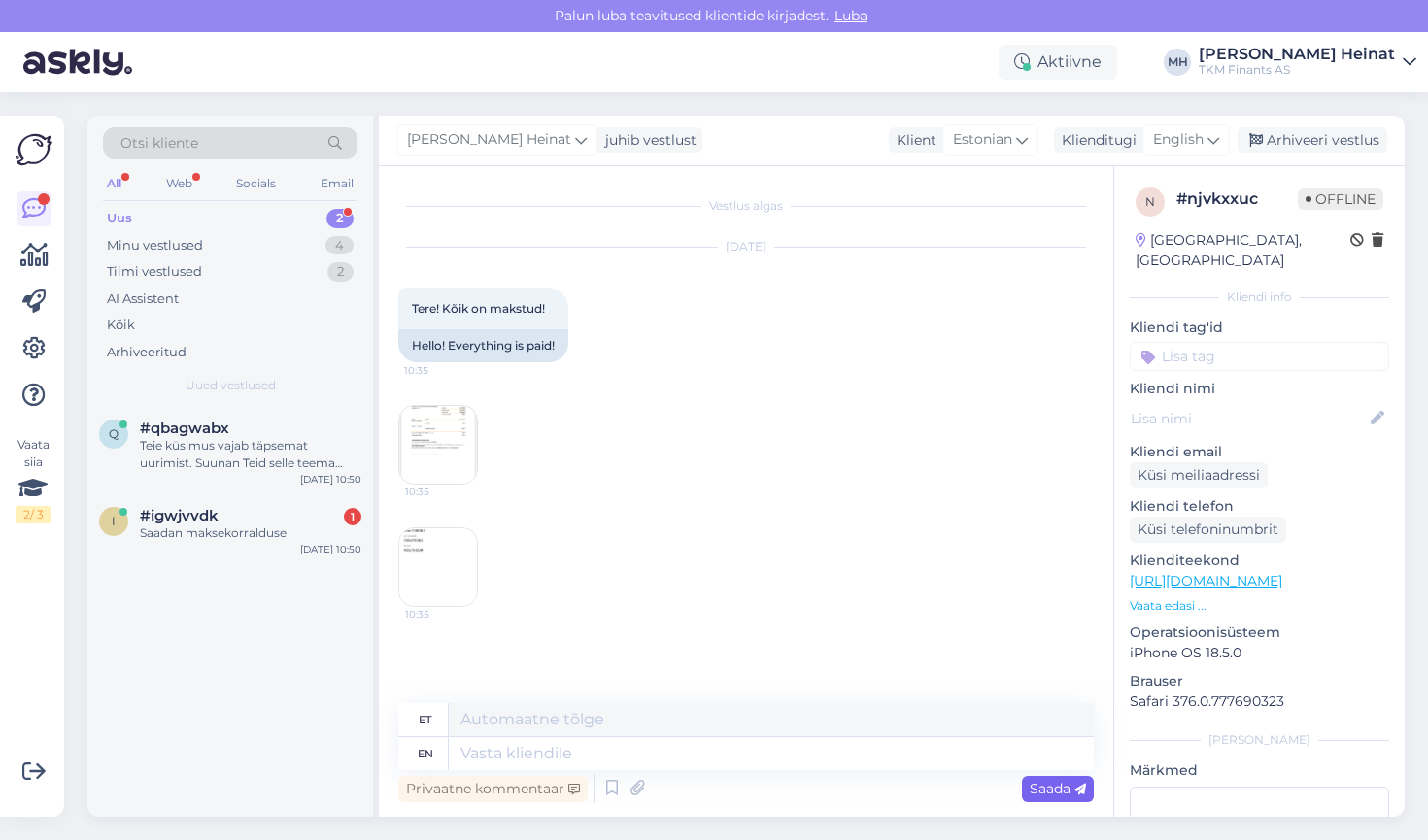 scroll, scrollTop: 58, scrollLeft: 0, axis: vertical 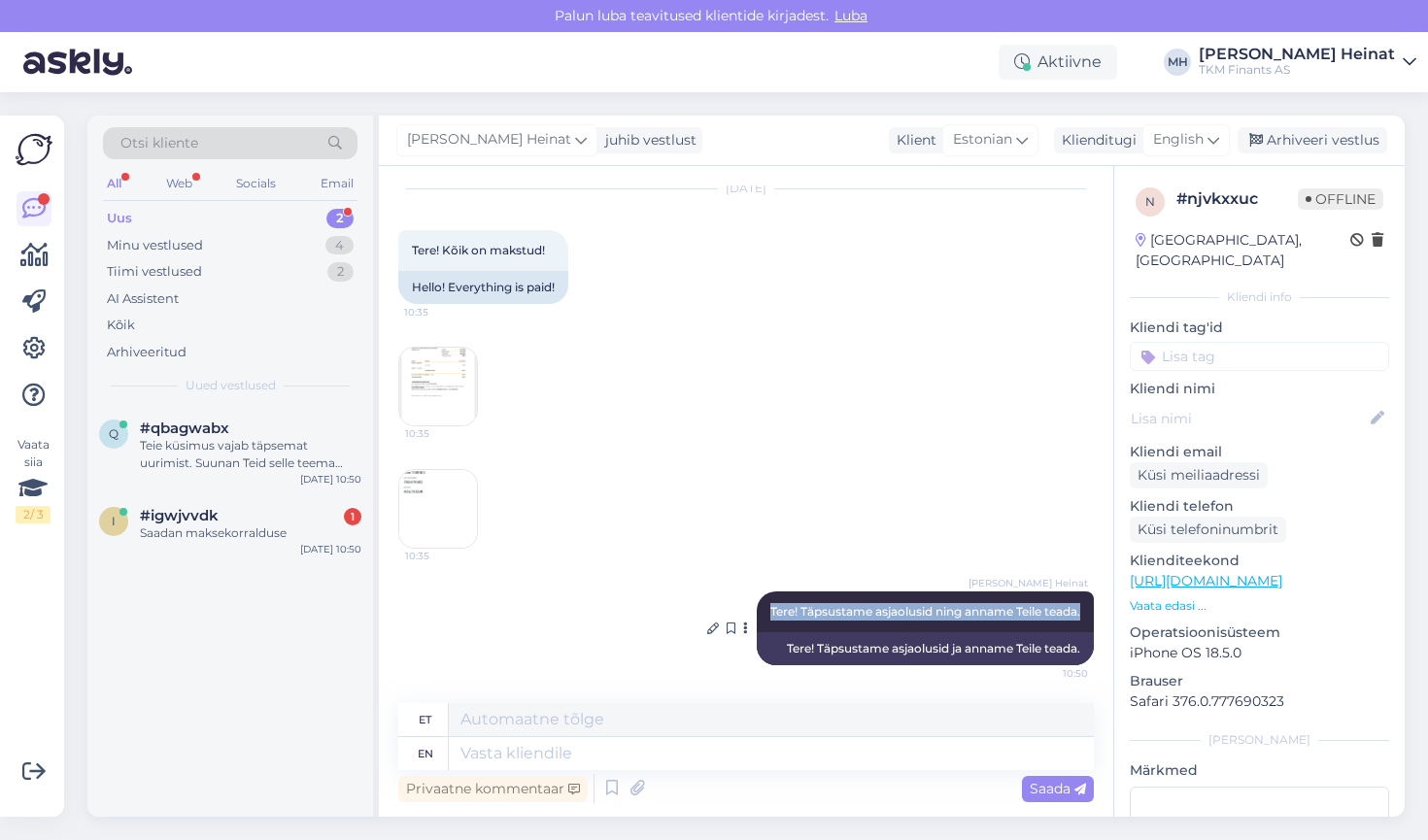 drag, startPoint x: 1071, startPoint y: 612, endPoint x: 747, endPoint y: 612, distance: 324 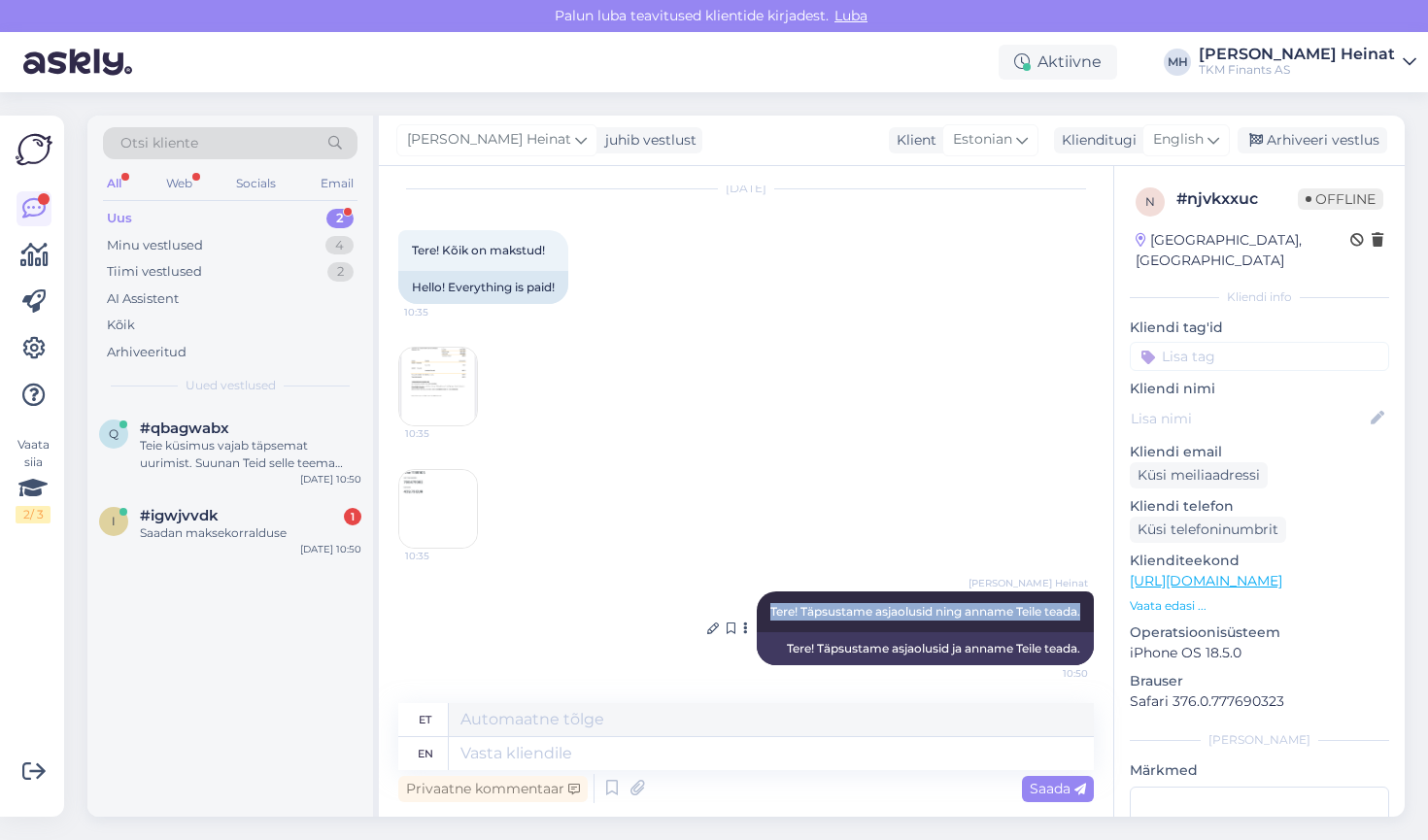 click on "[PERSON_NAME] Heinat Tere! Täpsustame asjaolusid ning anname Teile teada. 10:50" at bounding box center (925, 612) 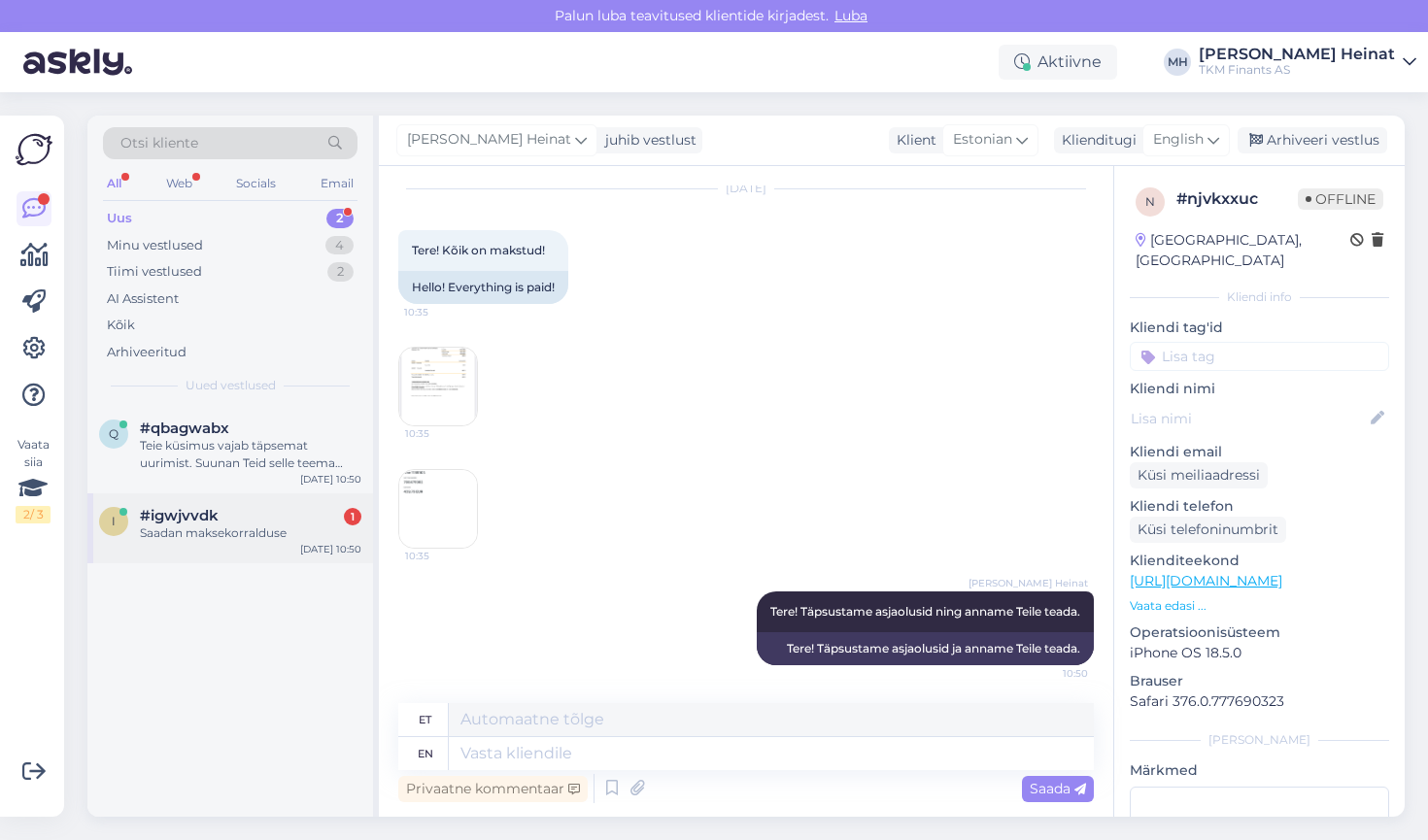 click on "#igwjvvdk 1" at bounding box center [251, 516] 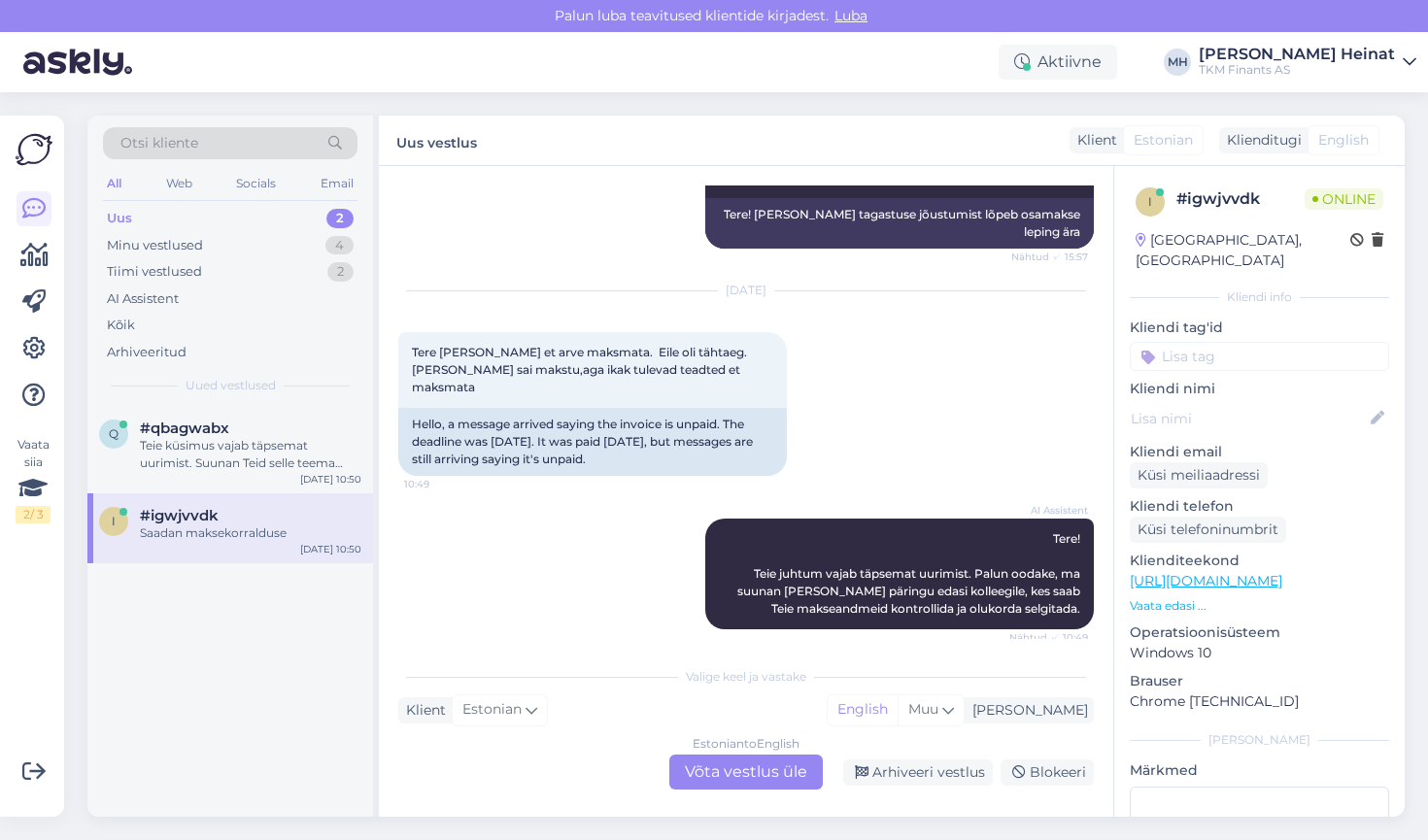scroll, scrollTop: 1075, scrollLeft: 0, axis: vertical 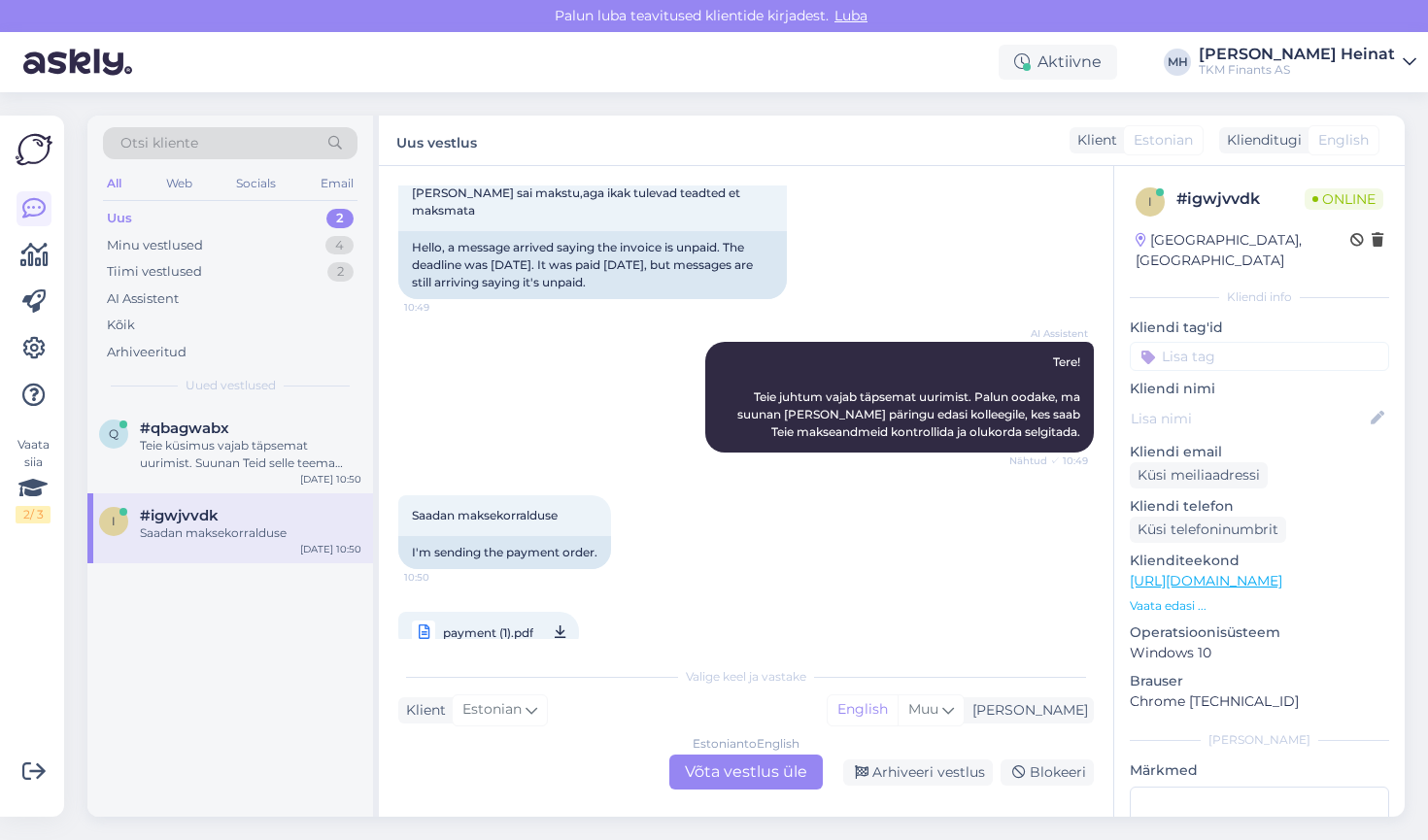 click on "Estonian  to  English Võta vestlus üle" at bounding box center [746, 772] 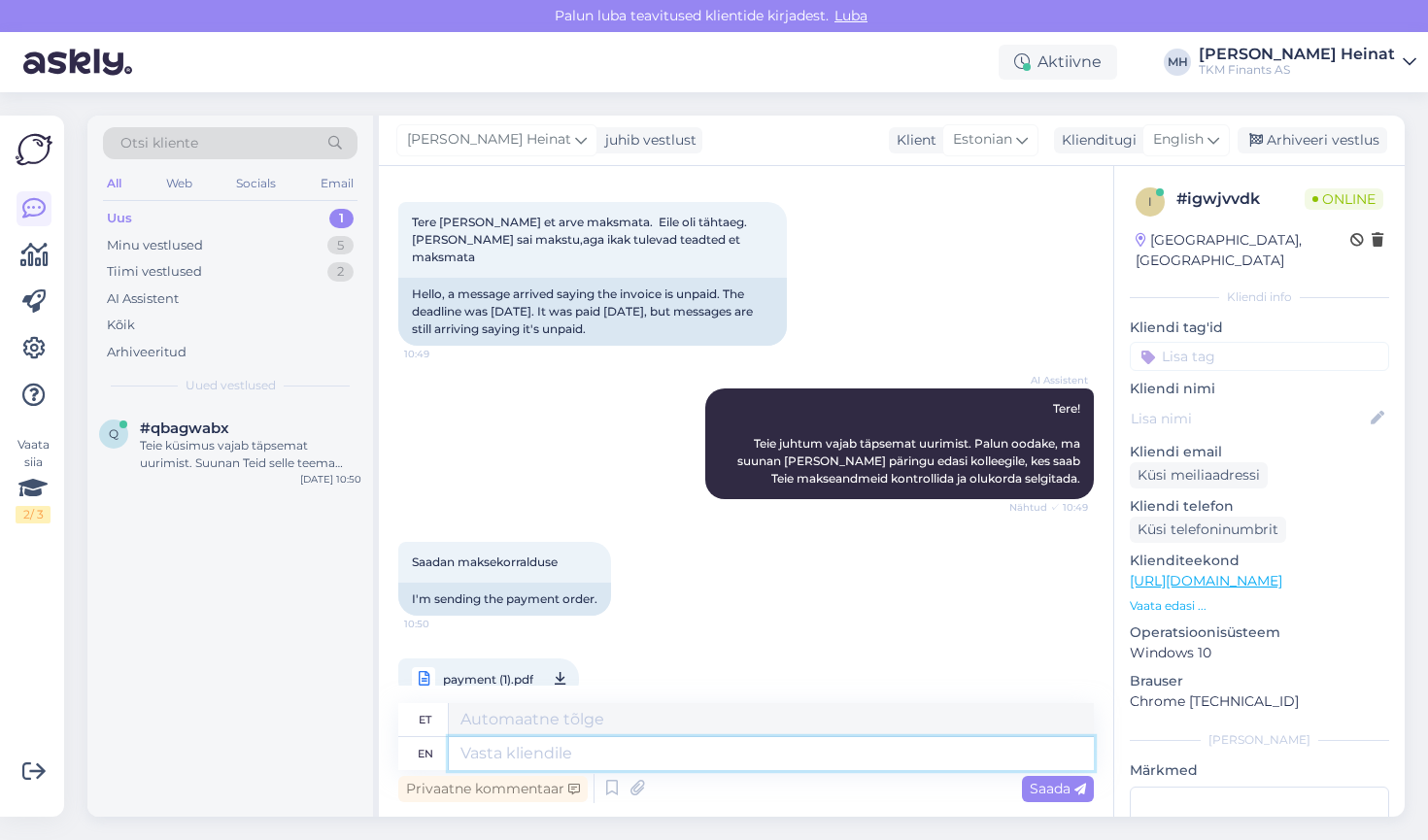 click at bounding box center (771, 754) 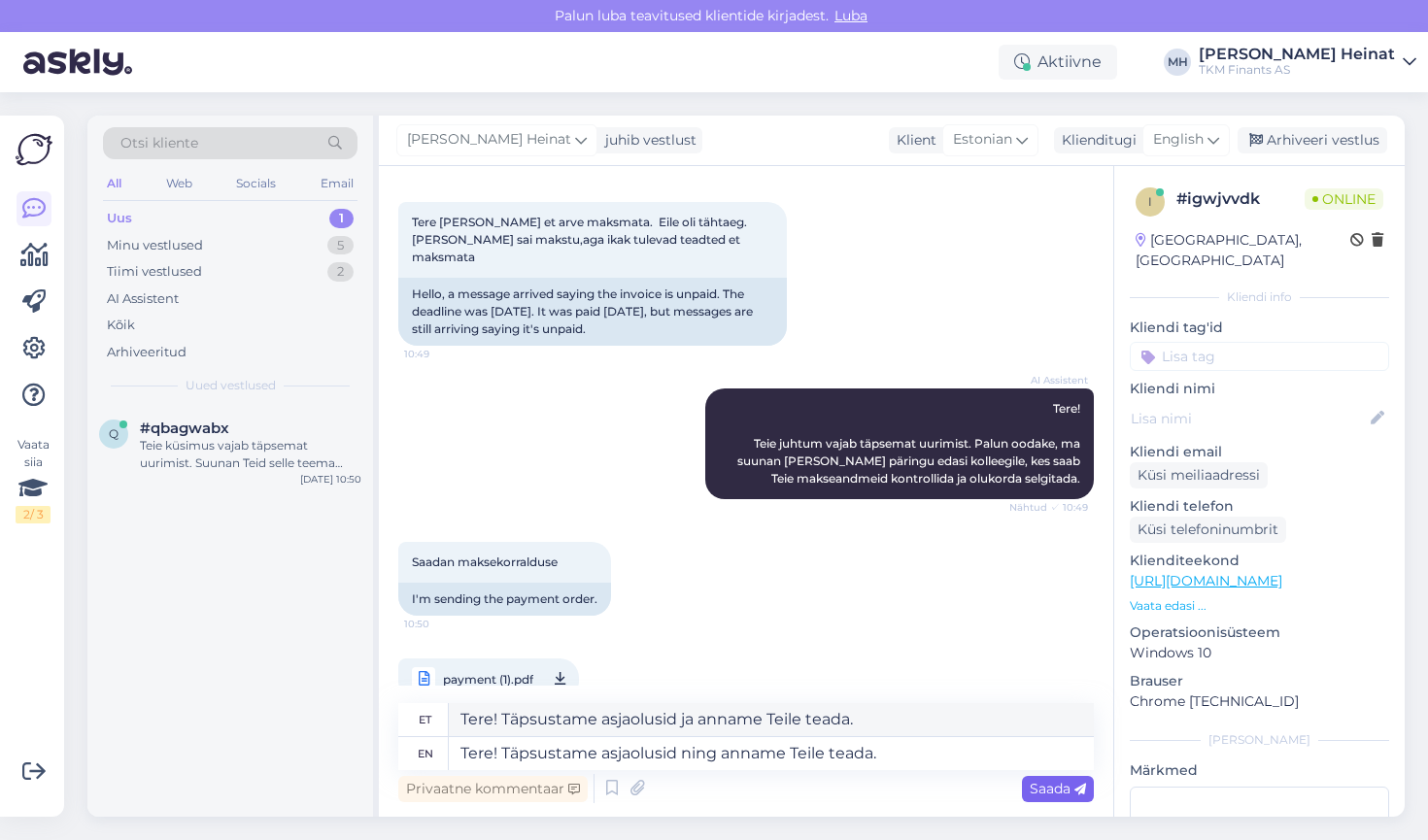 click on "Saada" at bounding box center [1058, 789] 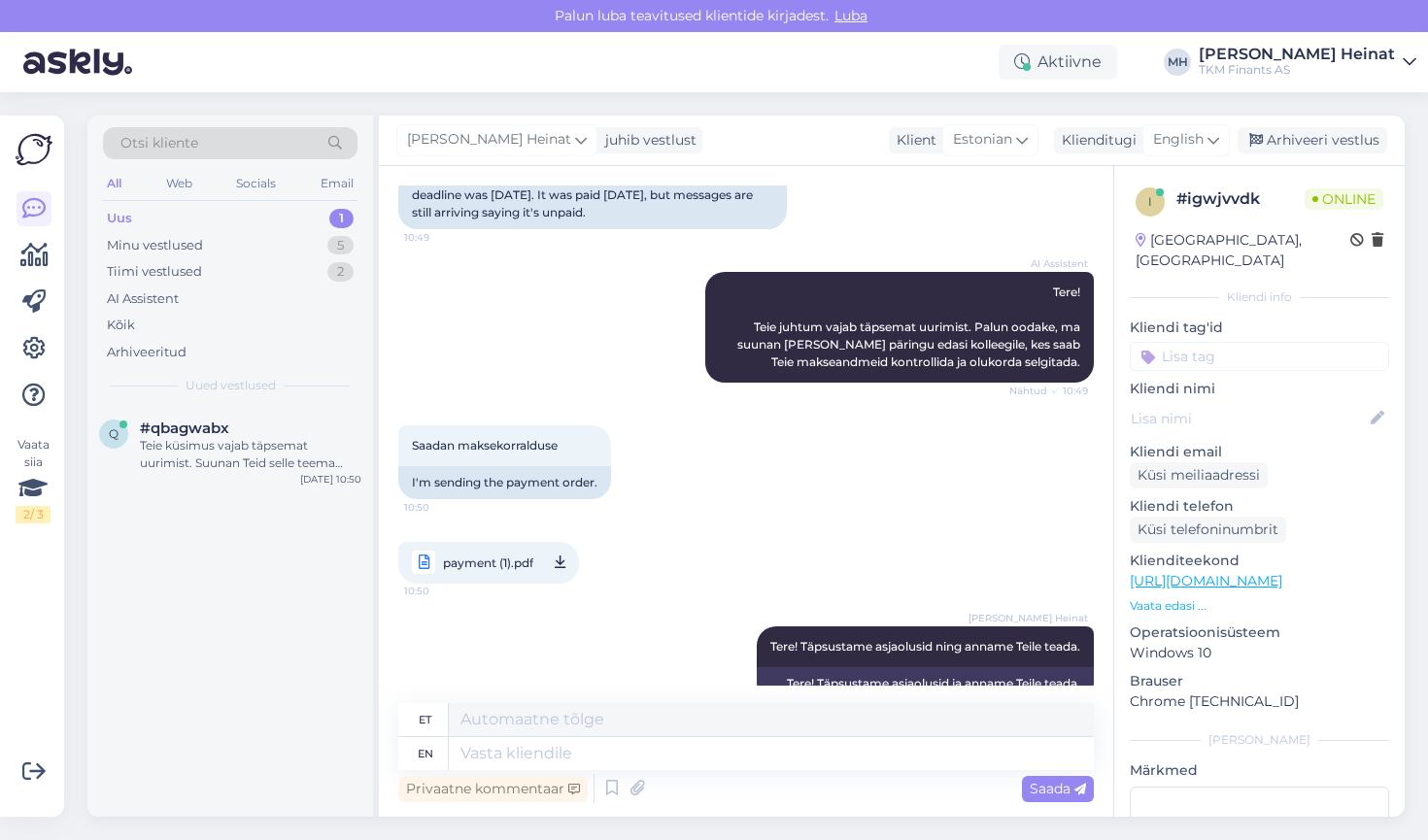 scroll, scrollTop: 1278, scrollLeft: 0, axis: vertical 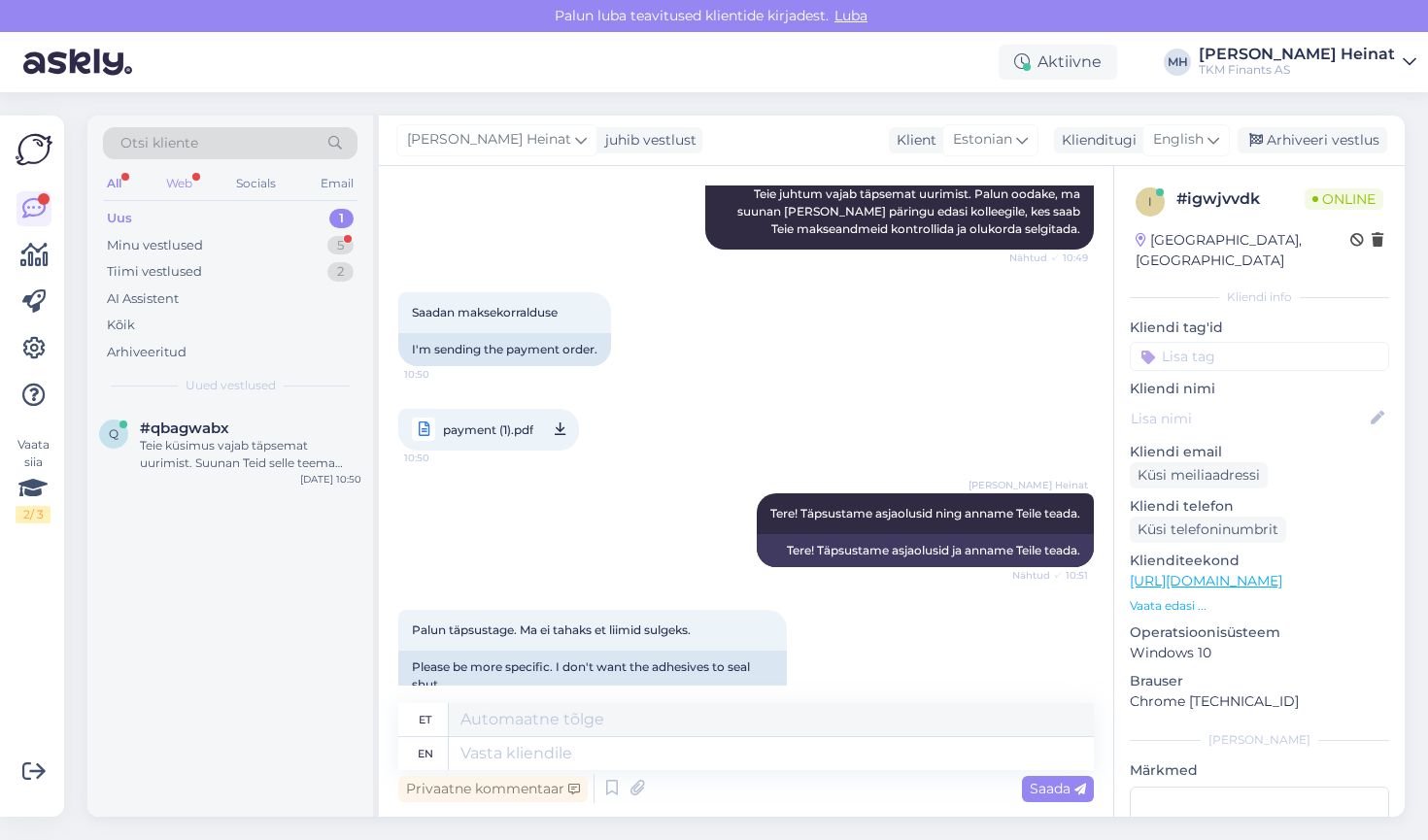 click on "Web" at bounding box center (179, 184) 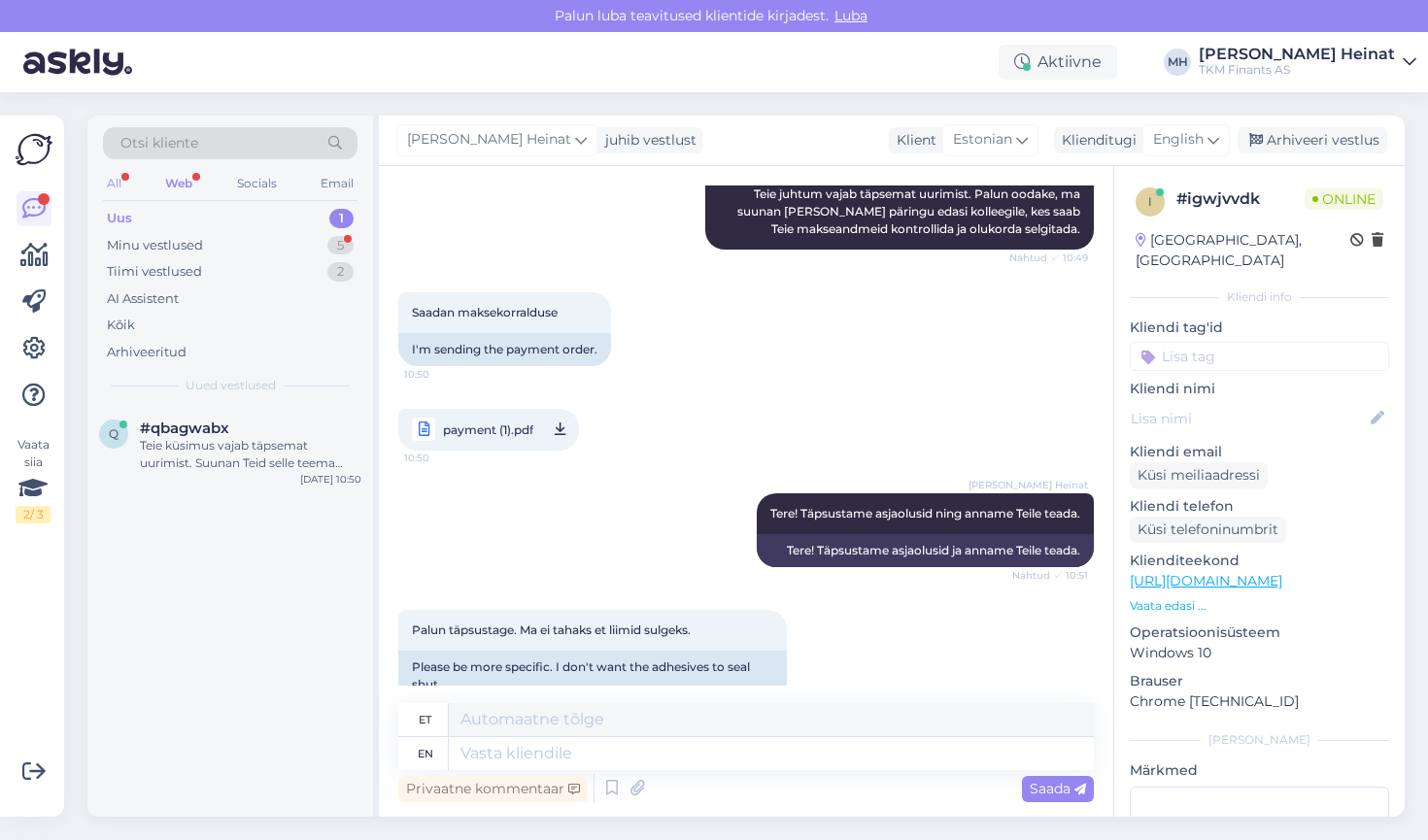 click on "All" at bounding box center (114, 184) 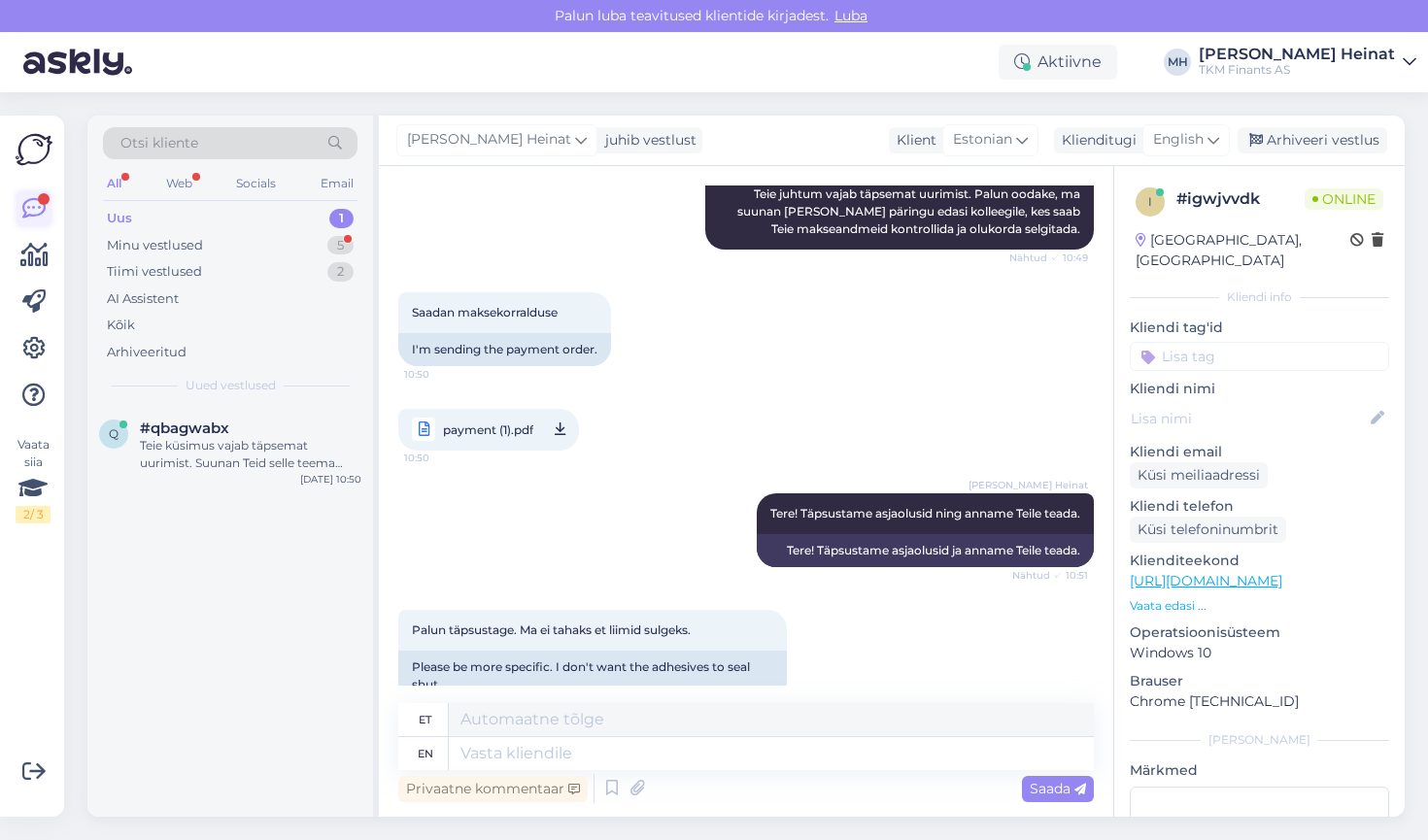 click at bounding box center (34, 209) 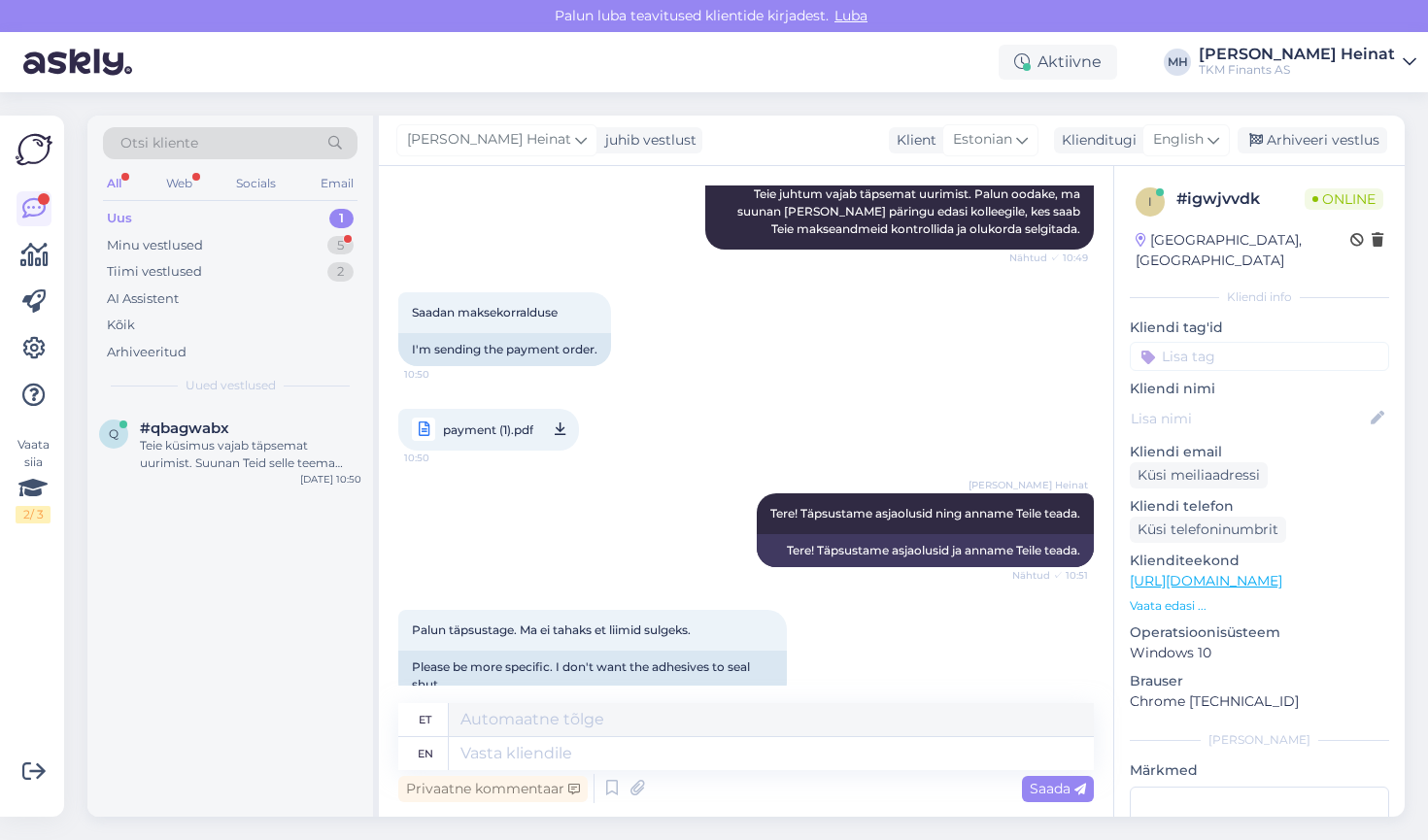 click on "All" at bounding box center (114, 184) 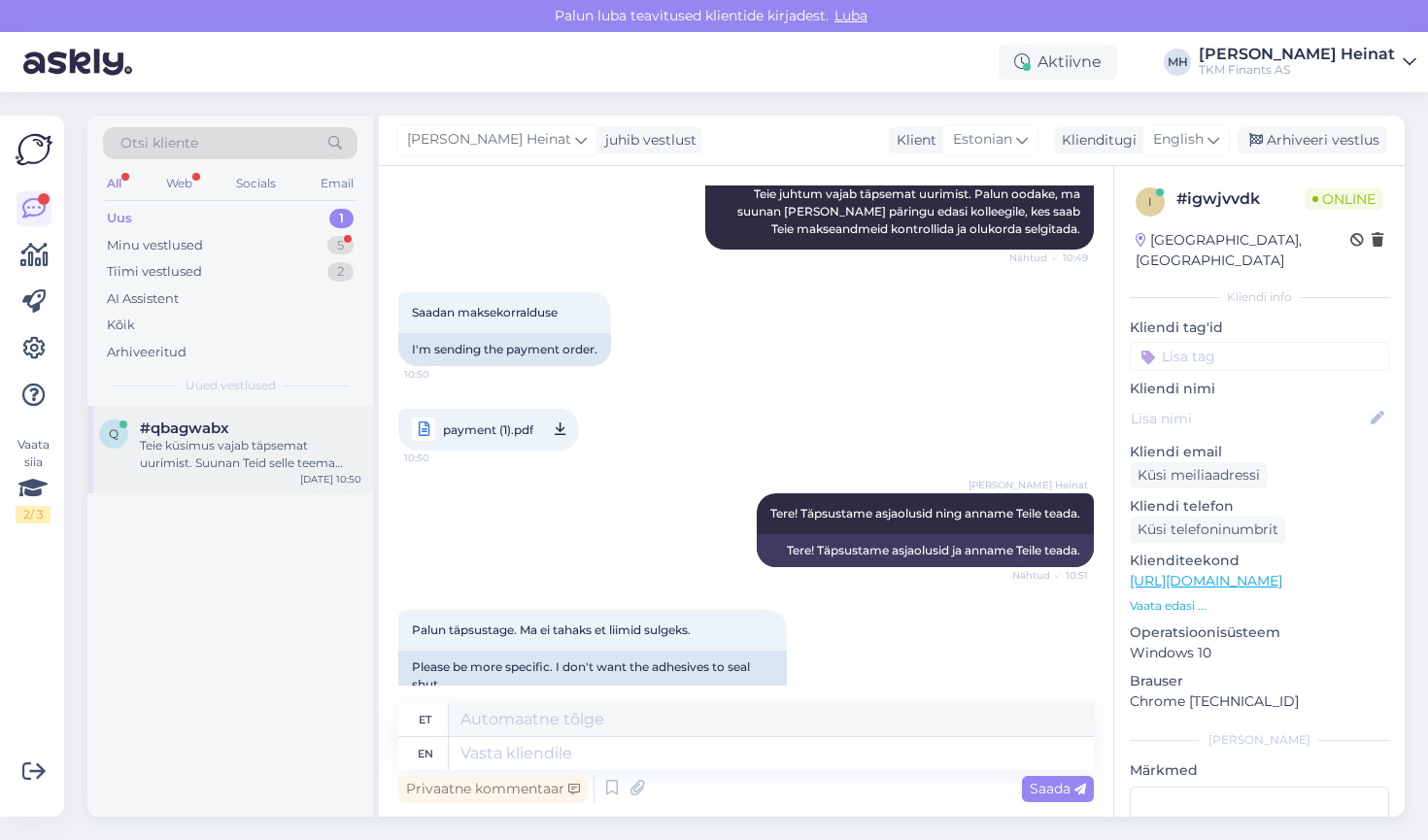 click on "Teie küsimus vajab täpsemat uurimist. Suunan Teid selle teema eest vastutava kolleegi juurde. [PERSON_NAME] kannatust." at bounding box center [251, 454] 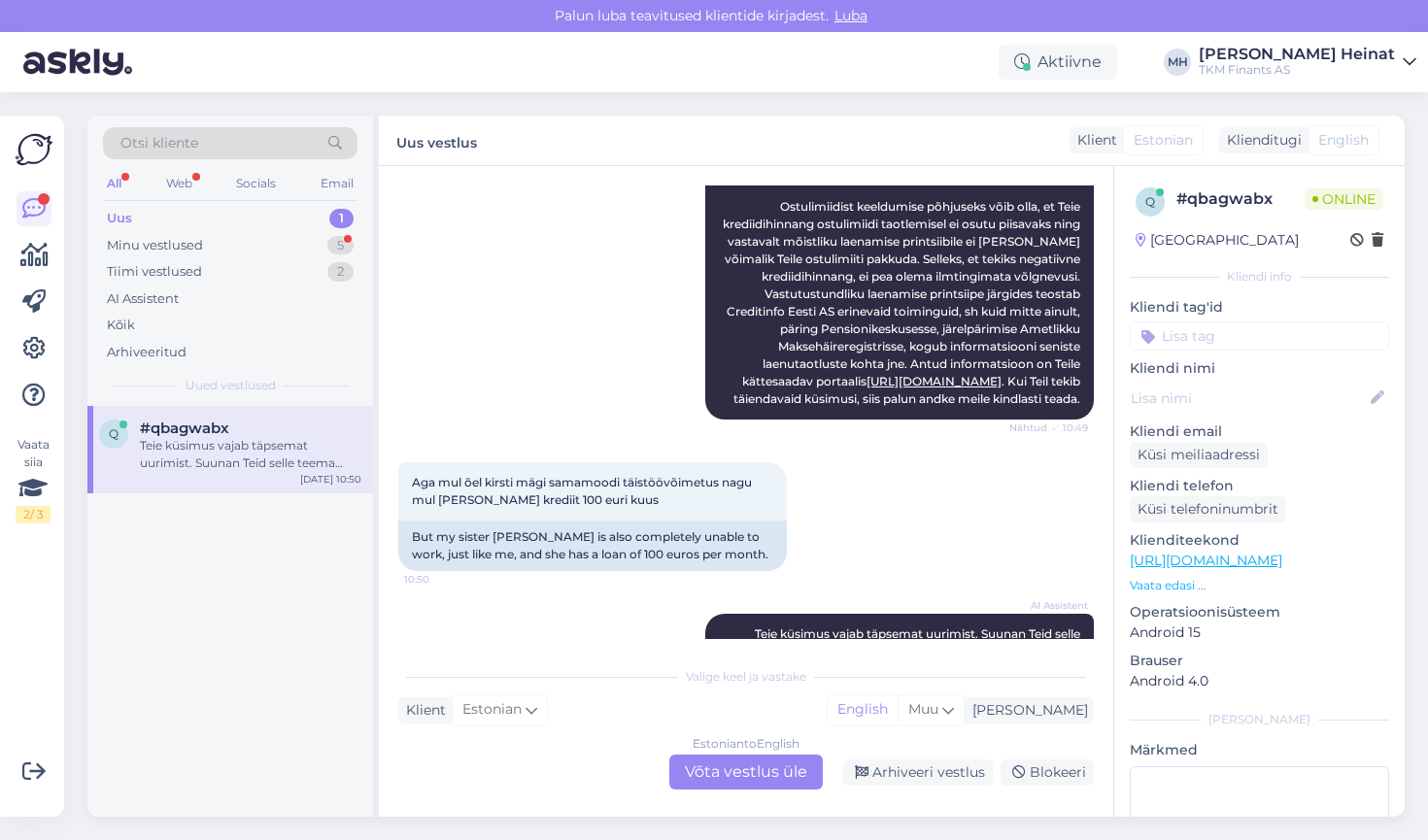 scroll, scrollTop: 447, scrollLeft: 0, axis: vertical 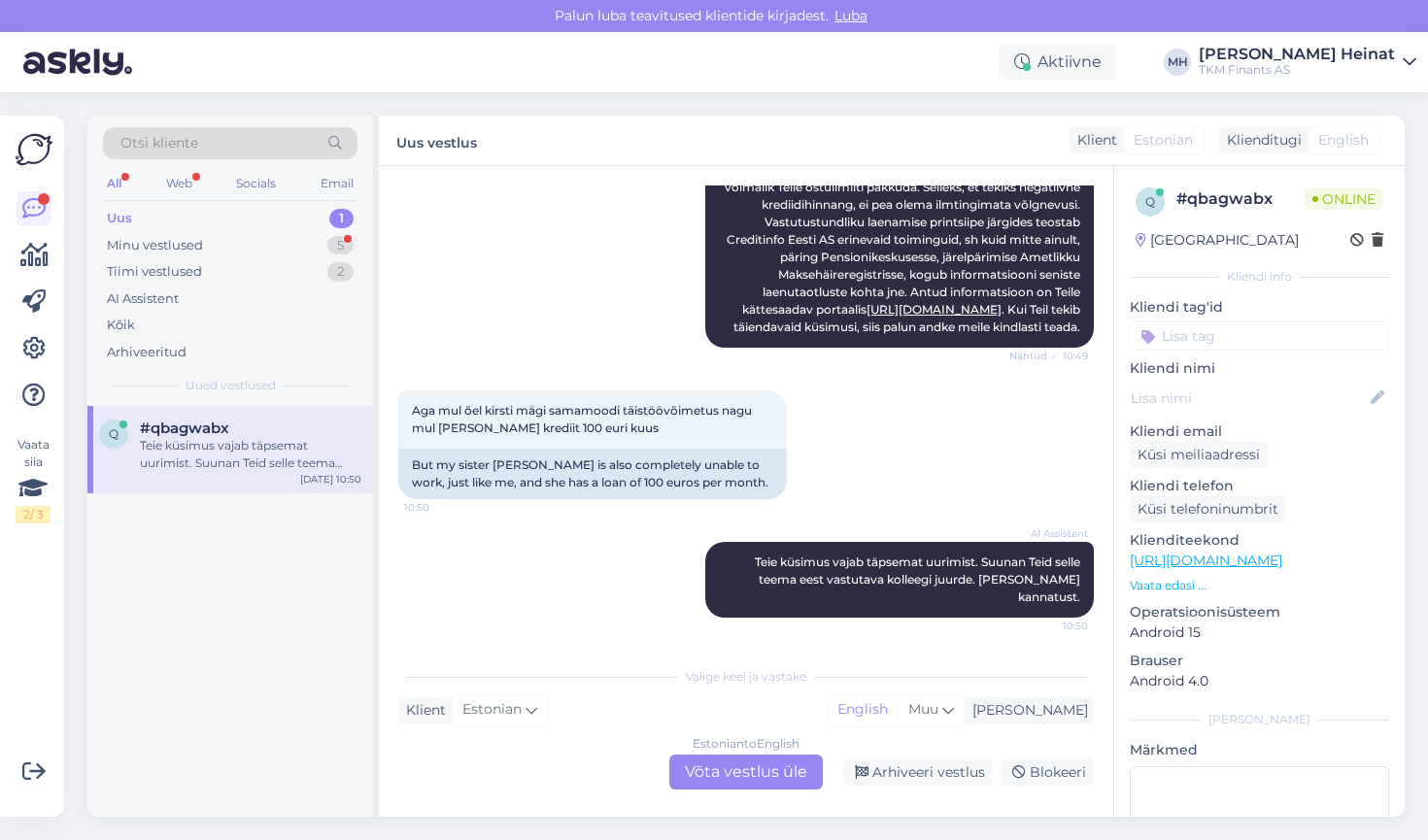click on "Estonian  to  English Võta vestlus üle" at bounding box center (746, 772) 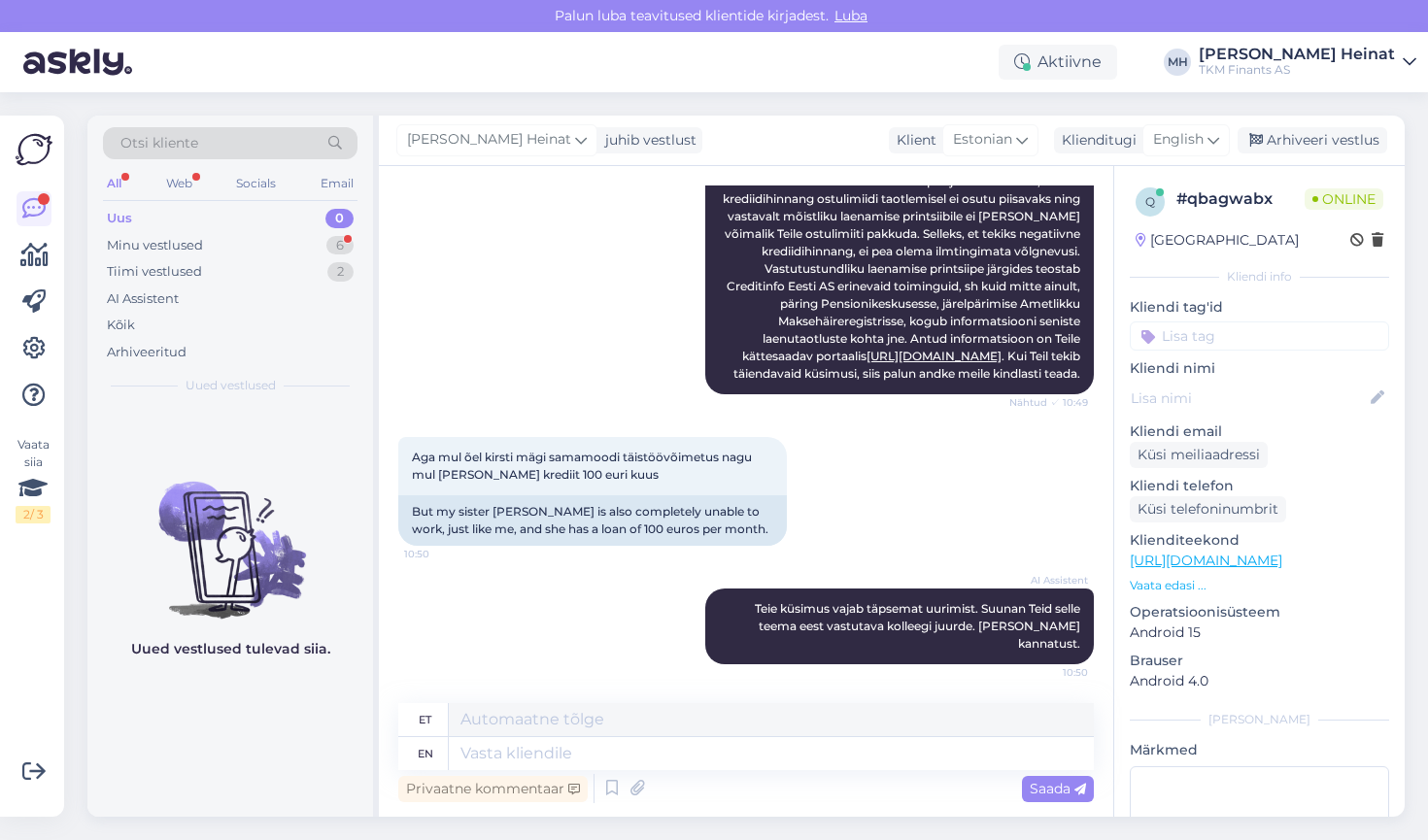 scroll, scrollTop: 399, scrollLeft: 0, axis: vertical 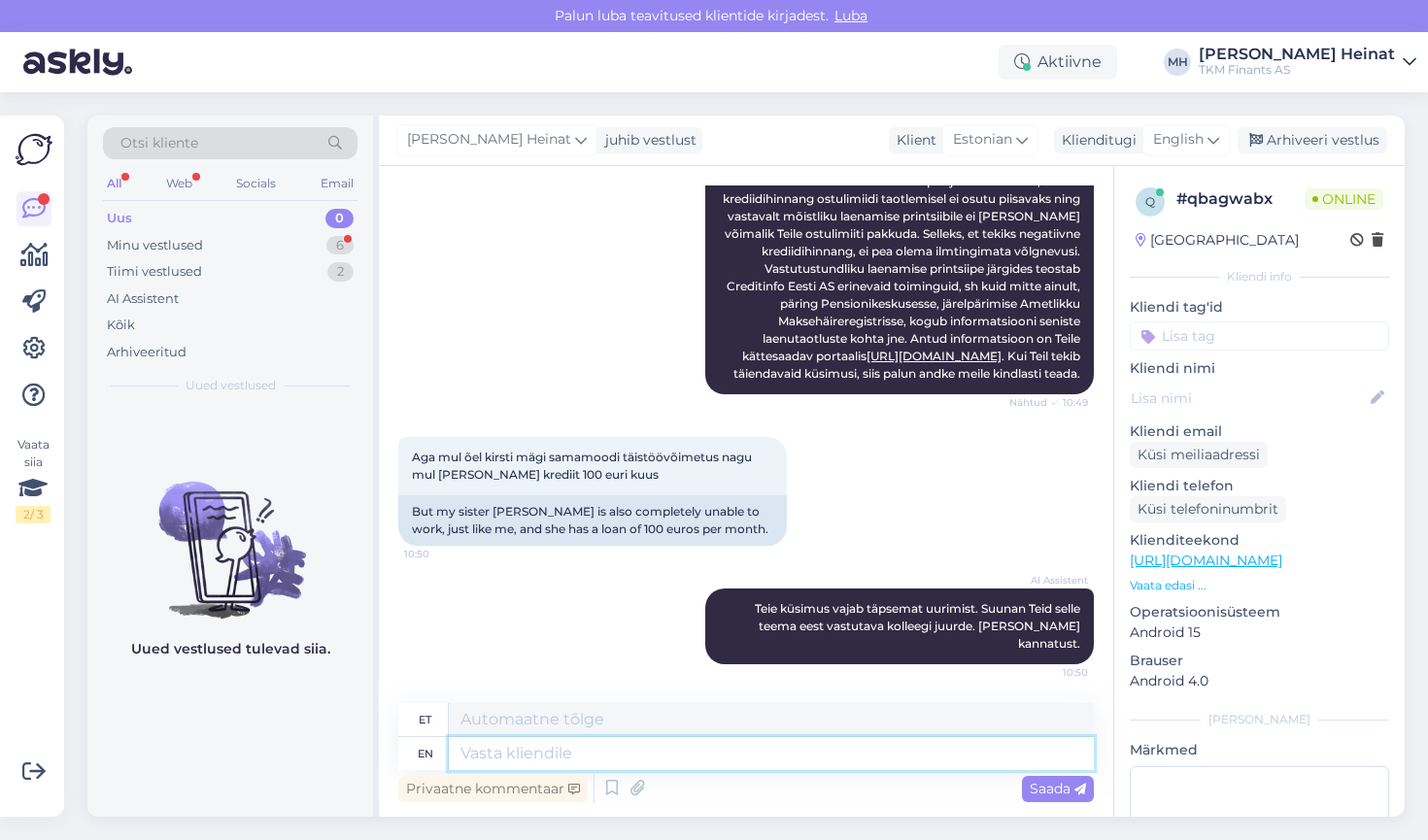 click at bounding box center (771, 754) 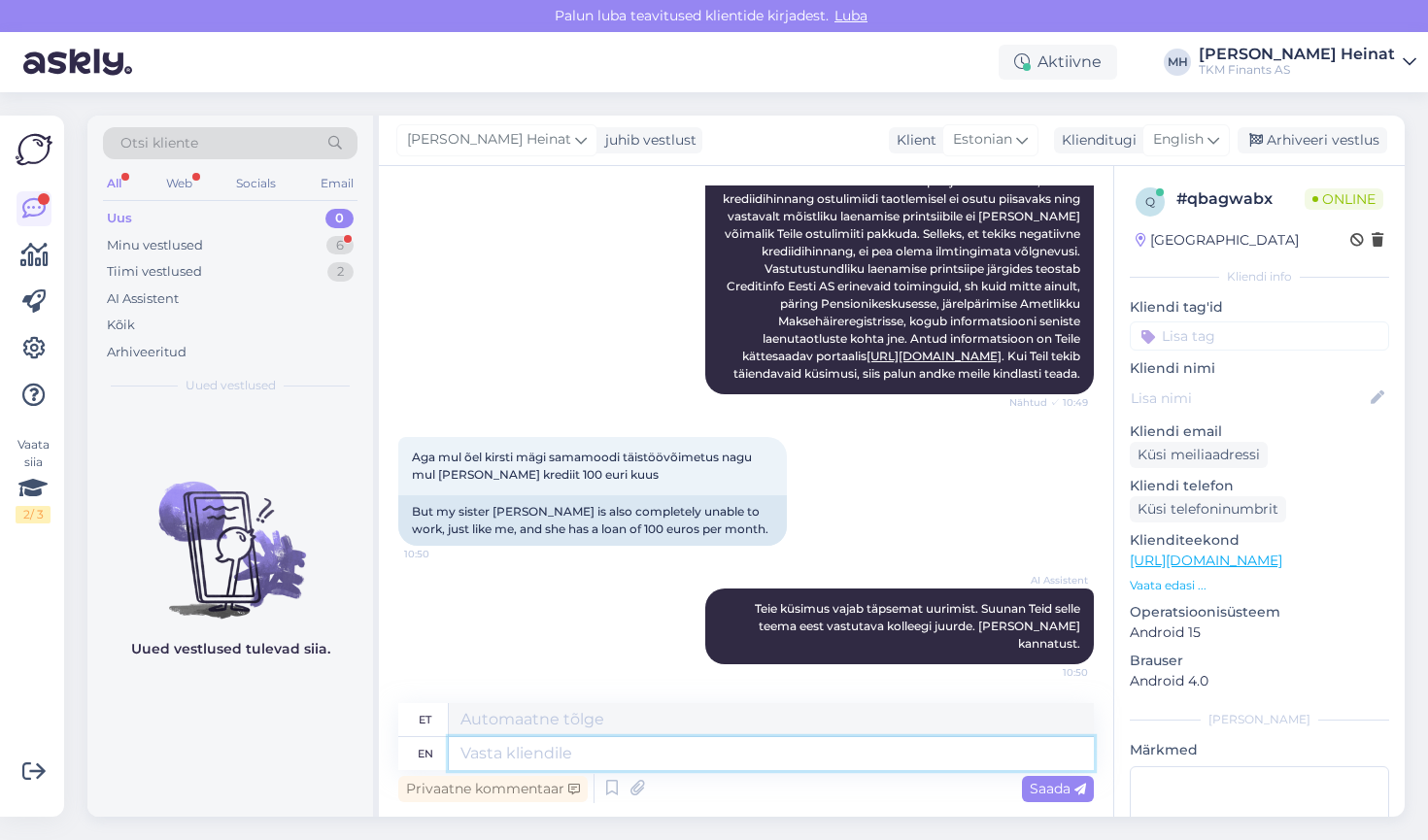 paste on "Tere! Täpsustame asjaolusid ning anname Teile teada." 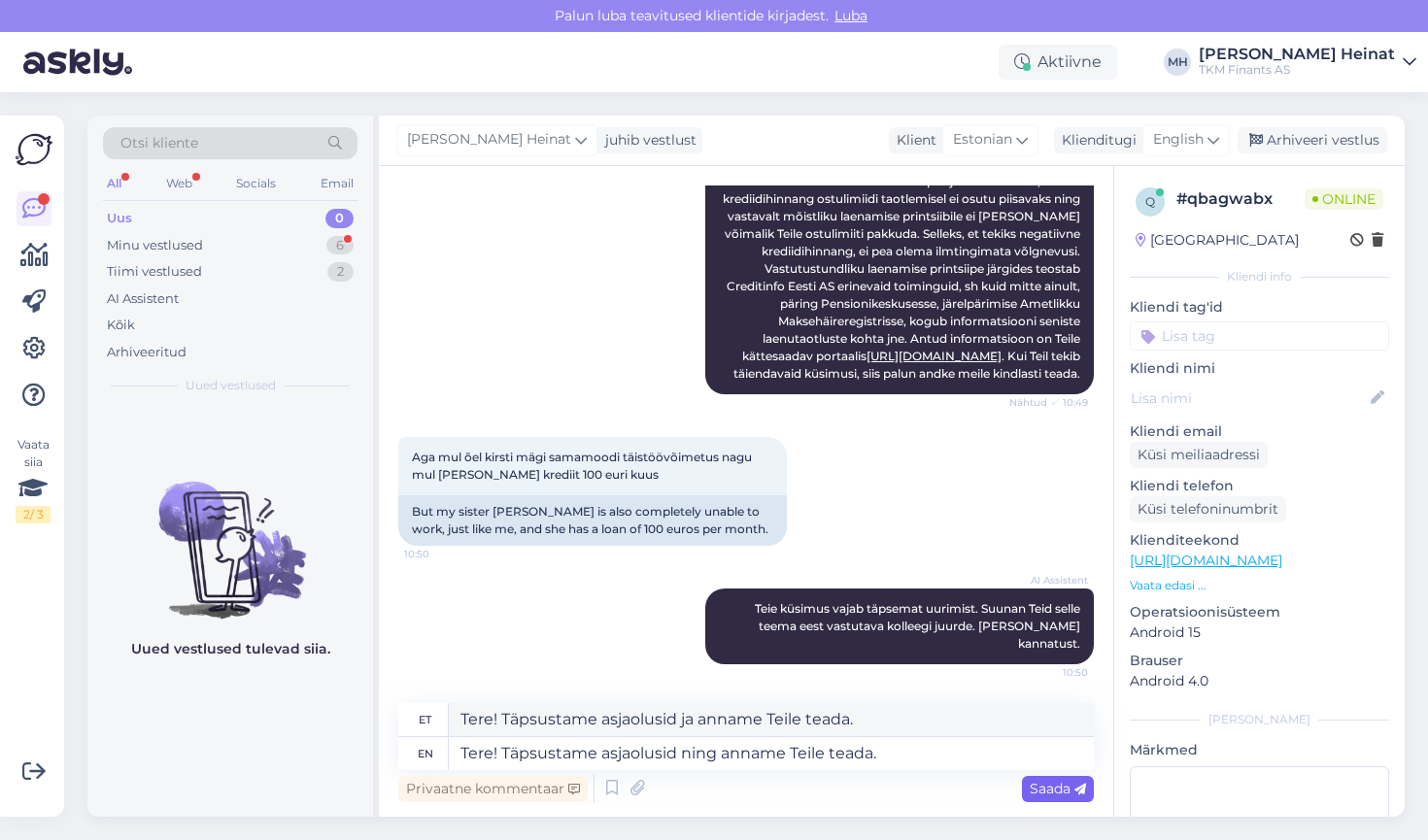 click on "Saada" at bounding box center (1058, 789) 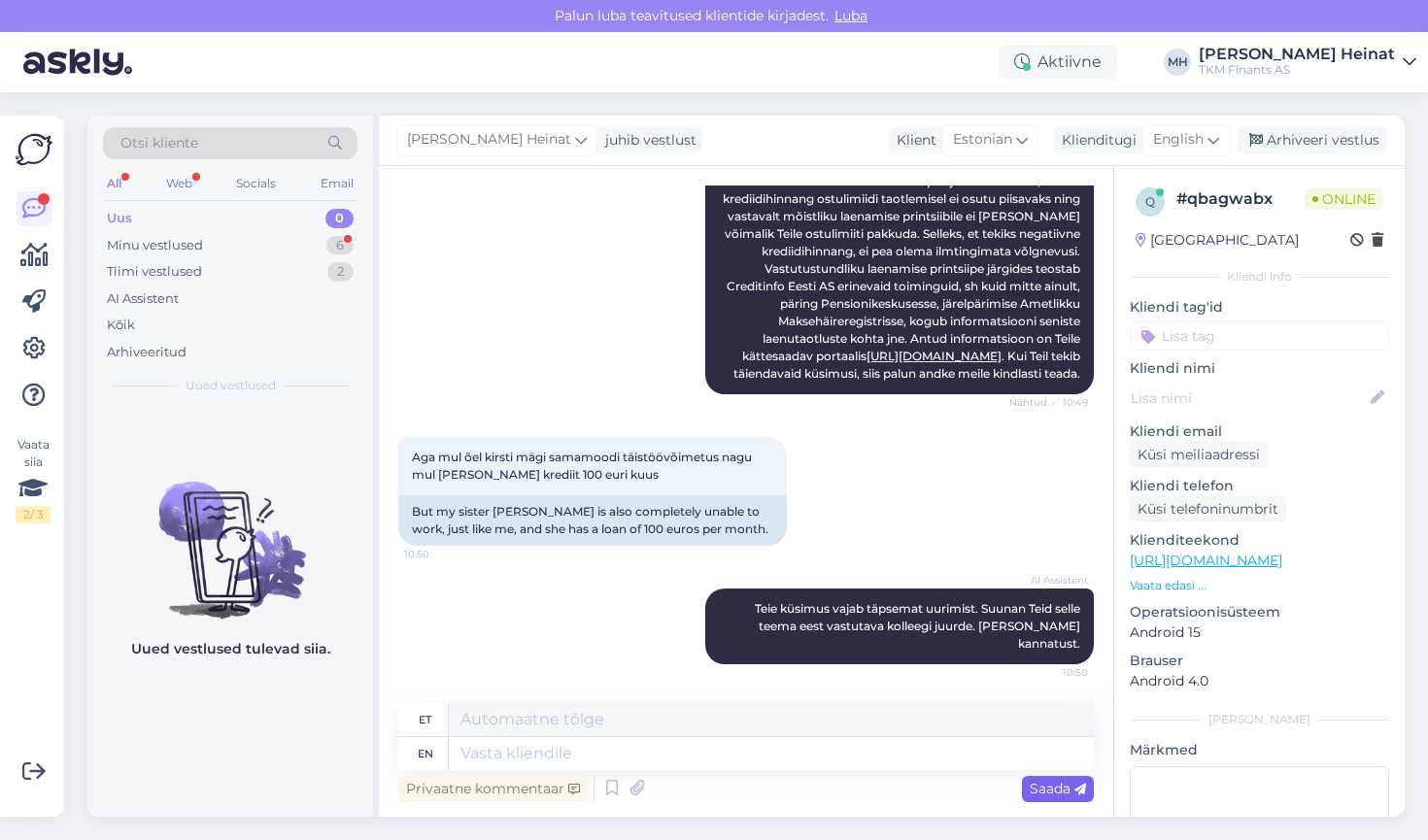 scroll, scrollTop: 516, scrollLeft: 0, axis: vertical 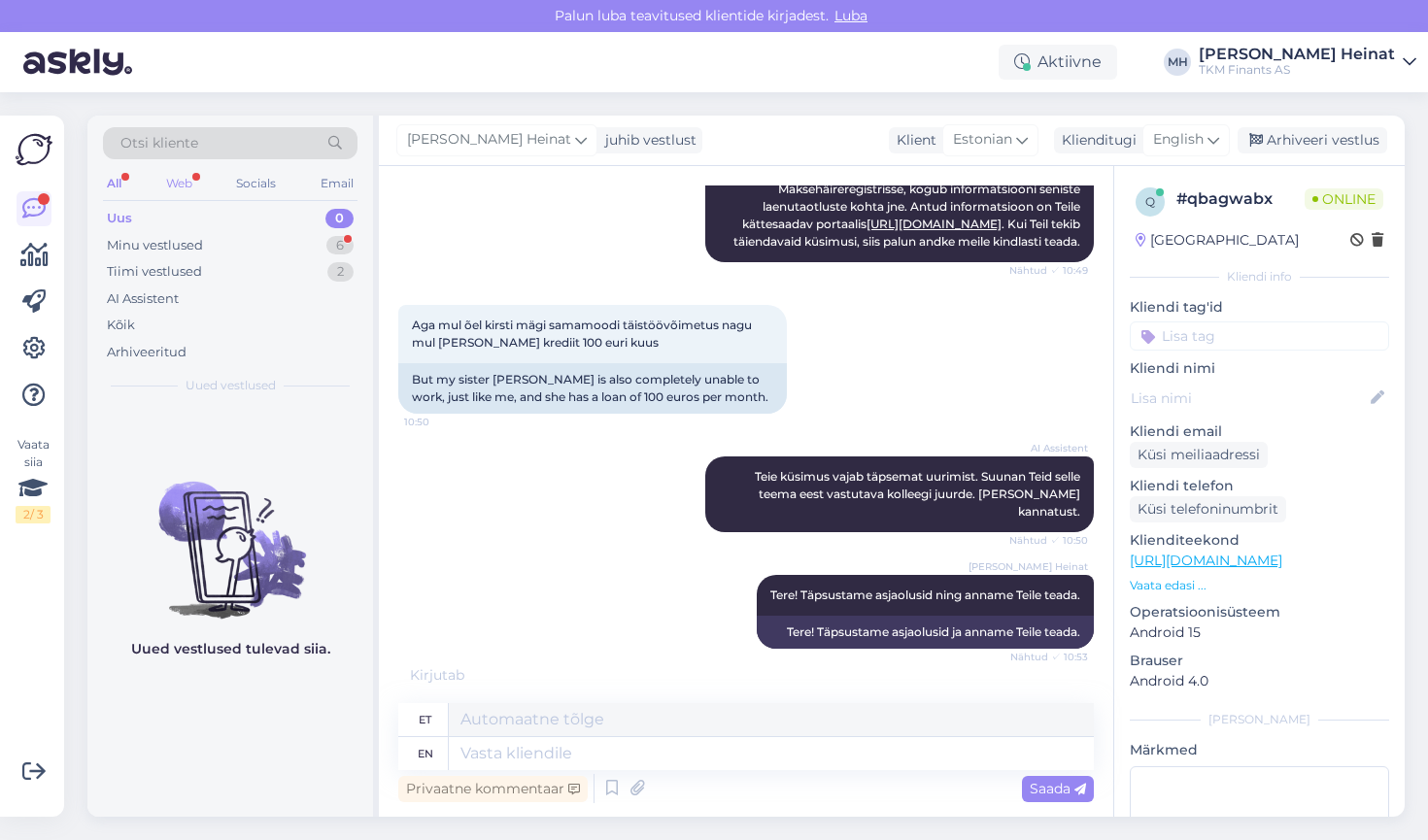 click on "Web" at bounding box center [179, 184] 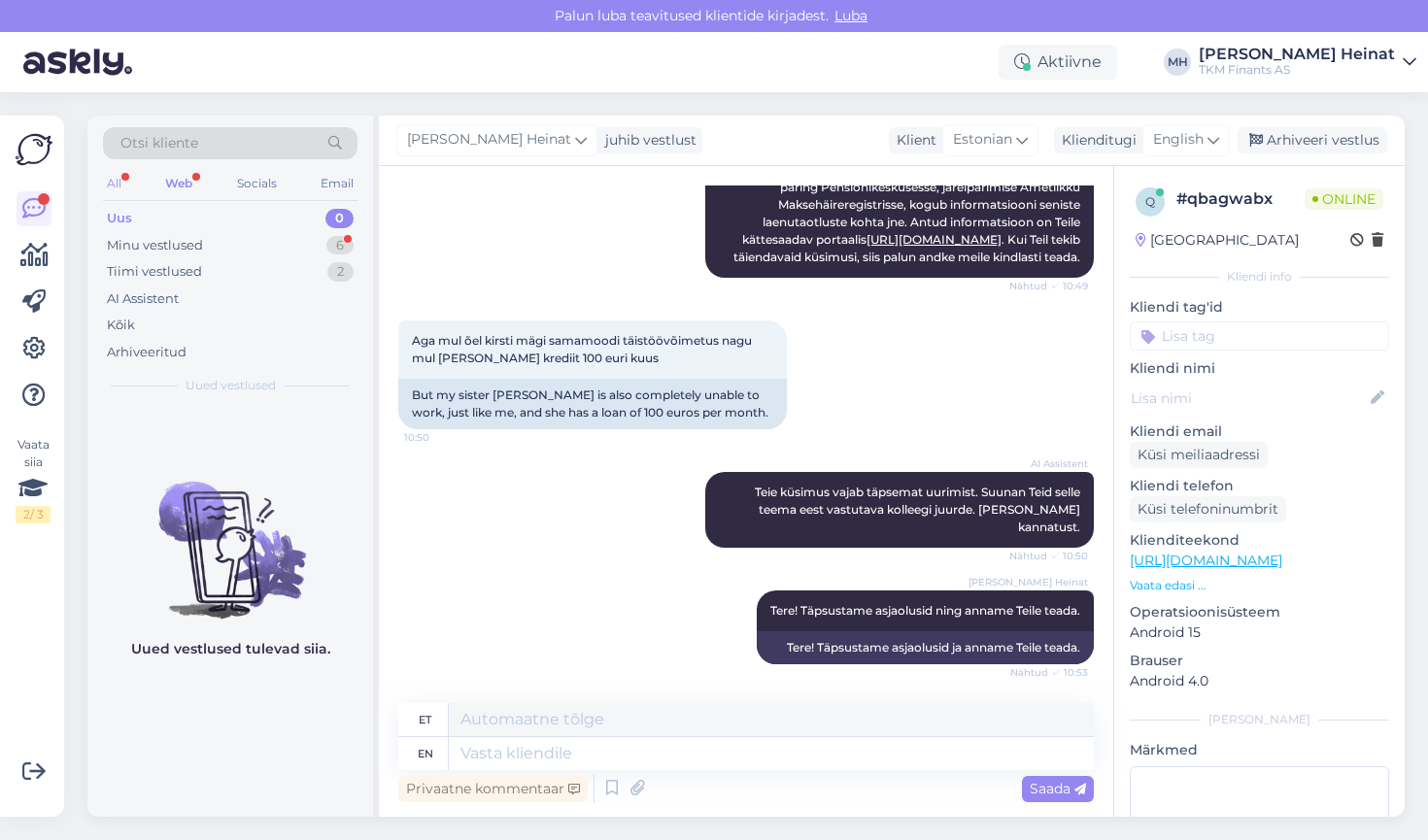 click on "All" at bounding box center (114, 184) 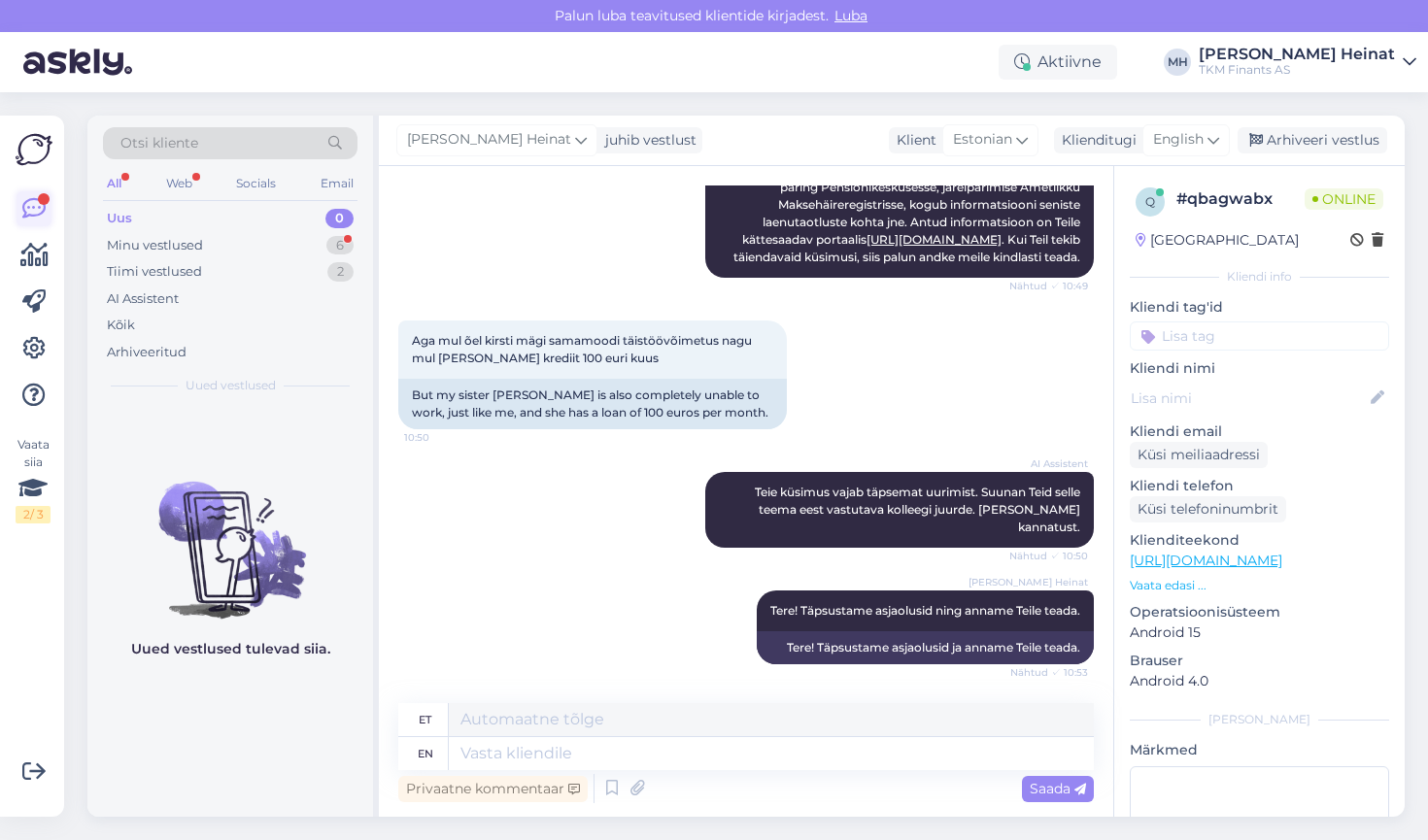 click at bounding box center [44, 199] 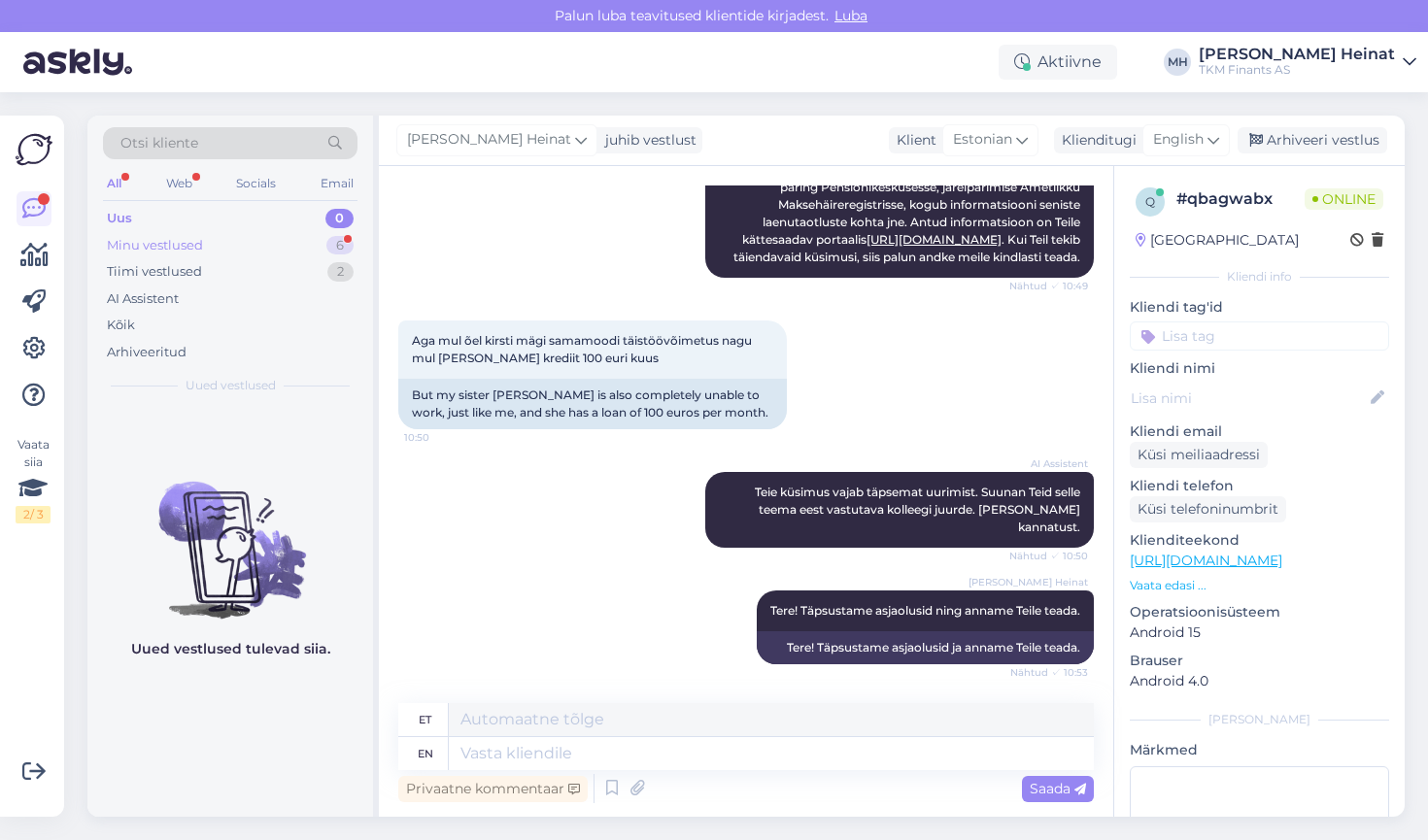 click on "Minu vestlused" at bounding box center [154, 246] 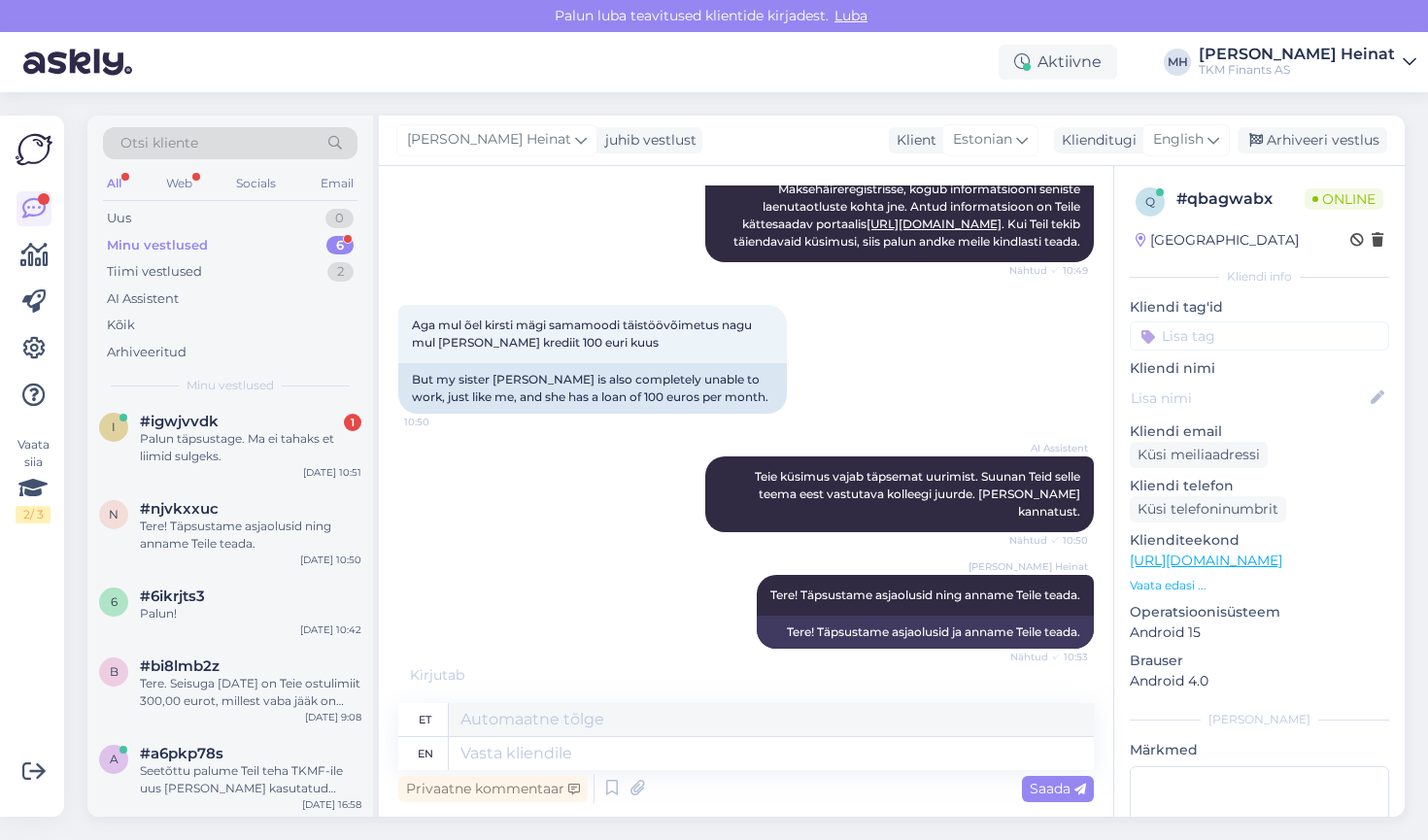 scroll, scrollTop: 77, scrollLeft: 0, axis: vertical 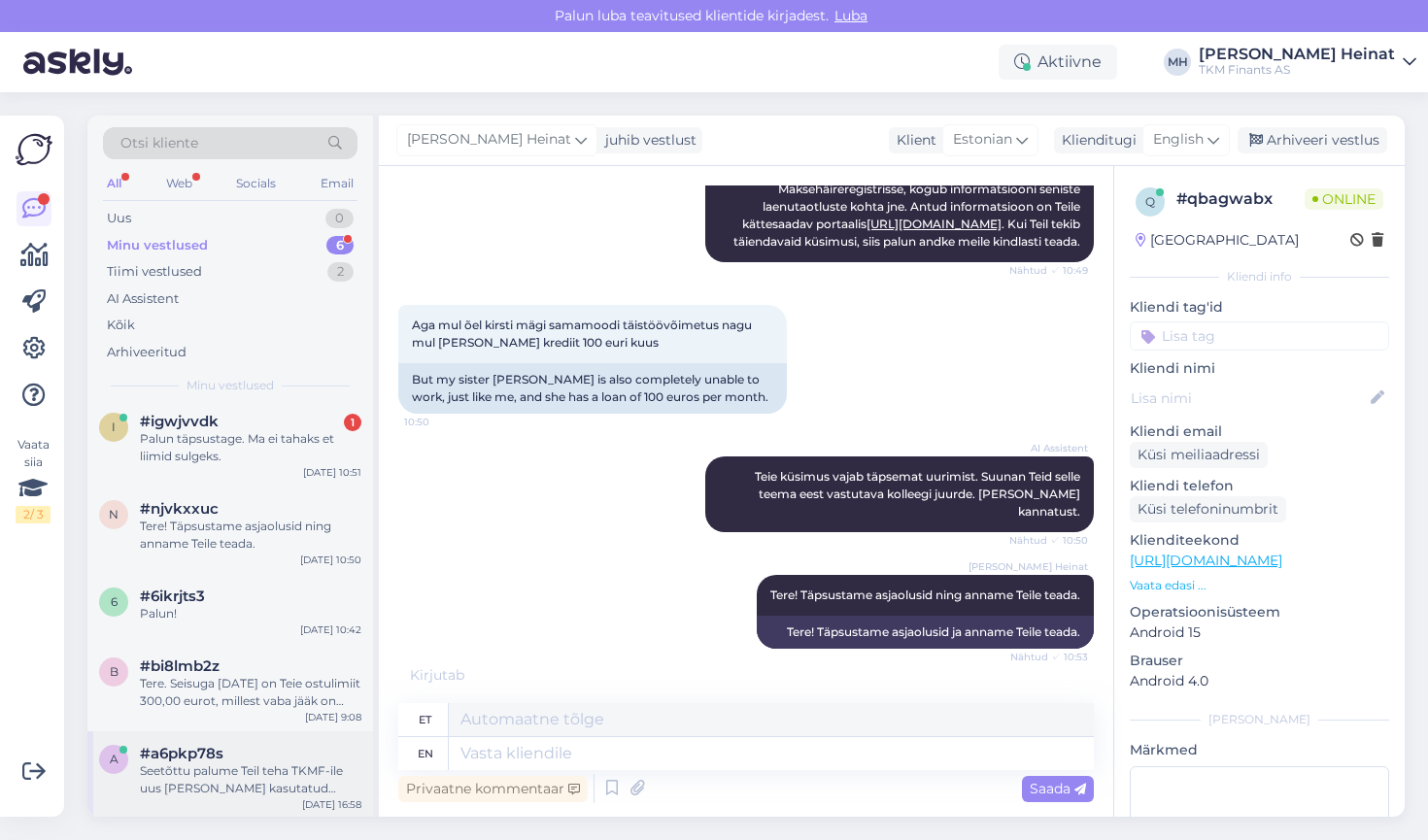 click on "Seetõttu palume Teil teha TKMF-ile uus [PERSON_NAME] kasutatud ostulimiidi eest summas 23,48 eurot." at bounding box center (251, 780) 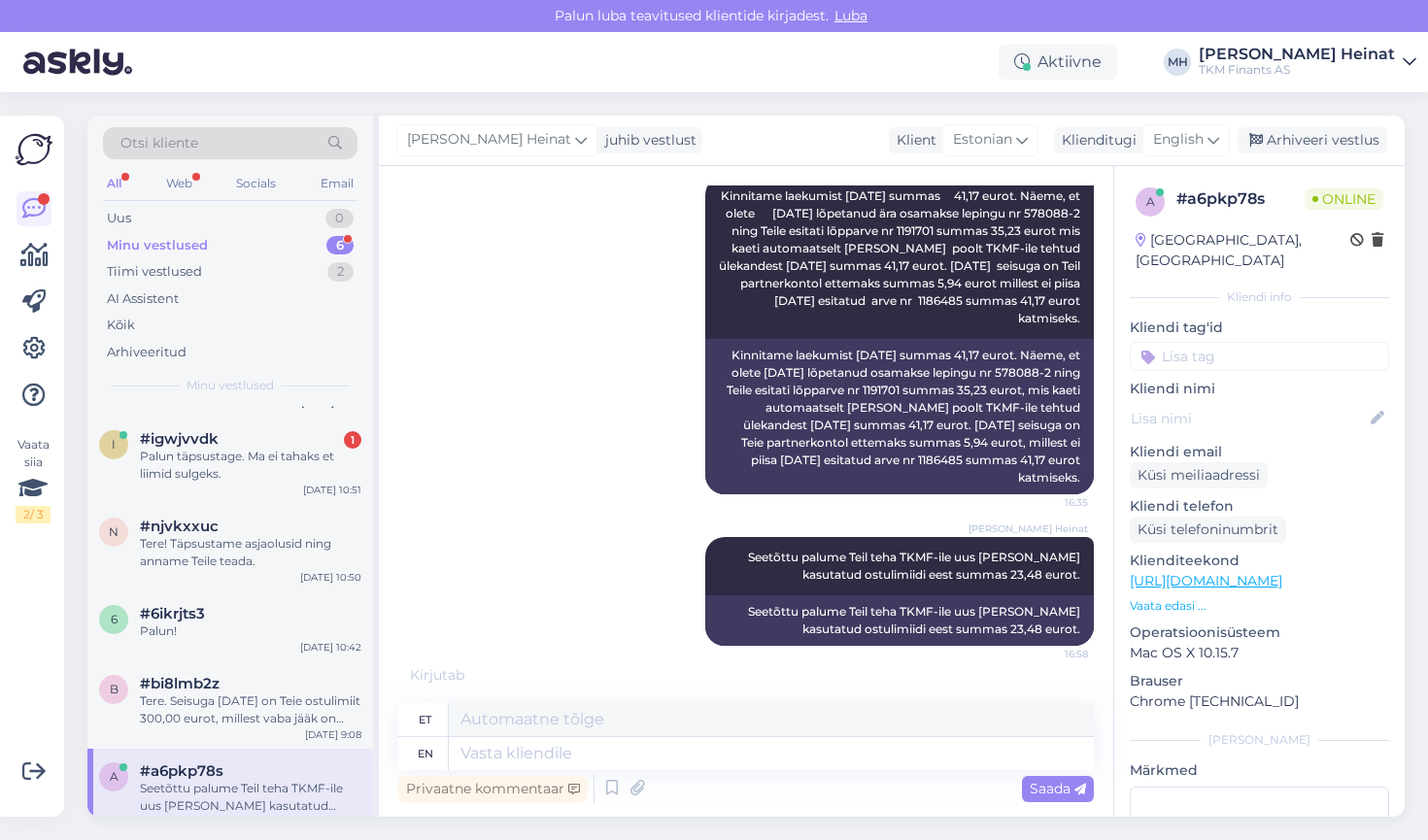 scroll, scrollTop: 93, scrollLeft: 0, axis: vertical 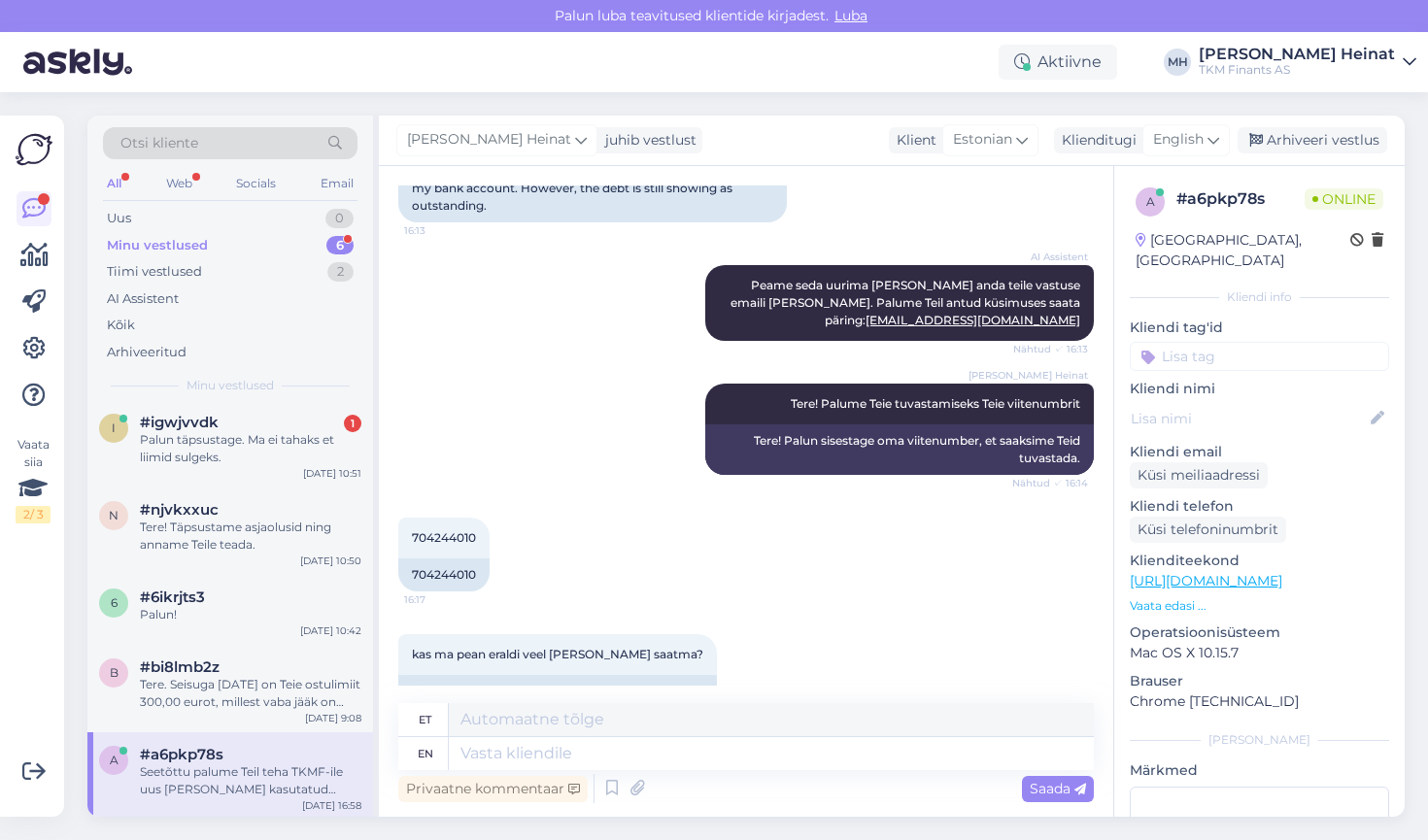drag, startPoint x: 478, startPoint y: 482, endPoint x: 404, endPoint y: 482, distance: 74 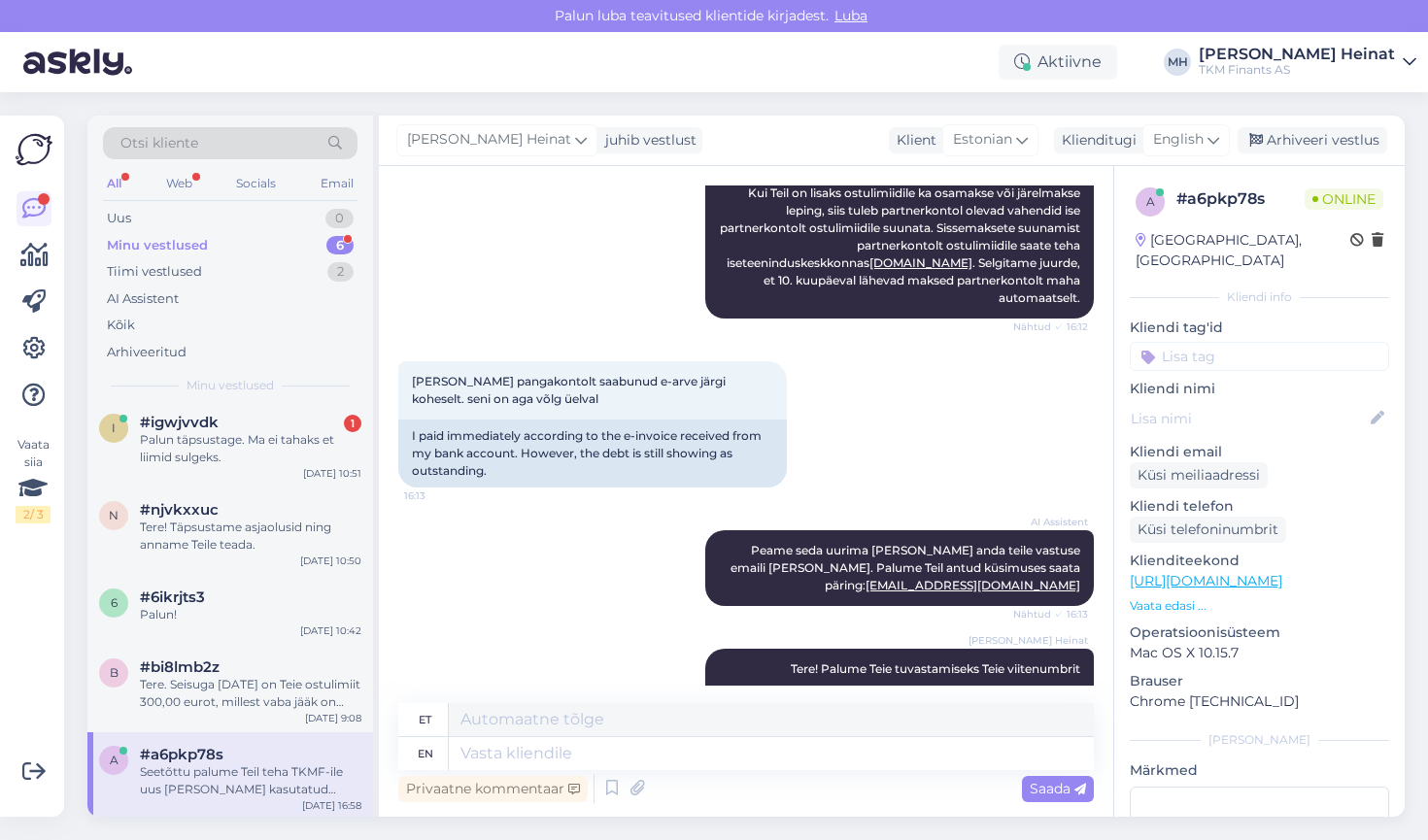 click on "AI Assistent [PERSON_NAME] seda uurima [PERSON_NAME] anda teile vastuse emaili [PERSON_NAME]. Palume Teil antud küsimuses saata päring:  [EMAIL_ADDRESS][DOMAIN_NAME] Nähtud ✓ 16:13" at bounding box center [746, 568] 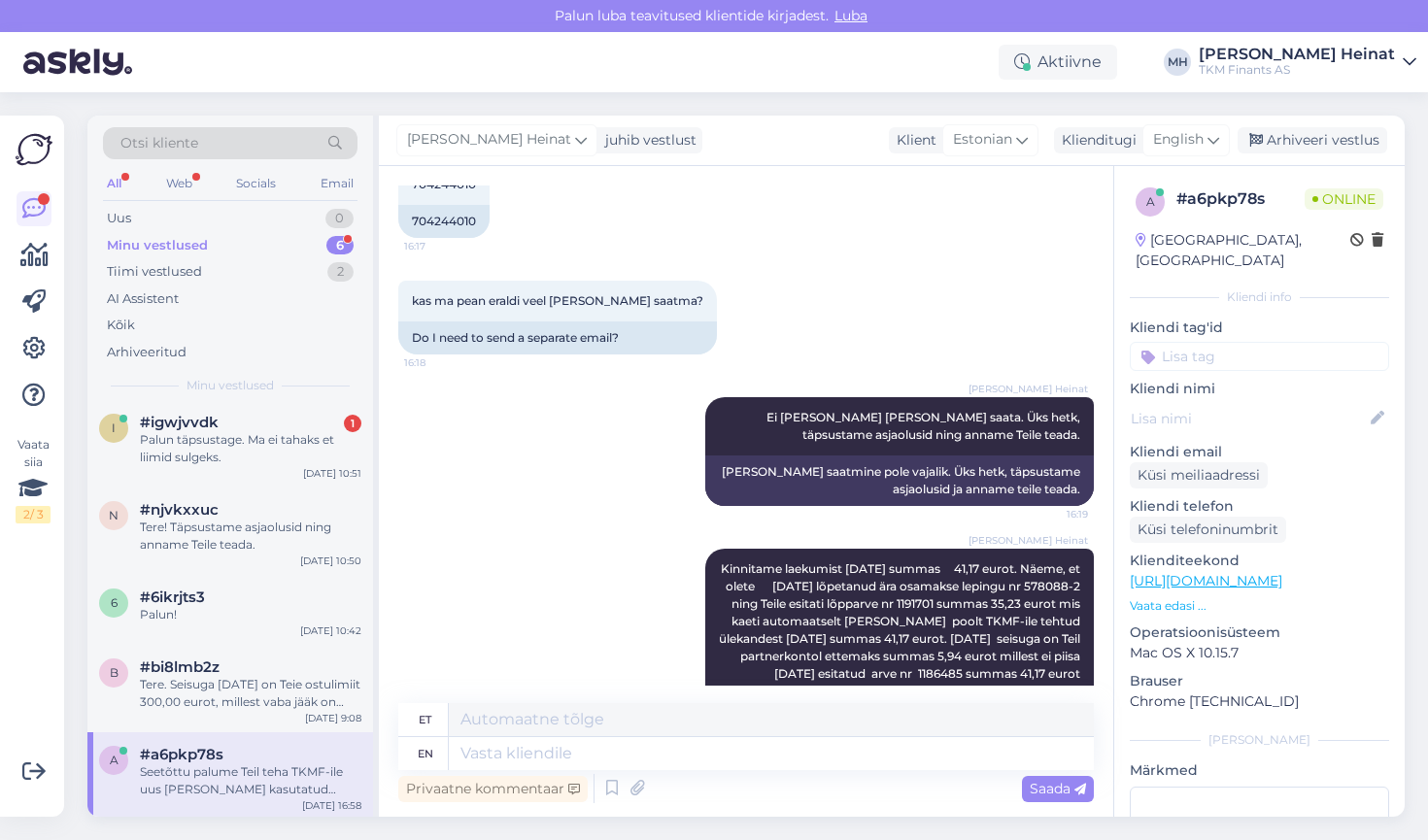 scroll, scrollTop: 744, scrollLeft: 0, axis: vertical 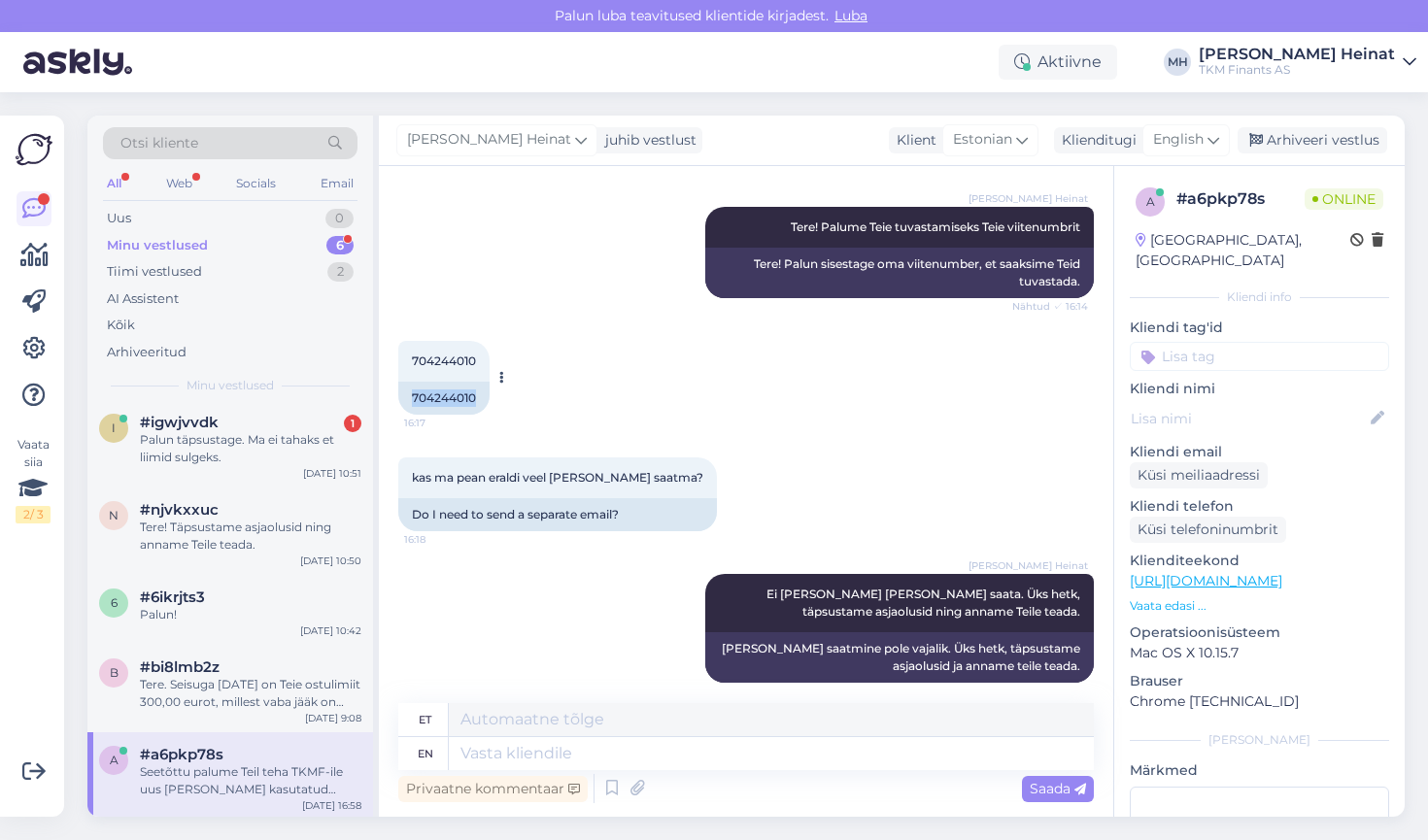 drag, startPoint x: 473, startPoint y: 399, endPoint x: 405, endPoint y: 398, distance: 68.00735 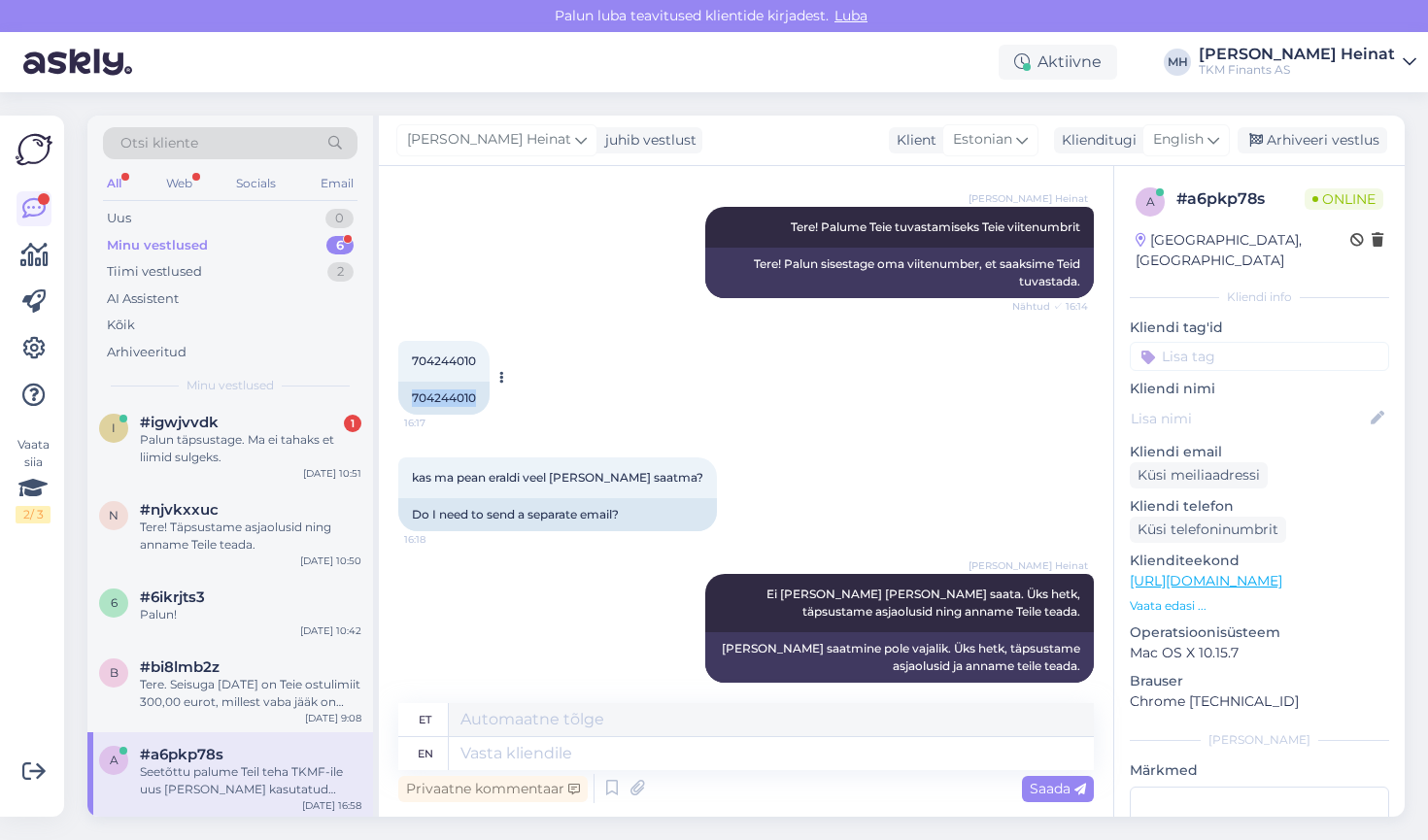 click on "704244010" at bounding box center (444, 398) 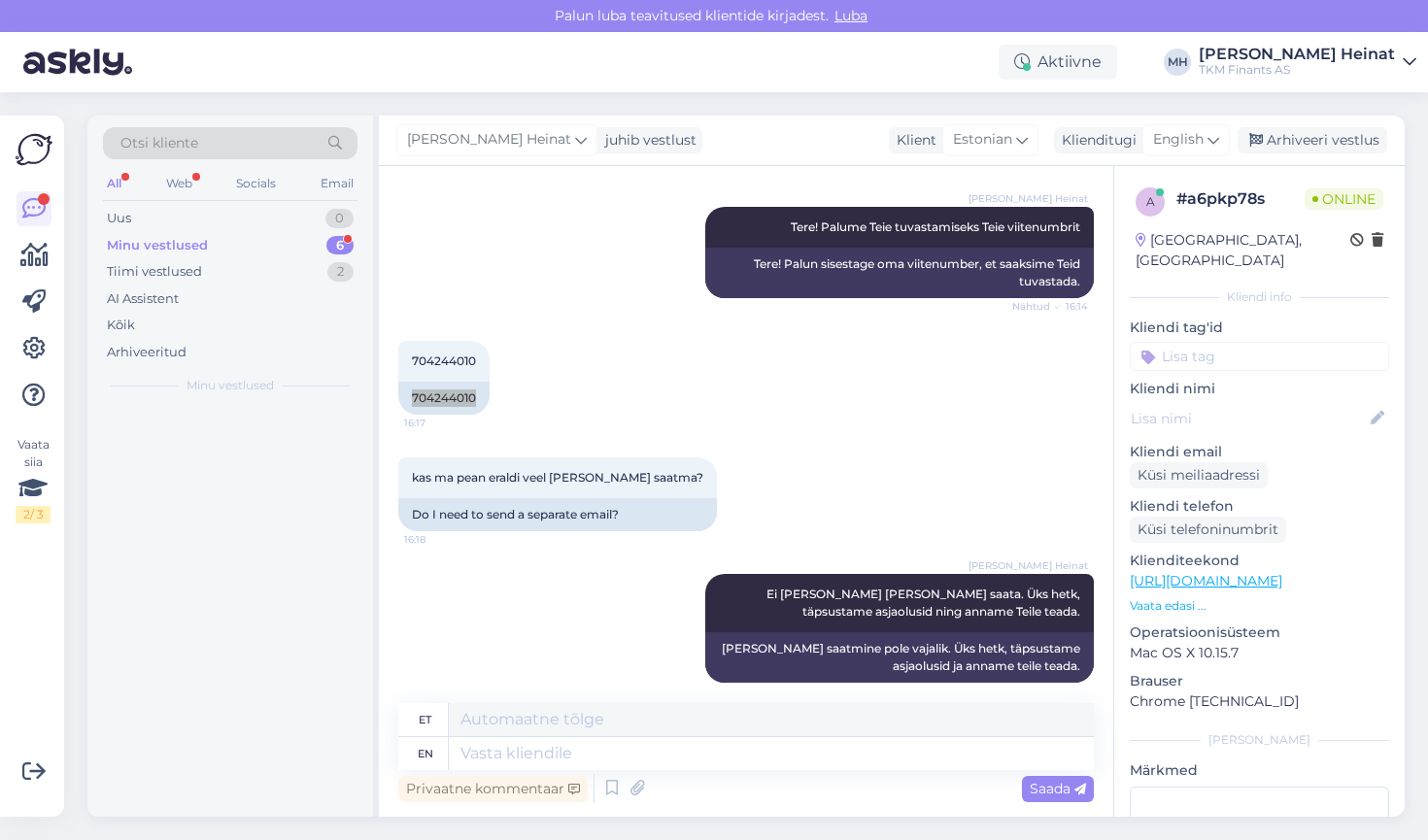 scroll, scrollTop: 0, scrollLeft: 0, axis: both 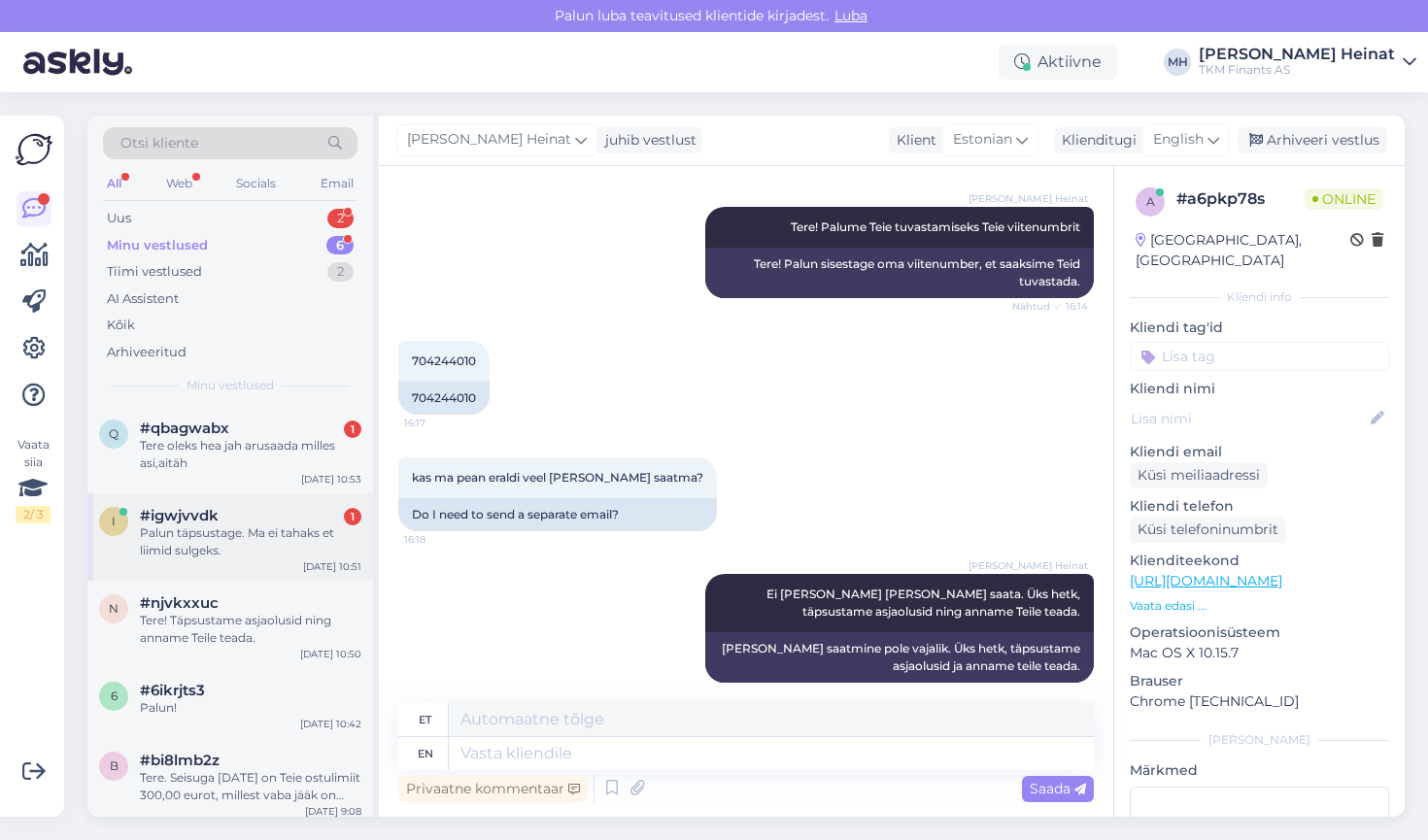 click on "Palun täpsustage. Ma ei tahaks et liimid sulgeks." at bounding box center [251, 542] 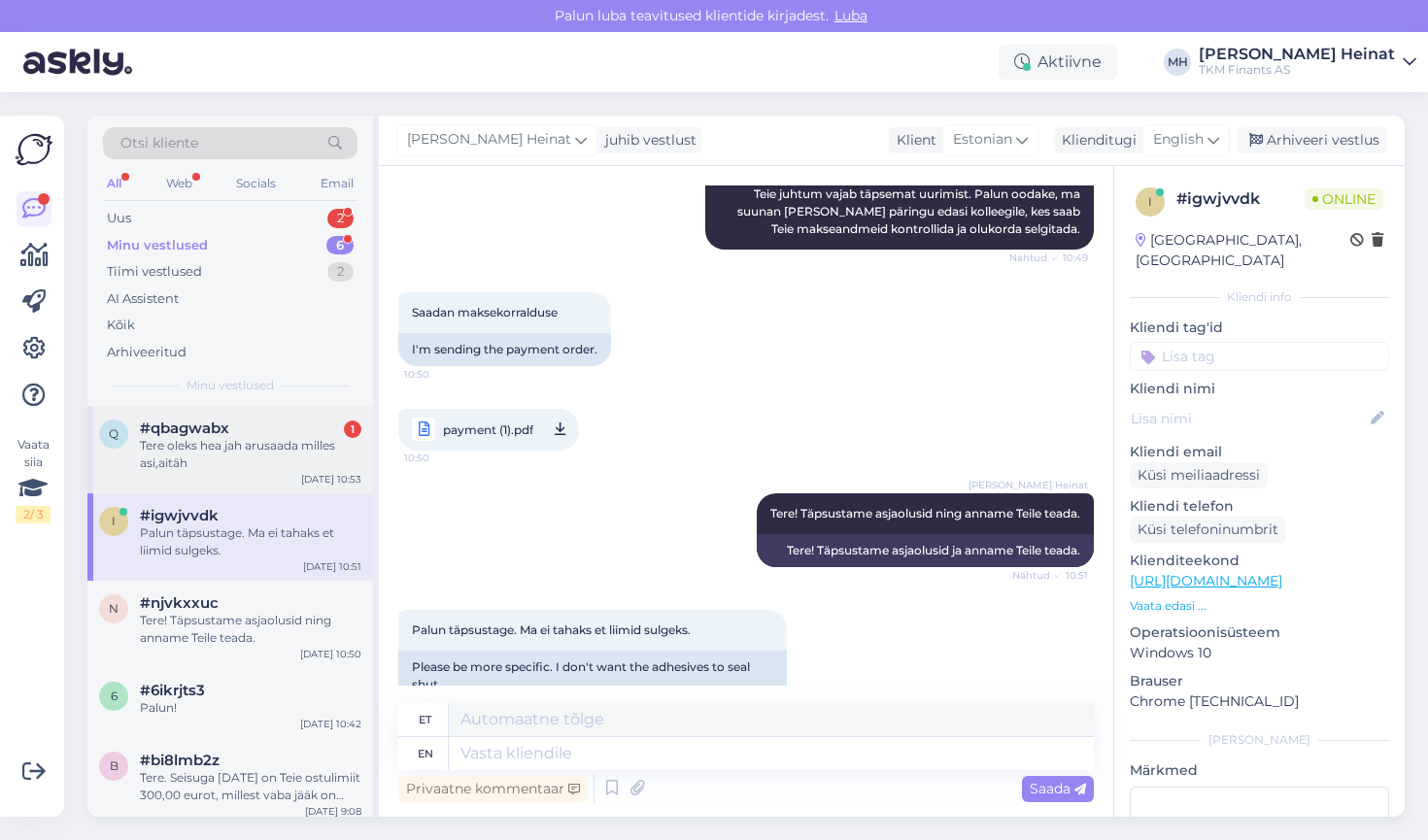 click on "Tere oleks hea jah arusaada milles asi,aitäh" at bounding box center (251, 454) 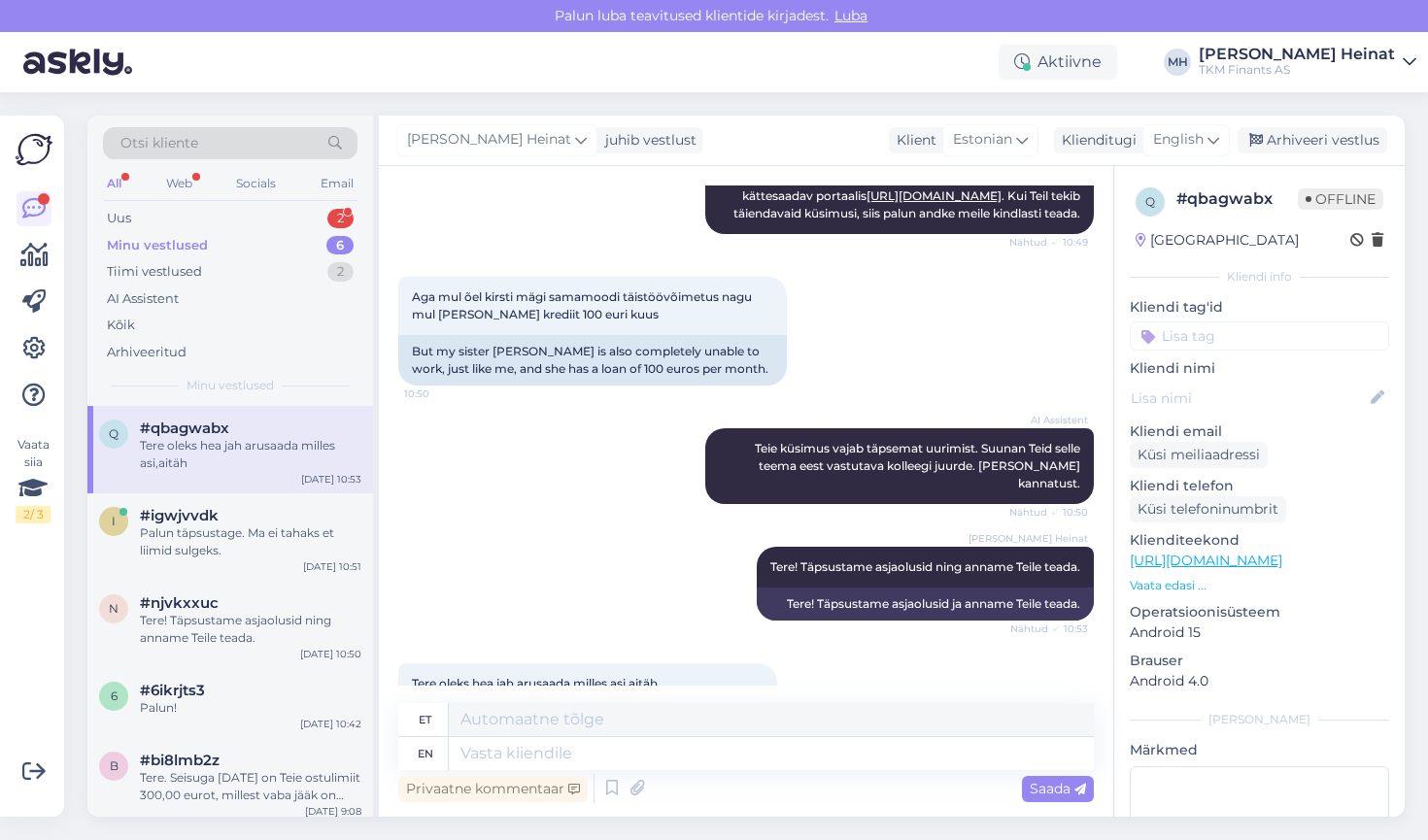 scroll, scrollTop: 632, scrollLeft: 0, axis: vertical 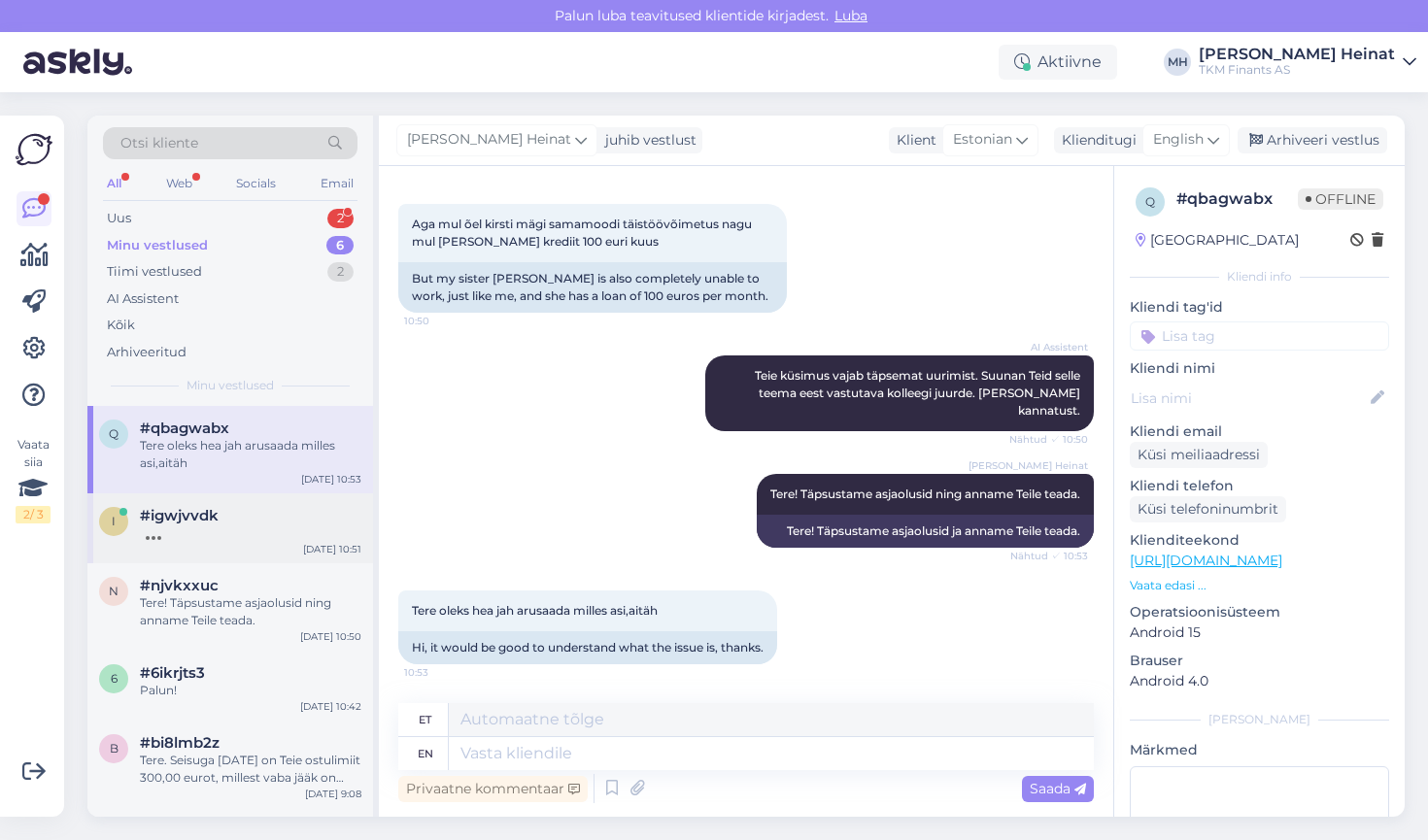 click at bounding box center (251, 533) 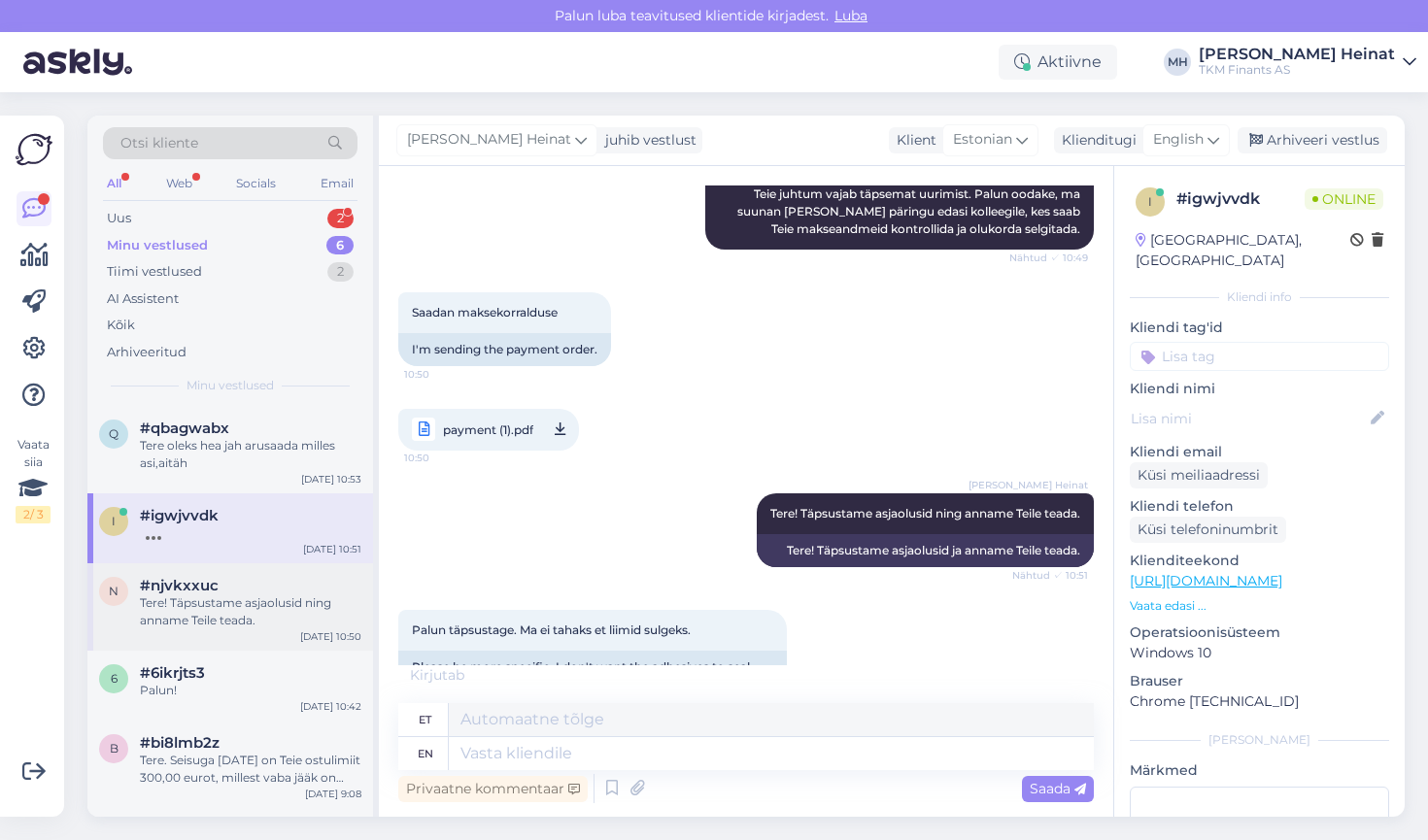 click on "Tere! Täpsustame asjaolusid ning anname Teile teada." at bounding box center (251, 612) 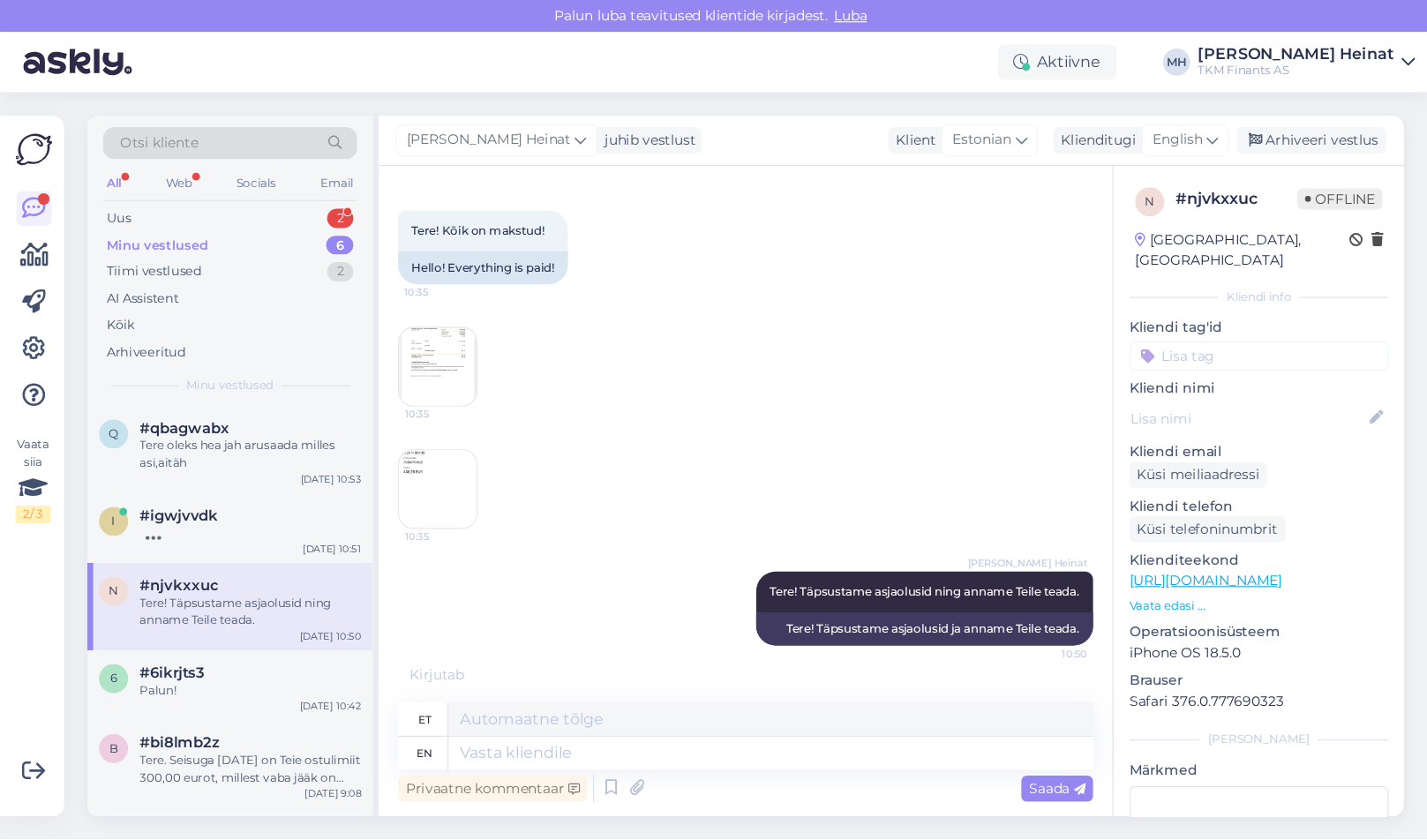 scroll, scrollTop: 0, scrollLeft: 0, axis: both 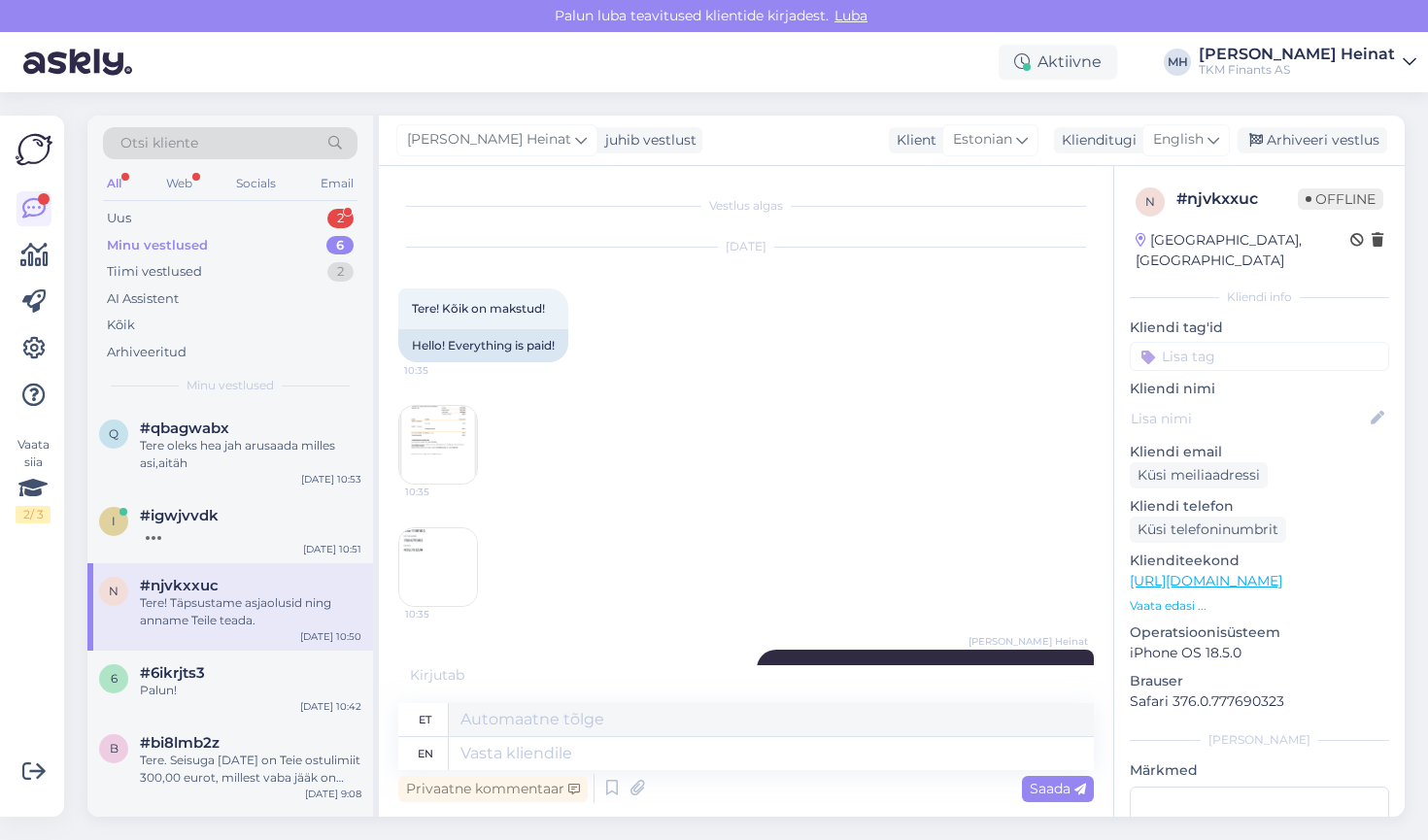 click at bounding box center [438, 445] 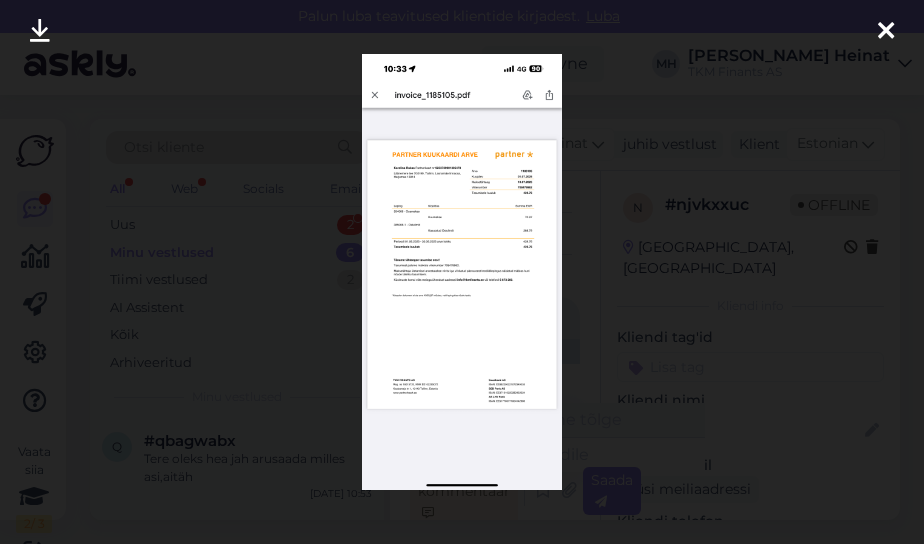 click at bounding box center [462, 271] 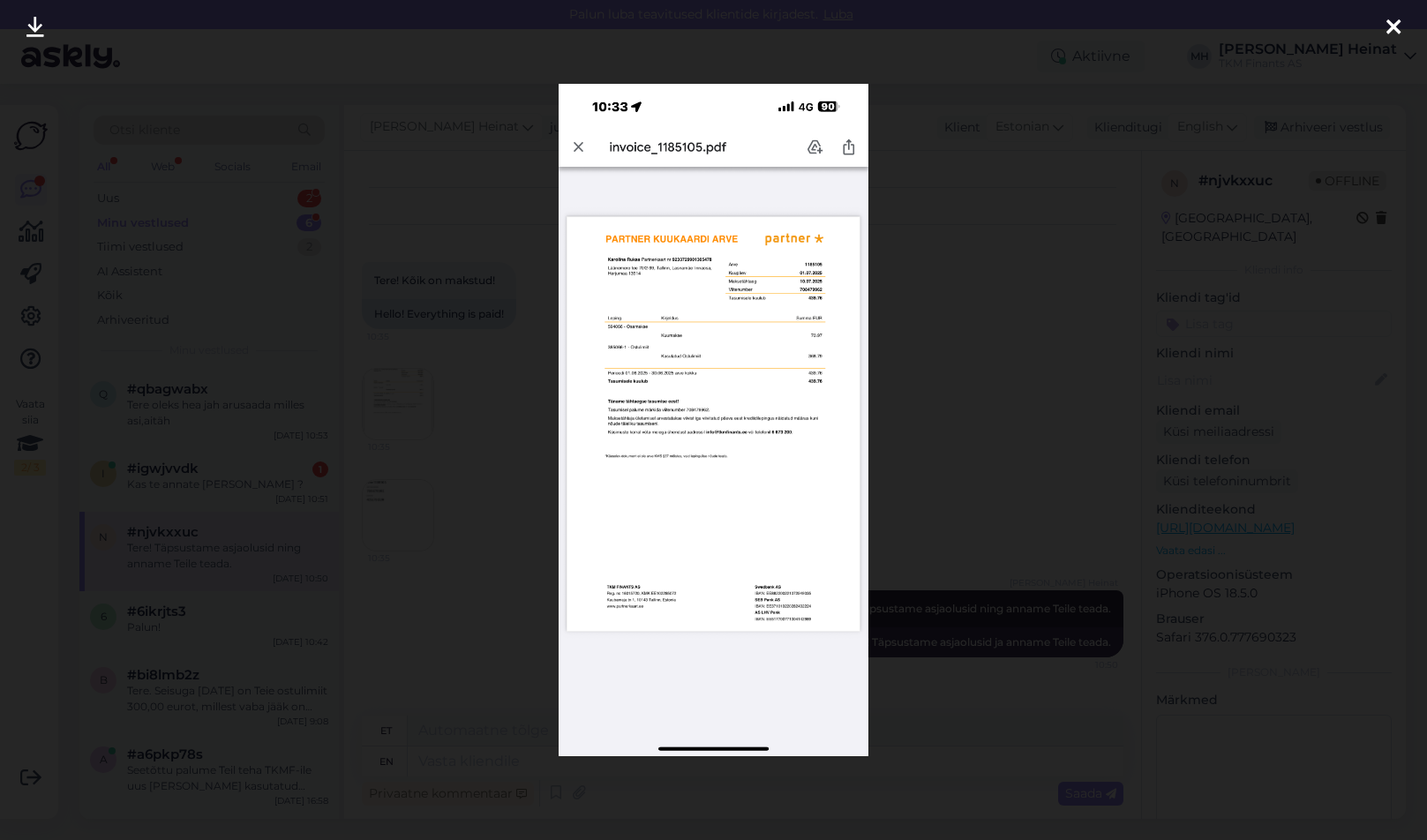 click at bounding box center [35, 28] 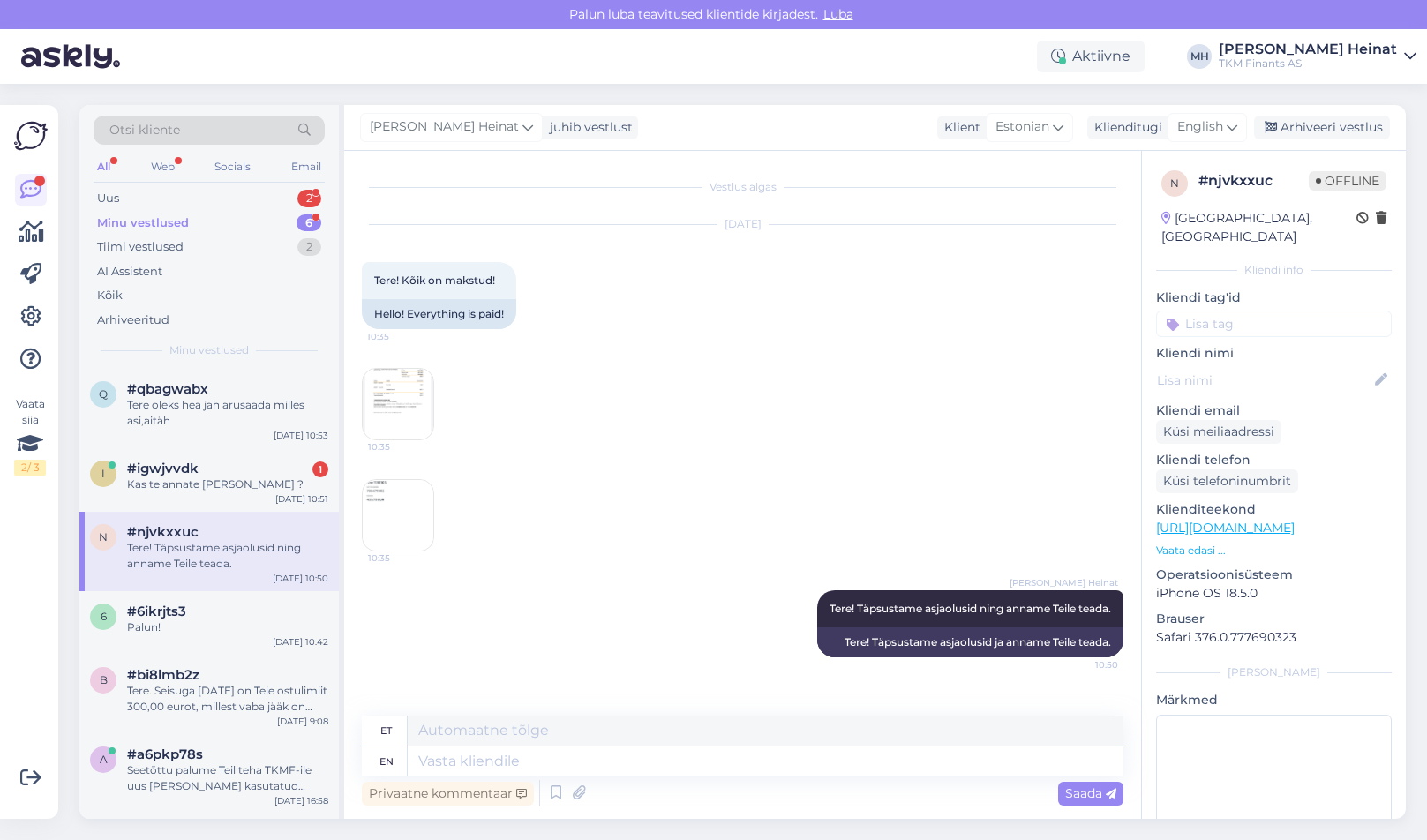 click at bounding box center (398, 515) 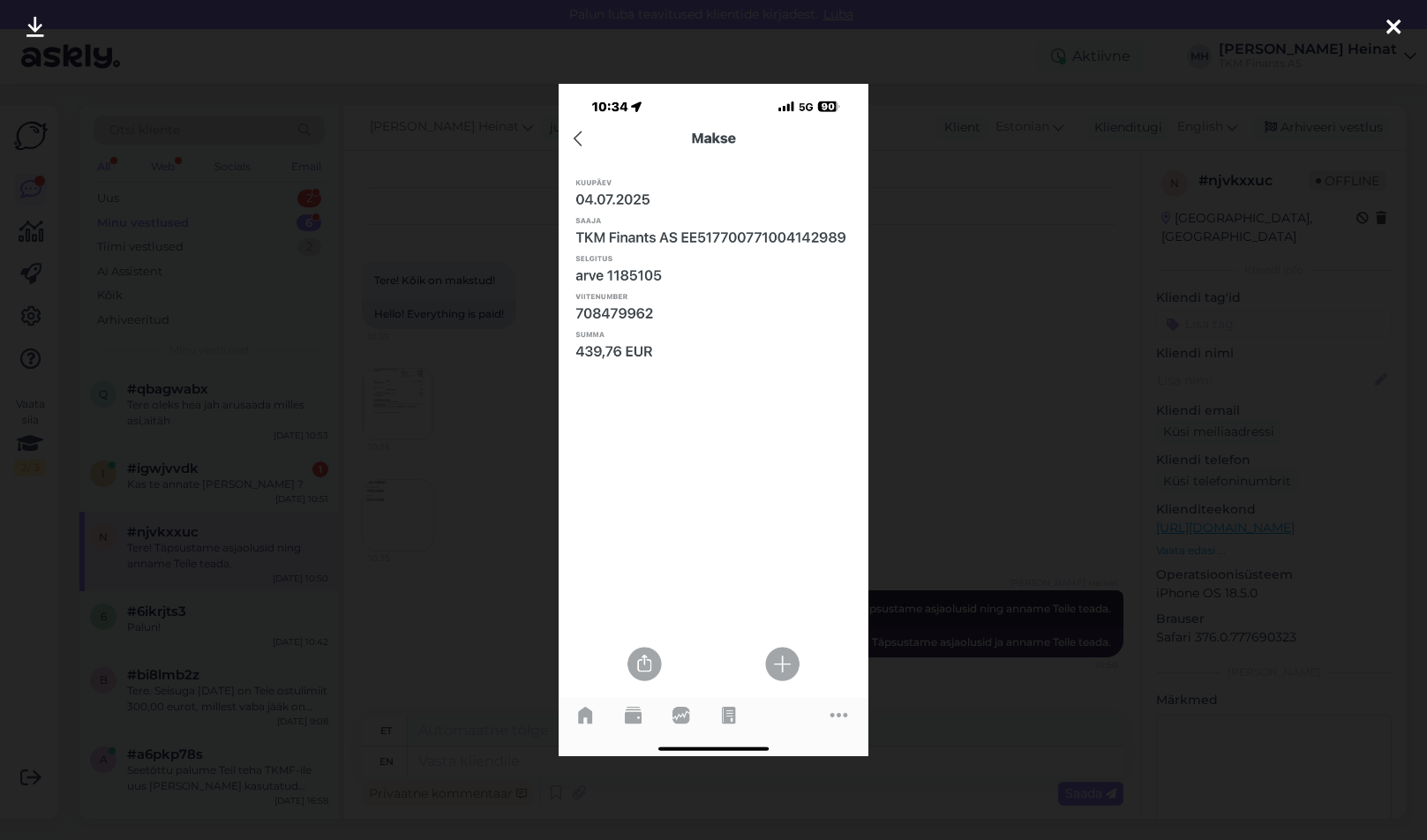 click at bounding box center (35, 28) 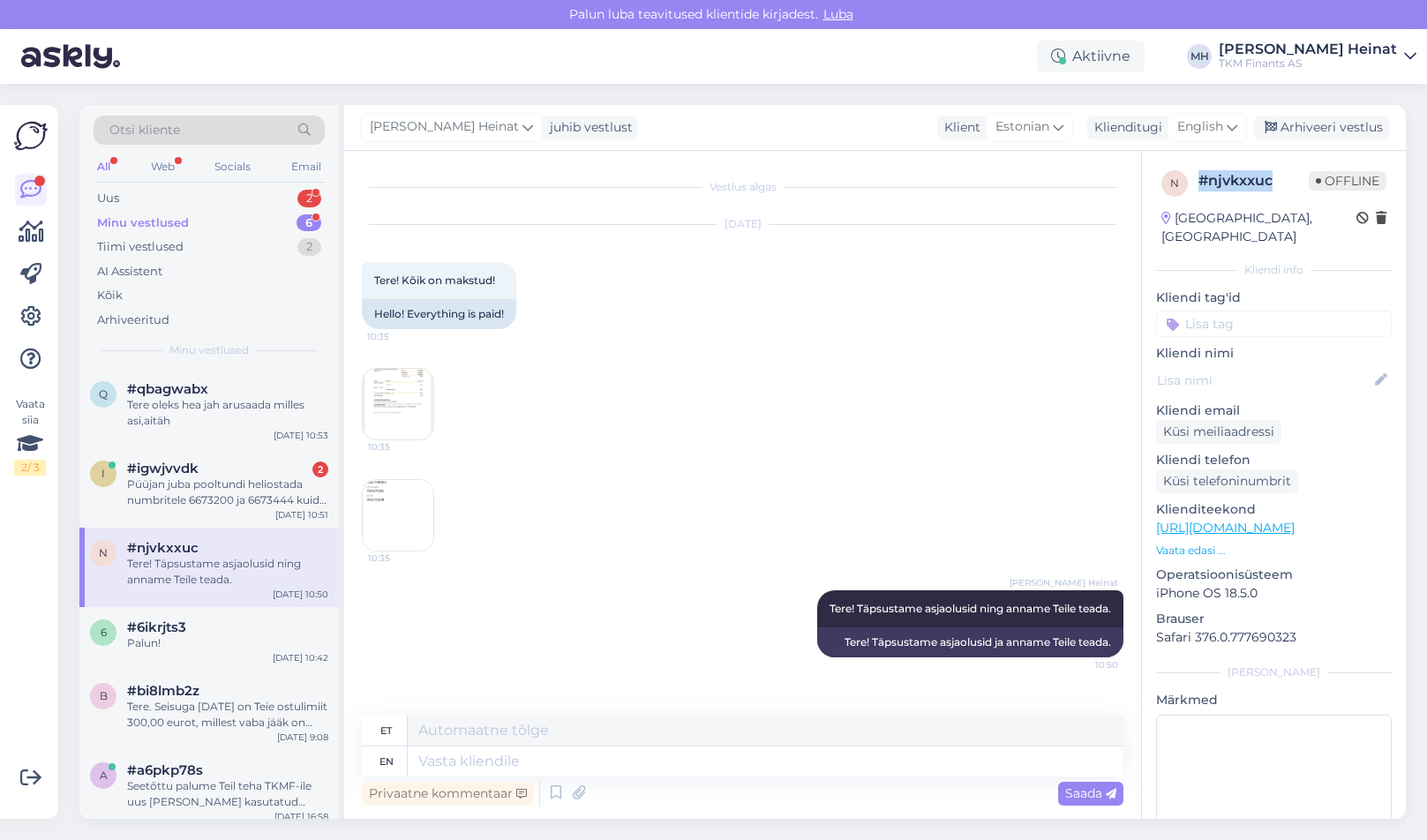 drag, startPoint x: 1278, startPoint y: 183, endPoint x: 1198, endPoint y: 184, distance: 80.00625 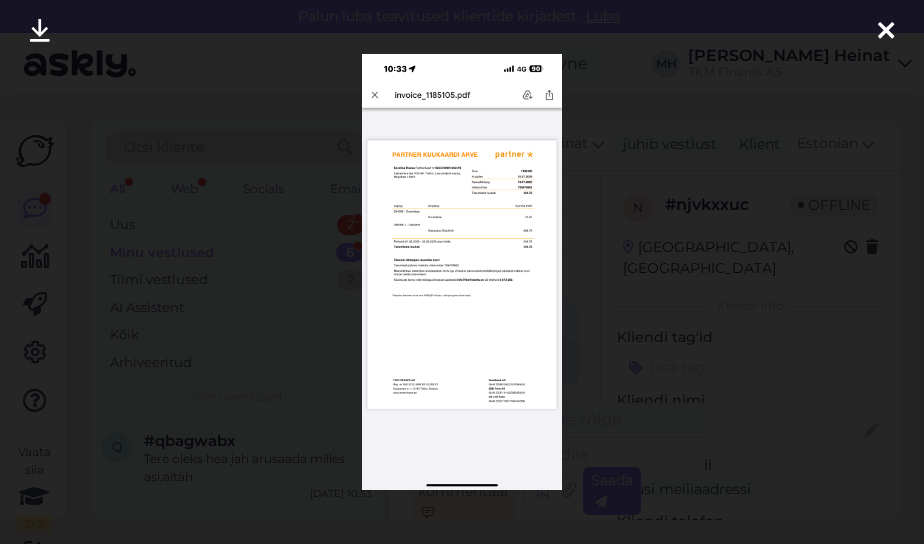 click at bounding box center [886, 32] 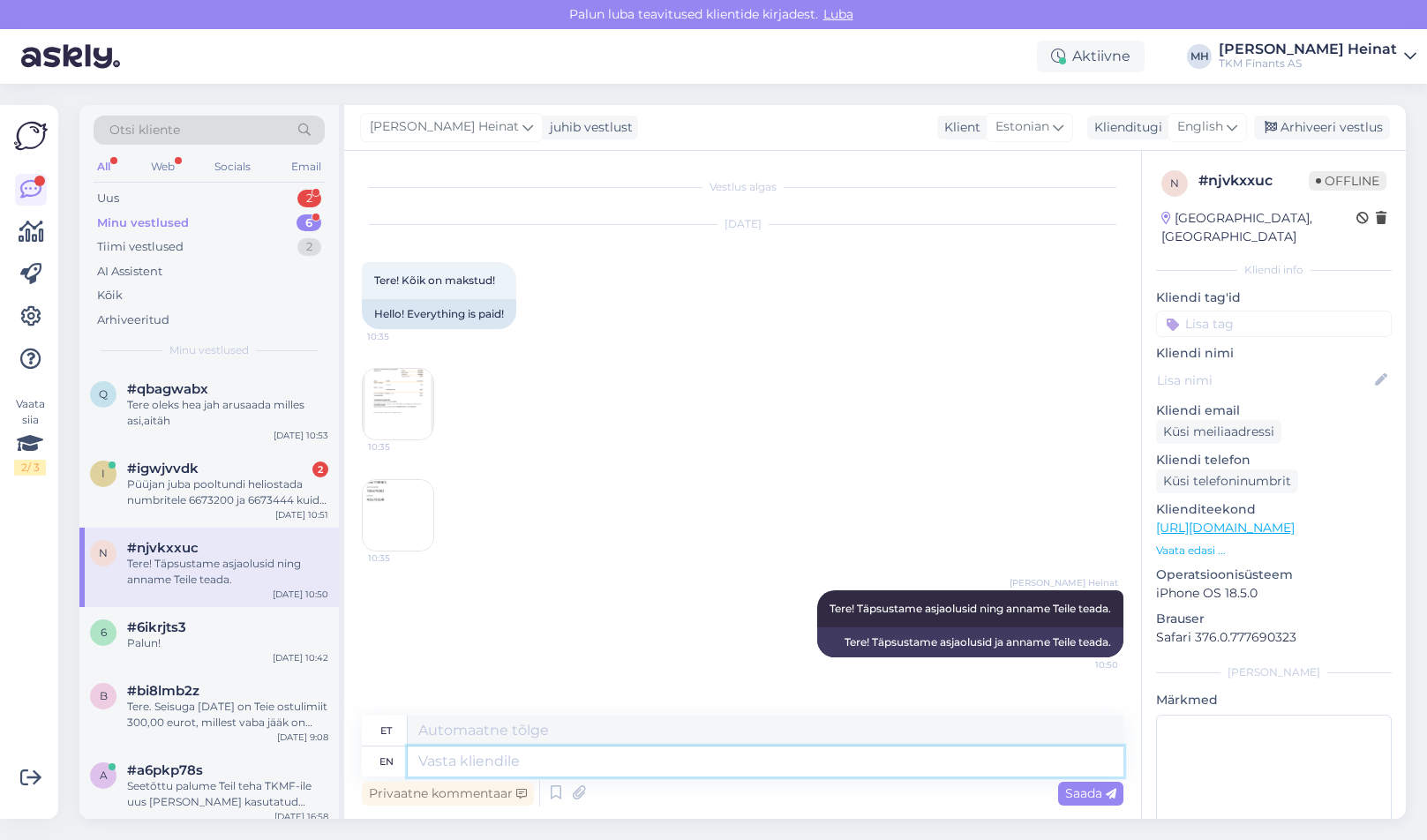click at bounding box center [765, 761] 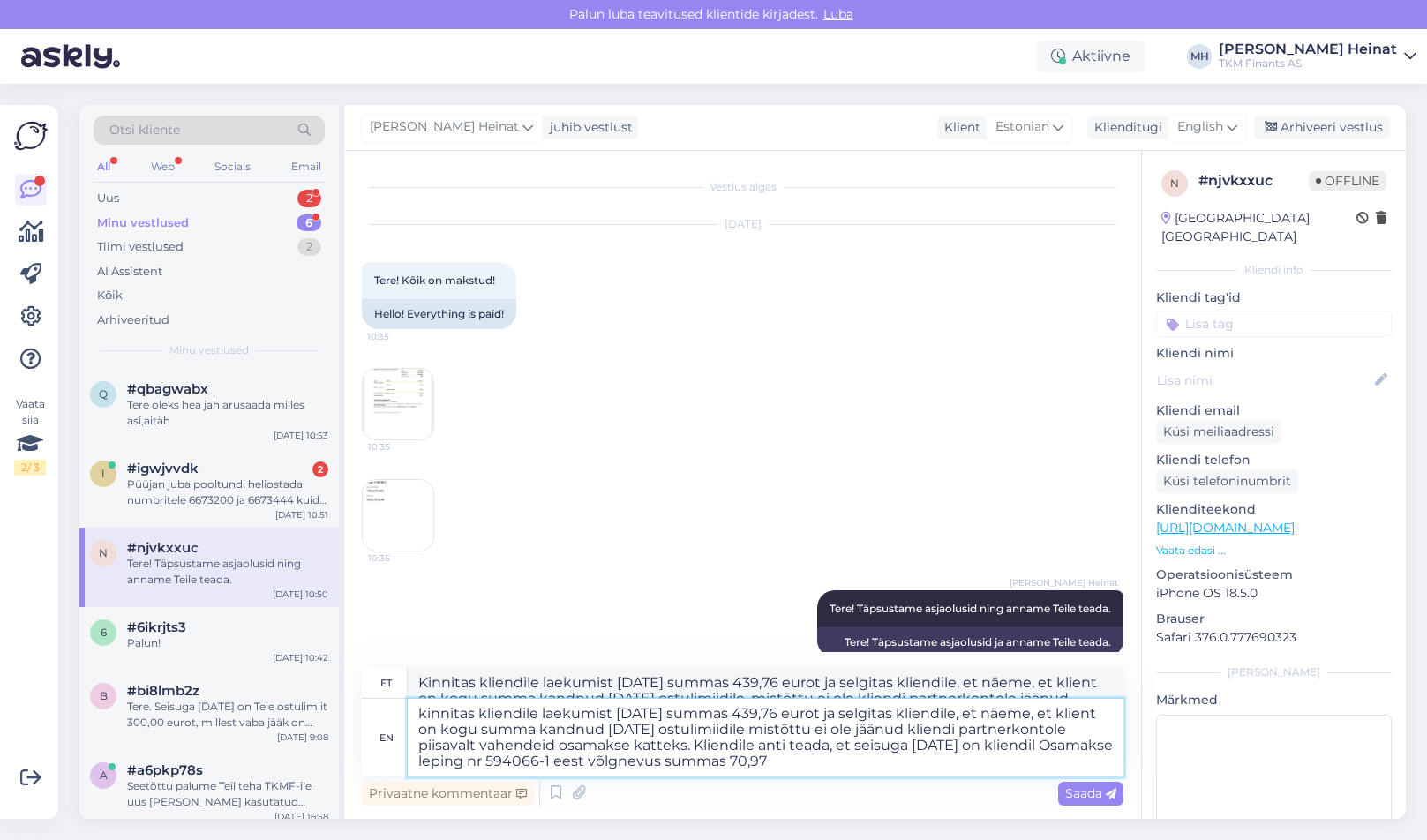 click on "kinnitas kliendile laekumist [DATE] summas 439,76 eurot ja selgitas kliendile, et näeme, et klient on kogu summa kandnud [DATE] ostulimiidile mistõttu ei ole jäänud kliendi partnerkontole piisavalt vahendeid osamakse katteks. Kliendile anti teada, et seisuga [DATE] on kliendil Osamakse leping nr 594066-1 eest võlgnevus summas 70,97" at bounding box center (765, 738) 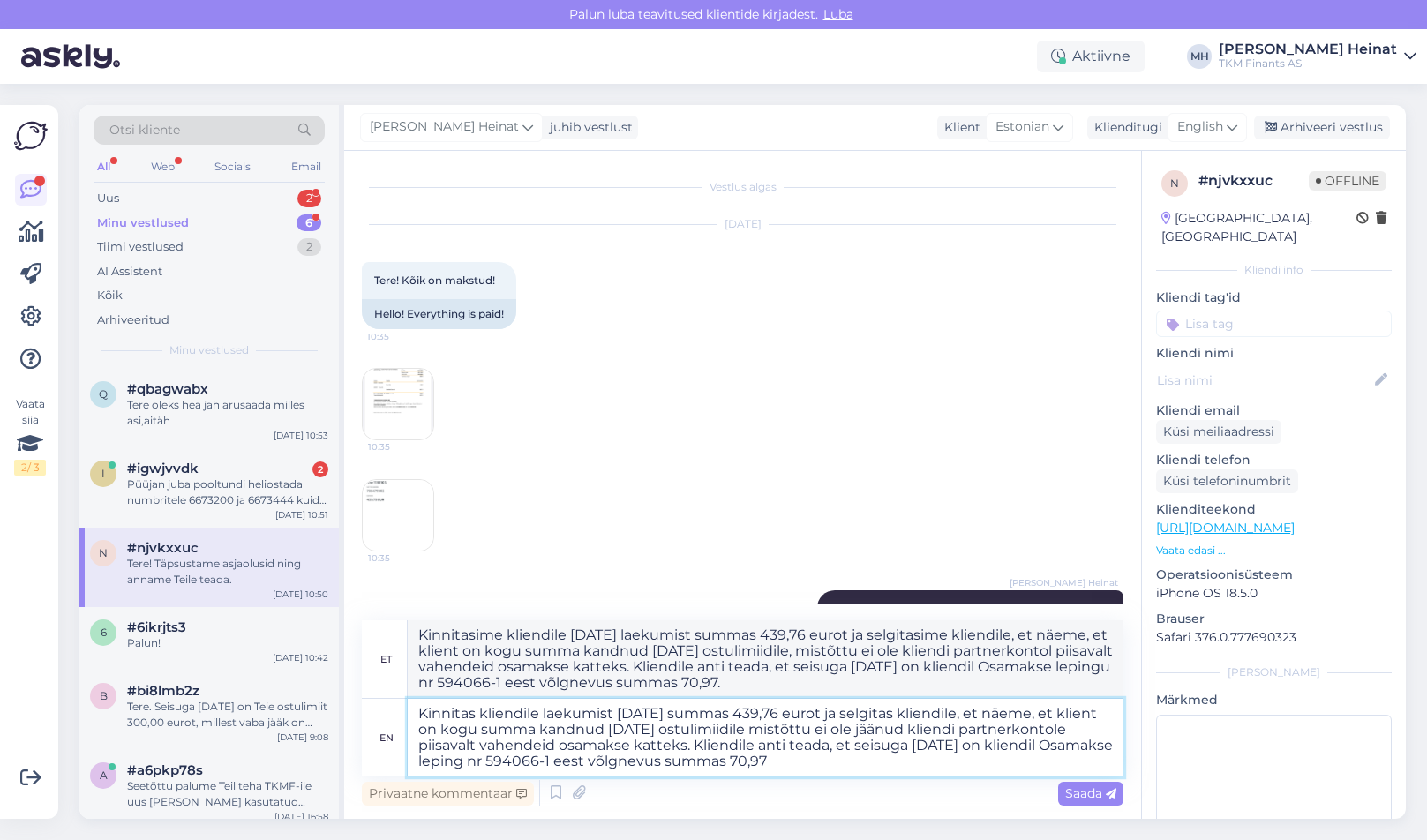 click on "Kinnitas kliendile laekumist [DATE] summas 439,76 eurot ja selgitas kliendile, et näeme, et klient on kogu summa kandnud [DATE] ostulimiidile mistõttu ei ole jäänud kliendi partnerkontole piisavalt vahendeid osamakse katteks. Kliendile anti teada, et seisuga [DATE] on kliendil Osamakse leping nr 594066-1 eest võlgnevus summas 70,97" at bounding box center [765, 738] 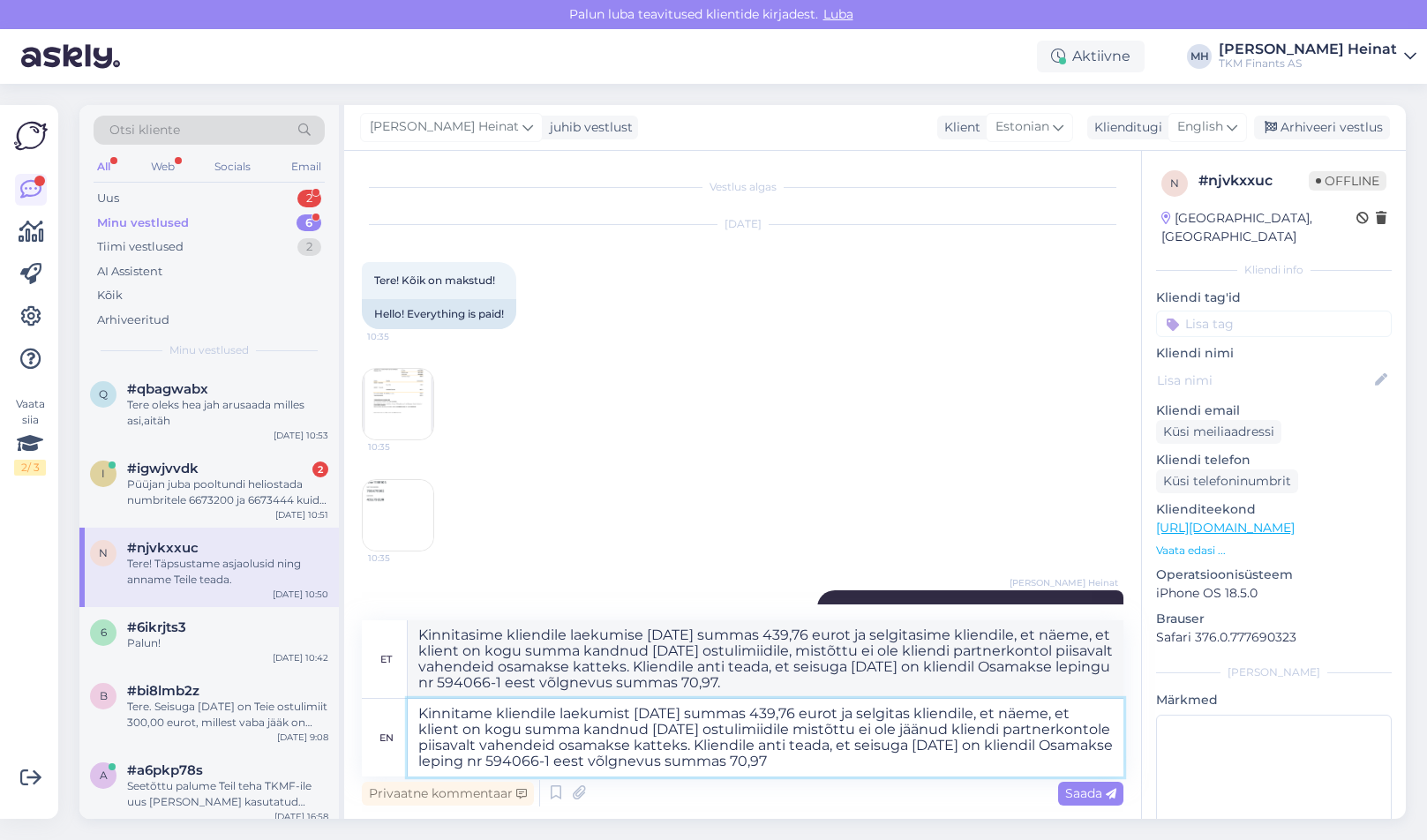 drag, startPoint x: 554, startPoint y: 716, endPoint x: 498, endPoint y: 716, distance: 56 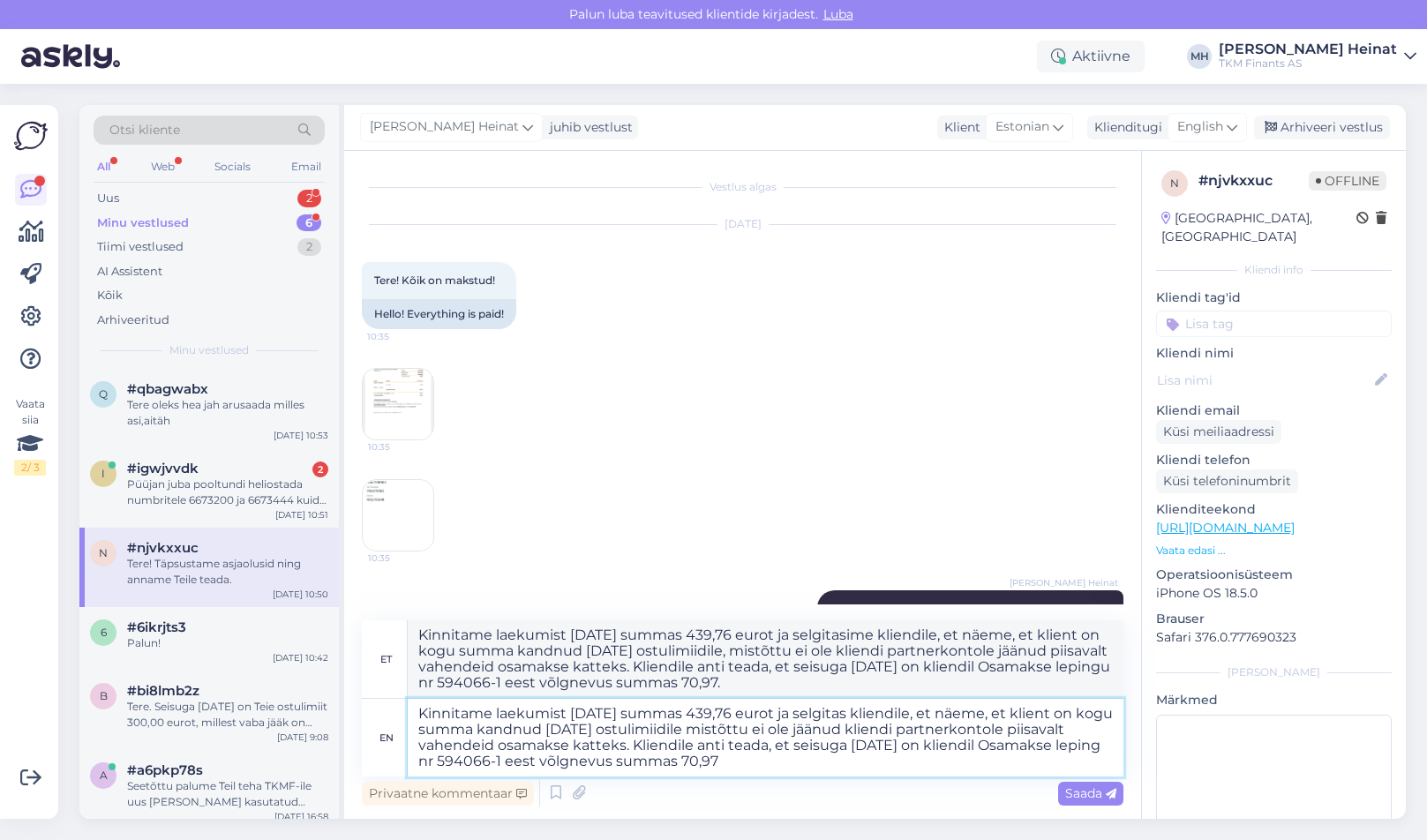 click on "Kinnitame laekumist [DATE] summas 439,76 eurot ja selgitas kliendile, et näeme, et klient on kogu summa kandnud [DATE] ostulimiidile mistõttu ei ole jäänud kliendi partnerkontole piisavalt vahendeid osamakse katteks. Kliendile anti teada, et seisuga [DATE] on kliendil Osamakse leping nr 594066-1 eest võlgnevus summas 70,97" at bounding box center (765, 738) 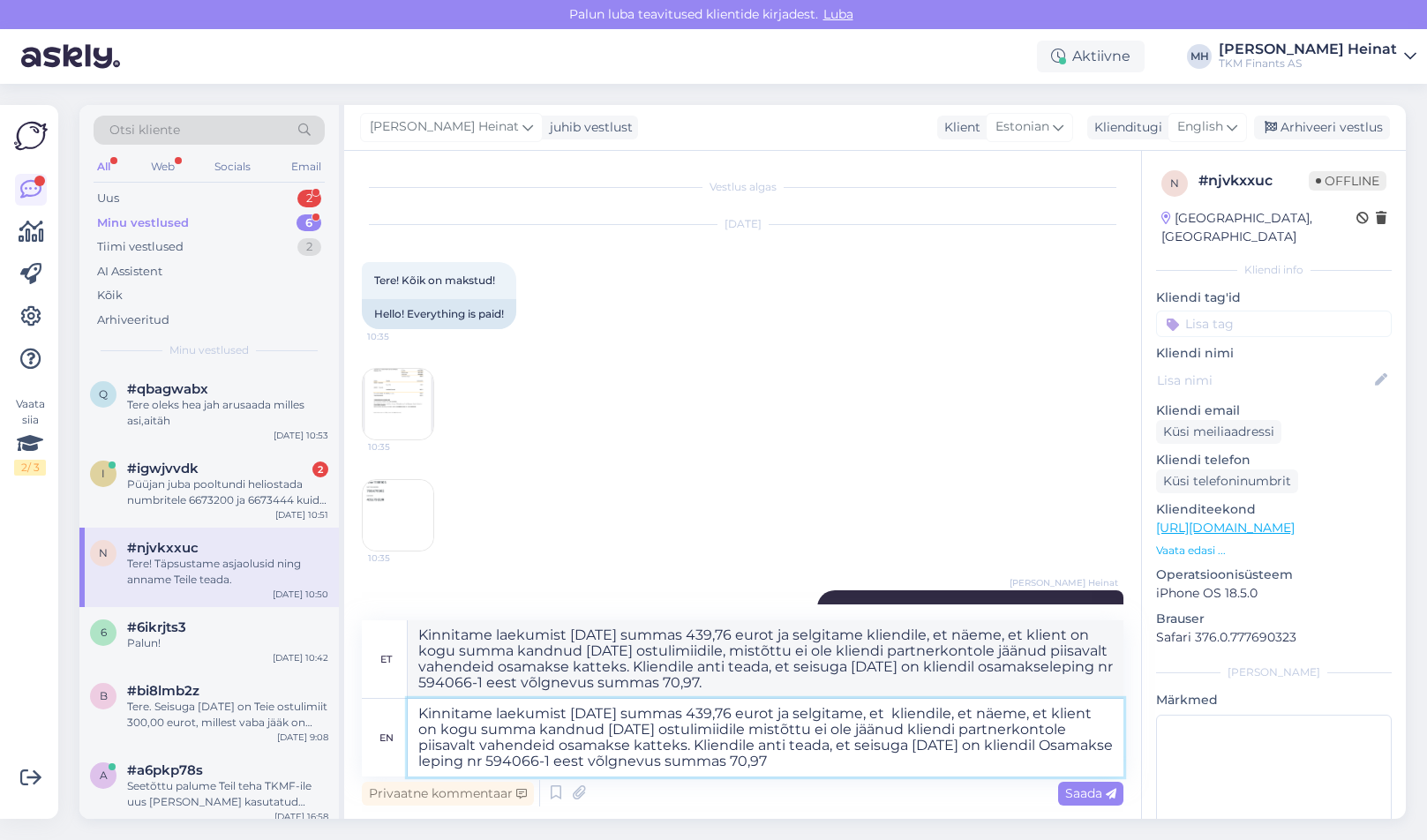 drag, startPoint x: 1000, startPoint y: 718, endPoint x: 920, endPoint y: 720, distance: 80.025 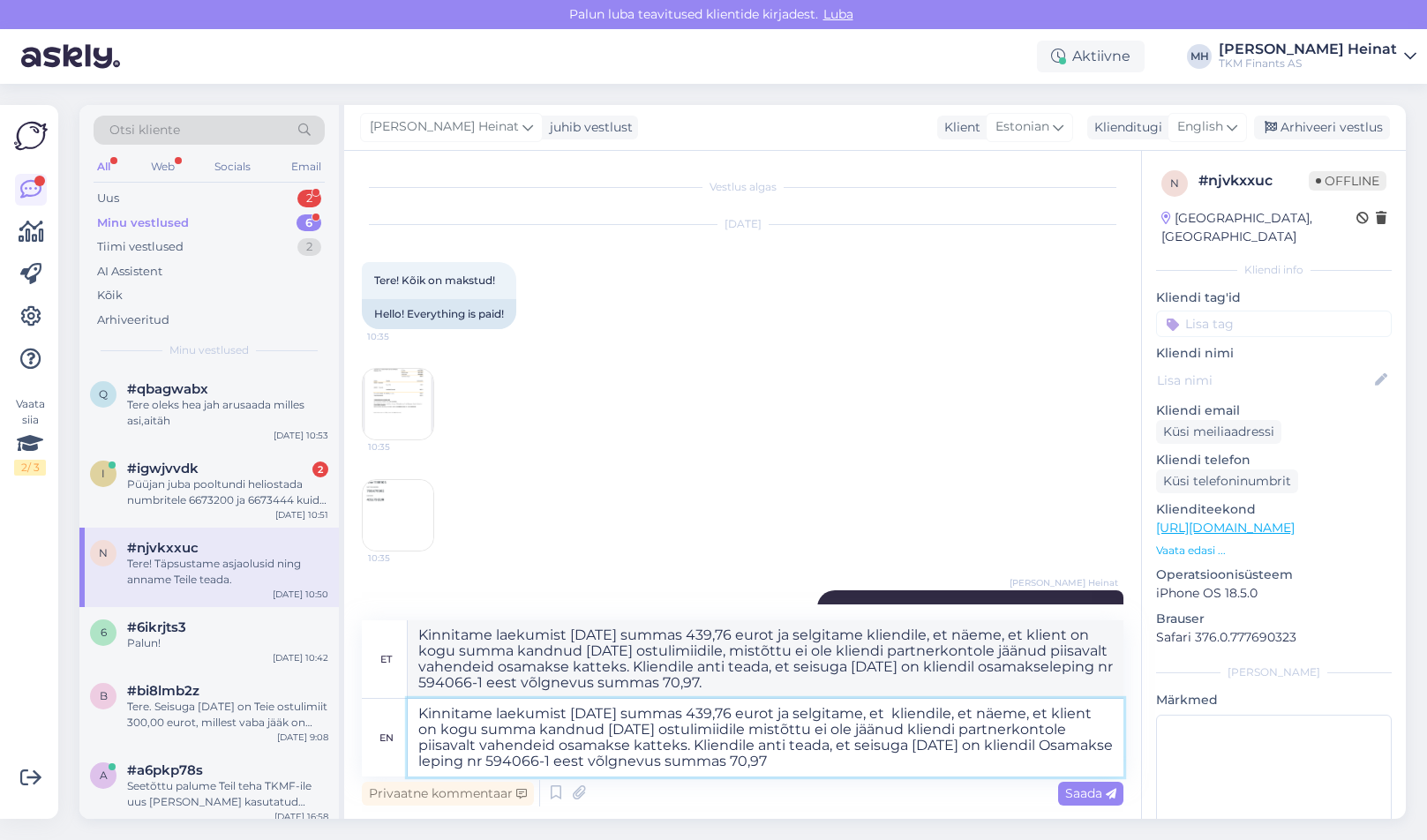 click on "Kinnitame laekumist [DATE] summas 439,76 eurot ja selgitame, et  kliendile, et näeme, et klient on kogu summa kandnud [DATE] ostulimiidile mistõttu ei ole jäänud kliendi partnerkontole piisavalt vahendeid osamakse katteks. Kliendile anti teada, et seisuga [DATE] on kliendil Osamakse leping nr 594066-1 eest võlgnevus summas 70,97" at bounding box center [765, 738] 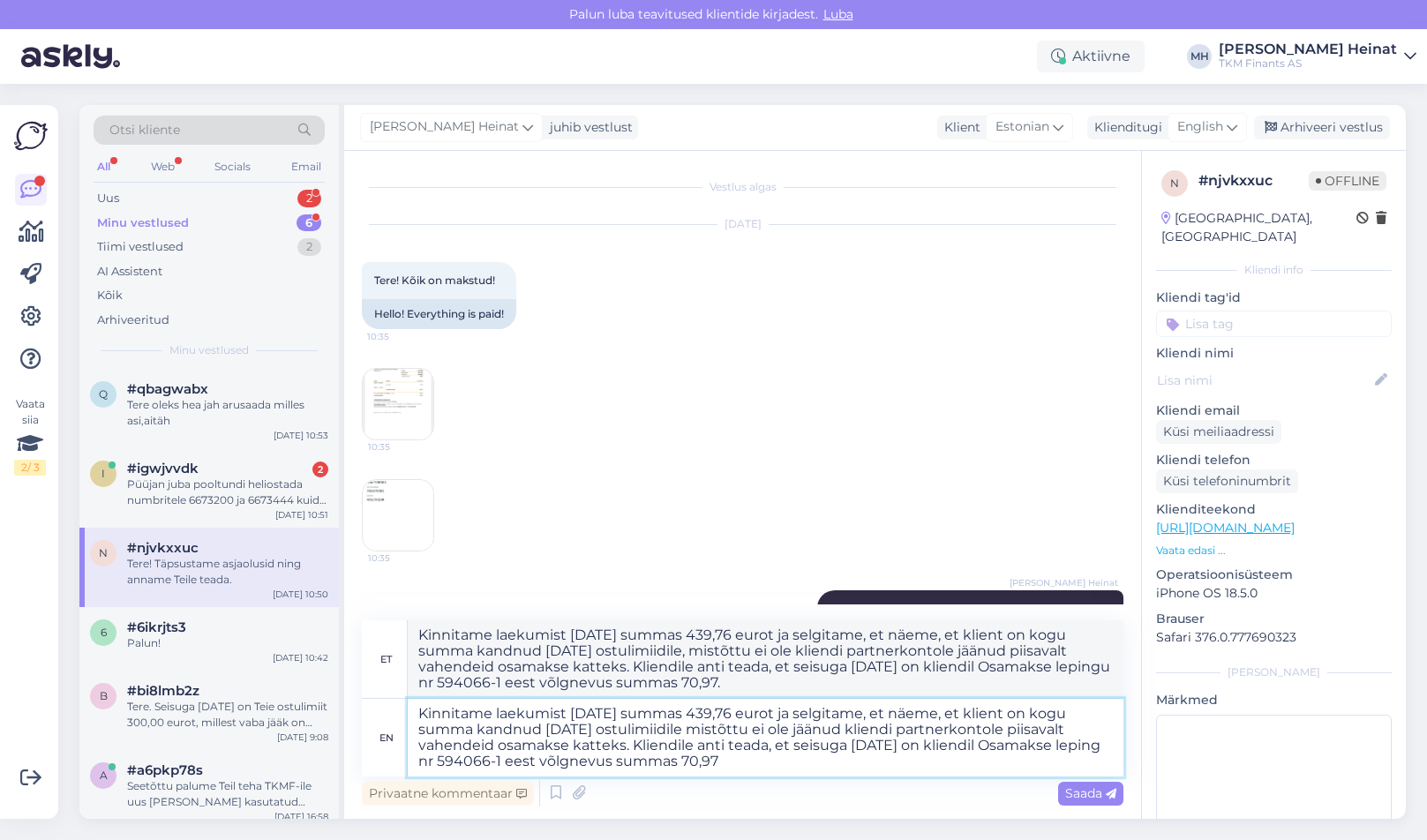click on "Kinnitame laekumist [DATE] summas 439,76 eurot ja selgitame, et näeme, et klient on kogu summa kandnud [DATE] ostulimiidile mistõttu ei ole jäänud kliendi partnerkontole piisavalt vahendeid osamakse katteks. Kliendile anti teada, et seisuga [DATE] on kliendil Osamakse leping nr 594066-1 eest võlgnevus summas 70,97" at bounding box center (765, 738) 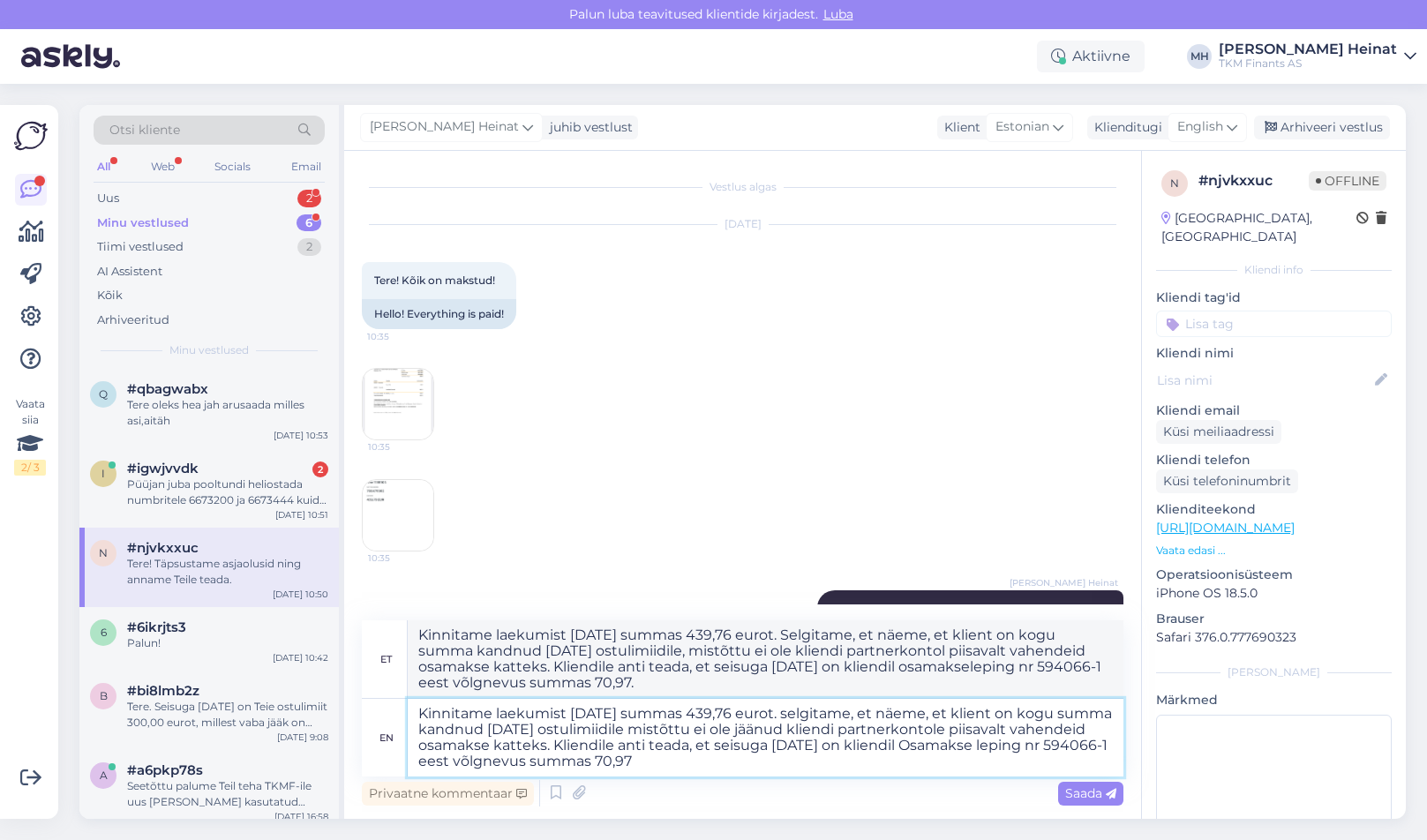 click on "Kinnitame laekumist [DATE] summas 439,76 eurot. selgitame, et näeme, et klient on kogu summa kandnud [DATE] ostulimiidile mistõttu ei ole jäänud kliendi partnerkontole piisavalt vahendeid osamakse katteks. Kliendile anti teada, et seisuga [DATE] on kliendil Osamakse leping nr 594066-1 eest võlgnevus summas 70,97" at bounding box center [765, 738] 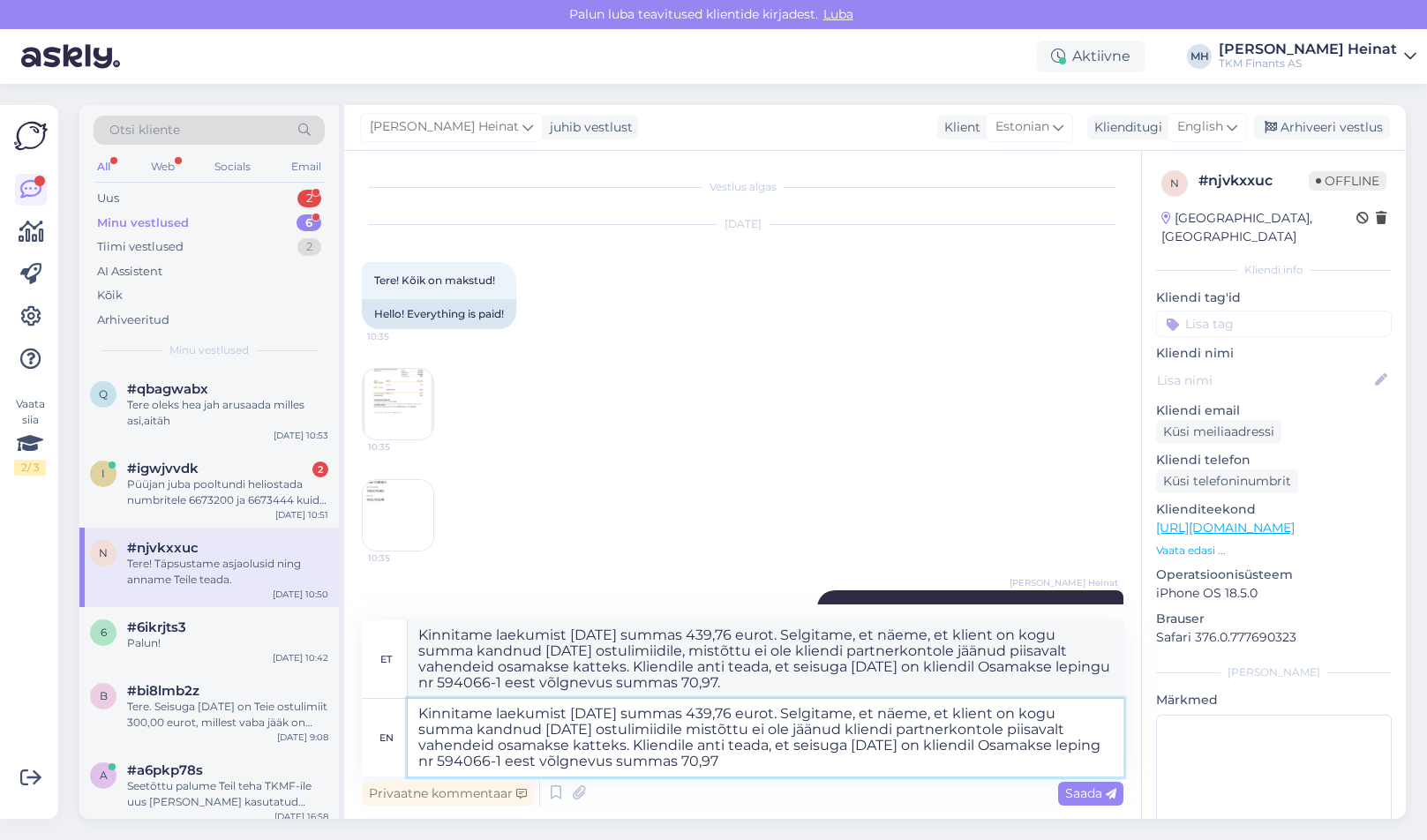 drag, startPoint x: 1036, startPoint y: 716, endPoint x: 981, endPoint y: 717, distance: 55.00909 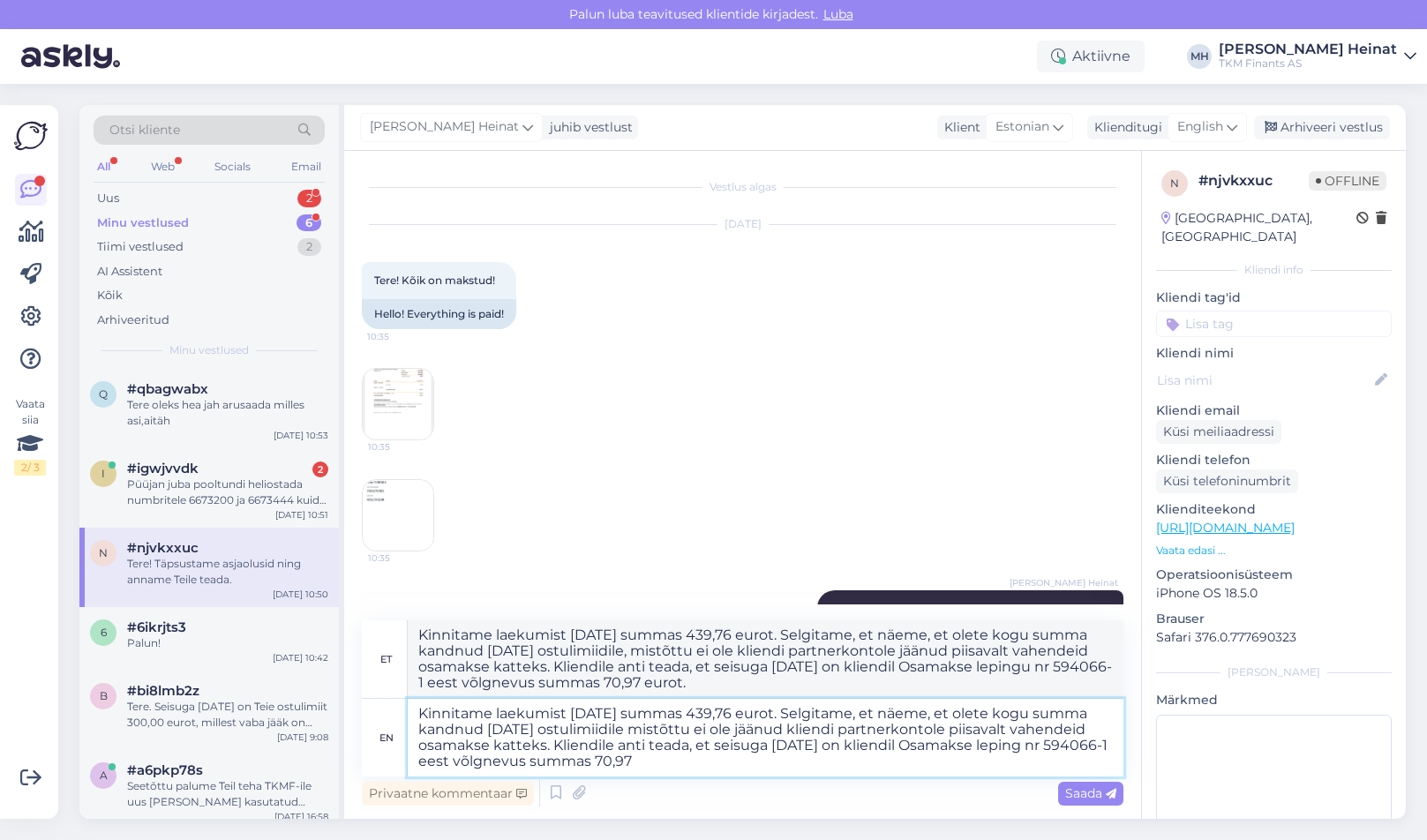 drag, startPoint x: 860, startPoint y: 732, endPoint x: 816, endPoint y: 733, distance: 44.011362 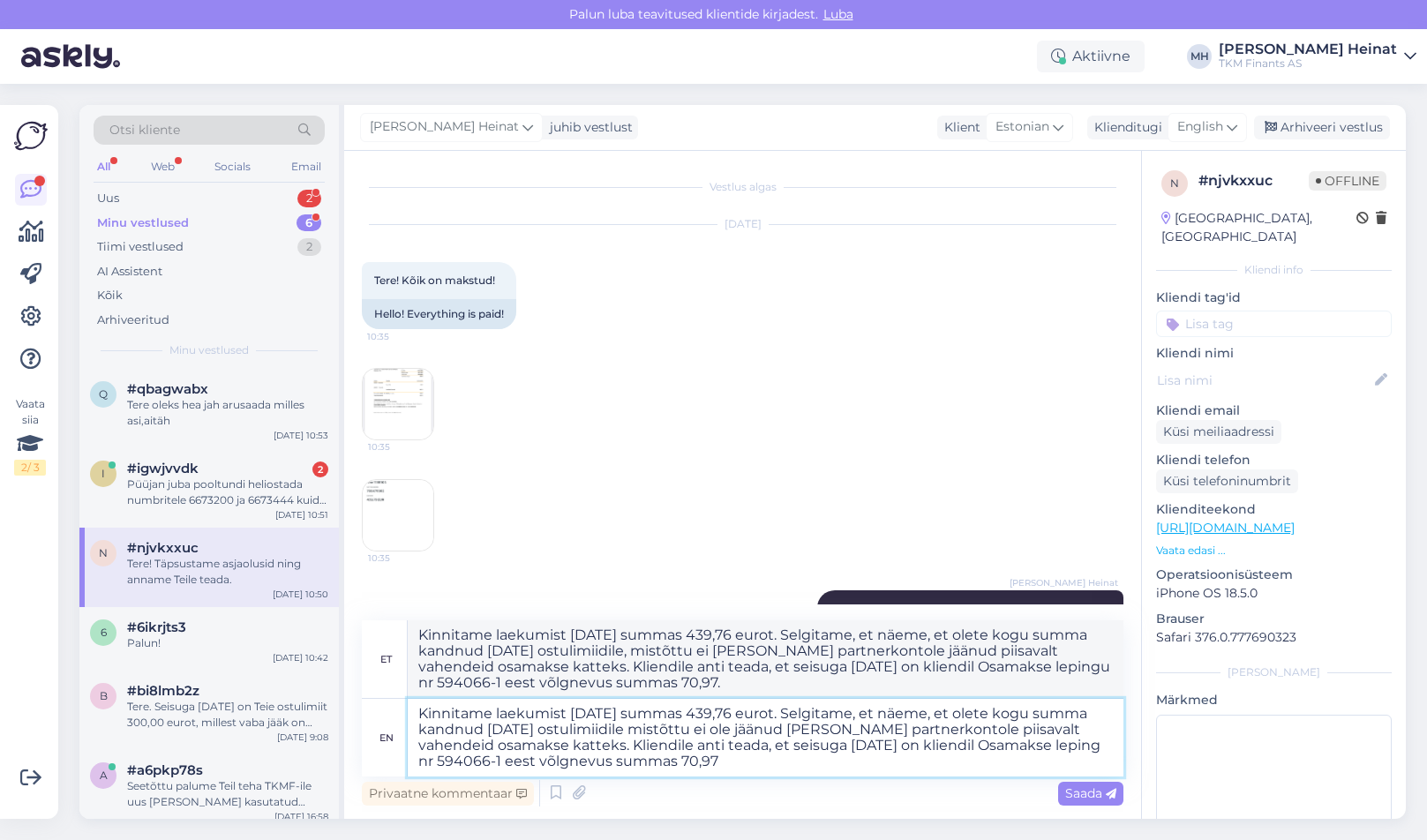 drag, startPoint x: 707, startPoint y: 747, endPoint x: 554, endPoint y: 747, distance: 153 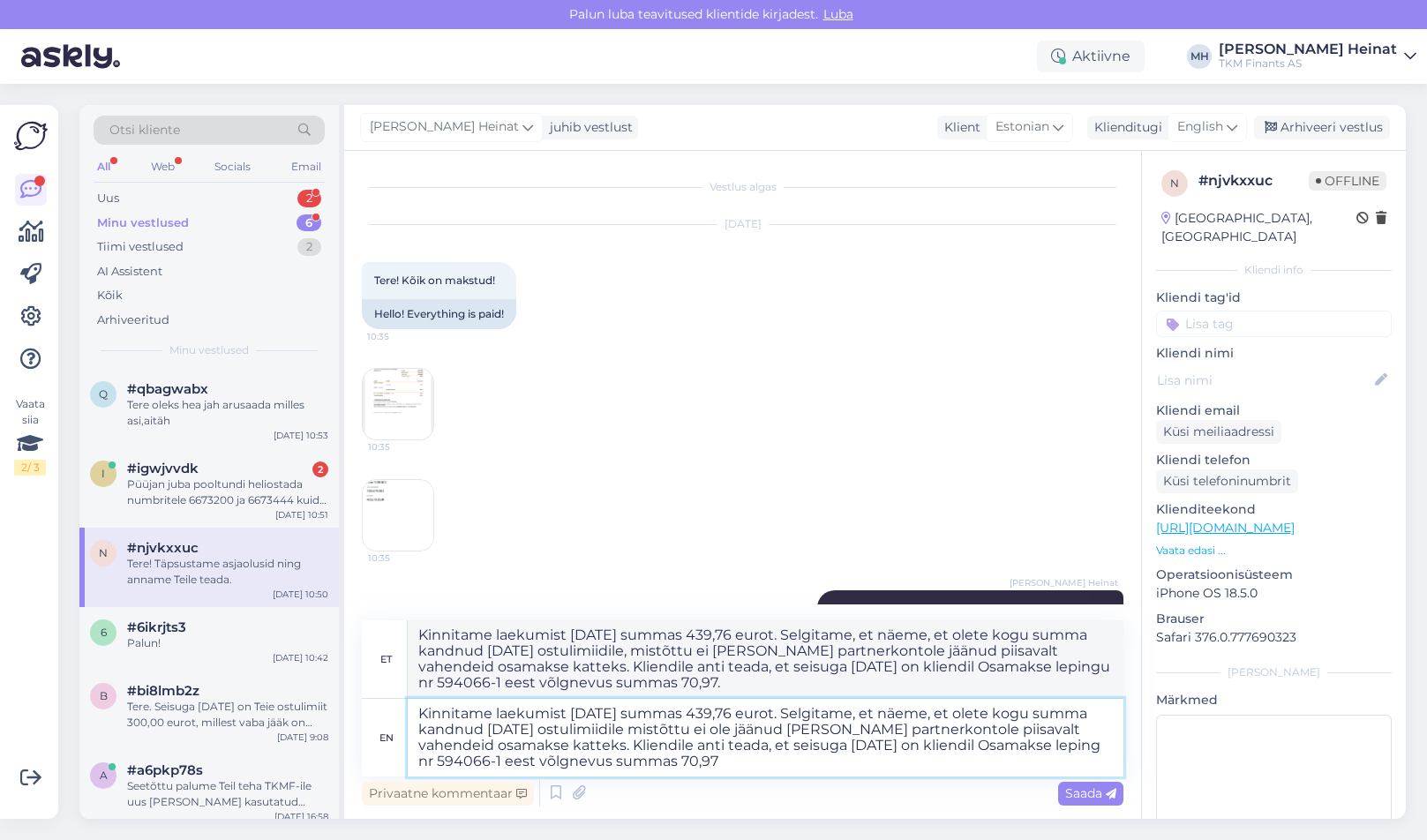 click on "Kinnitame laekumist [DATE] summas 439,76 eurot. Selgitame, et näeme, et olete kogu summa kandnud [DATE] ostulimiidile mistõttu ei ole jäänud [PERSON_NAME] partnerkontole piisavalt vahendeid osamakse katteks. Kliendile anti teada, et seisuga [DATE] on kliendil Osamakse leping nr 594066-1 eest võlgnevus summas 70,97" at bounding box center [765, 738] 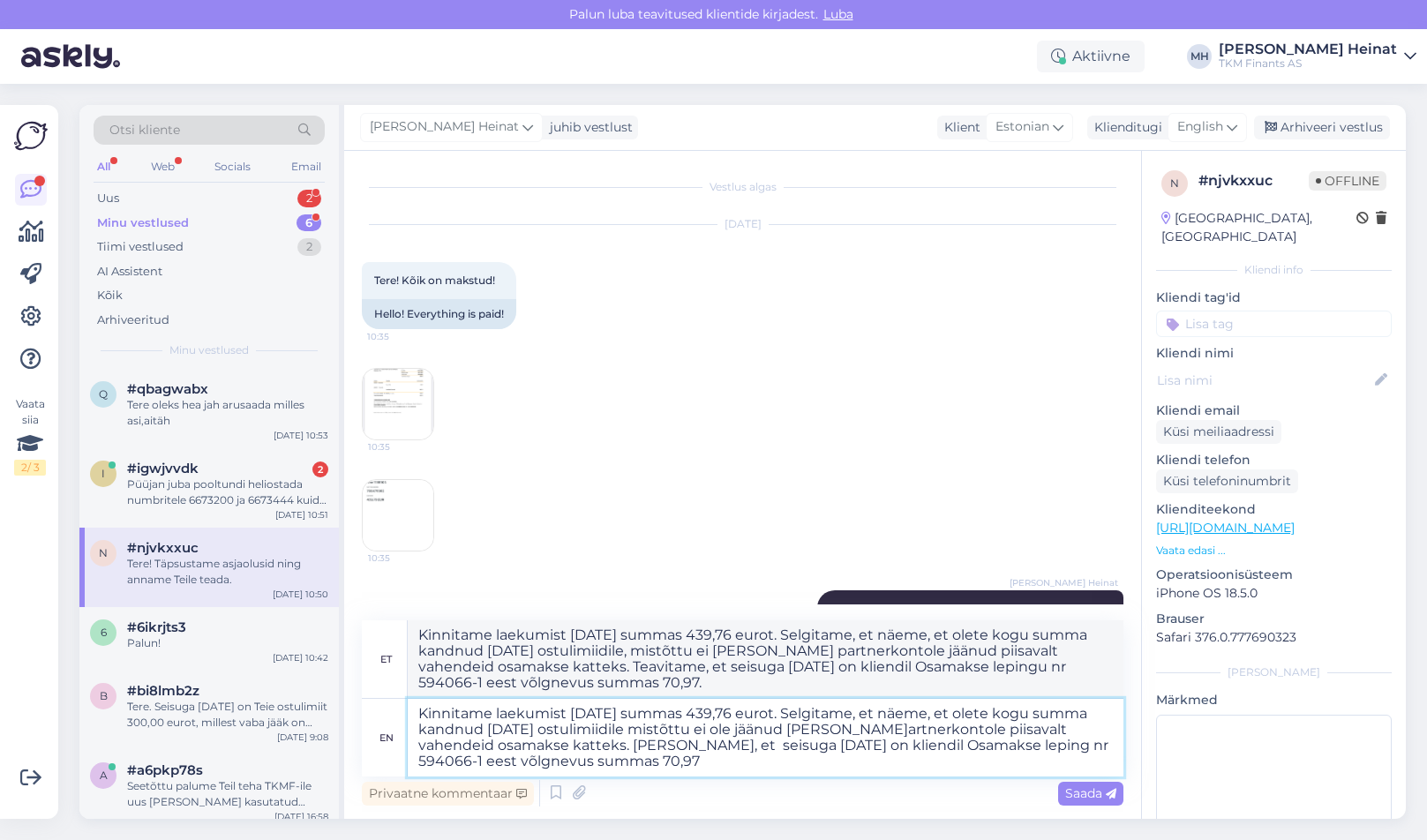 drag, startPoint x: 886, startPoint y: 750, endPoint x: 833, endPoint y: 751, distance: 53.00943 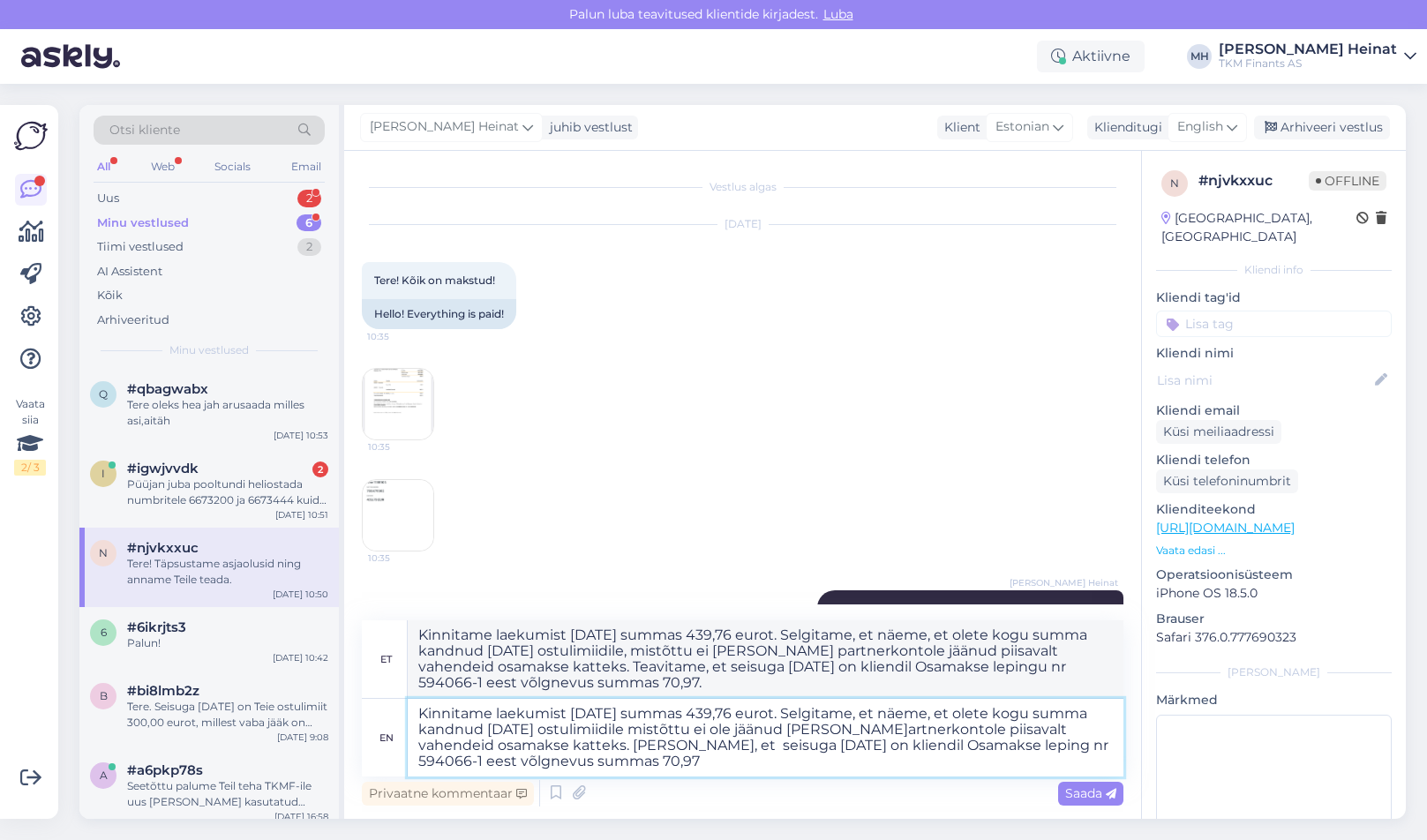 click on "Kinnitame laekumist [DATE] summas 439,76 eurot. Selgitame, et näeme, et olete kogu summa kandnud [DATE] ostulimiidile mistõttu ei ole jäänud [PERSON_NAME]artnerkontole piisavalt vahendeid osamakse katteks. [PERSON_NAME], et  seisuga [DATE] on kliendil Osamakse leping nr 594066-1 eest võlgnevus summas 70,97" at bounding box center [765, 738] 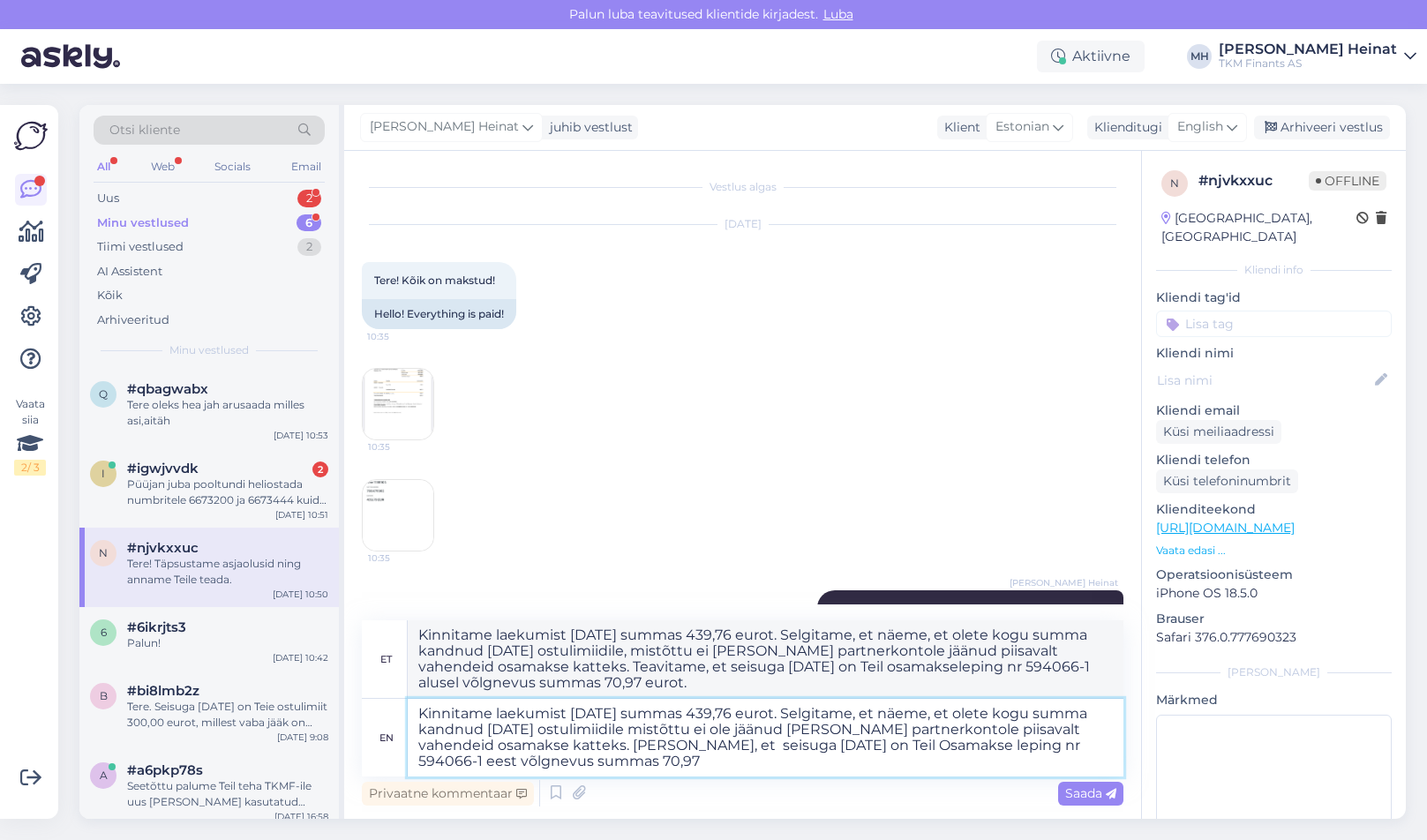 click on "Kinnitame laekumist [DATE] summas 439,76 eurot. Selgitame, et näeme, et olete kogu summa kandnud [DATE] ostulimiidile mistõttu ei ole jäänud [PERSON_NAME] partnerkontole piisavalt vahendeid osamakse katteks. [PERSON_NAME], et  seisuga [DATE] on Teil Osamakse leping nr 594066-1 eest võlgnevus summas 70,97" at bounding box center [765, 738] 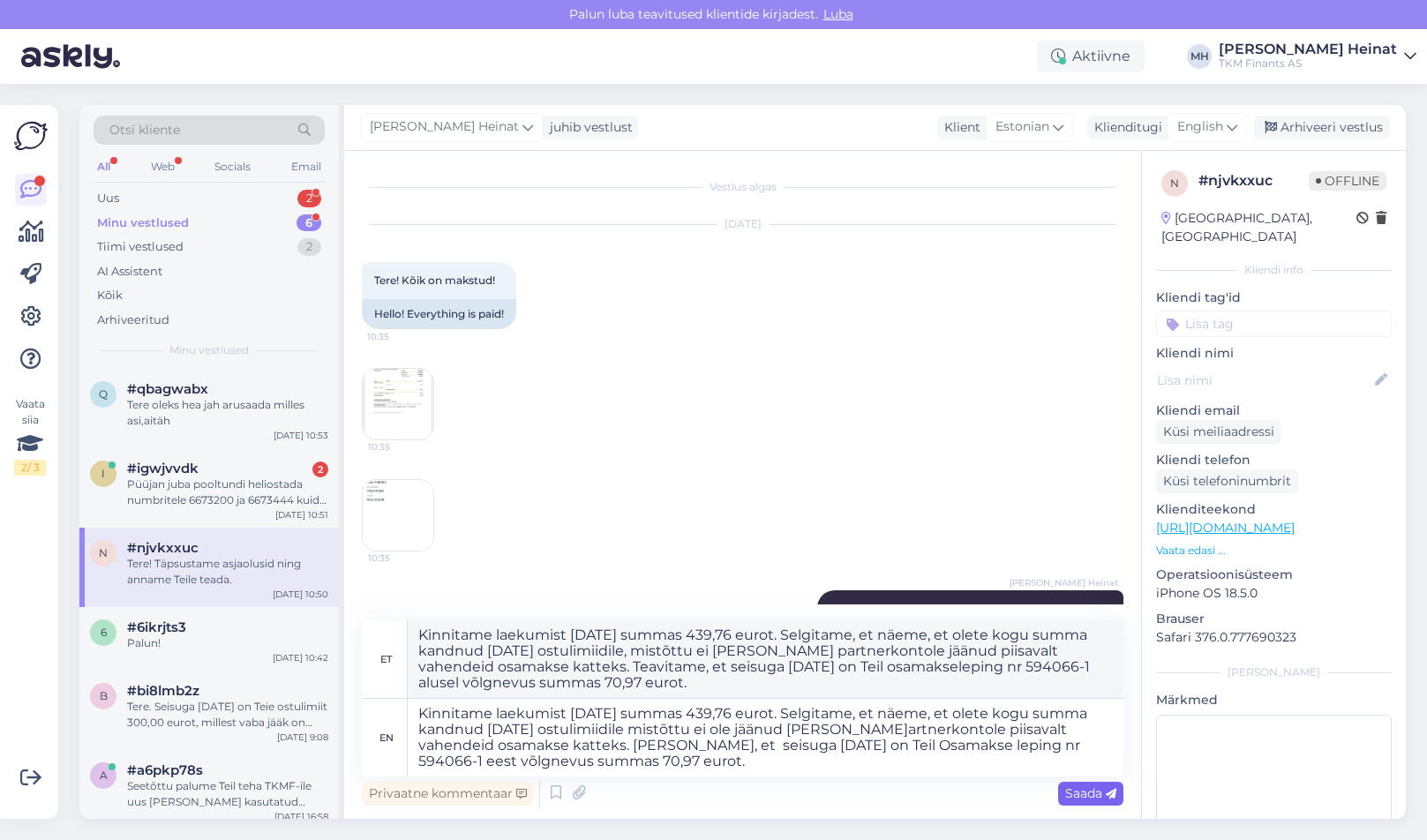 click on "Saada" at bounding box center (1091, 793) 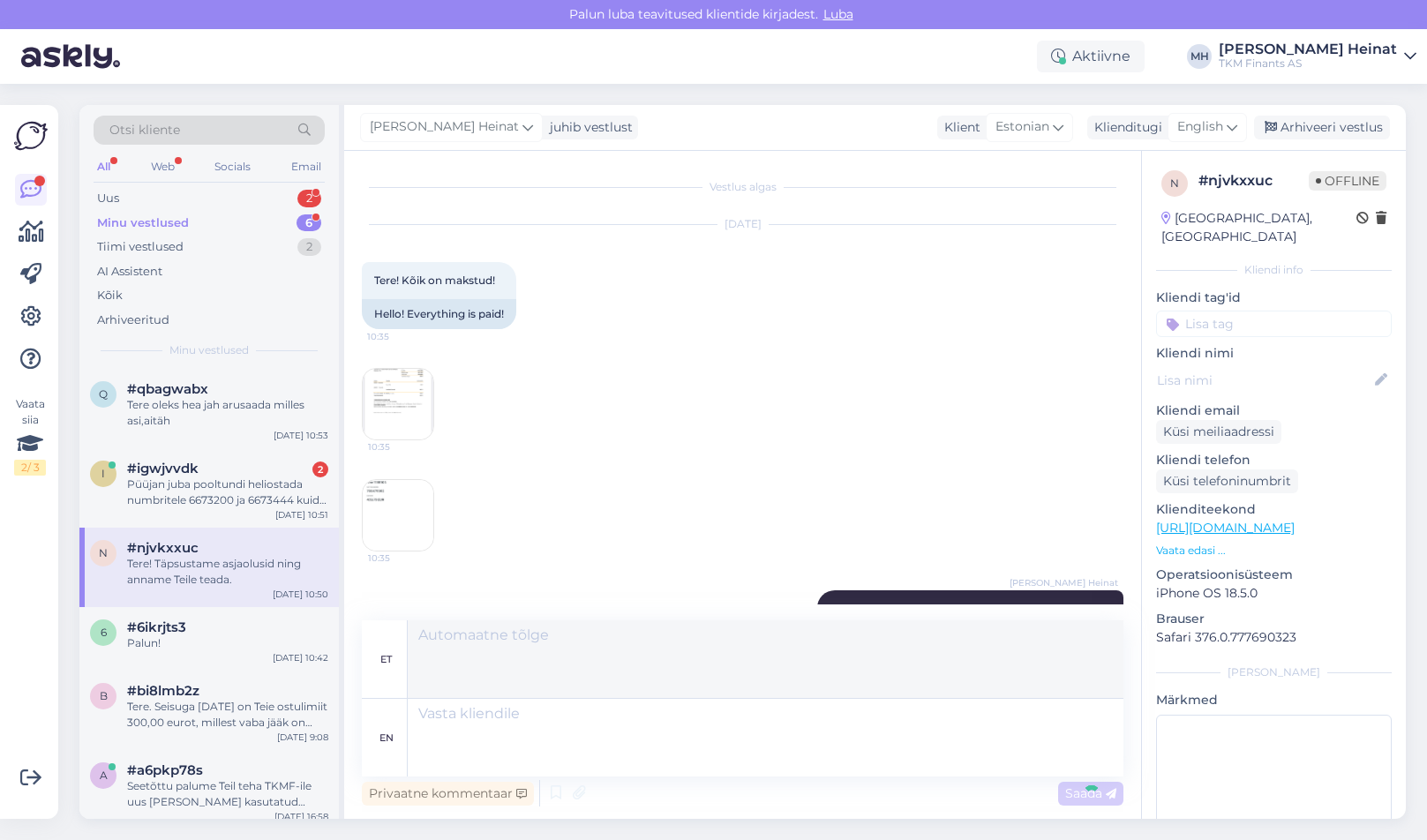 scroll, scrollTop: 242, scrollLeft: 0, axis: vertical 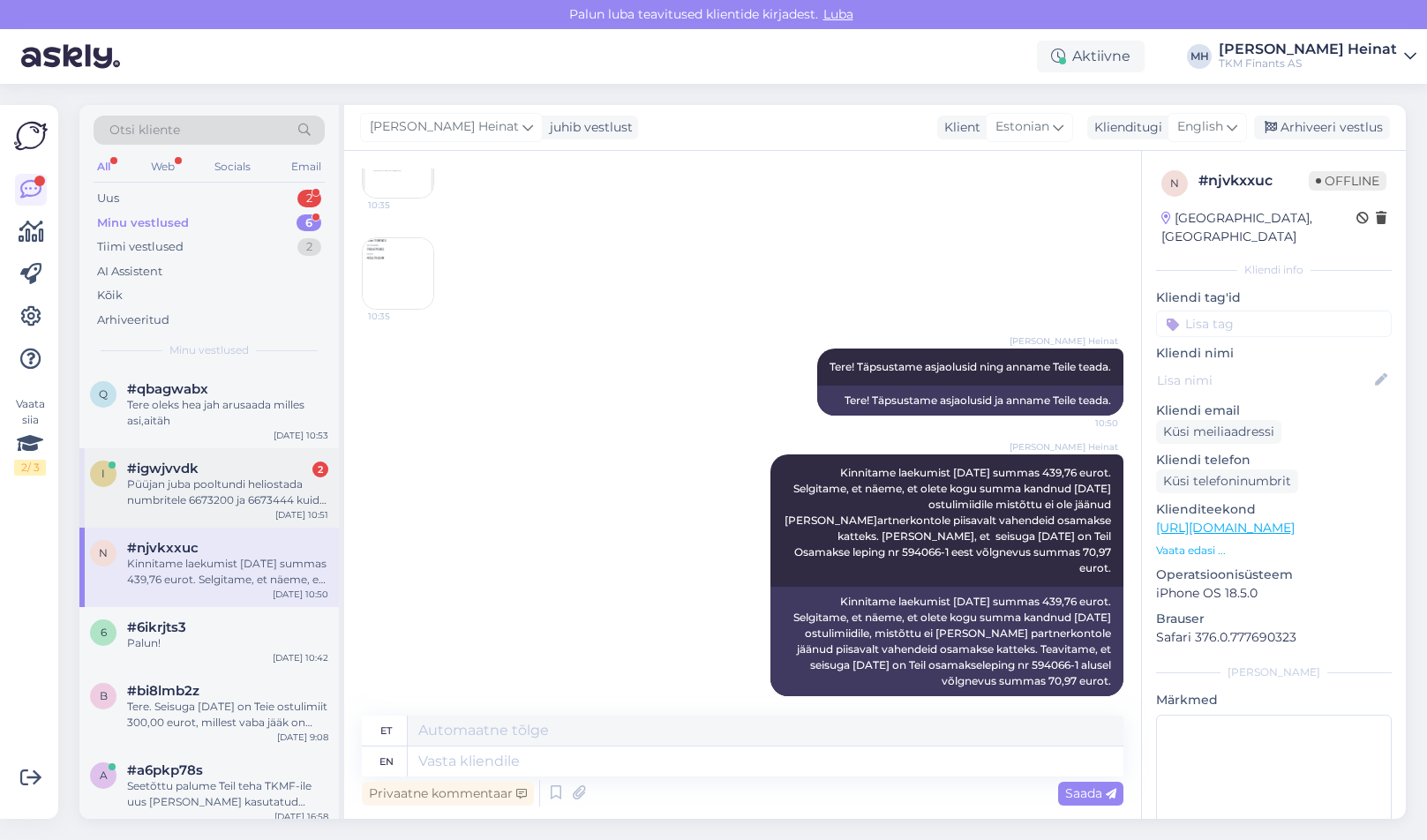 click on "Püüjan juba pooltundi heliostada  numbritele 6673200 ja 6673444 kuid [PERSON_NAME] keegi vastu" at bounding box center (228, 492) 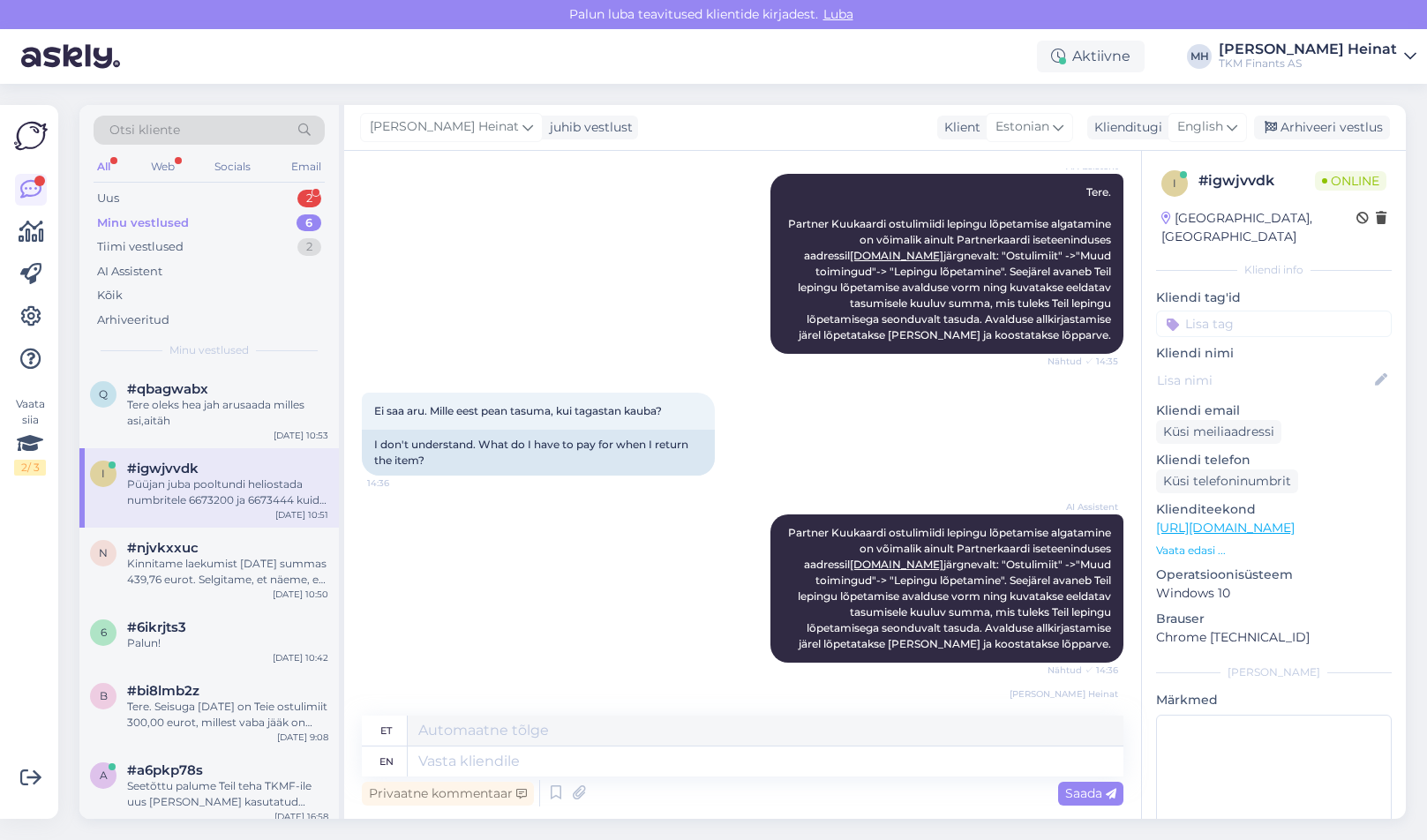 scroll, scrollTop: 1330, scrollLeft: 0, axis: vertical 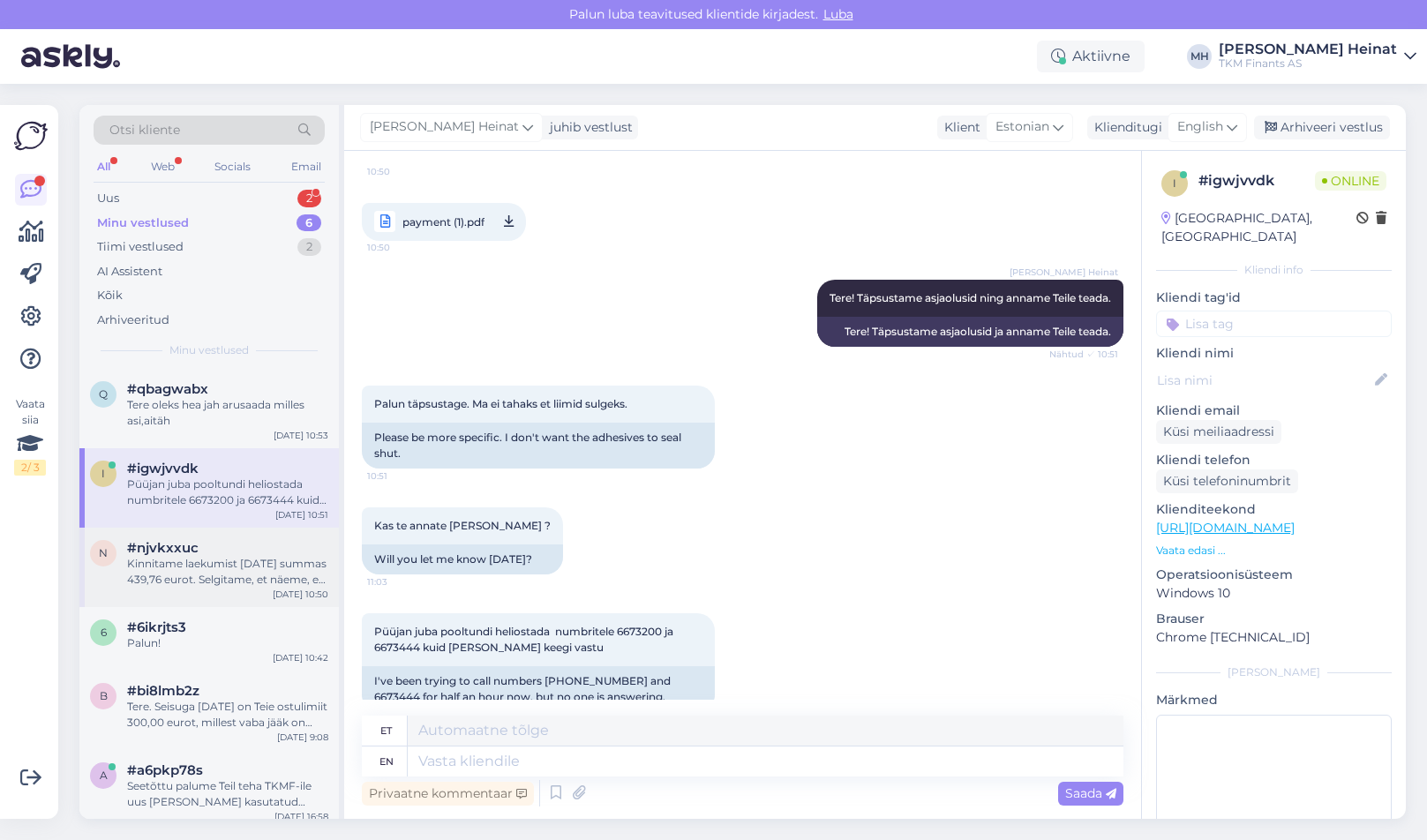 click on "Kinnitame laekumist [DATE] summas 439,76 eurot. Selgitame, et näeme, et olete kogu summa kandnud [DATE] ostulimiidile mistõttu ei ole jäänud [PERSON_NAME]artnerkontole piisavalt vahendeid osamakse katteks. [PERSON_NAME], et  seisuga [DATE] on Teil Osamakse leping nr 594066-1 eest võlgnevus summas 70,97 eurot." at bounding box center (228, 572) 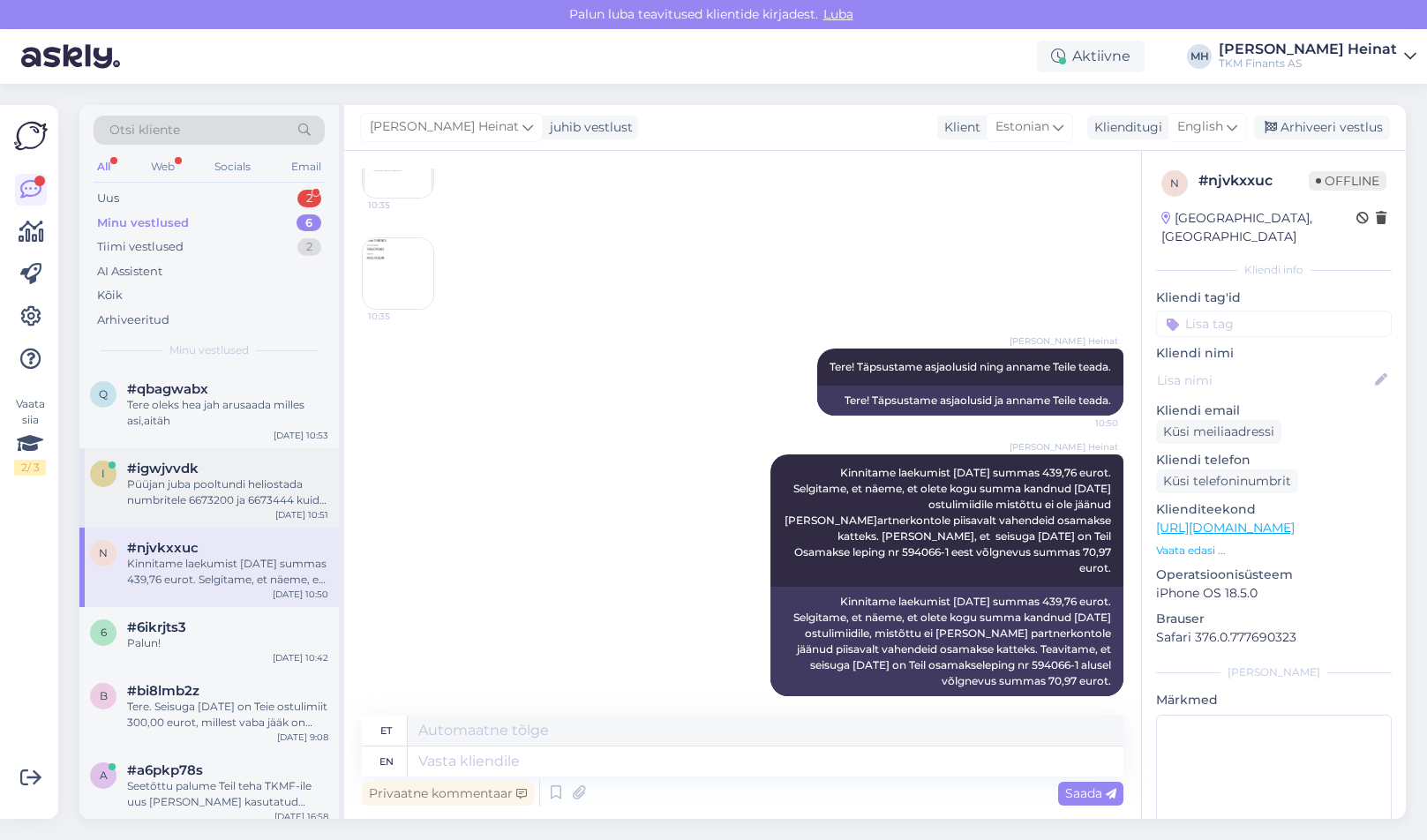 click on "Püüjan juba pooltundi heliostada  numbritele 6673200 ja 6673444 kuid [PERSON_NAME] keegi vastu" at bounding box center [228, 492] 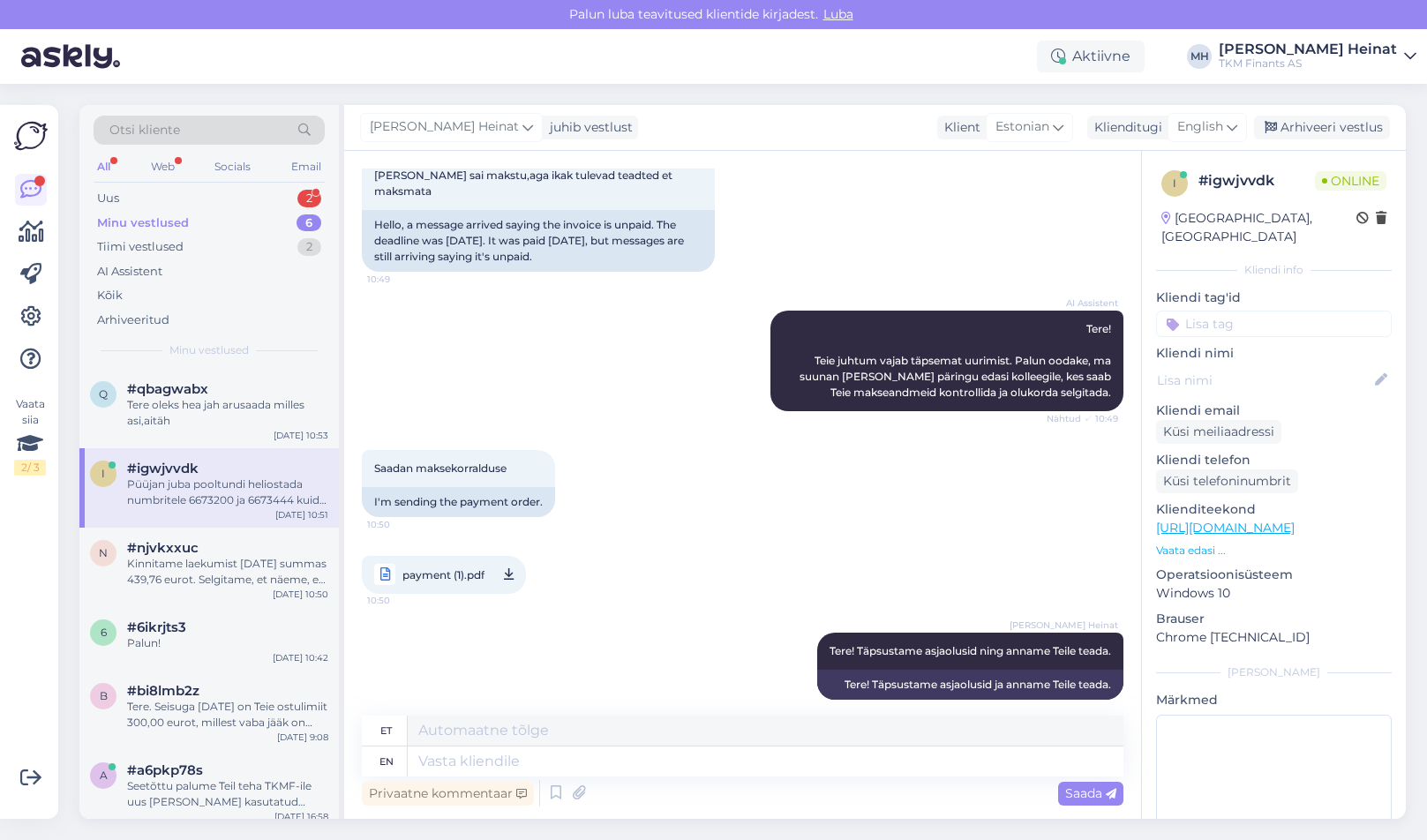 scroll, scrollTop: 1065, scrollLeft: 0, axis: vertical 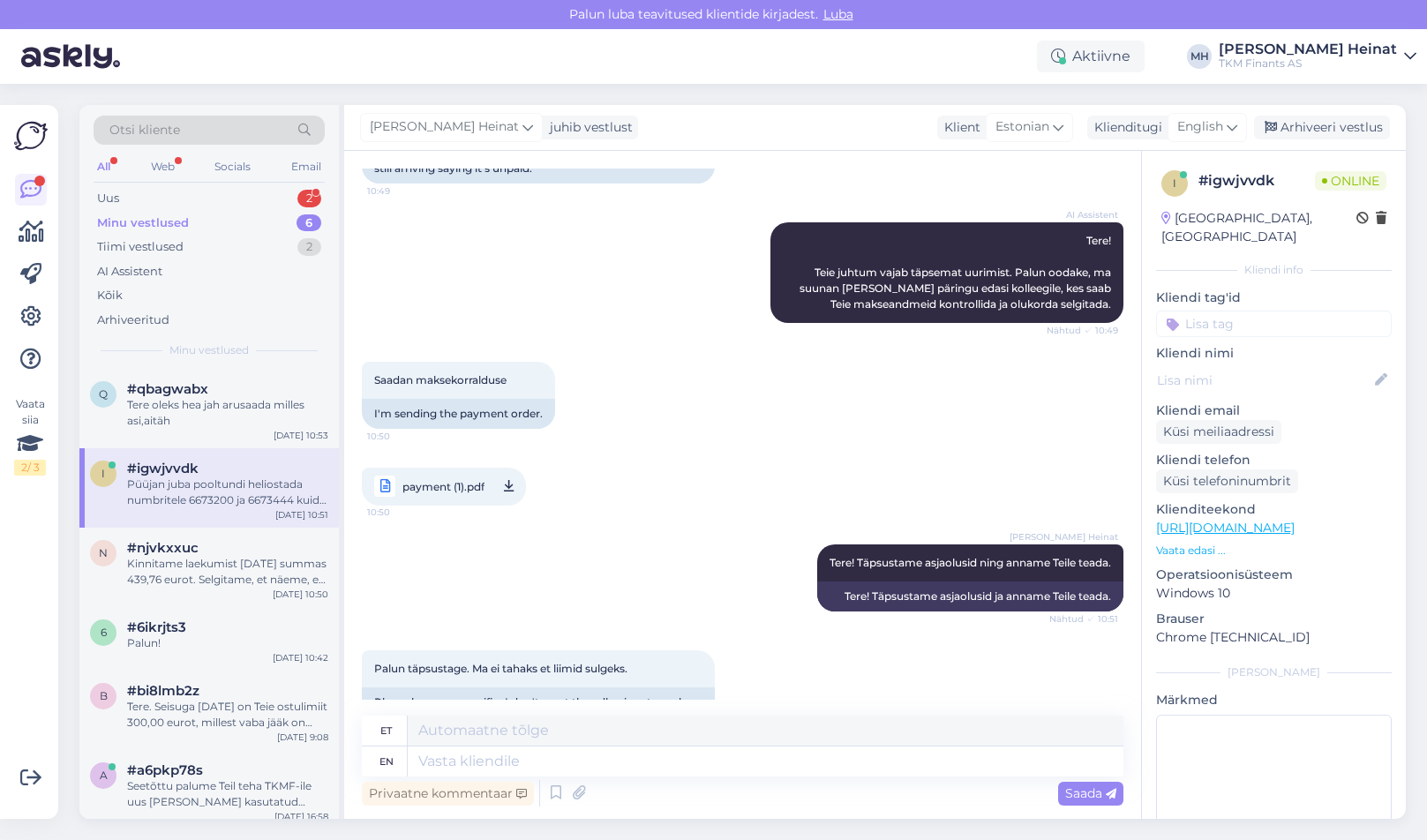 click on "payment (1).pdf" at bounding box center [443, 486] 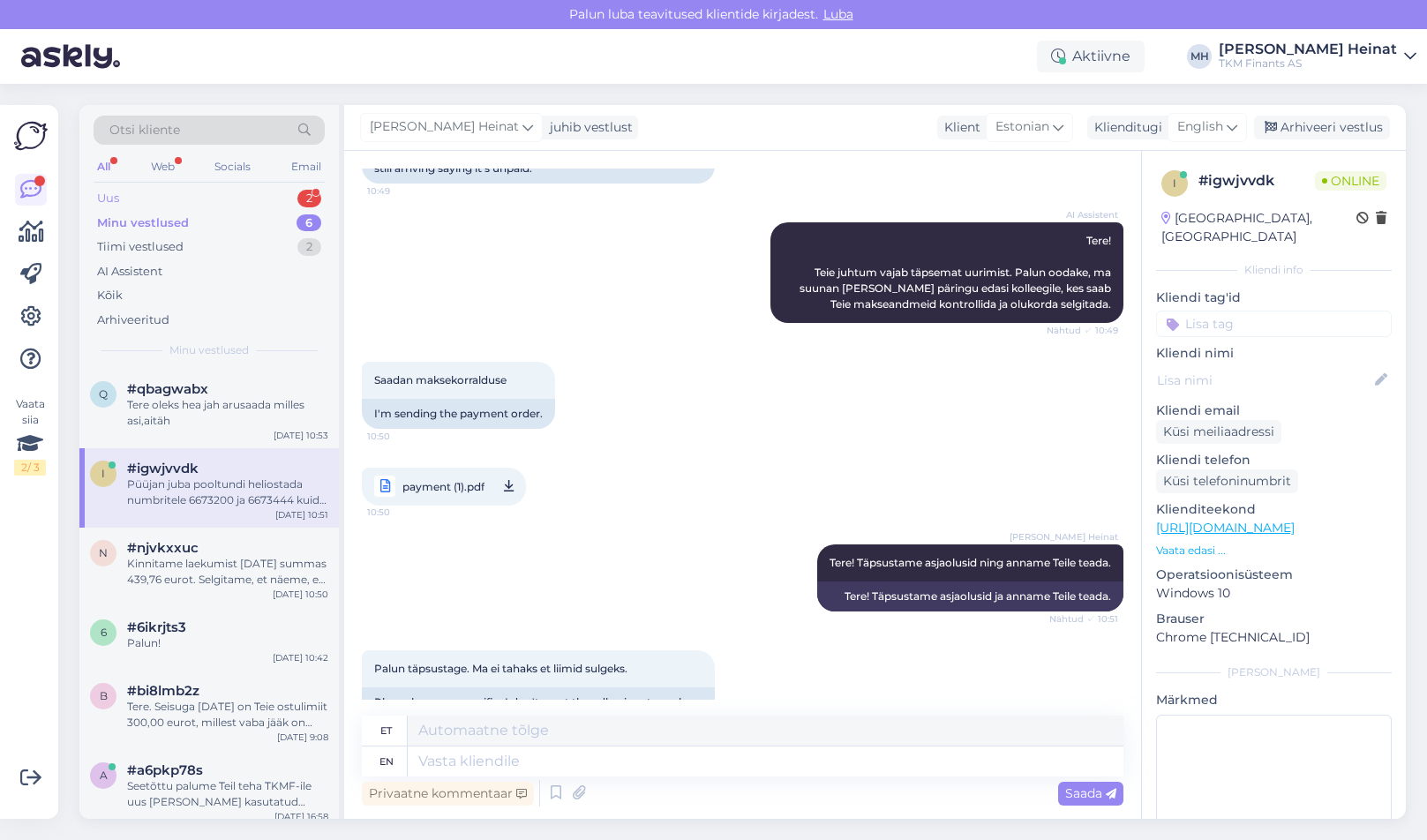 click on "Uus 2" at bounding box center (209, 199) 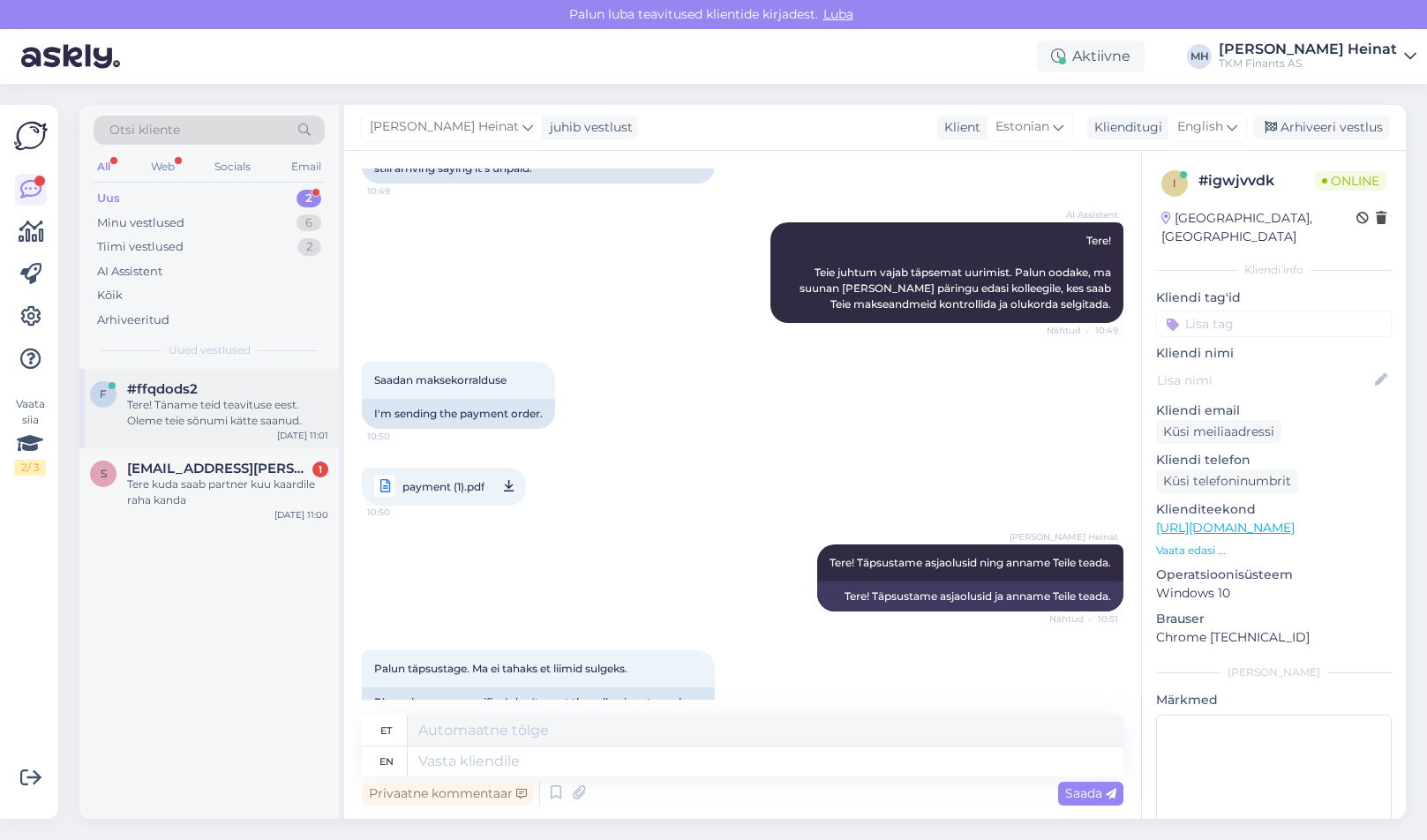 click on "Tere!
Täname teid teavituse eest. Oleme teie sõnumi kätte saanud." at bounding box center (228, 413) 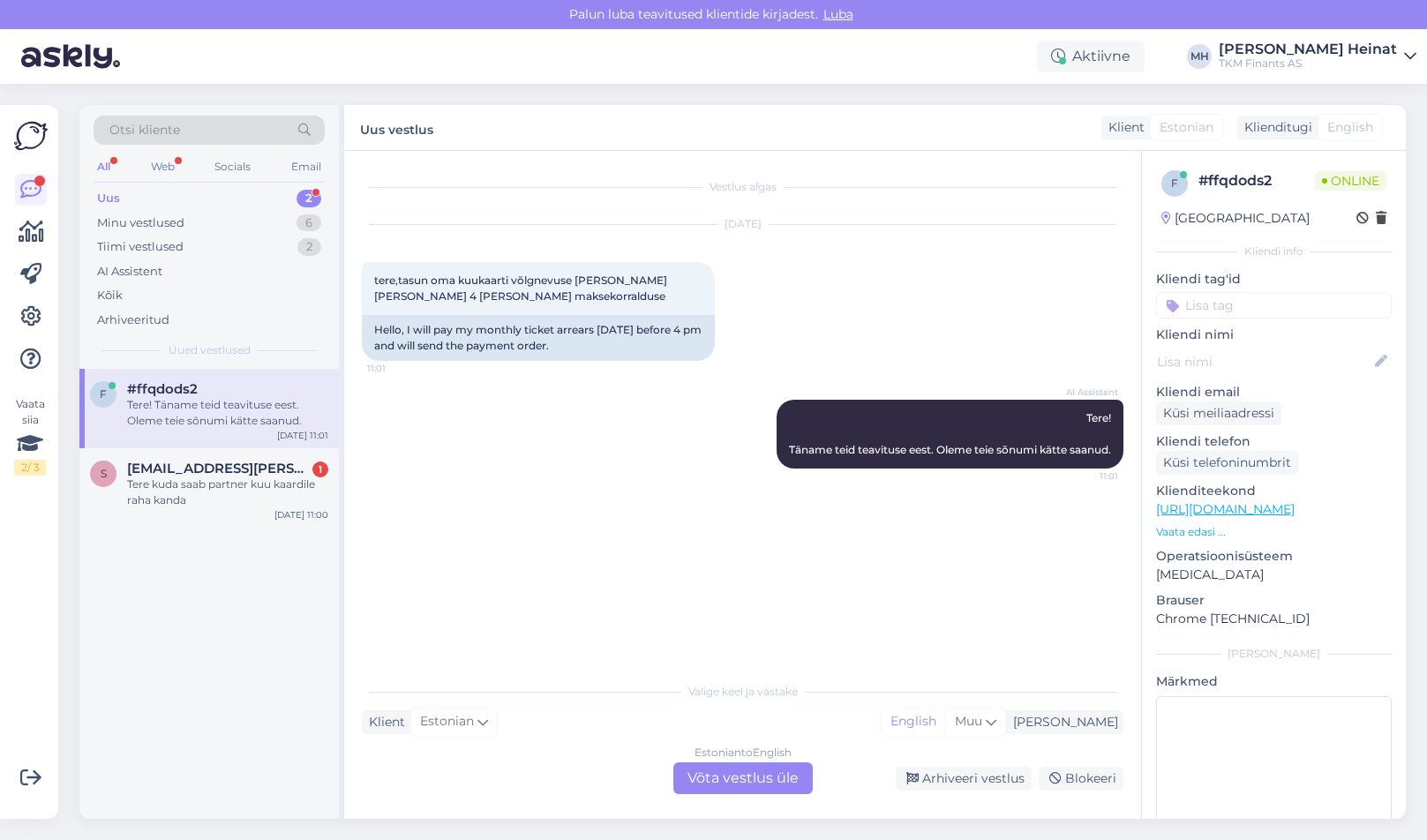 scroll, scrollTop: 0, scrollLeft: 0, axis: both 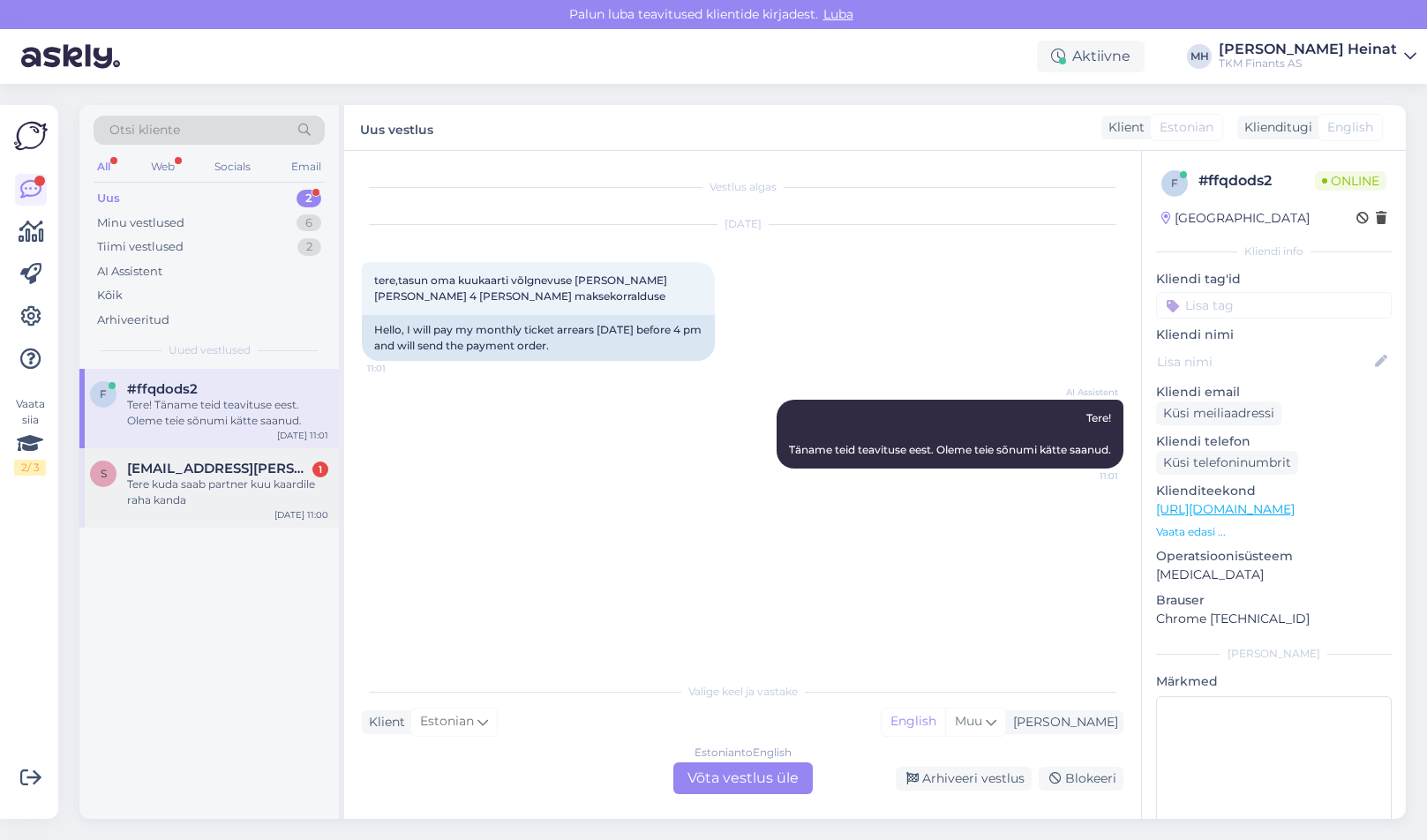 click on "Tere kuda saab partner kuu kaardile raha kanda" at bounding box center (228, 492) 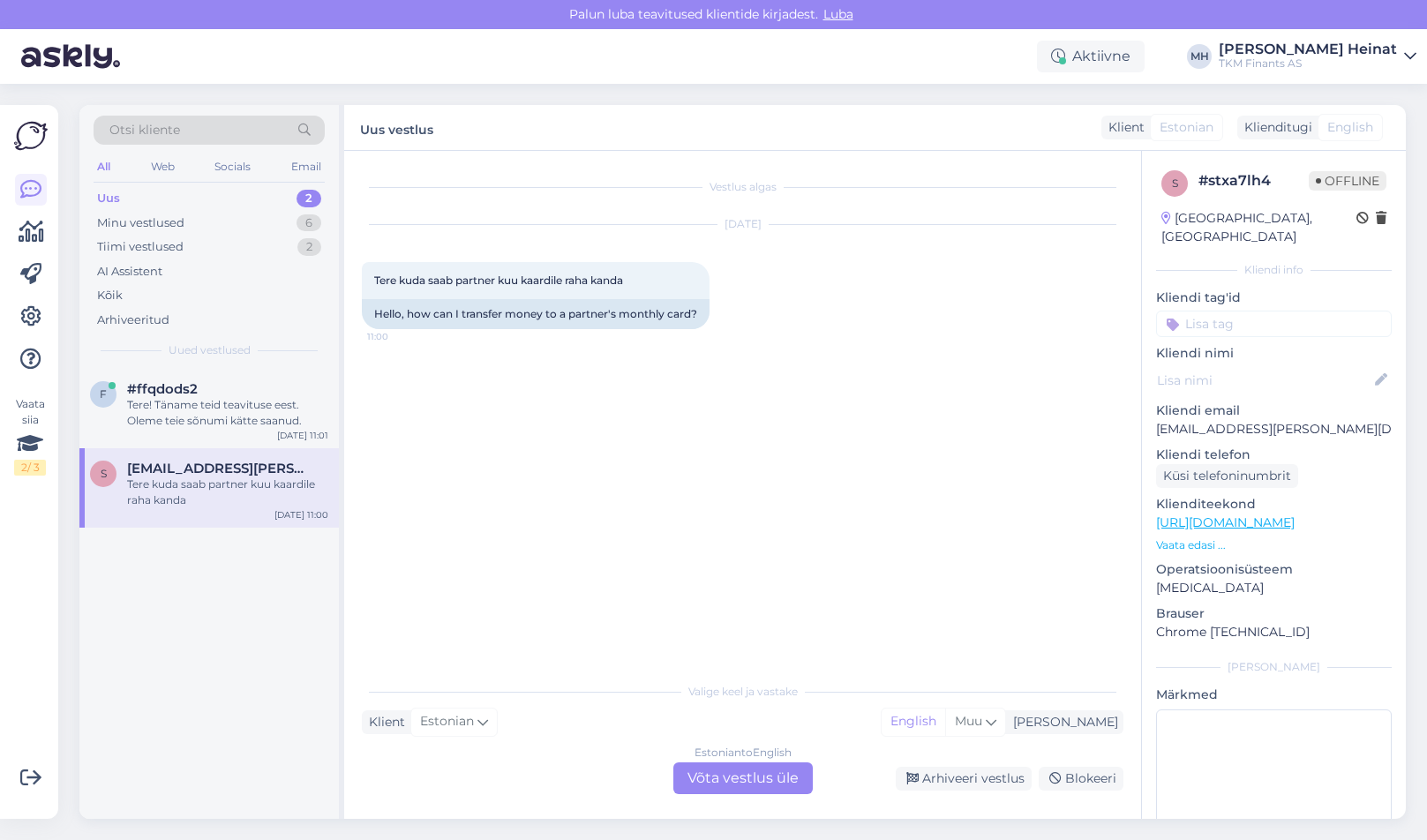 click on "Estonian  to  English Võta vestlus üle" at bounding box center [743, 778] 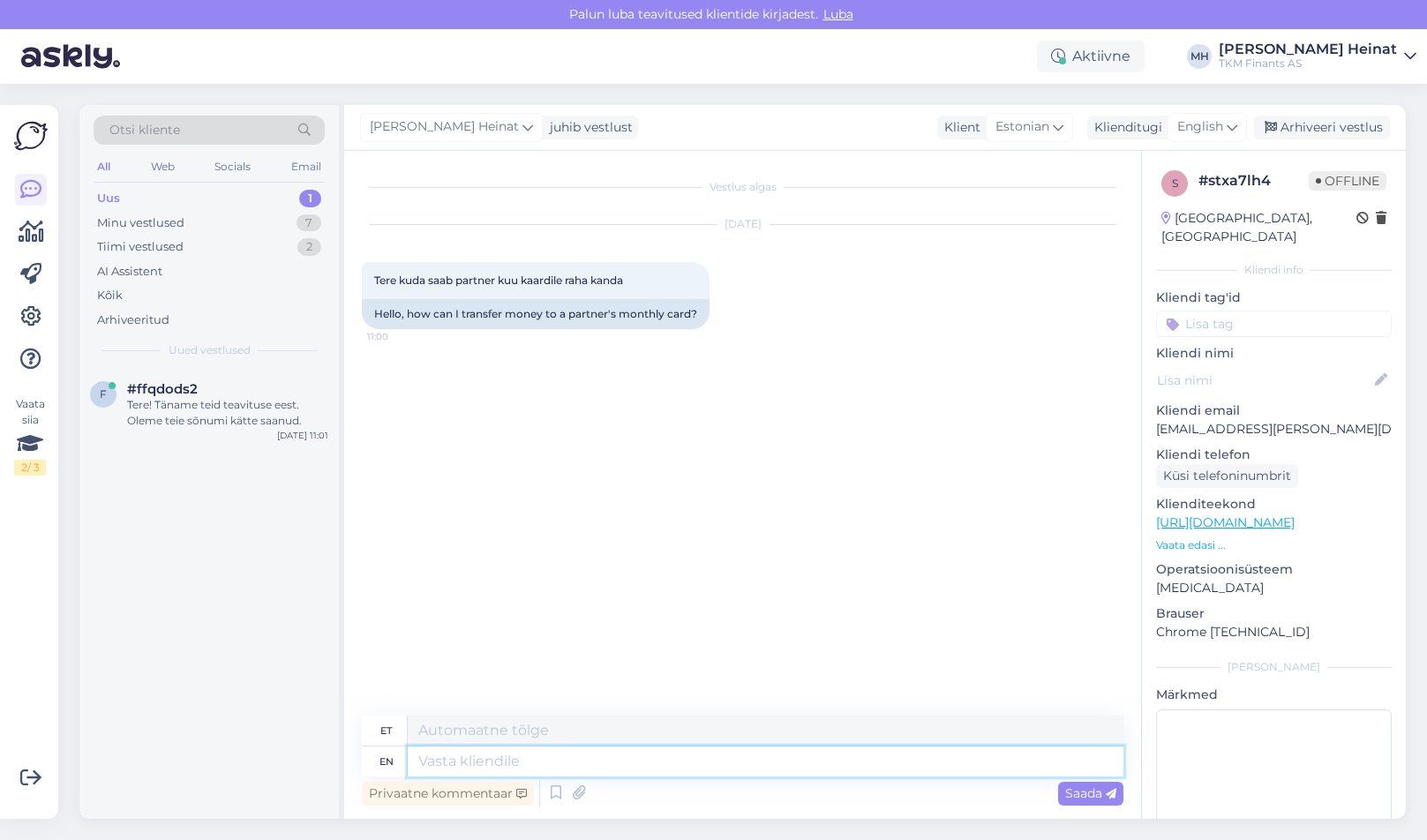 click at bounding box center [765, 761] 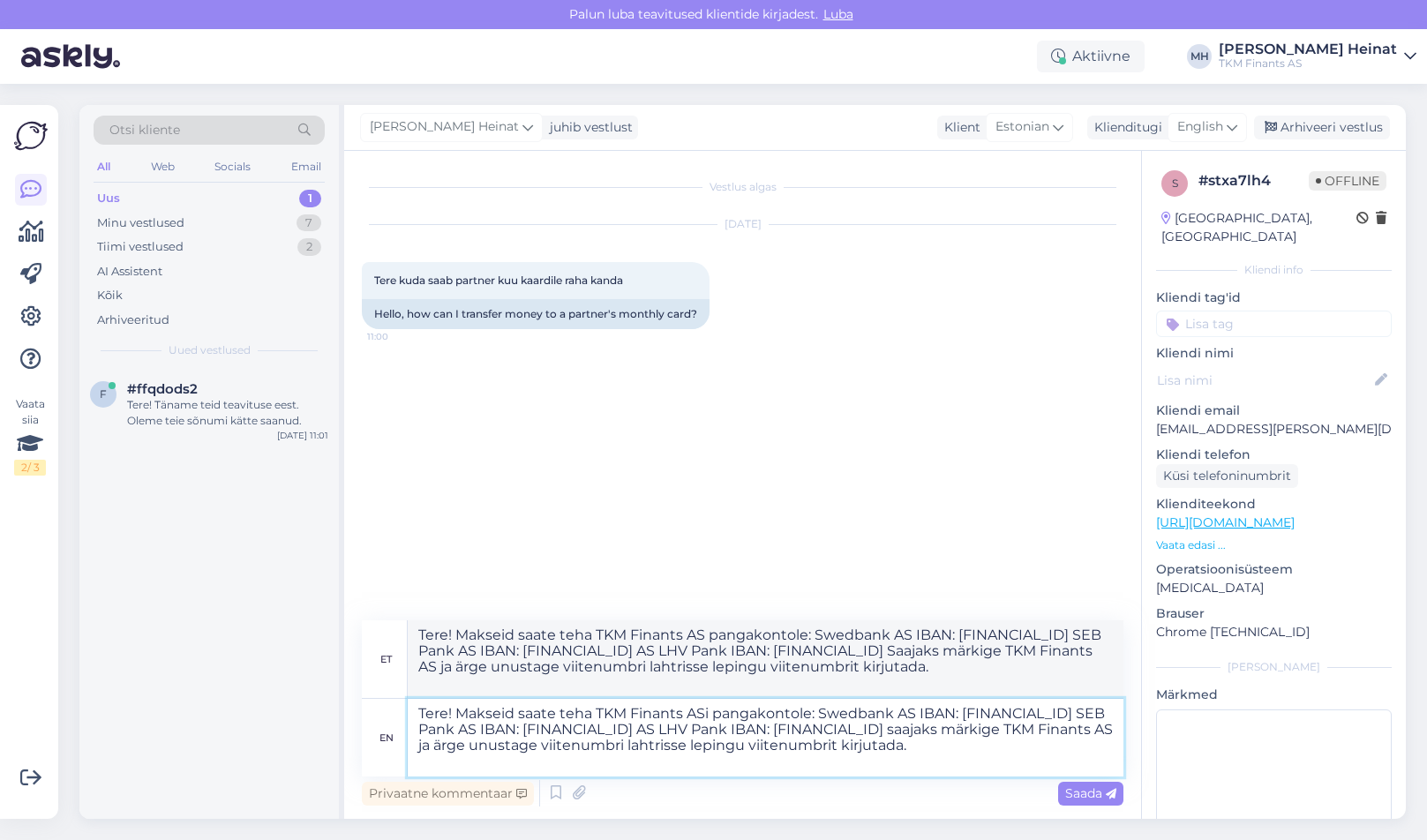 click on "Tere! Makseid saate teha TKM Finants ASi pangakontole: Swedbank AS IBAN: [FINANCIAL_ID] SEB Pank AS IBAN: [FINANCIAL_ID] AS LHV Pank IBAN: [FINANCIAL_ID] saajaks märkige TKM Finants AS ja ärge unustage viitenumbri lahtrisse lepingu viitenumbrit kirjutada." at bounding box center (765, 738) 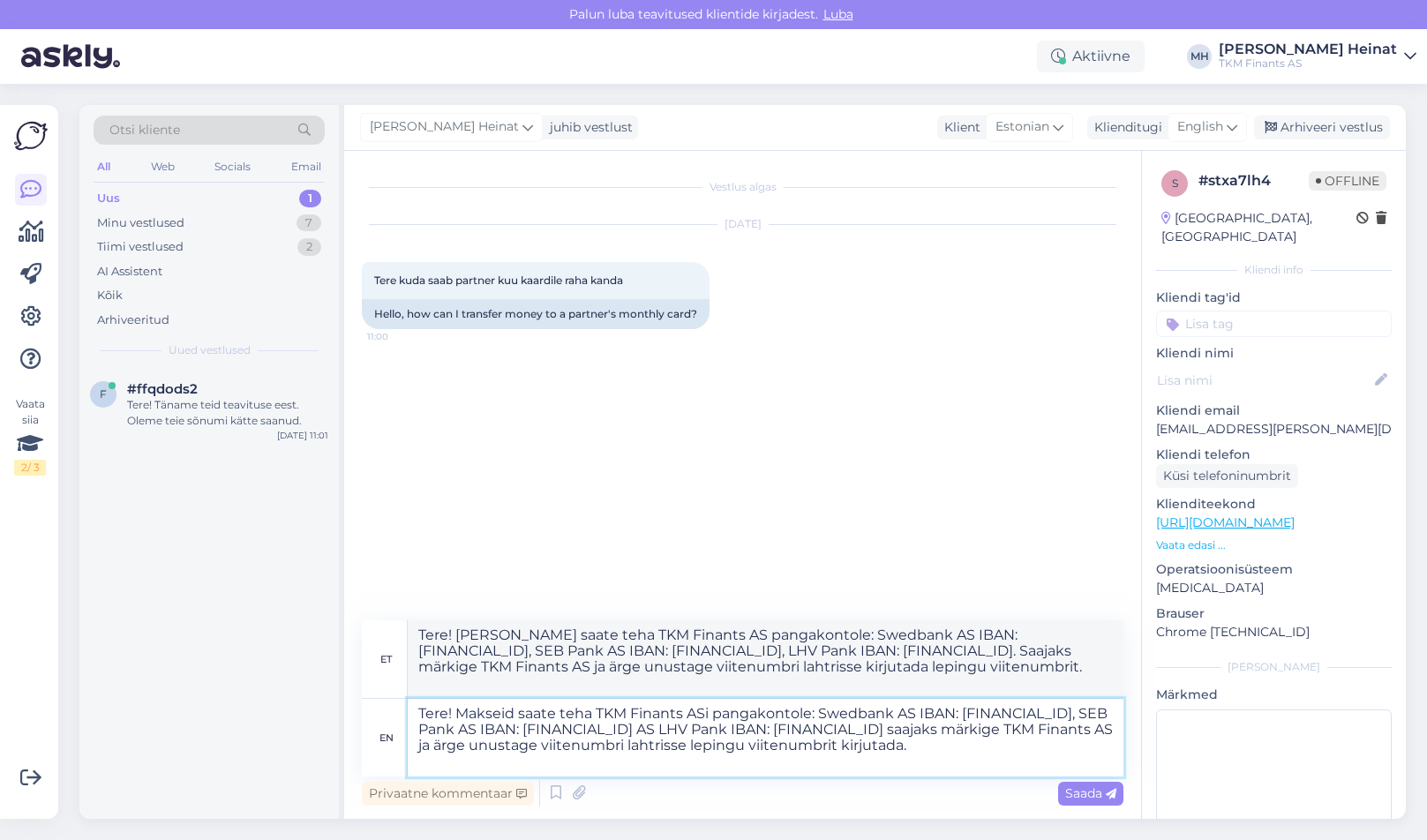 click on "Tere! Makseid saate teha TKM Finants ASi pangakontole: Swedbank AS IBAN: [FINANCIAL_ID], SEB Pank AS IBAN: [FINANCIAL_ID] AS LHV Pank IBAN: [FINANCIAL_ID] saajaks märkige TKM Finants AS ja ärge unustage viitenumbri lahtrisse lepingu viitenumbrit kirjutada." at bounding box center [765, 738] 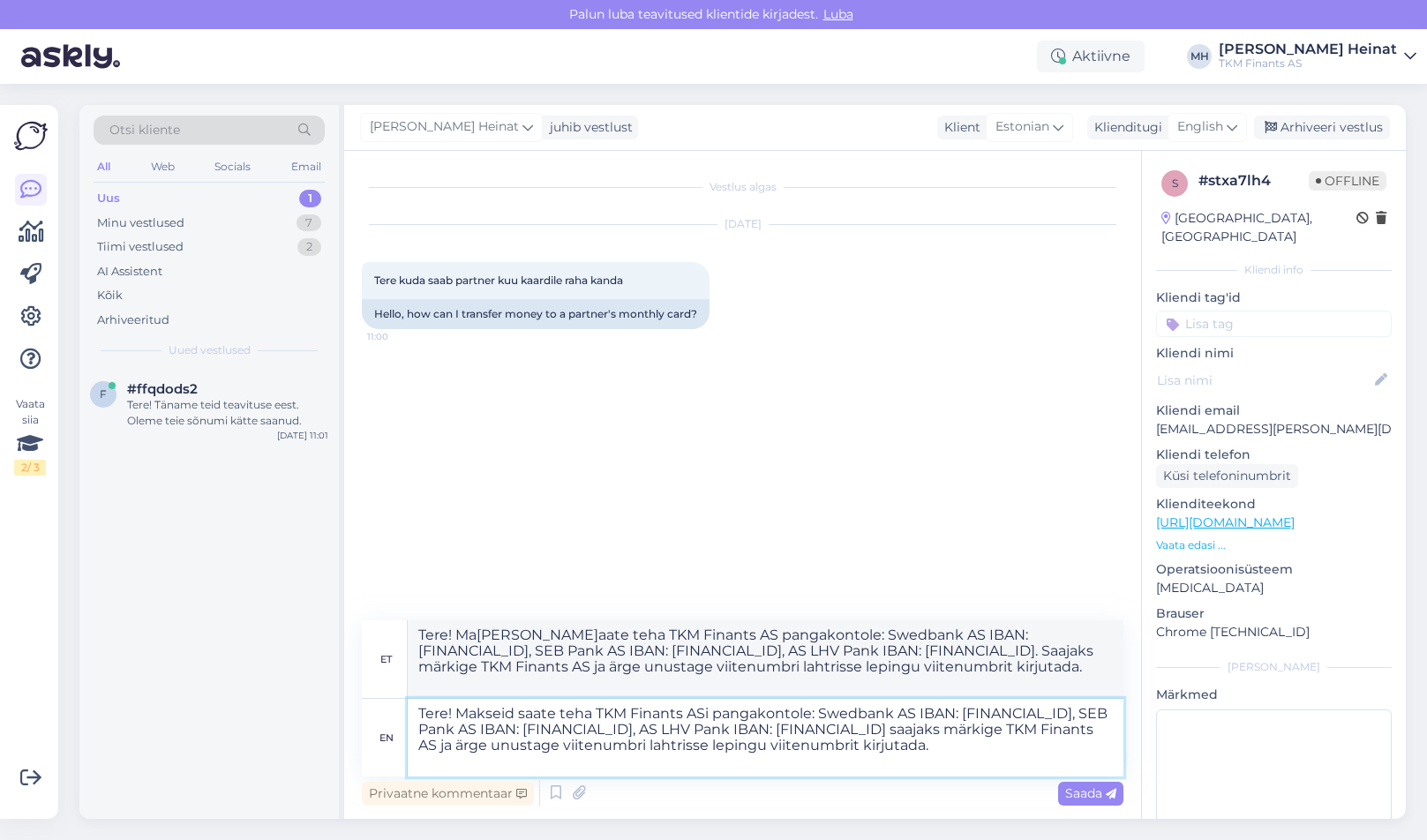 click on "Tere! Makseid saate teha TKM Finants ASi pangakontole: Swedbank AS IBAN: [FINANCIAL_ID], SEB Pank AS IBAN: [FINANCIAL_ID], AS LHV Pank IBAN: [FINANCIAL_ID] saajaks märkige TKM Finants AS ja ärge unustage viitenumbri lahtrisse lepingu viitenumbrit kirjutada." at bounding box center (765, 738) 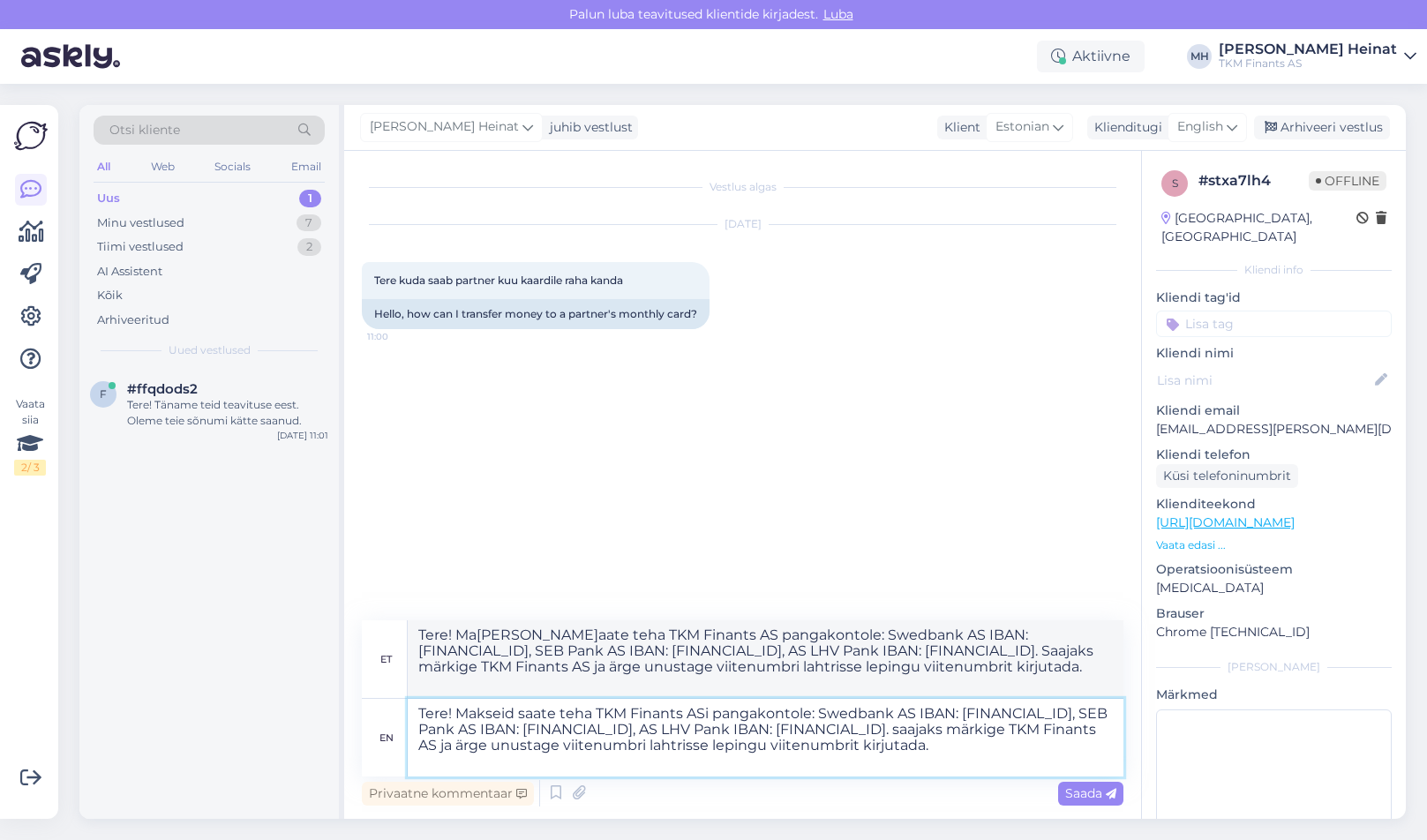click on "Tere! Makseid saate teha TKM Finants ASi pangakontole: Swedbank AS IBAN: [FINANCIAL_ID], SEB Pank AS IBAN: [FINANCIAL_ID], AS LHV Pank IBAN: [FINANCIAL_ID]. saajaks märkige TKM Finants AS ja ärge unustage viitenumbri lahtrisse lepingu viitenumbrit kirjutada." at bounding box center (765, 738) 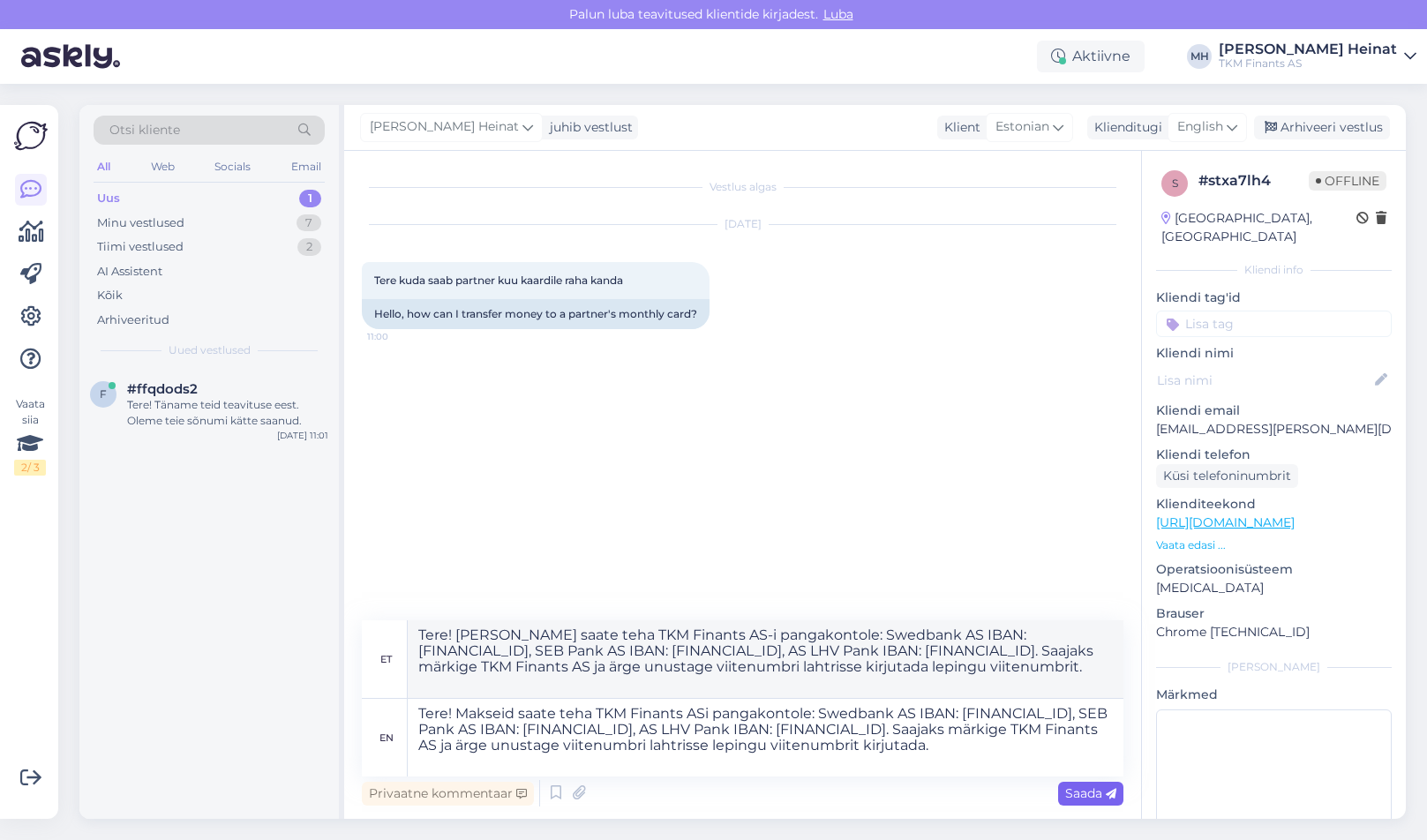 click on "Saada" at bounding box center (1091, 793) 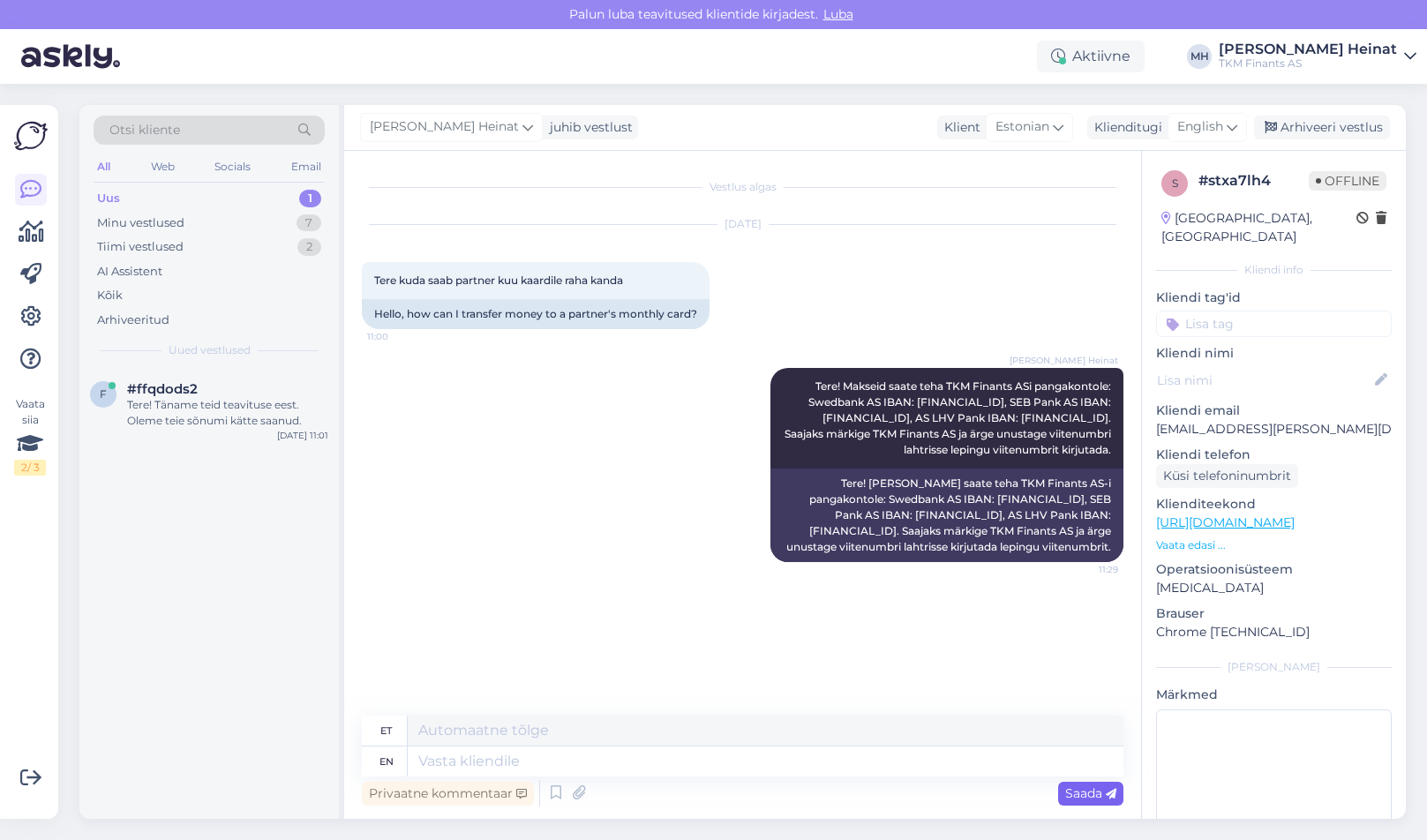 scroll, scrollTop: 0, scrollLeft: 0, axis: both 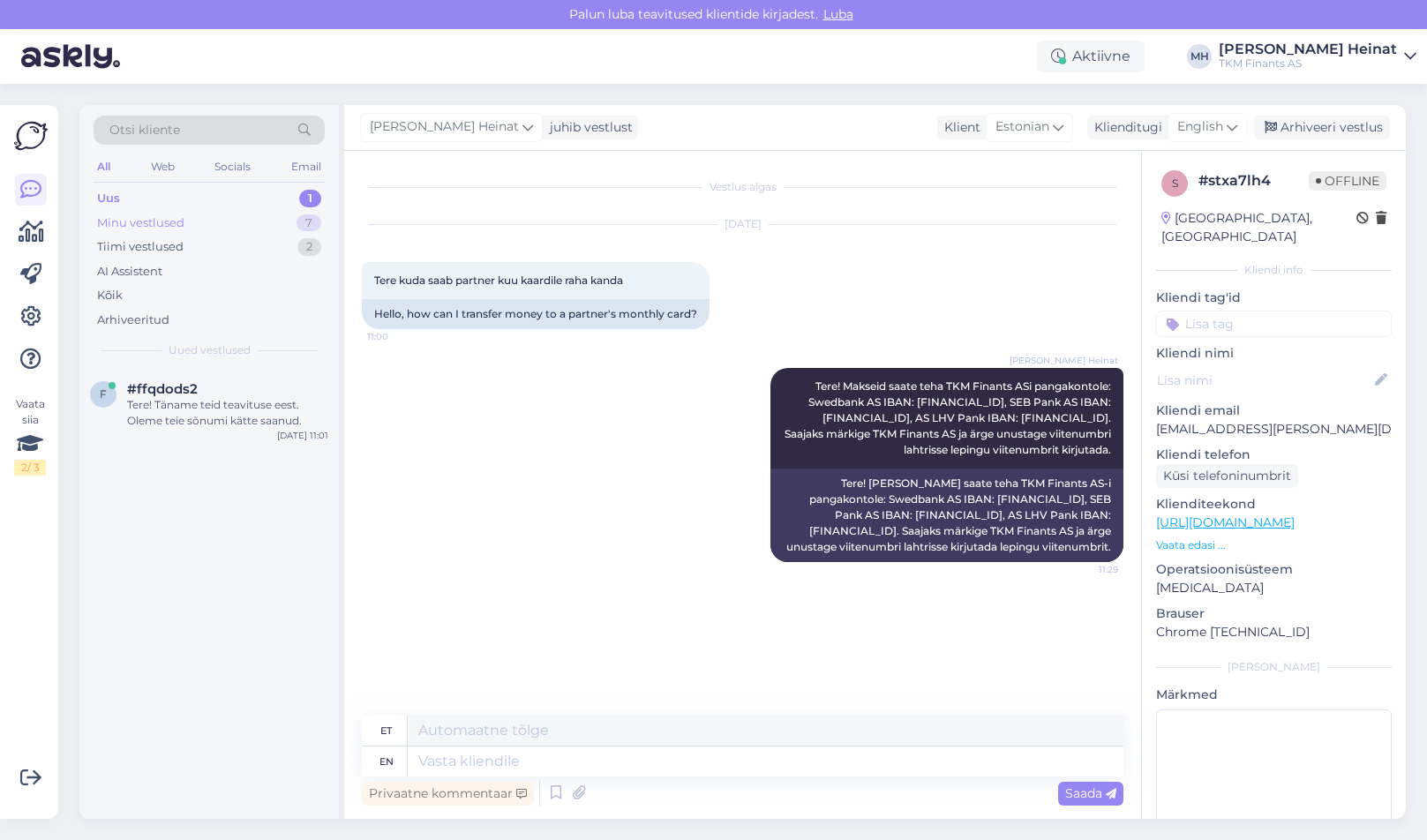 click on "Minu vestlused" at bounding box center (140, 223) 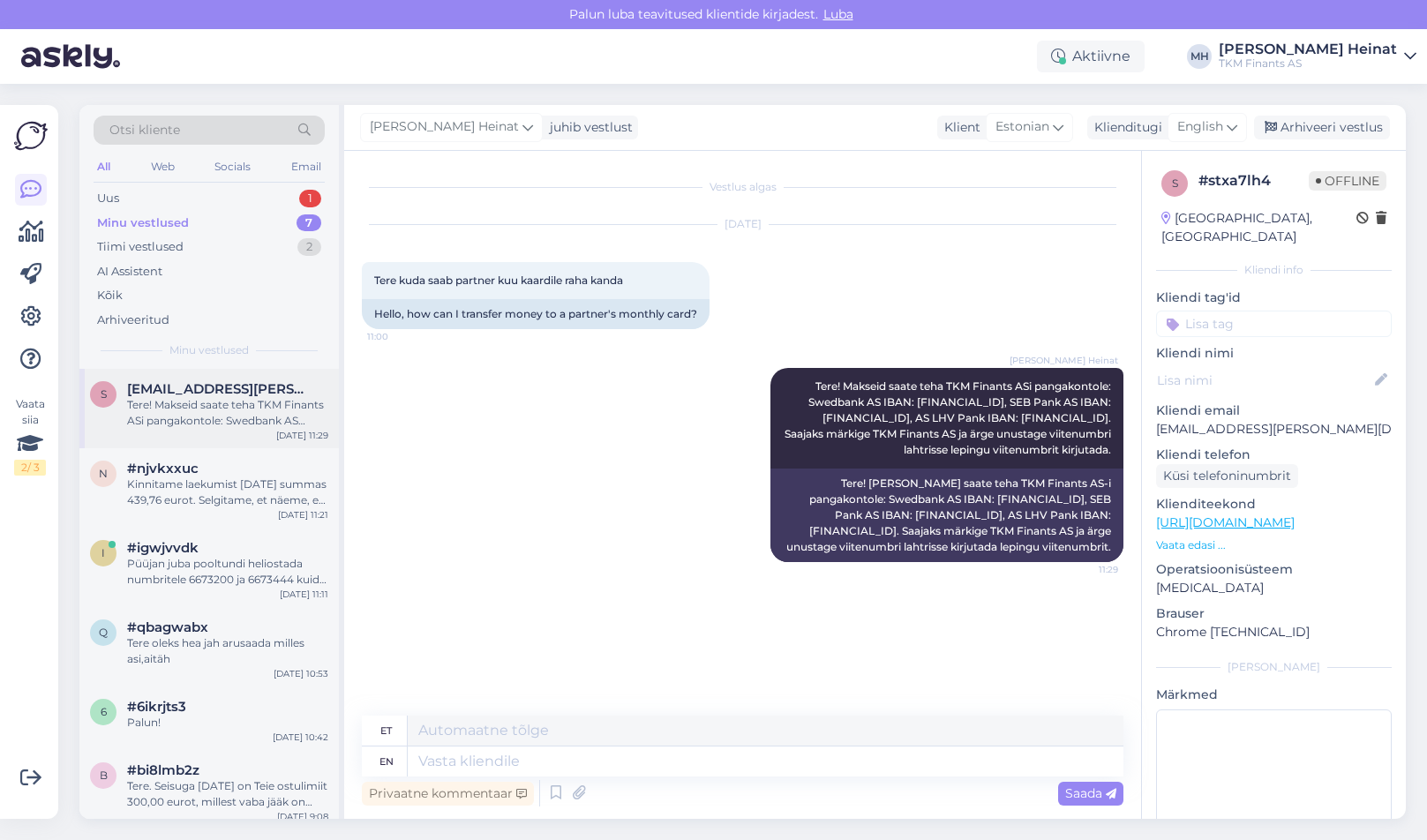 click on "Tere! Makseid saate teha TKM Finants ASi pangakontole: Swedbank AS IBAN: [FINANCIAL_ID], SEB Pank AS IBAN: [FINANCIAL_ID], AS LHV Pank IBAN: [FINANCIAL_ID]. Saajaks märkige TKM Finants AS ja ärge unustage viitenumbri lahtrisse lepingu viitenumbrit kirjutada." at bounding box center (228, 413) 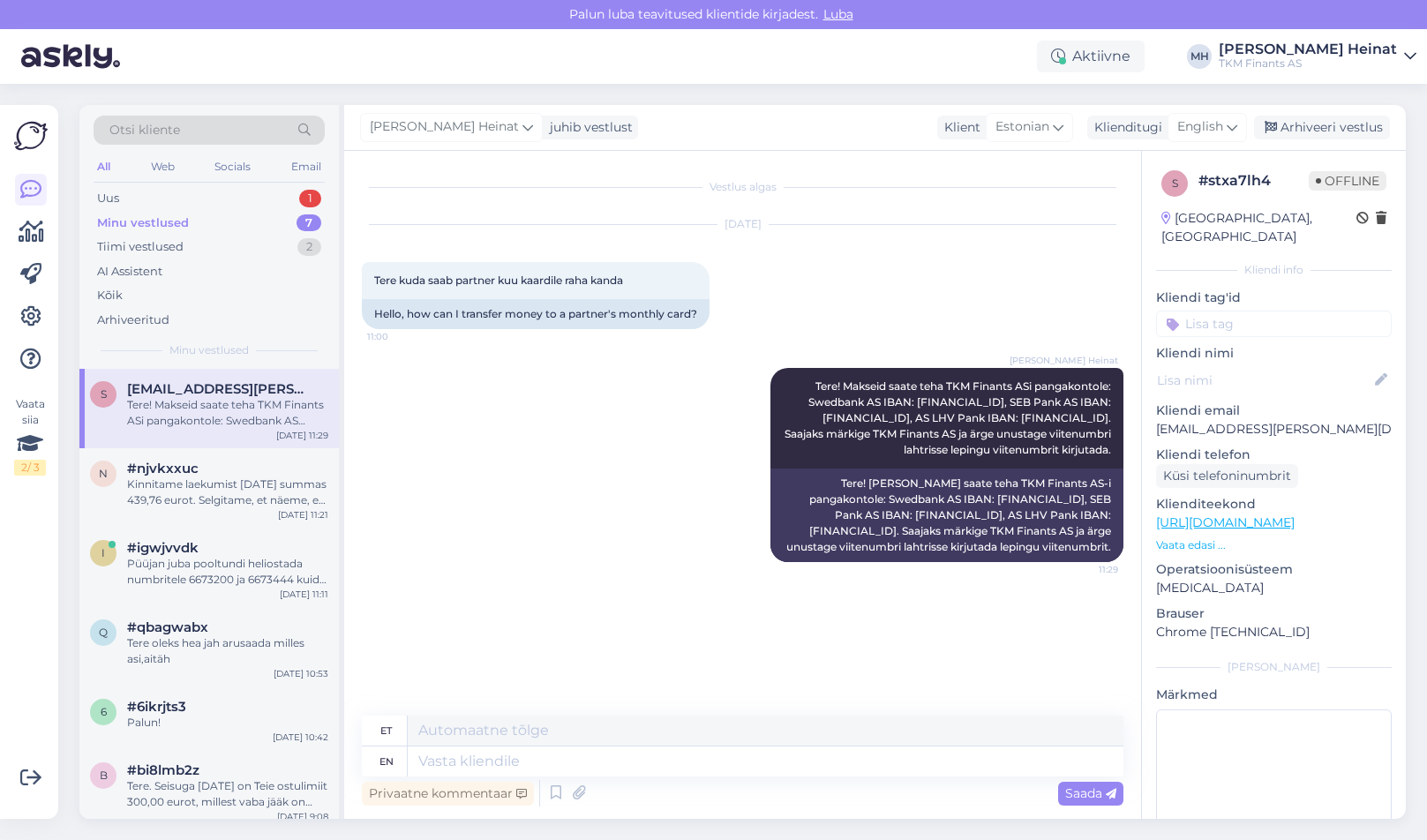 click on "Minu vestlused 7" at bounding box center [209, 223] 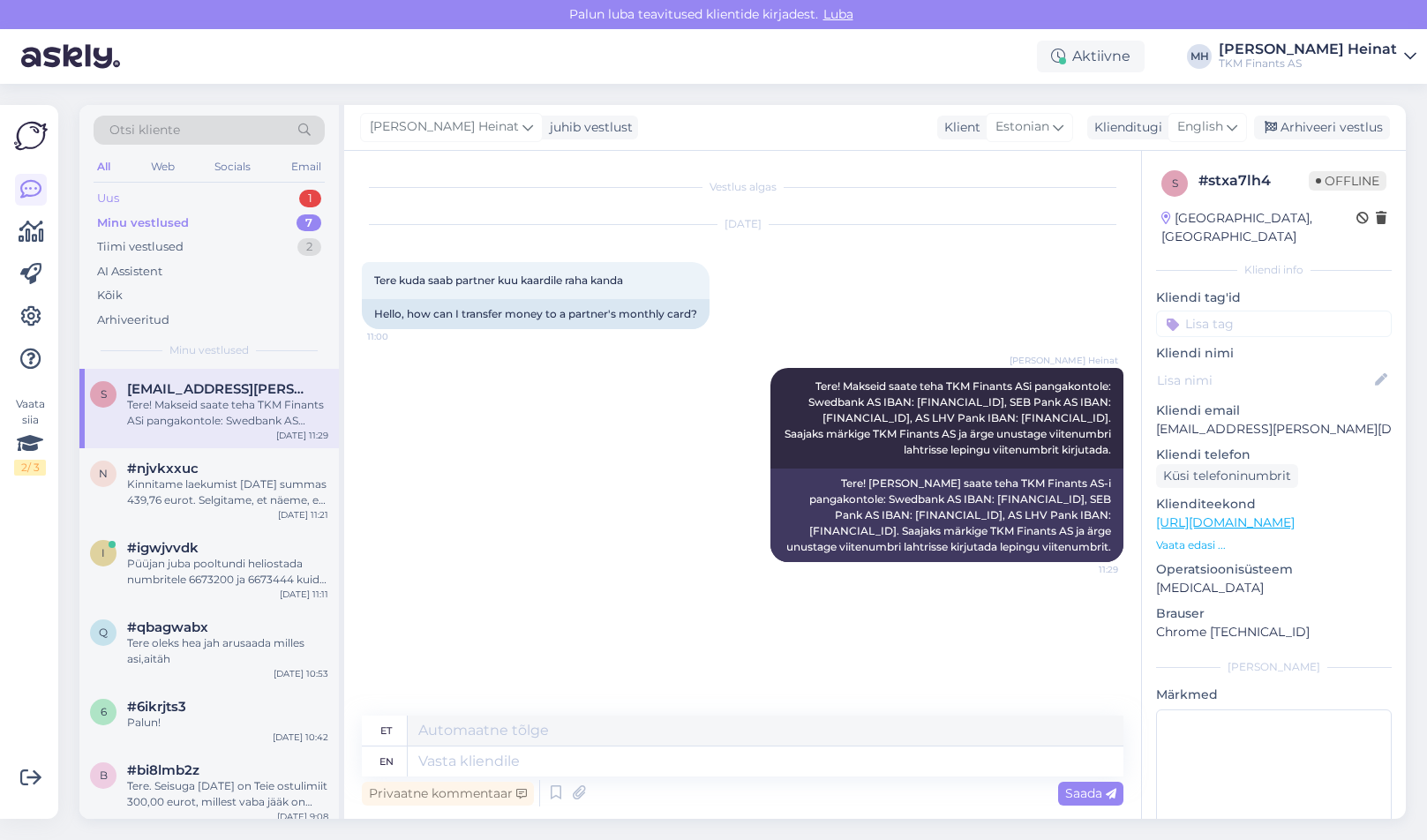 click on "Uus 1" at bounding box center (209, 199) 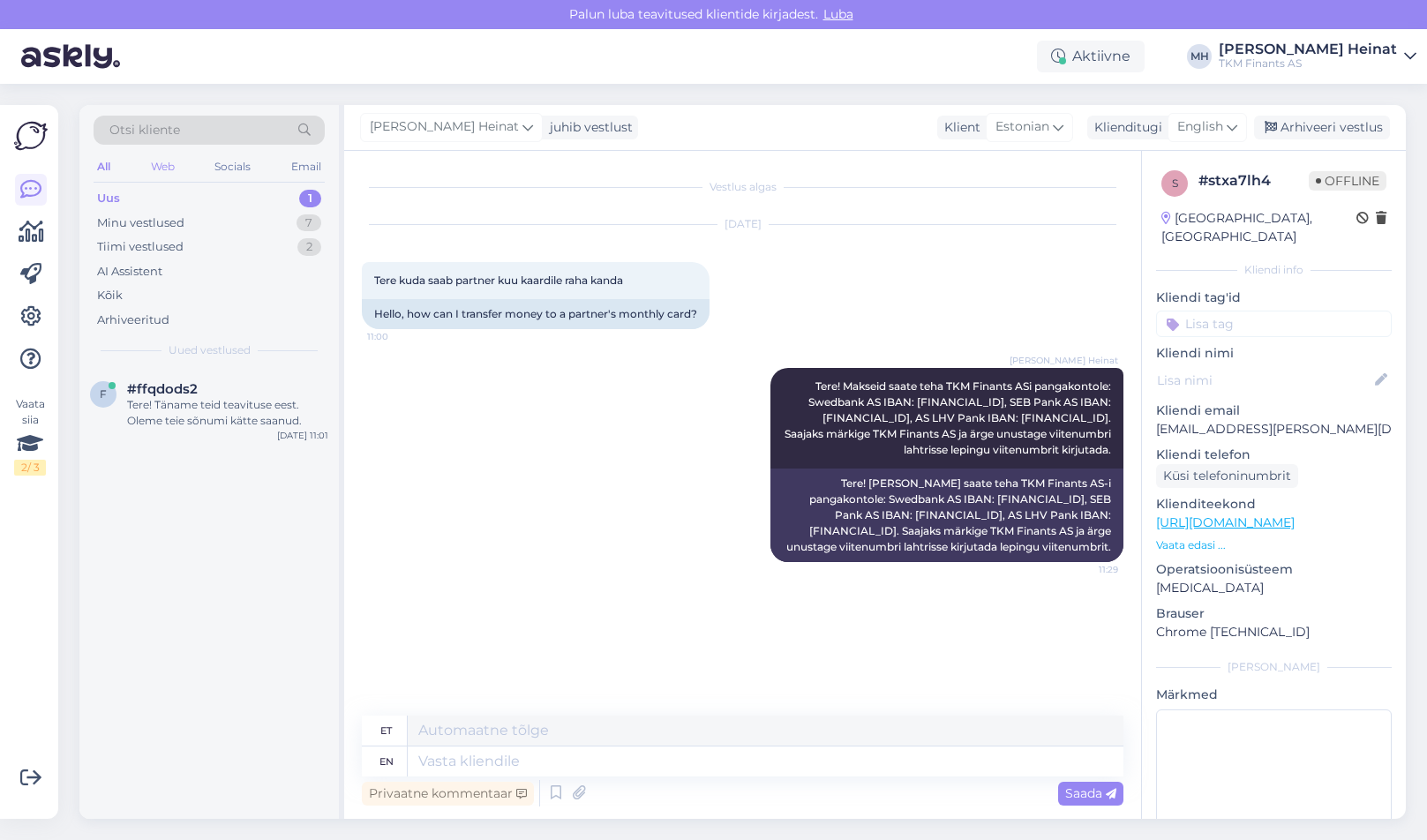 click on "Web" at bounding box center (162, 167) 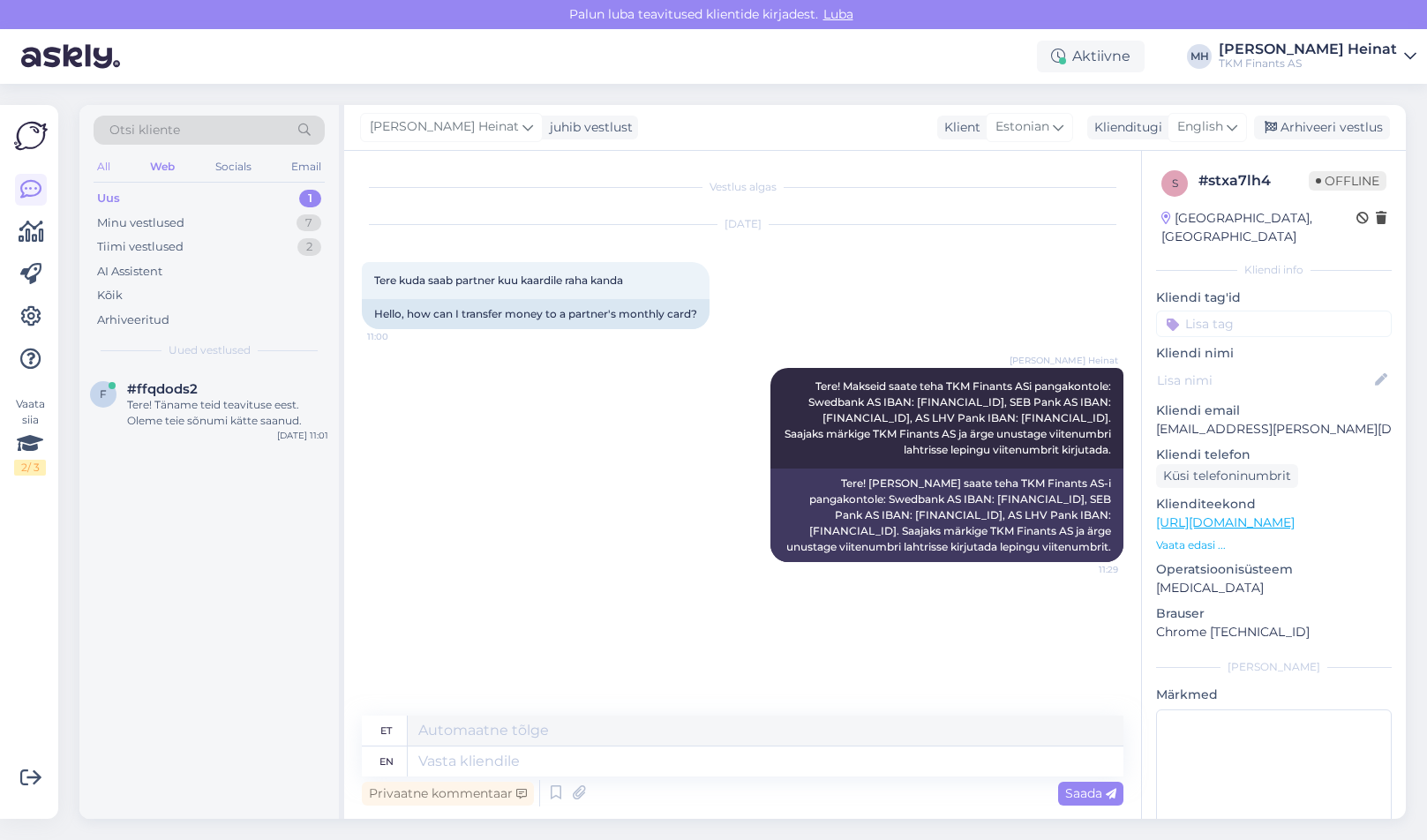 click on "All" at bounding box center [103, 167] 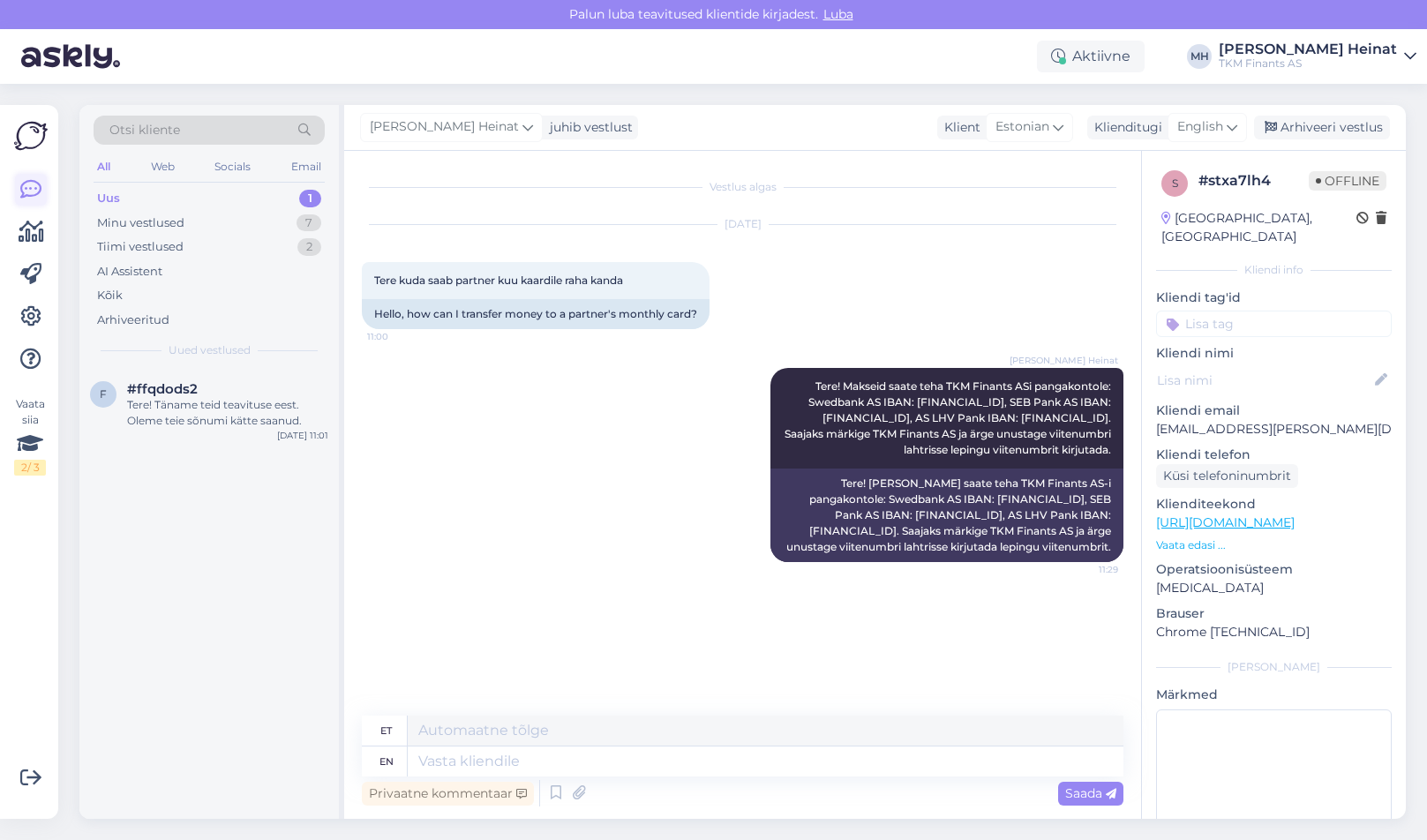 click at bounding box center [31, 190] 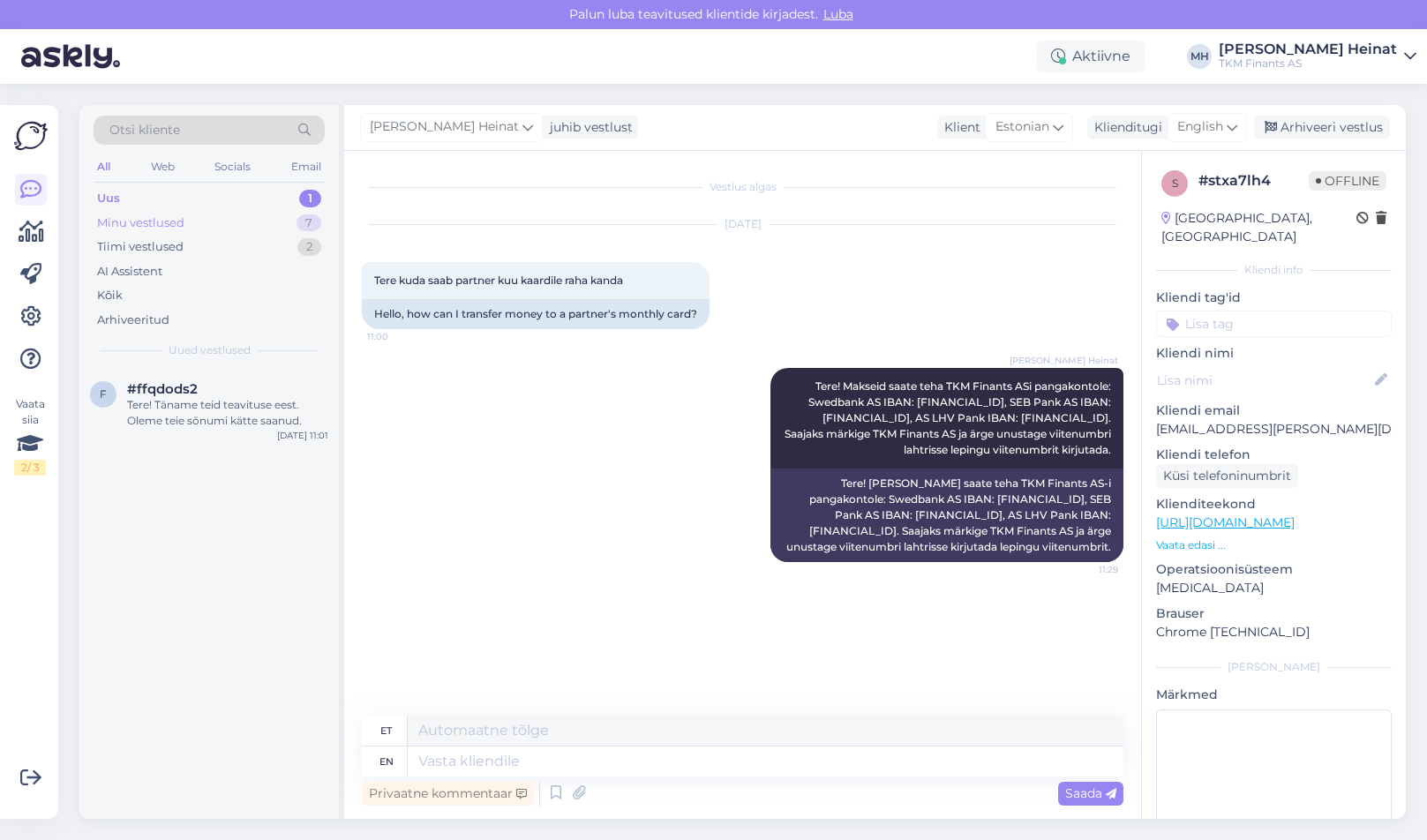 click on "Minu vestlused" at bounding box center [140, 223] 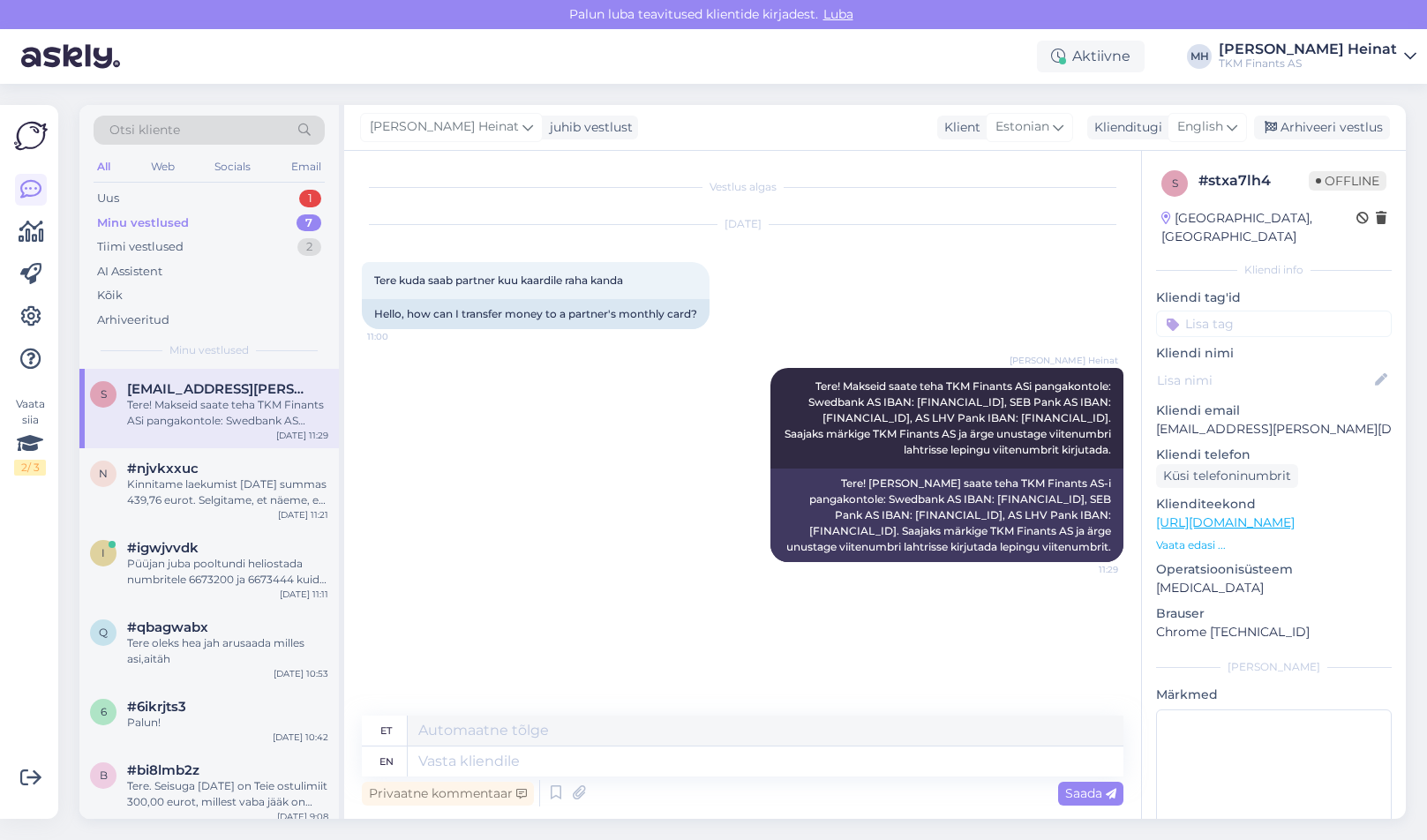 click on "Tere! Makseid saate teha TKM Finants ASi pangakontole: Swedbank AS IBAN: [FINANCIAL_ID], SEB Pank AS IBAN: [FINANCIAL_ID], AS LHV Pank IBAN: [FINANCIAL_ID]. Saajaks märkige TKM Finants AS ja ärge unustage viitenumbri lahtrisse lepingu viitenumbrit kirjutada." at bounding box center (228, 413) 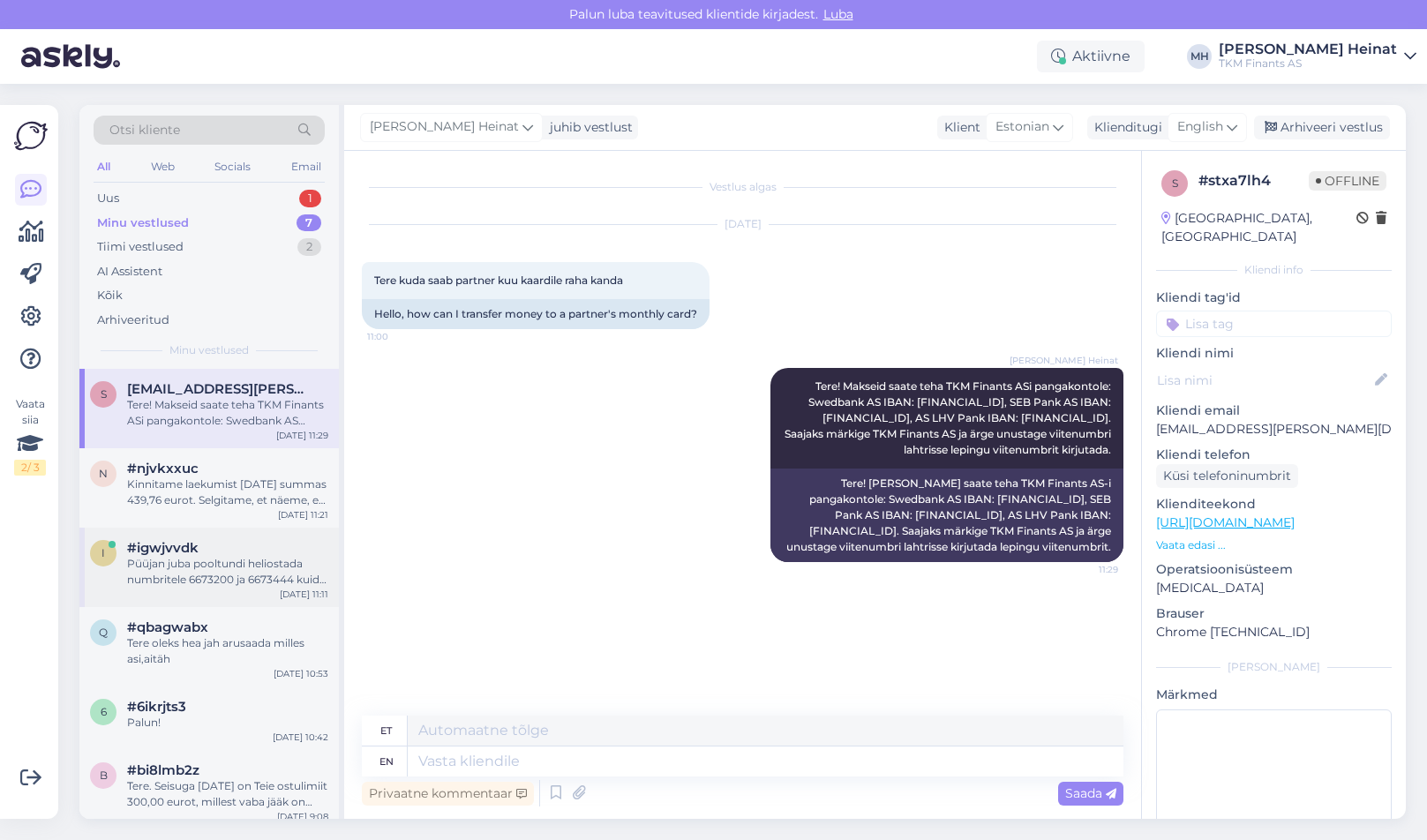 click on "Püüjan juba pooltundi heliostada  numbritele 6673200 ja 6673444 kuid [PERSON_NAME] keegi vastu" at bounding box center [228, 572] 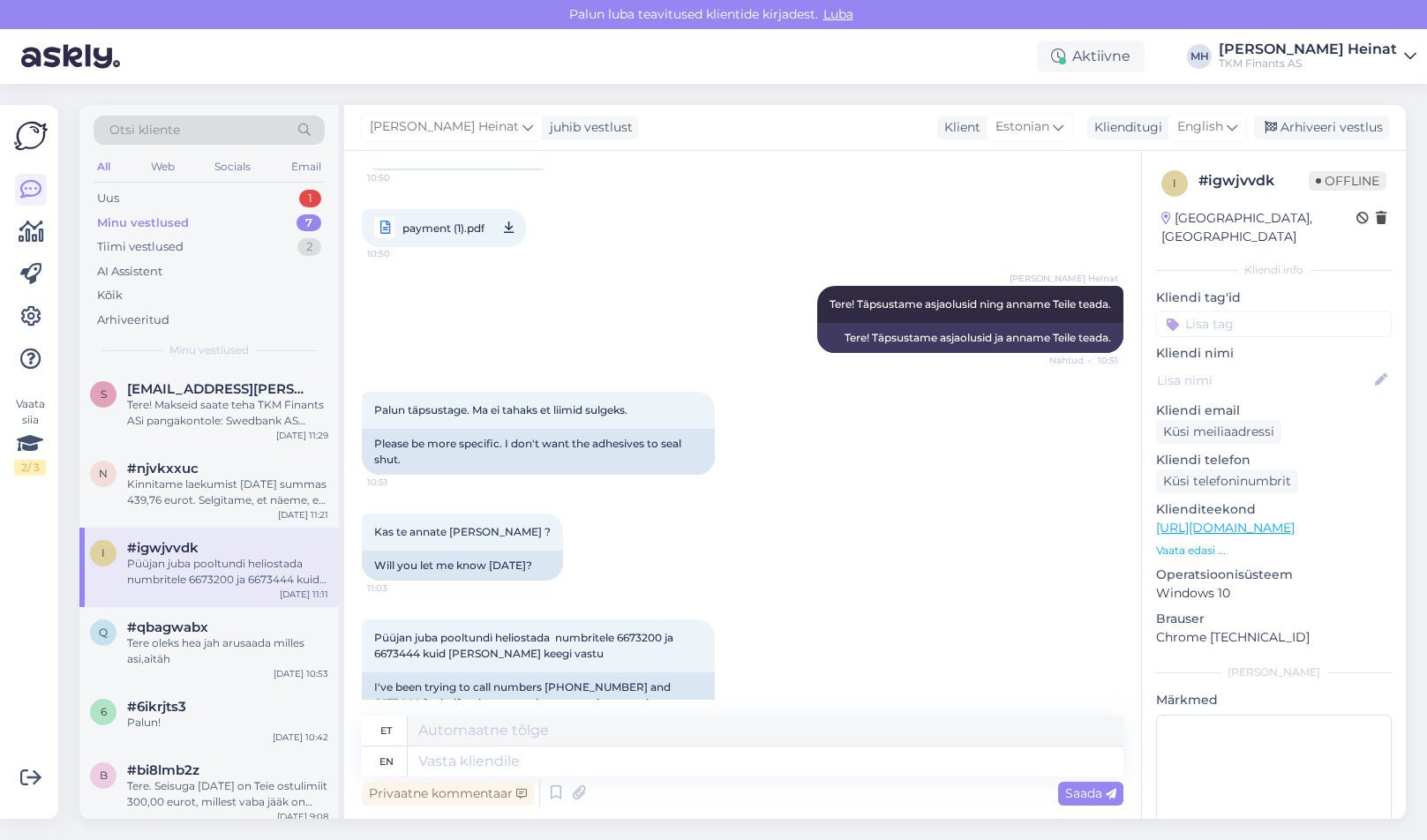 scroll, scrollTop: 1330, scrollLeft: 0, axis: vertical 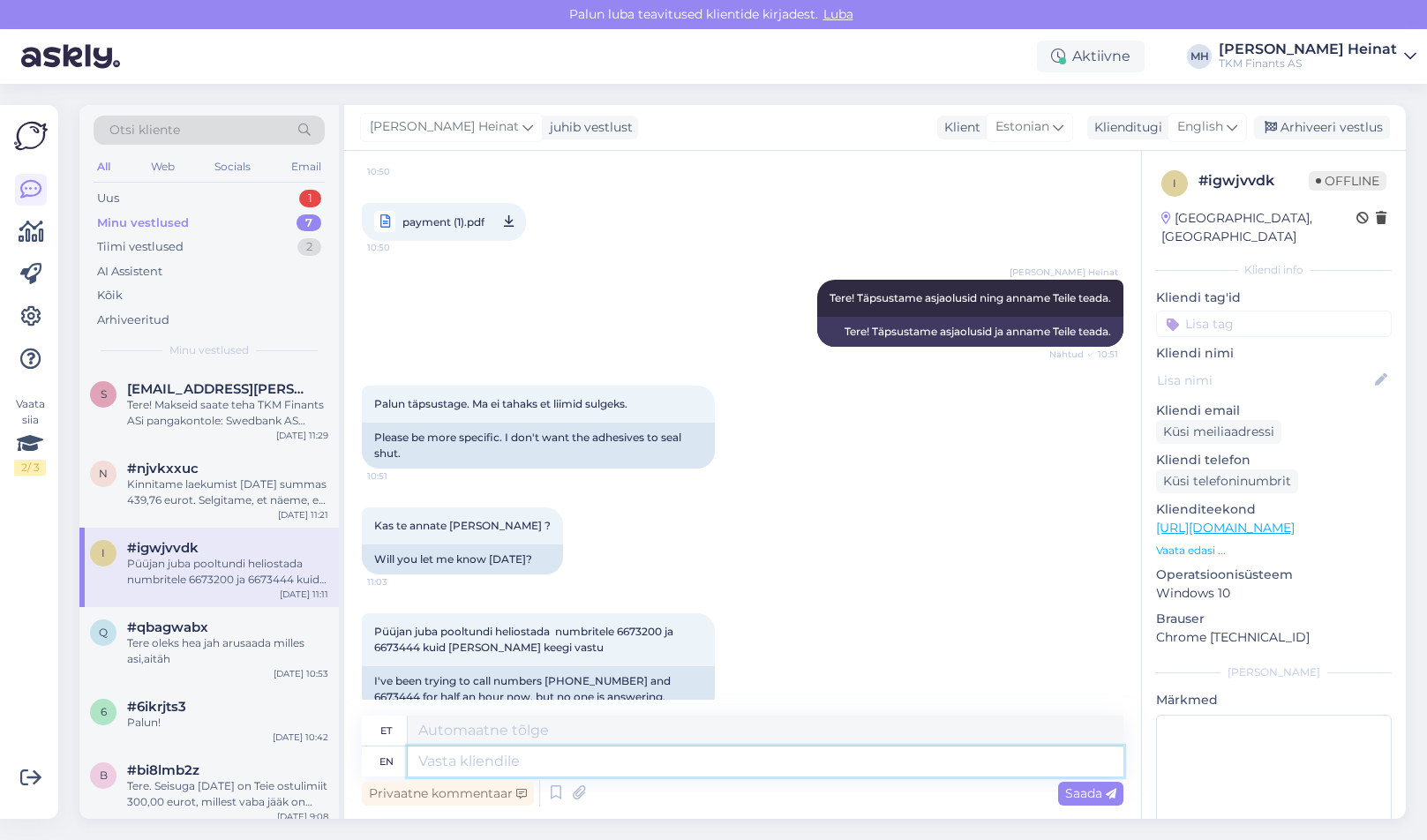 click at bounding box center [765, 761] 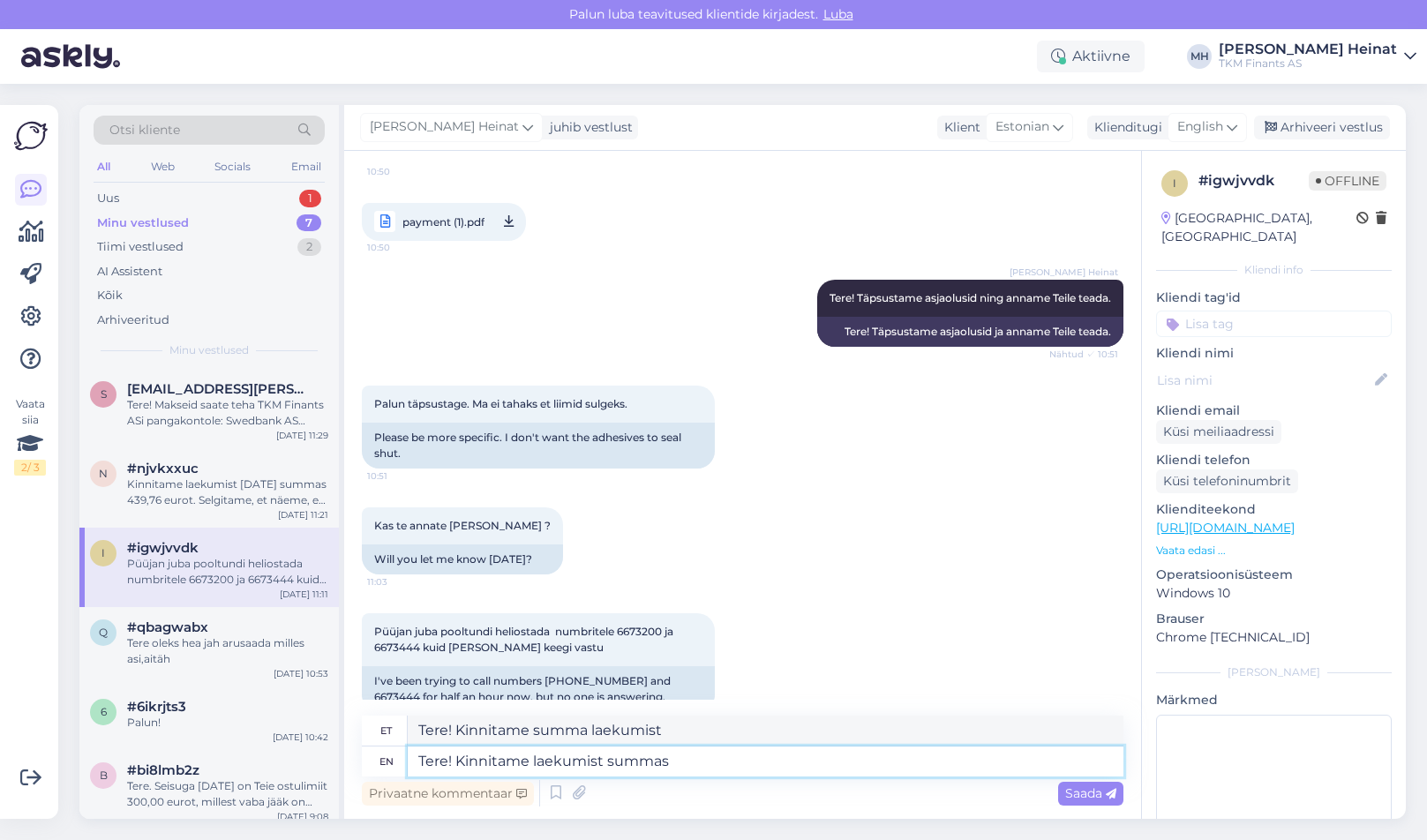 click on "Tere! Kinnitame laekumist summas" at bounding box center [765, 761] 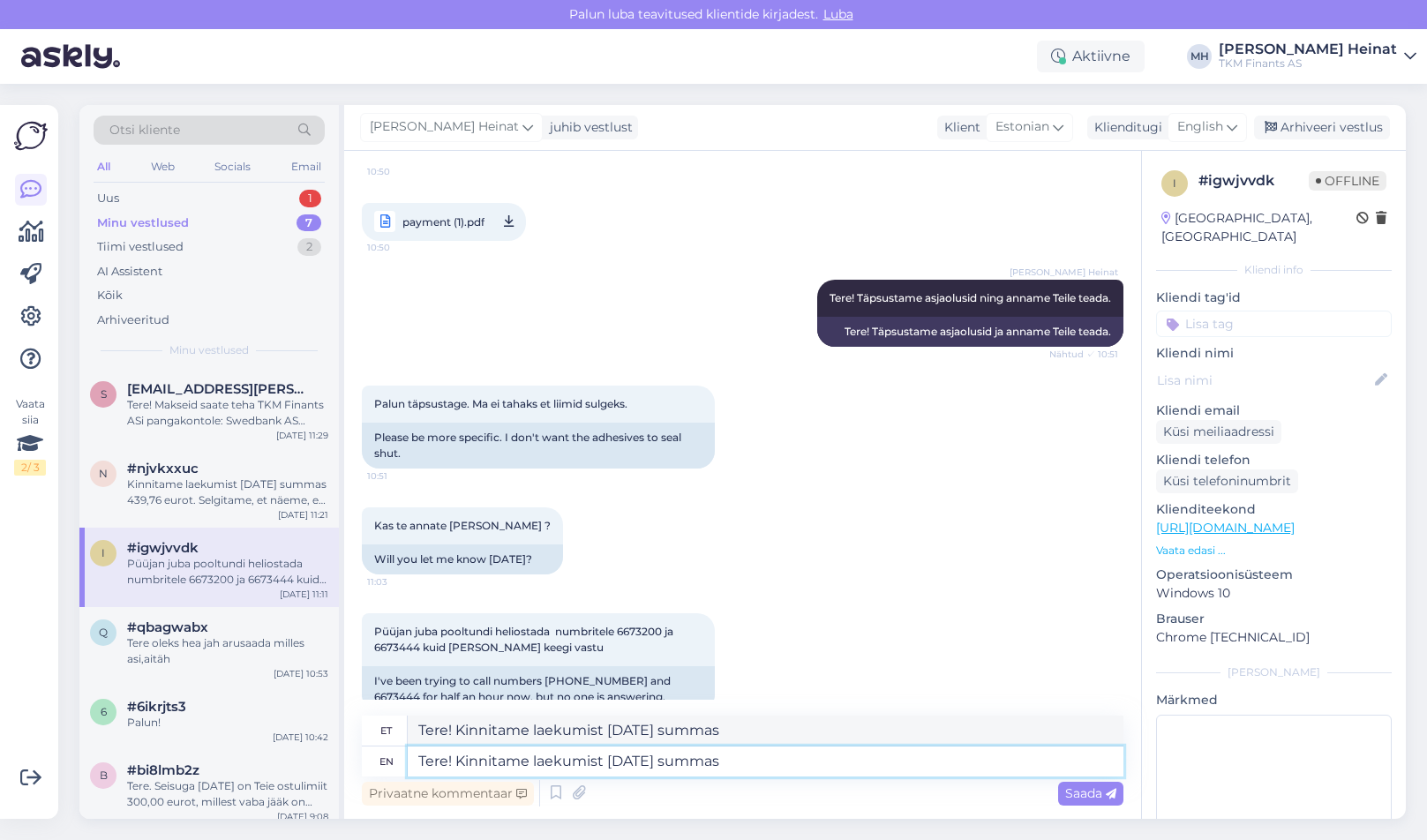 click on "Tere! Kinnitame laekumist [DATE] summas" at bounding box center [765, 761] 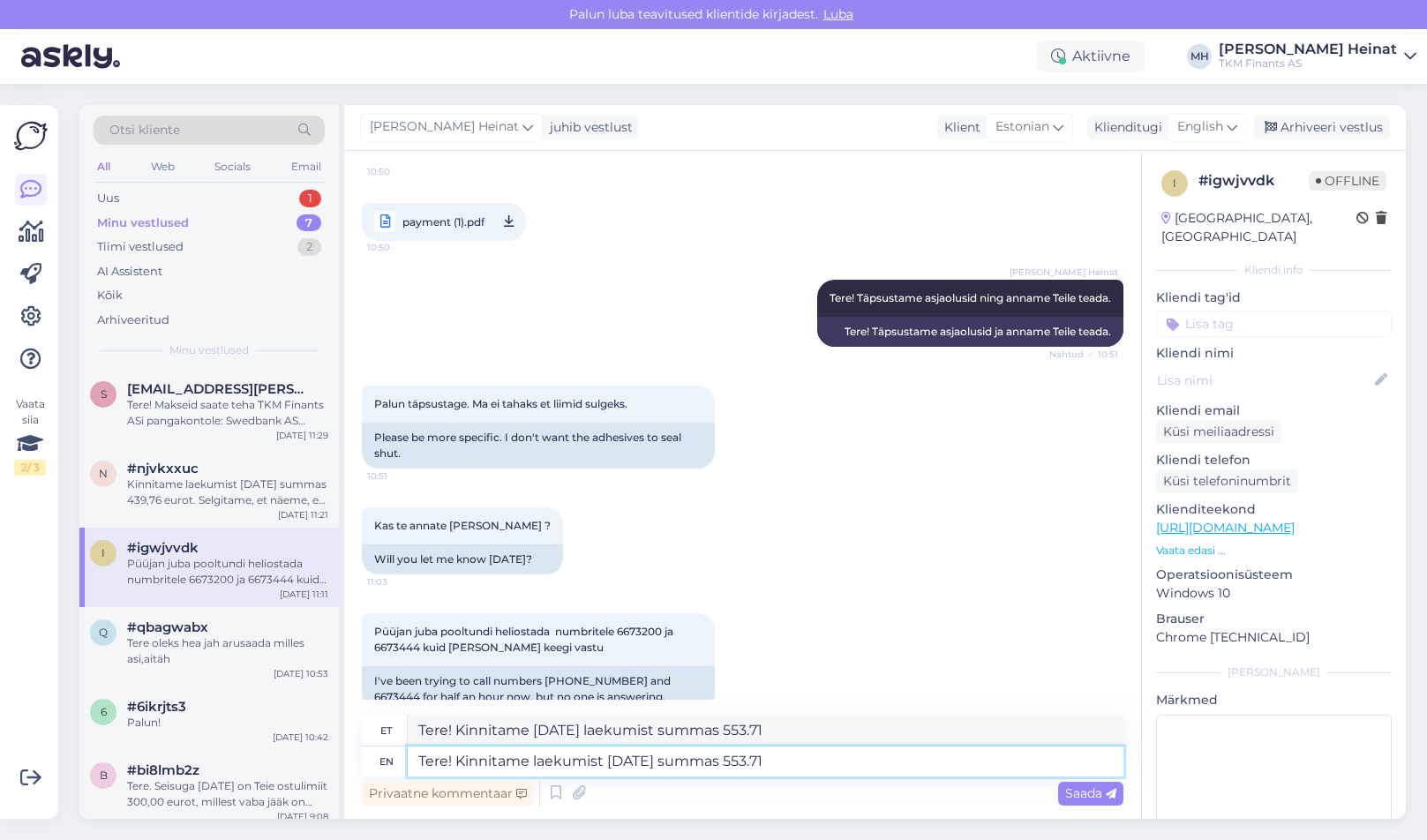 click on "Tere! Kinnitame laekumist [DATE] summas 553.71" at bounding box center [765, 761] 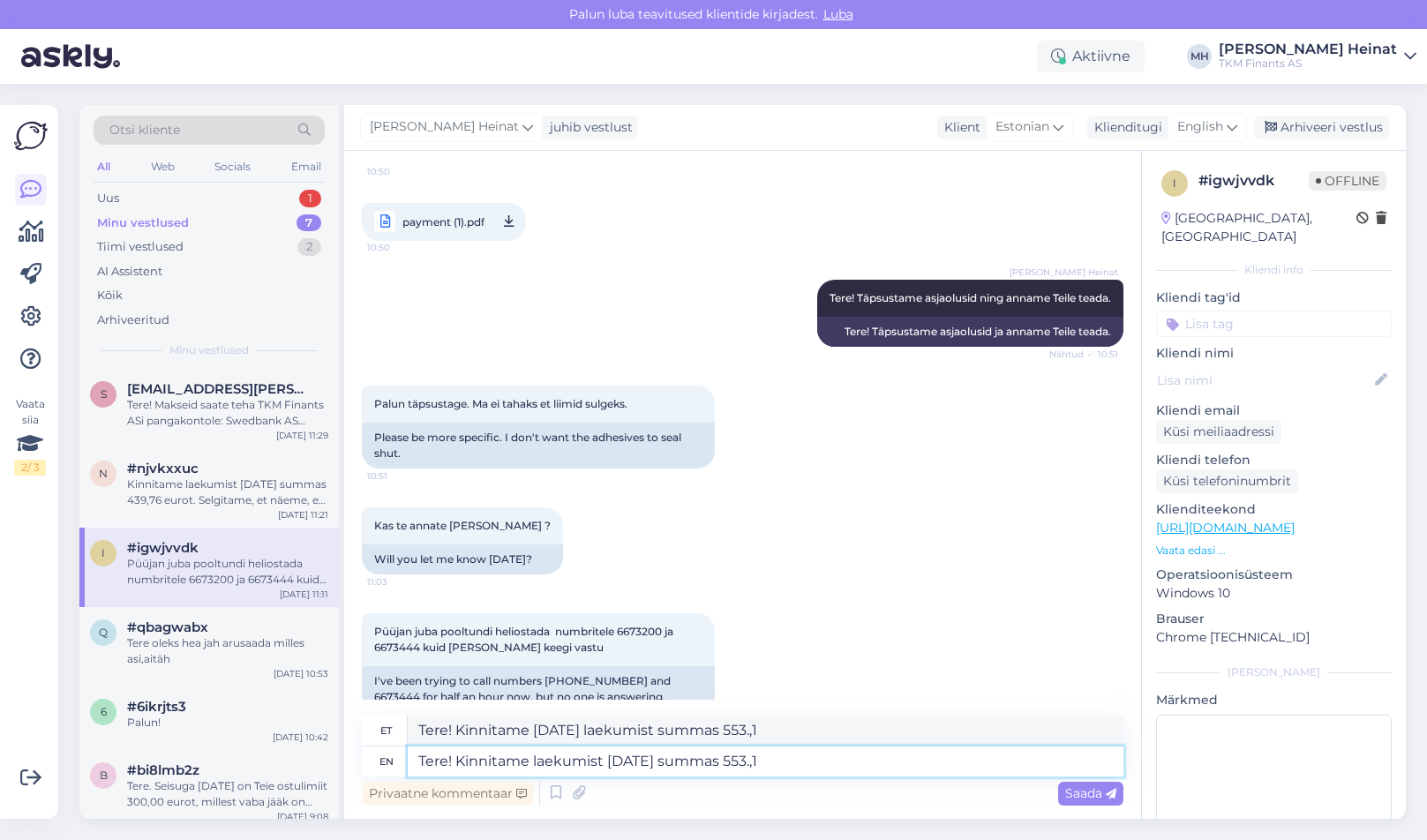 drag, startPoint x: 787, startPoint y: 765, endPoint x: 745, endPoint y: 765, distance: 42 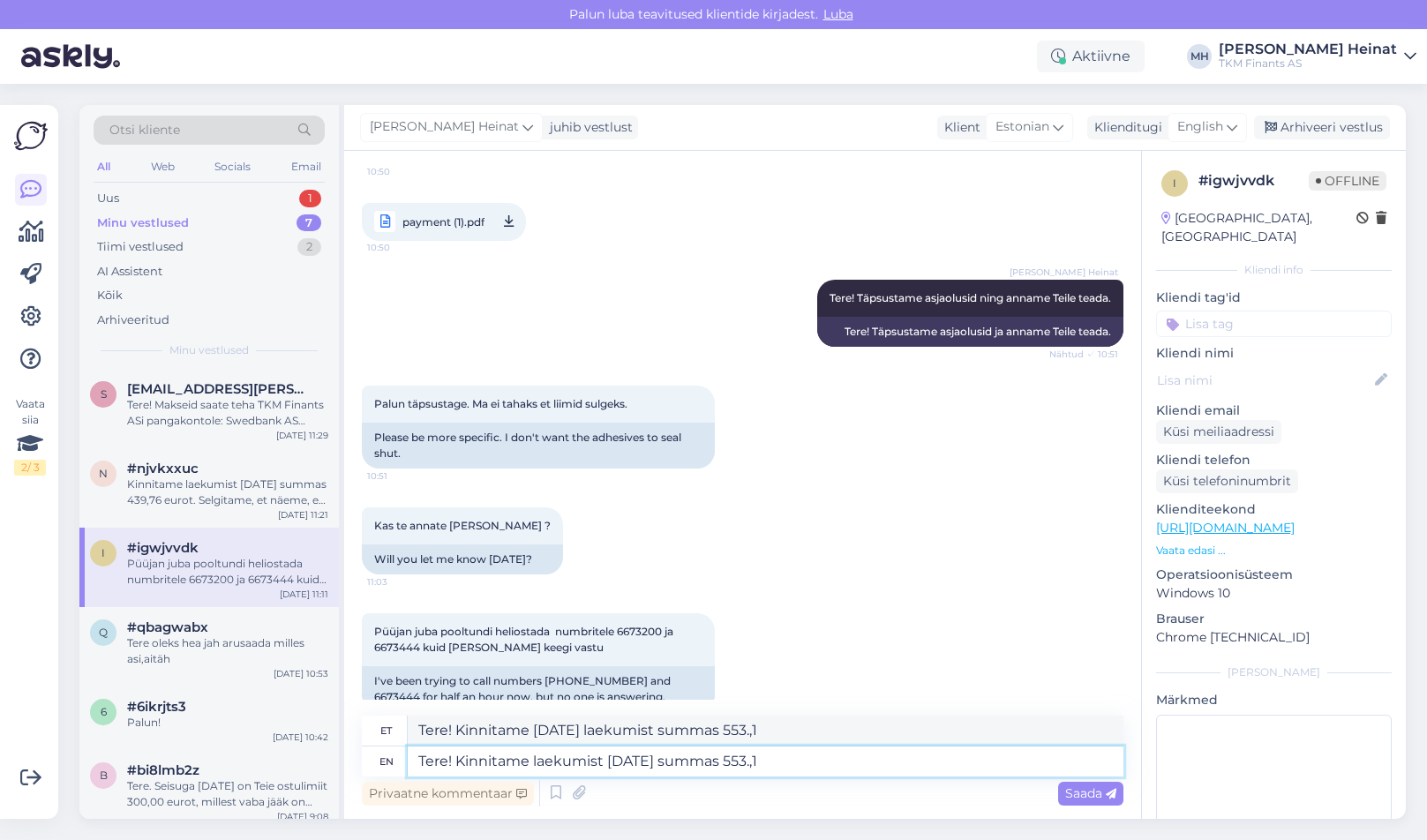 click on "Tere! Kinnitame laekumist [DATE] summas 553.,1" at bounding box center [765, 761] 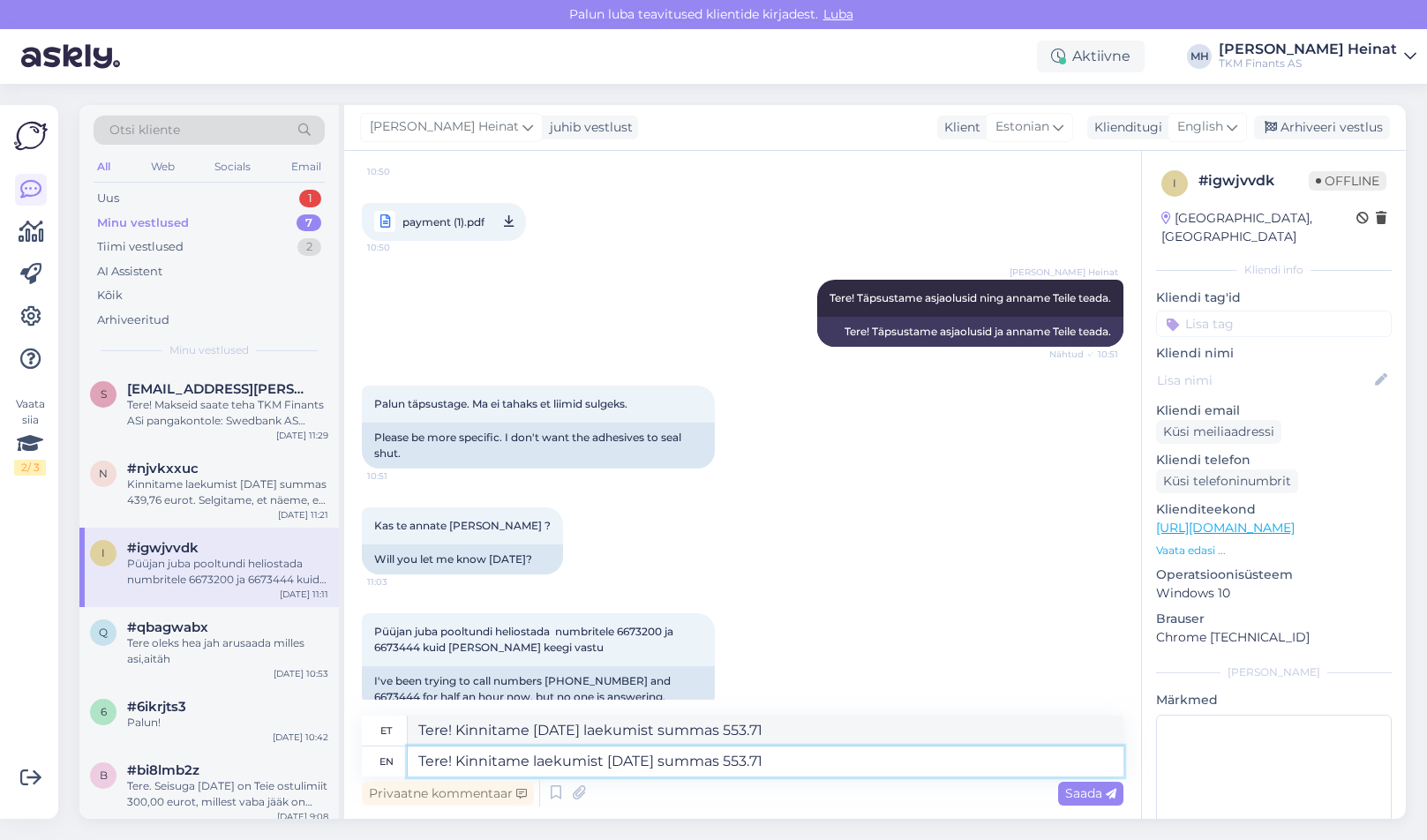 click on "Tere! Kinnitame laekumist [DATE] summas 553.71" at bounding box center (765, 761) 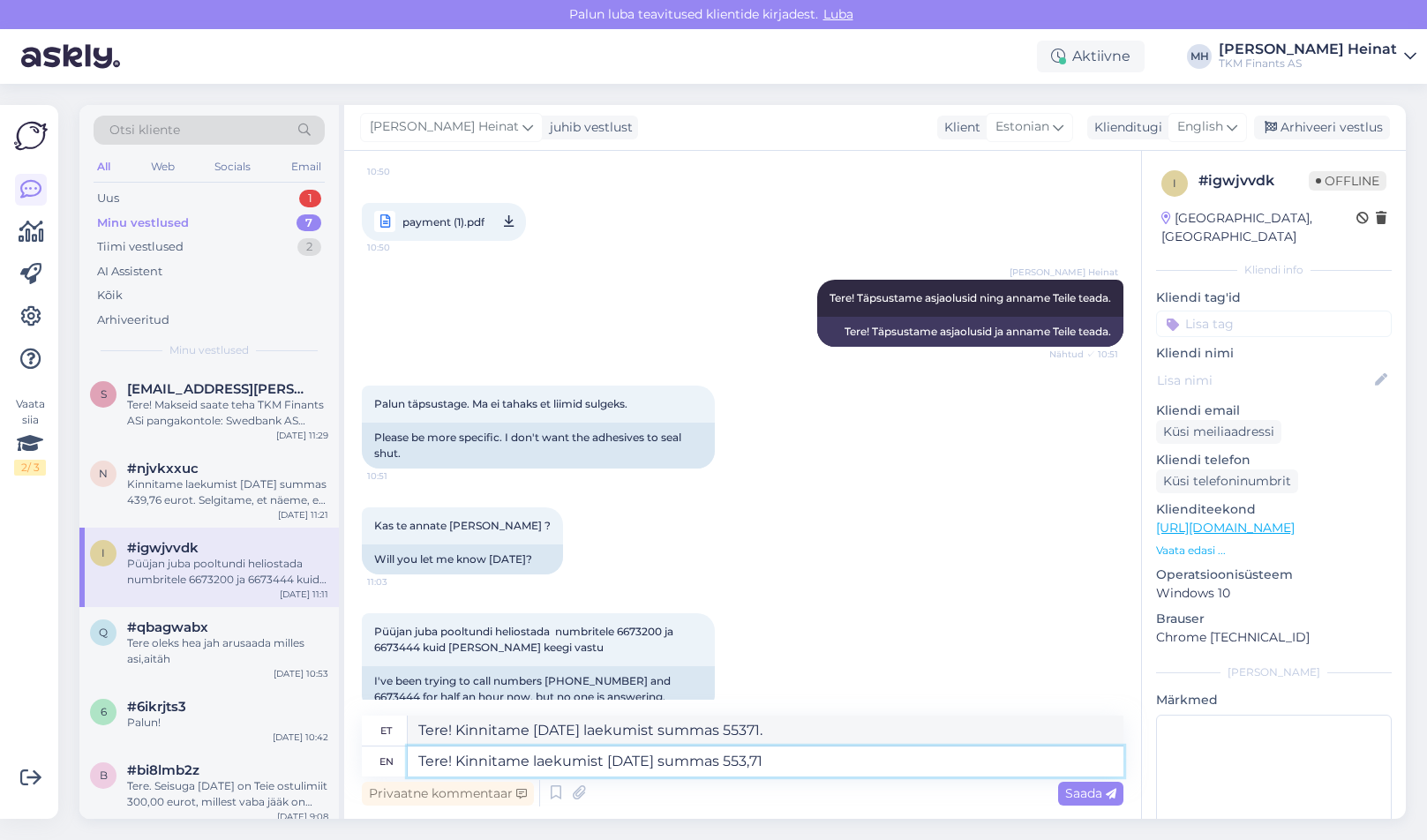 click on "Tere! Kinnitame laekumist [DATE] summas 553,71" at bounding box center (765, 761) 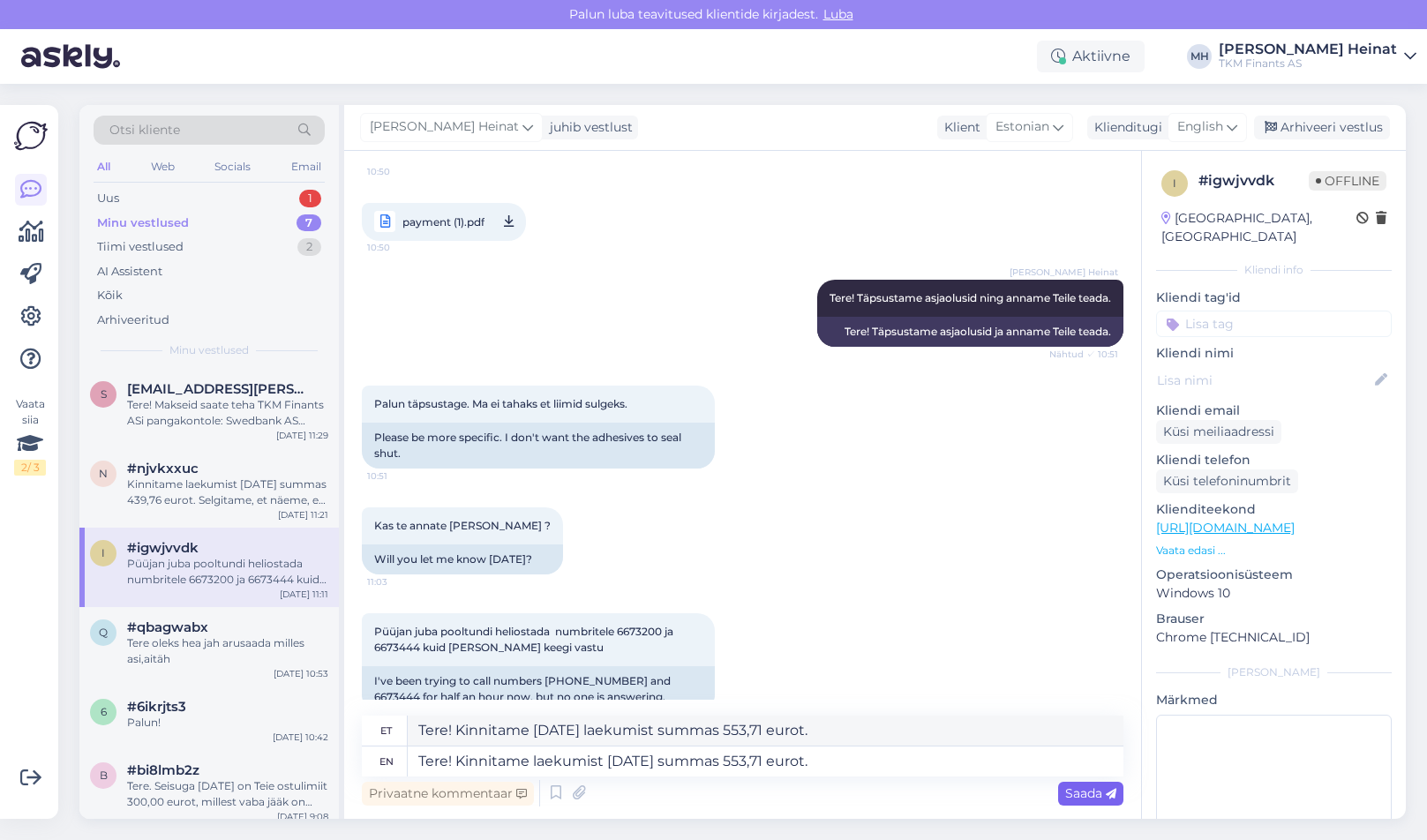 click on "Saada" at bounding box center (1091, 793) 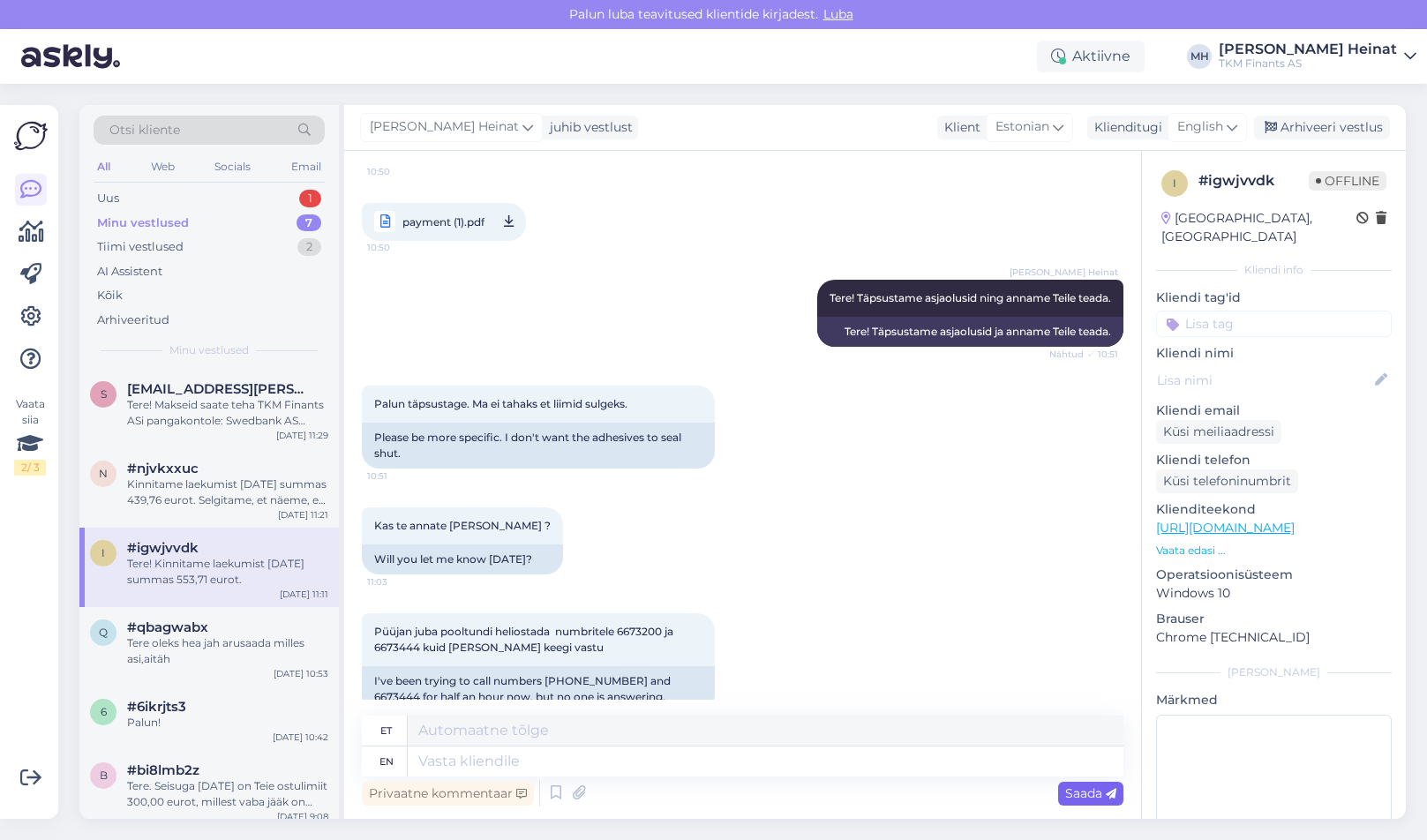 scroll, scrollTop: 1436, scrollLeft: 0, axis: vertical 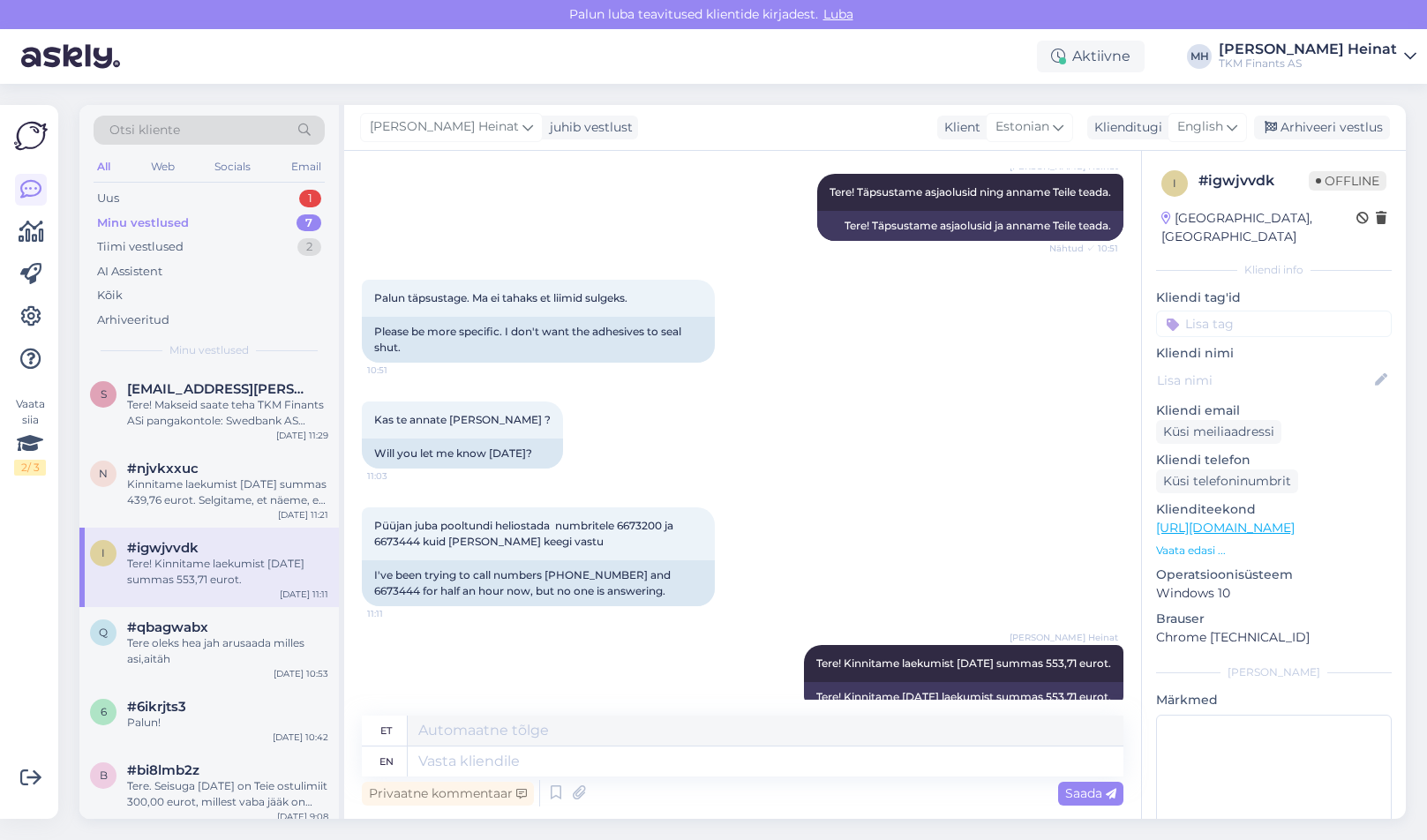 click on "[PERSON_NAME] Heinat Tere! Kinnitame laekumist [DATE] summas 553,71 eurot. 11:39  Tere! Kinnitame [DATE] laekumist summas 553,71 eurot." at bounding box center [742, 679] 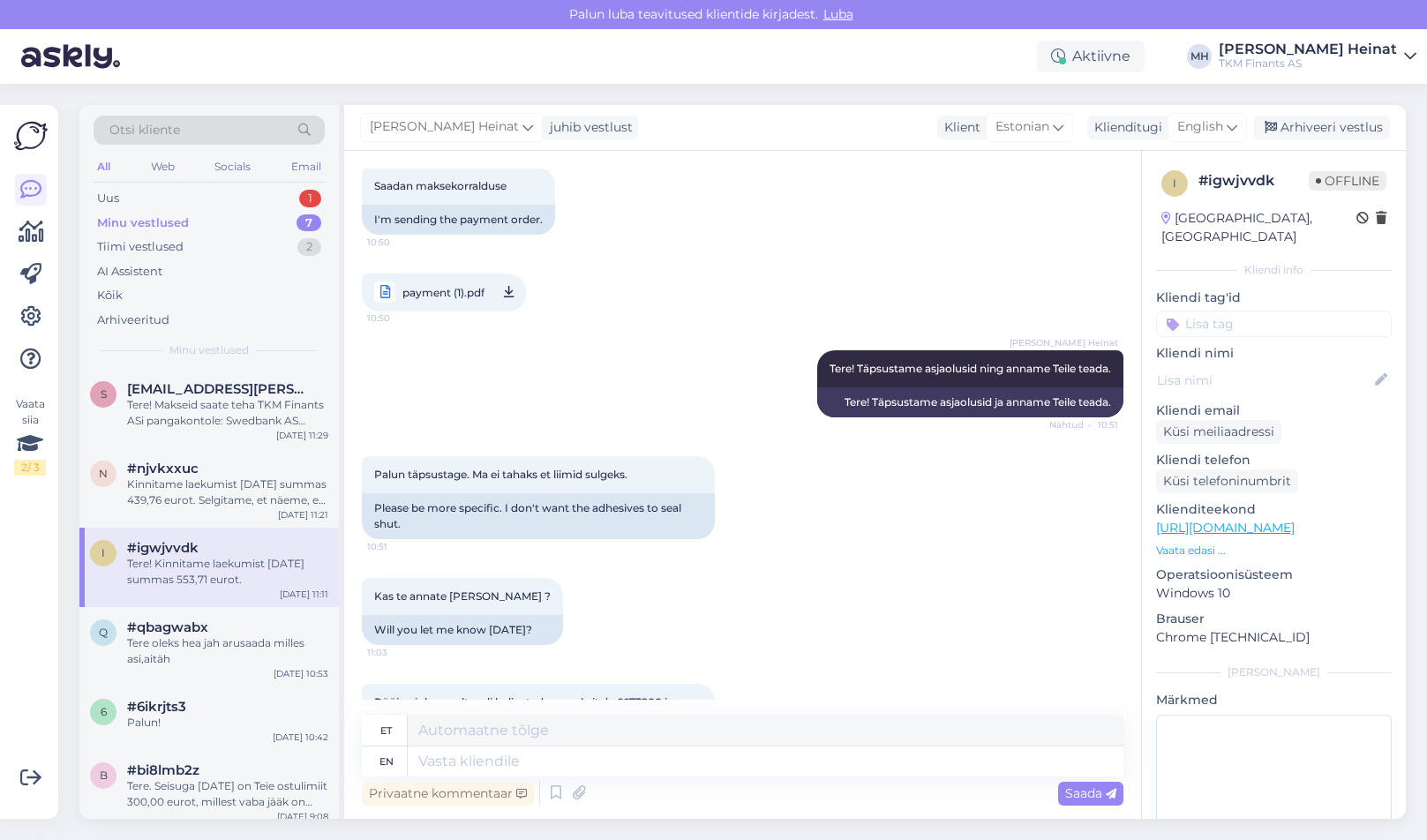 scroll, scrollTop: 1436, scrollLeft: 0, axis: vertical 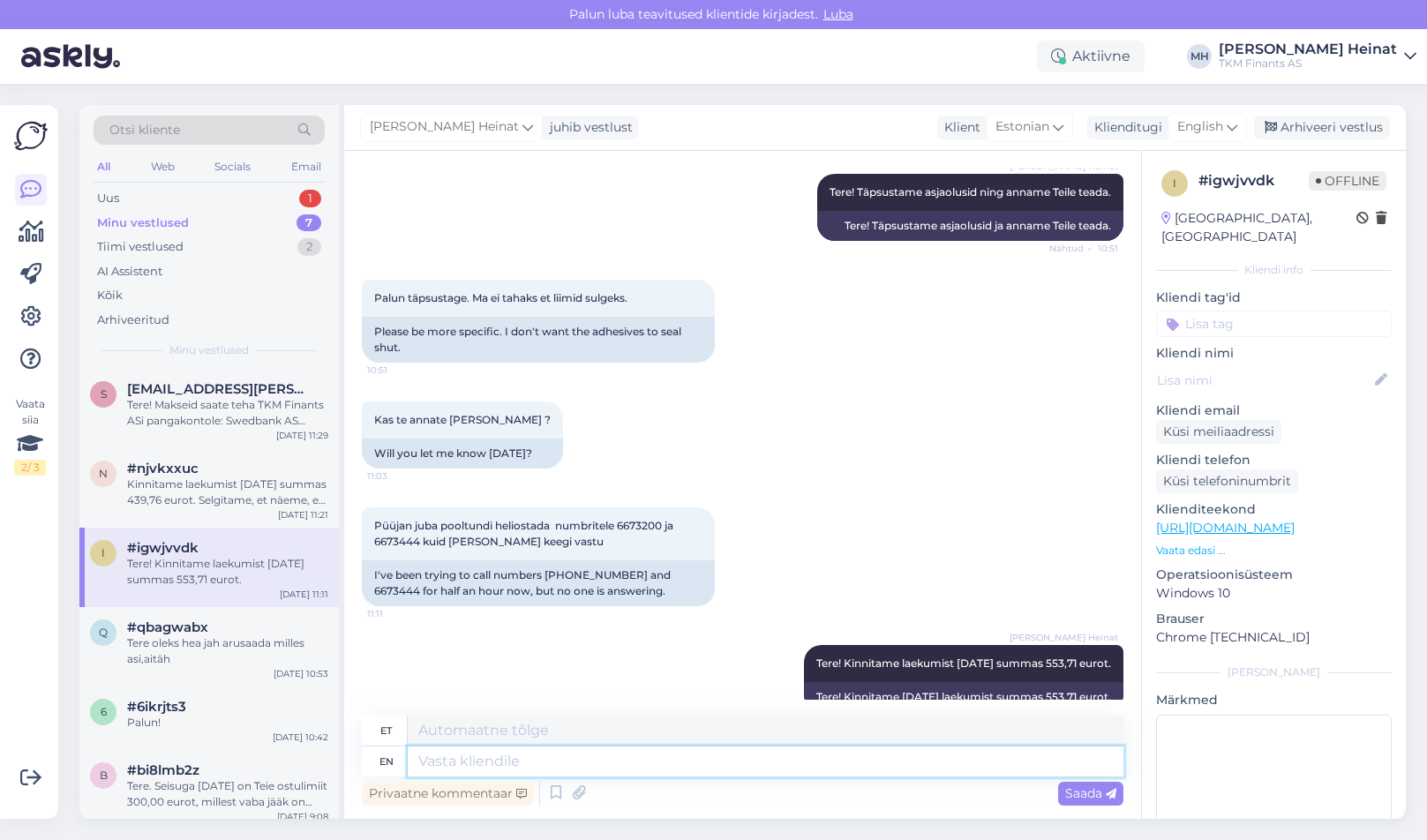 click at bounding box center (765, 761) 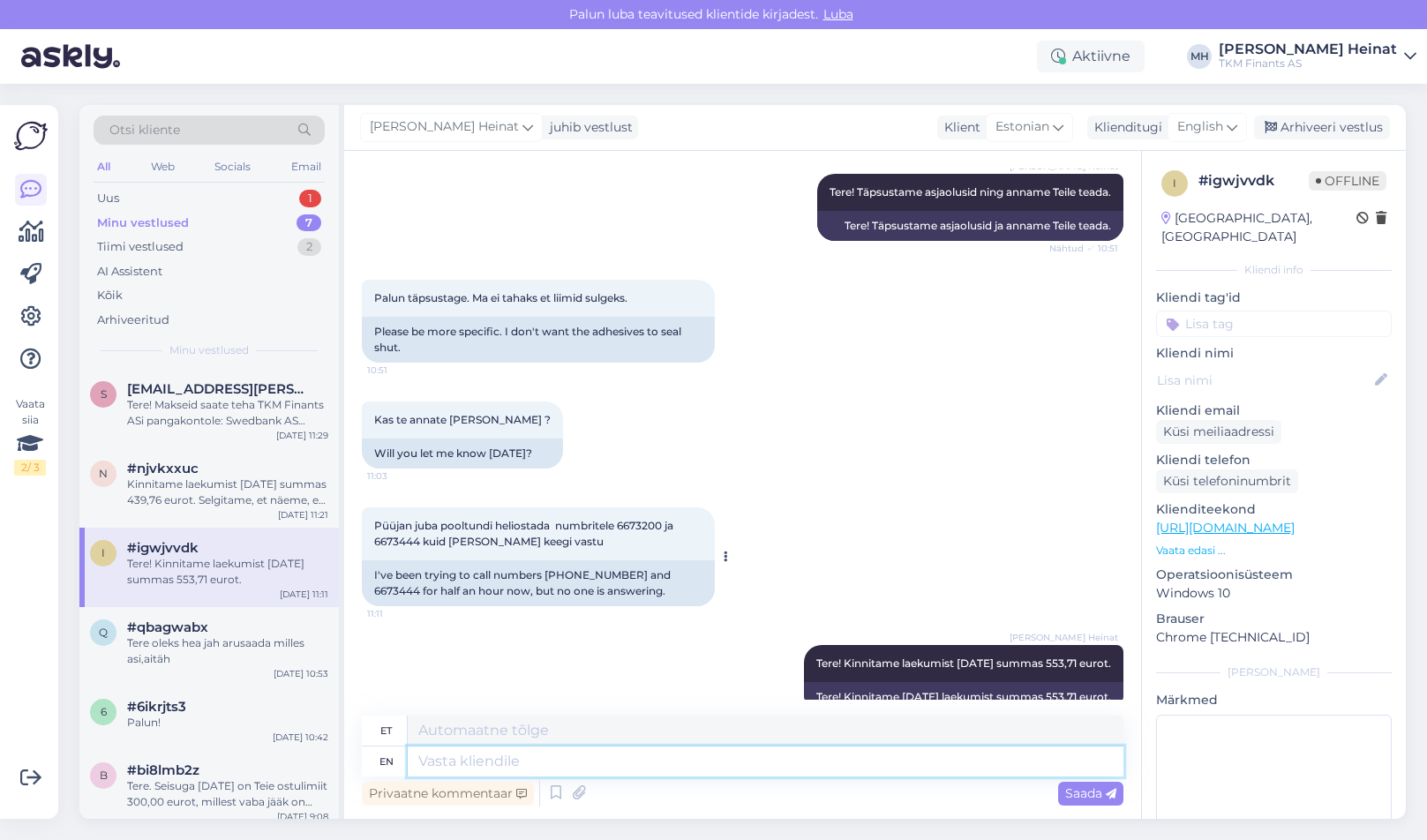 scroll, scrollTop: 1083, scrollLeft: 0, axis: vertical 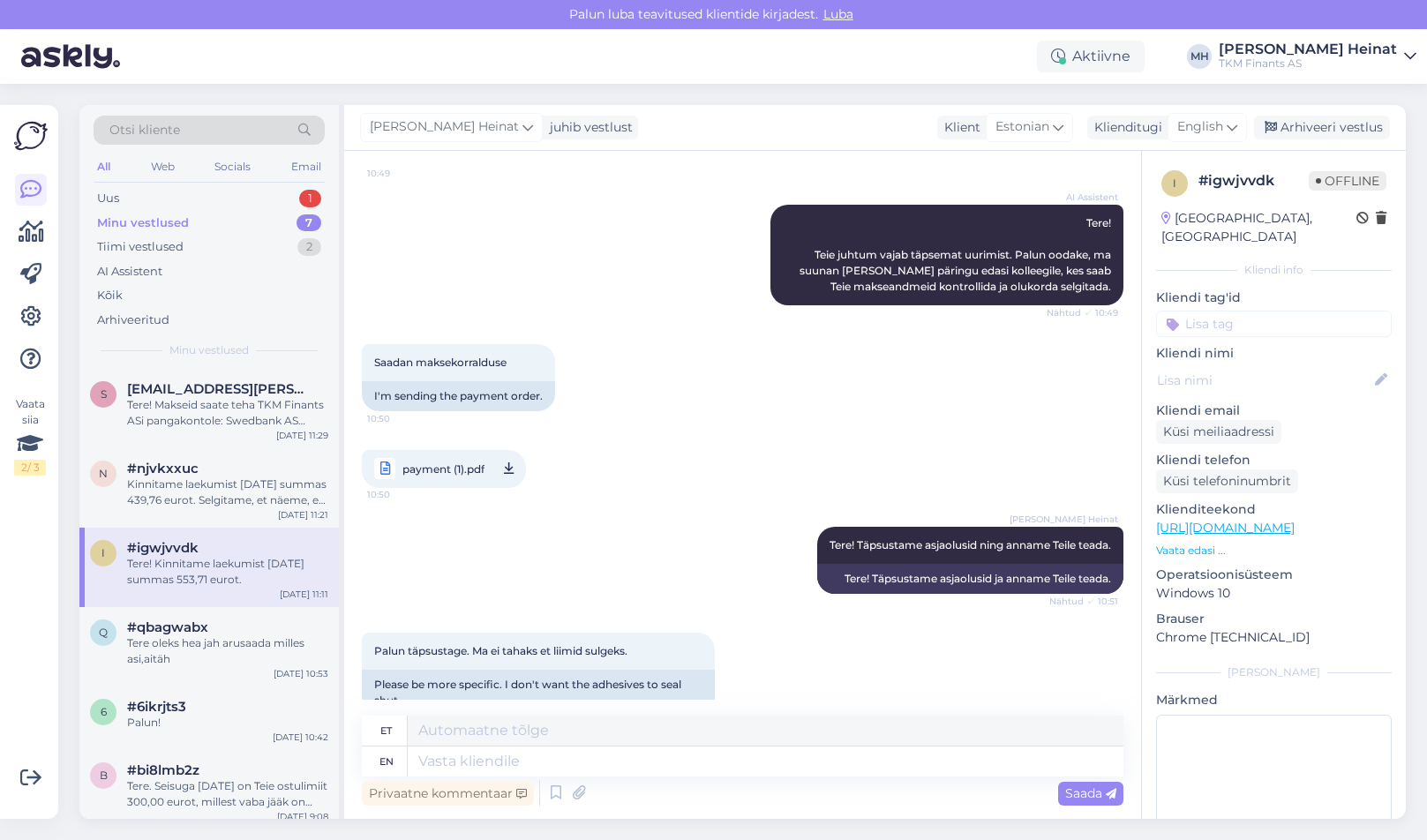 click on "payment (1).pdf" at bounding box center [443, 469] 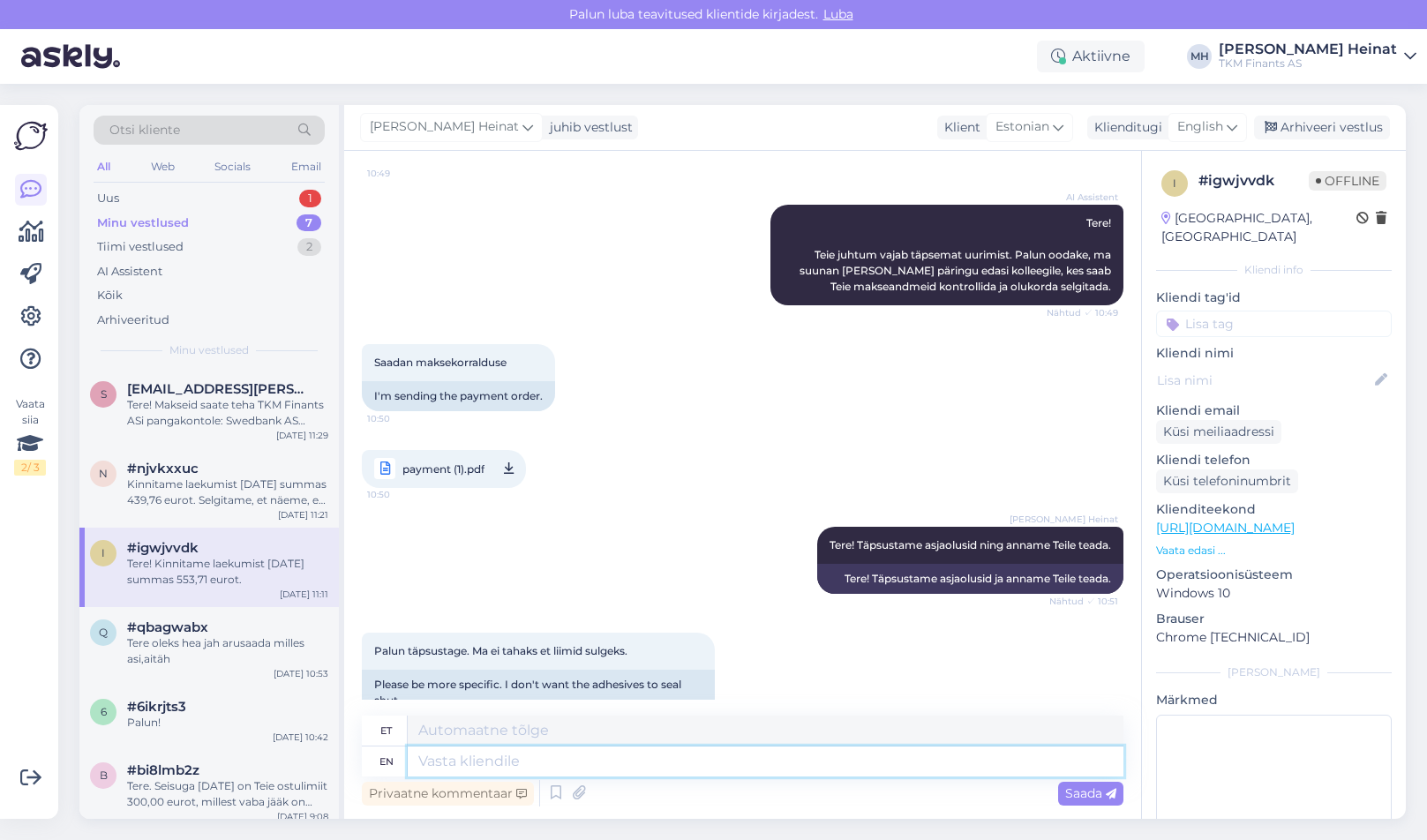 click at bounding box center (765, 761) 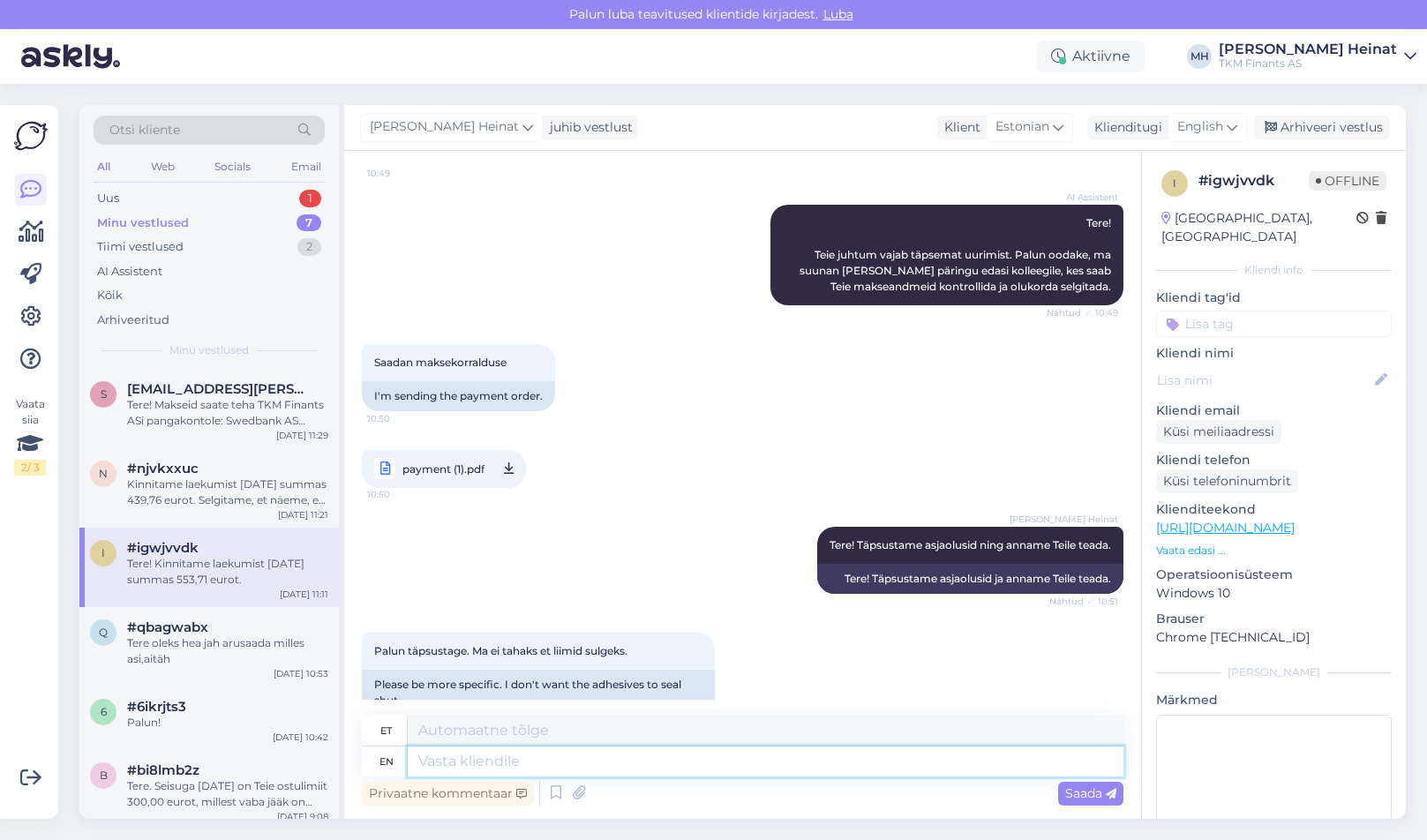 scroll, scrollTop: 1436, scrollLeft: 0, axis: vertical 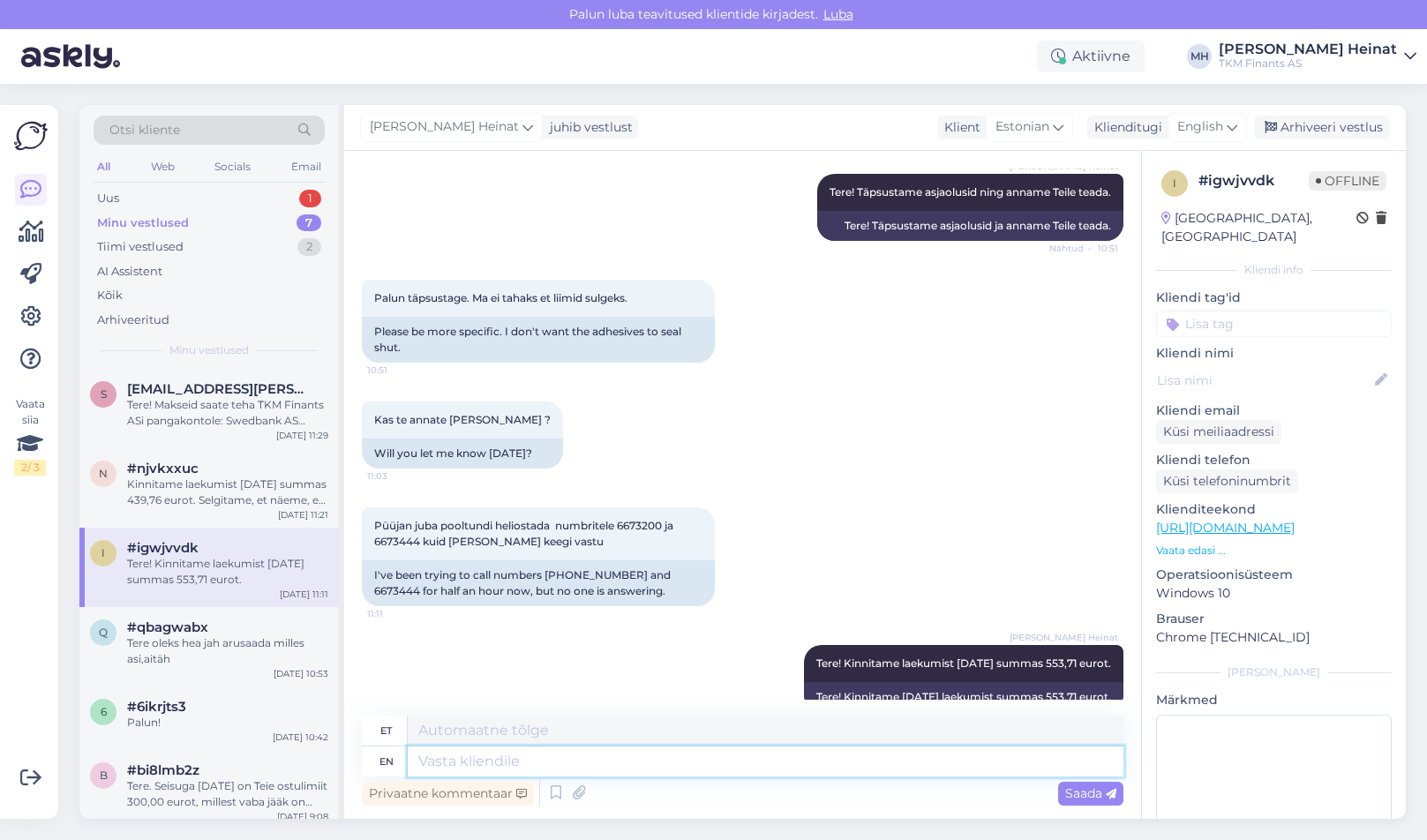 click at bounding box center (765, 761) 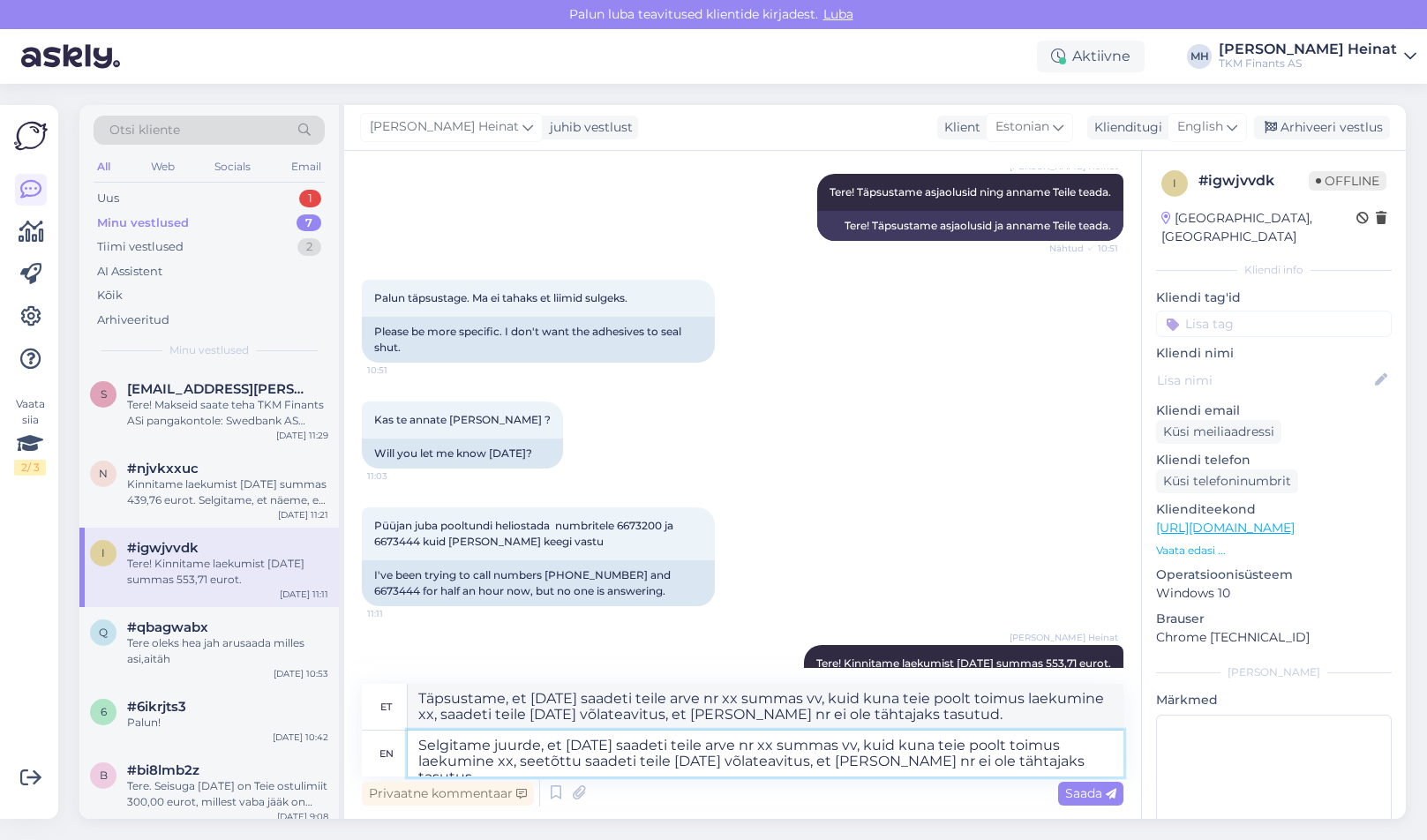 drag, startPoint x: 1104, startPoint y: 761, endPoint x: 378, endPoint y: 723, distance: 726.99381 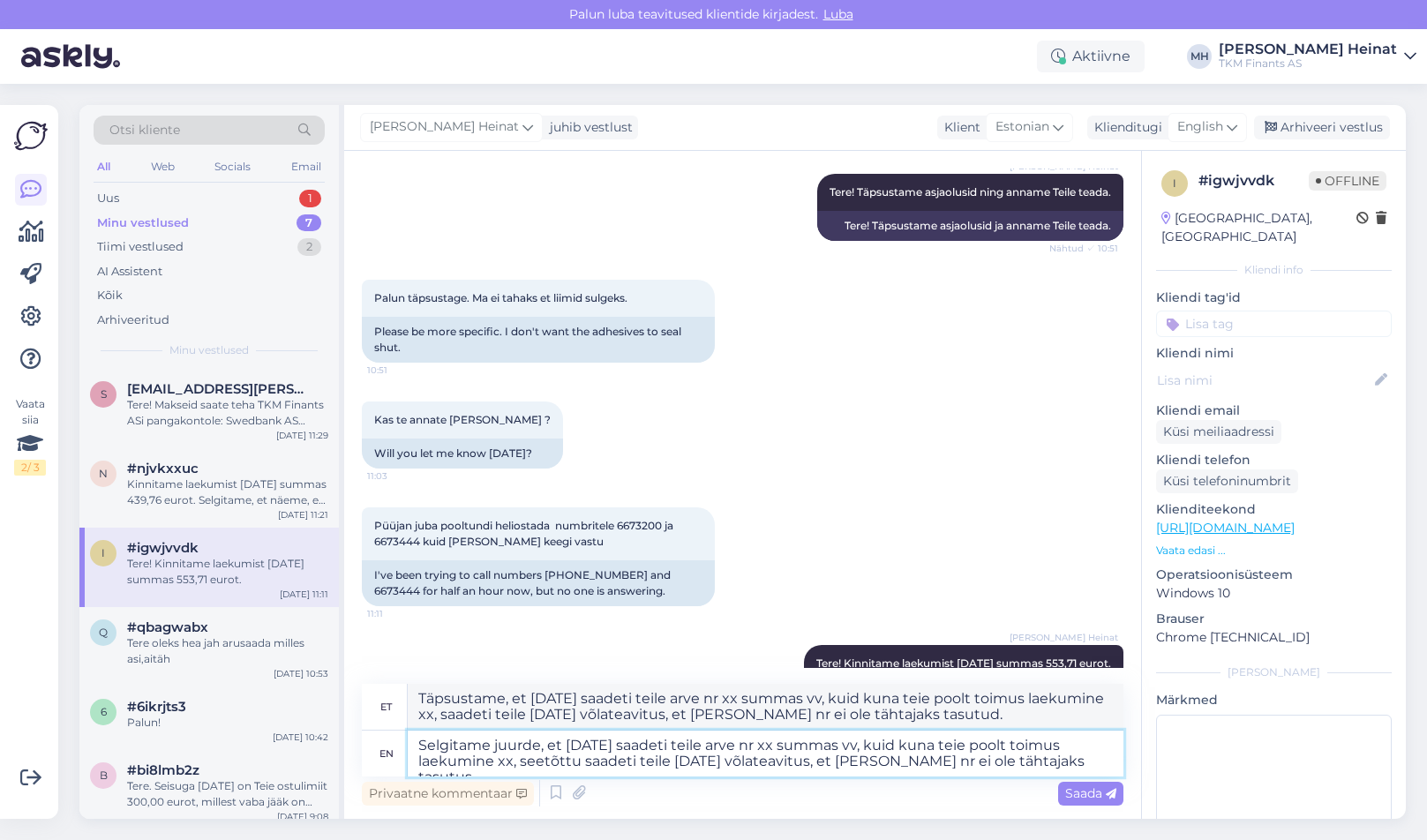 click on "et Täpsustame, et [DATE] saadeti teile arve nr xx summas vv, kuid kuna teie poolt toimus laekumine xx, saadeti teile [DATE] võlateavitus, et [PERSON_NAME] nr ei ole tähtajaks tasutud. en Selgitame juurde, et [DATE] saadeti teile arve nr xx summas vv, kuid kuna teie poolt toimus laekumine xx, seetõttu saadeti teile [DATE] võlateavitus, et [PERSON_NAME] nr ei ole tähtajaks tasutus" at bounding box center (742, 730) 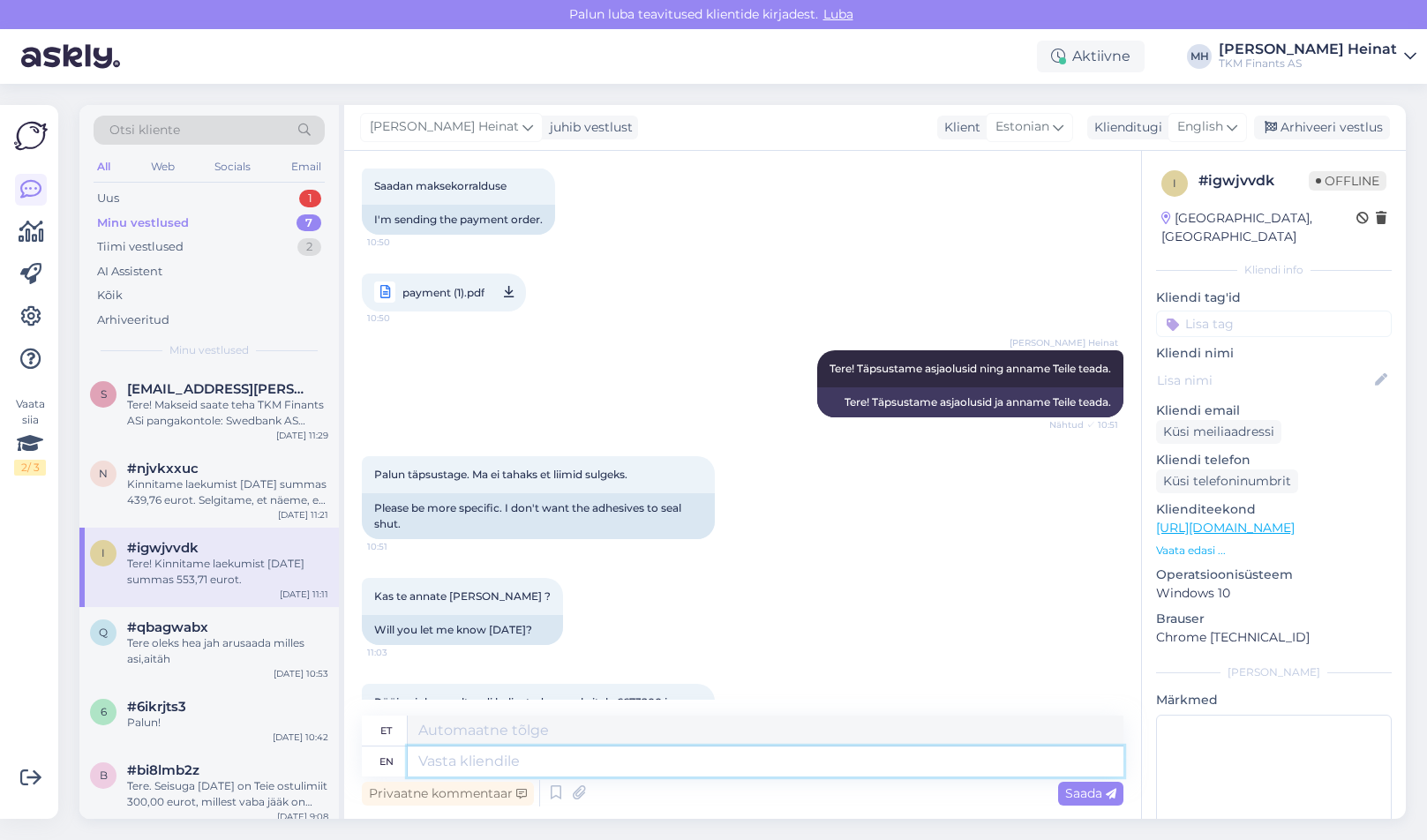 scroll, scrollTop: 1436, scrollLeft: 0, axis: vertical 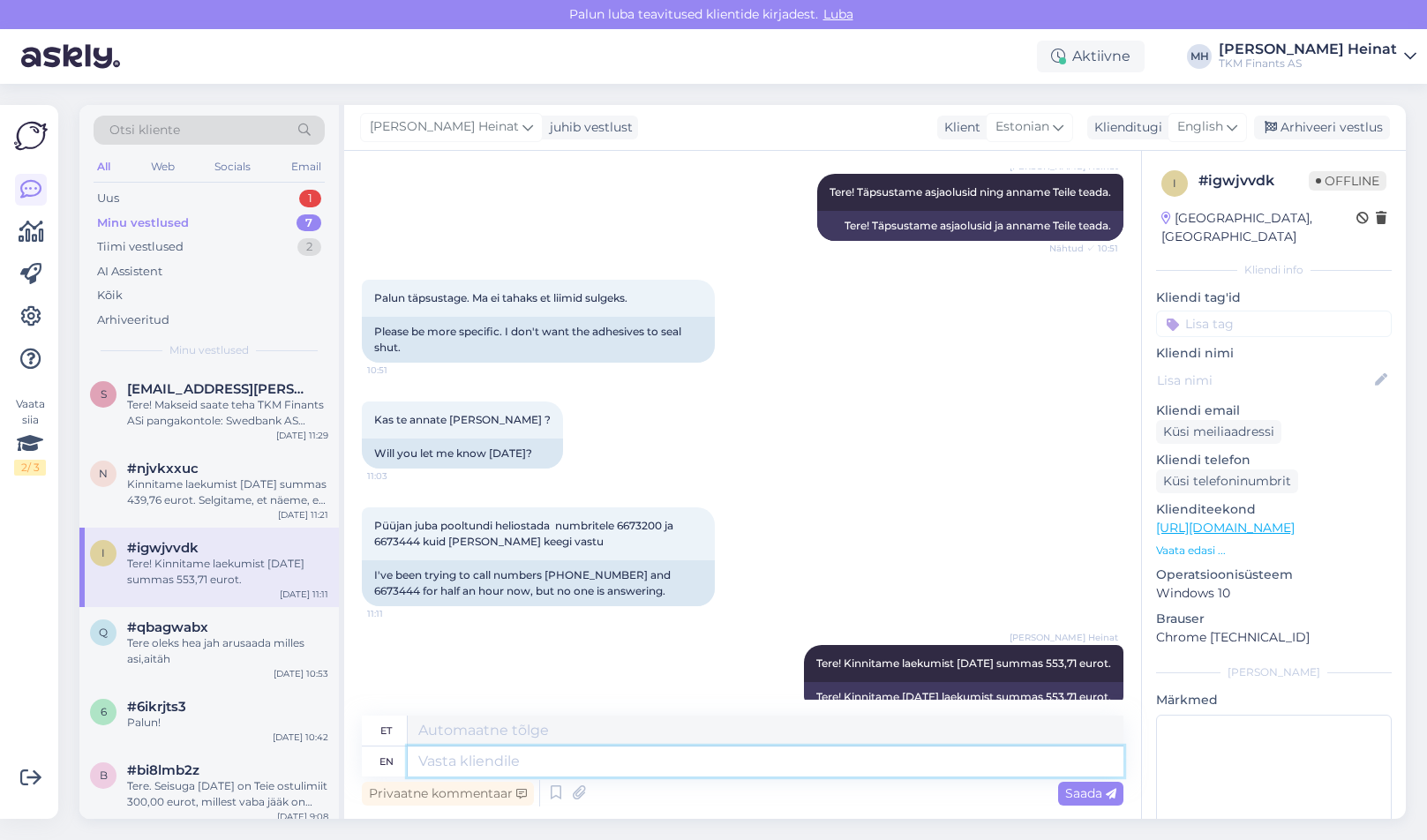 click at bounding box center (765, 761) 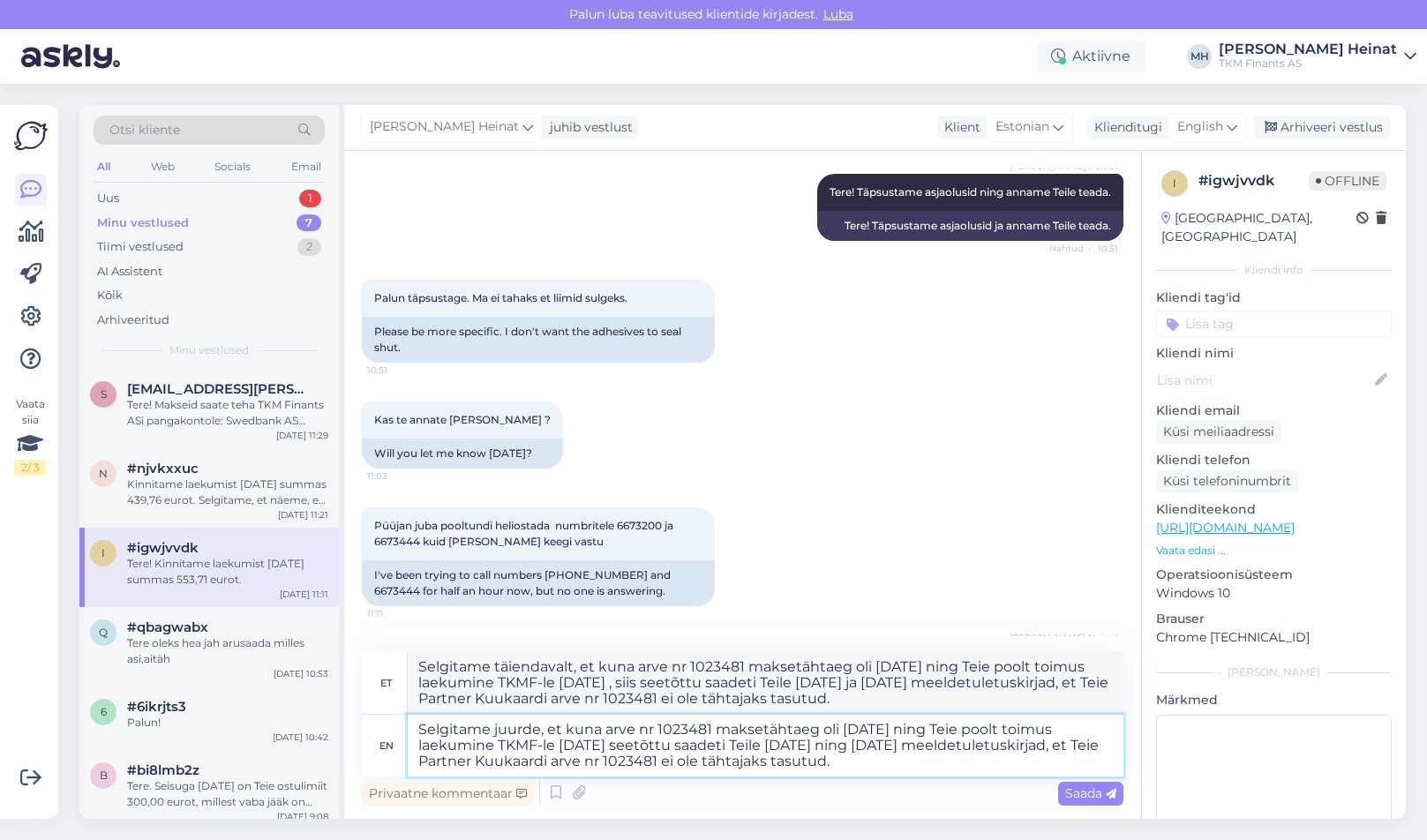 drag, startPoint x: 540, startPoint y: 728, endPoint x: 494, endPoint y: 731, distance: 46.097722 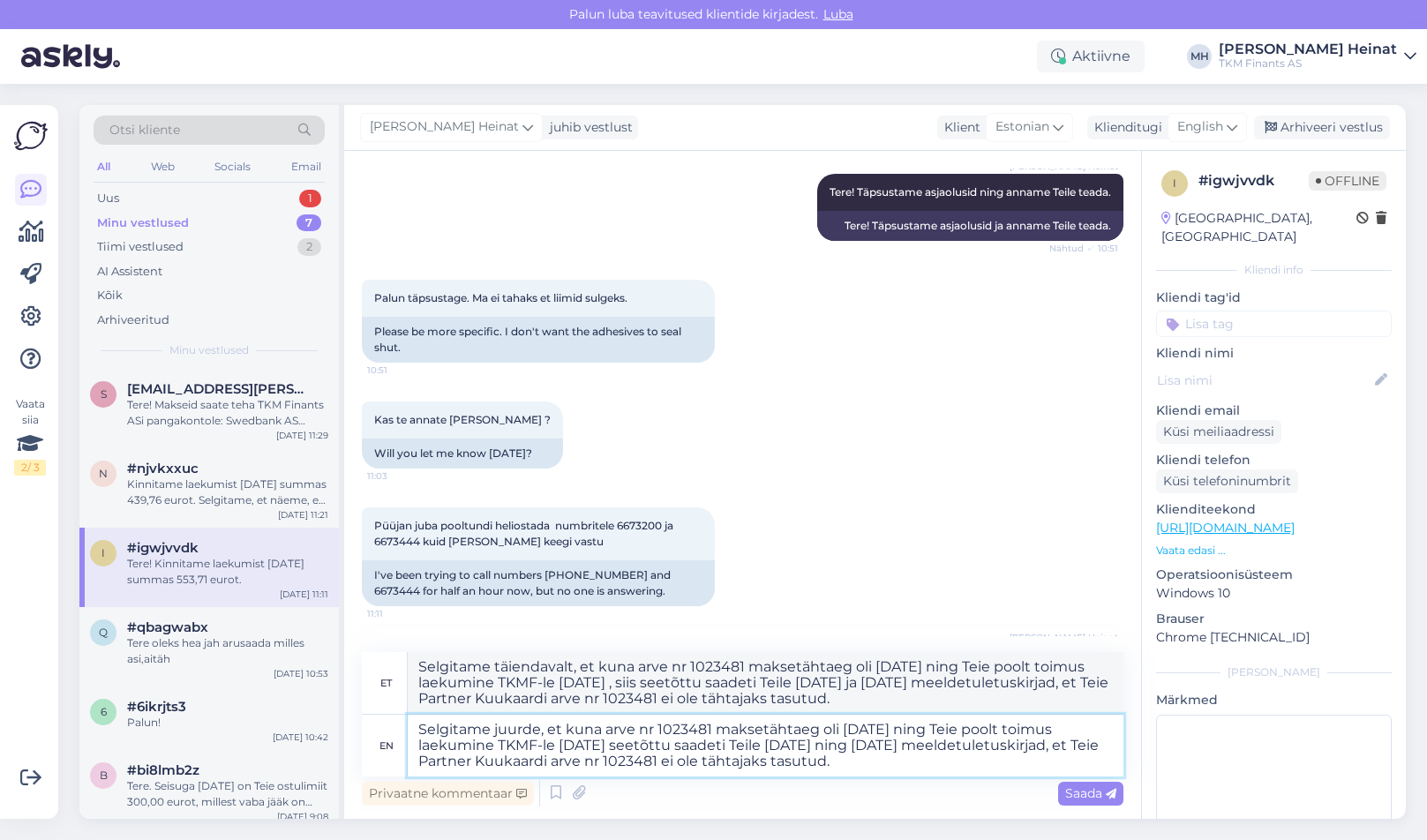 click on "Selgitame juurde, et kuna arve nr 1023481 maksetähtaeg oli [DATE] ning Teie poolt toimus laekumine TKMF-le [DATE] seetõttu saadeti Teile [DATE] ning [DATE] meeldetuletuskirjad, et Teie Partner Kuukaardi arve nr 1023481 ei ole tähtajaks tasutud." at bounding box center (765, 746) 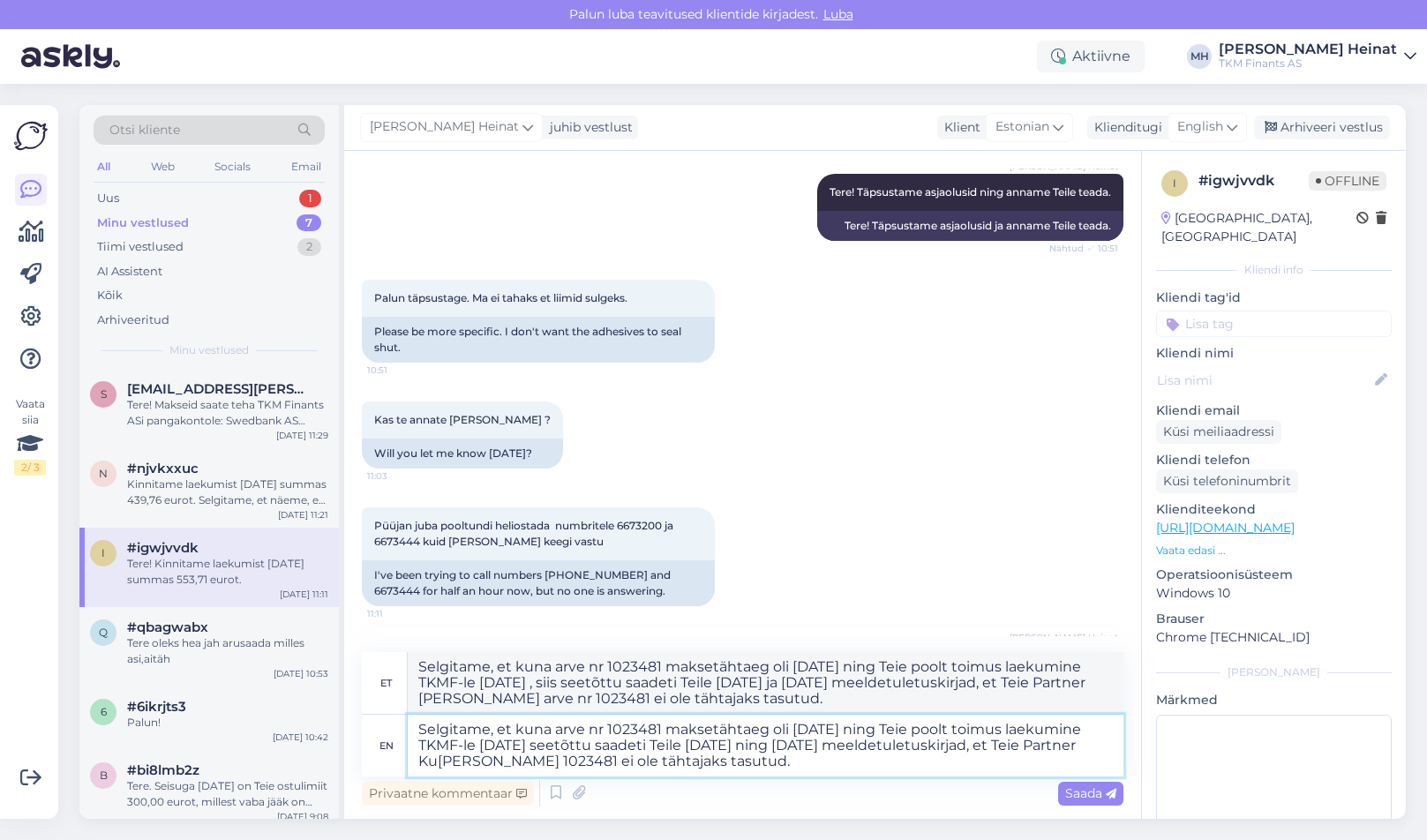 click on "Selgitame, et kuna arve nr 1023481 maksetähtaeg oli [DATE] ning Teie poolt toimus laekumine TKMF-le [DATE] seetõttu saadeti Teile [DATE] ning [DATE] meeldetuletuskirjad, et Teie Partner Ku[PERSON_NAME] 1023481 ei ole tähtajaks tasutud." at bounding box center (765, 746) 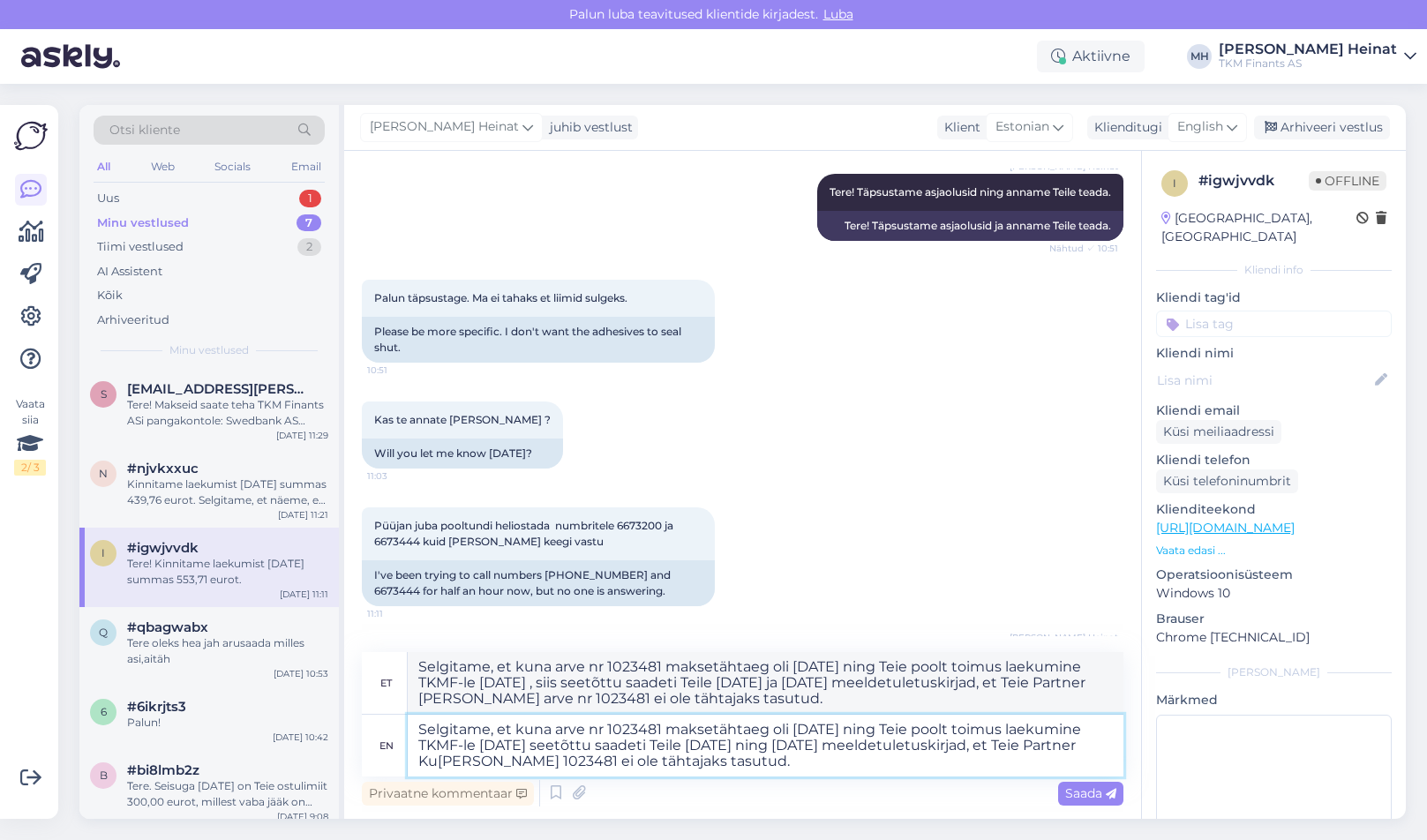 drag, startPoint x: 659, startPoint y: 725, endPoint x: 609, endPoint y: 731, distance: 50.35871 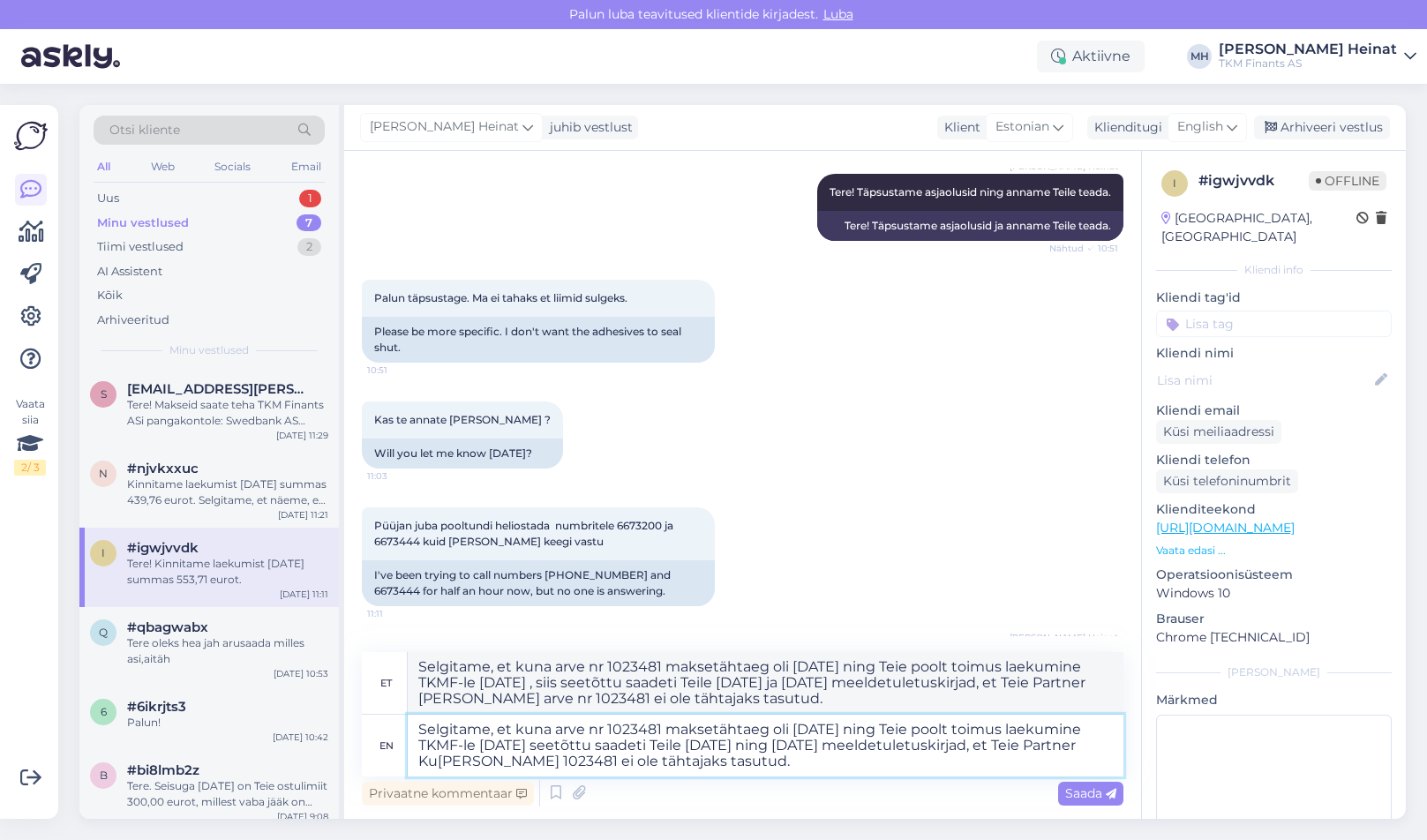click on "Selgitame, et kuna arve nr 1023481 maksetähtaeg oli [DATE] ning Teie poolt toimus laekumine TKMF-le [DATE] seetõttu saadeti Teile [DATE] ning [DATE] meeldetuletuskirjad, et Teie Partner Ku[PERSON_NAME] 1023481 ei ole tähtajaks tasutud." at bounding box center [765, 746] 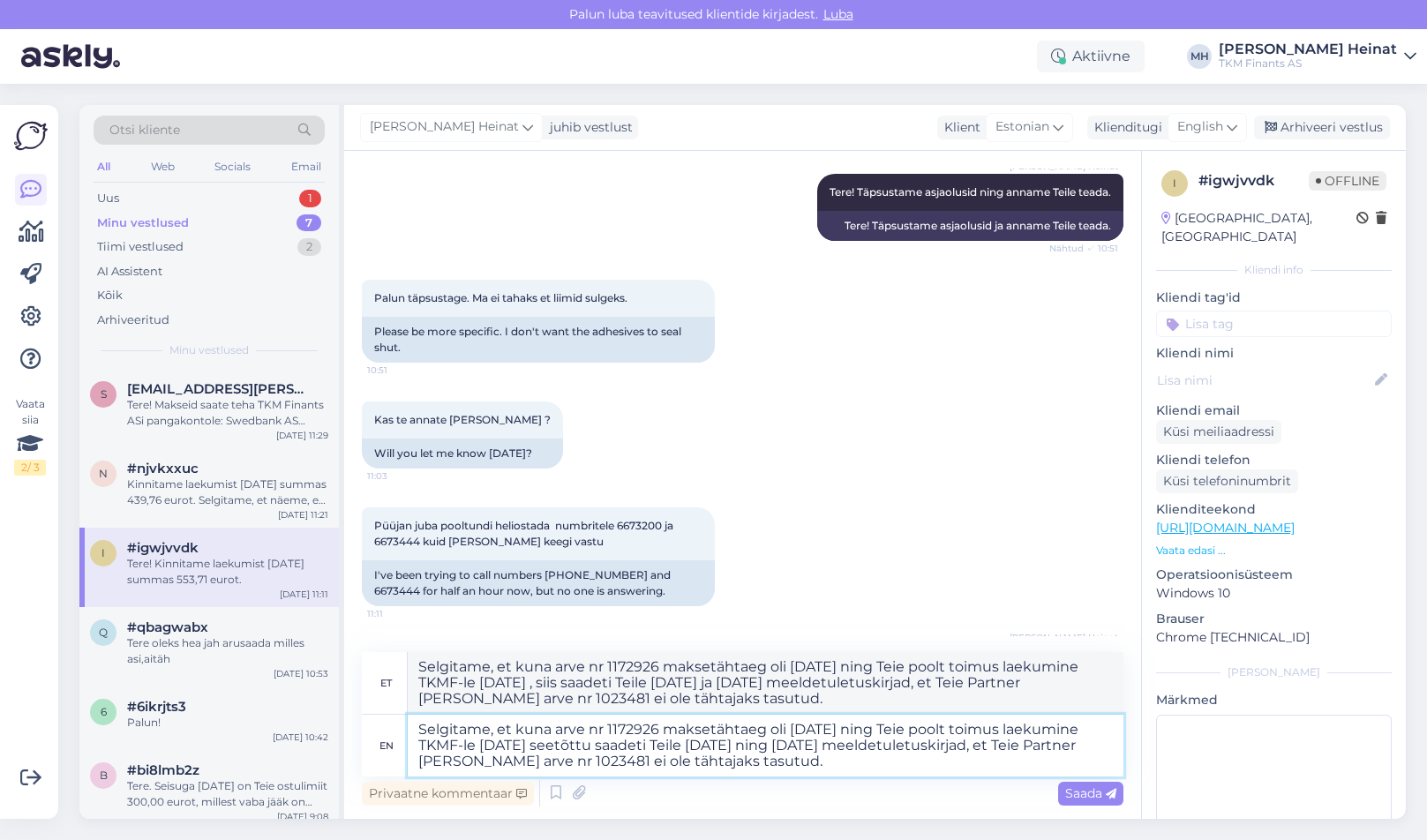 click on "Selgitame, et kuna arve nr 1172926 maksetähtaeg oli [DATE] ning Teie poolt toimus laekumine TKMF-le [DATE] seetõttu saadeti Teile [DATE] ning [DATE] meeldetuletuskirjad, et Teie Partner [PERSON_NAME] arve nr 1023481 ei ole tähtajaks tasutud." at bounding box center (765, 746) 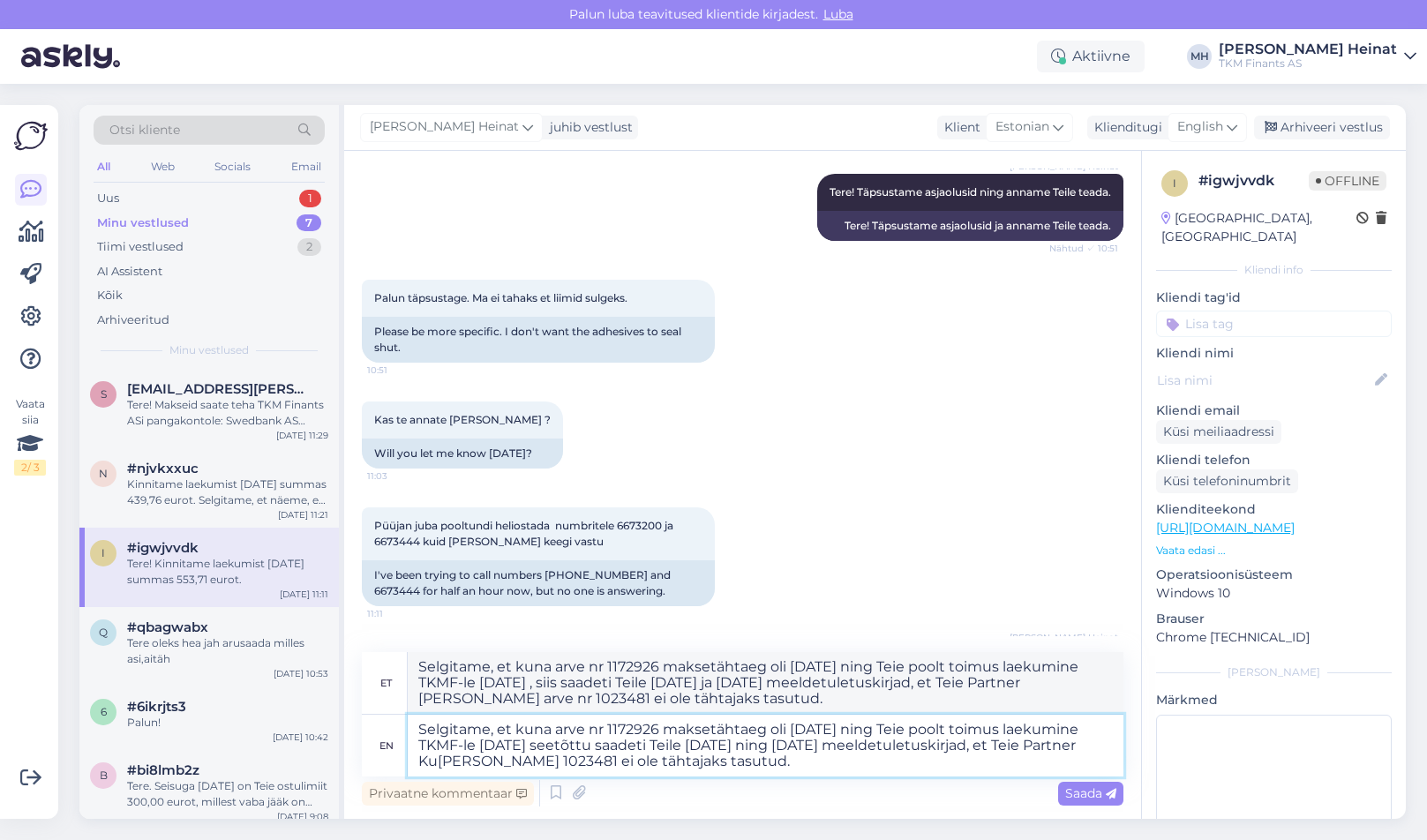 drag, startPoint x: 897, startPoint y: 734, endPoint x: 866, endPoint y: 734, distance: 31 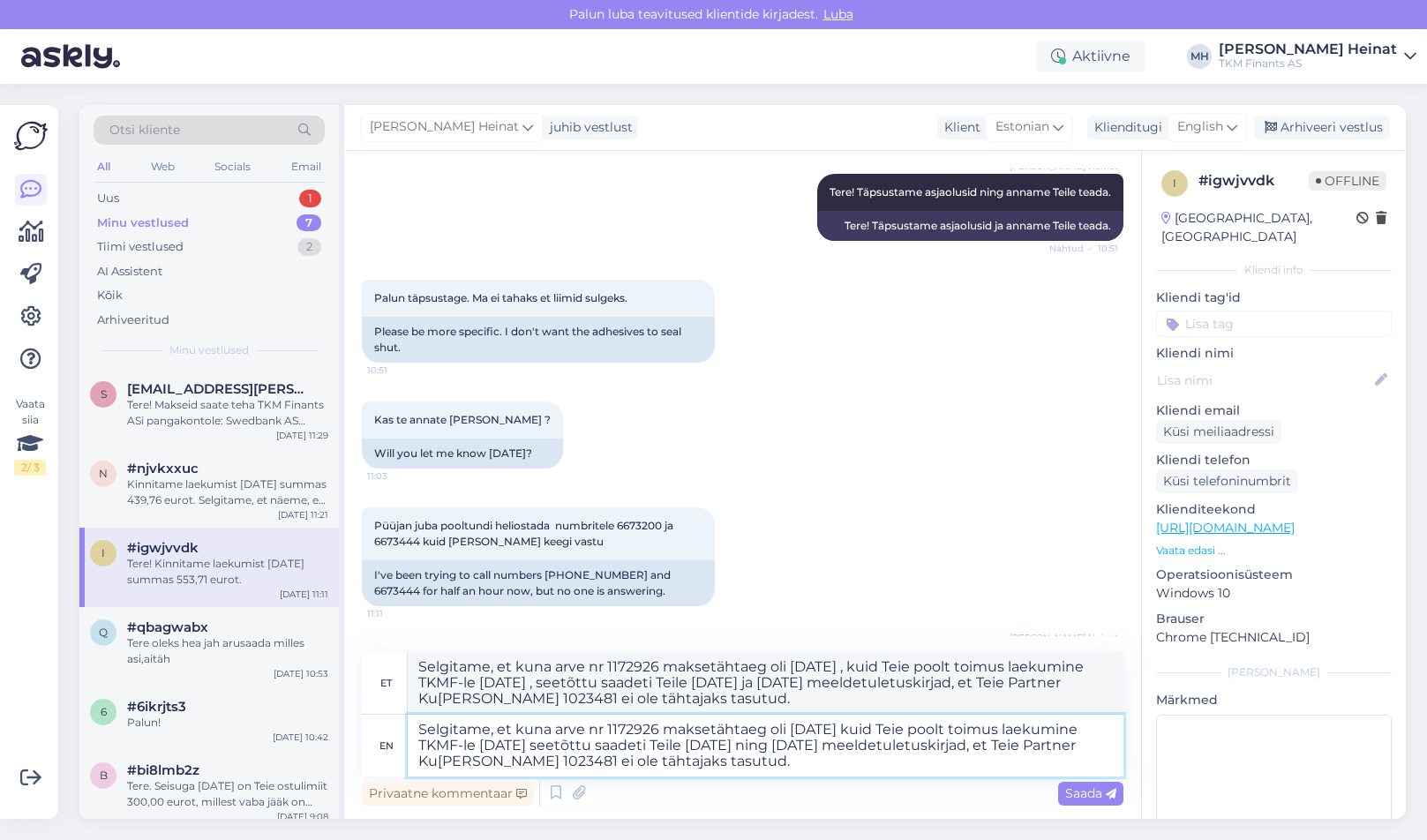 click on "Selgitame, et kuna arve nr 1172926 maksetähtaeg oli [DATE] kuid Teie poolt toimus laekumine TKMF-le [DATE] seetõttu saadeti Teile [DATE] ning [DATE] meeldetuletuskirjad, et Teie Partner Ku[PERSON_NAME] 1023481 ei ole tähtajaks tasutud." at bounding box center (765, 746) 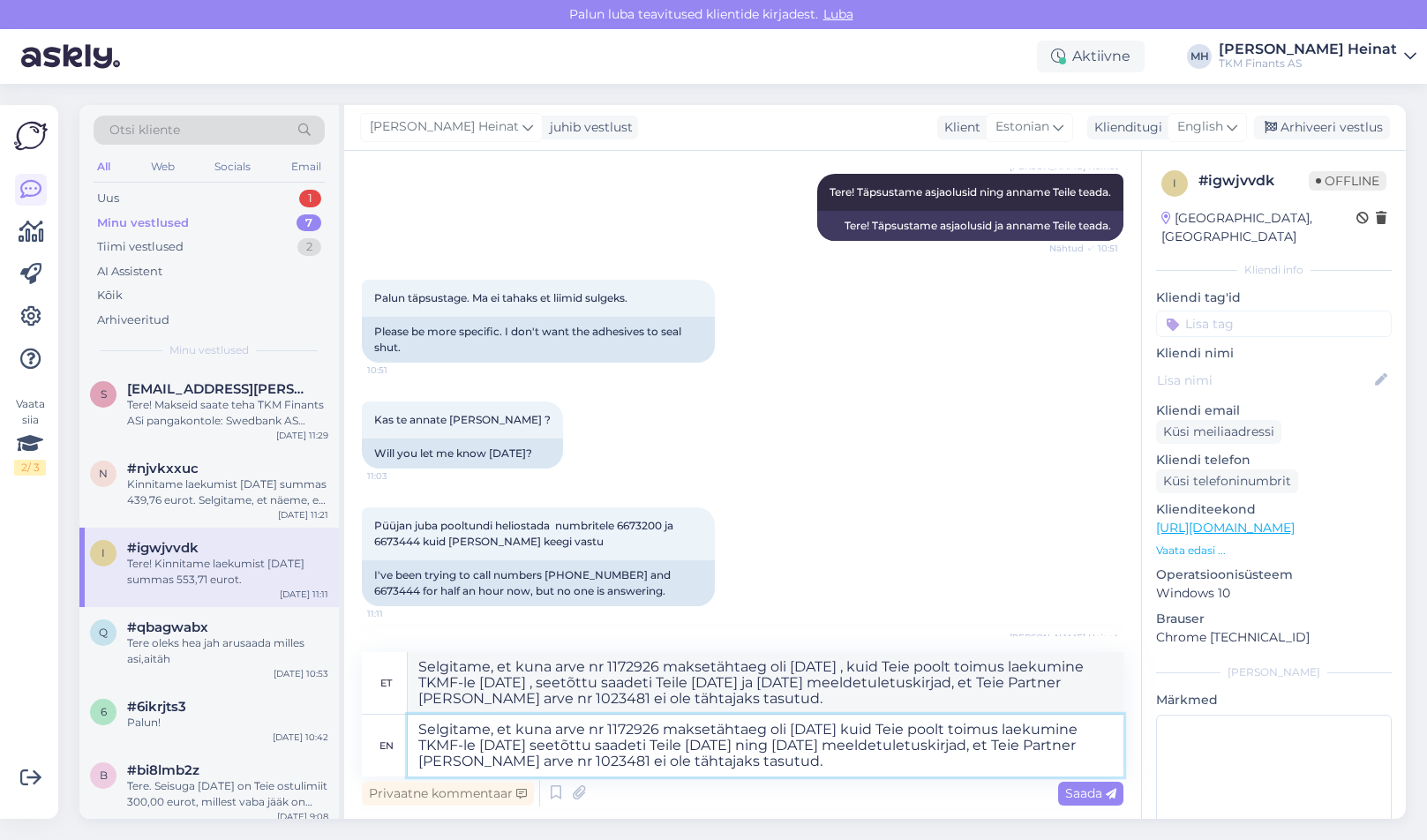 click on "Selgitame, et kuna arve nr 1172926 maksetähtaeg oli [DATE] kuid Teie poolt toimus laekumine TKMF-le [DATE] seetõttu saadeti Teile [DATE] ning [DATE] meeldetuletuskirjad, et Teie Partner [PERSON_NAME] arve nr 1023481 ei ole tähtajaks tasutud." at bounding box center [765, 746] 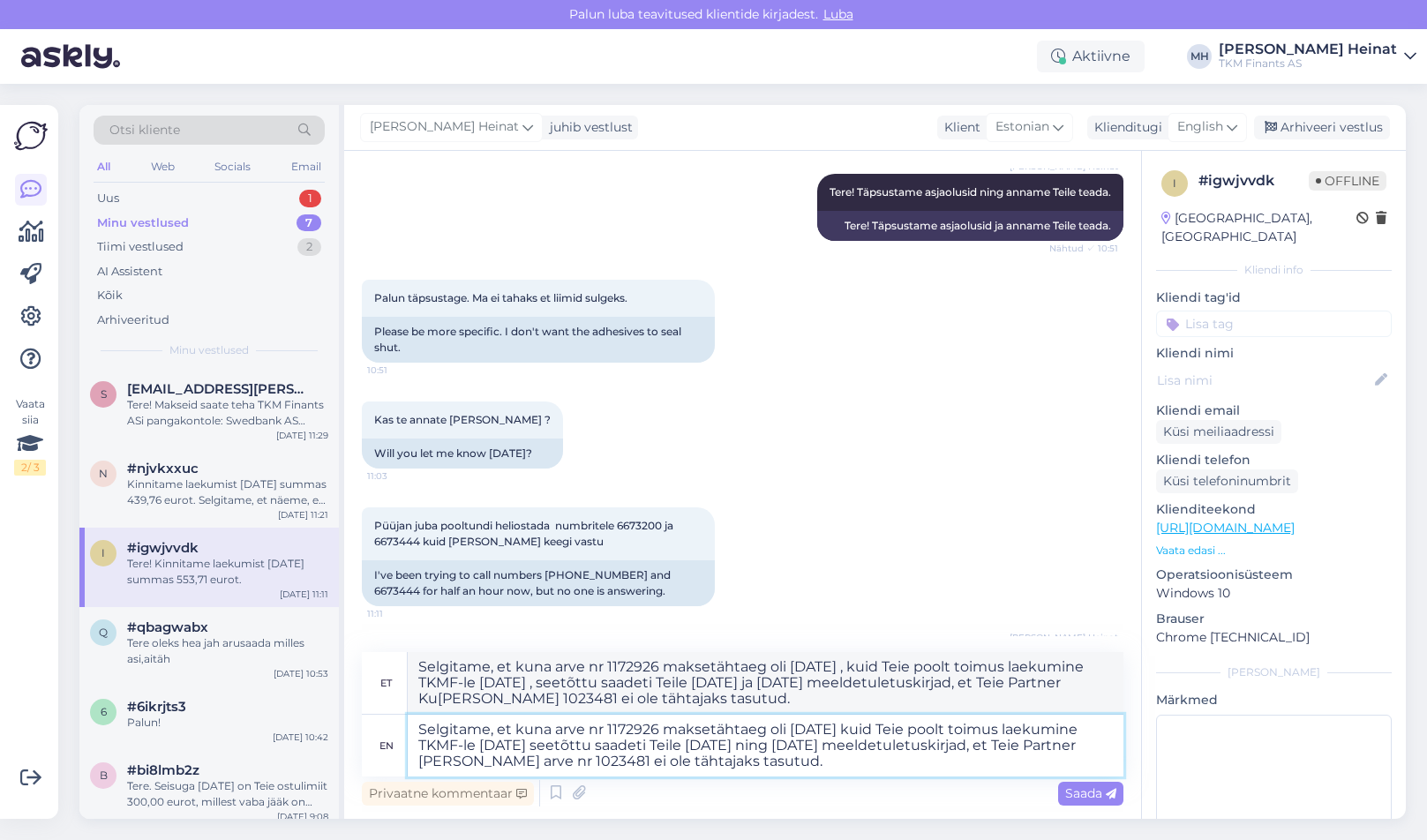 scroll, scrollTop: 1499, scrollLeft: 0, axis: vertical 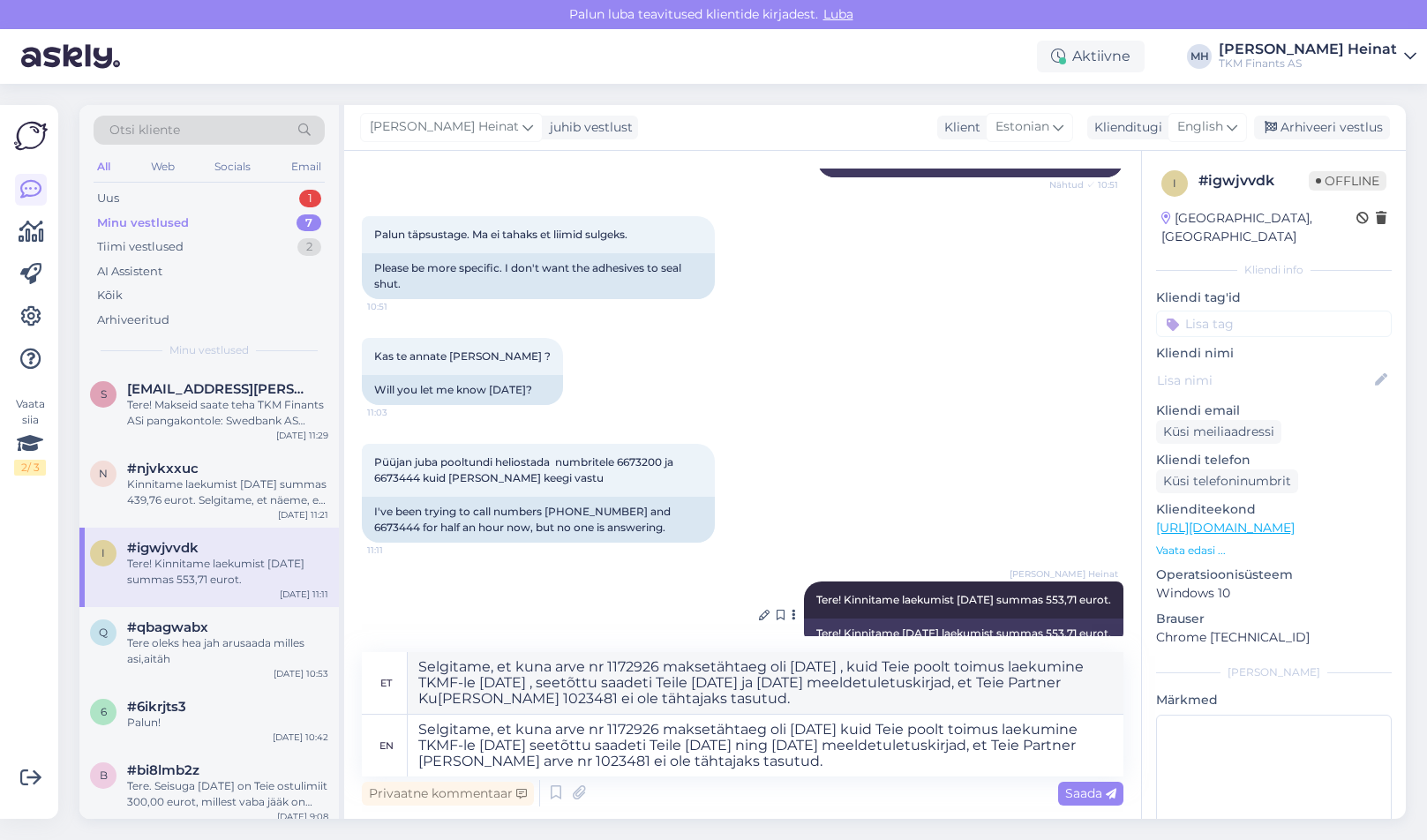 click on "[PERSON_NAME] Heinat Tere! Kinnitame laekumist [DATE] summas 553,71 eurot. 11:39" at bounding box center (964, 600) 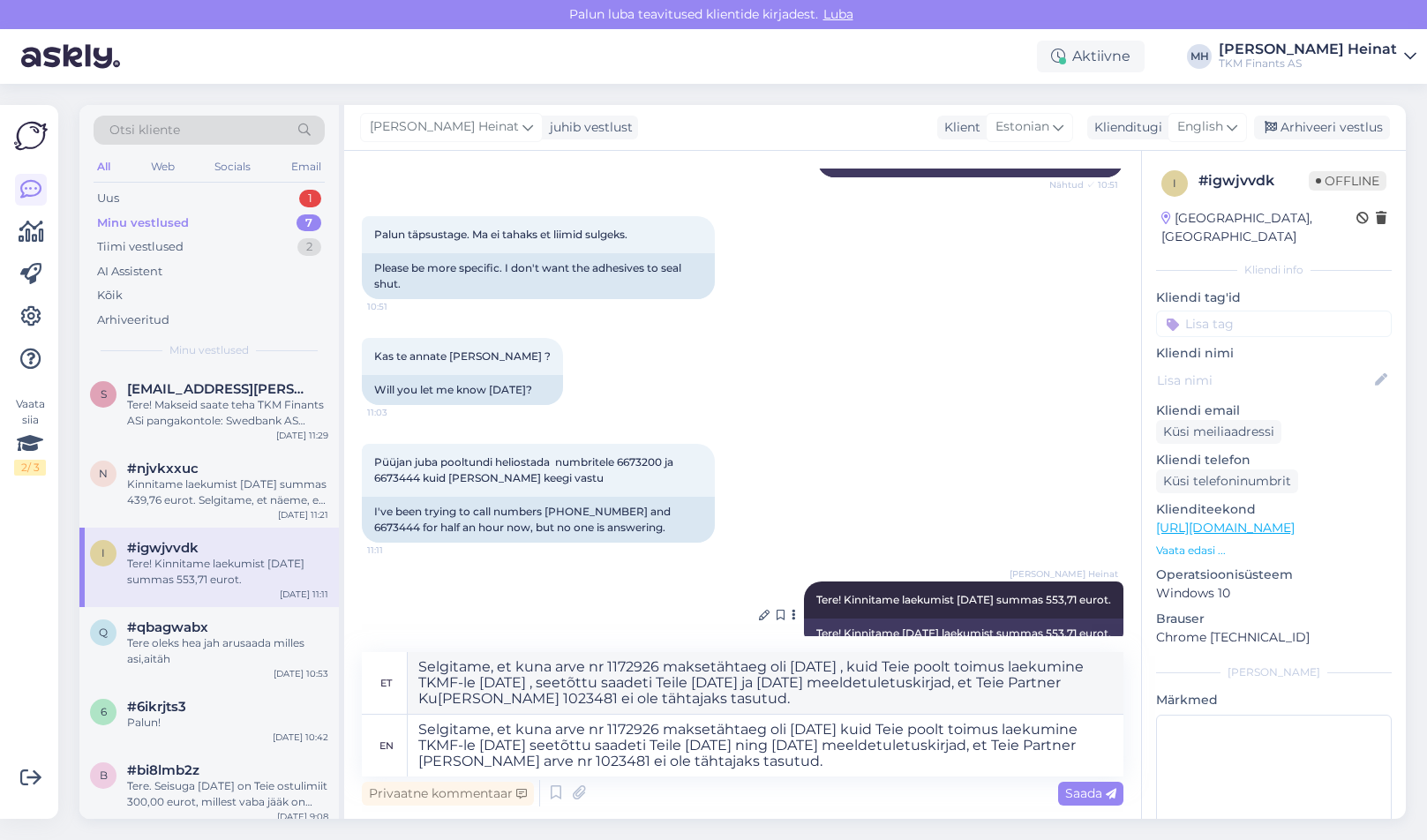 drag, startPoint x: 1093, startPoint y: 565, endPoint x: 928, endPoint y: 572, distance: 165.14842 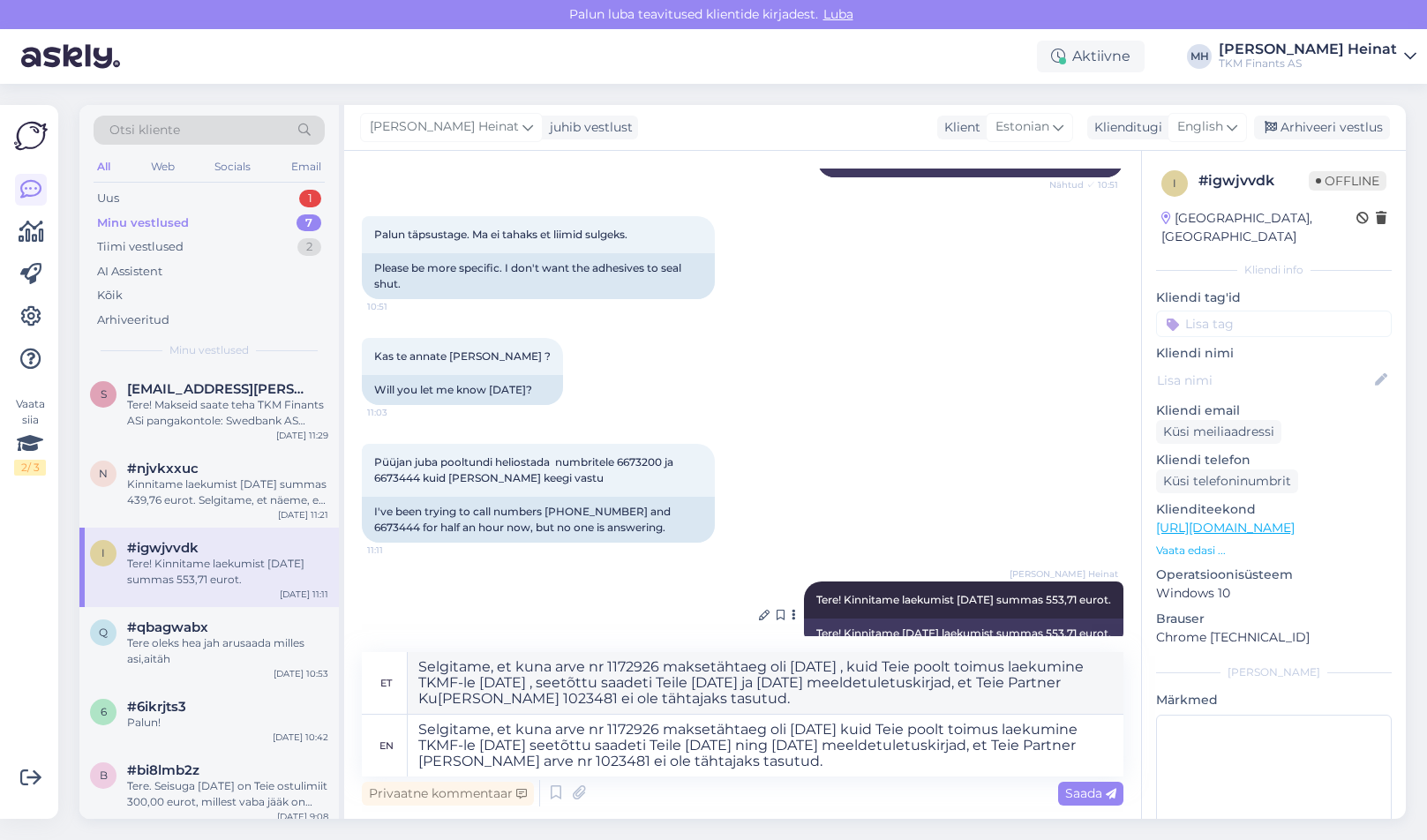 click on "Tere! Kinnitame laekumist [DATE] summas 553,71 eurot." at bounding box center (964, 599) 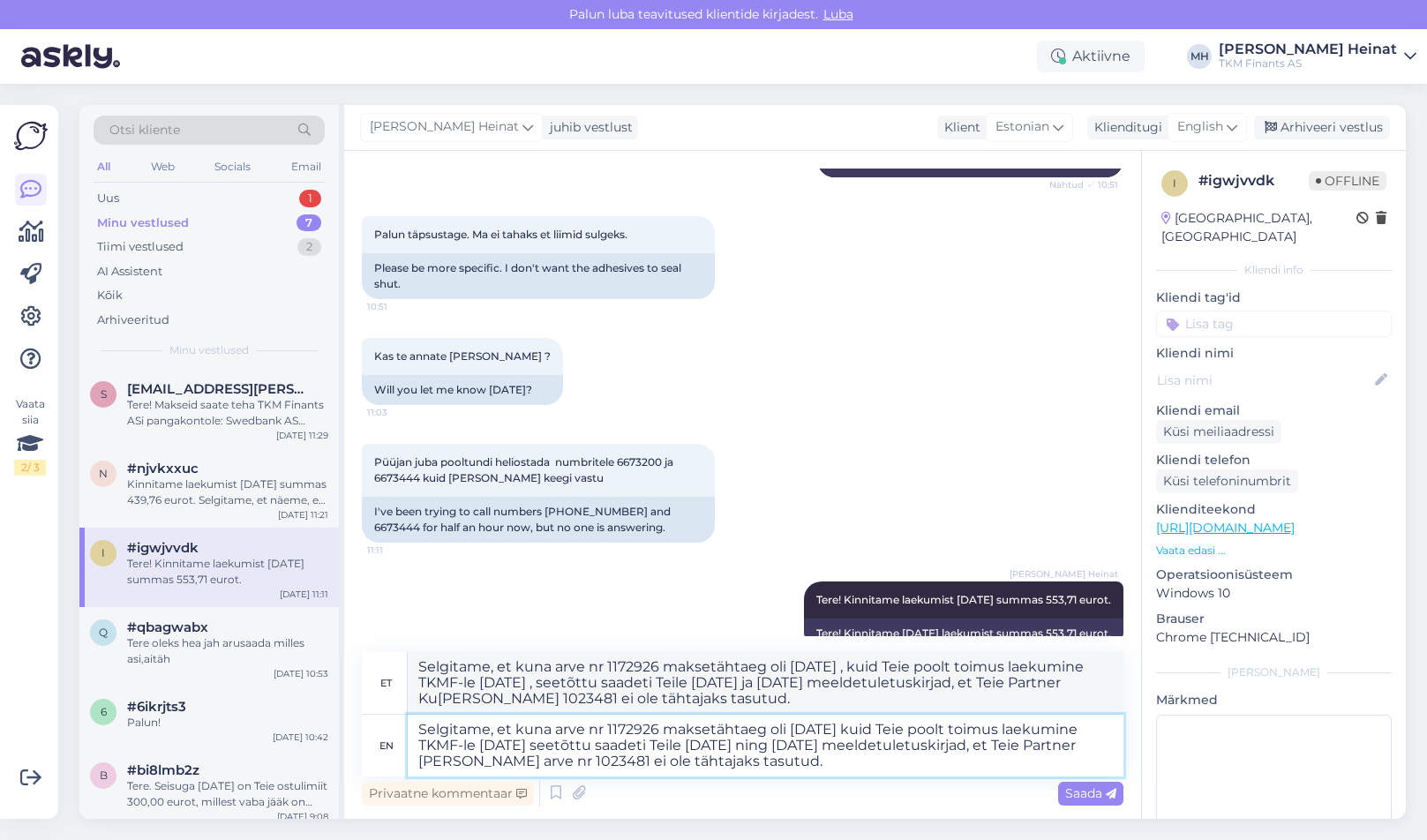 click on "Selgitame, et kuna arve nr 1172926 maksetähtaeg oli [DATE] kuid Teie poolt toimus laekumine TKMF-le [DATE] seetõttu saadeti Teile [DATE] ning [DATE] meeldetuletuskirjad, et Teie Partner [PERSON_NAME] arve nr 1023481 ei ole tähtajaks tasutud." at bounding box center [765, 746] 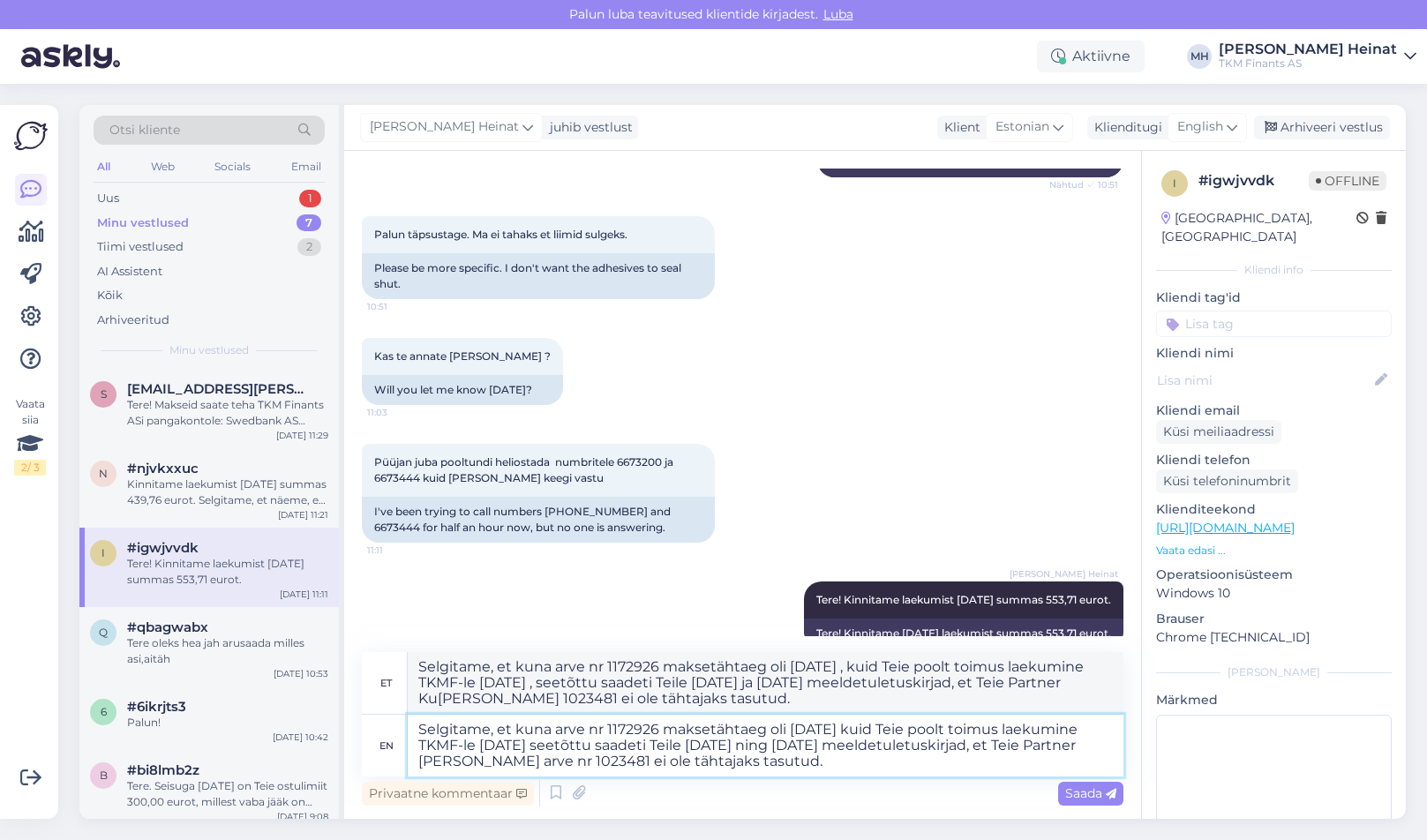 drag, startPoint x: 548, startPoint y: 747, endPoint x: 484, endPoint y: 750, distance: 64.07027 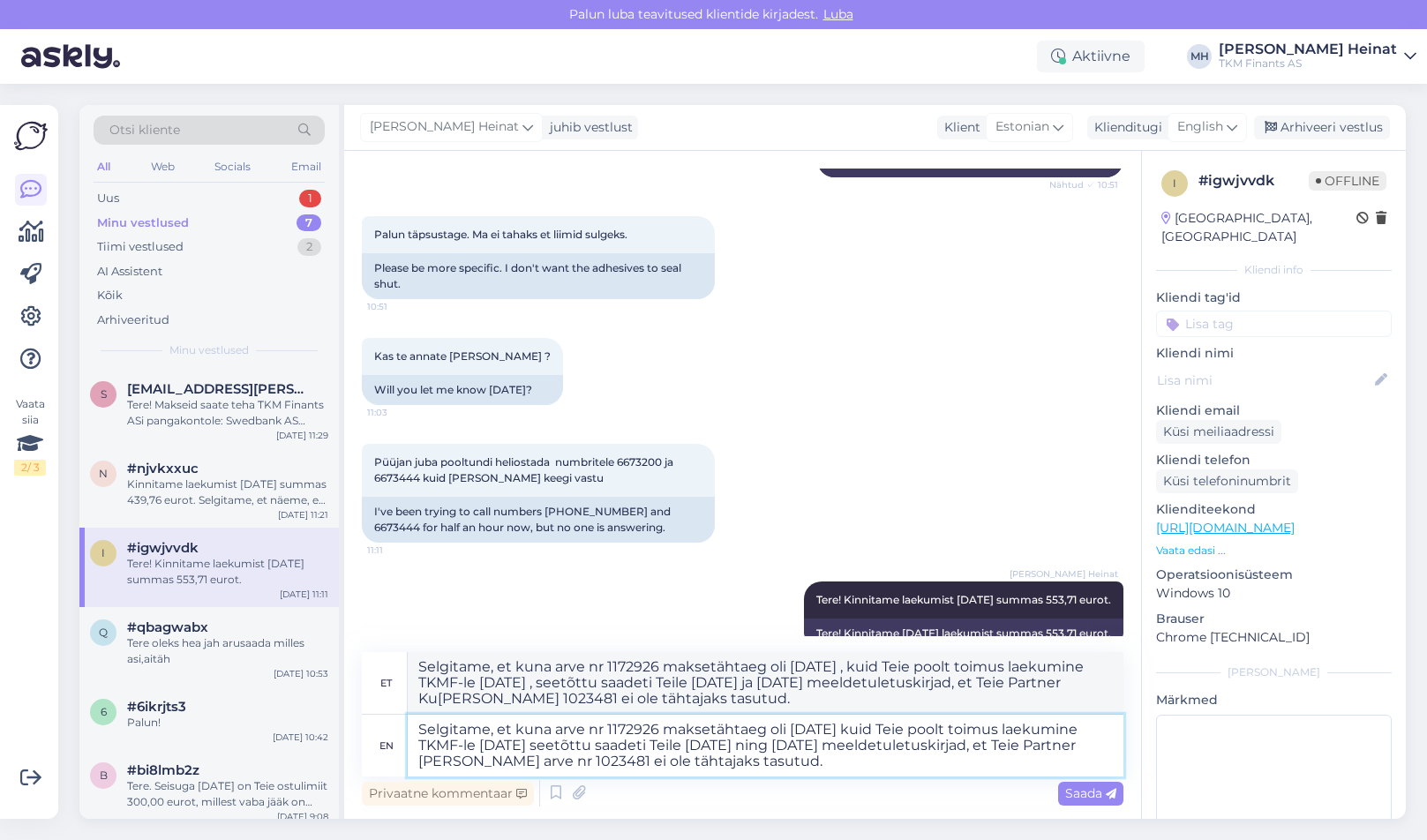 click on "Selgitame, et kuna arve nr 1172926 maksetähtaeg oli [DATE] kuid Teie poolt toimus laekumine TKMF-le [DATE] seetõttu saadeti Teile [DATE] ning [DATE] meeldetuletuskirjad, et Teie Partner [PERSON_NAME] arve nr 1023481 ei ole tähtajaks tasutud." at bounding box center [765, 746] 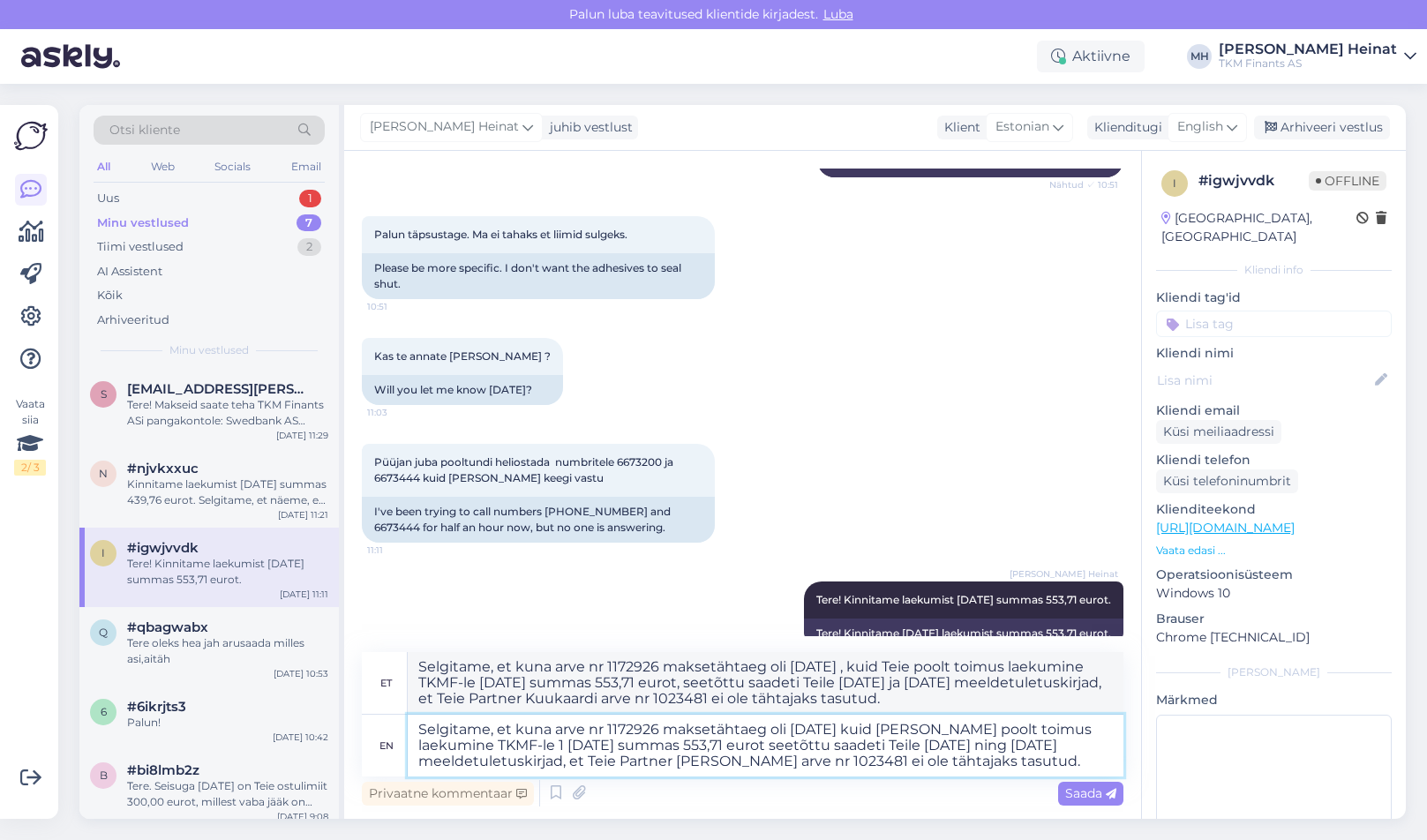 click on "Selgitame, et kuna arve nr 1172926 maksetähtaeg oli [DATE] kuid [PERSON_NAME] poolt toimus laekumine TKMF-le 1 [DATE] summas 553,71 eurot seetõttu saadeti Teile [DATE] ning [DATE] meeldetuletuskirjad, et Teie Partner [PERSON_NAME] arve nr 1023481 ei ole tähtajaks tasutud." at bounding box center (765, 746) 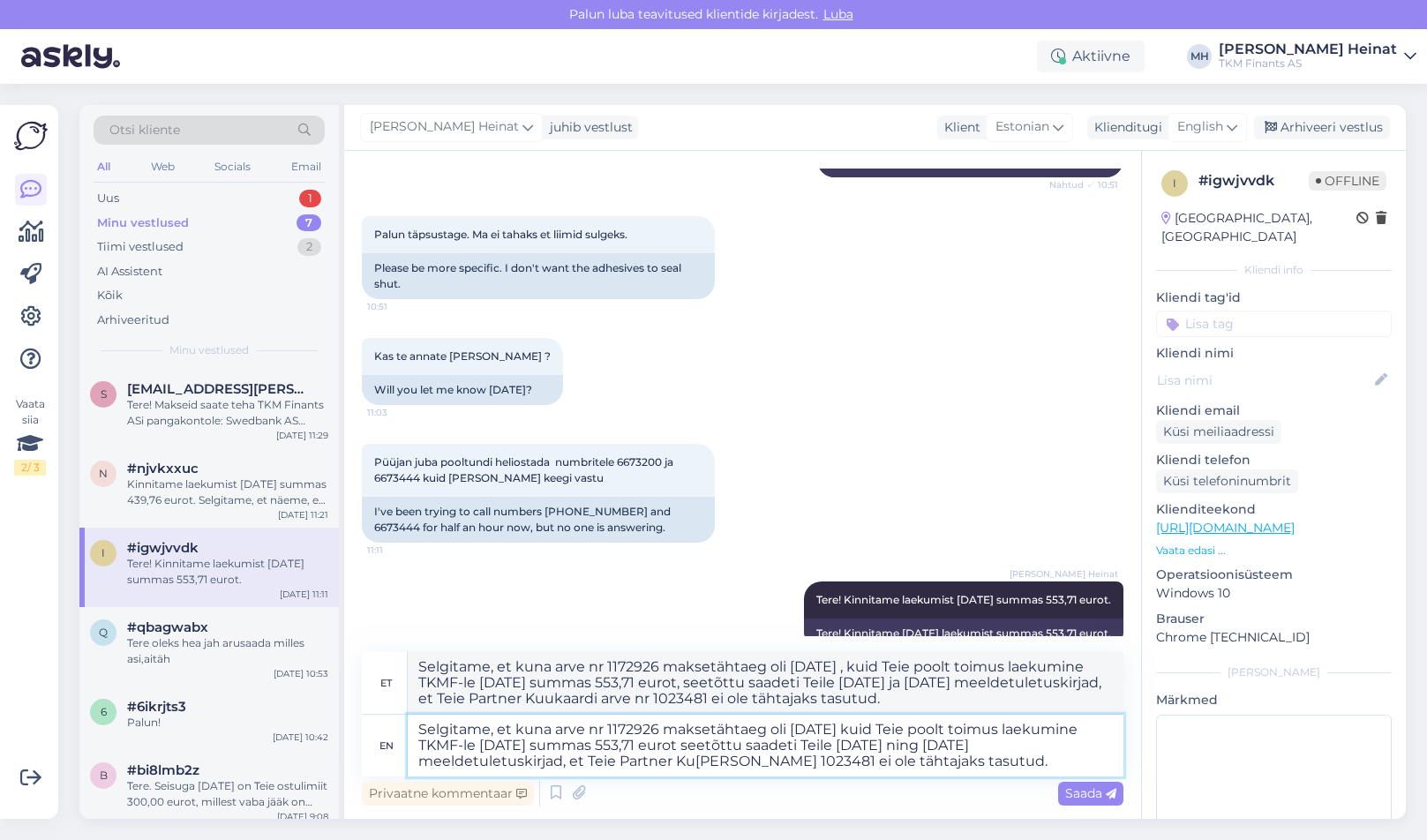 drag, startPoint x: 695, startPoint y: 746, endPoint x: 718, endPoint y: 780, distance: 41.048752 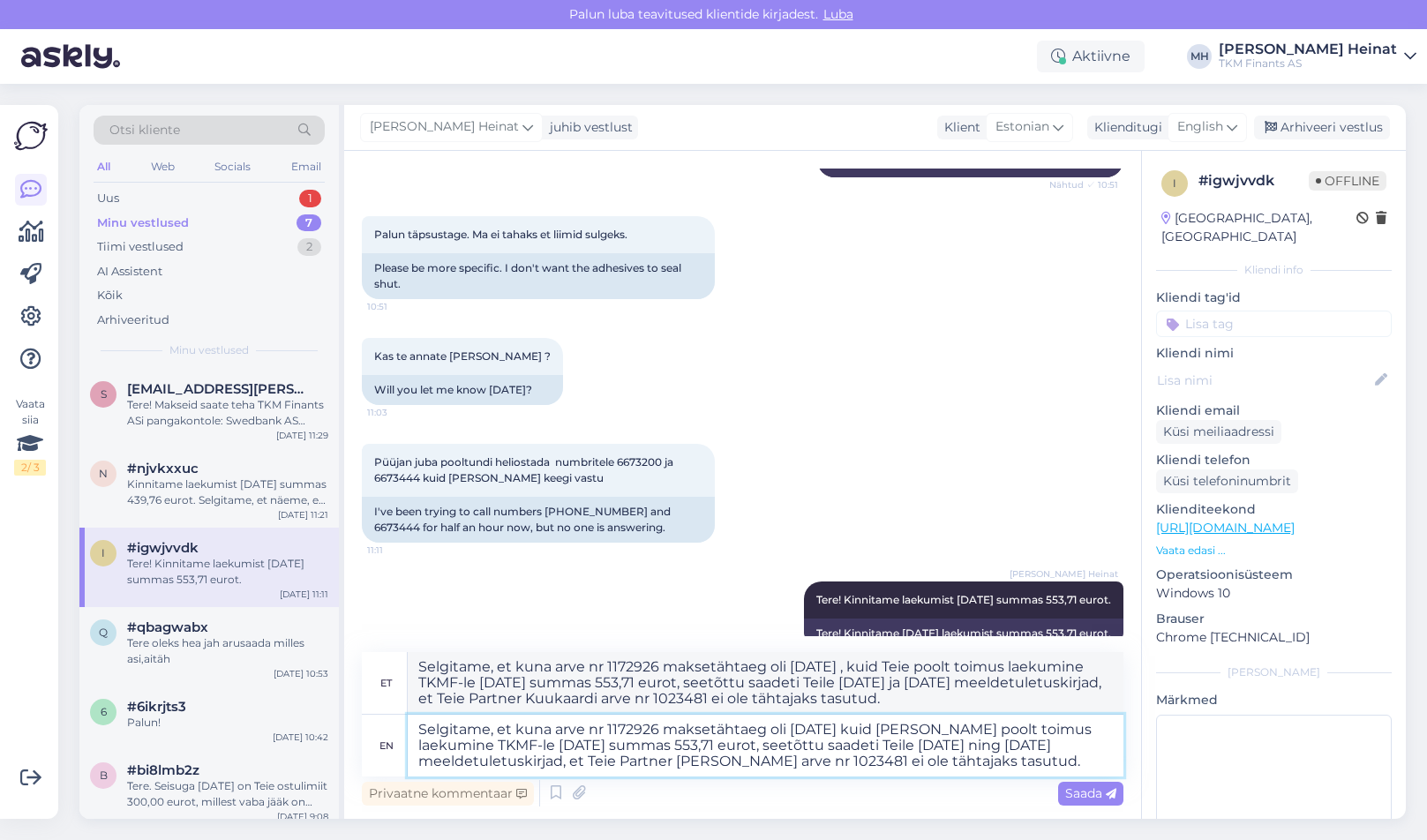 click on "Selgitame, et kuna arve nr 1172926 maksetähtaeg oli [DATE] kuid [PERSON_NAME] poolt toimus laekumine TKMF-le [DATE] summas 553,71 eurot, seetõttu saadeti Teile [DATE] ning [DATE] meeldetuletuskirjad, et Teie Partner [PERSON_NAME] arve nr 1023481 ei ole tähtajaks tasutud." at bounding box center [765, 746] 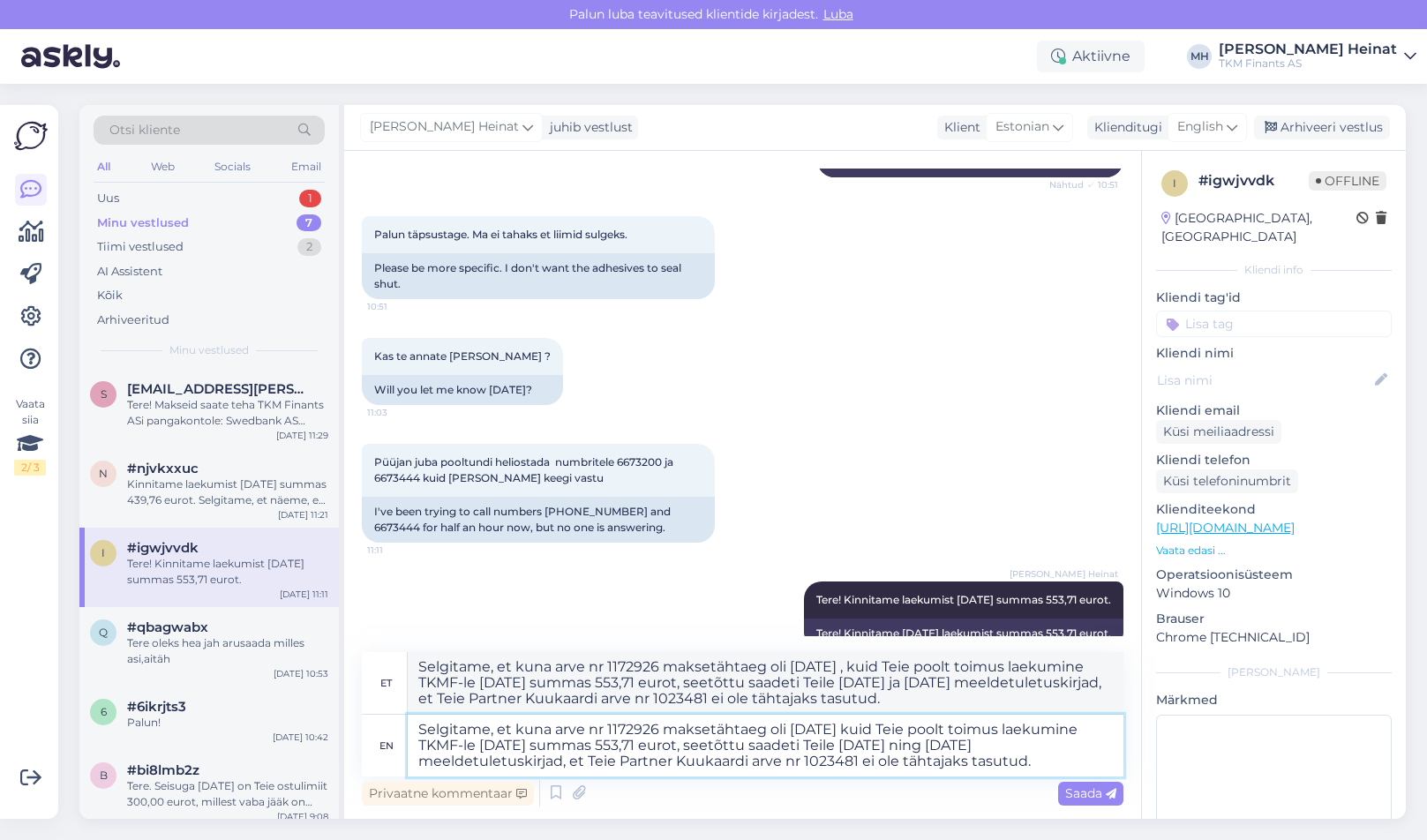 drag, startPoint x: 1049, startPoint y: 748, endPoint x: 930, endPoint y: 748, distance: 119 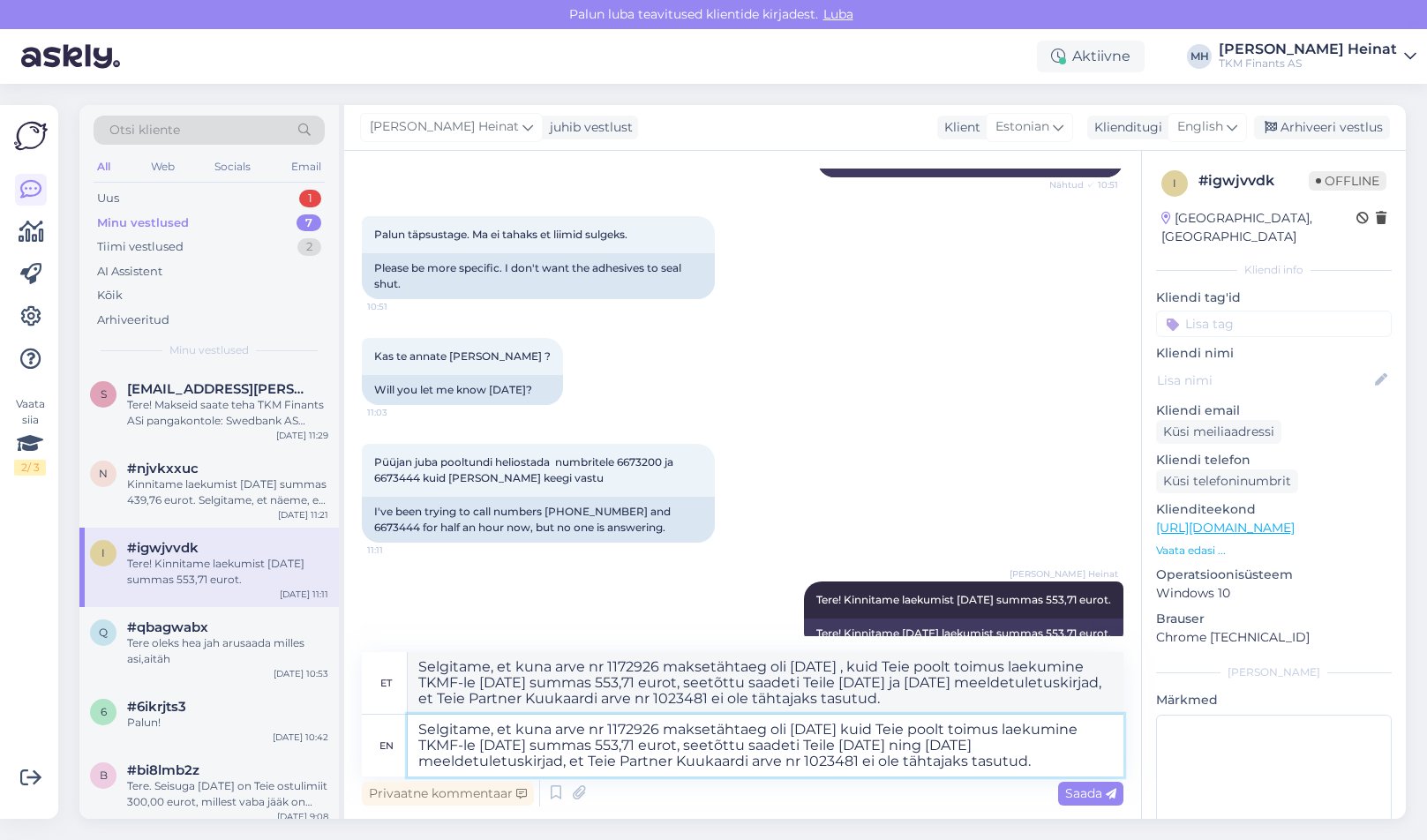 click on "Selgitame, et kuna arve nr 1172926 maksetähtaeg oli [DATE] kuid Teie poolt toimus laekumine TKMF-le [DATE] summas 553,71 eurot, seetõttu saadeti Teile [DATE] ning [DATE] meeldetuletuskirjad, et Teie Partner Kuukaardi arve nr 1023481 ei ole tähtajaks tasutud." at bounding box center [765, 746] 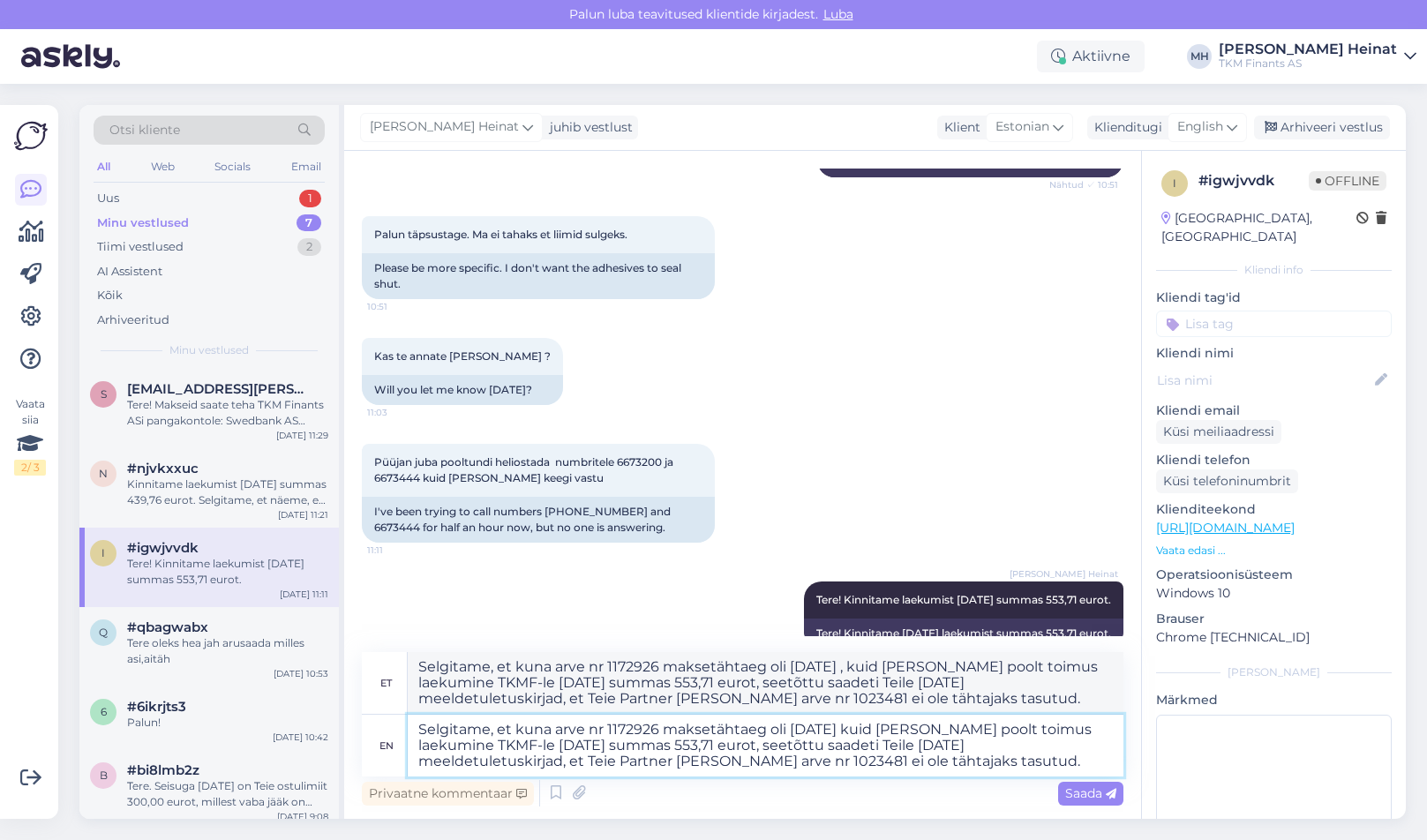 click on "Selgitame, et kuna arve nr 1172926 maksetähtaeg oli [DATE] kuid [PERSON_NAME] poolt toimus laekumine TKMF-le [DATE] summas 553,71 eurot, seetõttu saadeti Teile [DATE] meeldetuletuskirjad, et Teie Partner [PERSON_NAME] arve nr 1023481 ei ole tähtajaks tasutud." at bounding box center [765, 746] 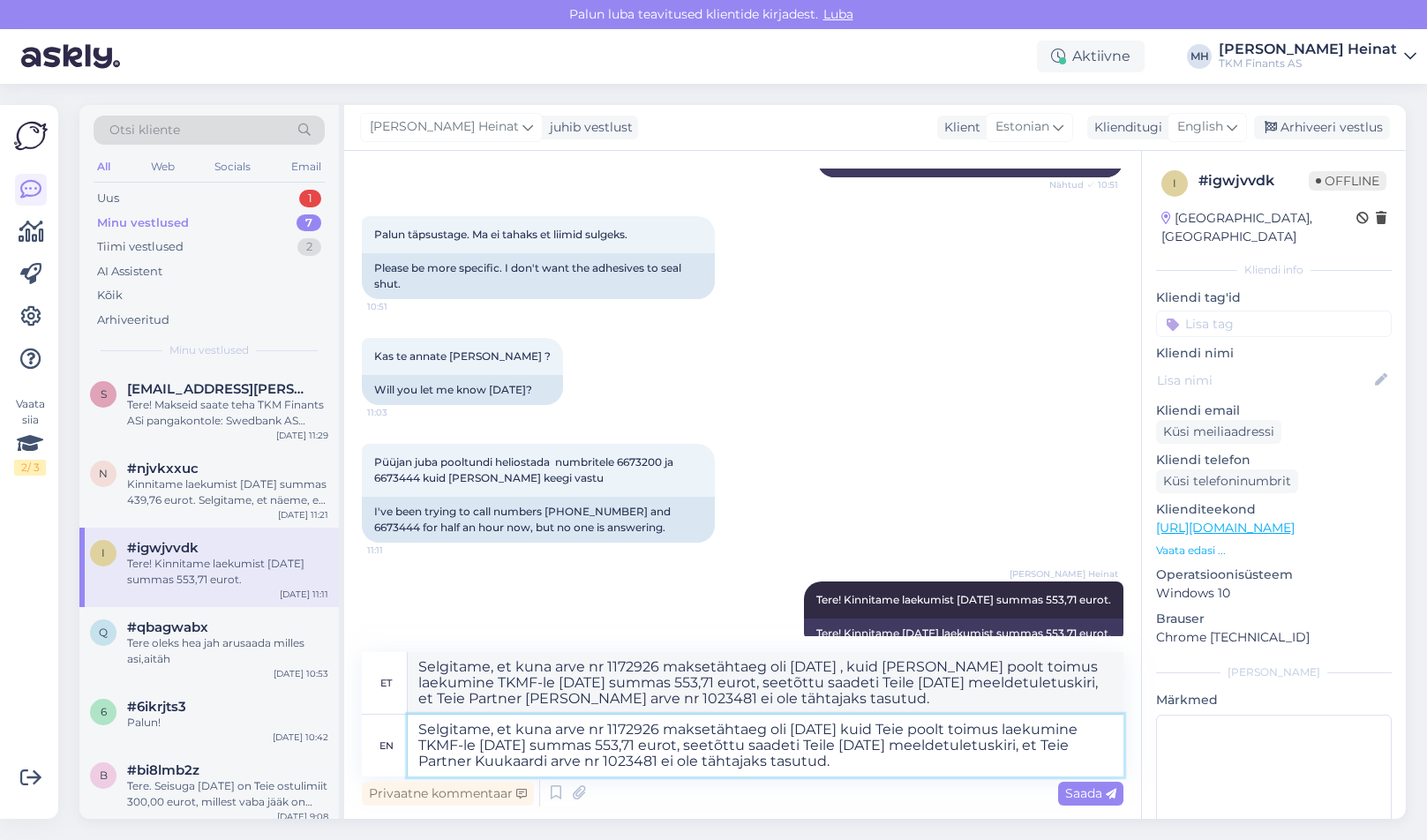 click on "Selgitame, et kuna arve nr 1172926 maksetähtaeg oli [DATE] kuid Teie poolt toimus laekumine TKMF-le [DATE] summas 553,71 eurot, seetõttu saadeti Teile [DATE] meeldetuletuskiri, et Teie Partner Kuukaardi arve nr 1023481 ei ole tähtajaks tasutud." at bounding box center (765, 746) 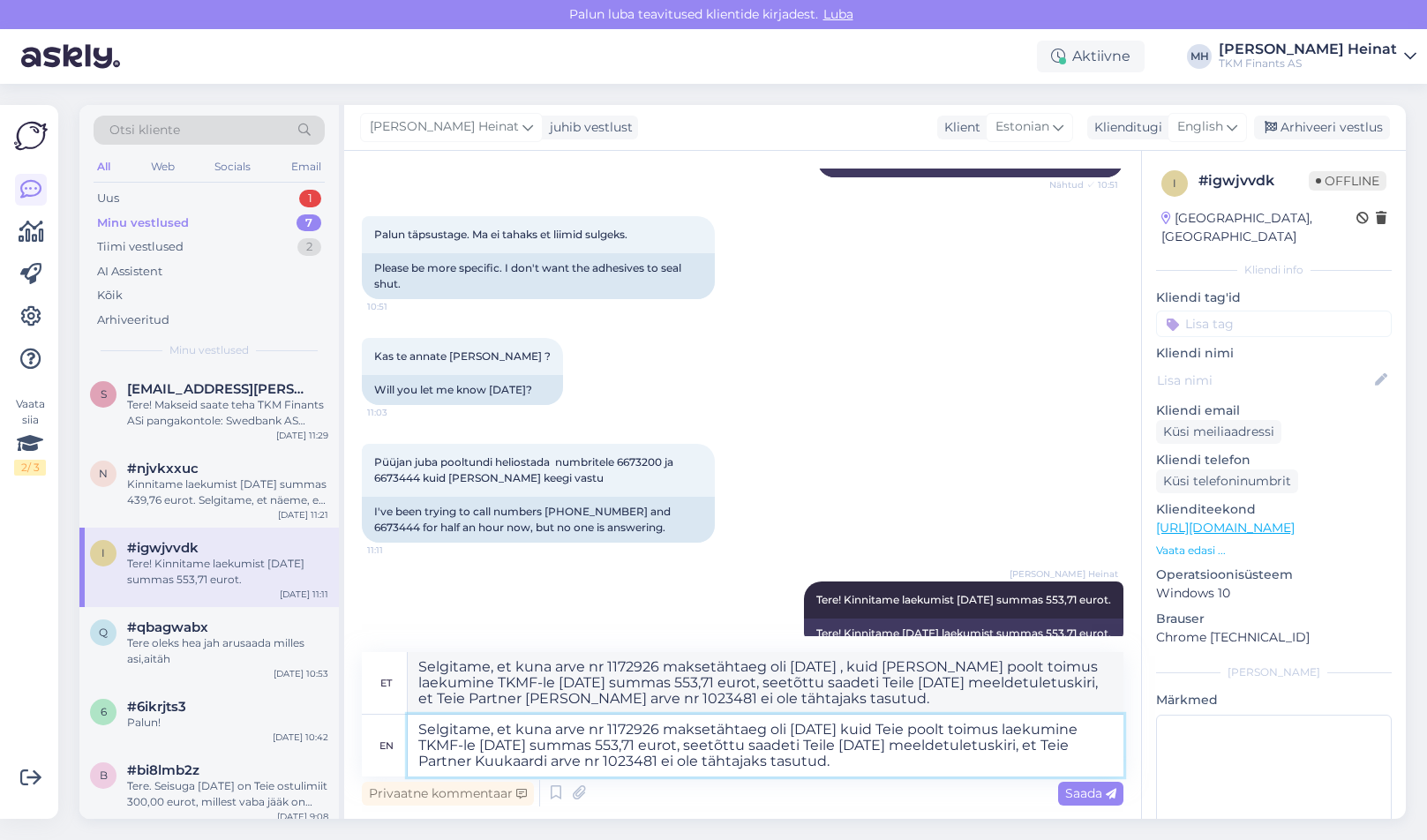 drag, startPoint x: 656, startPoint y: 732, endPoint x: 609, endPoint y: 732, distance: 47 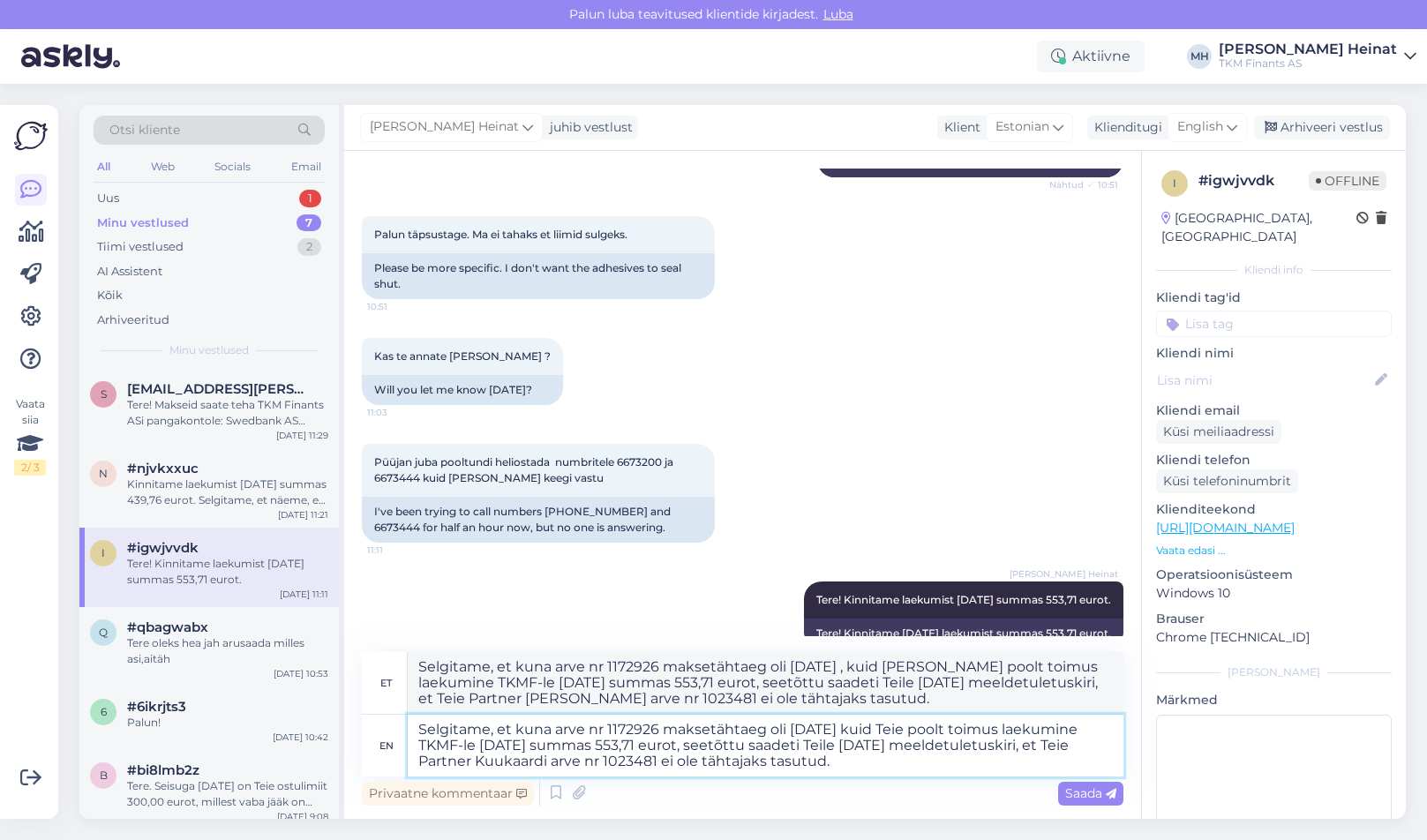 click on "Selgitame, et kuna arve nr 1172926 maksetähtaeg oli [DATE] kuid Teie poolt toimus laekumine TKMF-le [DATE] summas 553,71 eurot, seetõttu saadeti Teile [DATE] meeldetuletuskiri, et Teie Partner Kuukaardi arve nr 1023481 ei ole tähtajaks tasutud." at bounding box center (765, 746) 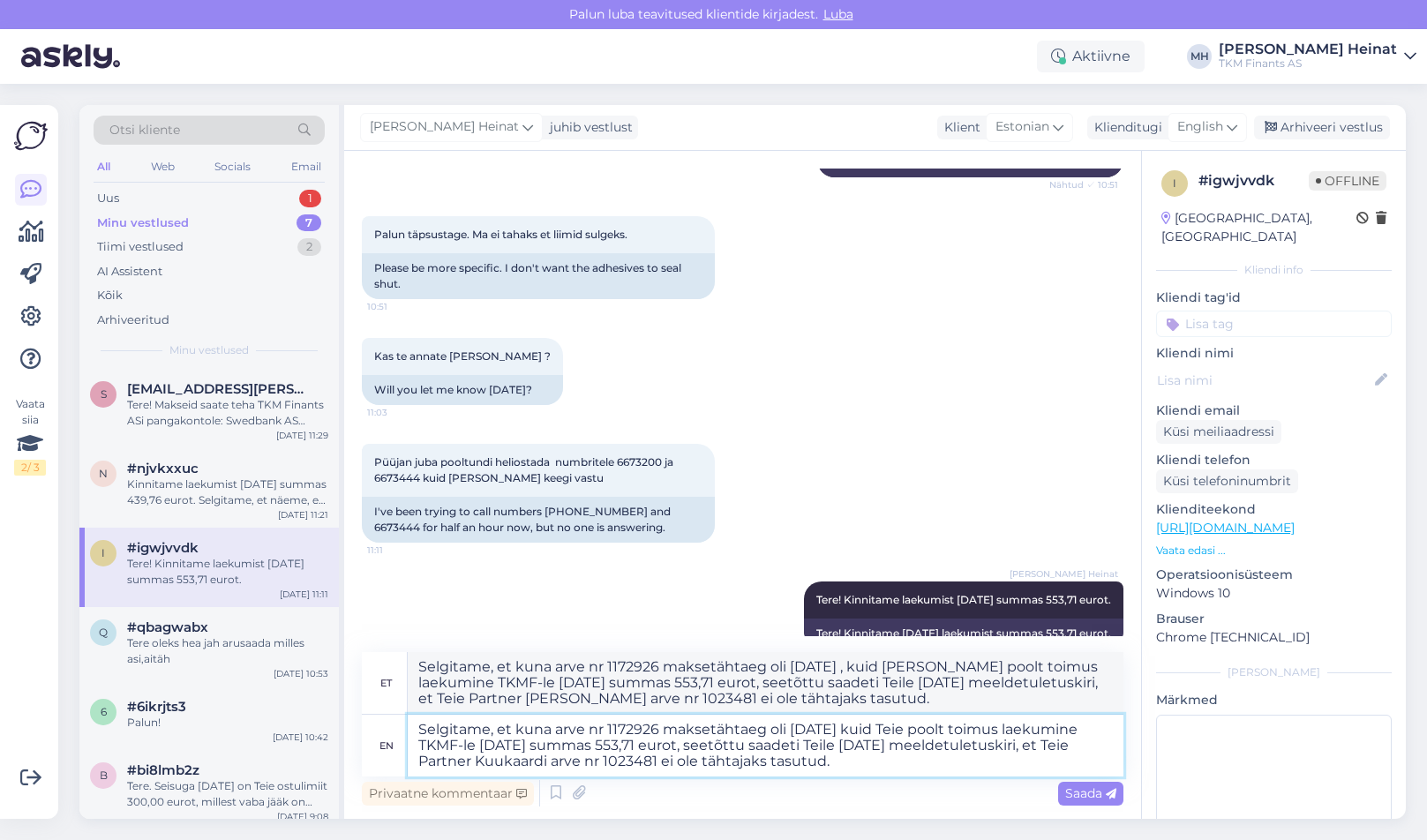 click on "Selgitame, et kuna arve nr 1172926 maksetähtaeg oli [DATE] kuid Teie poolt toimus laekumine TKMF-le [DATE] summas 553,71 eurot, seetõttu saadeti Teile [DATE] meeldetuletuskiri, et Teie Partner Kuukaardi arve nr 1023481 ei ole tähtajaks tasutud." at bounding box center [765, 746] 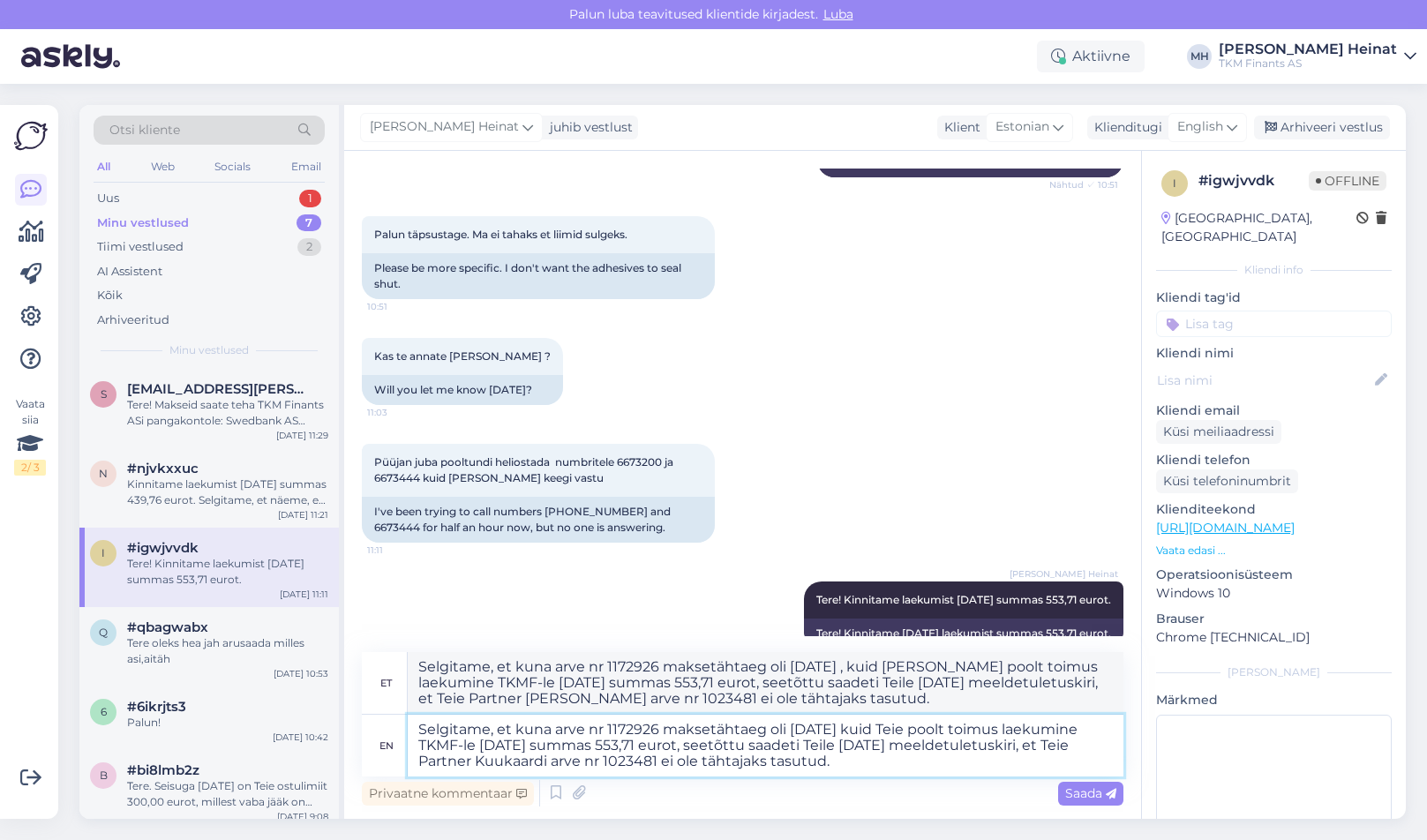 click on "Selgitame, et kuna arve nr 1172926 maksetähtaeg oli [DATE] kuid Teie poolt toimus laekumine TKMF-le [DATE] summas 553,71 eurot, seetõttu saadeti Teile [DATE] meeldetuletuskiri, et Teie Partner Kuukaardi arve nr 1023481 ei ole tähtajaks tasutud." at bounding box center [765, 746] 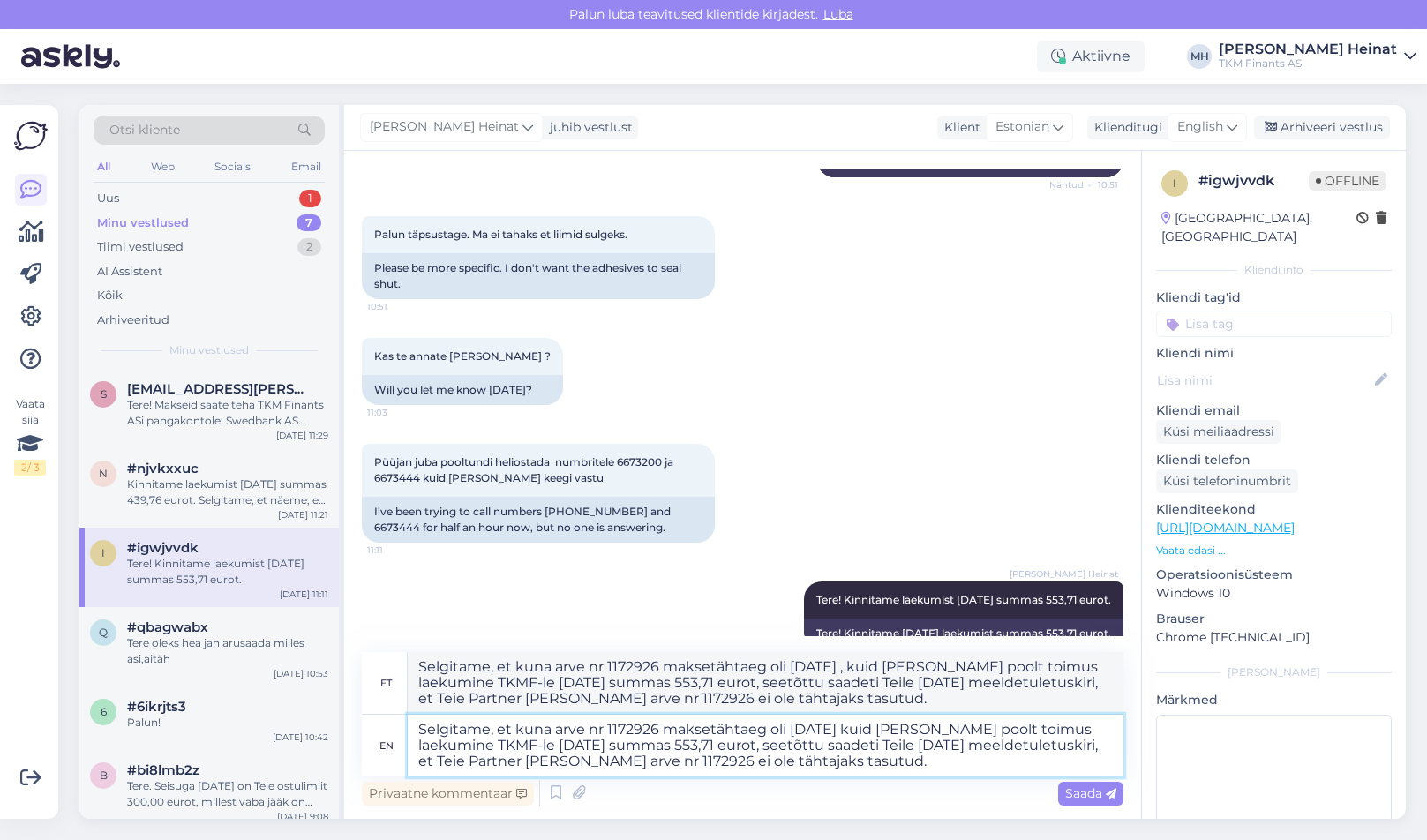 click on "Selgitame, et kuna arve nr 1172926 maksetähtaeg oli [DATE] kuid [PERSON_NAME] poolt toimus laekumine TKMF-le [DATE] summas 553,71 eurot, seetõttu saadeti Teile [DATE] meeldetuletuskiri, et Teie Partner [PERSON_NAME] arve nr 1172926 ei ole tähtajaks tasutud." at bounding box center (765, 746) 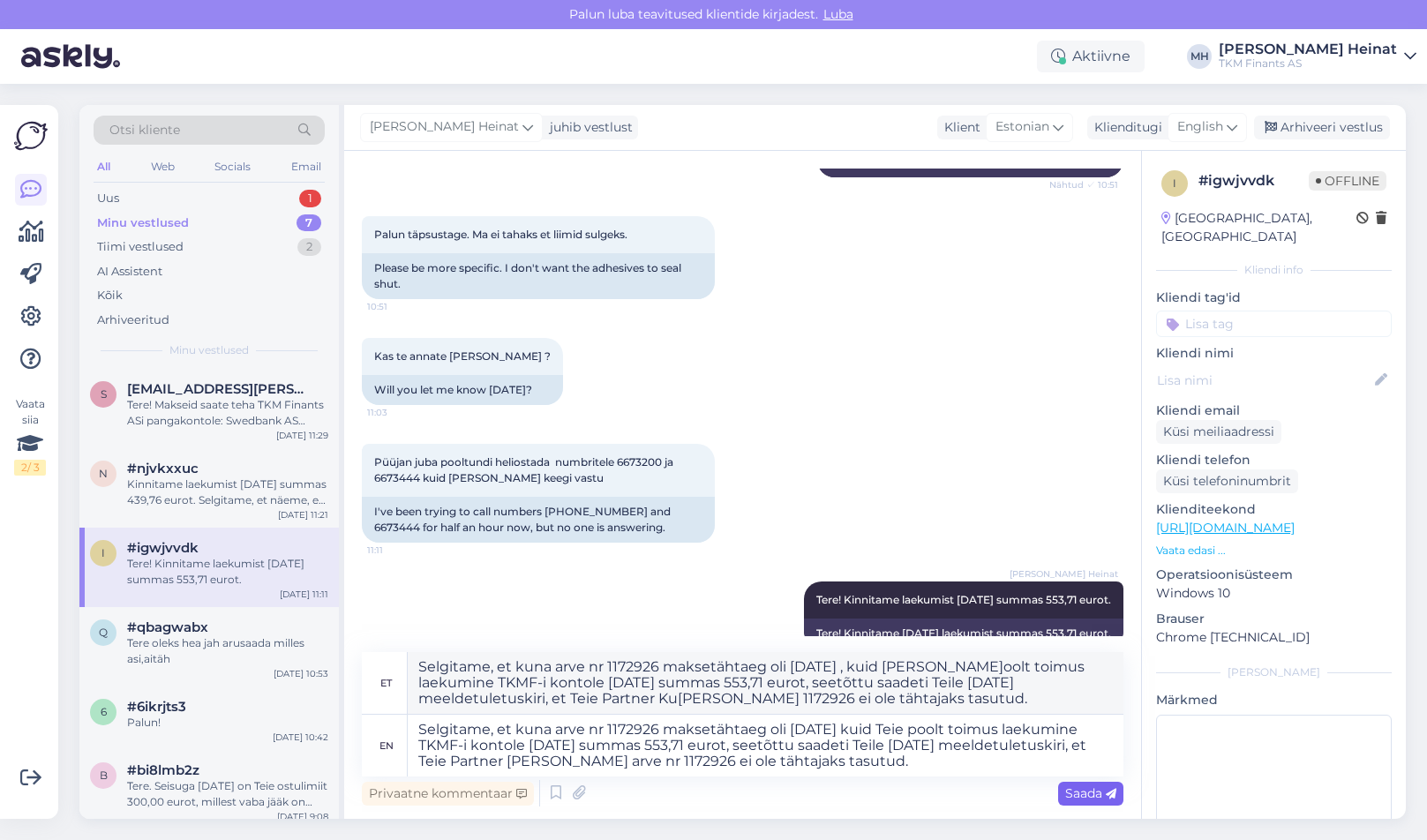 click on "Saada" at bounding box center (1091, 793) 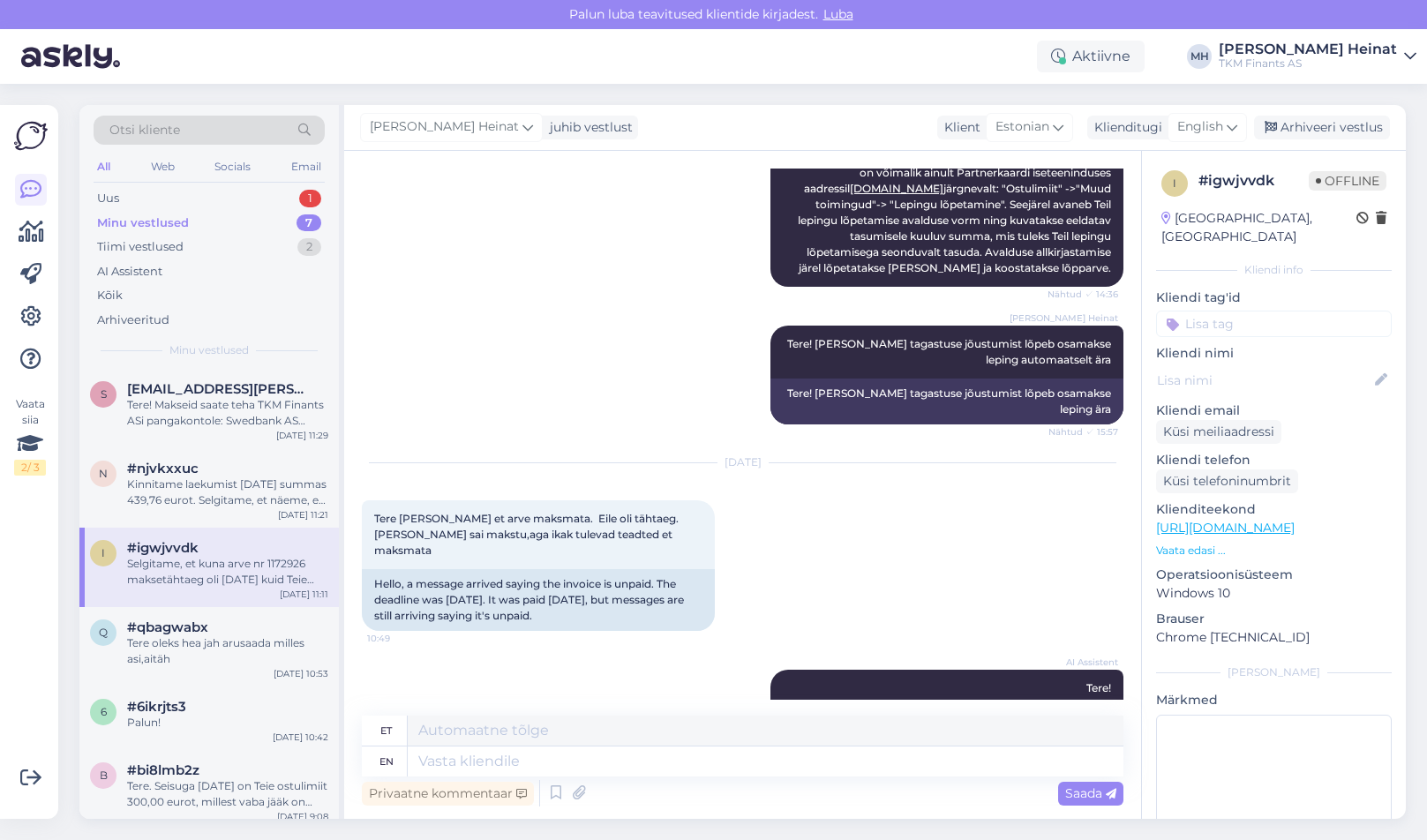 scroll, scrollTop: 706, scrollLeft: 0, axis: vertical 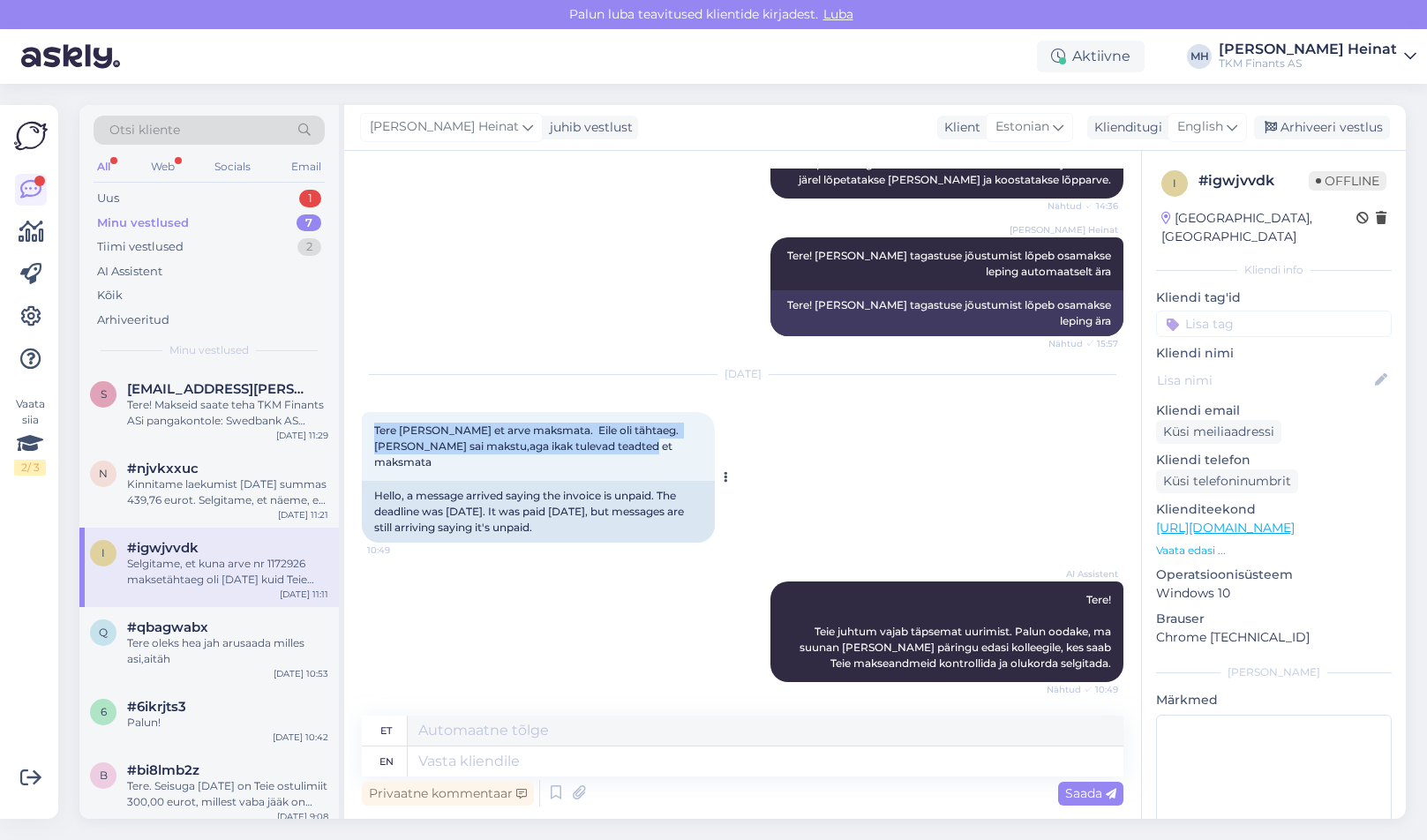 drag, startPoint x: 627, startPoint y: 435, endPoint x: 365, endPoint y: 415, distance: 262.76225 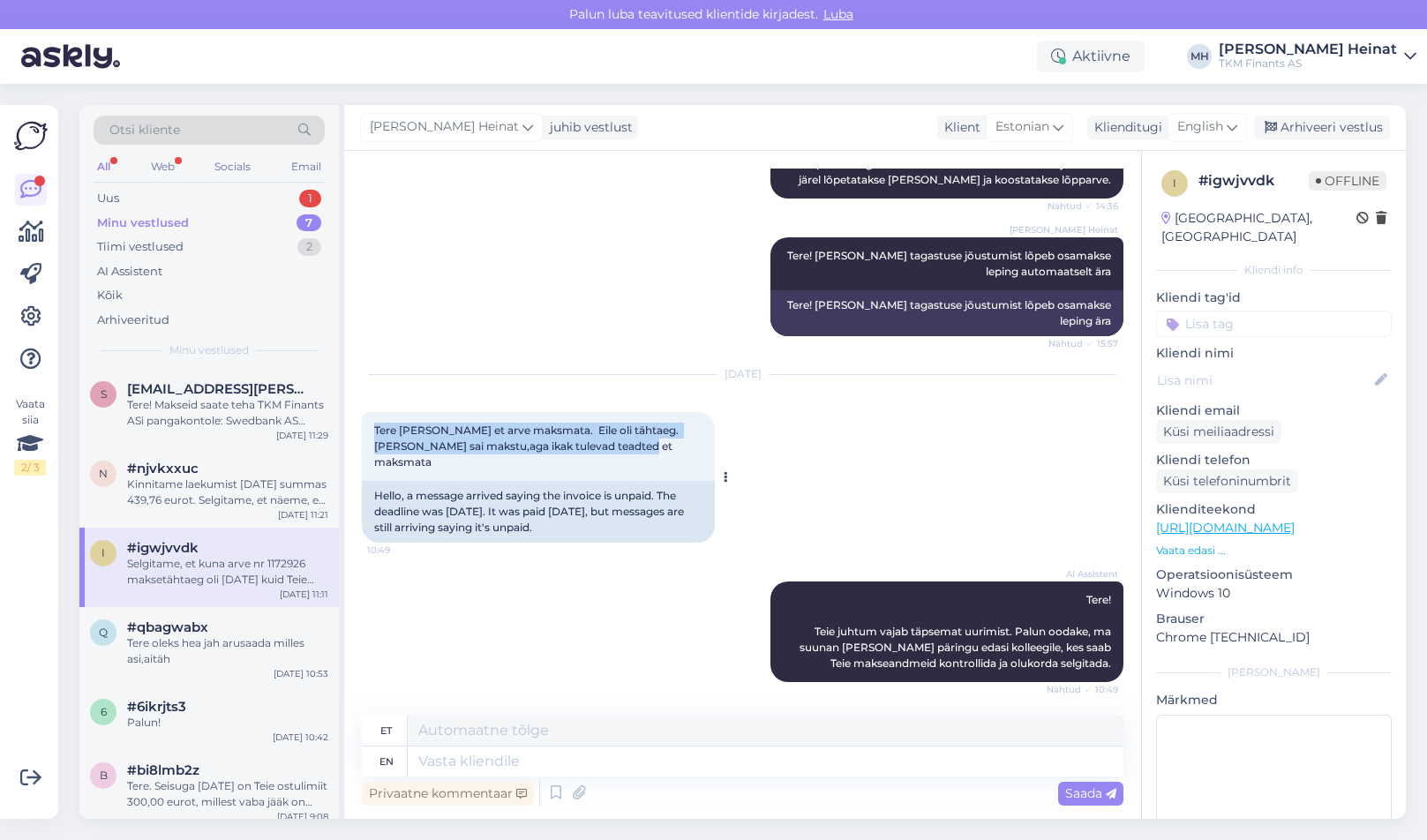 click on "Tere [PERSON_NAME] et arve maksmata.  Eile oli tähtaeg. [PERSON_NAME] sai makstu,aga ikak tulevad teadted et maksmata 10:49" at bounding box center (538, 446) 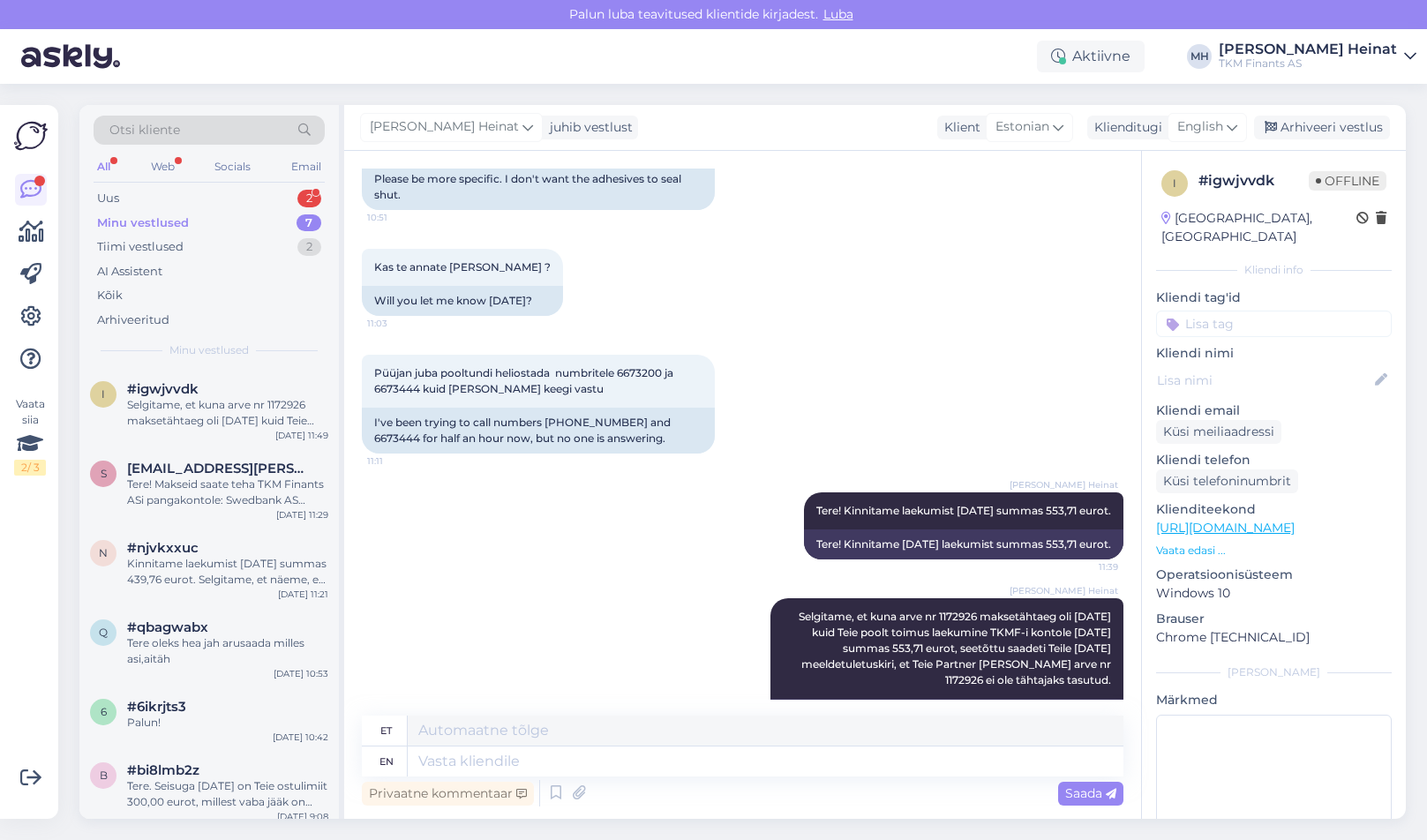scroll, scrollTop: 1669, scrollLeft: 0, axis: vertical 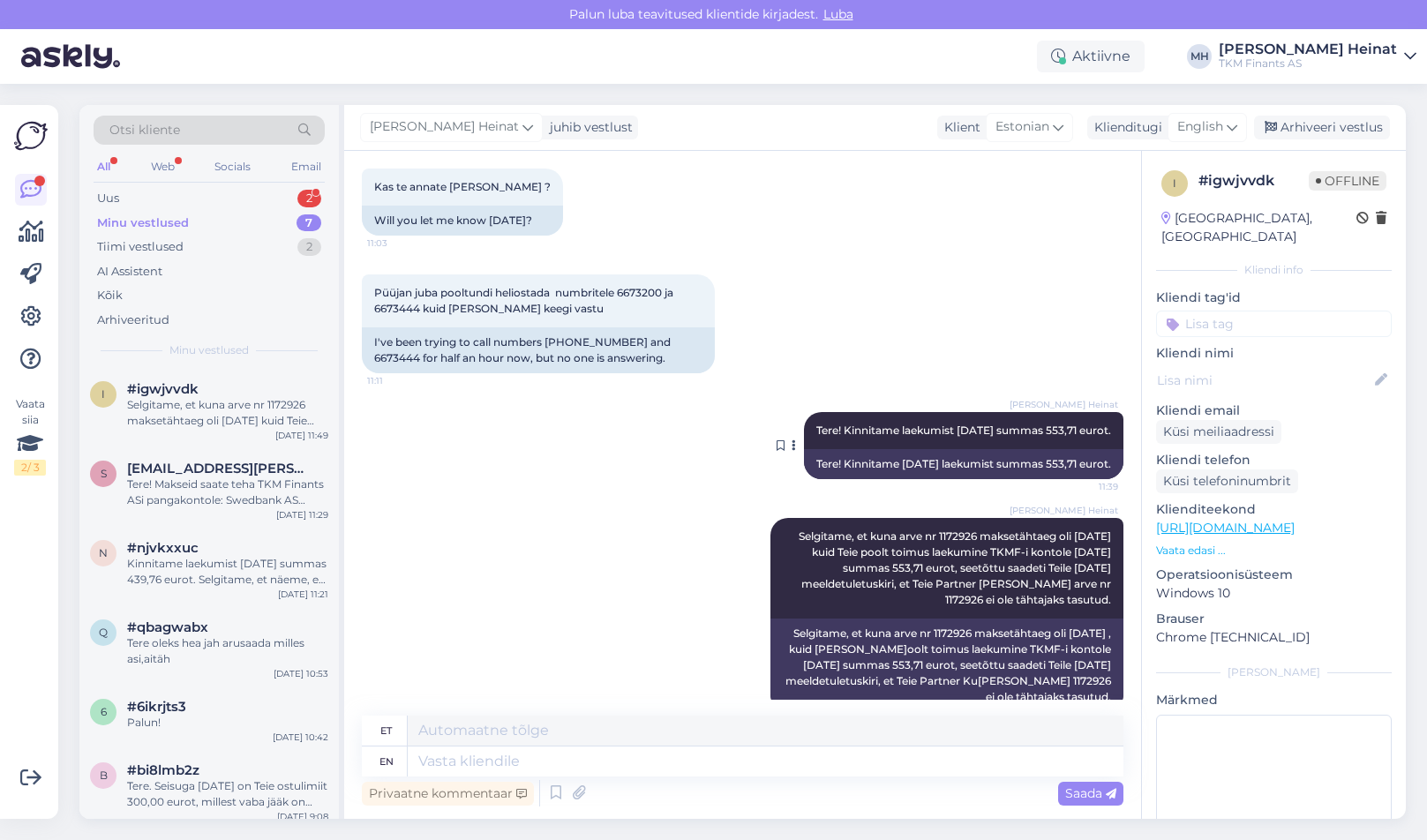 drag, startPoint x: 1101, startPoint y: 400, endPoint x: 769, endPoint y: 403, distance: 332.0136 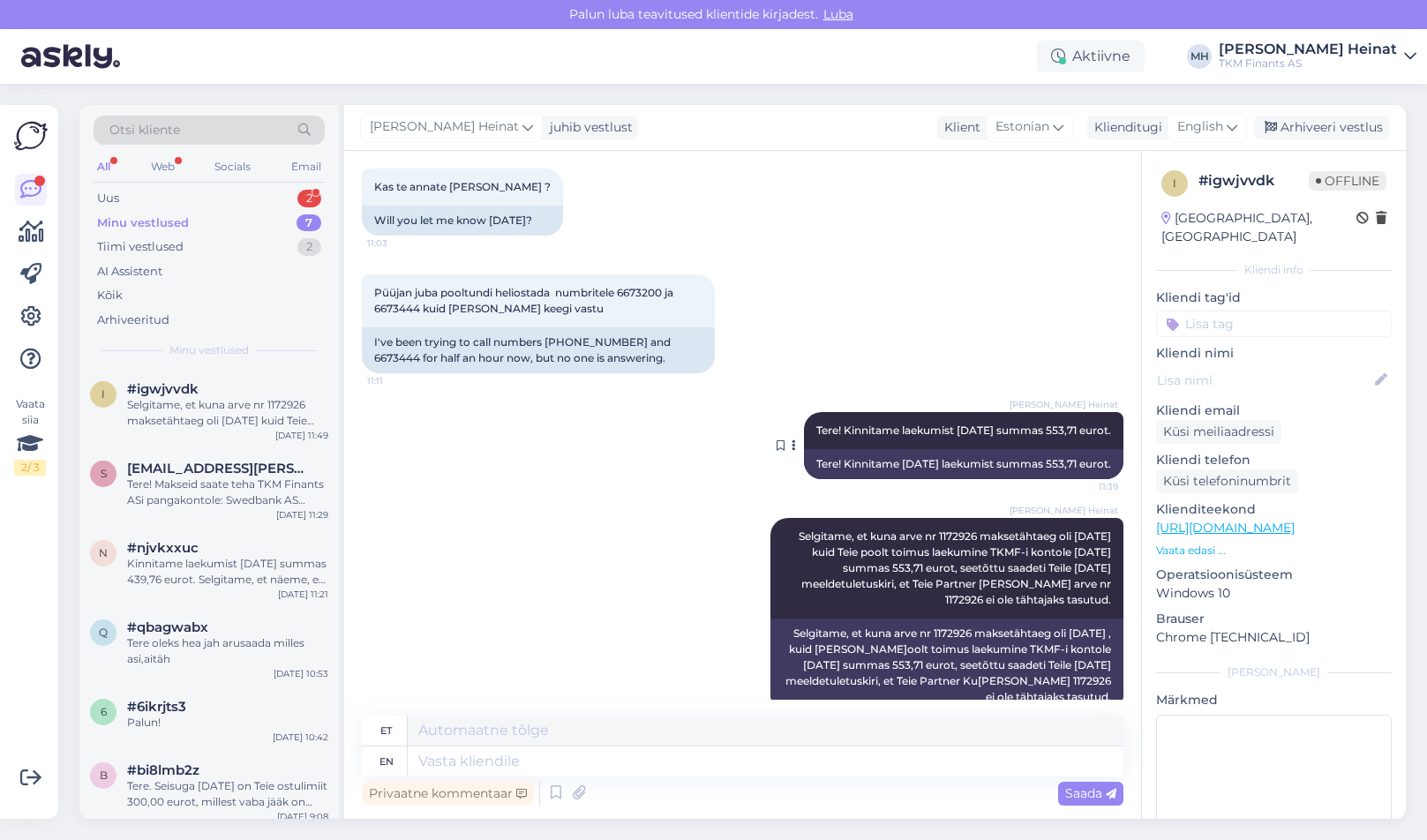 click on "[PERSON_NAME] Heinat Tere! Kinnitame laekumist [DATE] summas 553,71 eurot. 11:39  Tere! Kinnitame [DATE] laekumist summas 553,71 eurot." at bounding box center (964, 446) 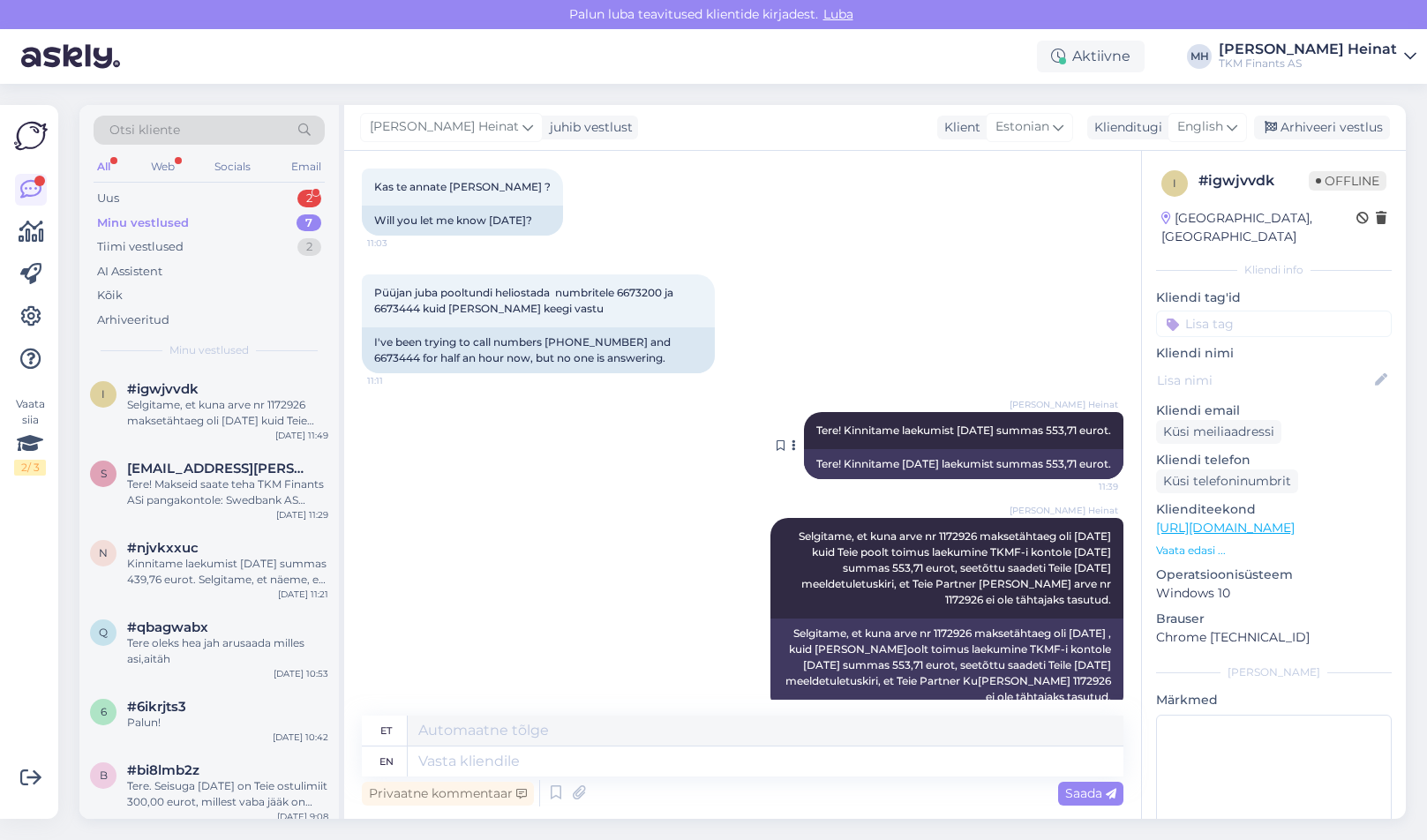 drag, startPoint x: 1100, startPoint y: 396, endPoint x: 780, endPoint y: 401, distance: 320.0391 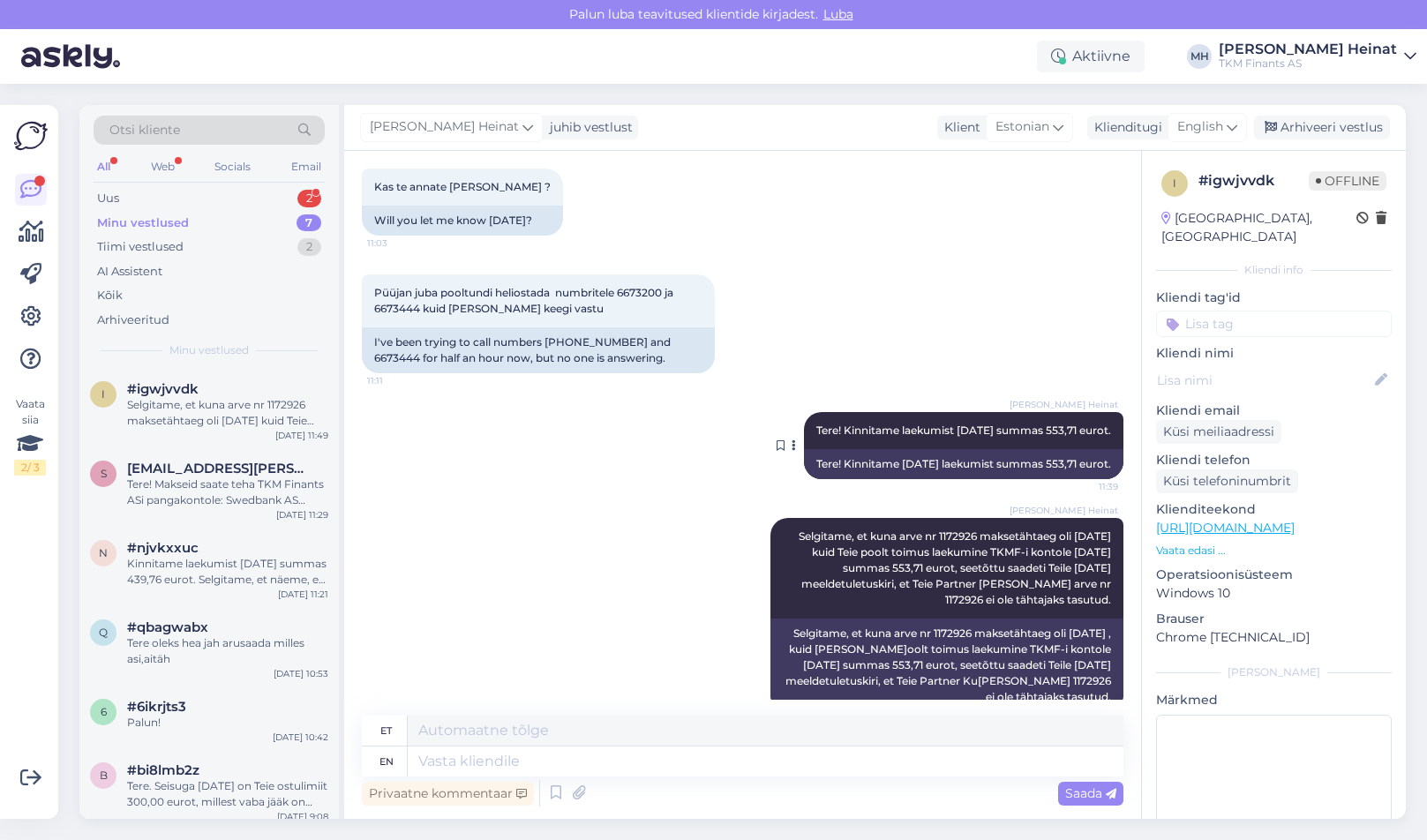 click on "[PERSON_NAME] Heinat Tere! Kinnitame laekumist [DATE] summas 553,71 eurot. 11:39" at bounding box center (964, 431) 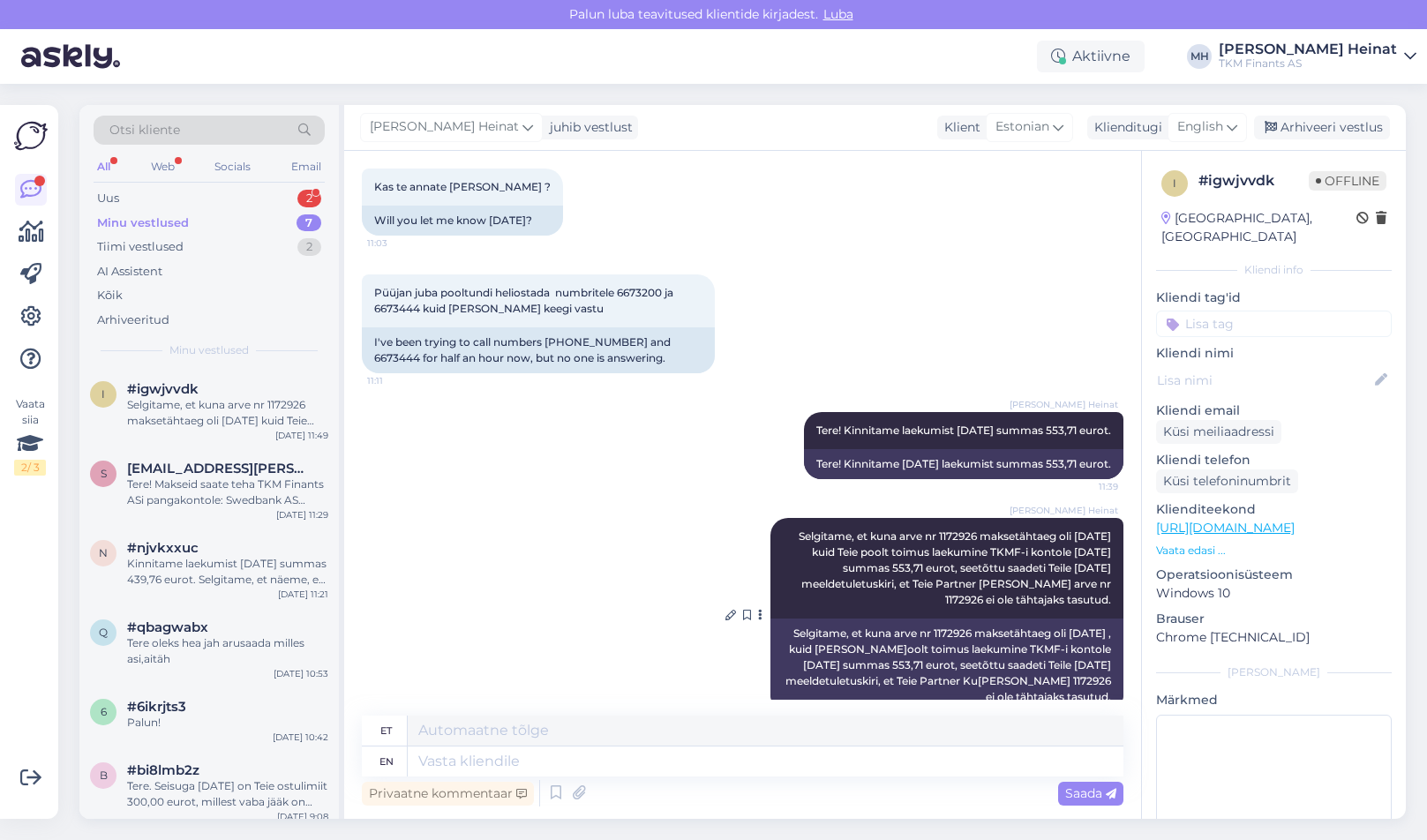 drag, startPoint x: 1100, startPoint y: 567, endPoint x: 793, endPoint y: 499, distance: 314.44077 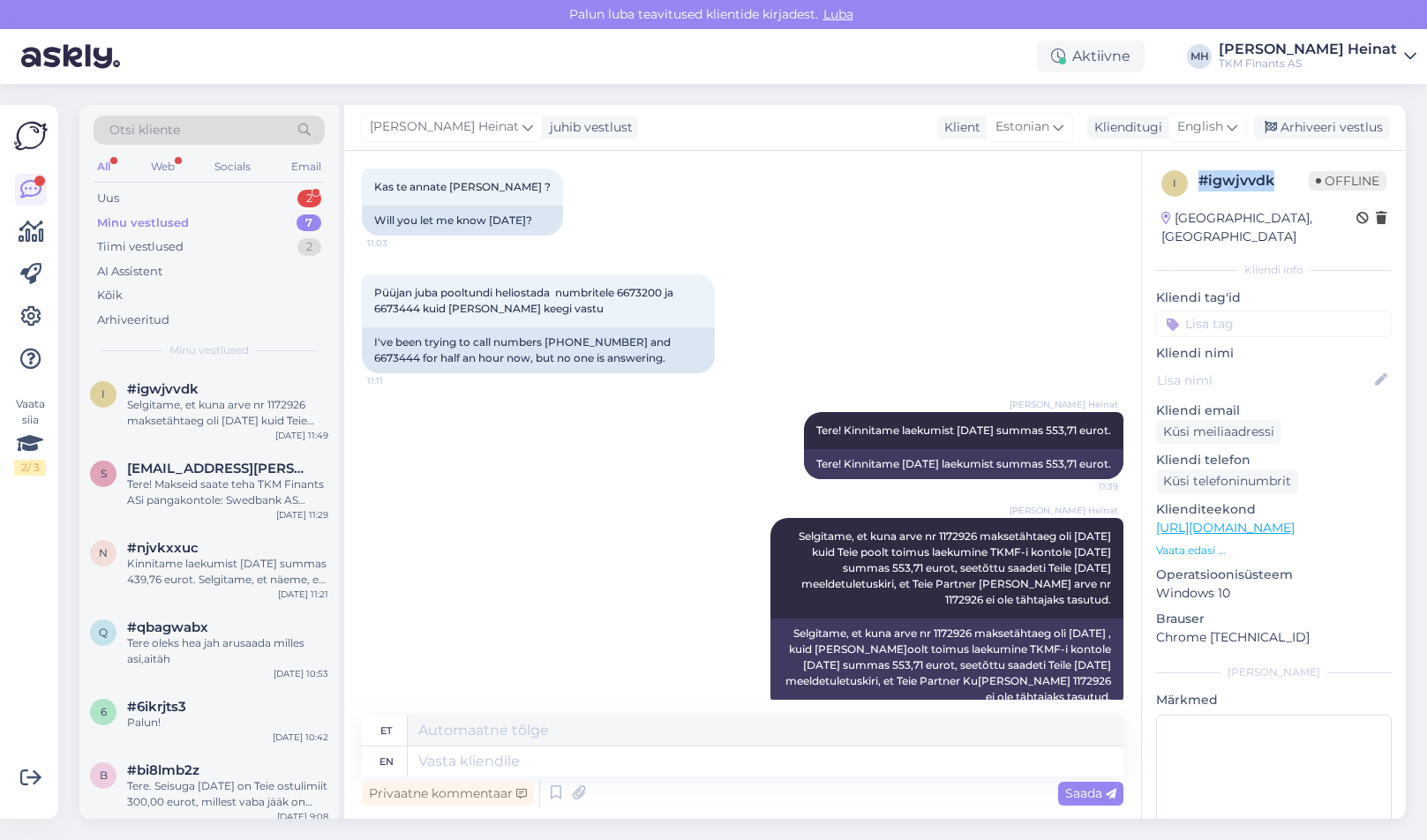 drag, startPoint x: 1282, startPoint y: 184, endPoint x: 1198, endPoint y: 188, distance: 84.095184 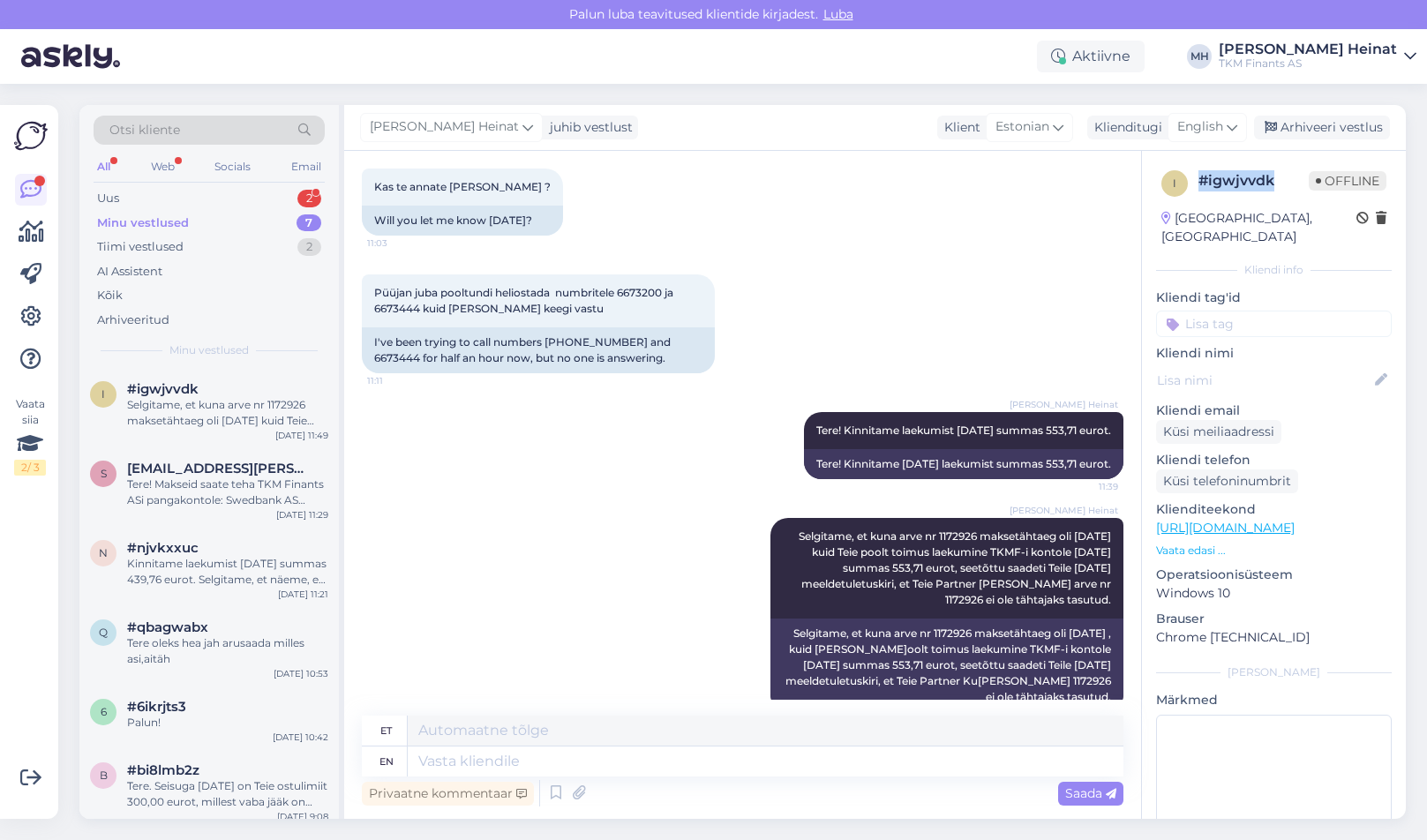 click on "# igwjvvdk" at bounding box center [1253, 181] 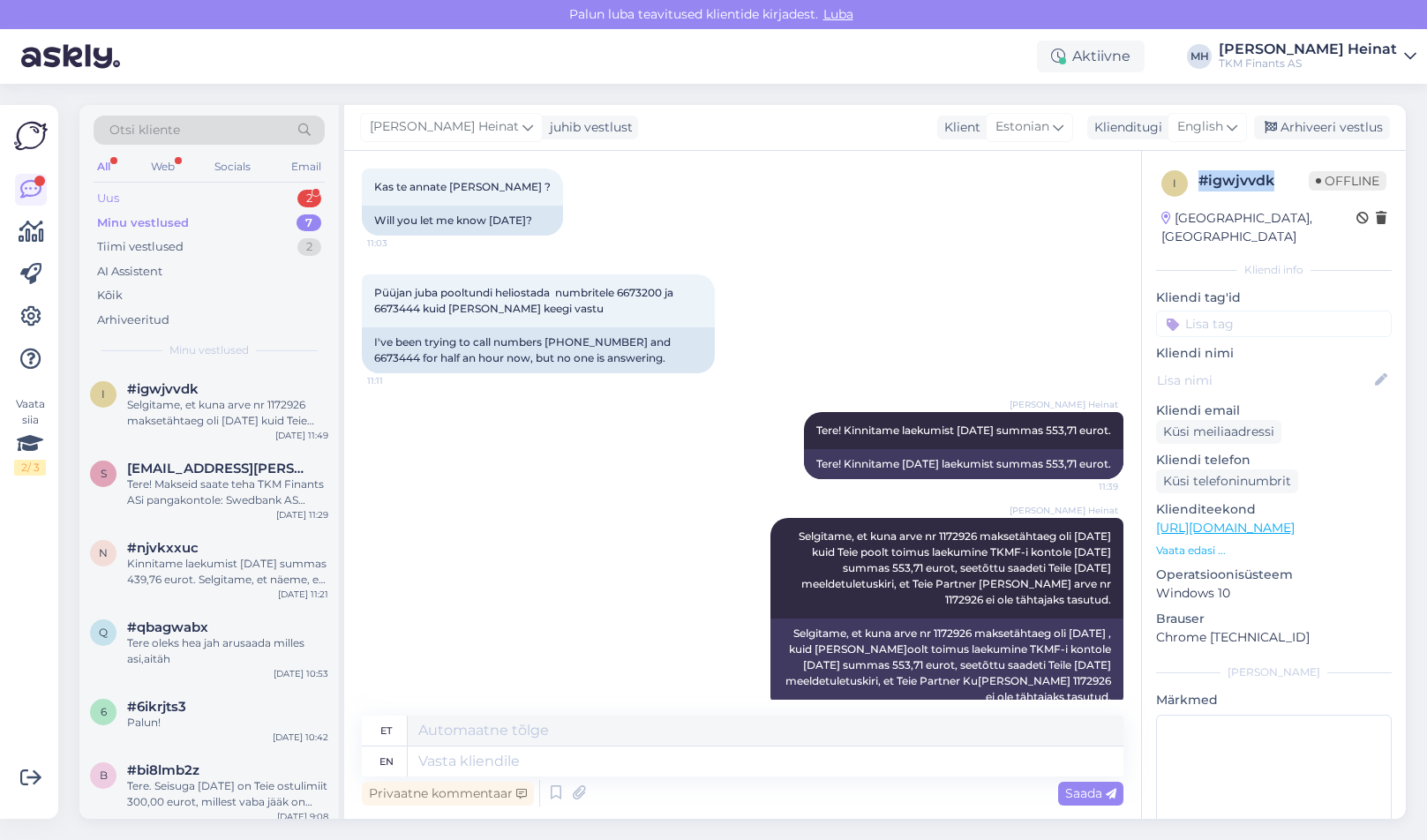 click on "Uus 2" at bounding box center (209, 199) 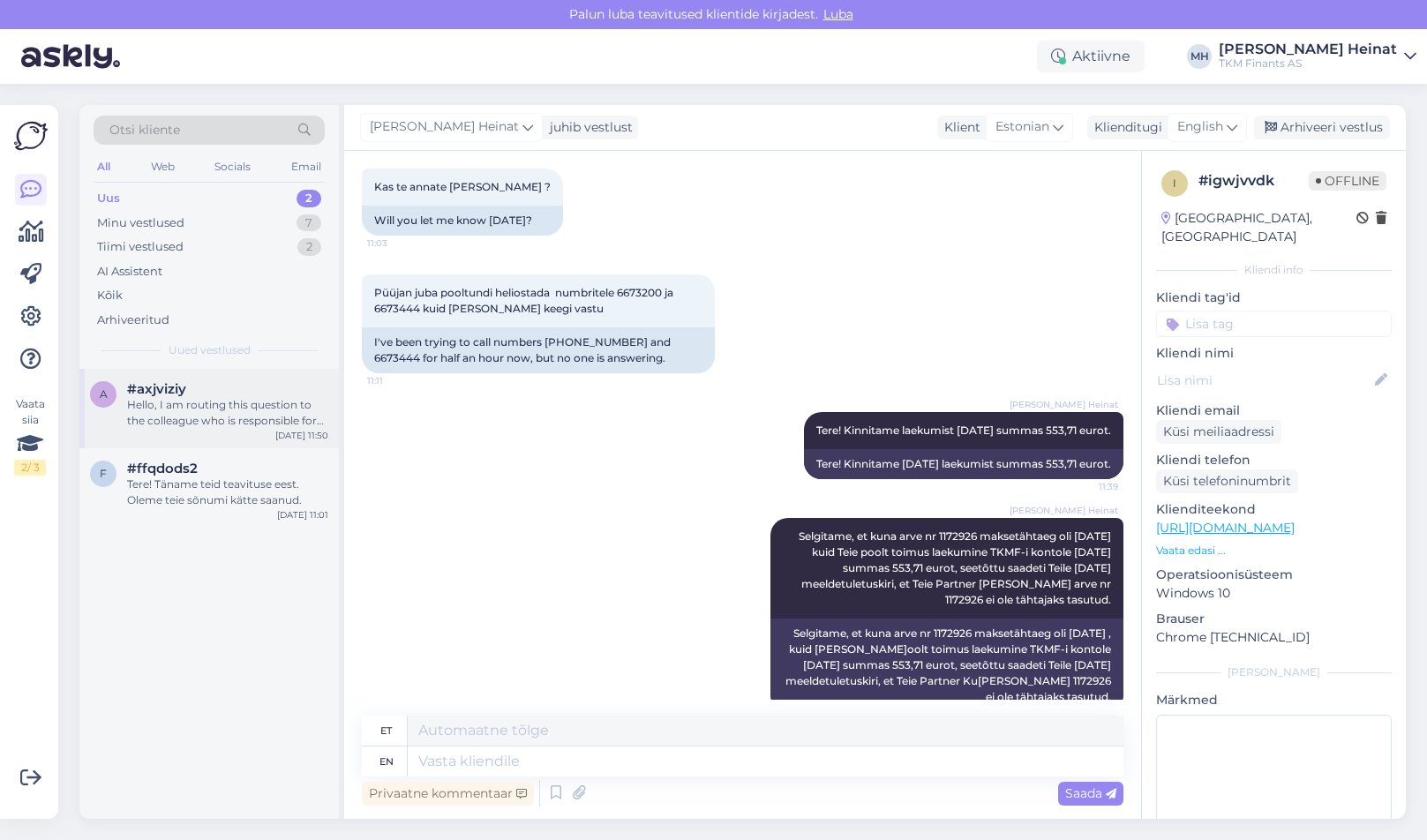 click on "Hello, I am routing this question to the colleague who is responsible for this topic. The reply might take a bit. But it’ll be saved here for you to read later." at bounding box center (228, 413) 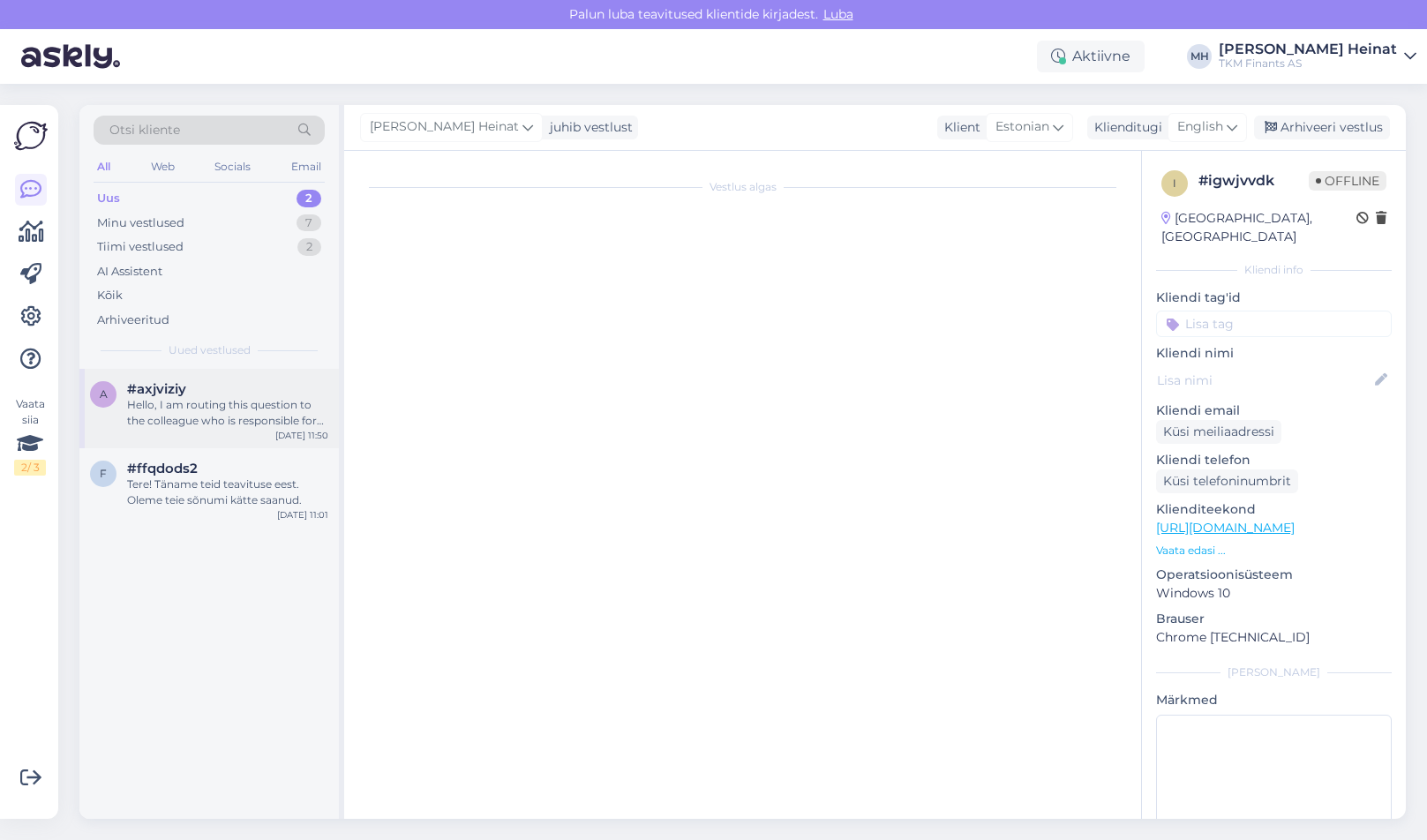 scroll, scrollTop: 0, scrollLeft: 0, axis: both 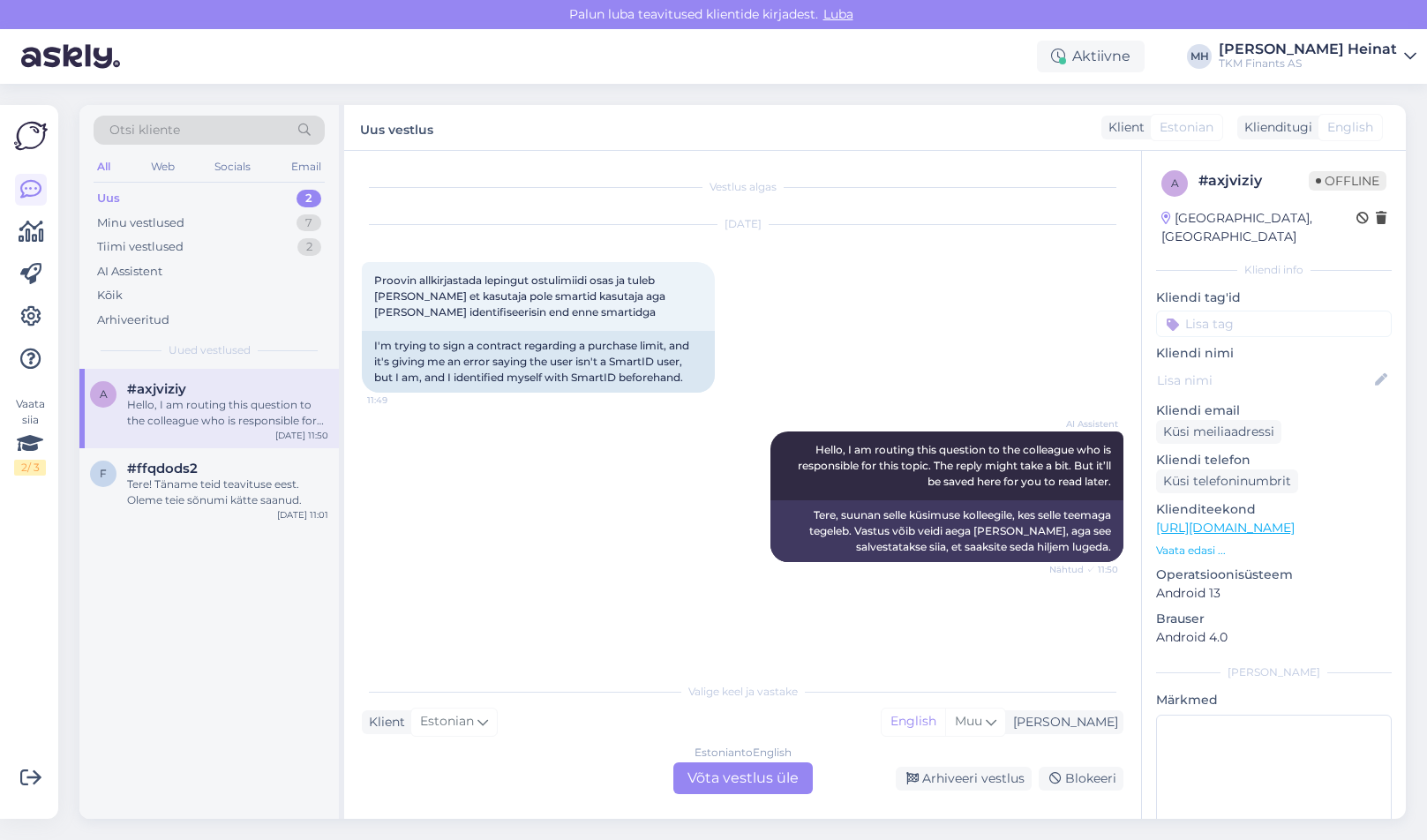 click on "Estonian  to  English Võta vestlus üle" at bounding box center [743, 778] 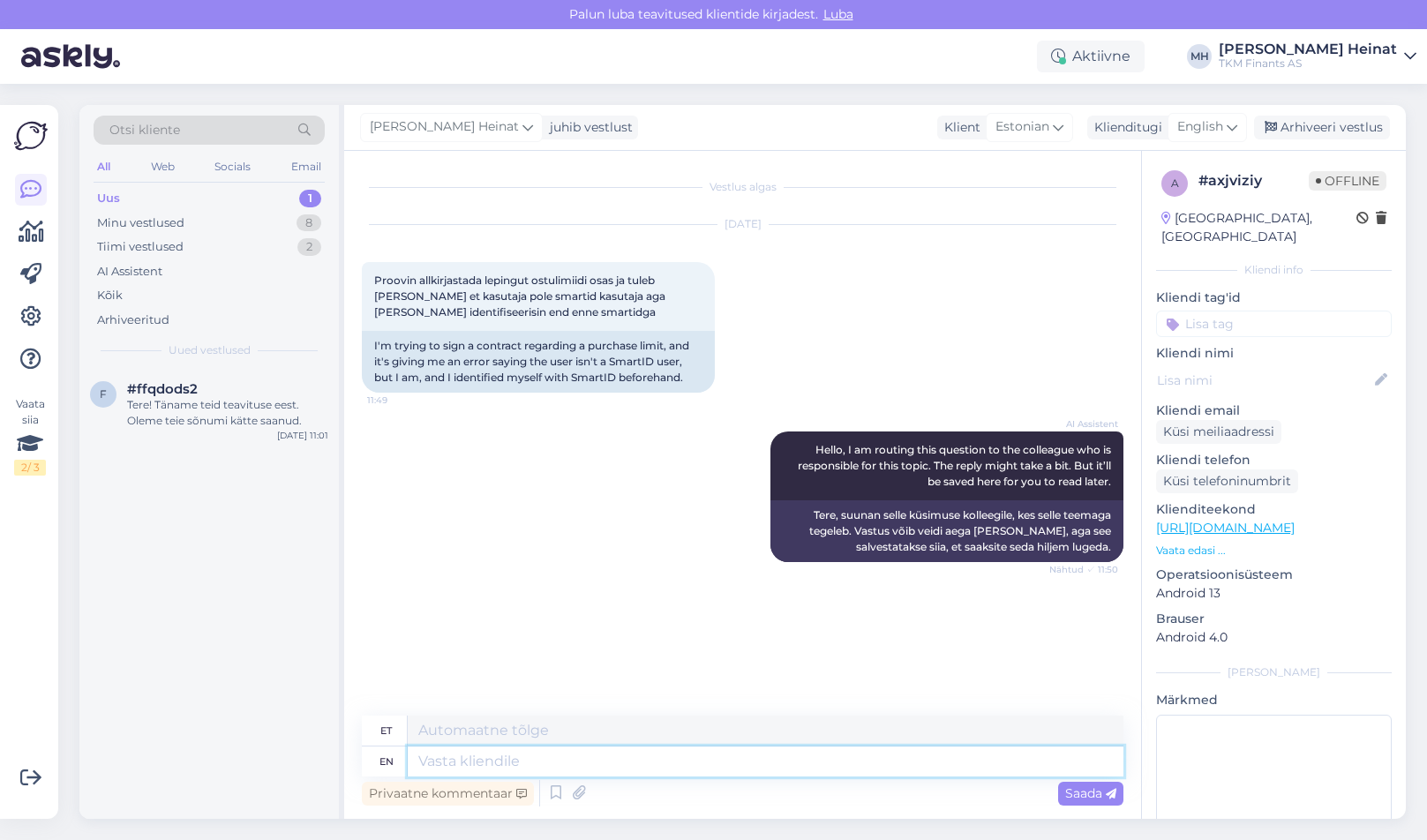 click at bounding box center (765, 761) 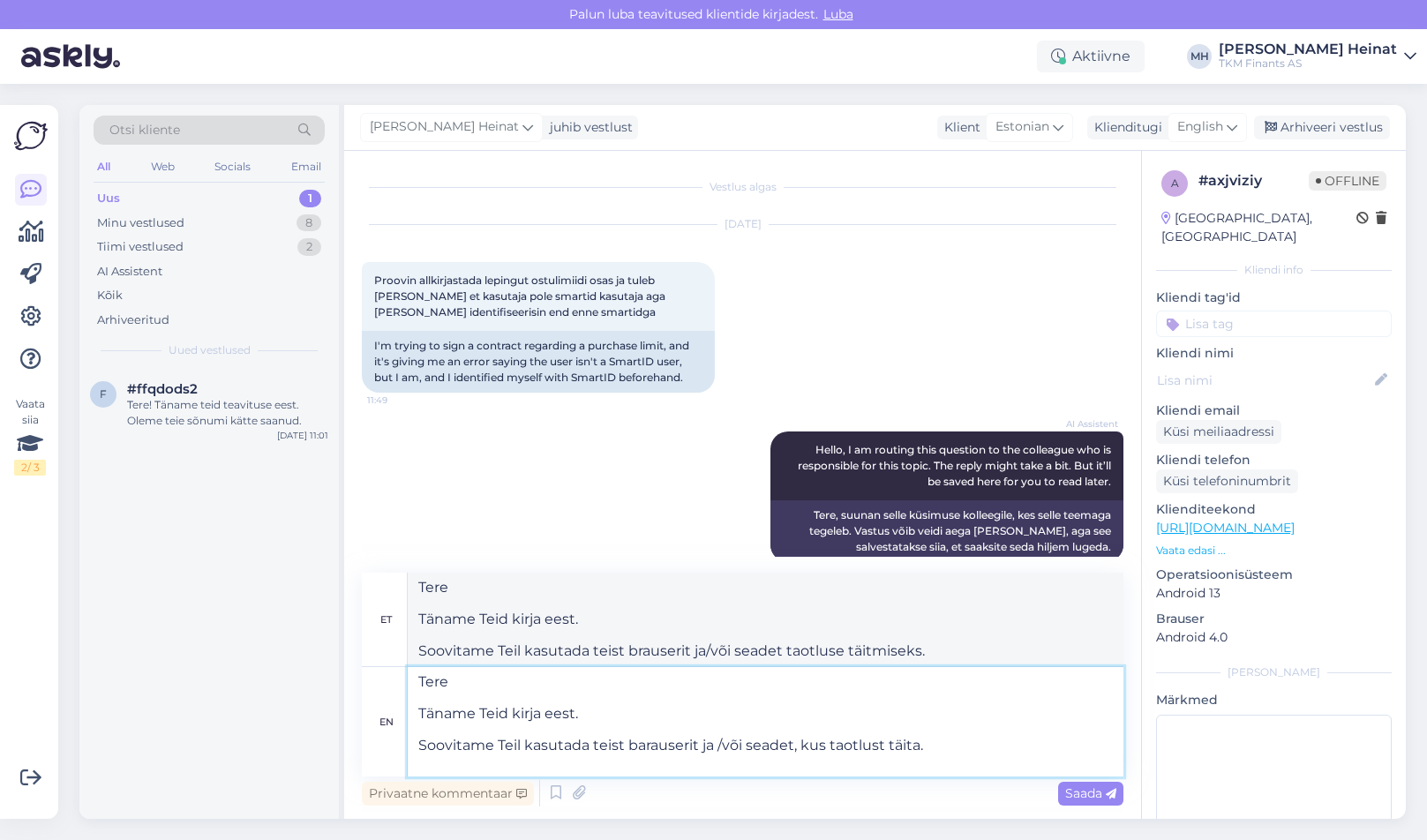 drag, startPoint x: 600, startPoint y: 712, endPoint x: 419, endPoint y: 712, distance: 181 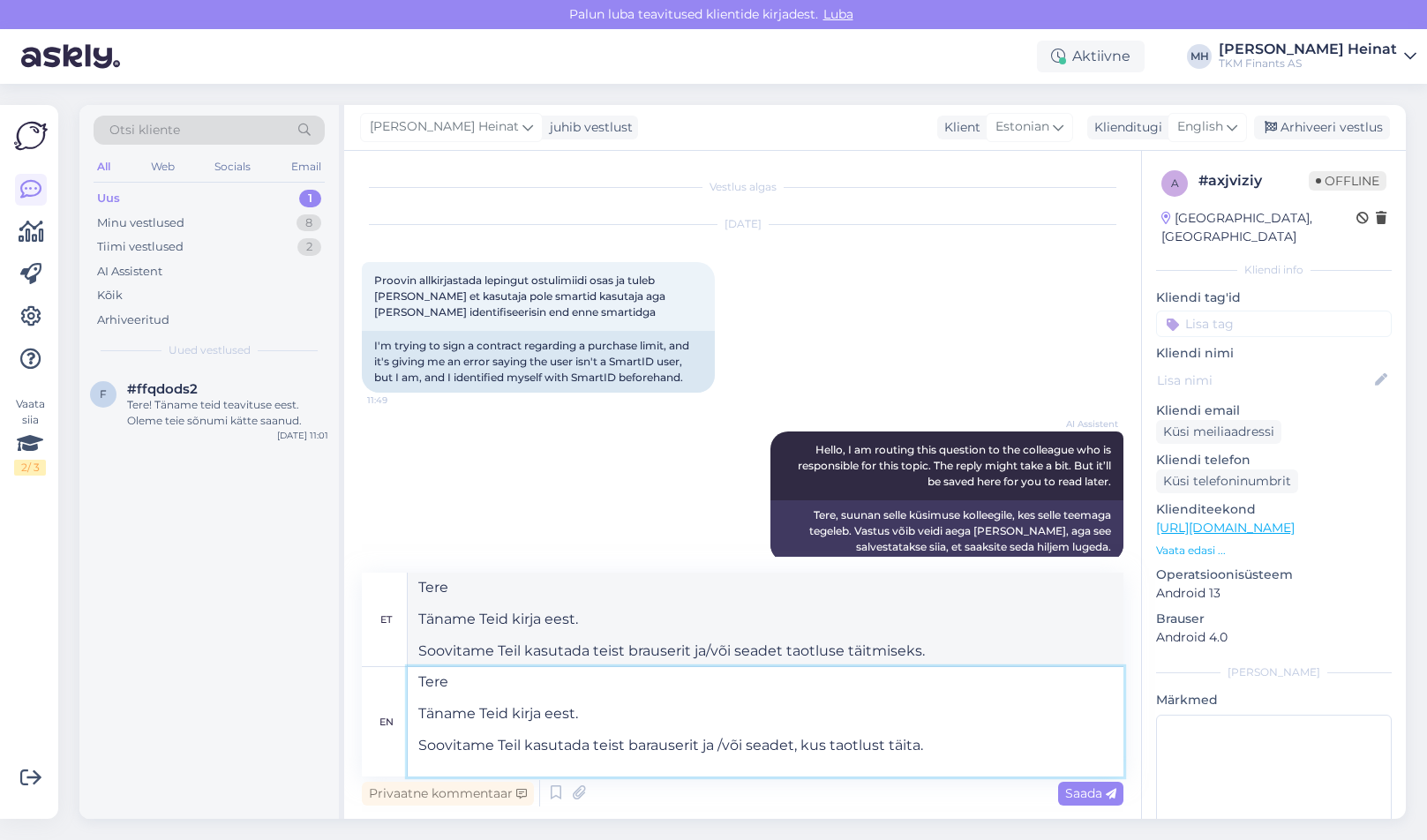 click on "Tere
Täname Teid kirja eest.
Soovitame Teil kasutada teist barauserit ja /või seadet, kus taotlust täita." at bounding box center (765, 722) 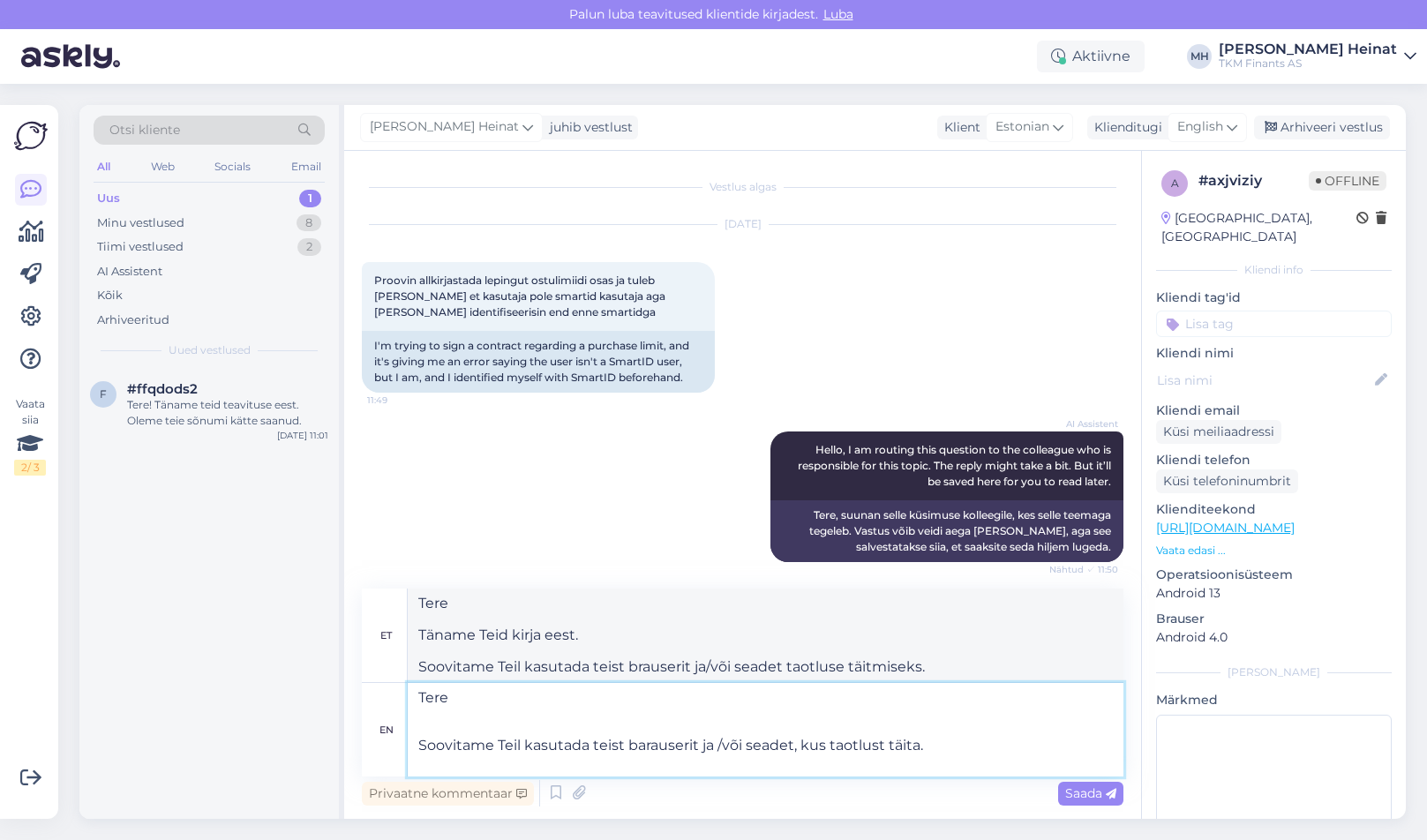 click on "Tere
Soovitame Teil kasutada teist barauserit ja /või seadet, kus taotlust täita." at bounding box center (765, 730) 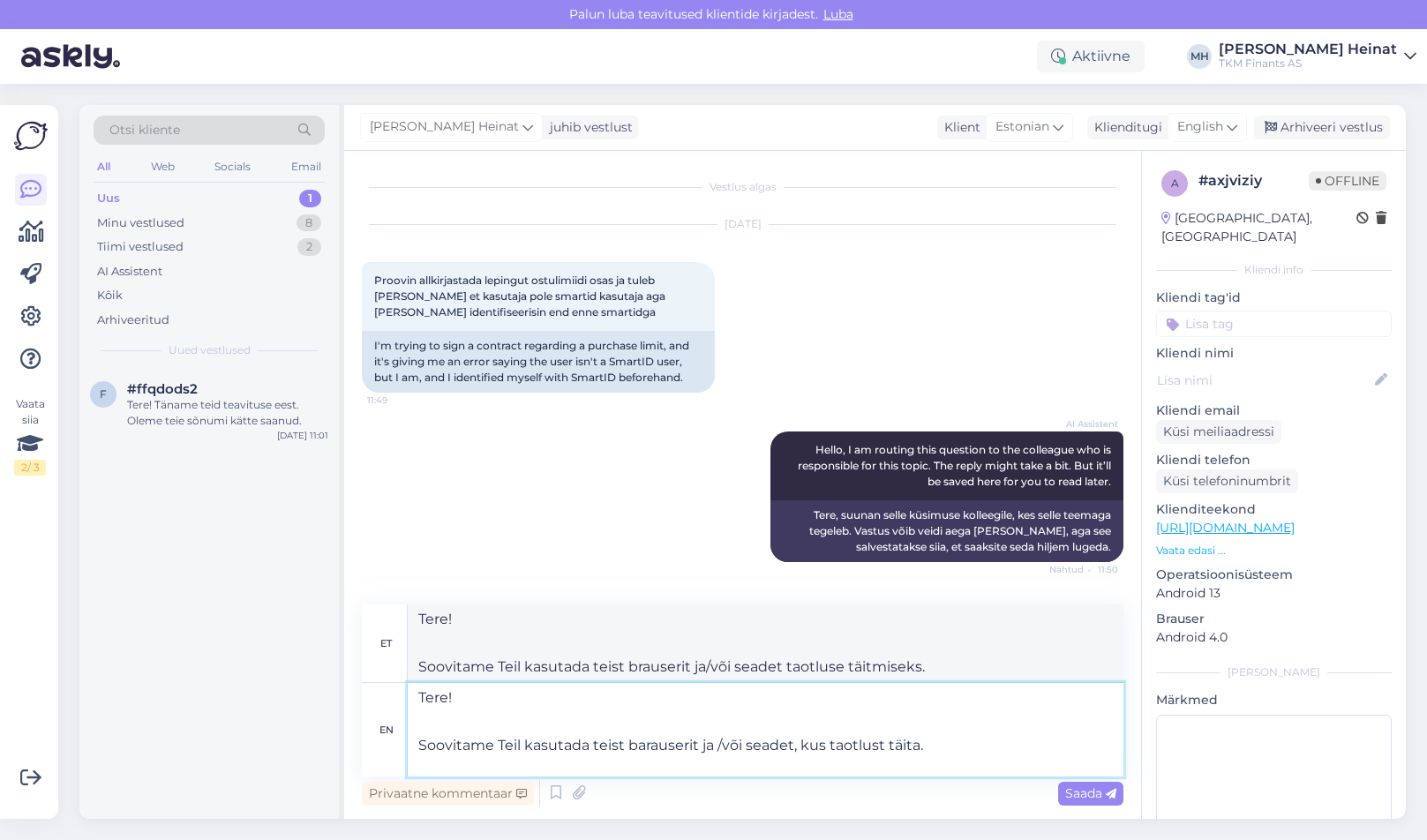 click on "Tere!
Soovitame Teil kasutada teist barauserit ja /või seadet, kus taotlust täita." at bounding box center [765, 730] 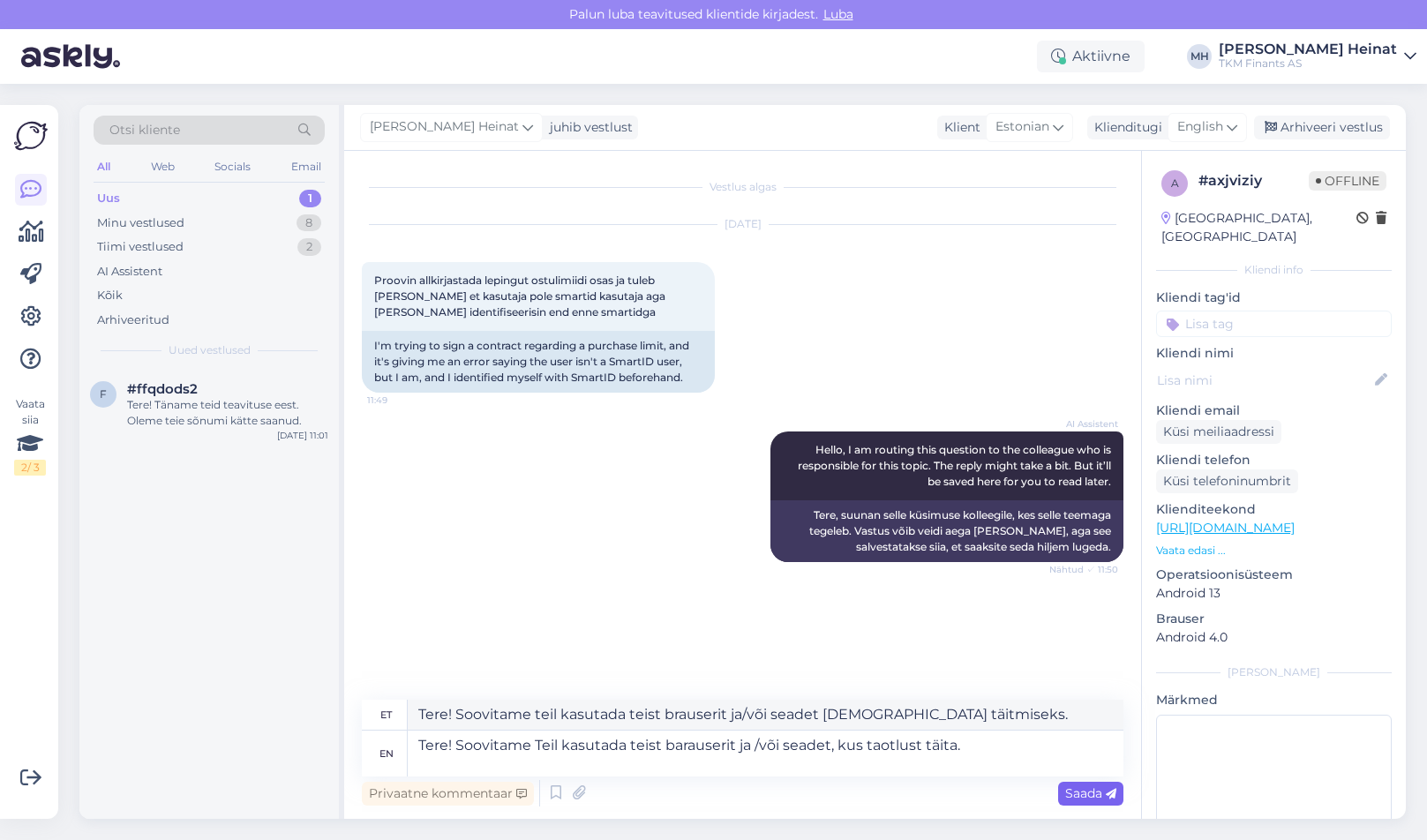 click on "Saada" at bounding box center [1091, 793] 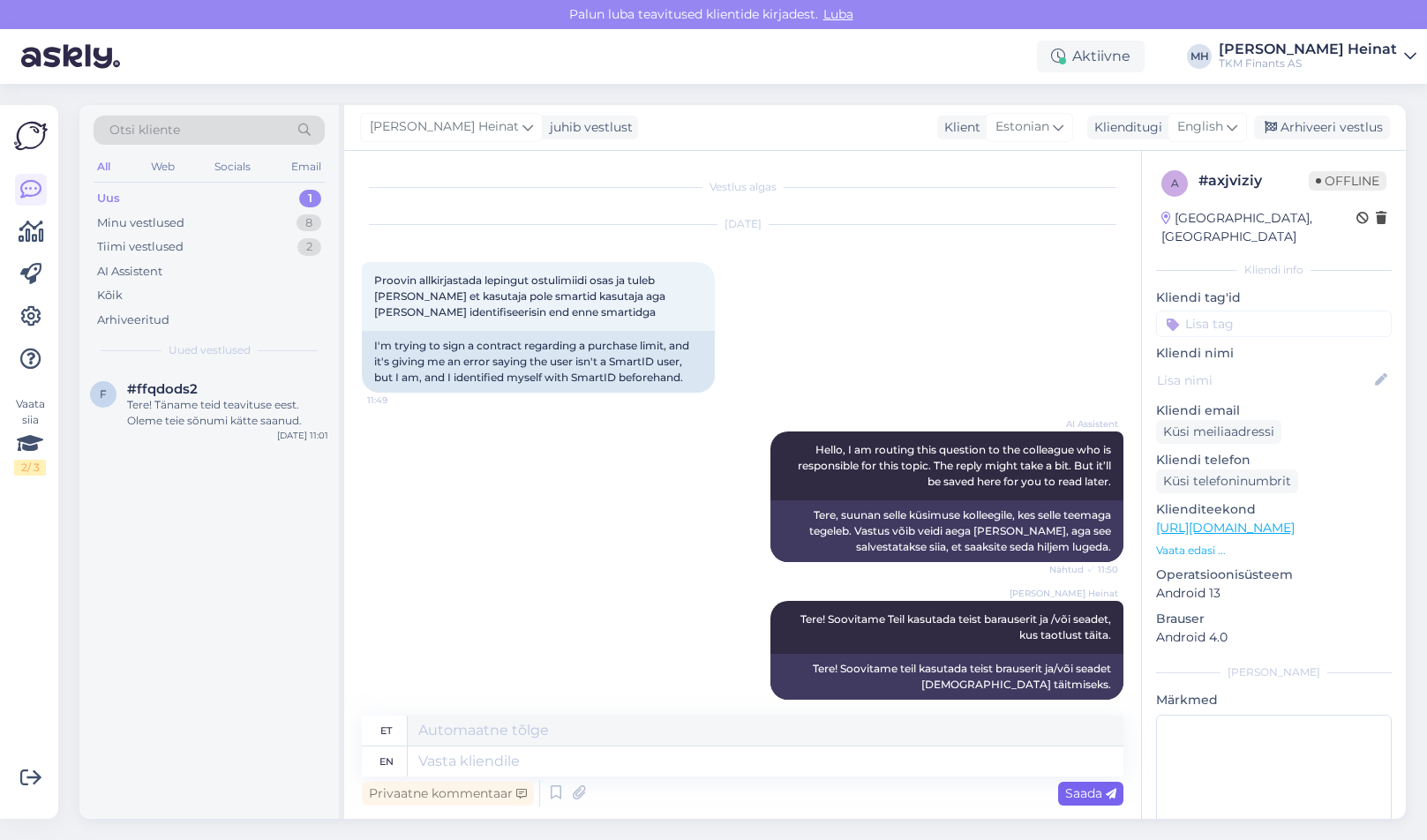 scroll, scrollTop: 19, scrollLeft: 0, axis: vertical 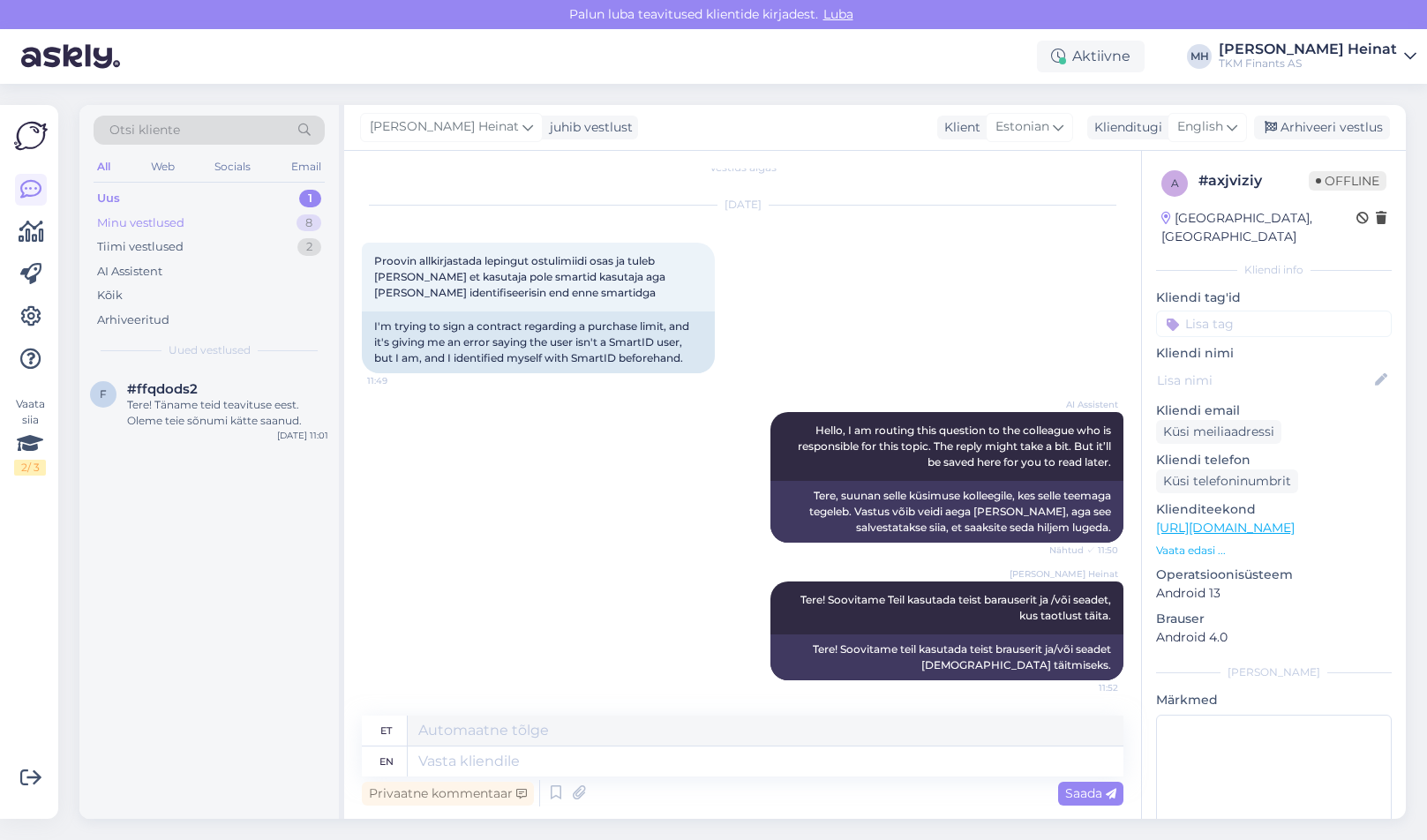 click on "Minu vestlused" at bounding box center (140, 223) 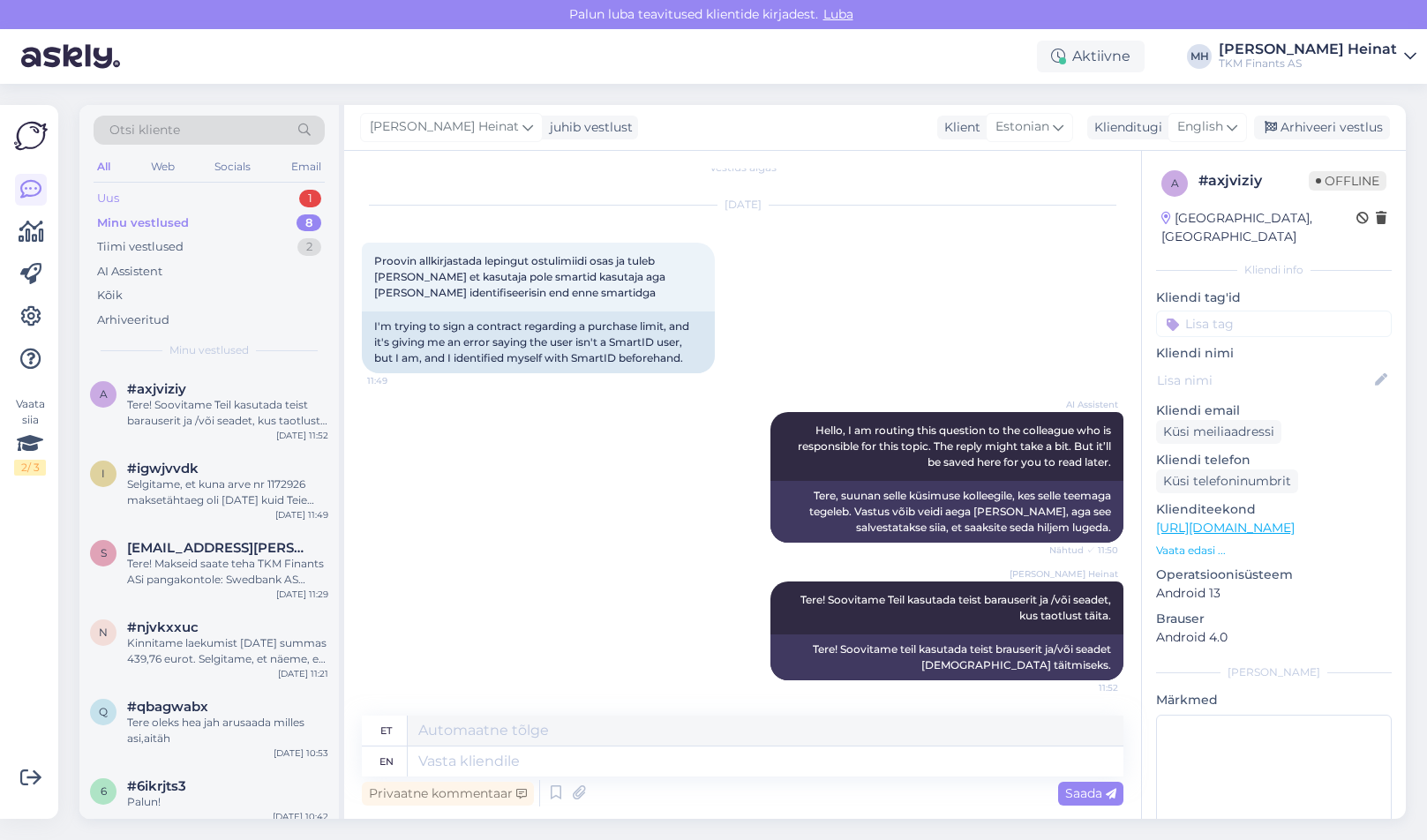 click on "Uus 1" at bounding box center (209, 199) 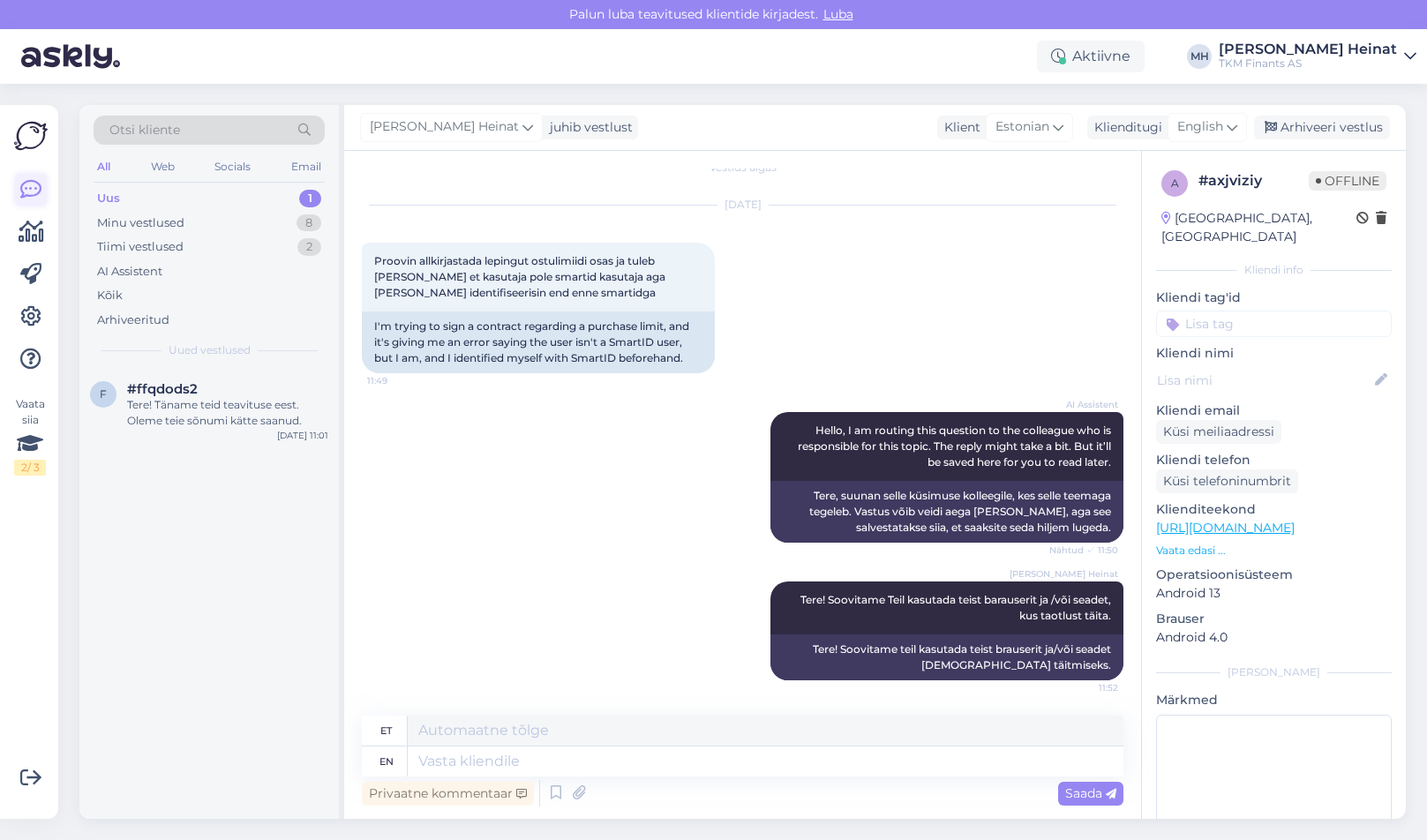 click at bounding box center (31, 190) 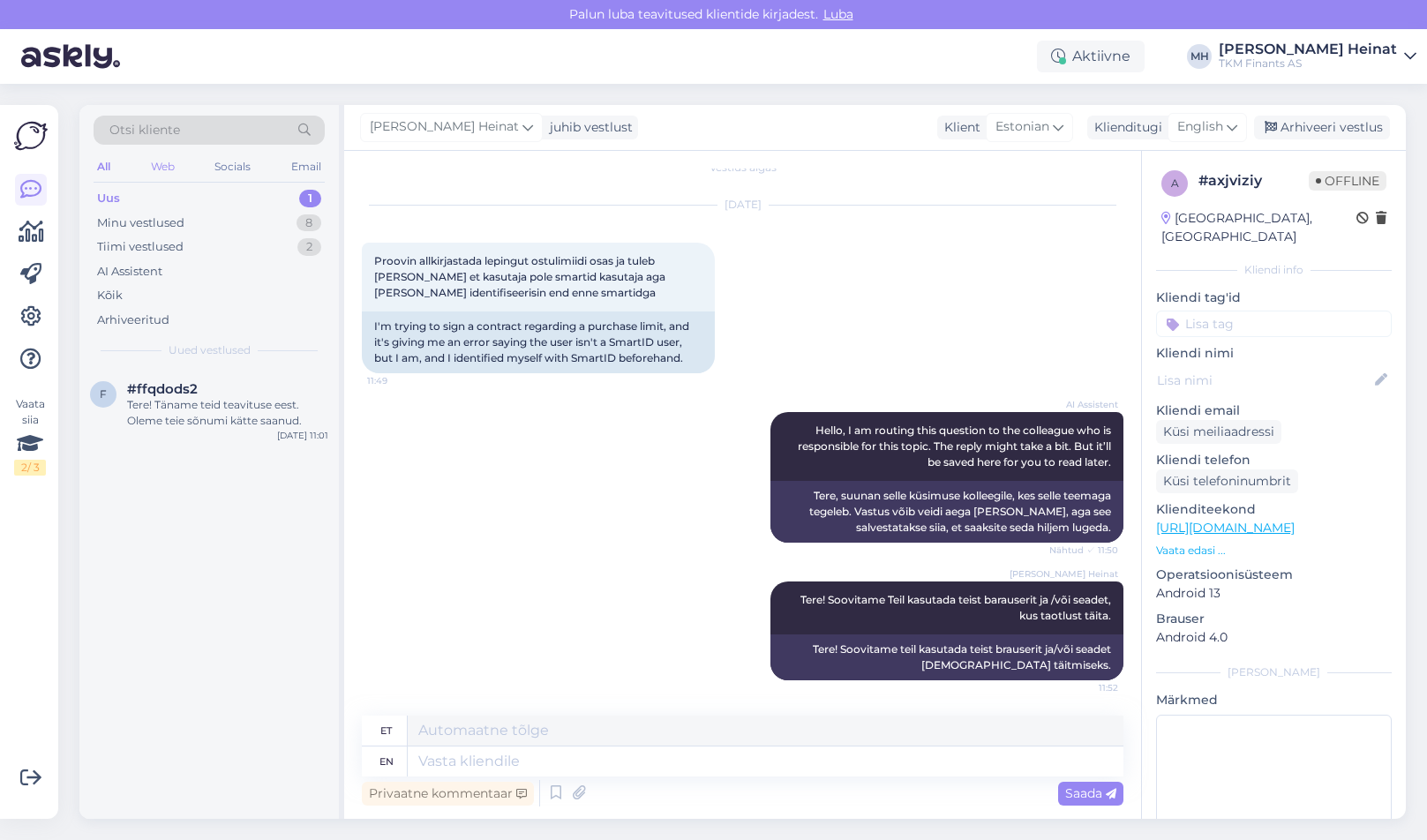 click on "Web" at bounding box center [162, 167] 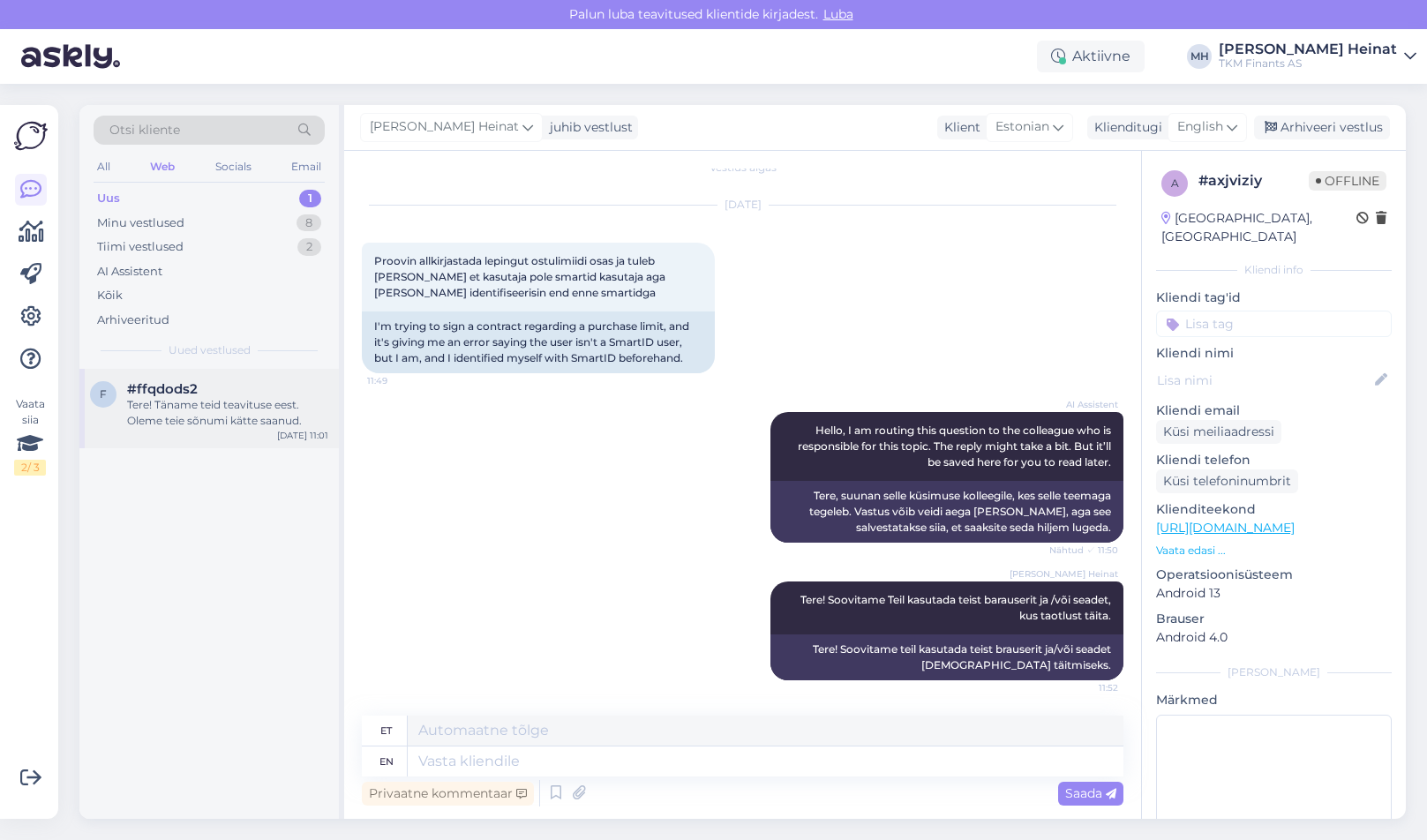 click on "Tere!
Täname teid teavituse eest. Oleme teie sõnumi kätte saanud." at bounding box center (228, 413) 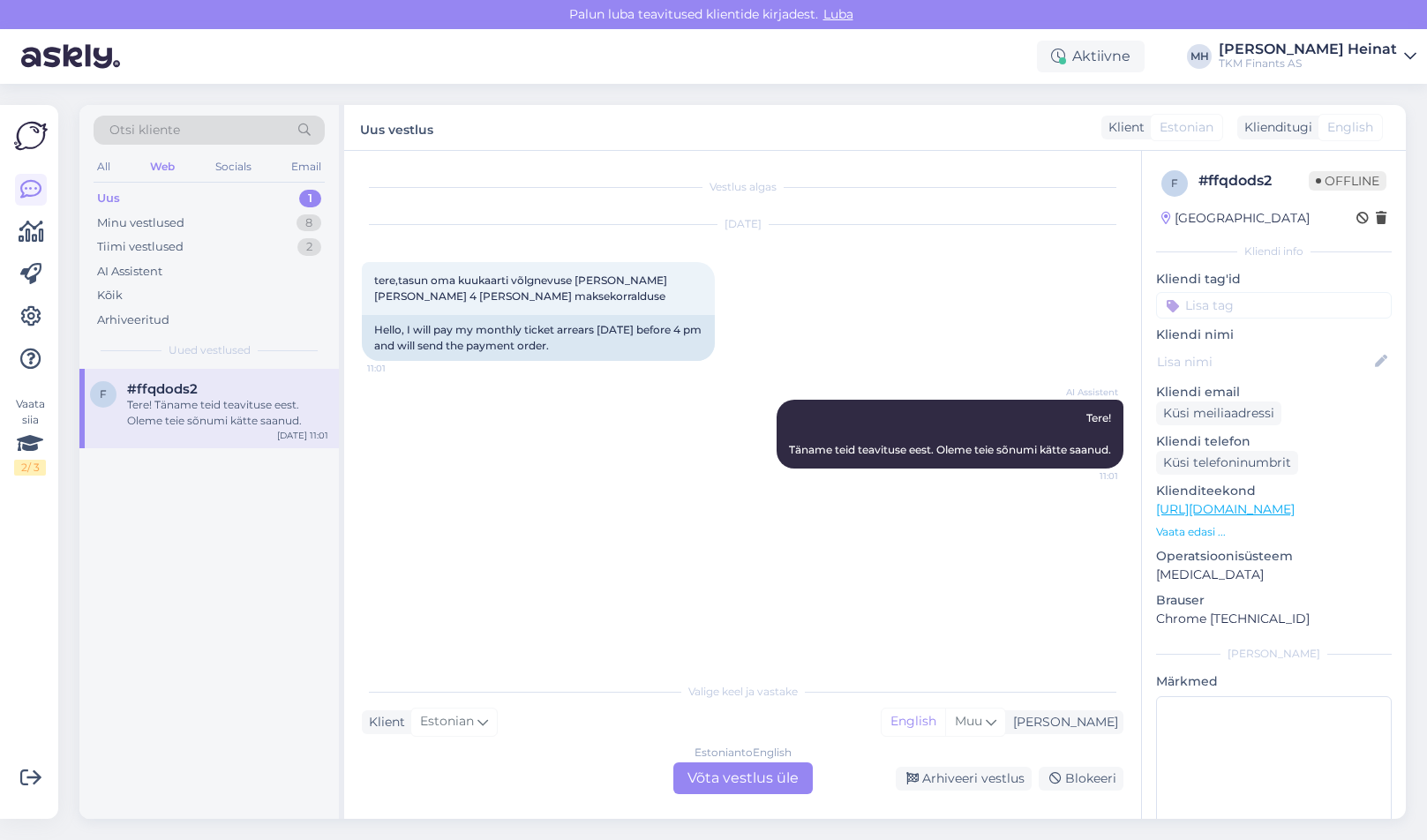 scroll, scrollTop: 0, scrollLeft: 0, axis: both 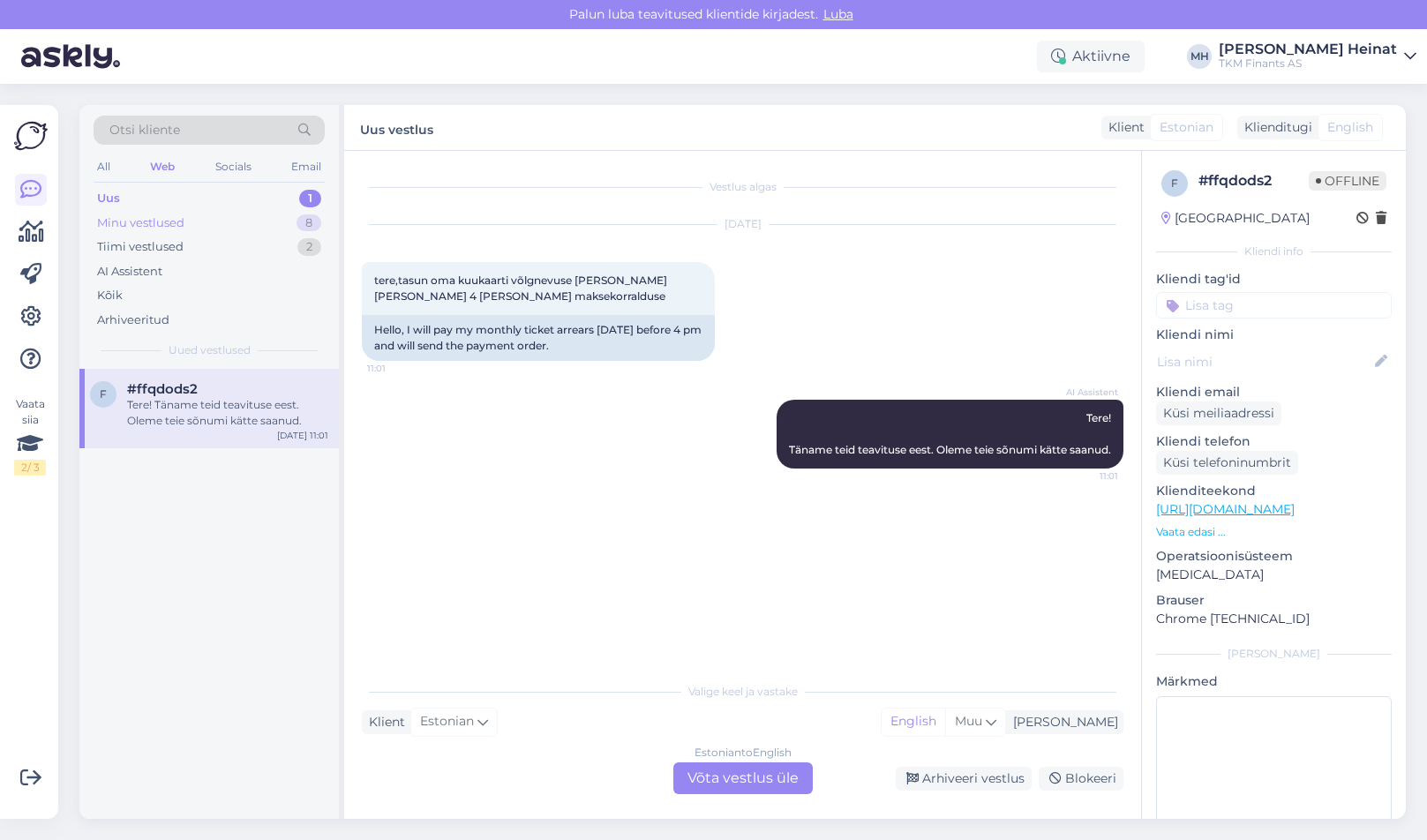 click on "Minu vestlused" at bounding box center (140, 223) 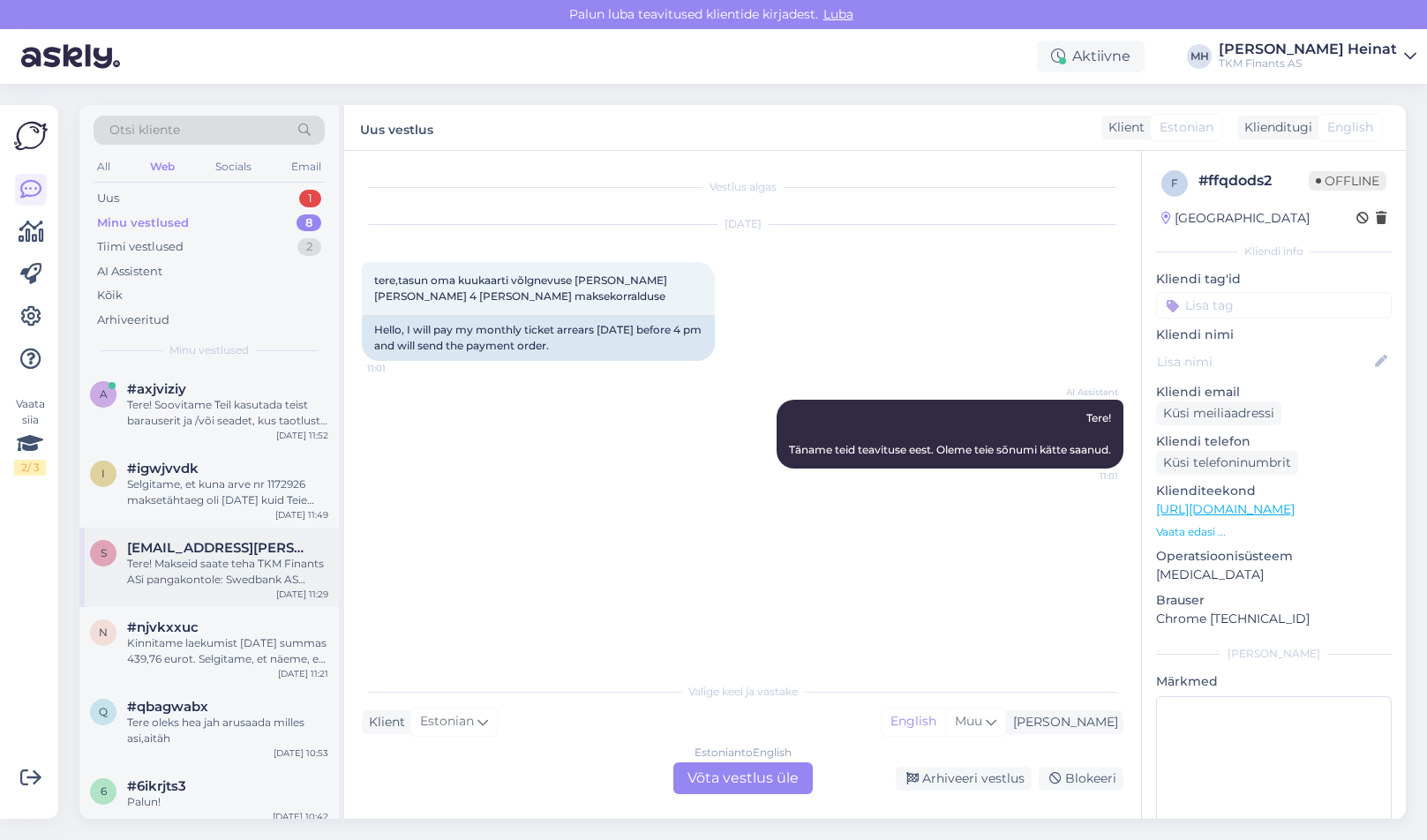 click on "Tere! Makseid saate teha TKM Finants ASi pangakontole: Swedbank AS IBAN: [FINANCIAL_ID], SEB Pank AS IBAN: [FINANCIAL_ID], AS LHV Pank IBAN: [FINANCIAL_ID]. Saajaks märkige TKM Finants AS ja ärge unustage viitenumbri lahtrisse lepingu viitenumbrit kirjutada." at bounding box center [228, 572] 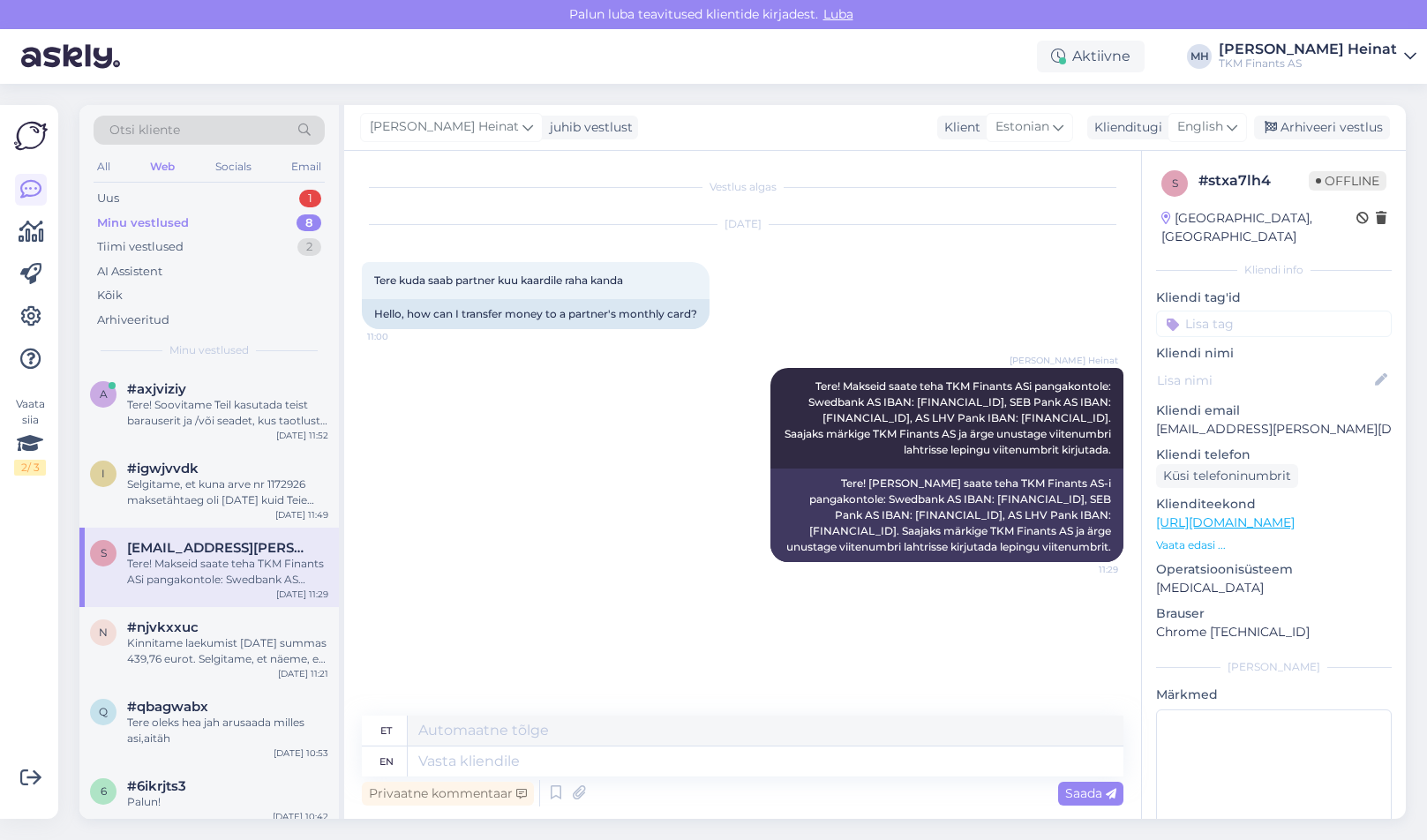 scroll, scrollTop: 88, scrollLeft: 0, axis: vertical 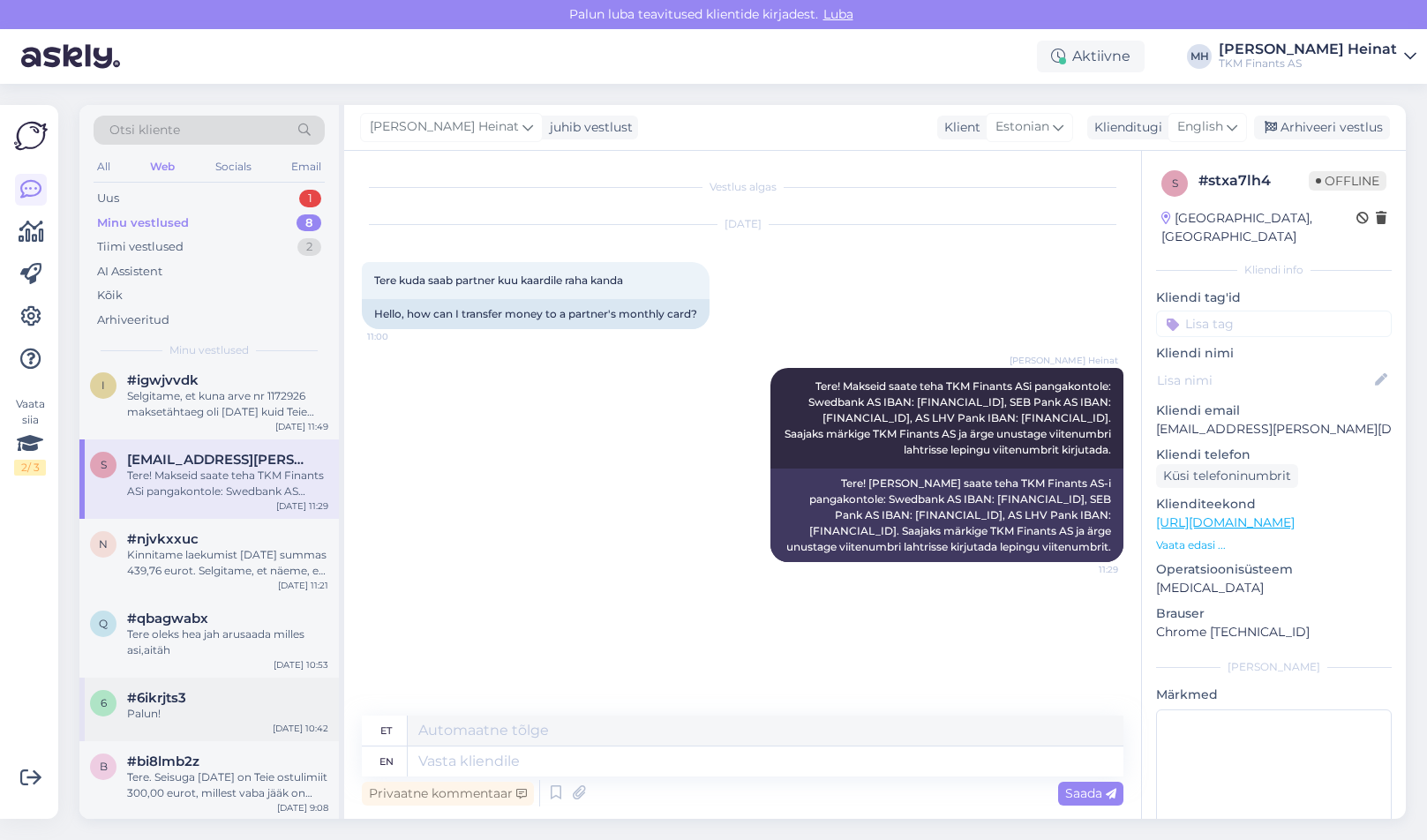 click on "Palun!" at bounding box center [228, 714] 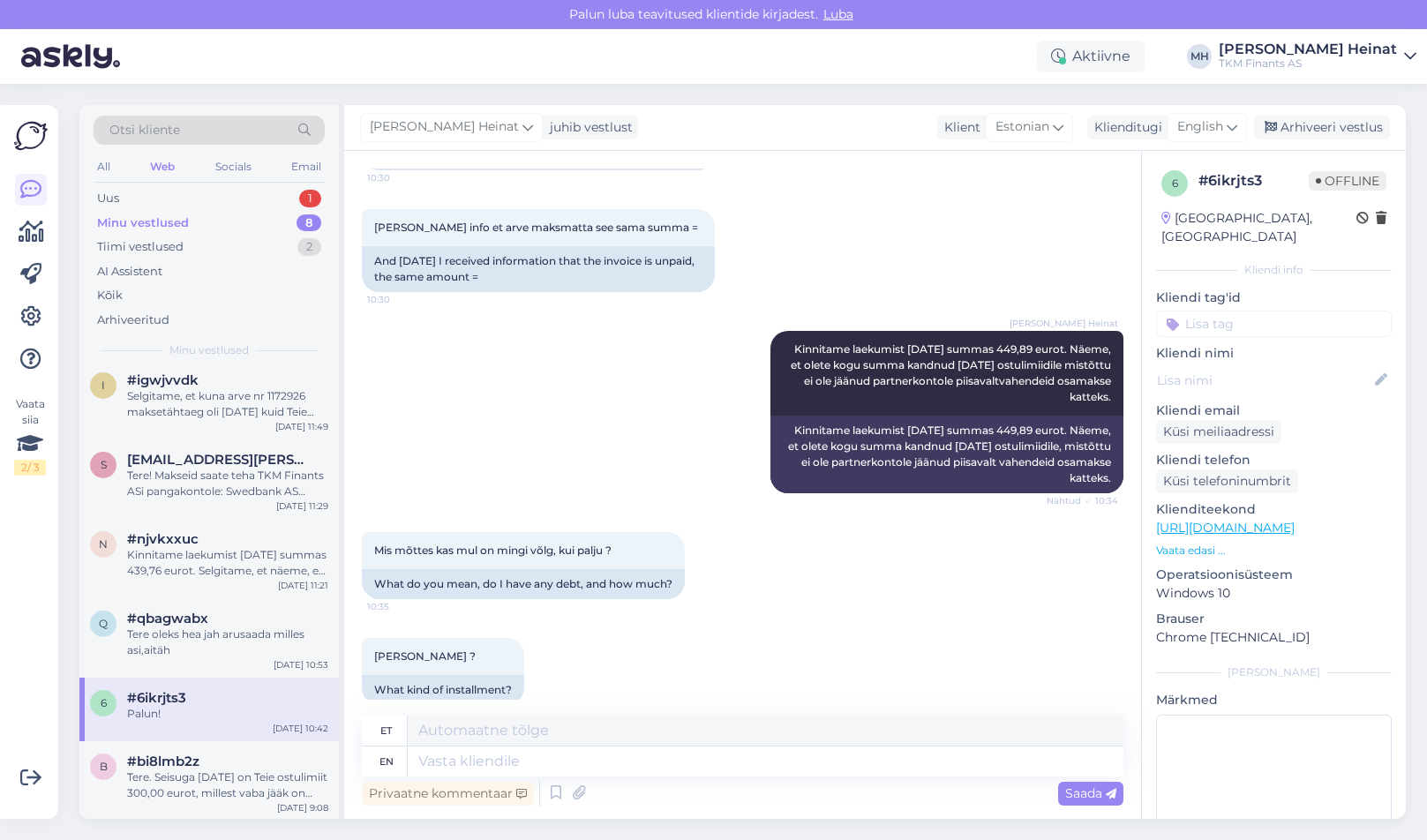 scroll, scrollTop: 1886, scrollLeft: 0, axis: vertical 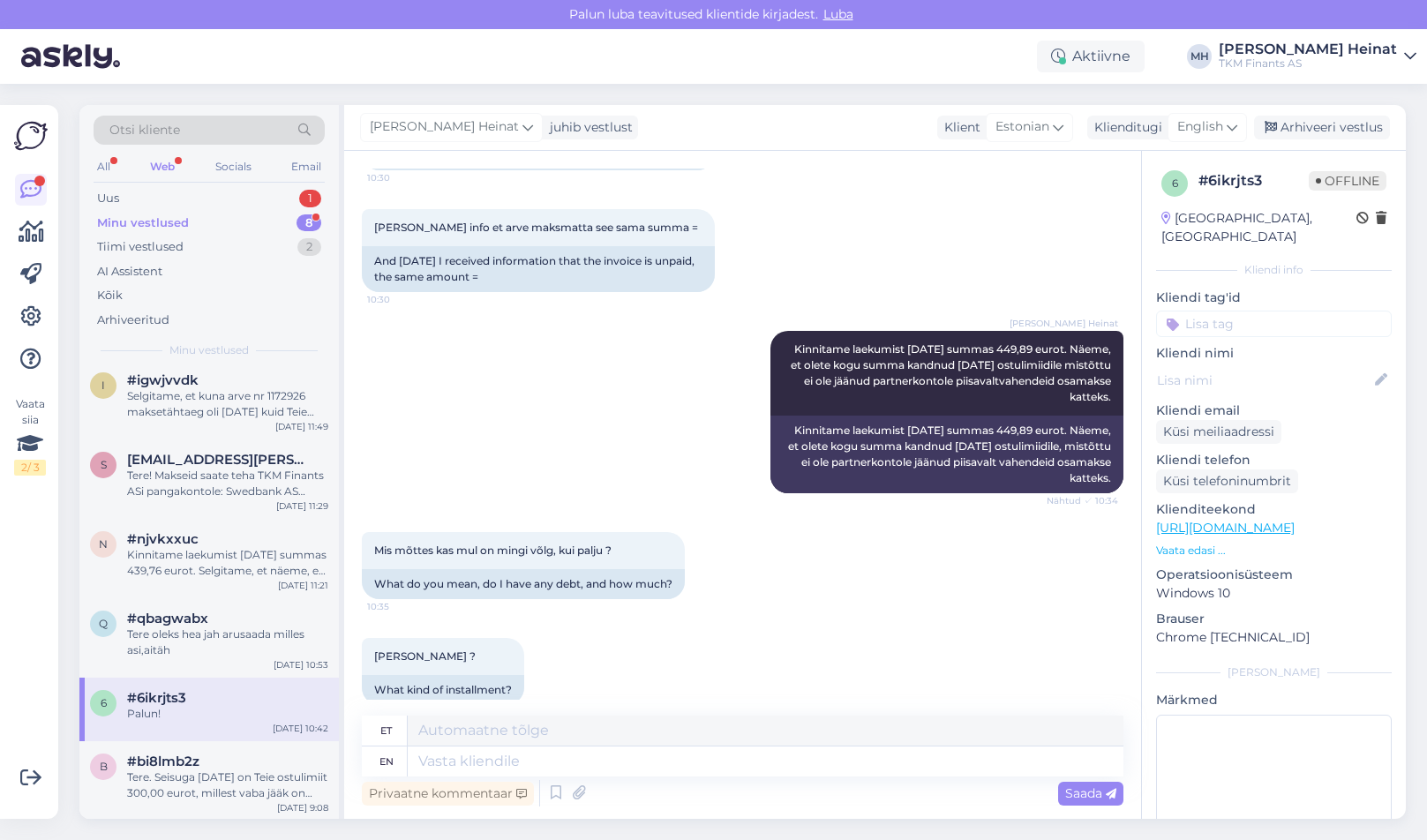 click on "Minu vestlused" at bounding box center [143, 223] 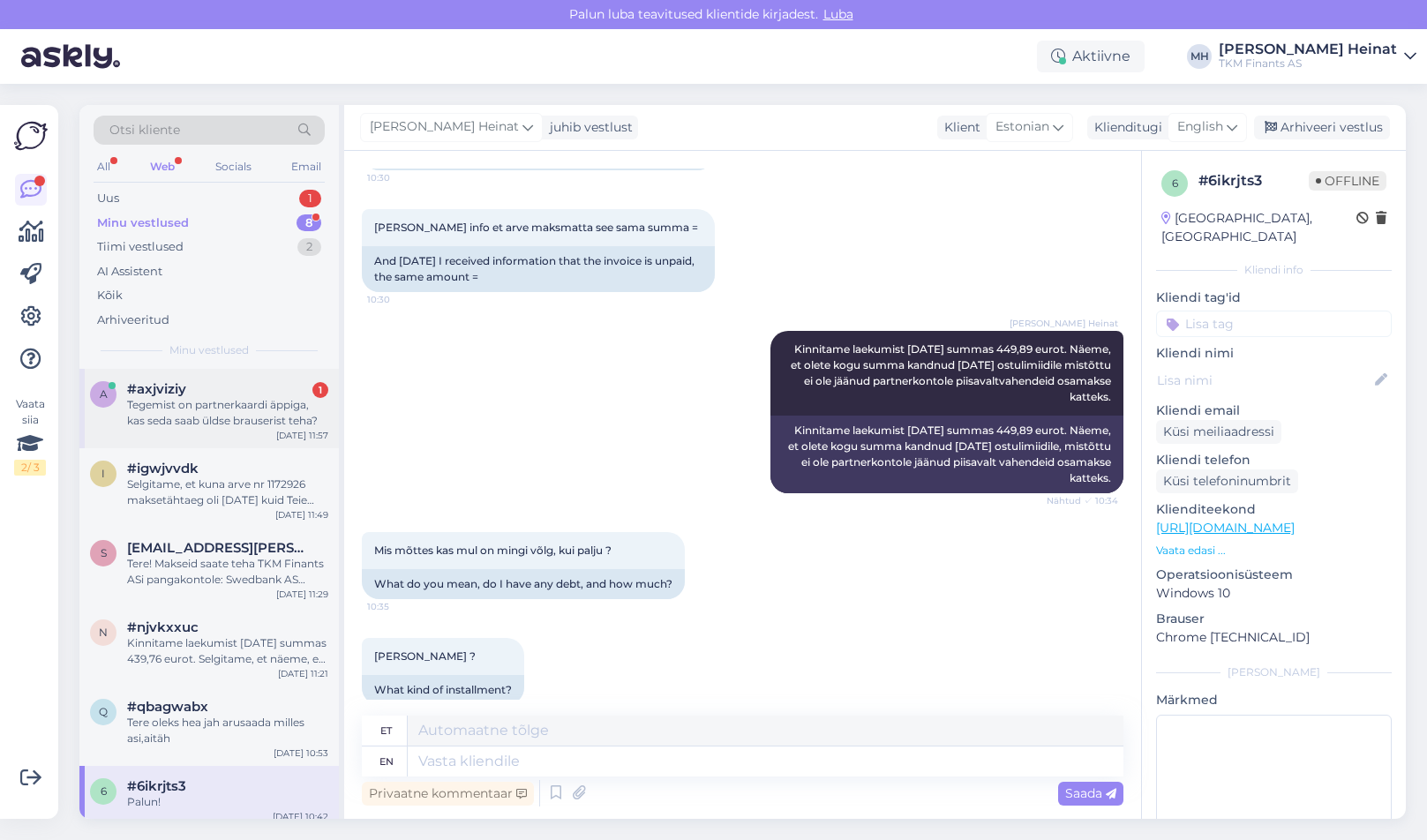 click on "#axjviziy" at bounding box center (156, 389) 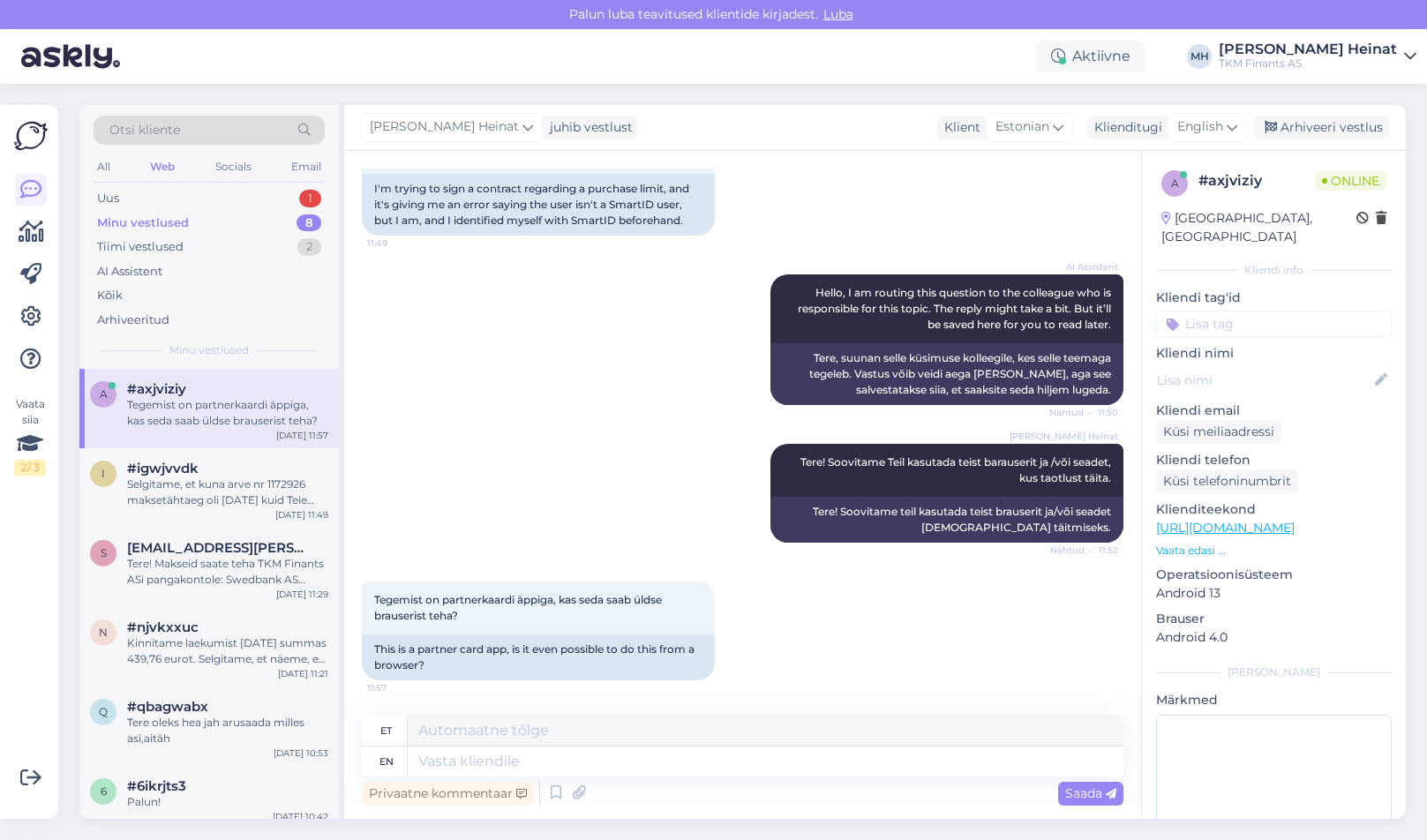 scroll, scrollTop: 157, scrollLeft: 0, axis: vertical 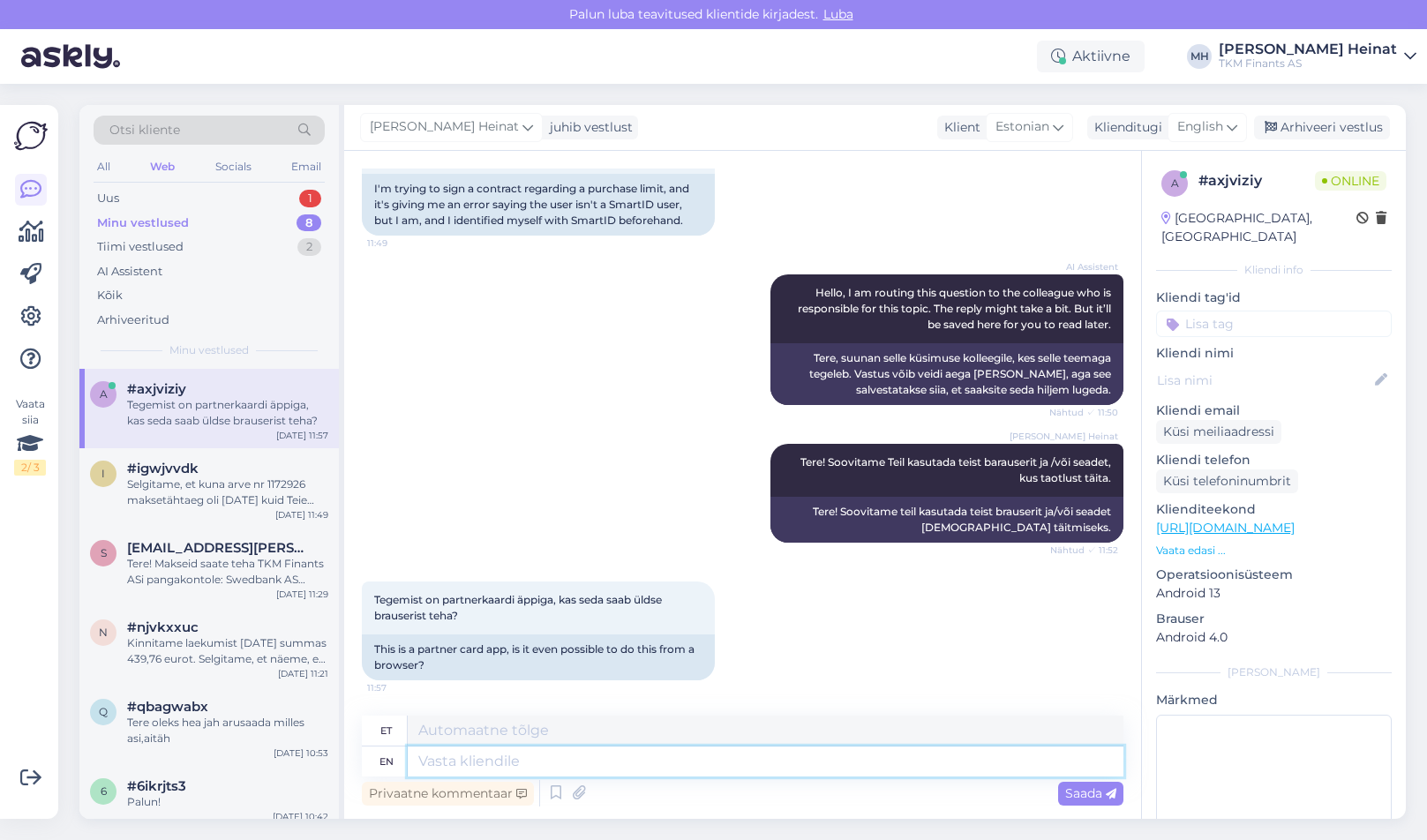click at bounding box center [765, 761] 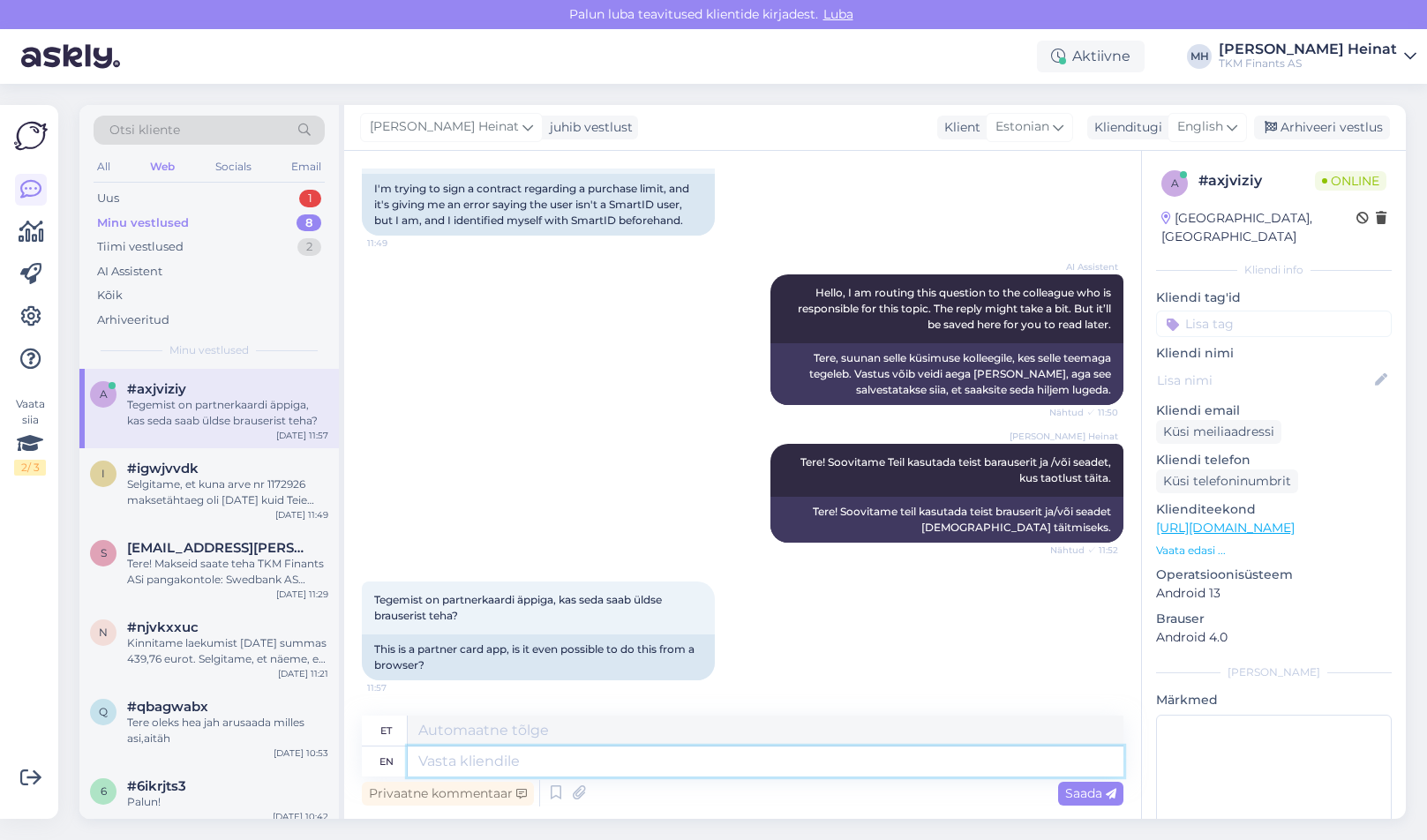 paste on "Palume Teil pöörduda antud küsimuses Partnerkaardi klienditoe [PERSON_NAME]: E-R 9-17, 667 [DATE]: [EMAIL_ADDRESS][DOMAIN_NAME]" 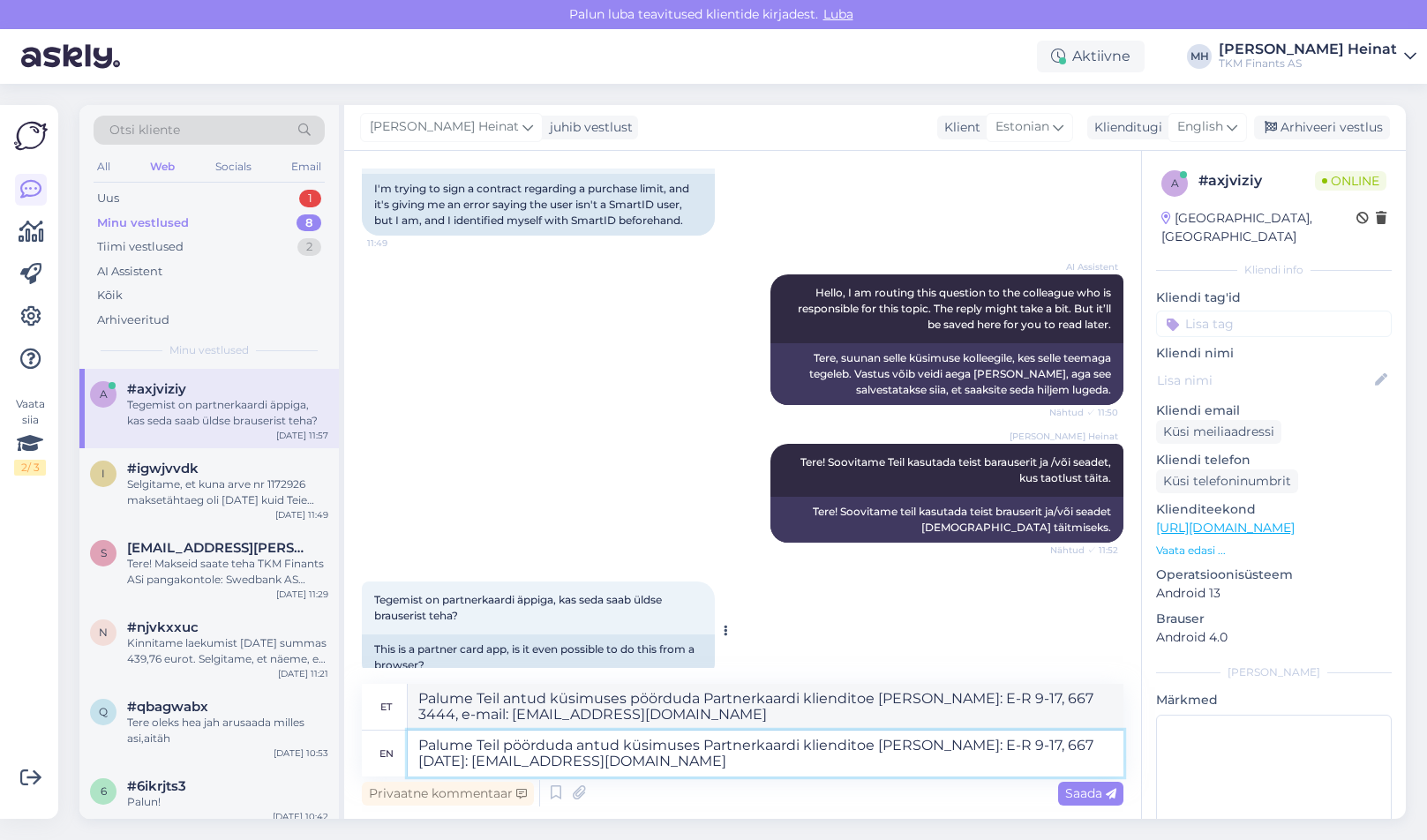 scroll, scrollTop: 189, scrollLeft: 0, axis: vertical 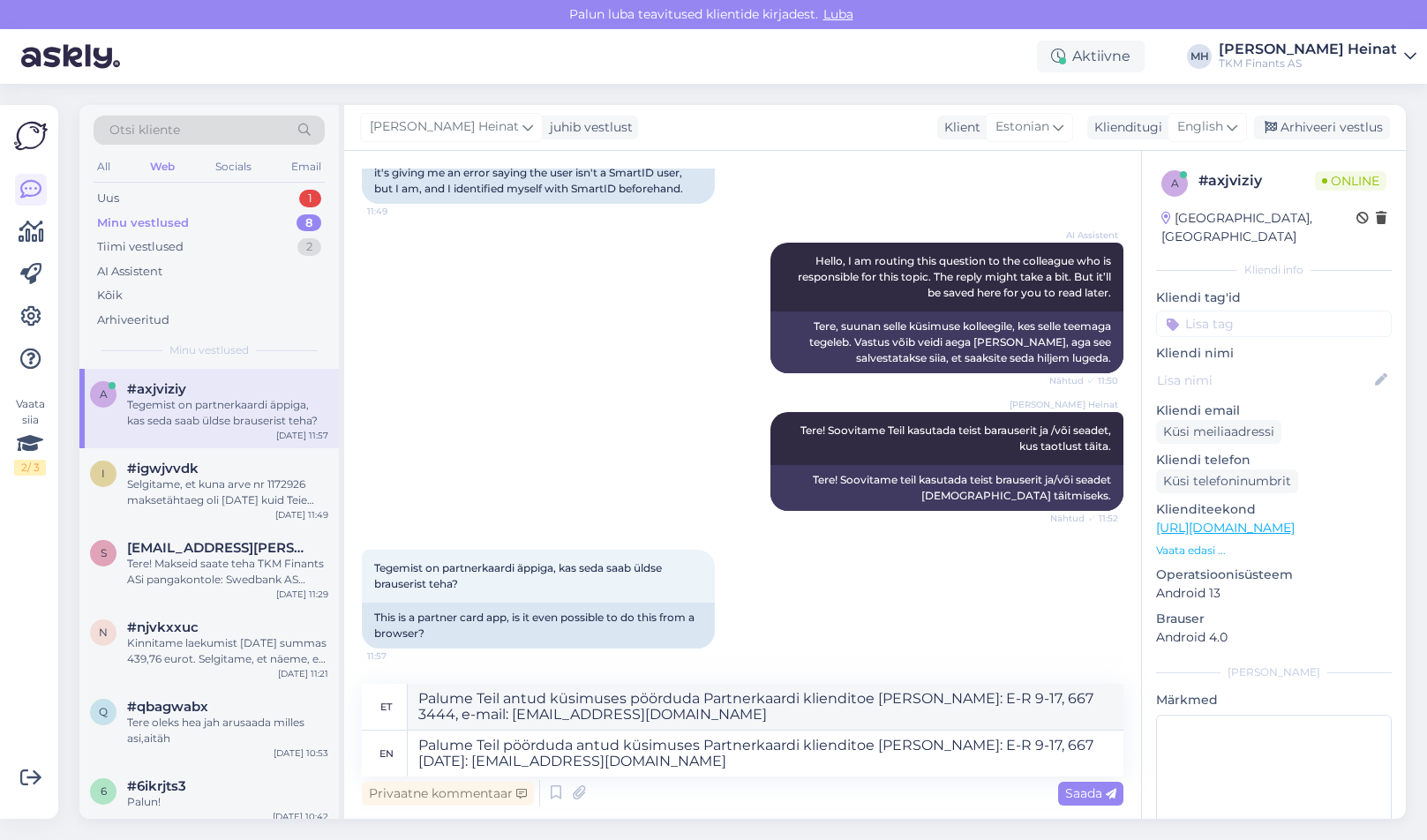 click on "Saada" at bounding box center [1091, 793] 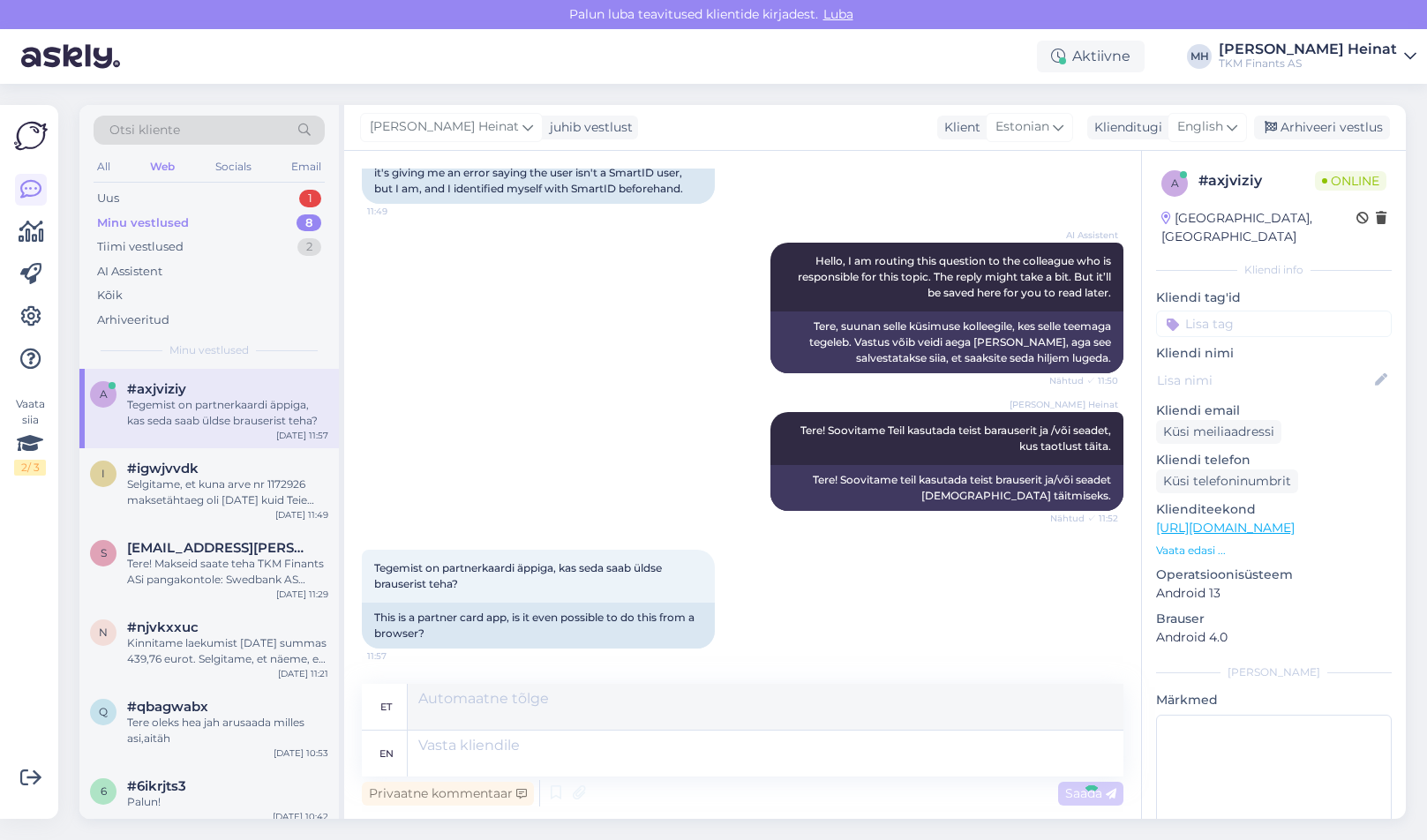 scroll, scrollTop: 326, scrollLeft: 0, axis: vertical 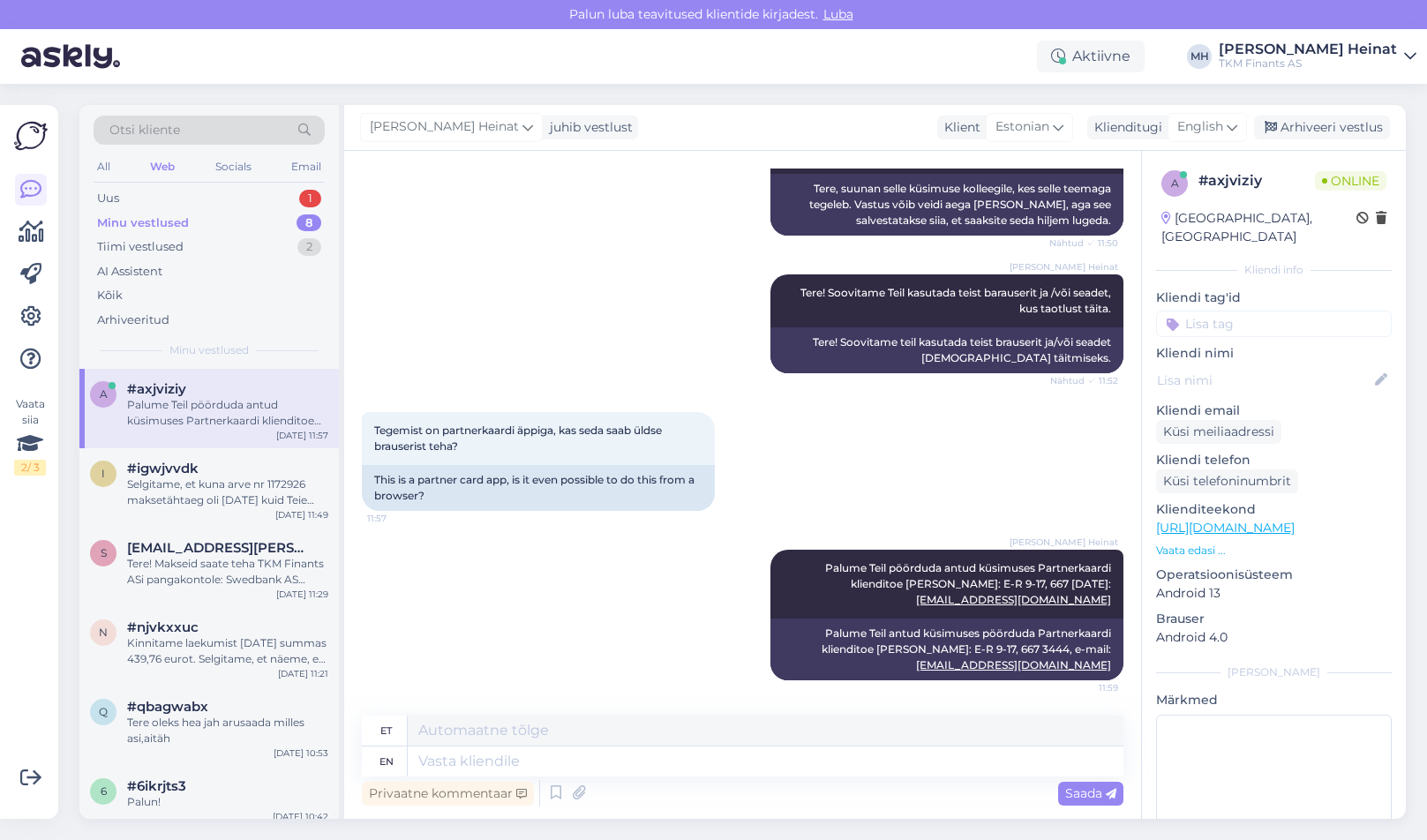 click on "[PERSON_NAME] Heinat  Palume Teil pöörduda antud küsimuses Partnerkaardi klienditoe [PERSON_NAME]: E-R 9-17, 667 [DATE]:  [EMAIL_ADDRESS][DOMAIN_NAME] 11:59  Palume Teil antud küsimuses pöörduda Partnerkaardi klienditoe [PERSON_NAME]: E-R 9-17, 667 3444, e-mail:  [EMAIL_ADDRESS][DOMAIN_NAME]" at bounding box center [742, 615] 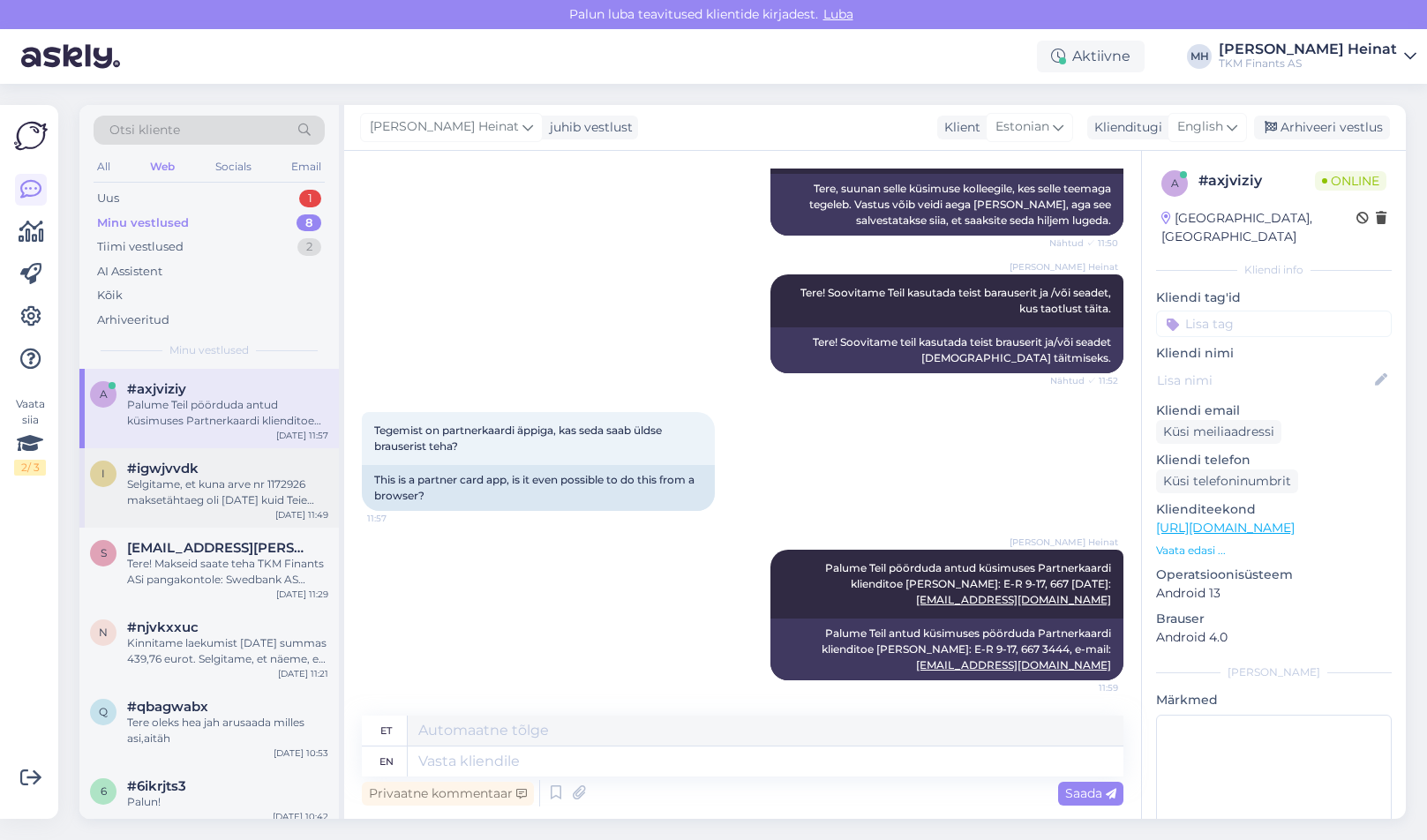 click on "Selgitame, et kuna arve nr 1172926 maksetähtaeg oli [DATE] kuid Teie poolt toimus laekumine TKMF-i kontole [DATE] summas 553,71 eurot, seetõttu saadeti Teile [DATE] meeldetuletuskiri, et Teie Partner [PERSON_NAME] arve nr 1172926 ei ole tähtajaks tasutud." at bounding box center (228, 492) 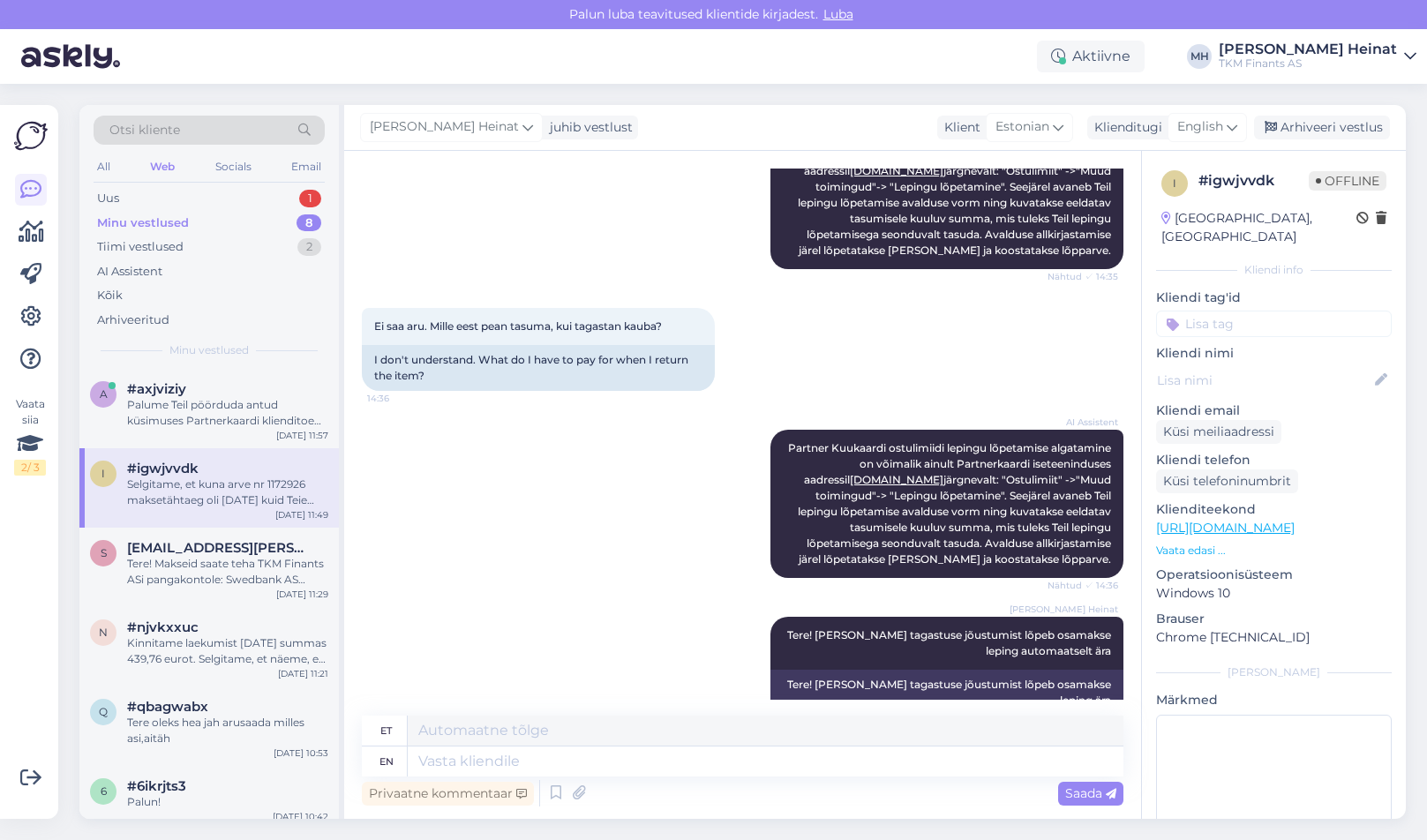 scroll, scrollTop: 1669, scrollLeft: 0, axis: vertical 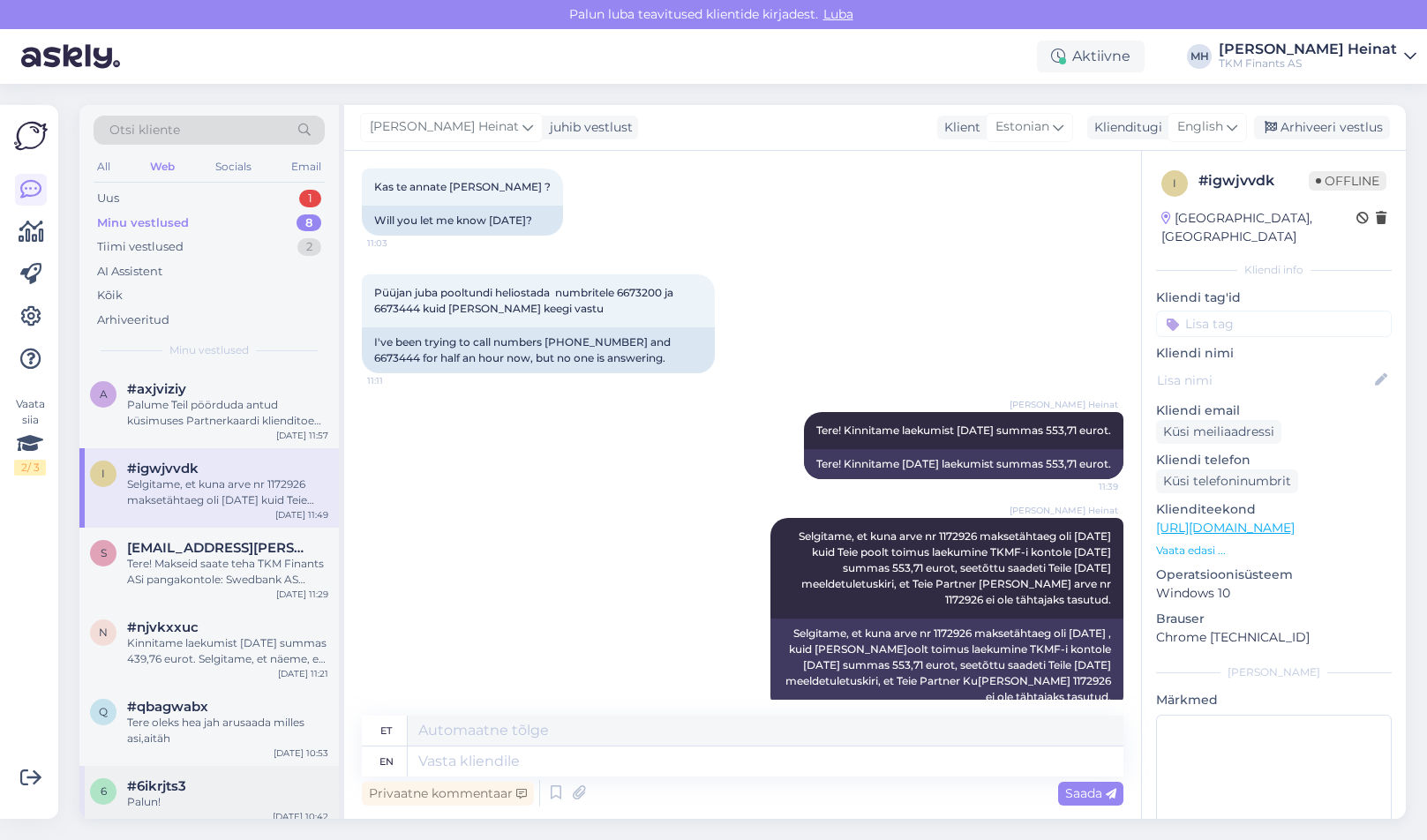 click on "#6ikrjts3" at bounding box center [228, 786] 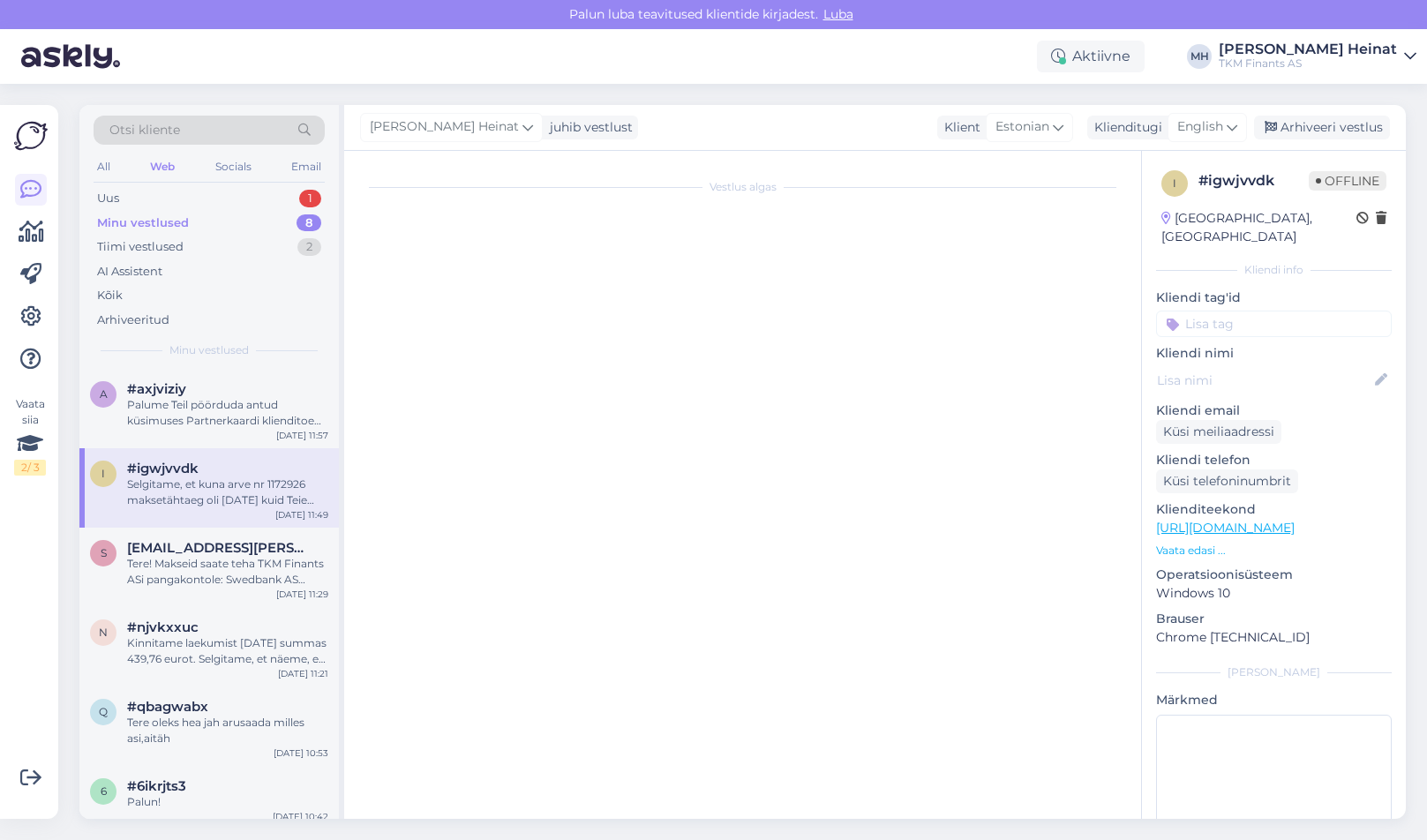 scroll, scrollTop: 2416, scrollLeft: 0, axis: vertical 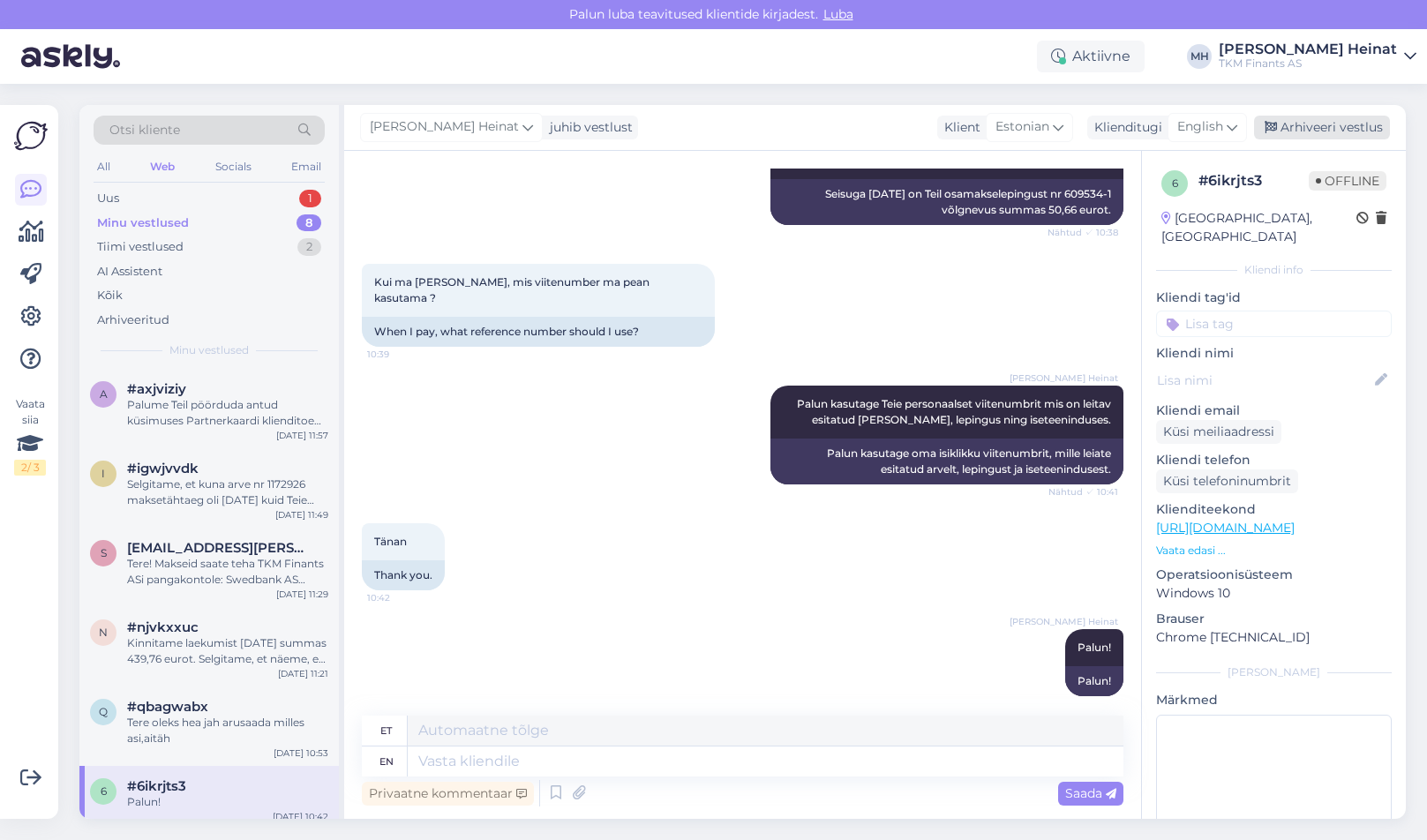 click on "Arhiveeri vestlus" at bounding box center (1322, 127) 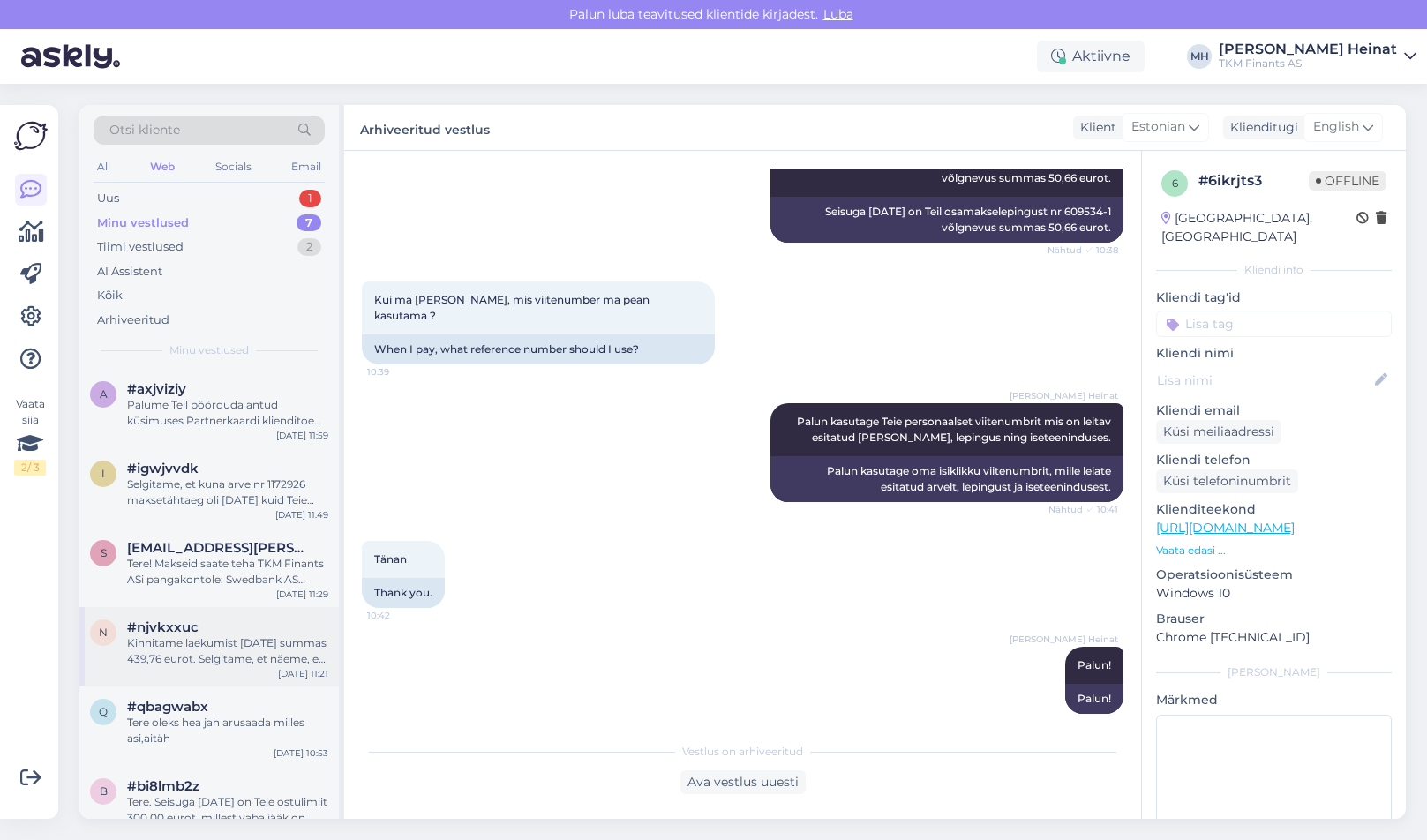 click on "Kinnitame laekumist [DATE] summas 439,76 eurot. Selgitame, et näeme, et olete kogu summa kandnud [DATE] ostulimiidile mistõttu ei ole jäänud [PERSON_NAME]artnerkontole piisavalt vahendeid osamakse katteks. [PERSON_NAME], et  seisuga [DATE] on Teil Osamakse leping nr 594066-1 eest võlgnevus summas 70,97 eurot." at bounding box center [228, 651] 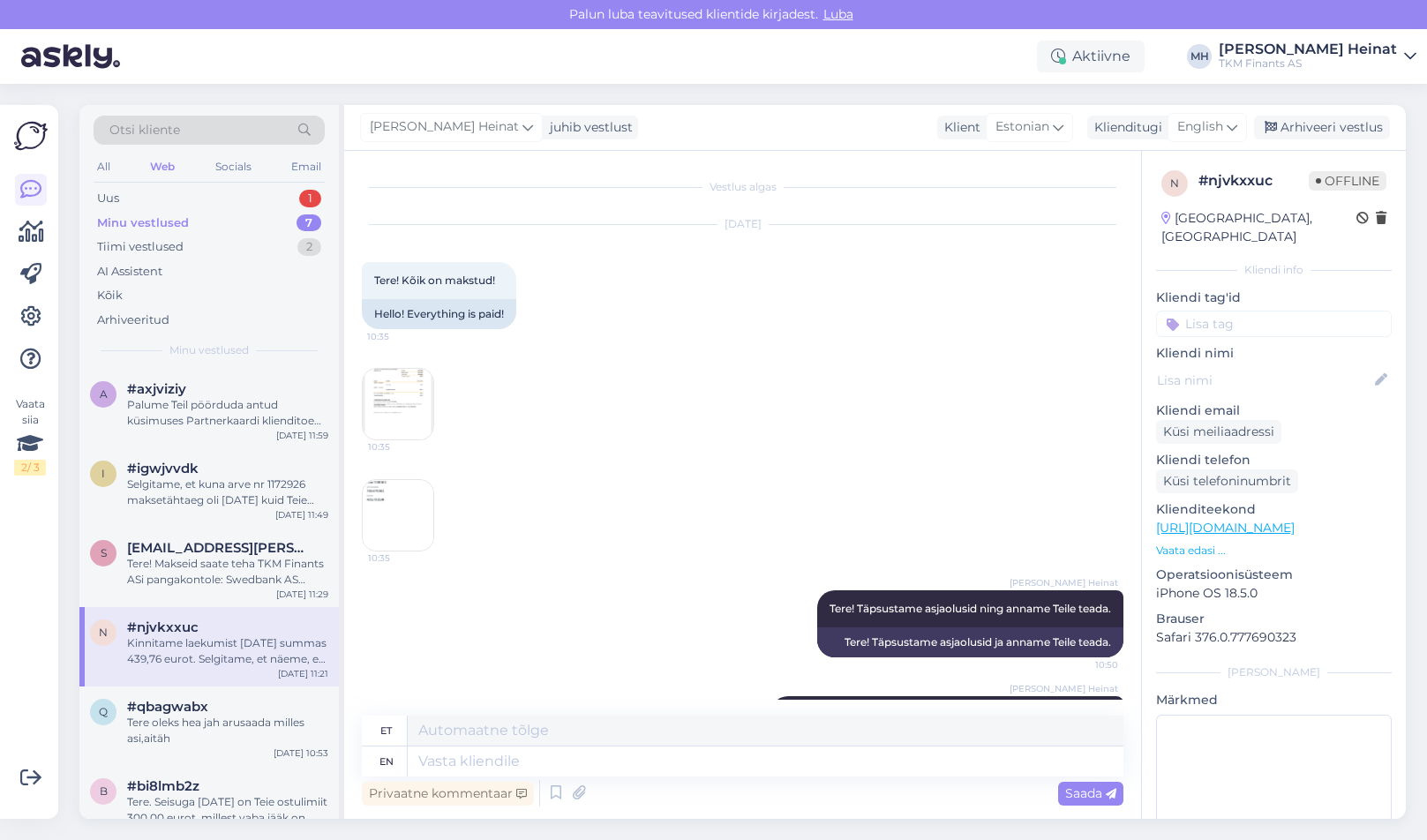 scroll, scrollTop: 242, scrollLeft: 0, axis: vertical 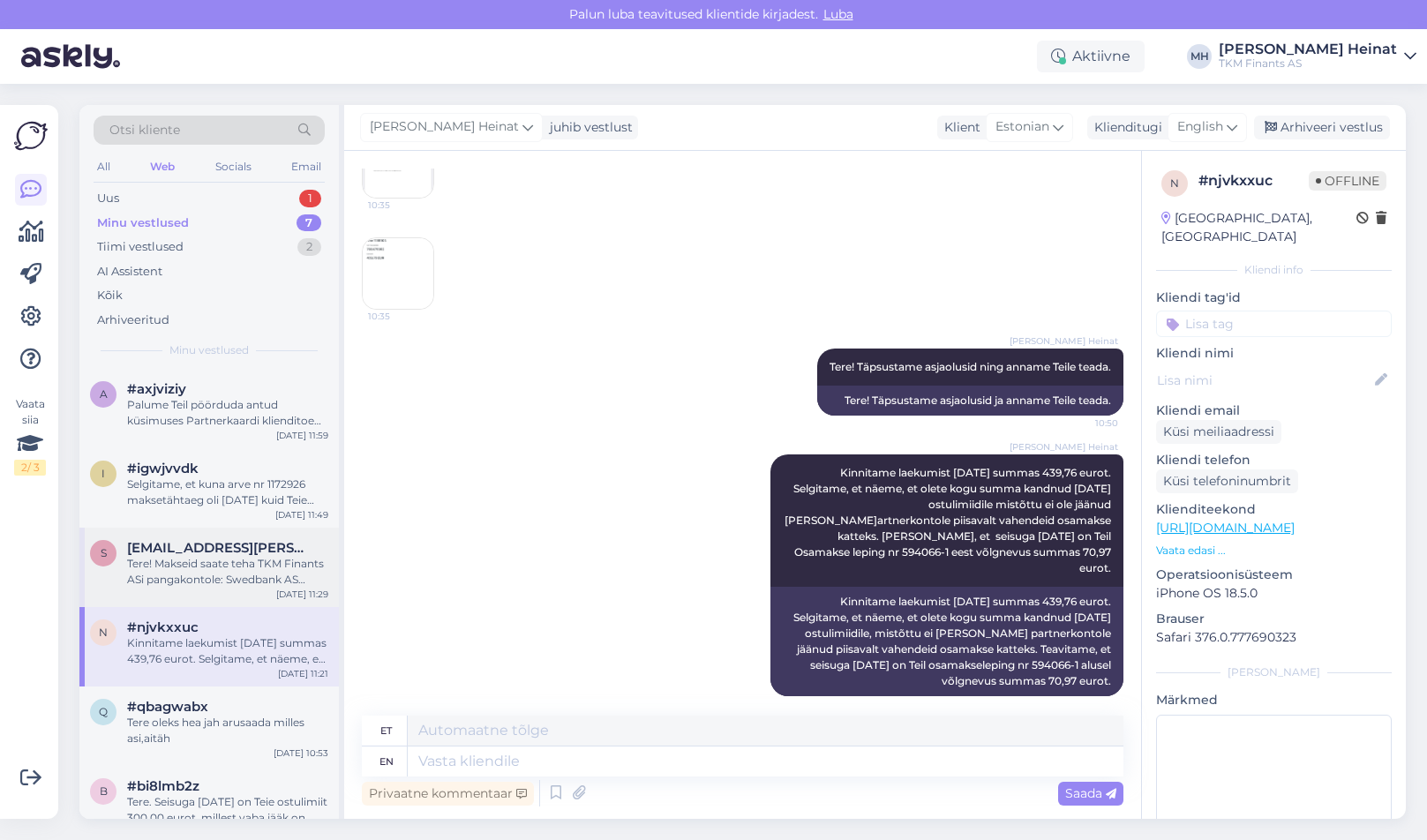 click on "Tere! Makseid saate teha TKM Finants ASi pangakontole: Swedbank AS IBAN: [FINANCIAL_ID], SEB Pank AS IBAN: [FINANCIAL_ID], AS LHV Pank IBAN: [FINANCIAL_ID]. Saajaks märkige TKM Finants AS ja ärge unustage viitenumbri lahtrisse lepingu viitenumbrit kirjutada." at bounding box center [228, 572] 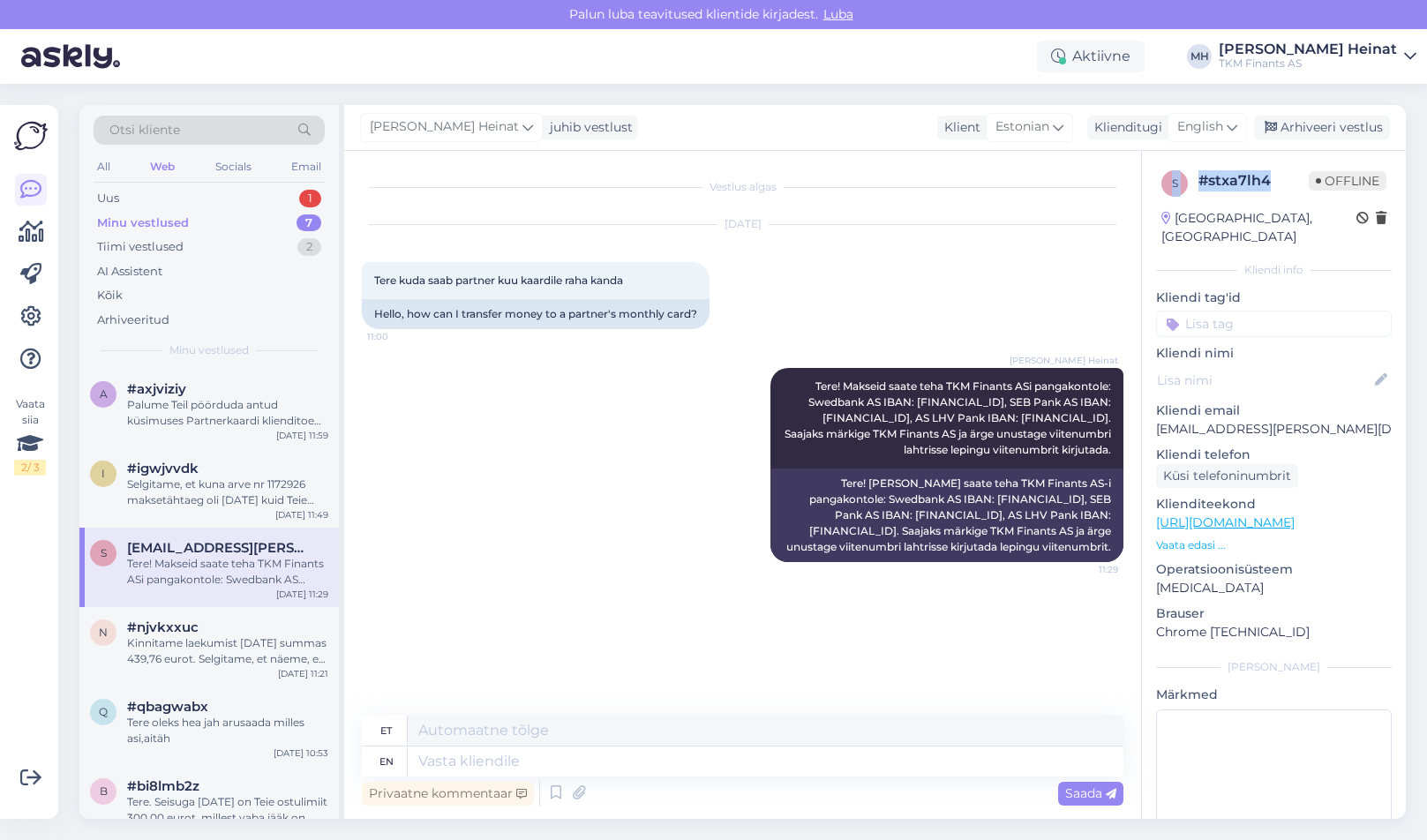 drag, startPoint x: 1277, startPoint y: 181, endPoint x: 1169, endPoint y: 189, distance: 108.29589 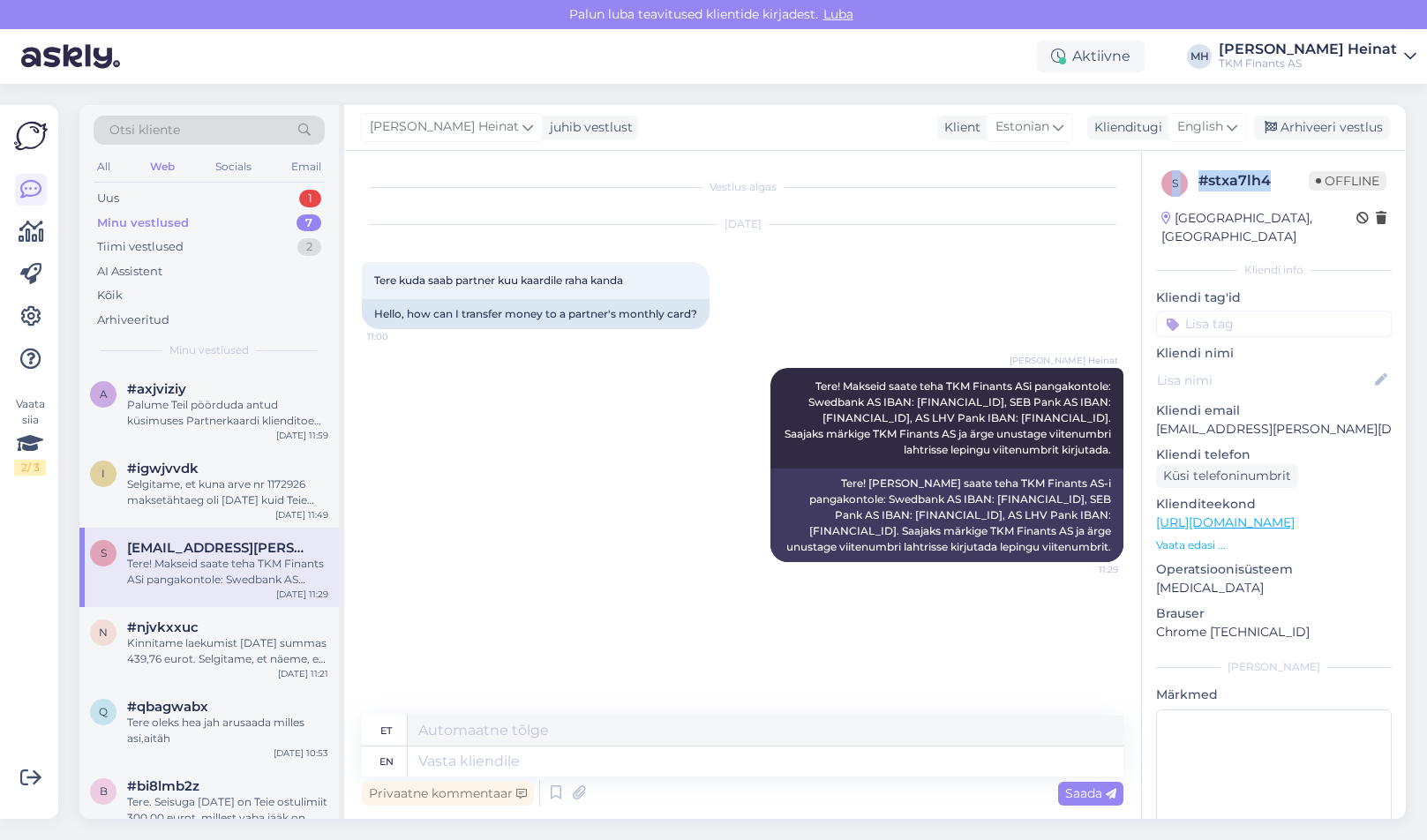 click on "# stxa7lh4" at bounding box center (1253, 181) 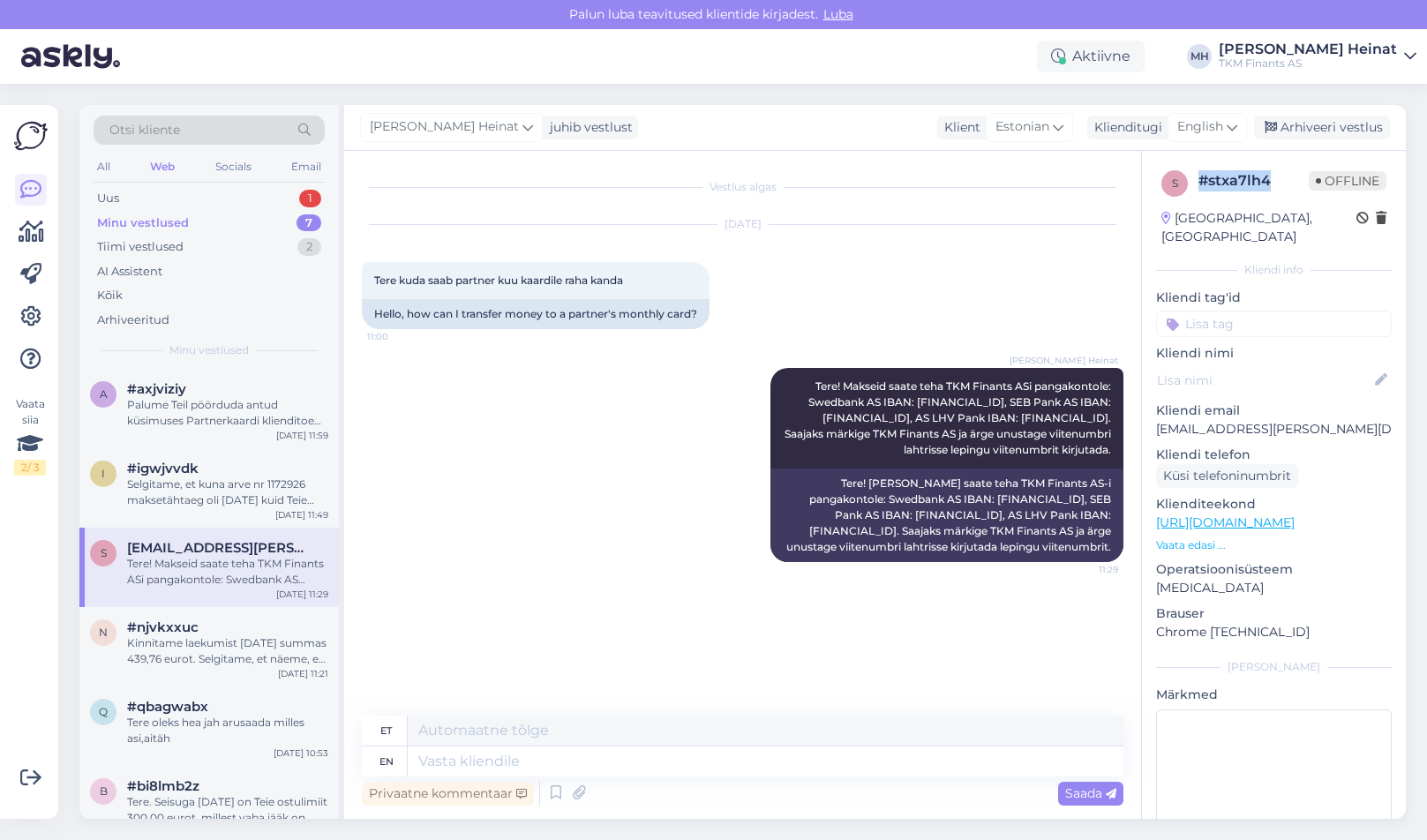 drag, startPoint x: 1273, startPoint y: 175, endPoint x: 1200, endPoint y: 184, distance: 73.552702 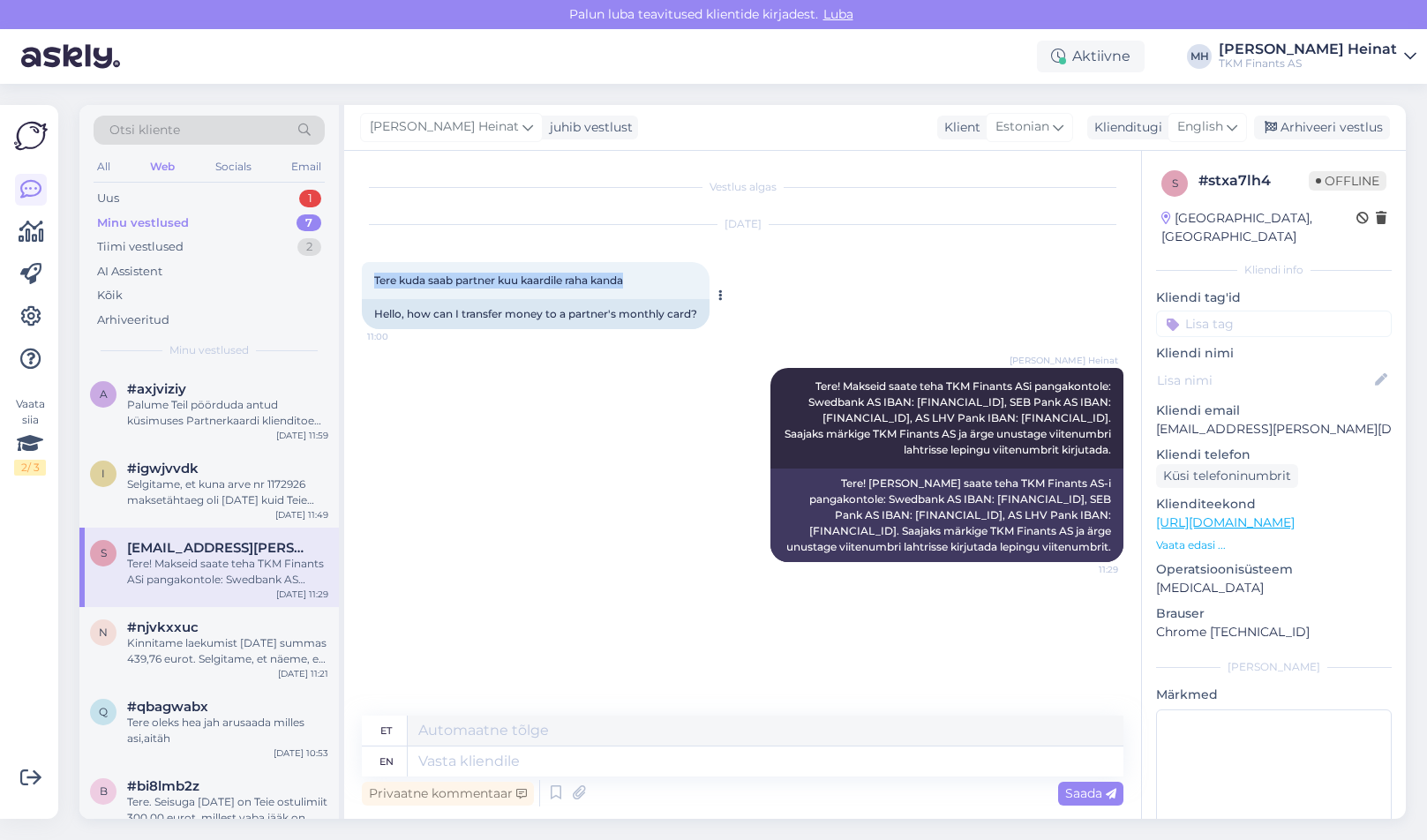 drag, startPoint x: 637, startPoint y: 277, endPoint x: 375, endPoint y: 280, distance: 262.01718 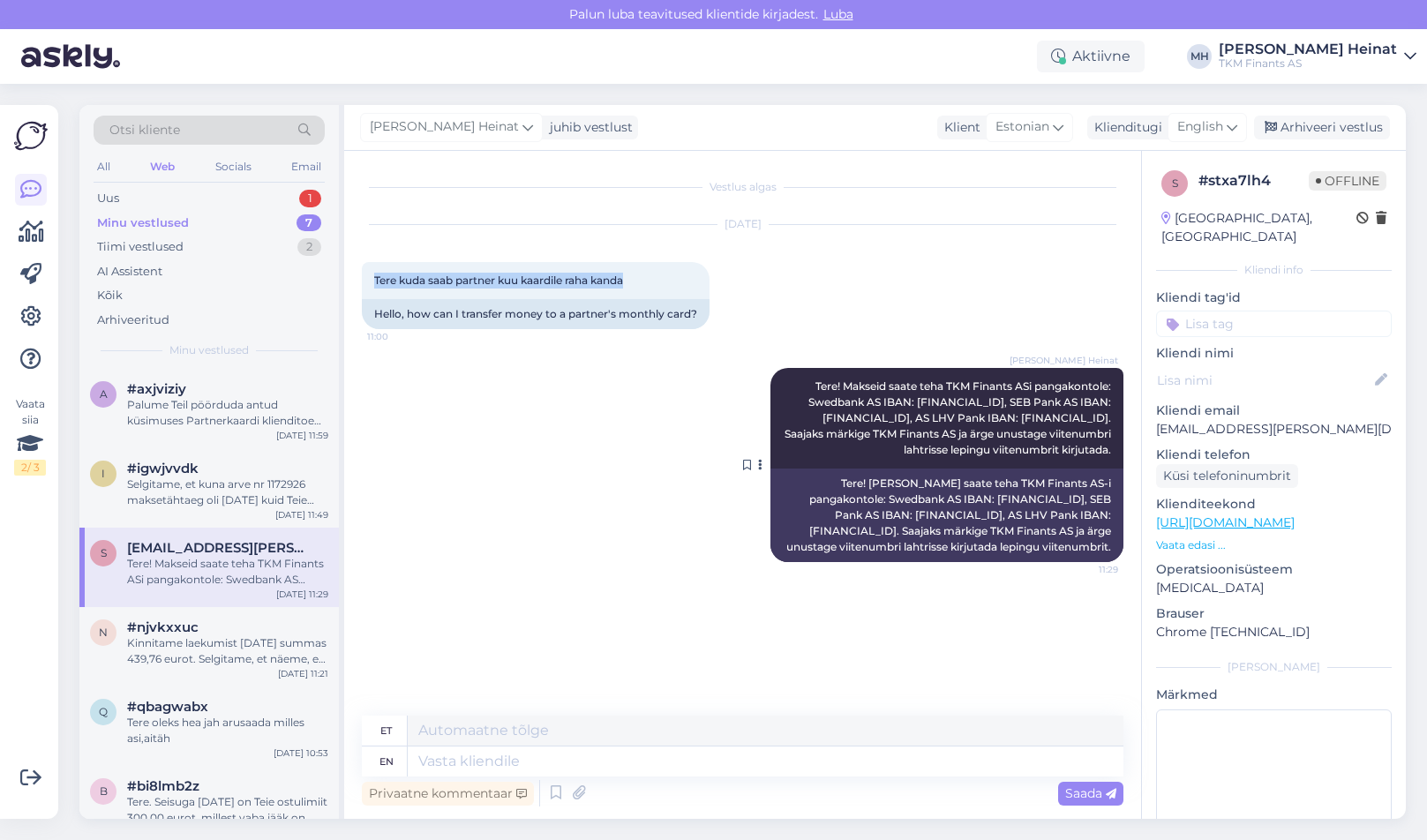 drag, startPoint x: 1112, startPoint y: 468, endPoint x: 802, endPoint y: 387, distance: 320.40755 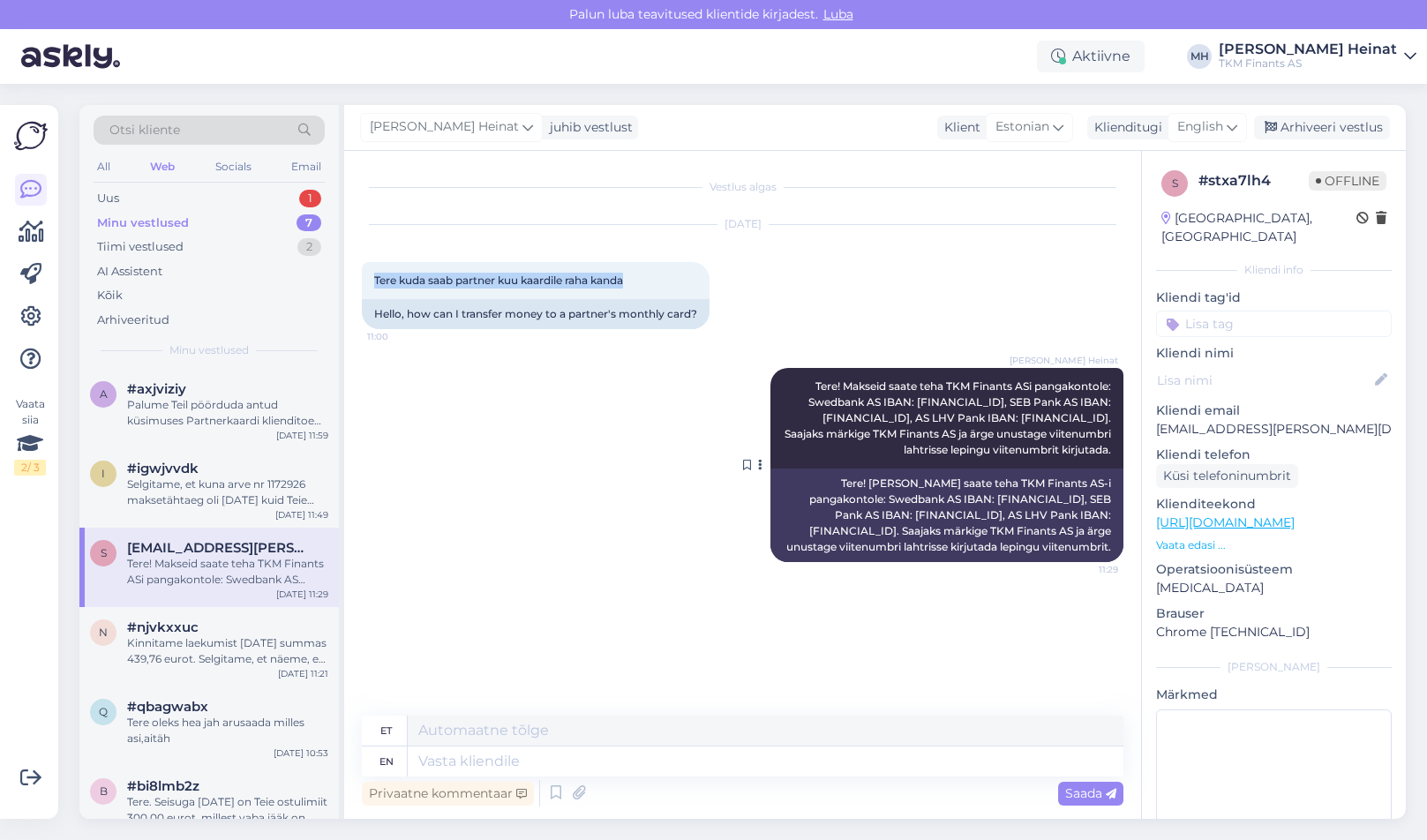 click on "[PERSON_NAME] Heinat Tere! Makseid saate teha TKM Finants ASi pangakontole: Swedbank AS IBAN: [FINANCIAL_ID], SEB Pank AS IBAN: [FINANCIAL_ID], AS LHV Pank IBAN: [FINANCIAL_ID]. Saajaks märkige TKM Finants AS ja ärge unustage viitenumbri lahtrisse lepingu viitenumbrit kirjutada. 11:29" at bounding box center (947, 418) 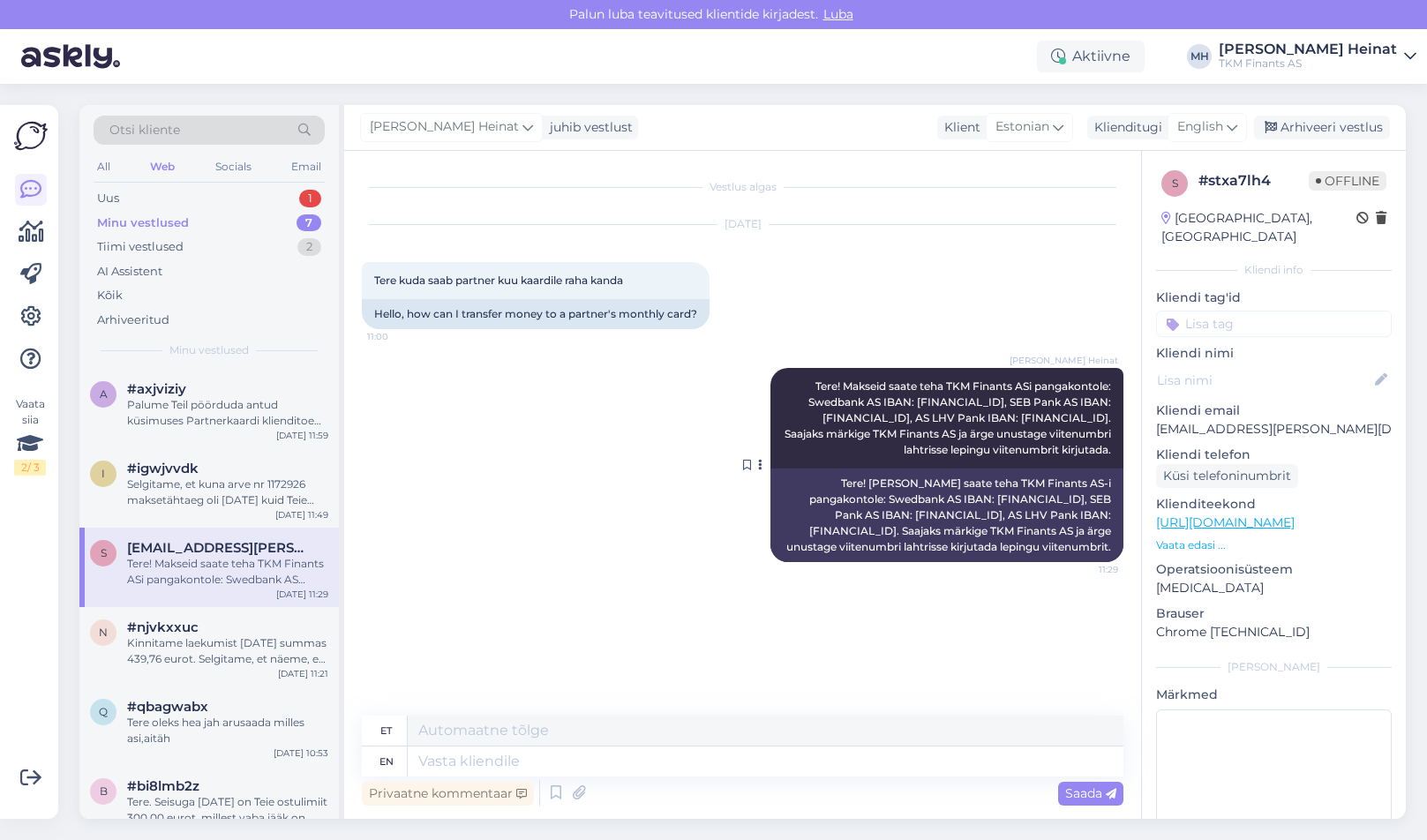 click on "Tere! [PERSON_NAME] saate teha TKM Finants AS-i pangakontole: Swedbank AS IBAN: [FINANCIAL_ID], SEB Pank AS IBAN: [FINANCIAL_ID], AS LHV Pank IBAN: [FINANCIAL_ID]. Saajaks märkige TKM Finants AS ja ärge unustage viitenumbri lahtrisse kirjutada lepingu viitenumbrit." at bounding box center (947, 515) 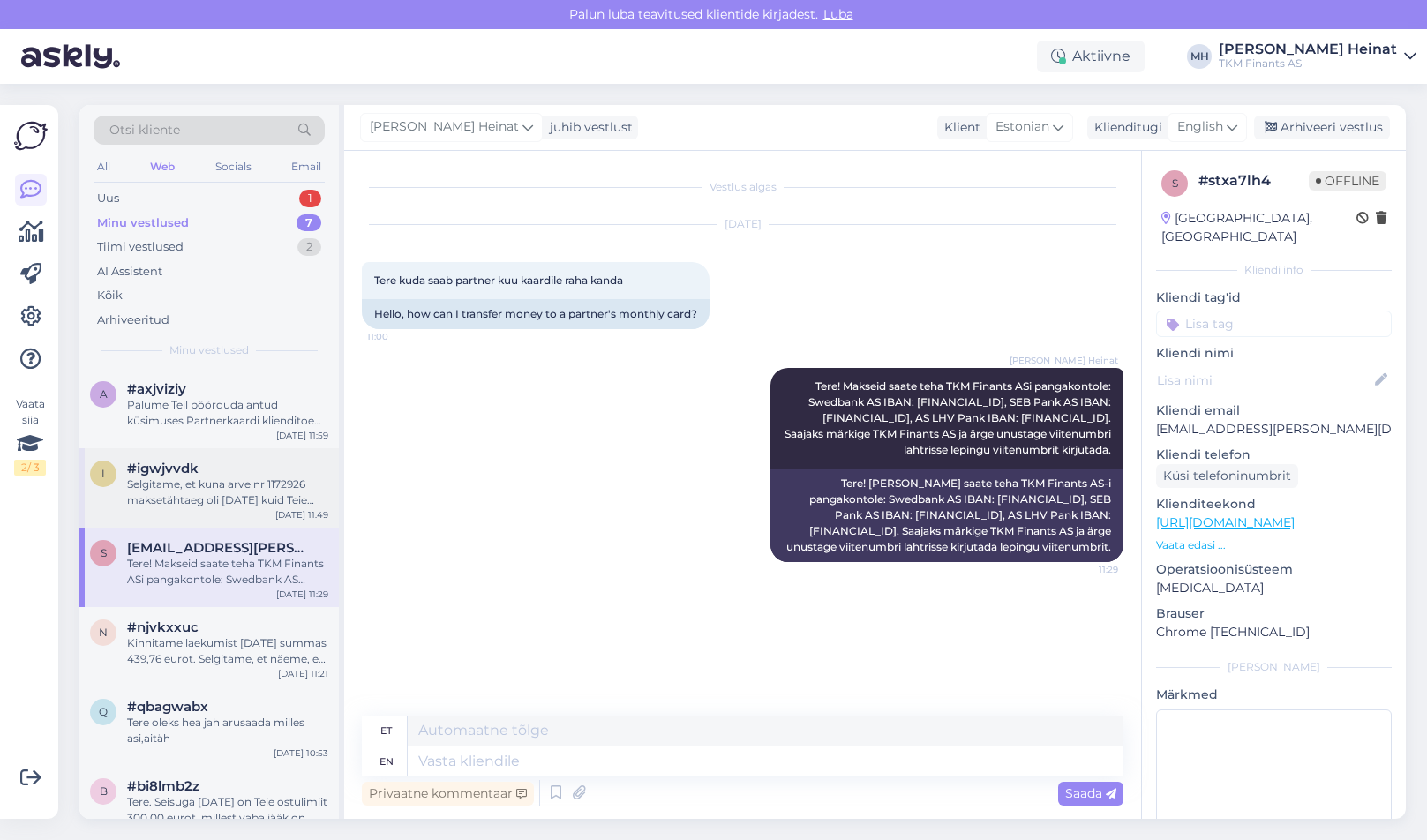 click on "Selgitame, et kuna arve nr 1172926 maksetähtaeg oli [DATE] kuid Teie poolt toimus laekumine TKMF-i kontole [DATE] summas 553,71 eurot, seetõttu saadeti Teile [DATE] meeldetuletuskiri, et Teie Partner [PERSON_NAME] arve nr 1172926 ei ole tähtajaks tasutud." at bounding box center (228, 492) 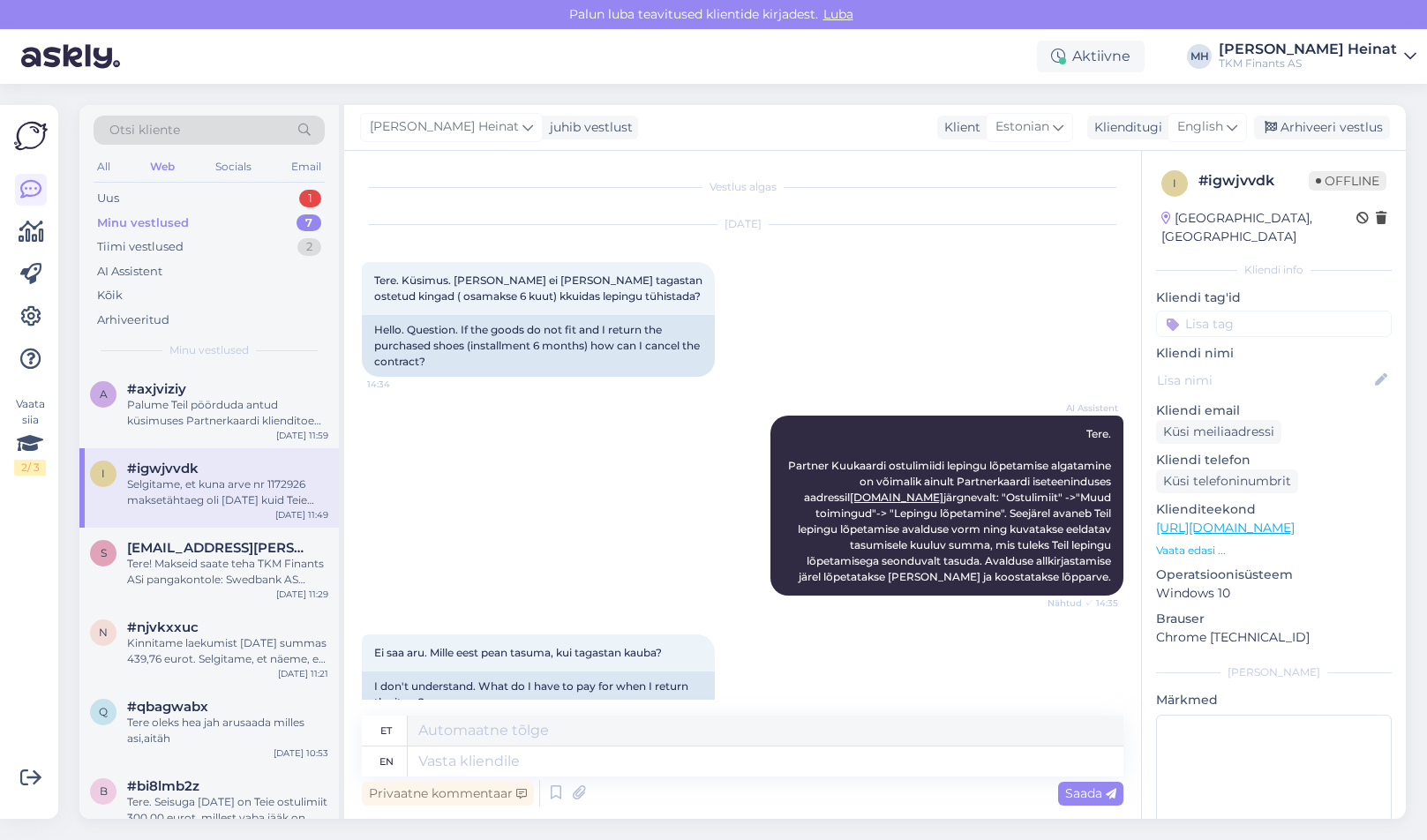 scroll, scrollTop: 1669, scrollLeft: 0, axis: vertical 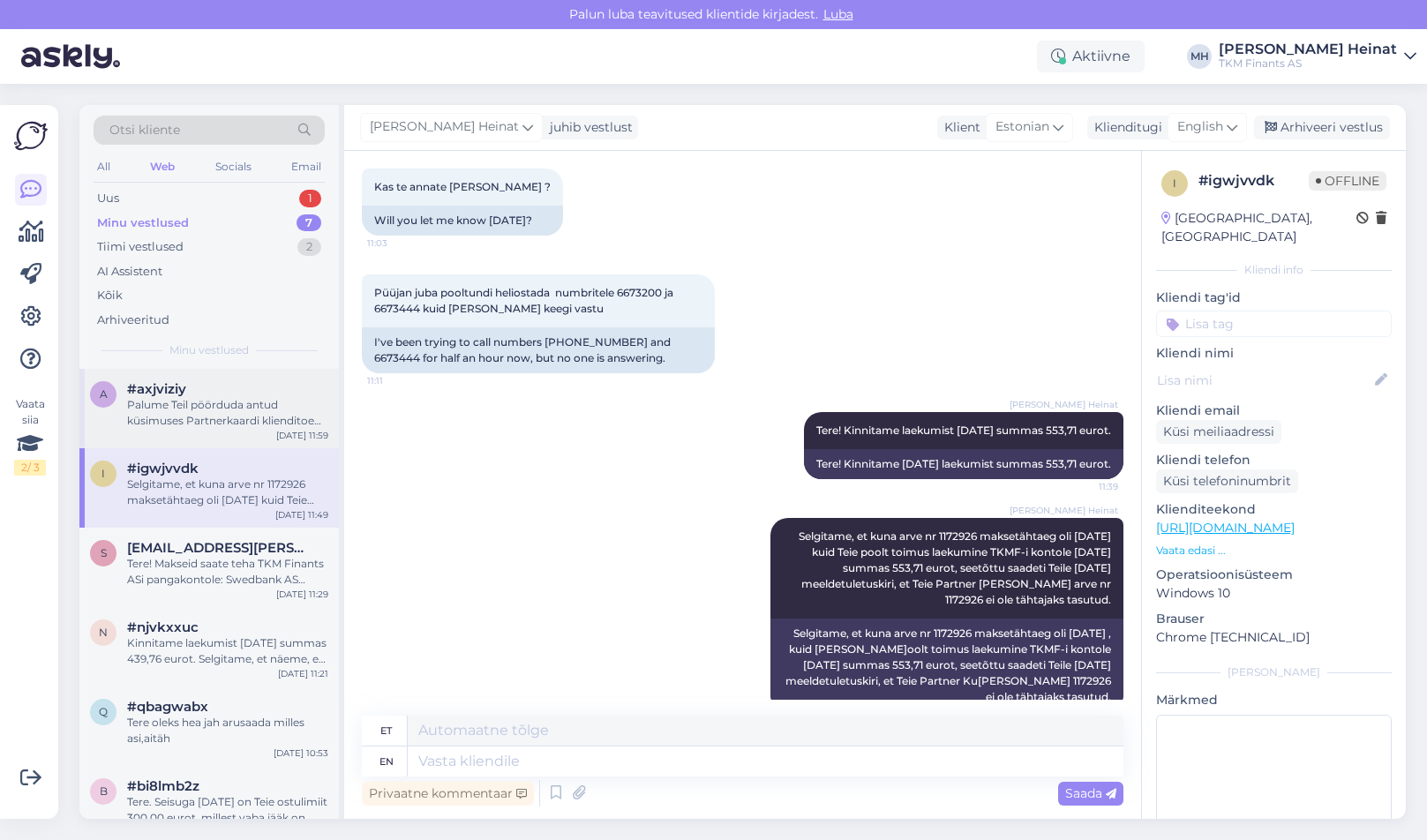 click on "Palume Teil pöörduda antud küsimuses Partnerkaardi klienditoe [PERSON_NAME]: E-R 9-17, 667 [DATE]: [EMAIL_ADDRESS][DOMAIN_NAME]" at bounding box center (228, 413) 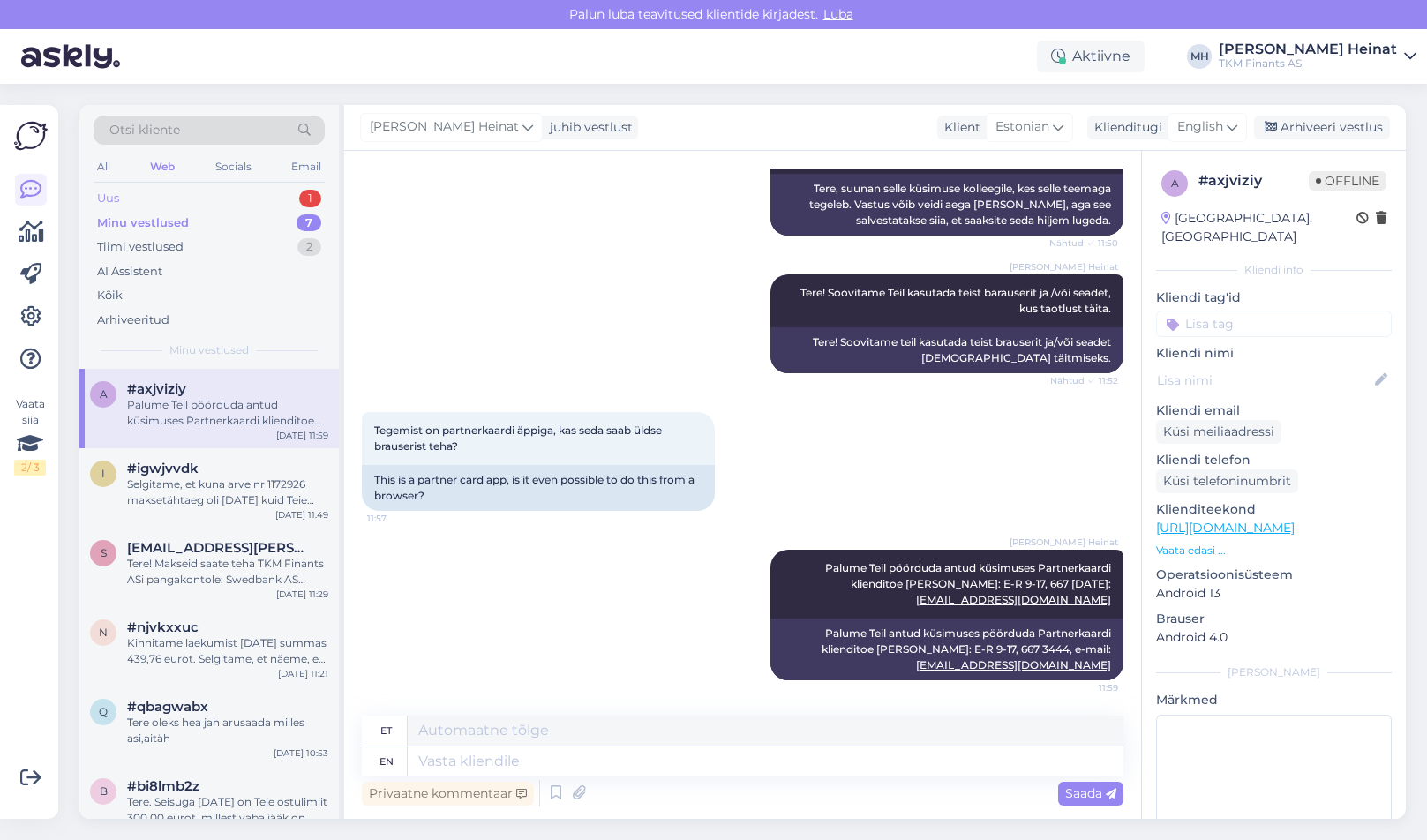 click on "Uus 1" at bounding box center [209, 199] 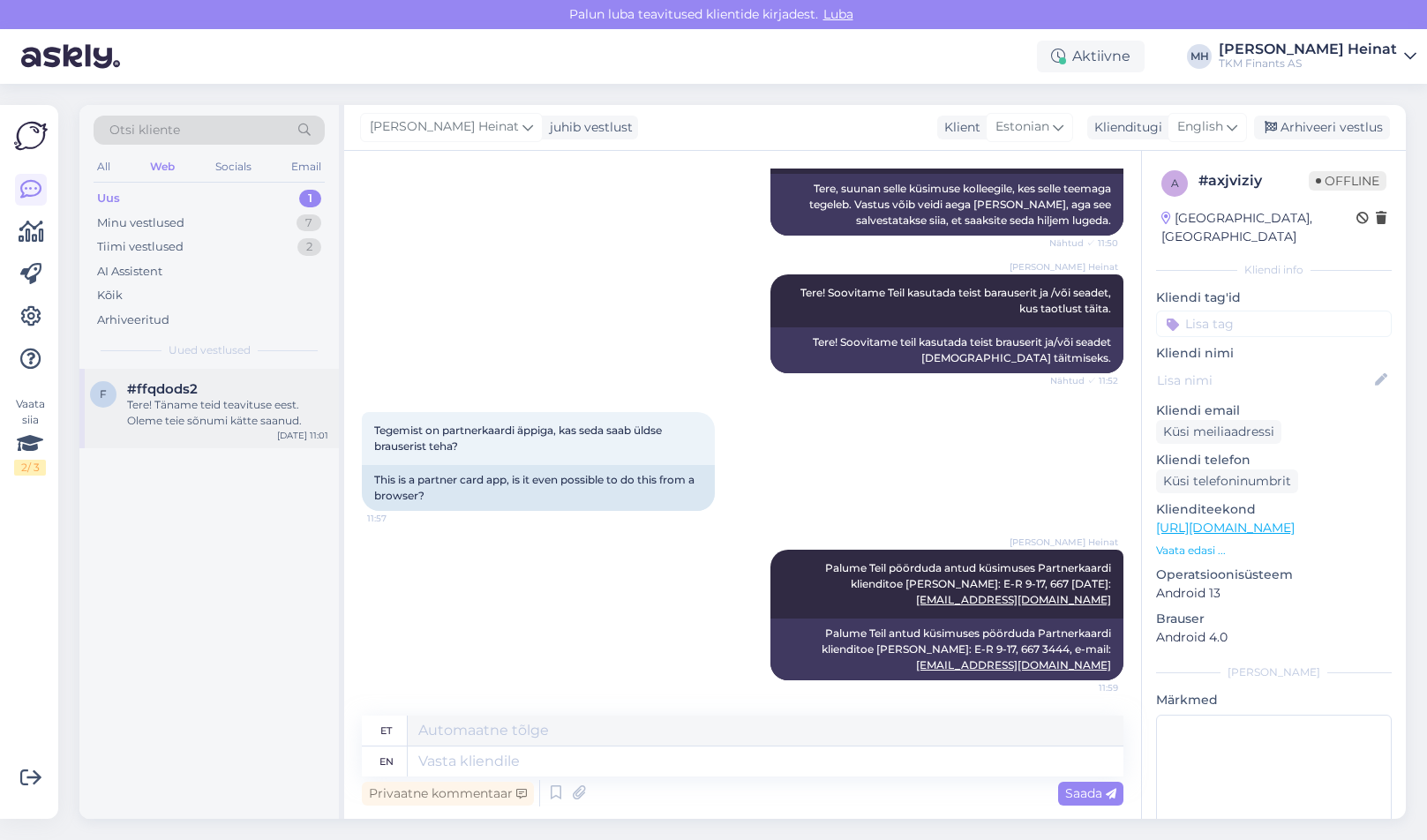 click on "Tere!
Täname teid teavituse eest. Oleme teie sõnumi kätte saanud." at bounding box center [228, 413] 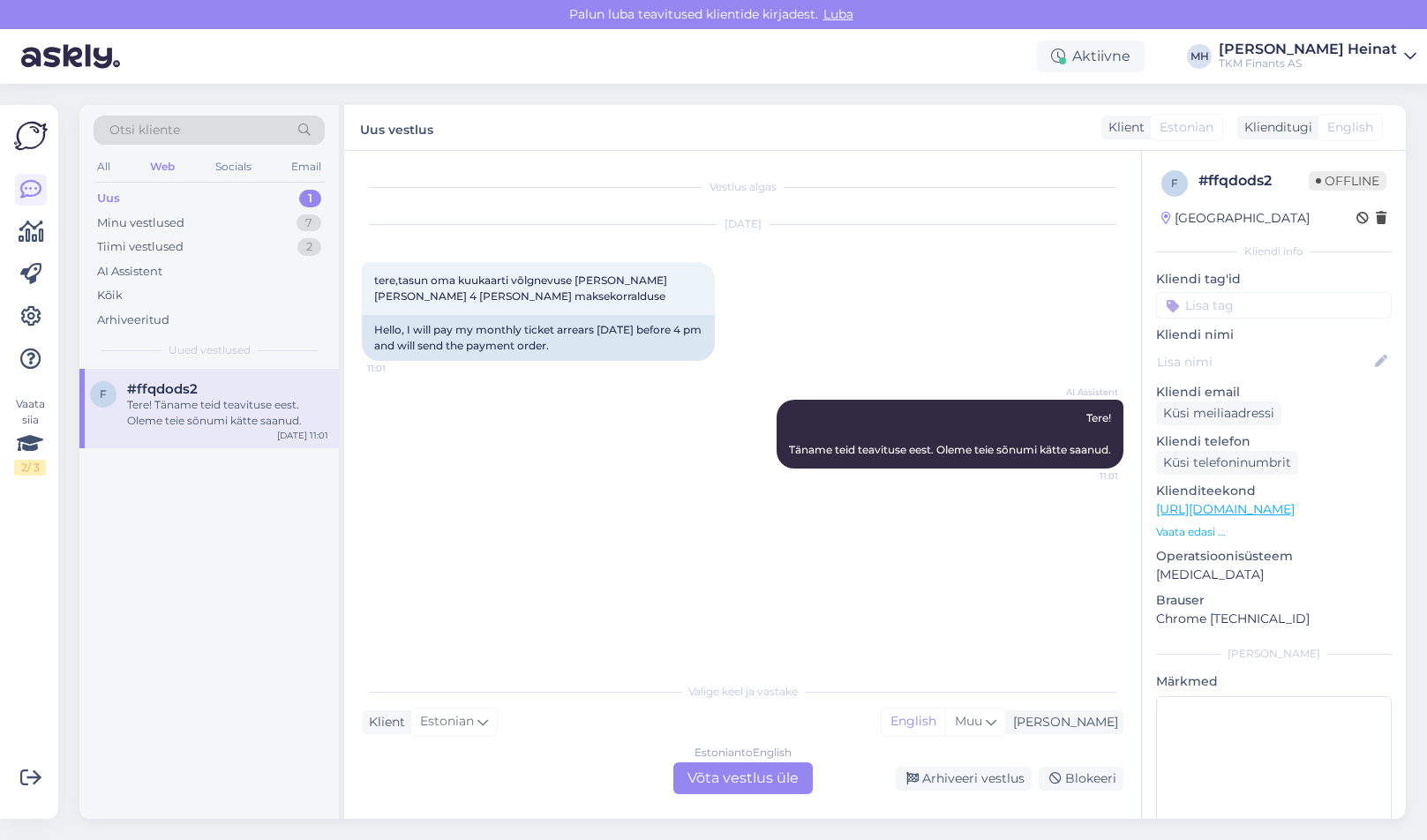 scroll, scrollTop: 0, scrollLeft: 0, axis: both 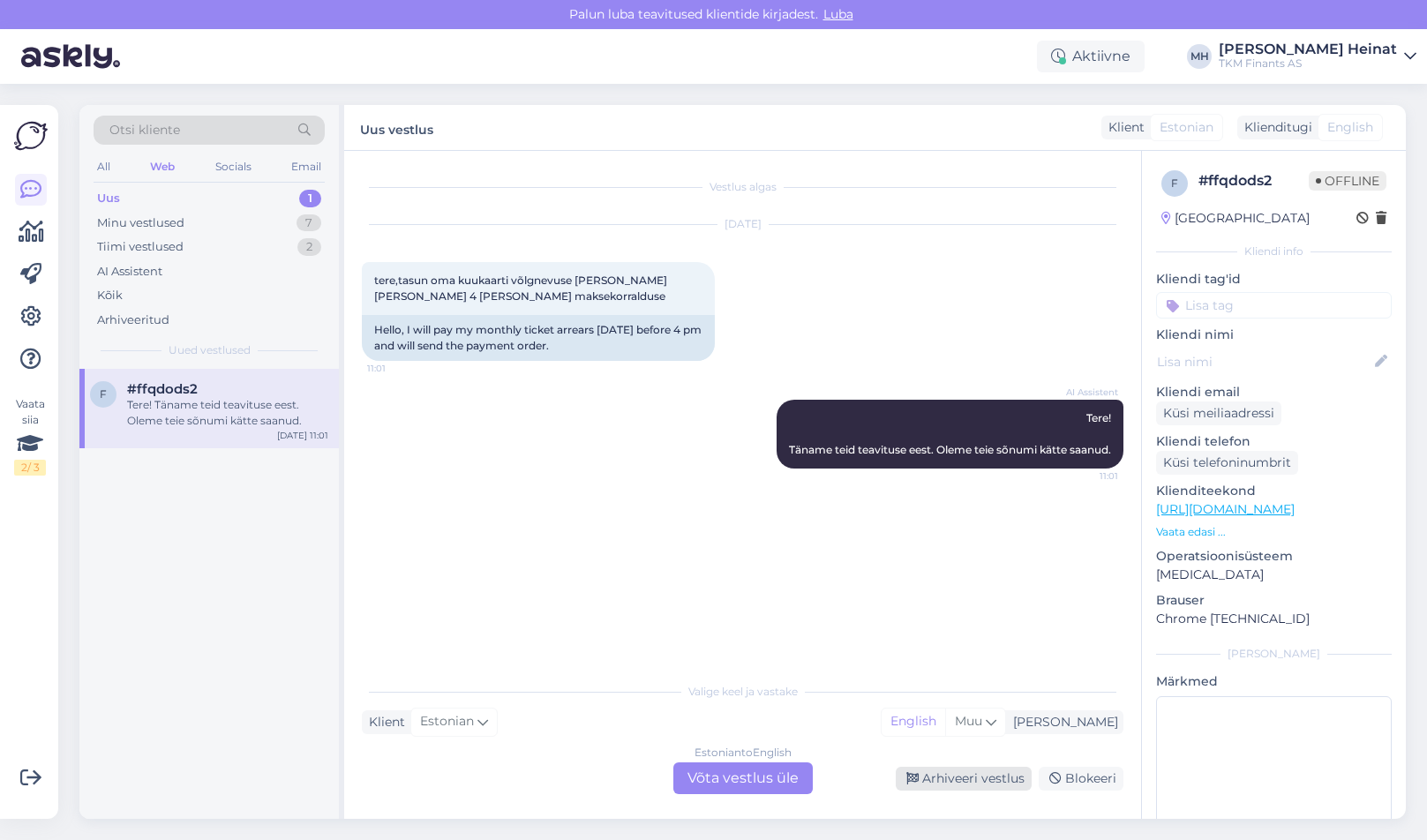 click on "Arhiveeri vestlus" at bounding box center (964, 778) 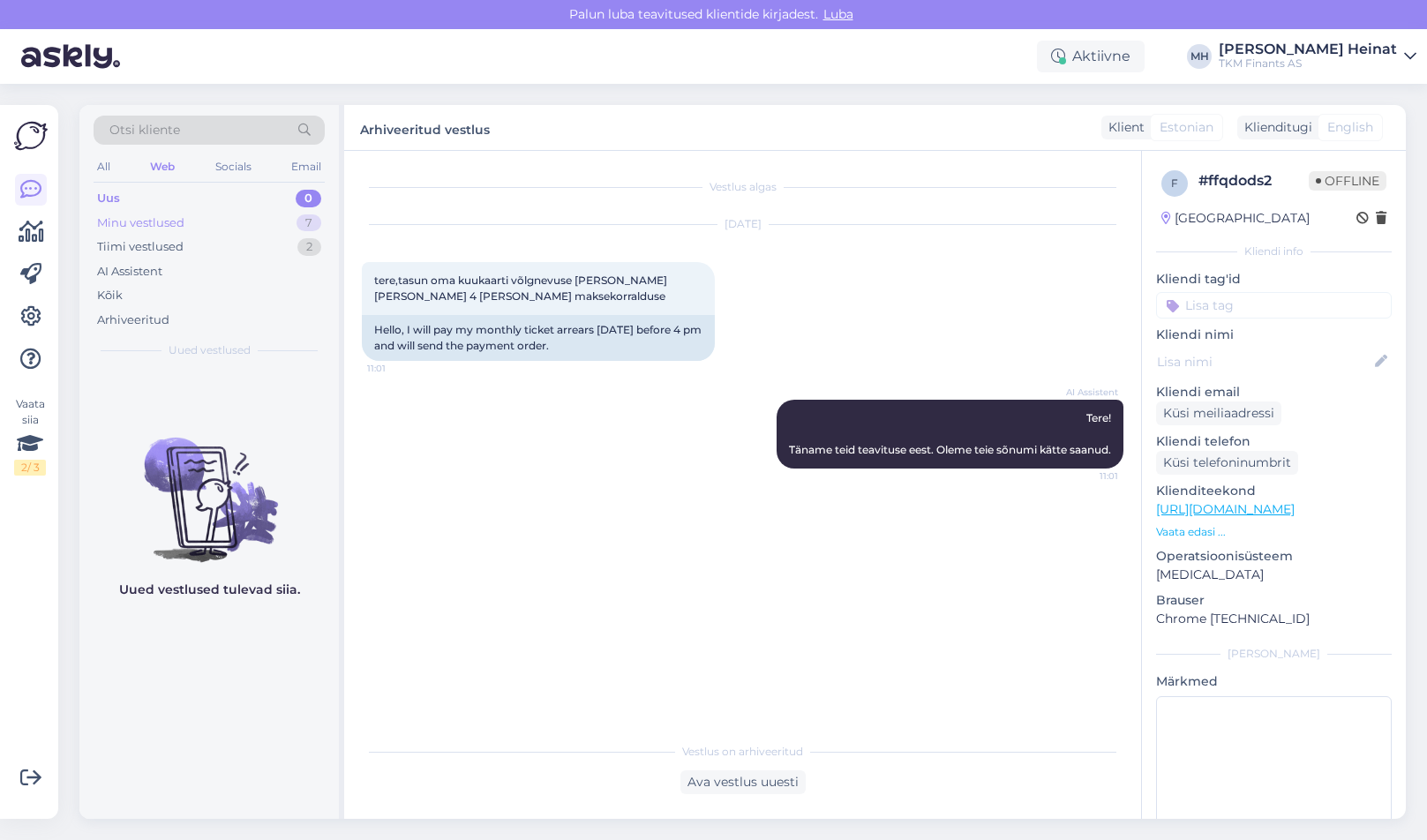 click on "Minu vestlused 7" at bounding box center [209, 223] 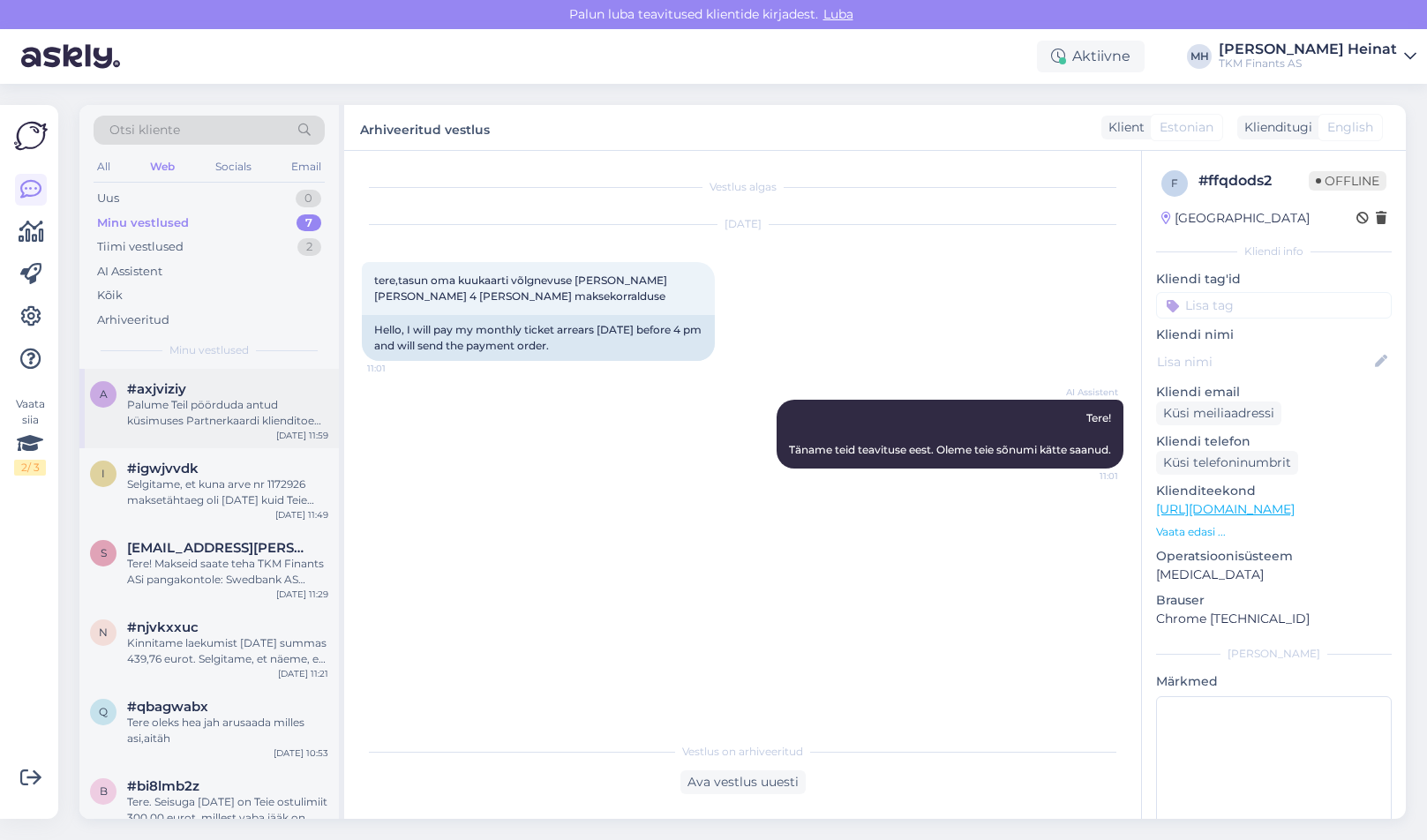 scroll, scrollTop: 106, scrollLeft: 0, axis: vertical 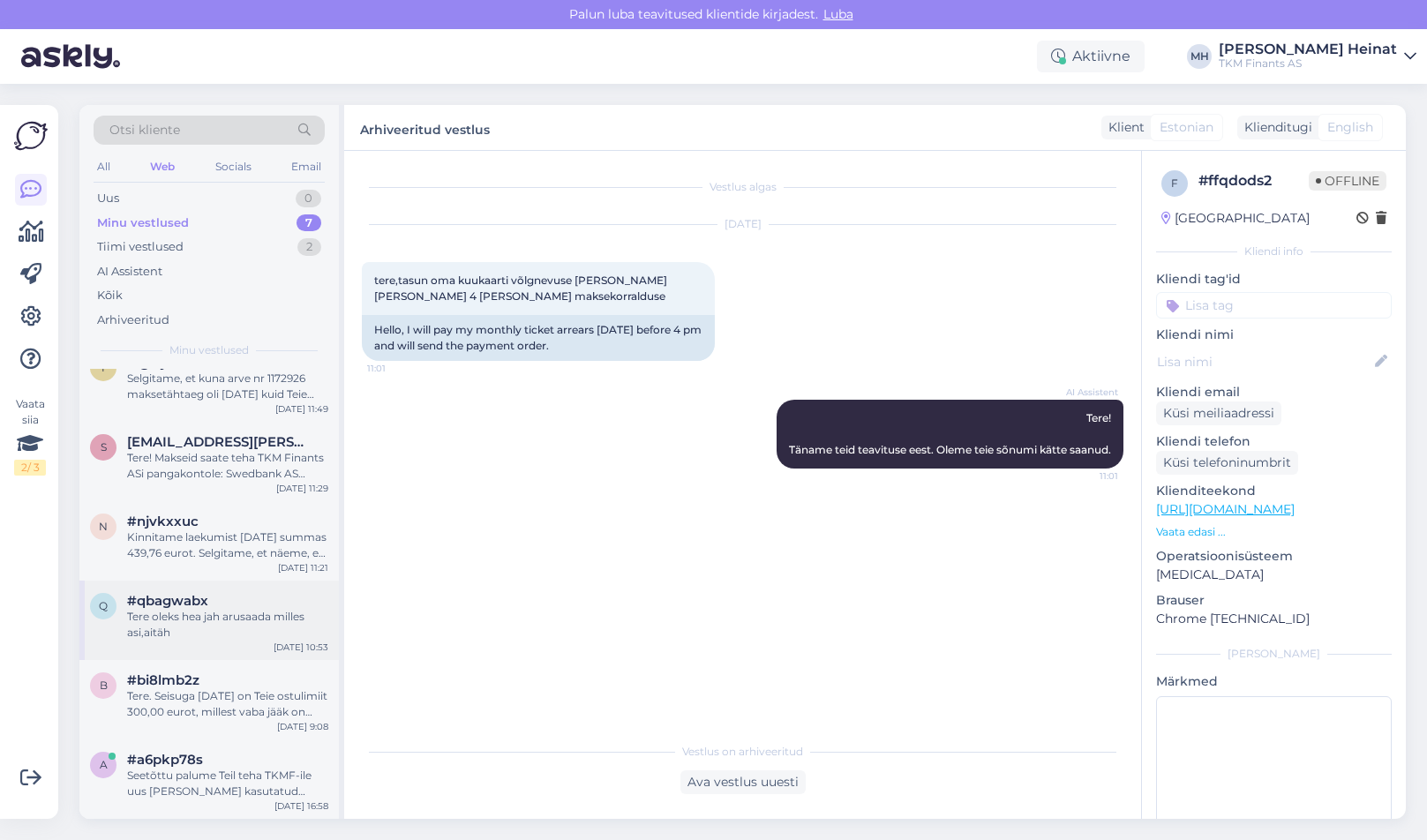 click on "Tere oleks hea jah arusaada milles asi,aitäh" at bounding box center (228, 625) 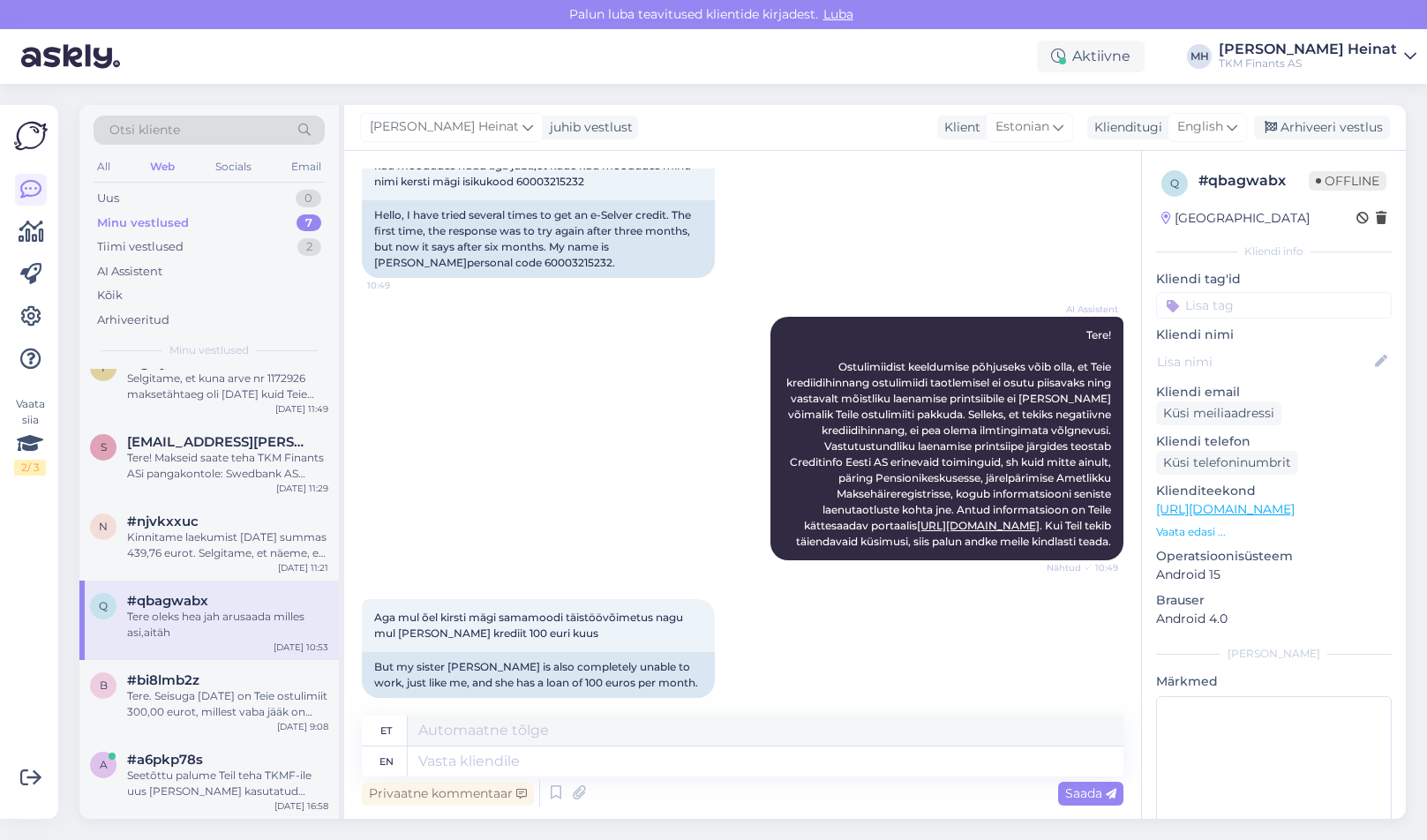 scroll, scrollTop: 0, scrollLeft: 0, axis: both 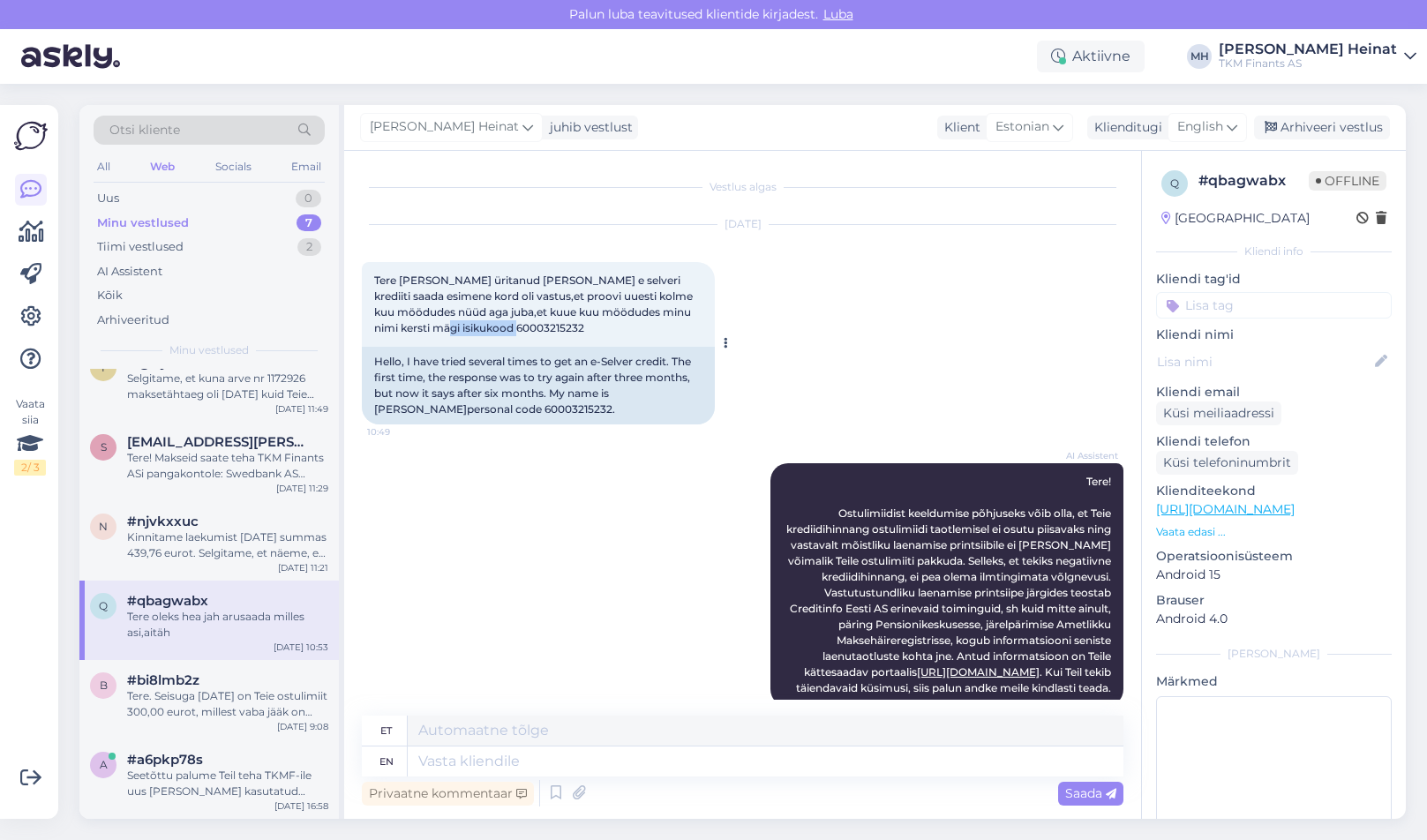 drag, startPoint x: 563, startPoint y: 332, endPoint x: 488, endPoint y: 334, distance: 75.02666 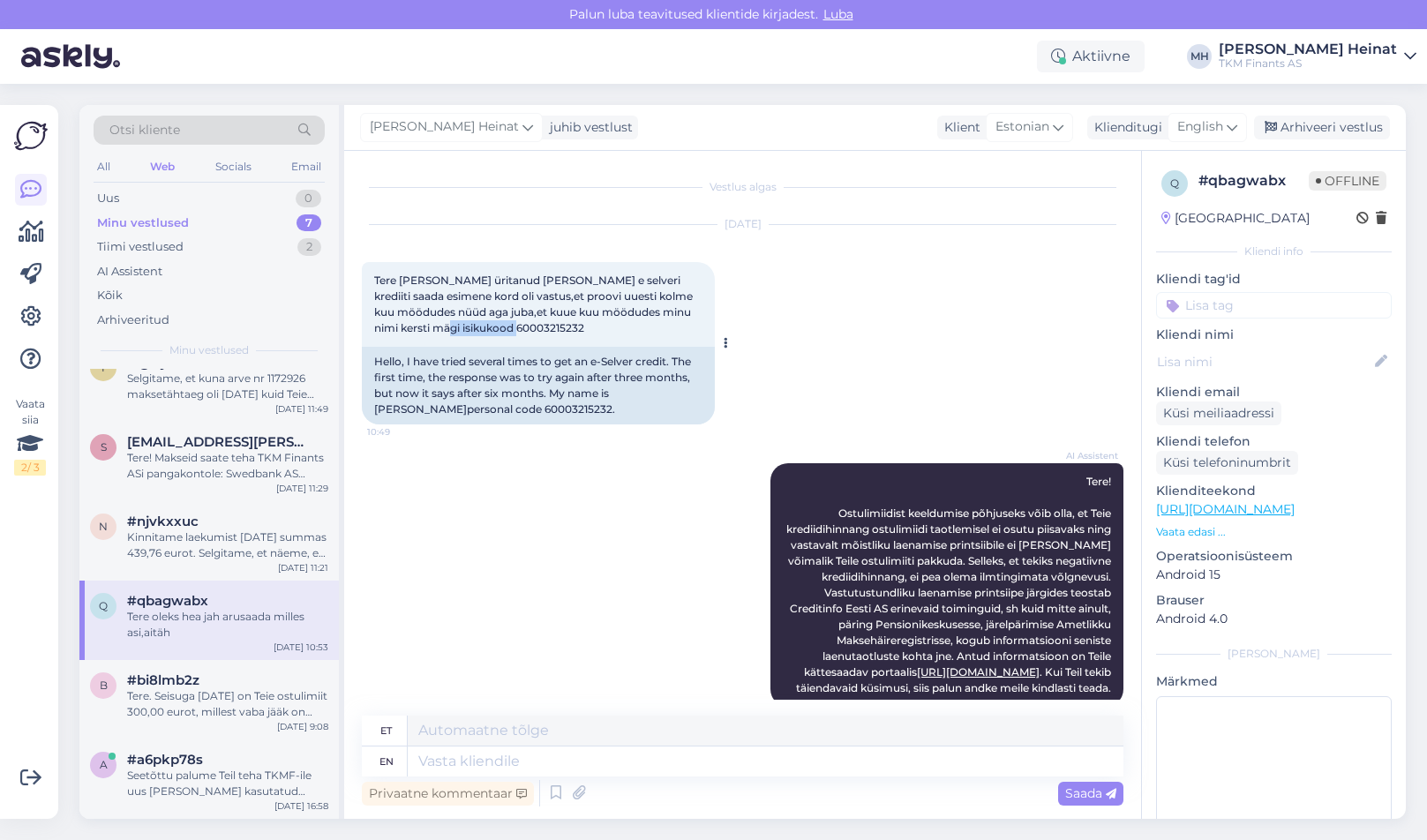 click on "Tere [PERSON_NAME] üritanud [PERSON_NAME] e selveri krediiti saada esimene kord oli vastus,et proovi uuesti kolme kuu möödudes nüüd aga juba,et kuue kuu möödudes minu nimi kersti mägi isikukood 60003215232  10:49" at bounding box center [538, 304] 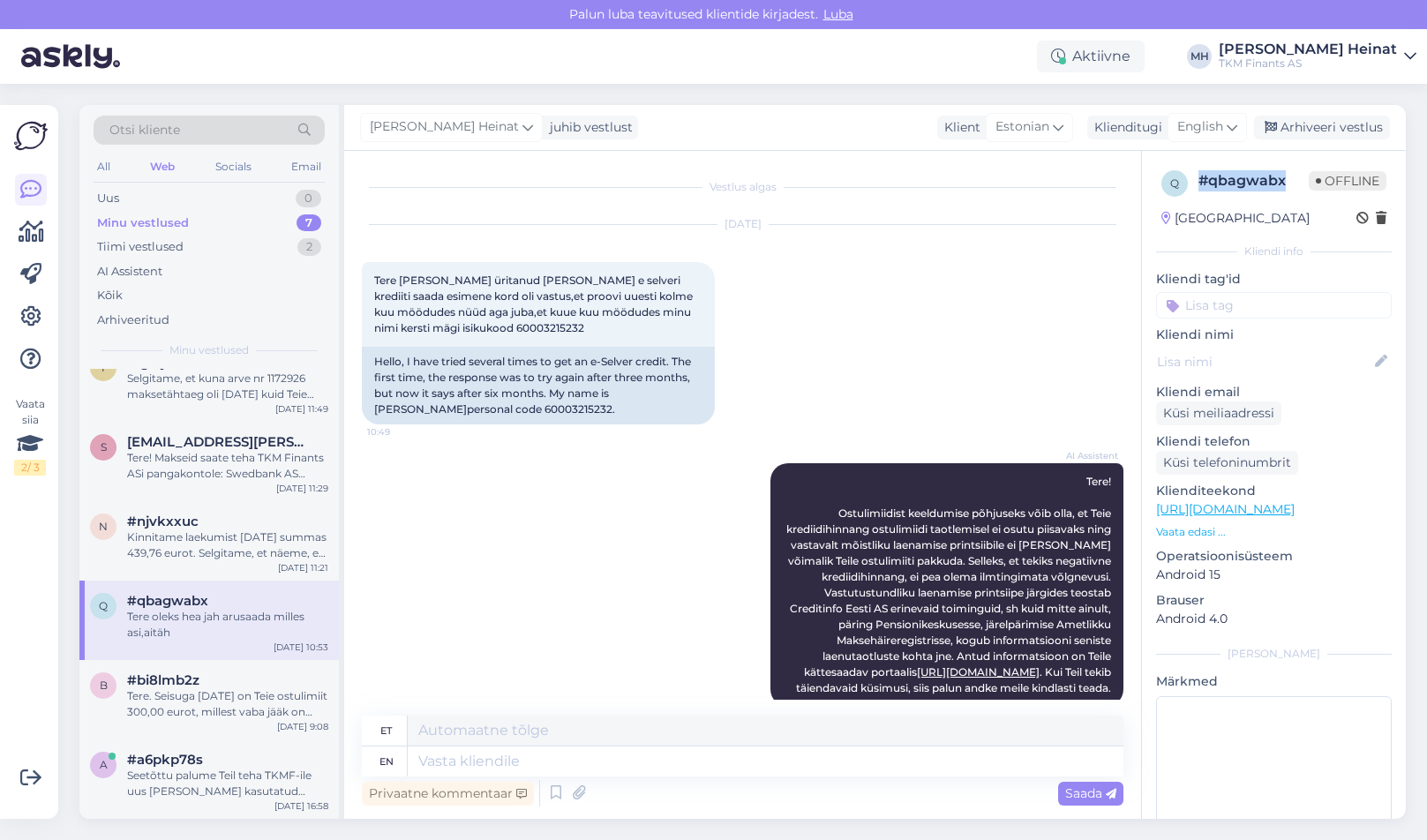 drag, startPoint x: 1284, startPoint y: 184, endPoint x: 1198, endPoint y: 190, distance: 86.20905 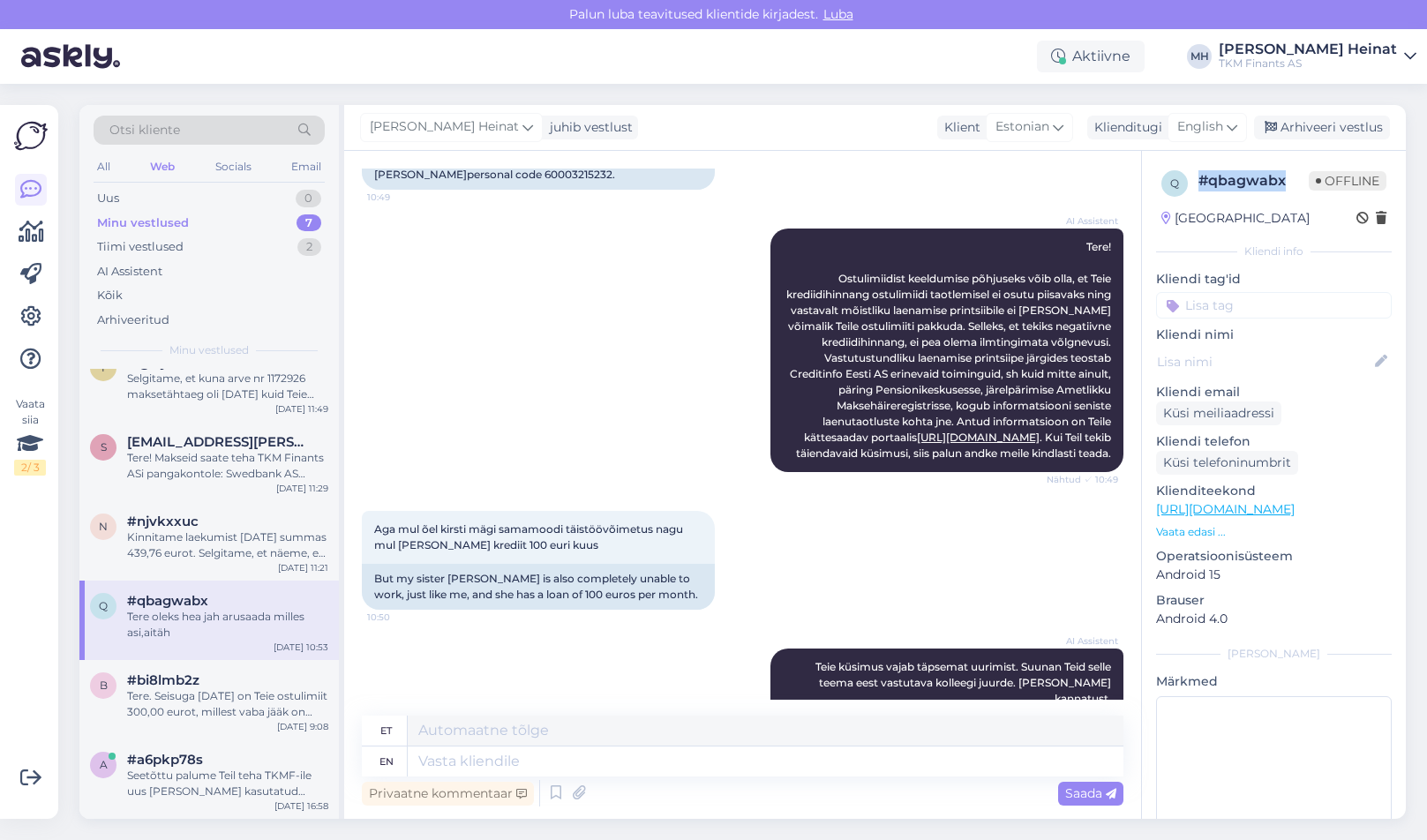 scroll, scrollTop: 0, scrollLeft: 0, axis: both 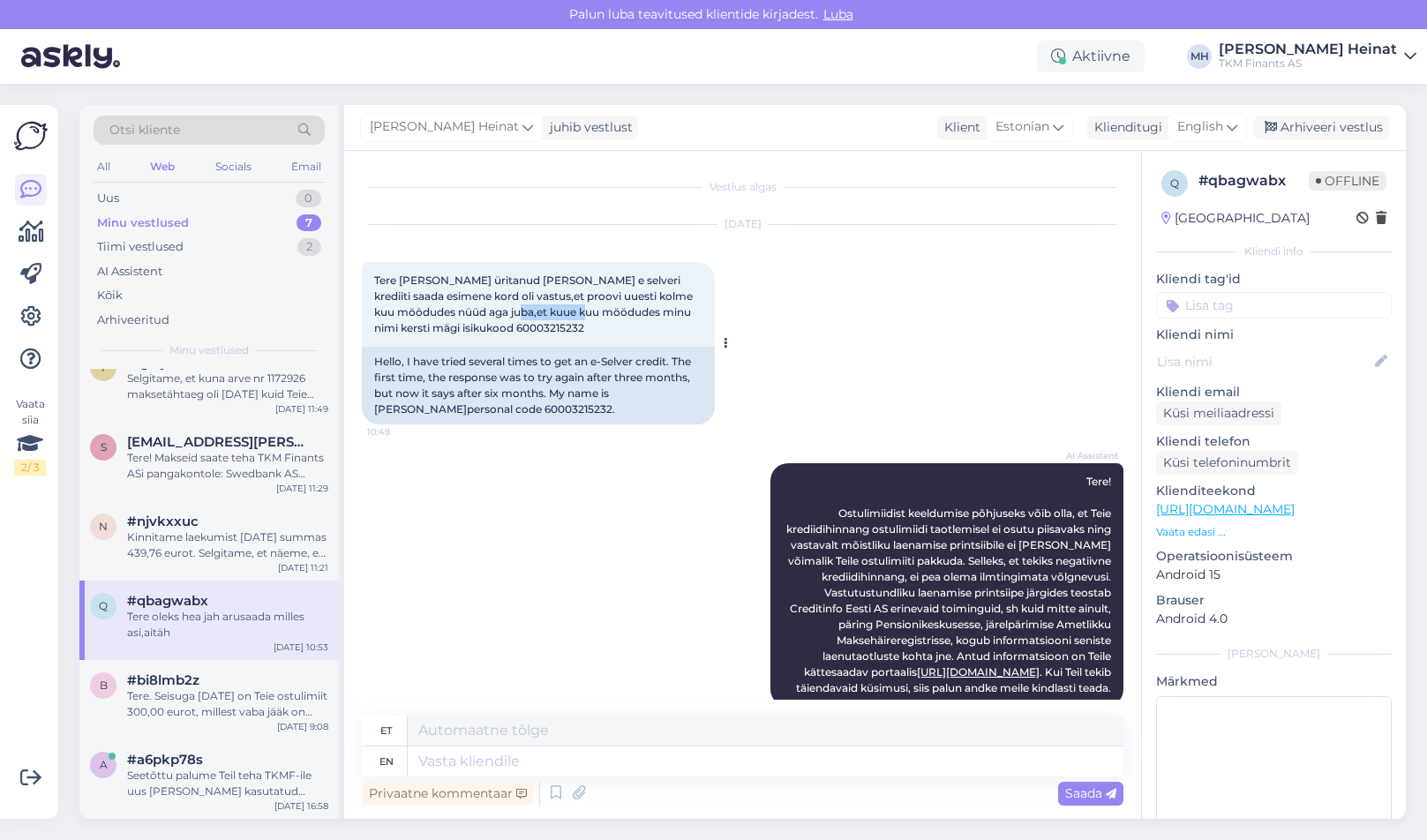 drag, startPoint x: 642, startPoint y: 315, endPoint x: 565, endPoint y: 313, distance: 77.02597 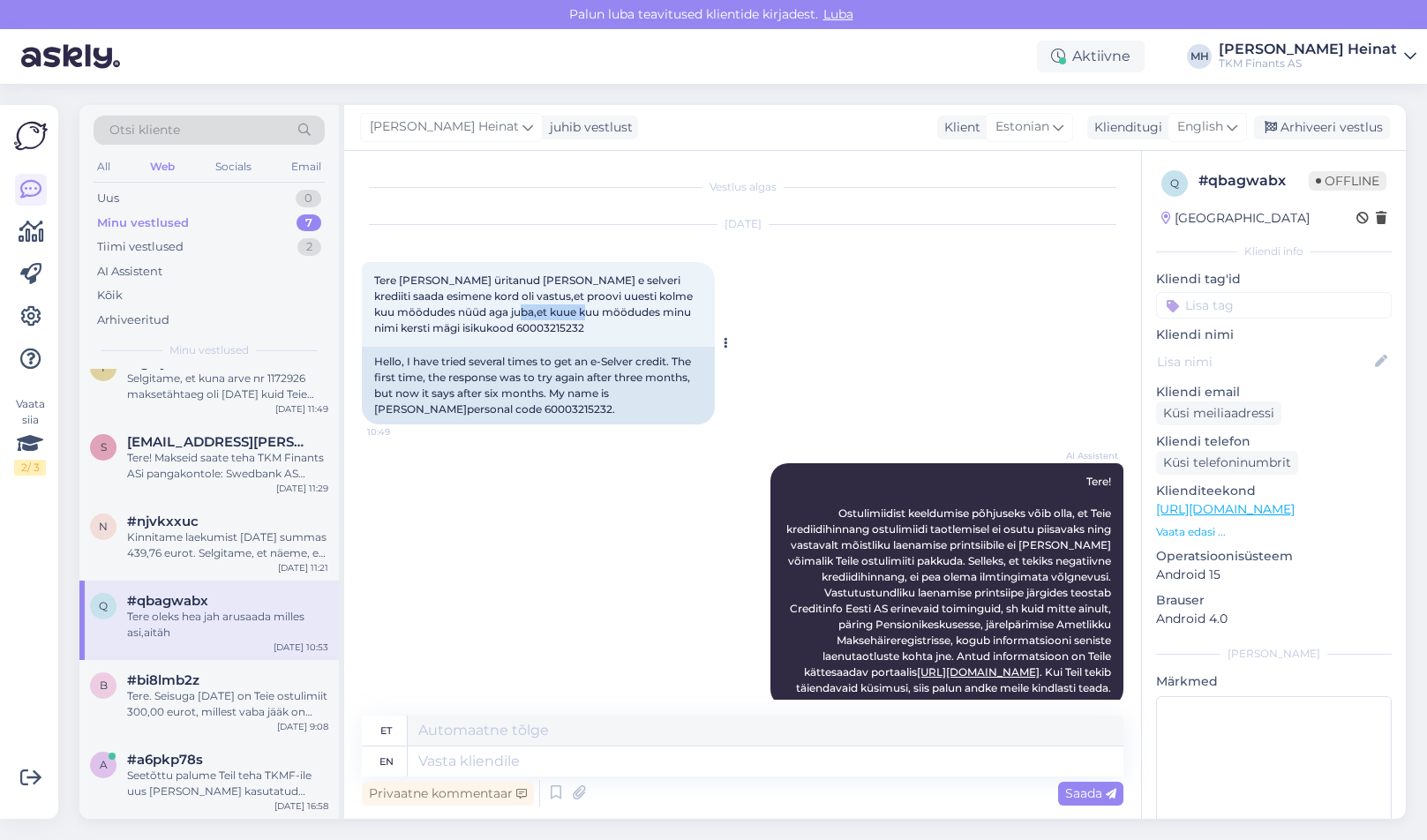 click on "Tere [PERSON_NAME] üritanud [PERSON_NAME] e selveri krediiti saada esimene kord oli vastus,et proovi uuesti kolme kuu möödudes nüüd aga juba,et kuue kuu möödudes minu nimi kersti mägi isikukood 60003215232" at bounding box center [535, 304] 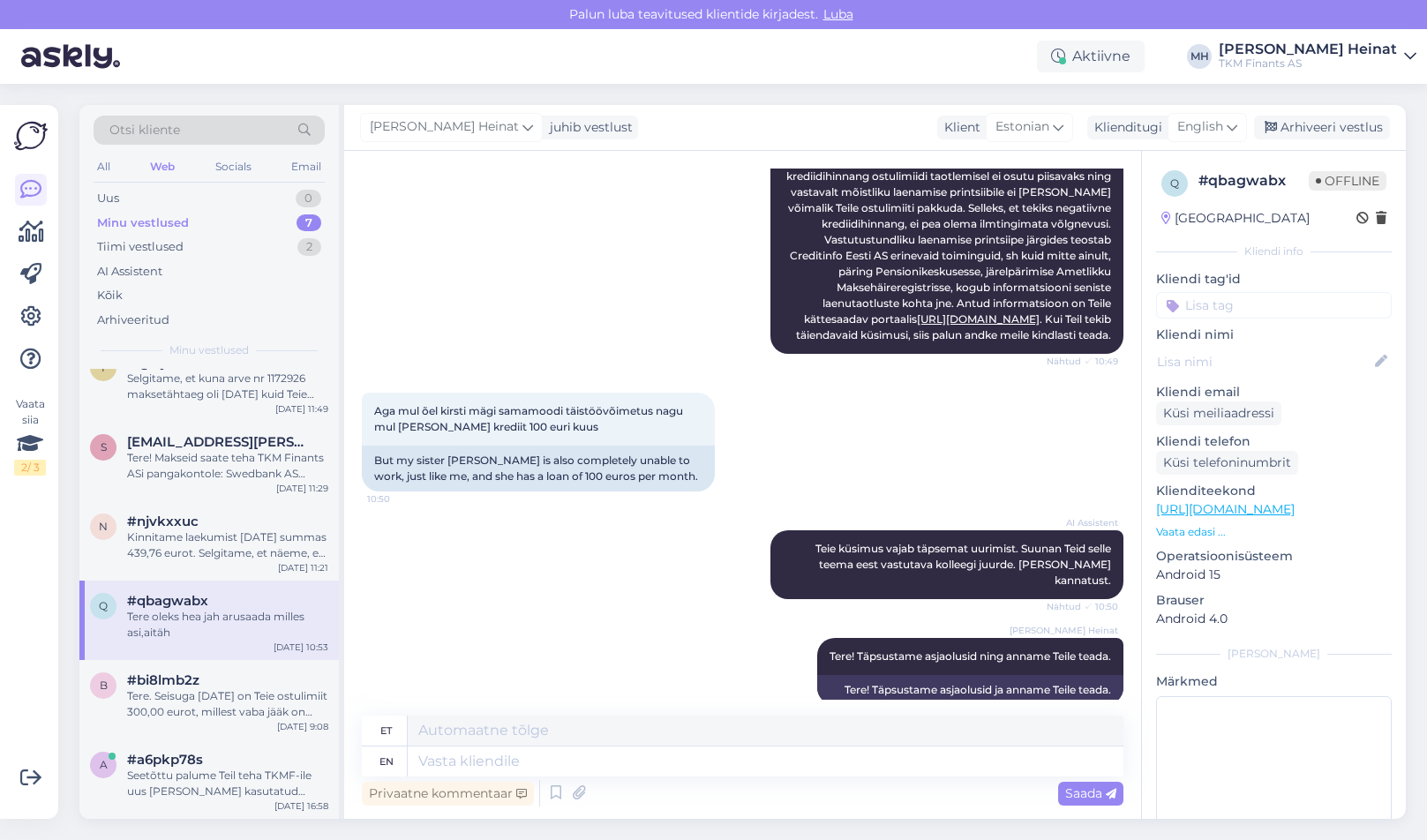 scroll, scrollTop: 441, scrollLeft: 0, axis: vertical 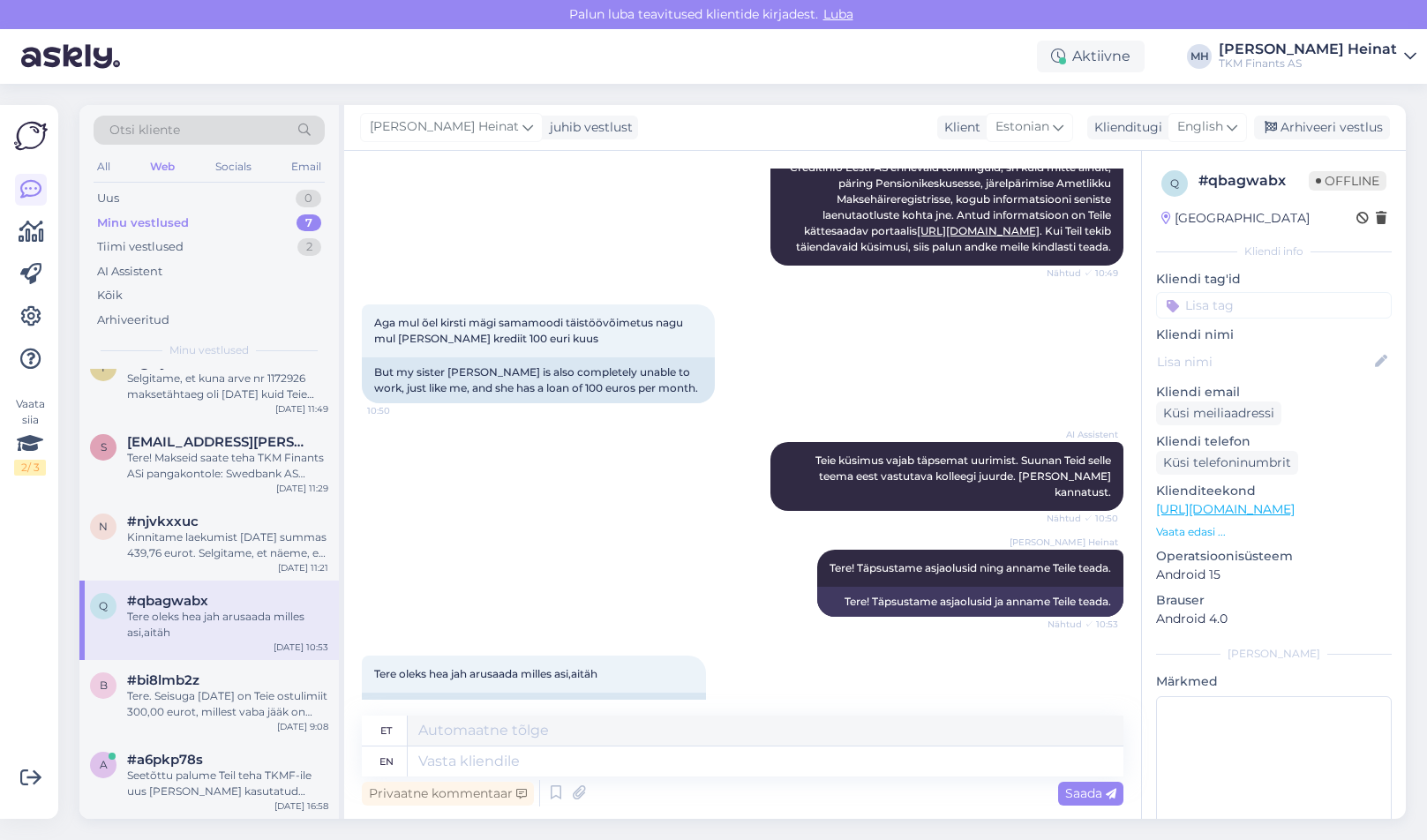 click on "AI Assistent Tere!
Ostulimiidist keeldumise põhjuseks võib olla, et Teie krediidihinnang ostulimiidi taotlemisel ei osutu piisavaks ning vastavalt mõistliku laenamise printsiibile ei [PERSON_NAME] võimalik Teile ostulimiiti pakkuda. Selleks, et tekiks negatiivne krediidihinnang, ei pea olema ilmtingimata võlgnevusi. Vastutustundliku laenamise printsiipe järgides teostab Creditinfo Eesti AS erinevaid toiminguid, sh kuid mitte ainult, päring Pensionikeskusesse, järelpärimise Ametlikku Maksehäireregistrisse, kogub informatsiooni seniste laenutaotluste kohta jne. Antud informatsioon on Teile kättesaadav portaalis  [URL][DOMAIN_NAME] . Kui Teil tekib täiendavaid küsimusi, siis palun andke meile kindlasti teada. Nähtud ✓ 10:49" at bounding box center (742, 144) 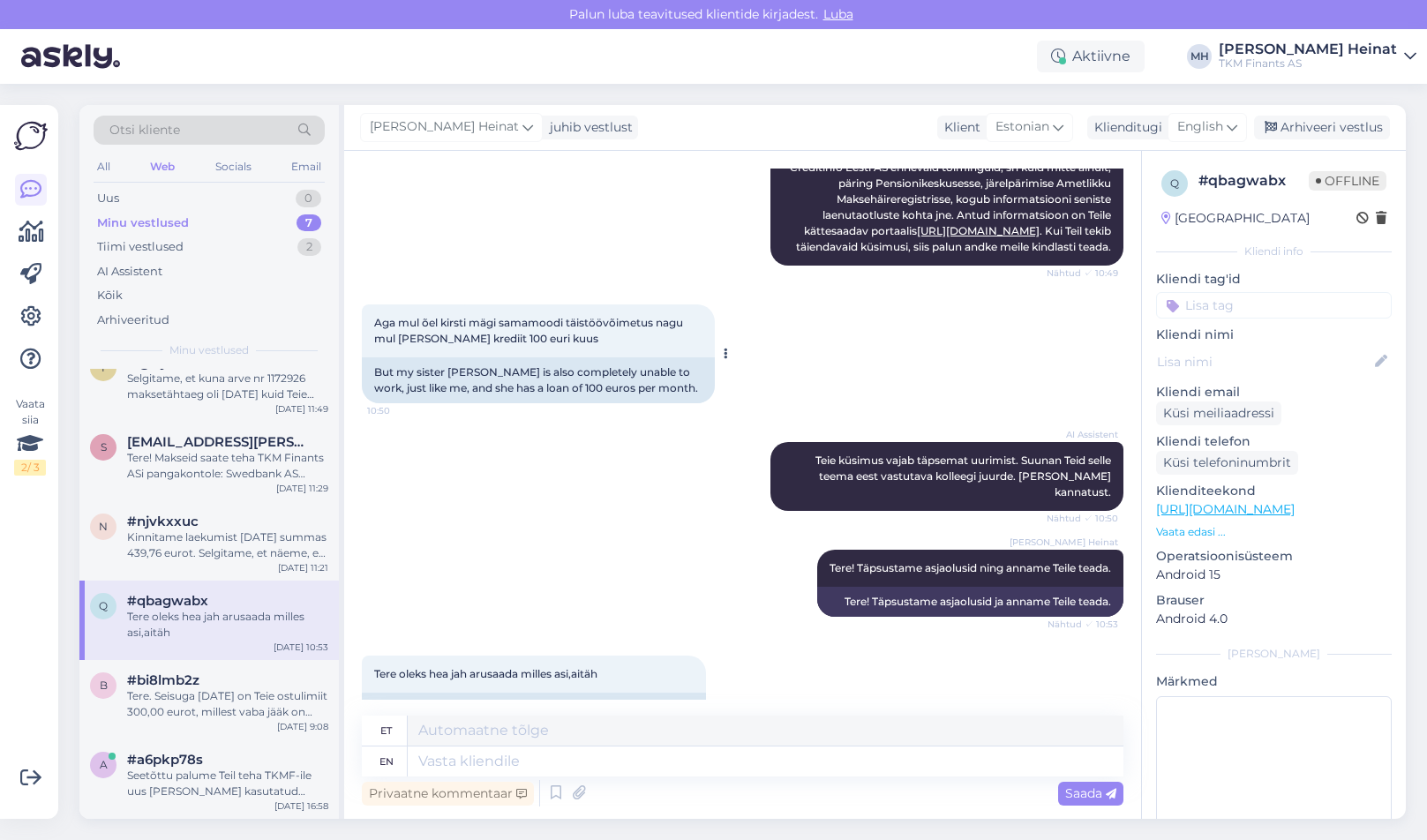 click on "Aga mul õel kirsti mägi samamoodi täistöövõimetus nagu mul [PERSON_NAME] krediit 100 euri kuus" at bounding box center [529, 330] 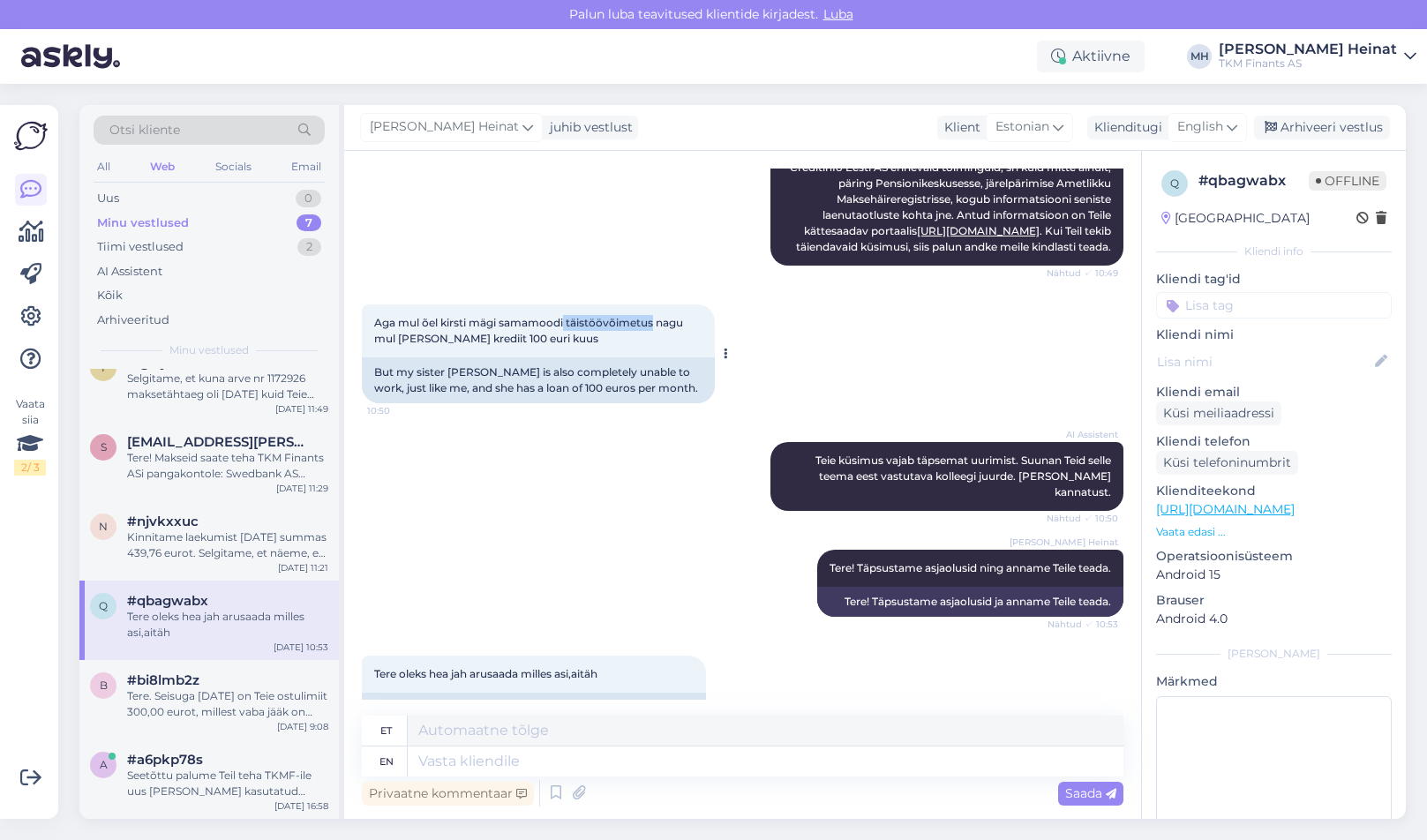 drag, startPoint x: 655, startPoint y: 355, endPoint x: 565, endPoint y: 354, distance: 90.0056 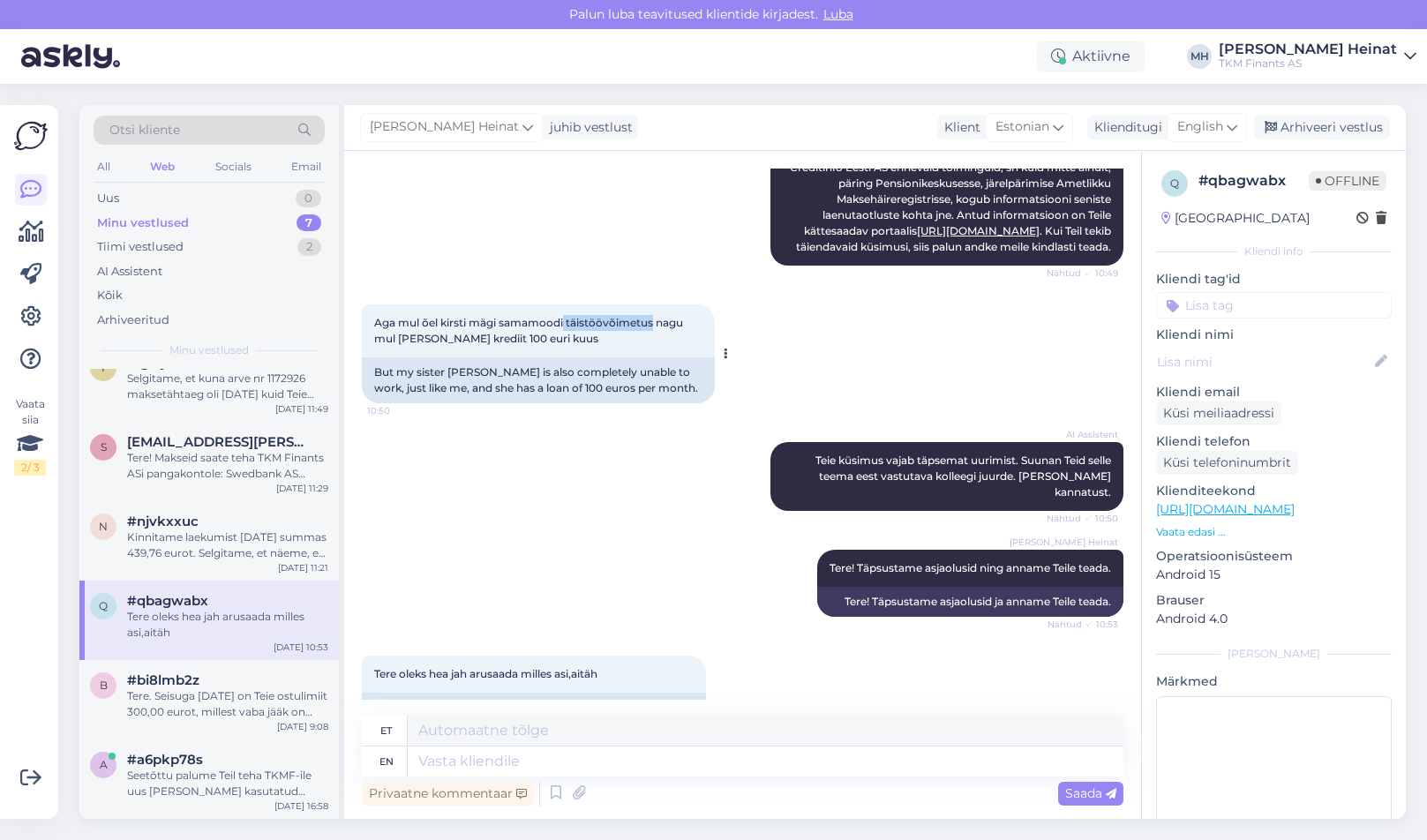 click on "Aga mul õel kirsti mägi samamoodi täistöövõimetus nagu mul [PERSON_NAME] krediit 100 euri kuus" at bounding box center (529, 330) 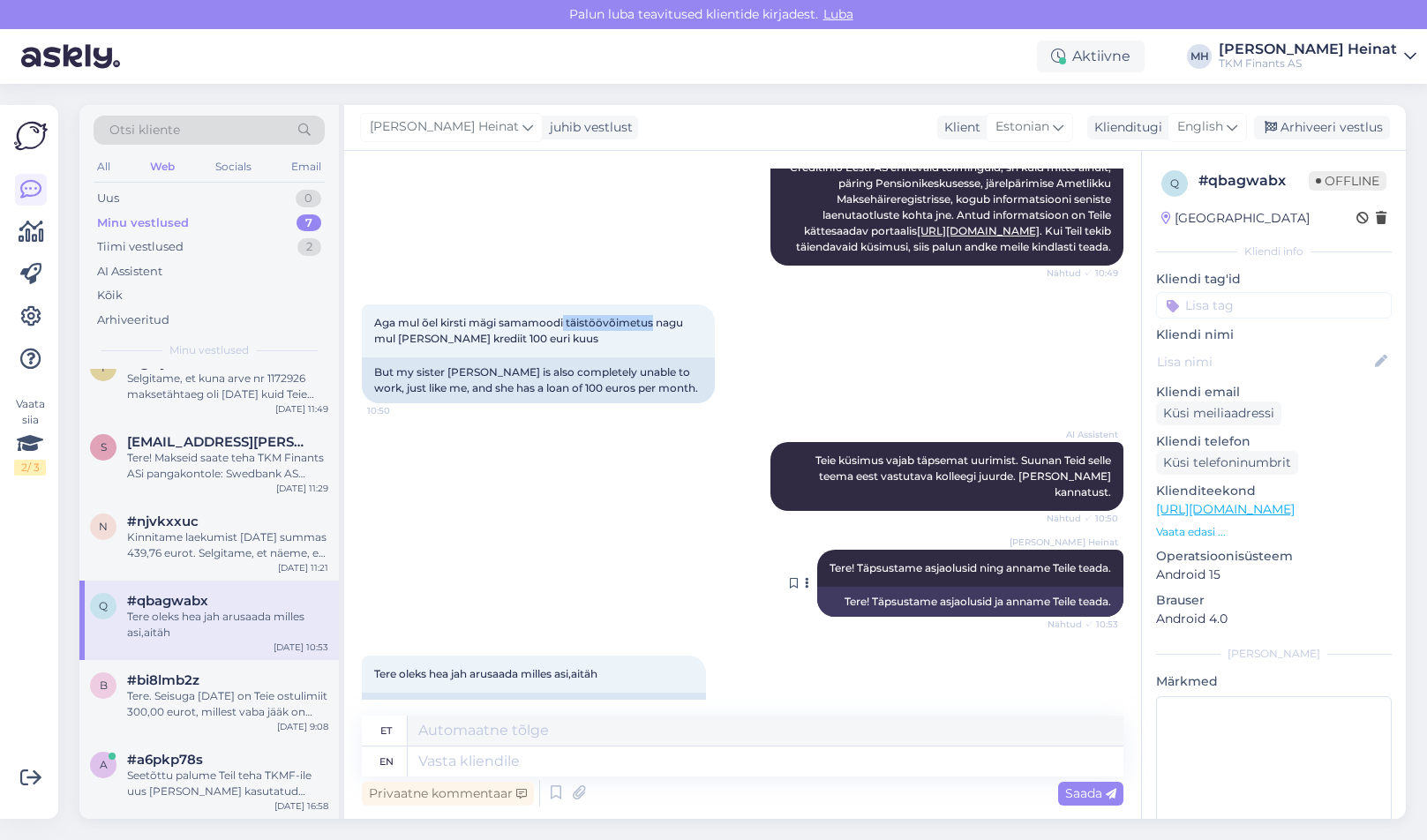 scroll, scrollTop: 499, scrollLeft: 0, axis: vertical 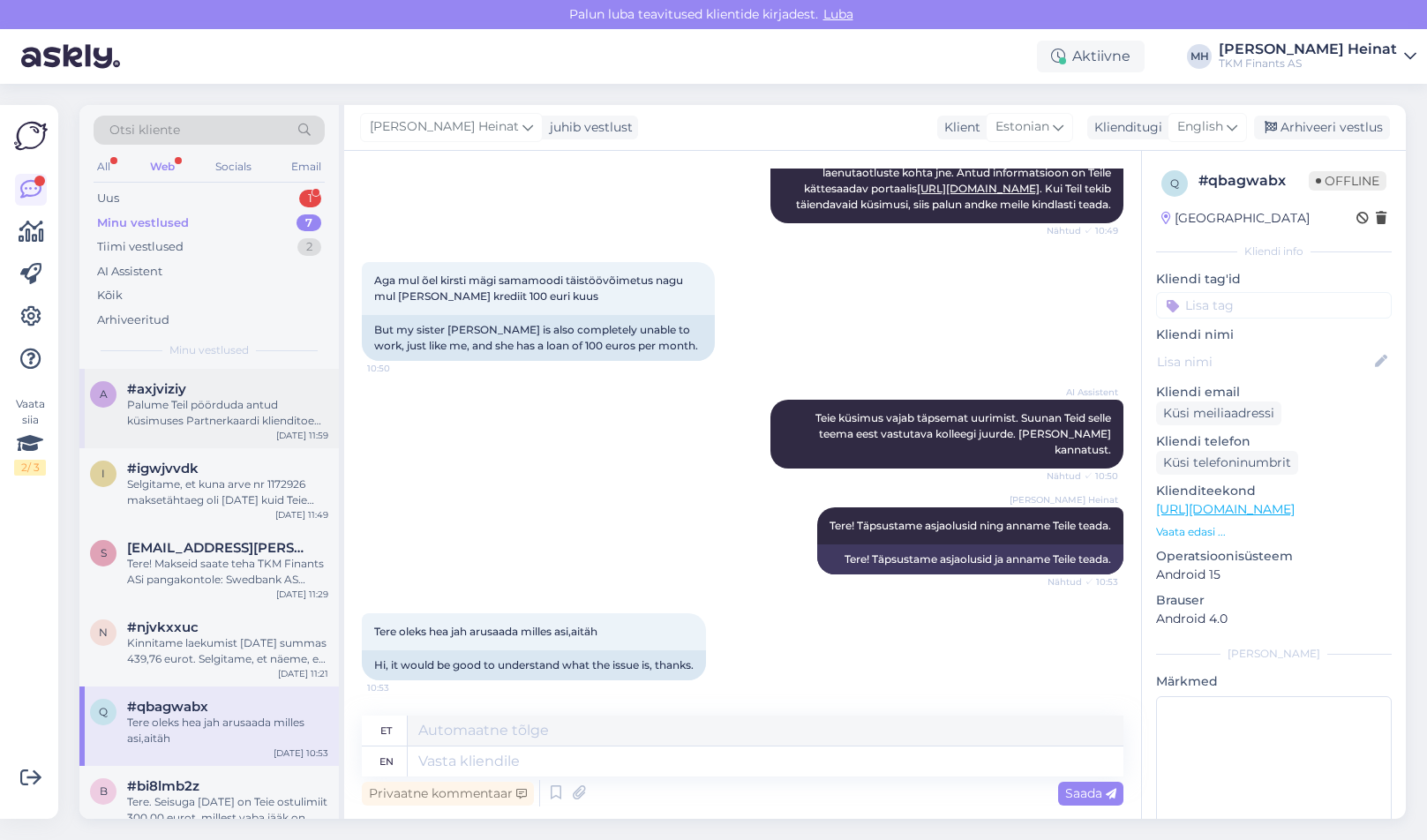 click on "Palume Teil pöörduda antud küsimuses Partnerkaardi klienditoe [PERSON_NAME]: E-R 9-17, 667 [DATE]: [EMAIL_ADDRESS][DOMAIN_NAME]" at bounding box center [228, 413] 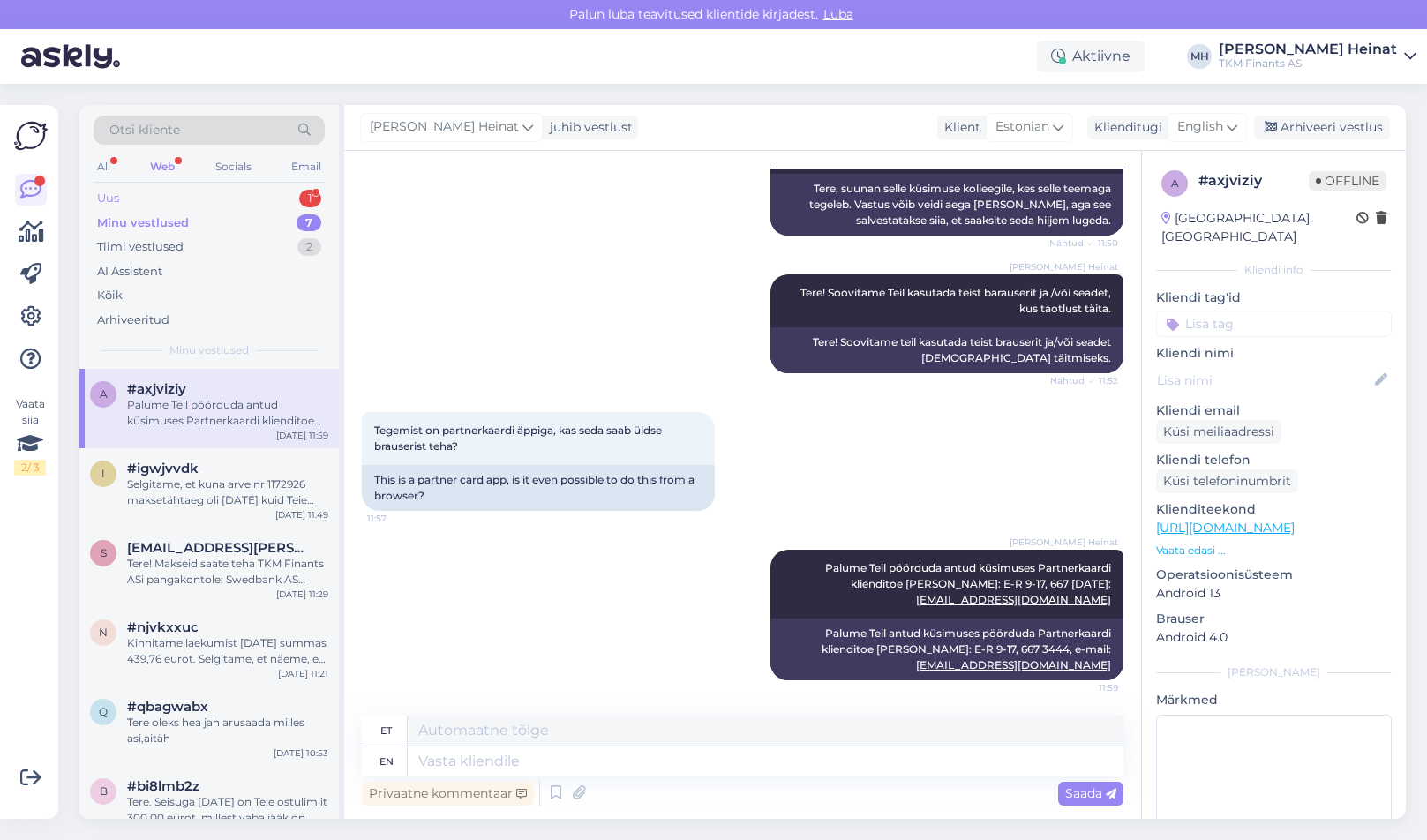 click on "Uus 1" at bounding box center (209, 199) 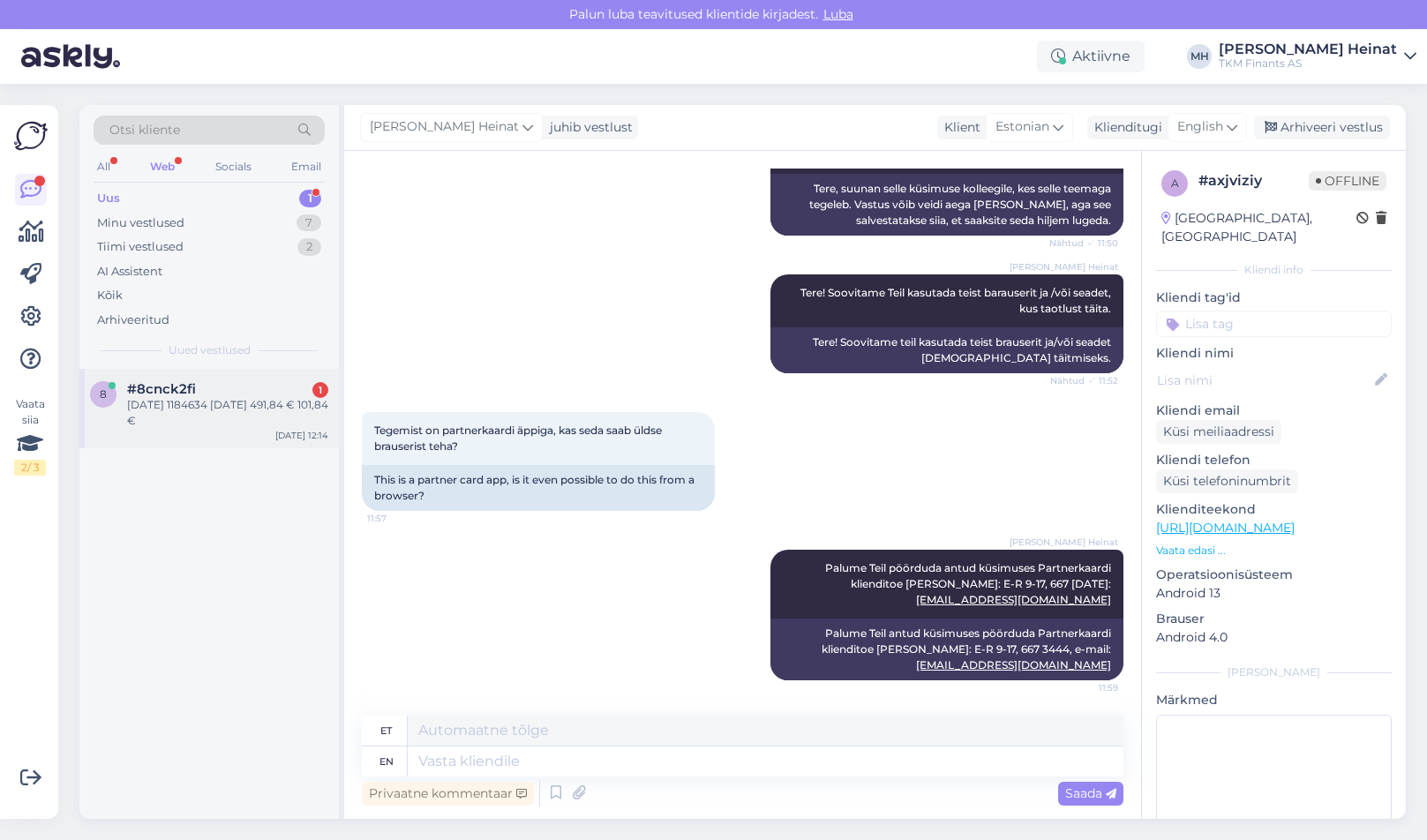 click on "#8cnck2fi" at bounding box center (161, 389) 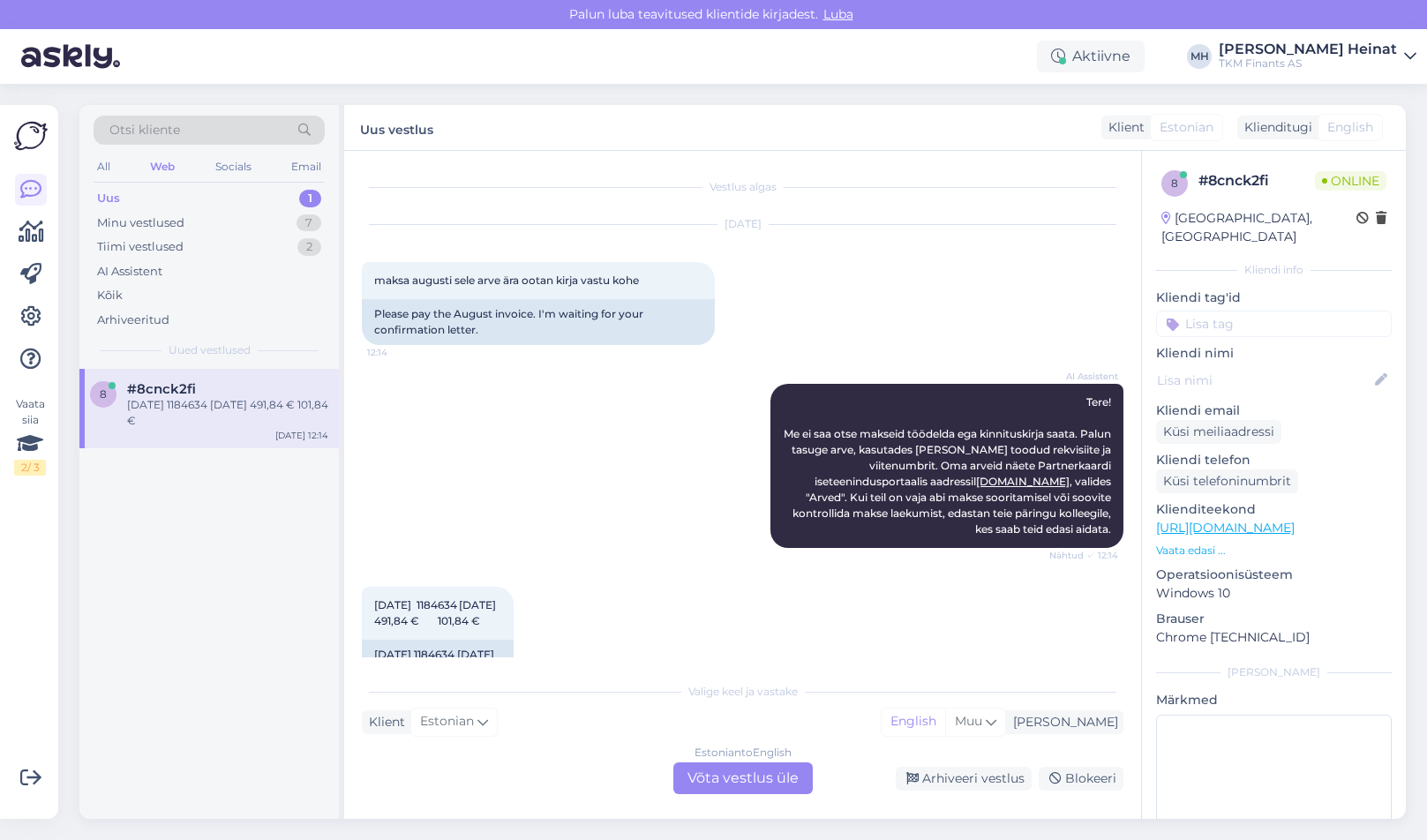 scroll, scrollTop: 48, scrollLeft: 0, axis: vertical 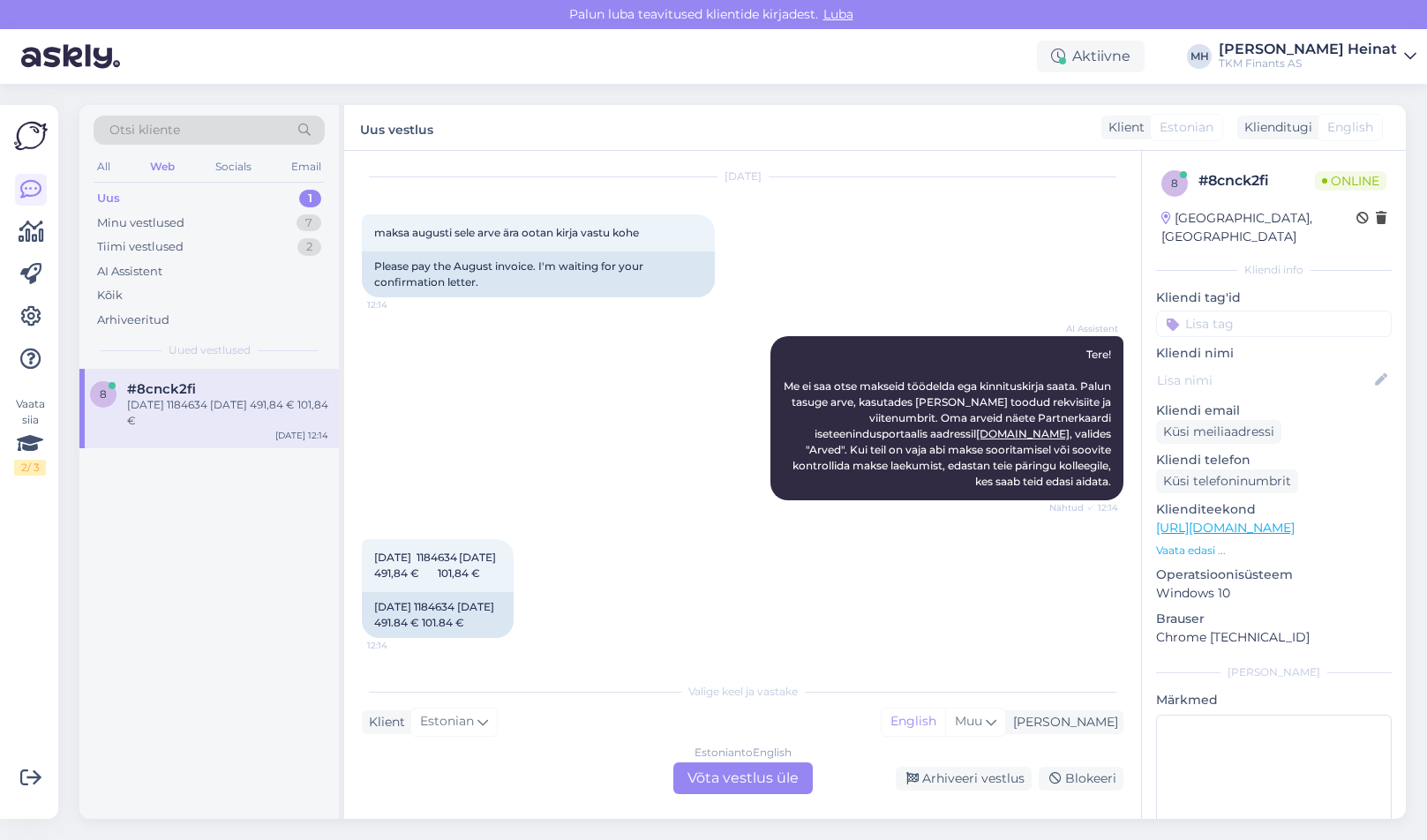 click on "Estonian  to  English Võta vestlus üle" at bounding box center [743, 778] 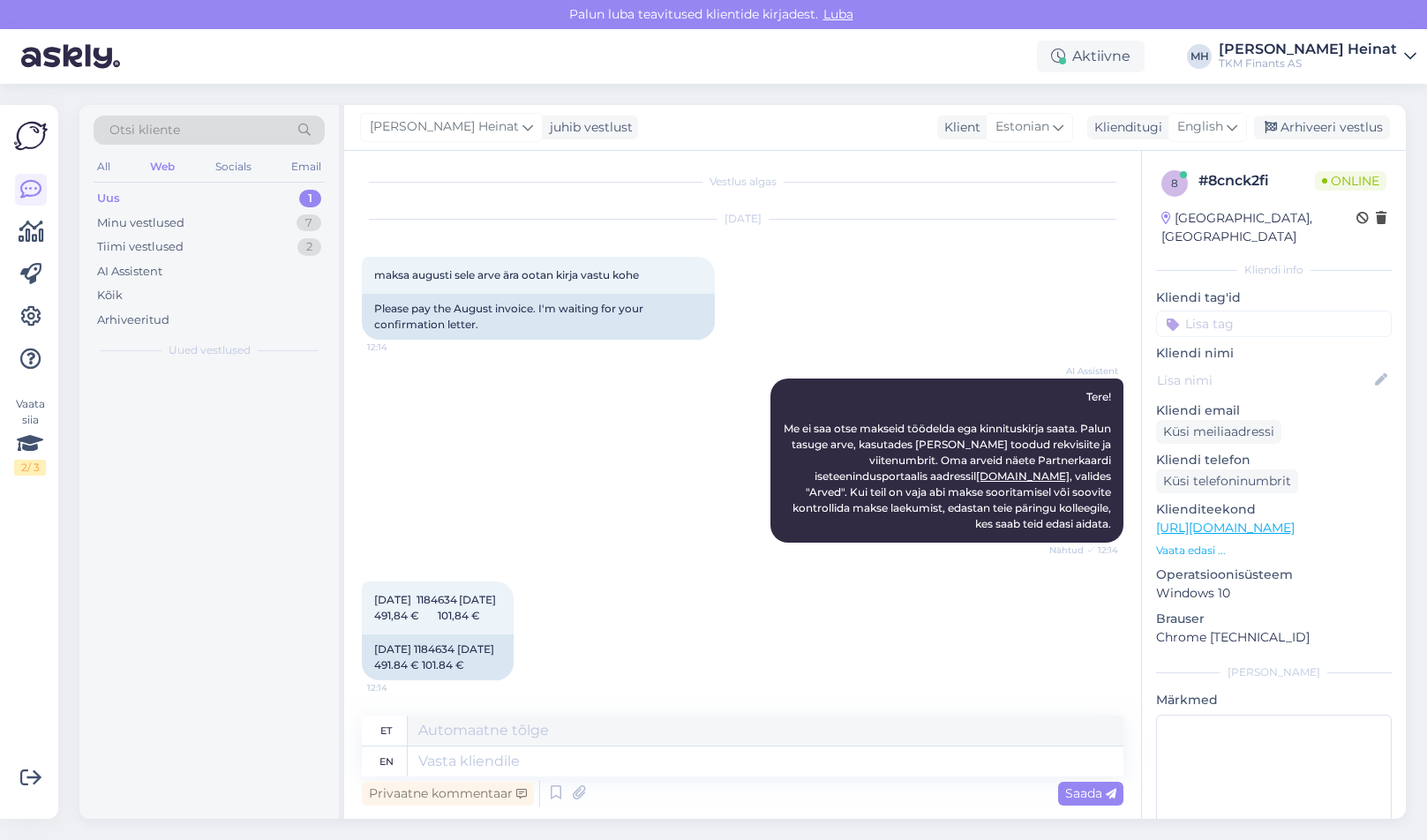 scroll, scrollTop: 5, scrollLeft: 0, axis: vertical 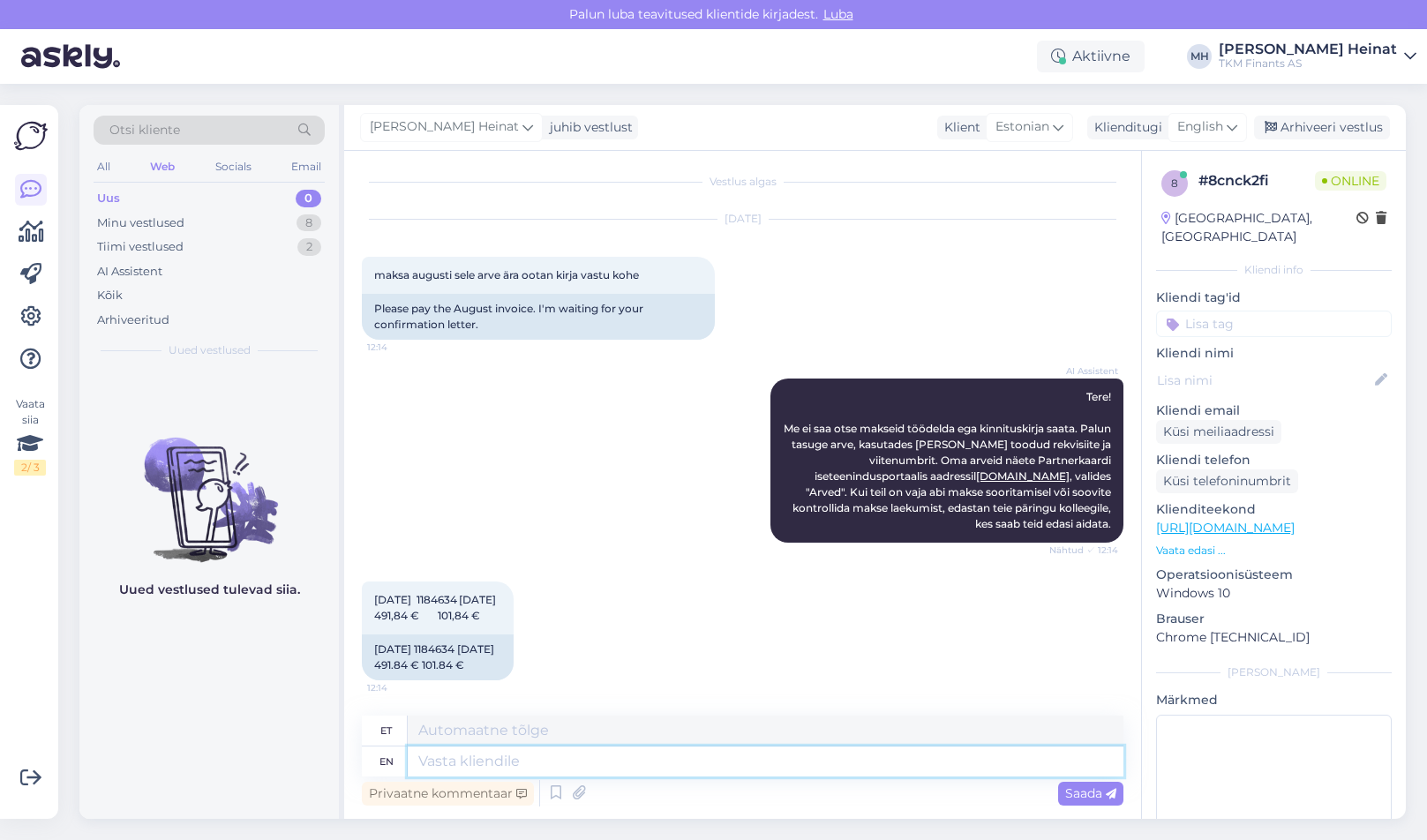 click at bounding box center (765, 761) 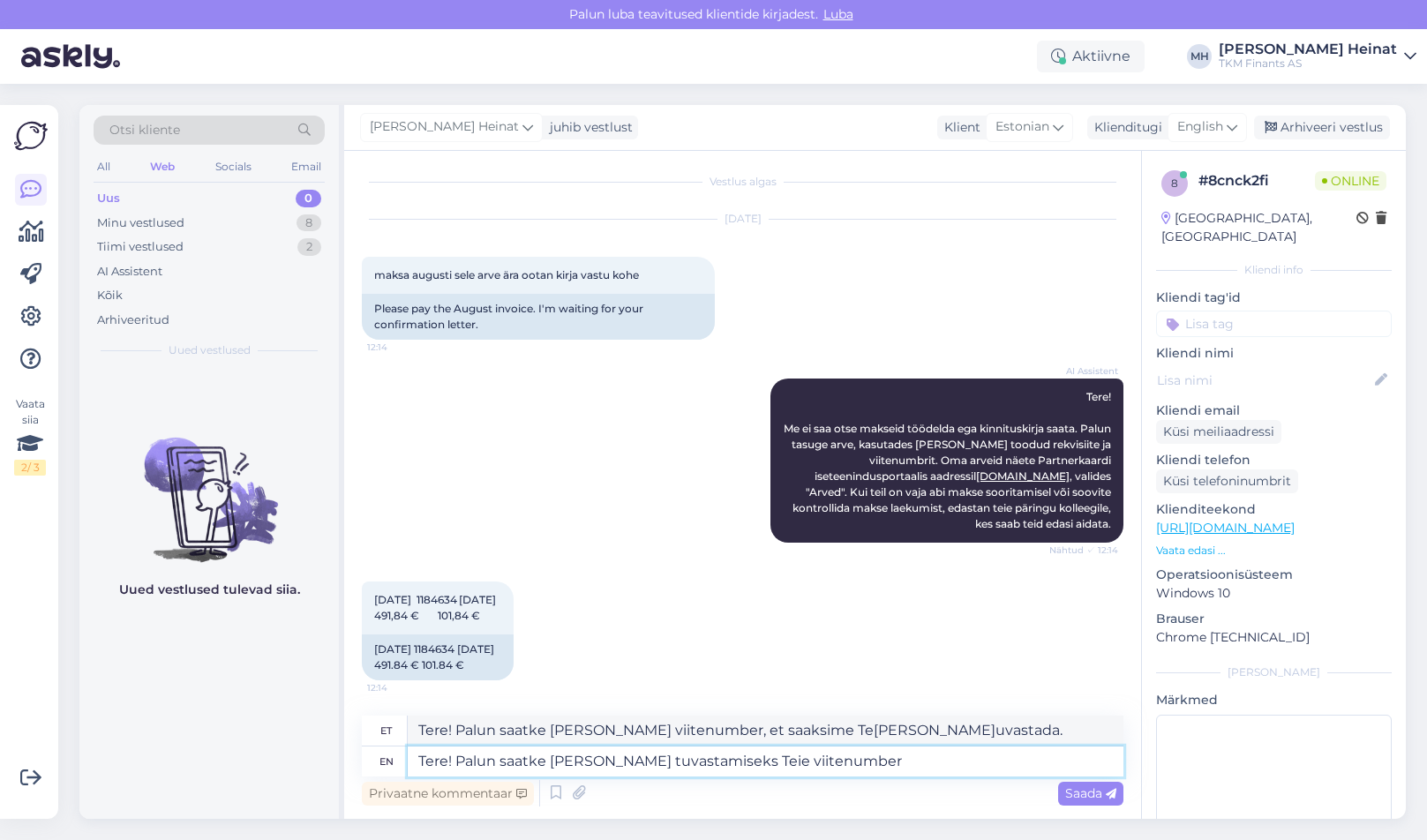 click on "Tere! Palun saatke [PERSON_NAME] tuvastamiseks Teie viitenumber" at bounding box center [765, 761] 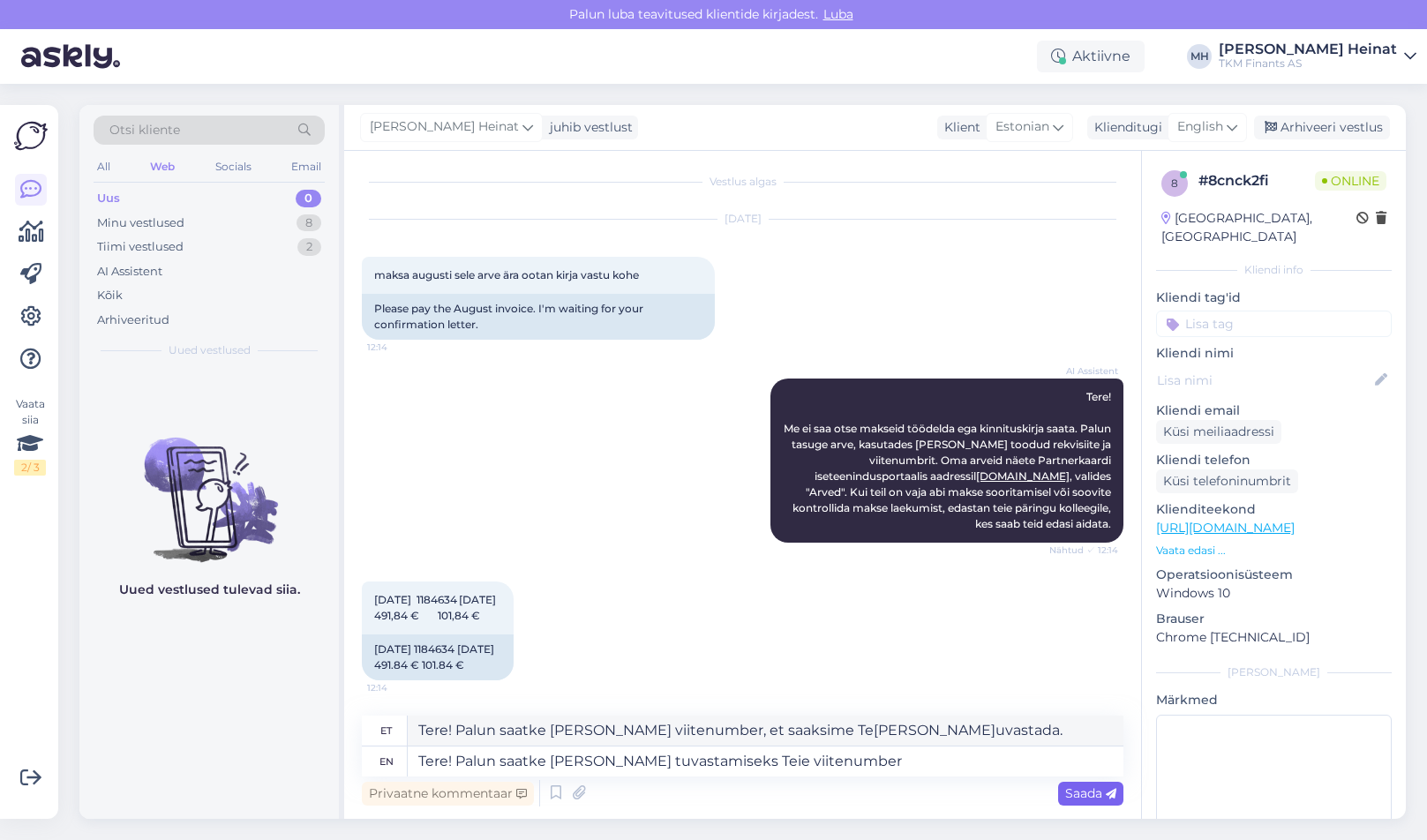 click on "Saada" at bounding box center (1091, 793) 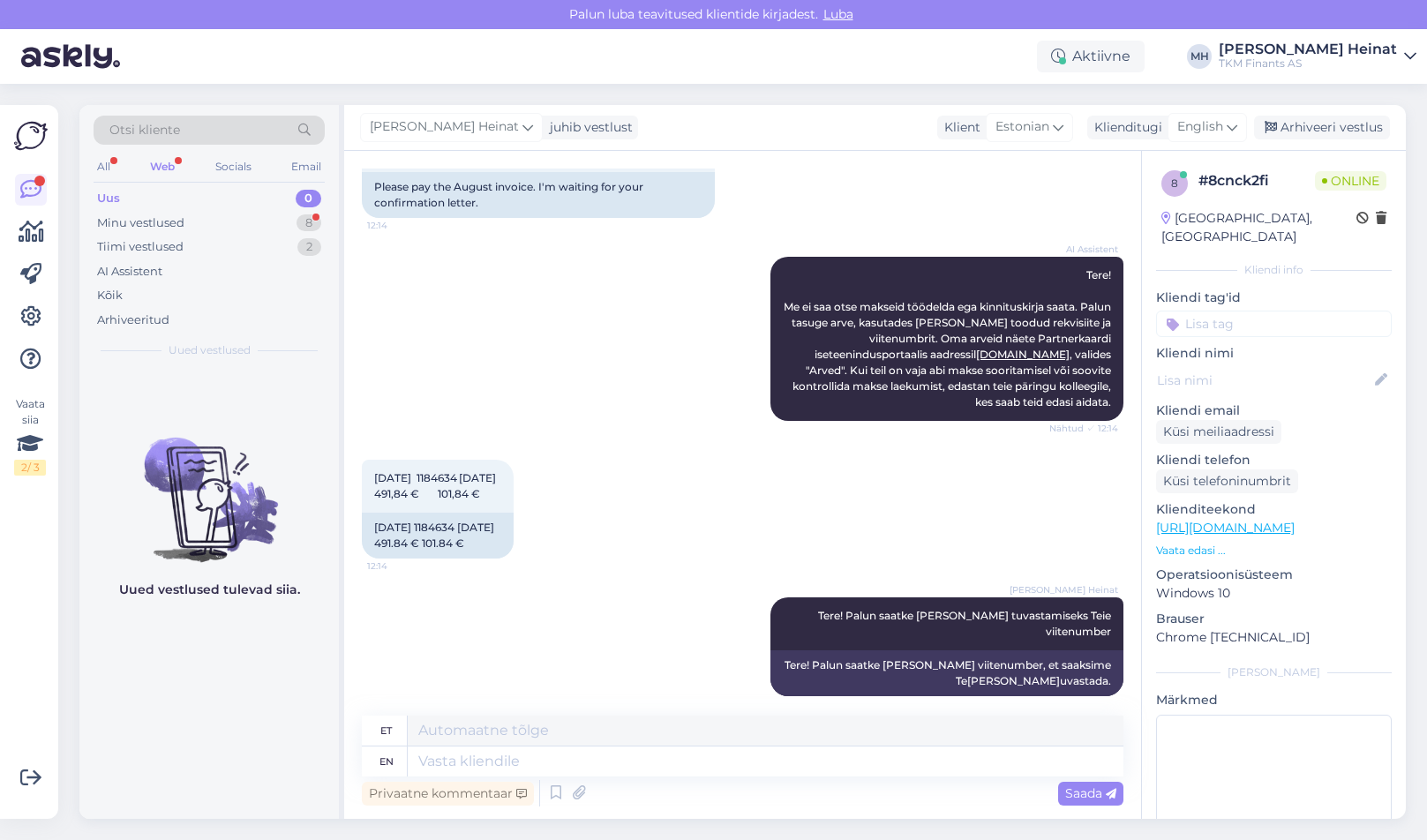 scroll, scrollTop: 233, scrollLeft: 0, axis: vertical 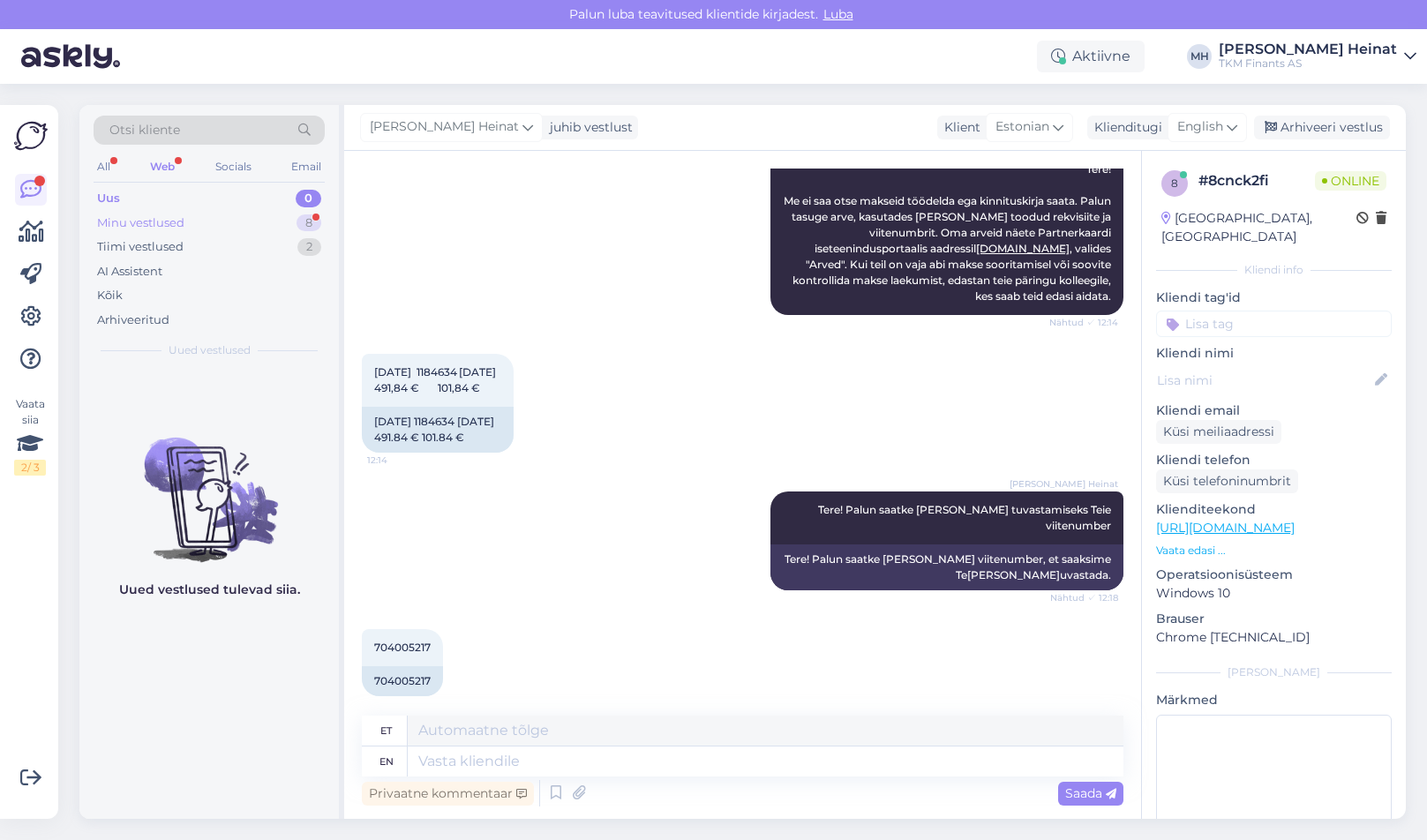 click on "Minu vestlused" at bounding box center (140, 223) 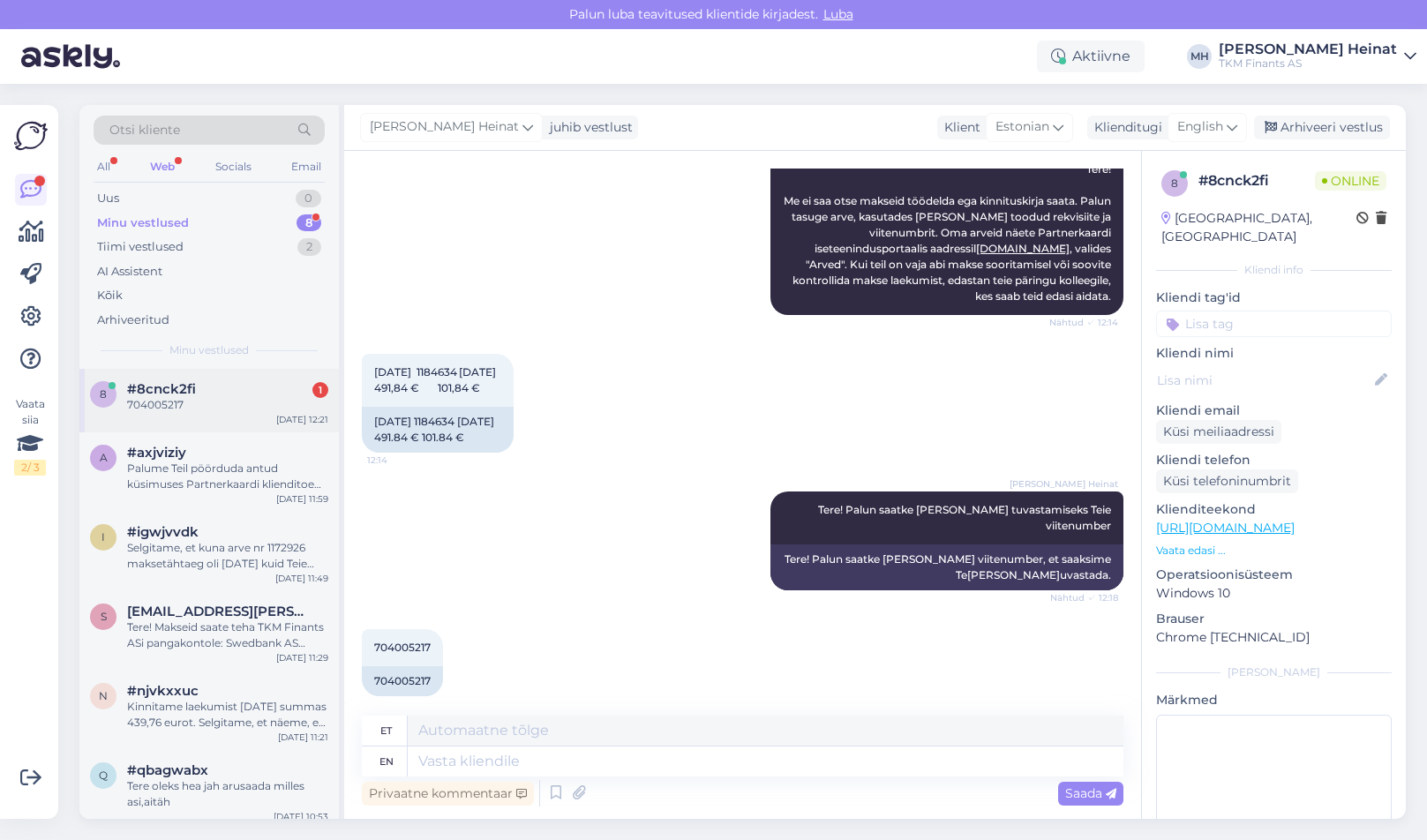 click on "704005217" at bounding box center [228, 405] 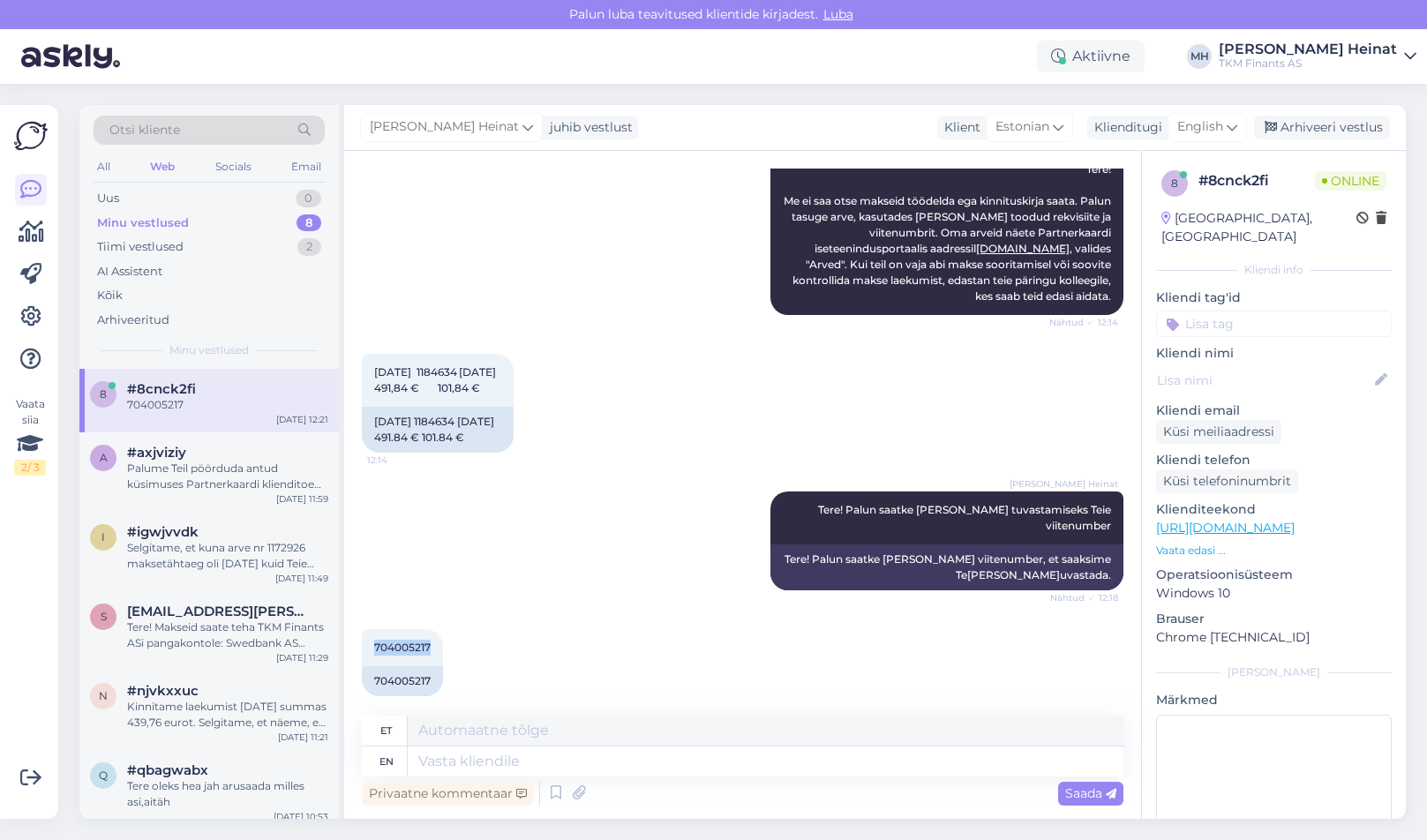 drag, startPoint x: 432, startPoint y: 634, endPoint x: 357, endPoint y: 634, distance: 75 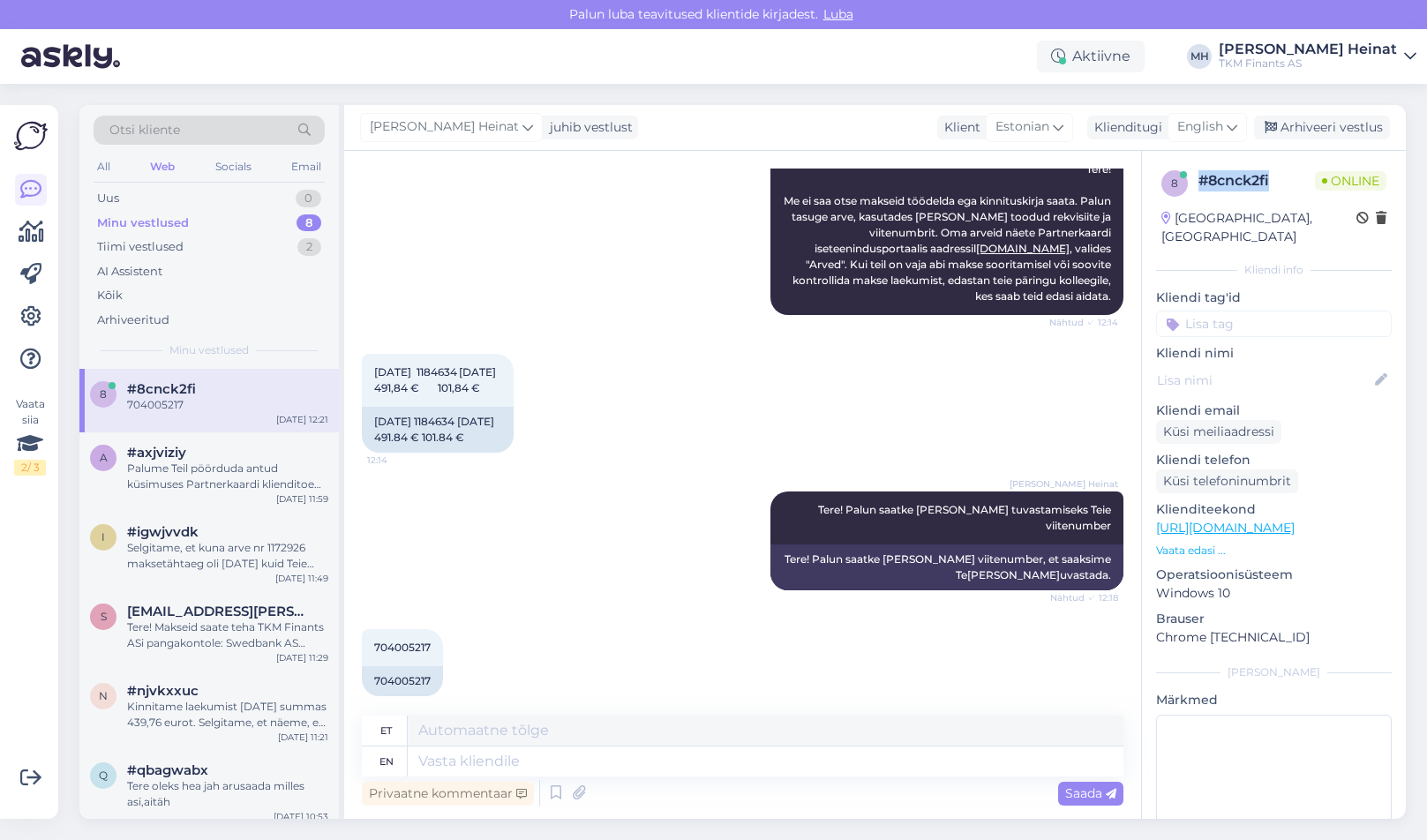 drag, startPoint x: 1284, startPoint y: 175, endPoint x: 1200, endPoint y: 182, distance: 84.29116 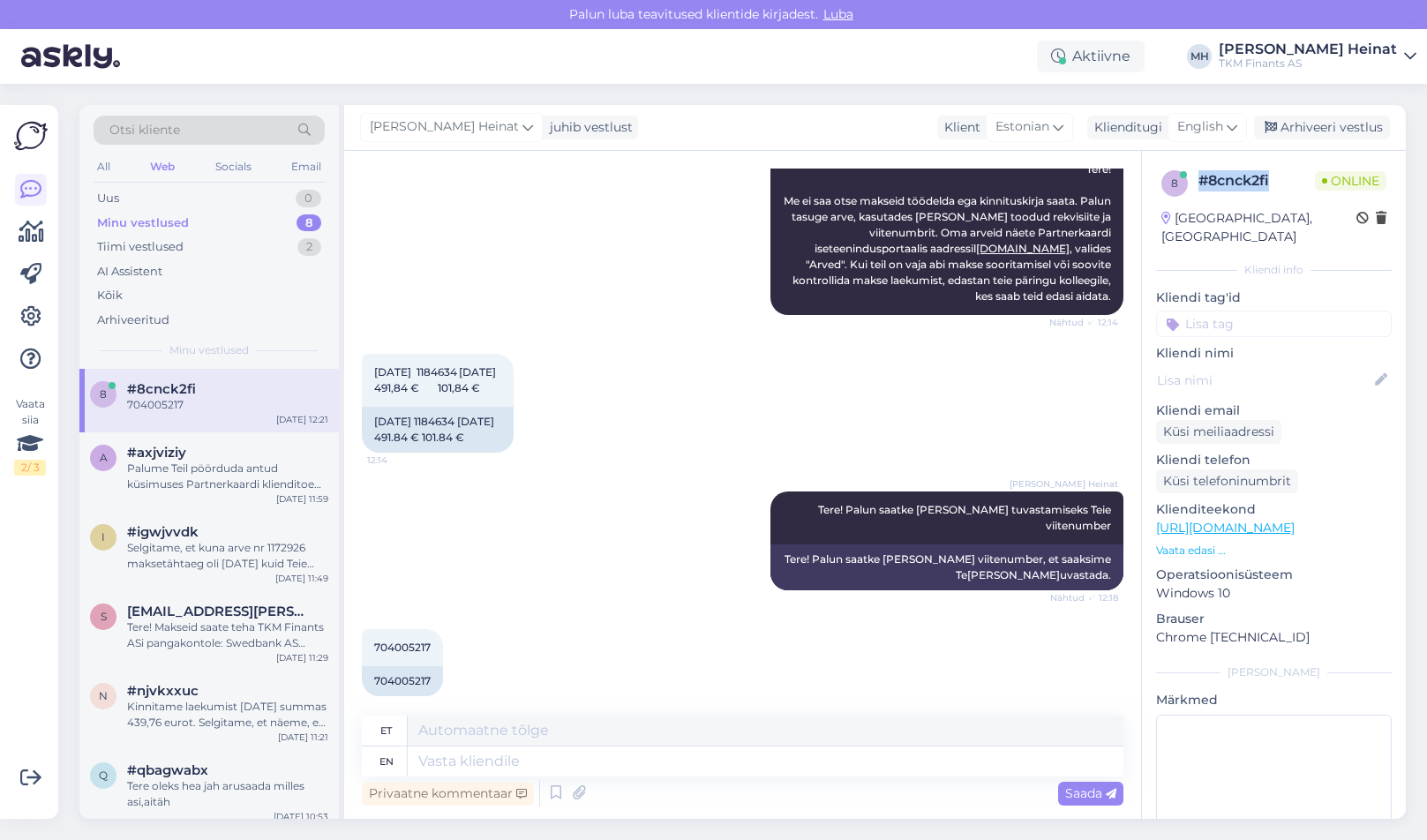scroll, scrollTop: 0, scrollLeft: 0, axis: both 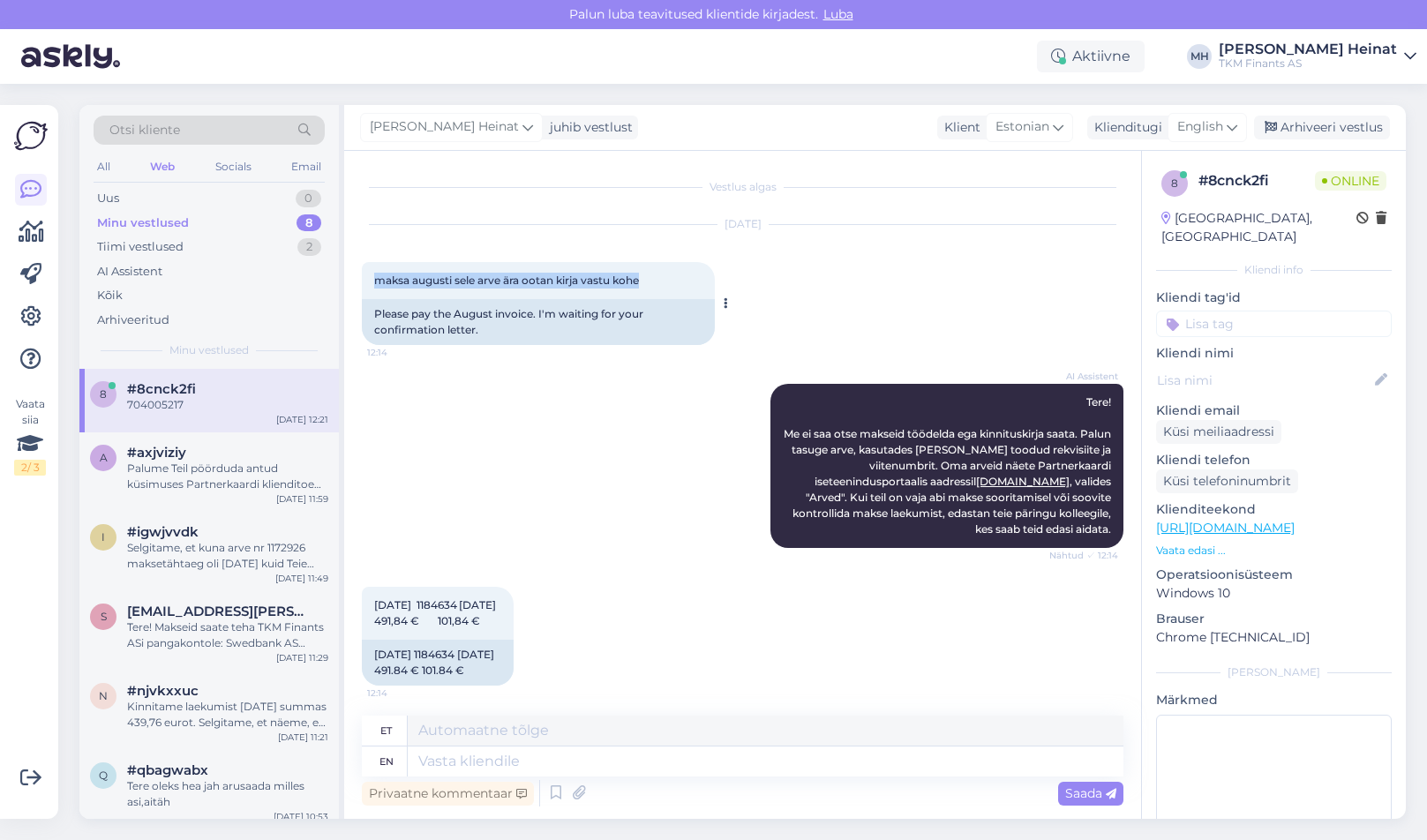 drag, startPoint x: 663, startPoint y: 282, endPoint x: 376, endPoint y: 279, distance: 287.01568 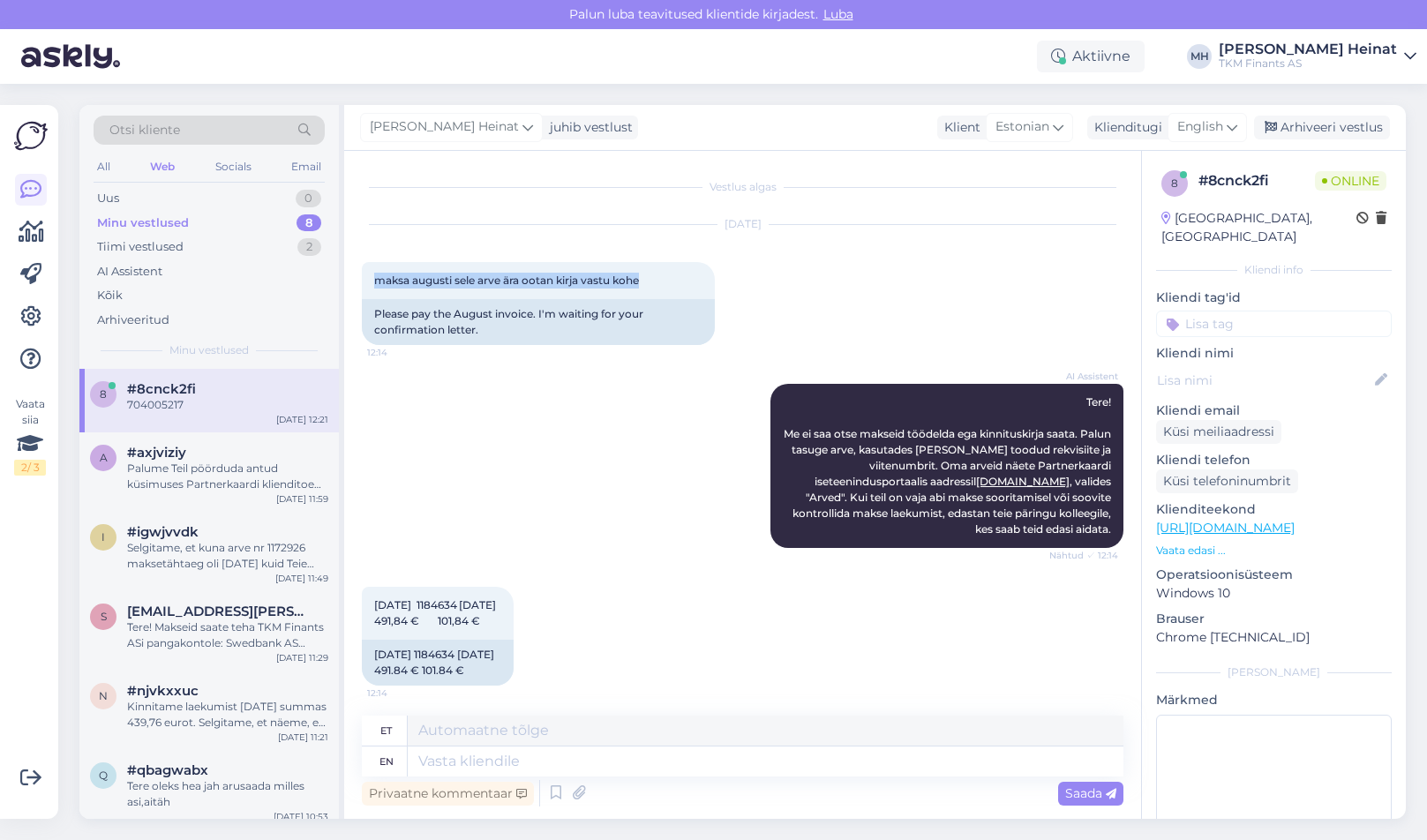 scroll, scrollTop: 88, scrollLeft: 0, axis: vertical 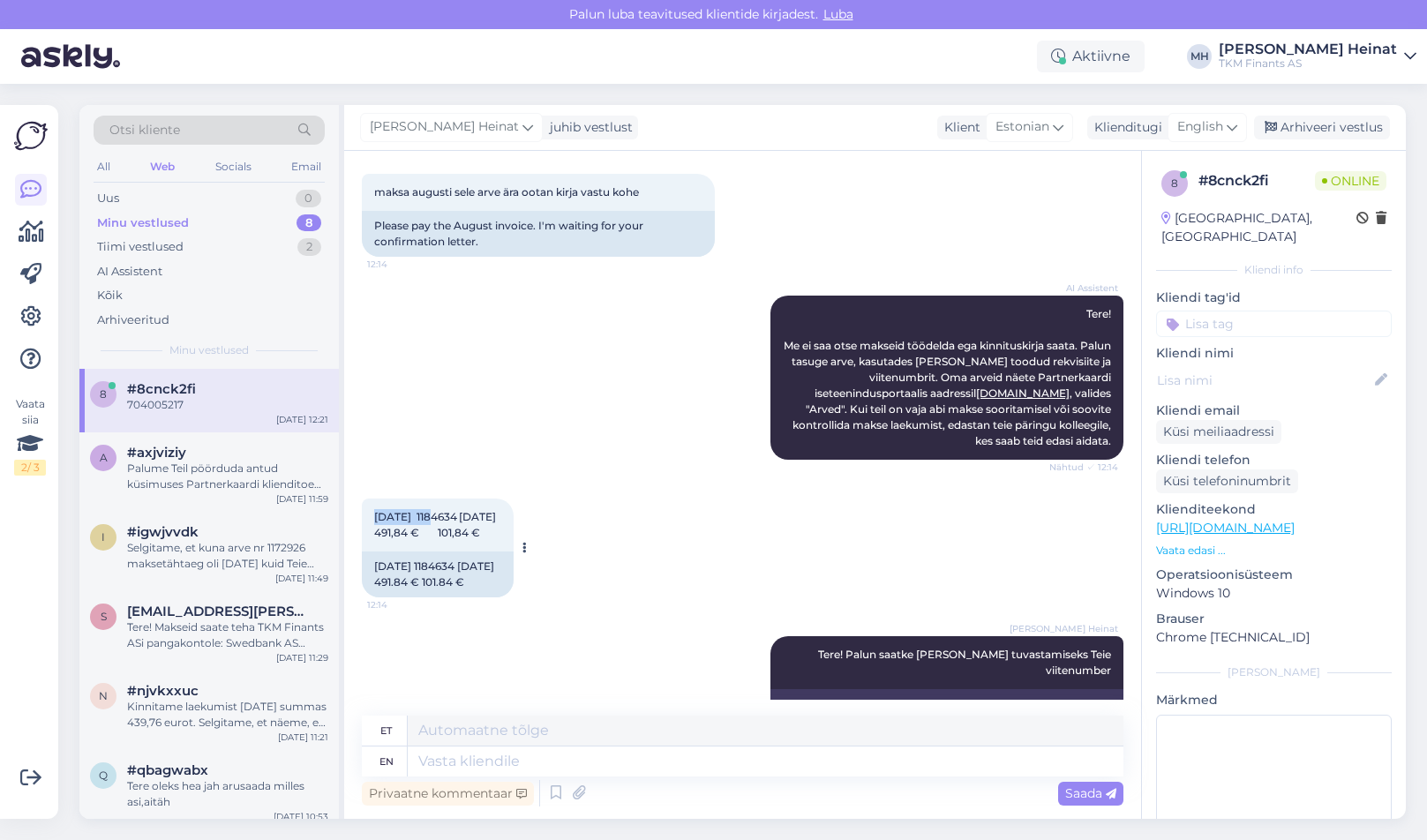 drag, startPoint x: 430, startPoint y: 516, endPoint x: 372, endPoint y: 518, distance: 58.0345 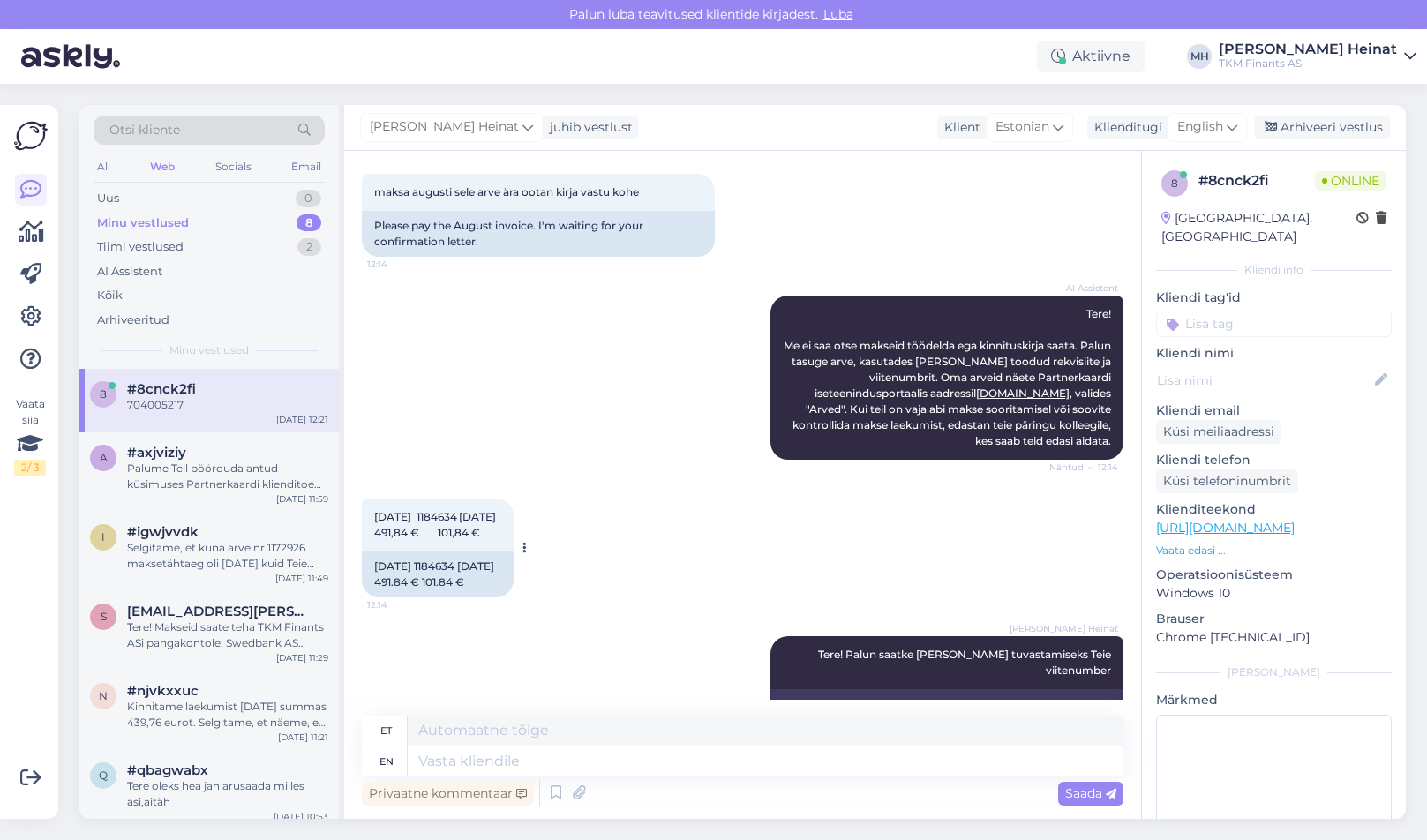 click on "[DATE]	1184634	[DATE]
491,84 €	101,84 €
12:14" at bounding box center [438, 525] 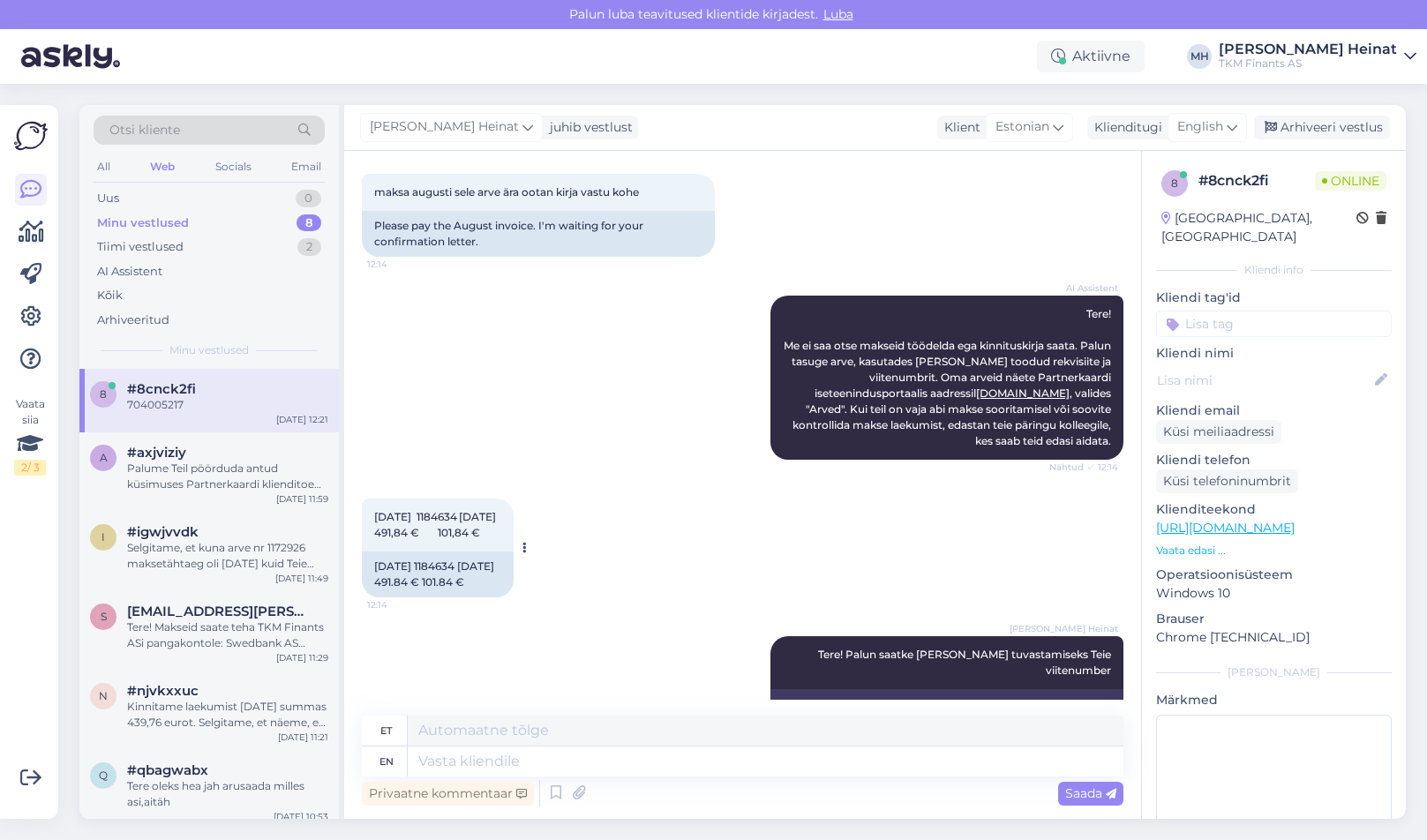 drag, startPoint x: 492, startPoint y: 535, endPoint x: 387, endPoint y: 521, distance: 105.92922 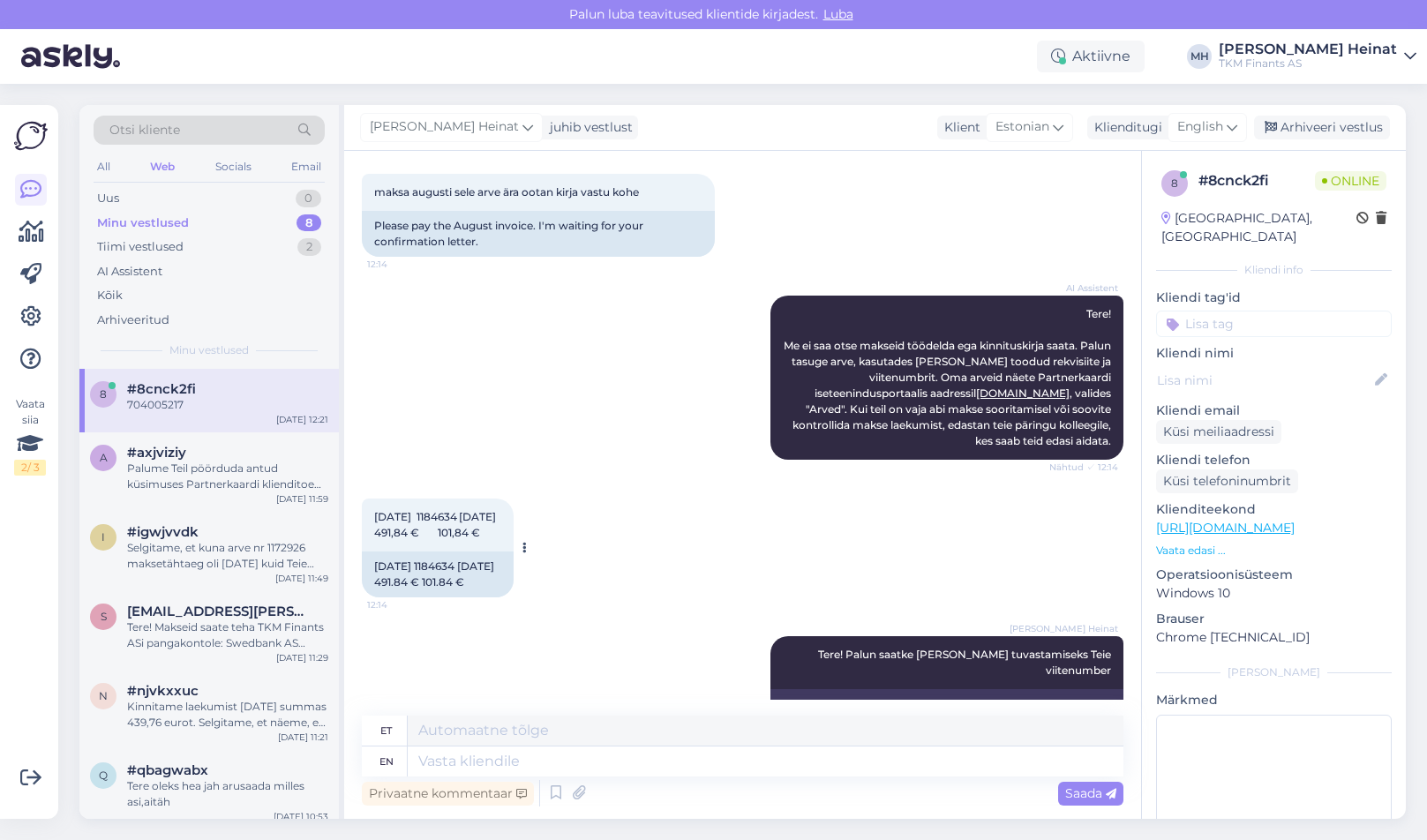 click on "[DATE]	1184634	[DATE]
491,84 €	101,84 €
12:14" at bounding box center (438, 525) 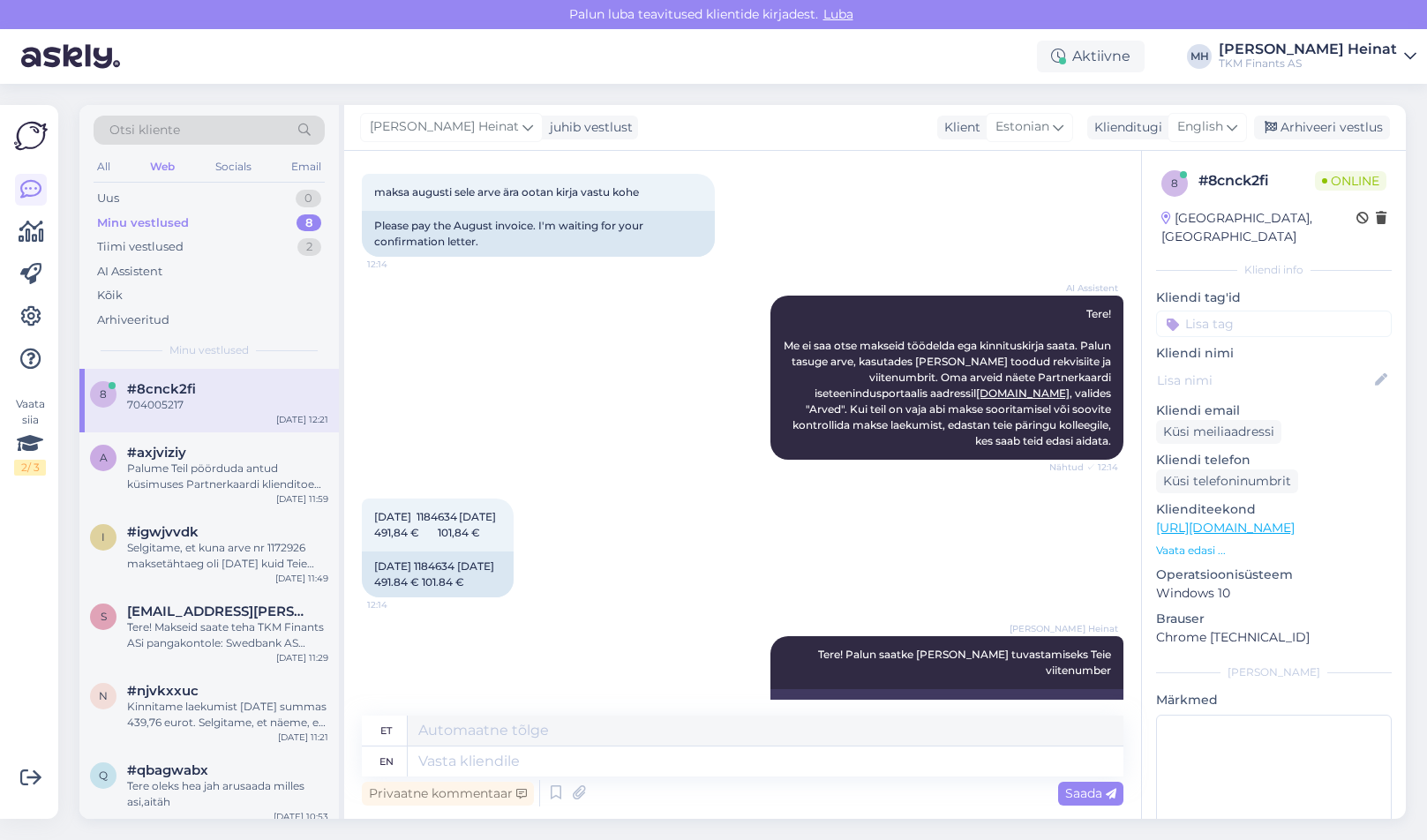 scroll, scrollTop: 233, scrollLeft: 0, axis: vertical 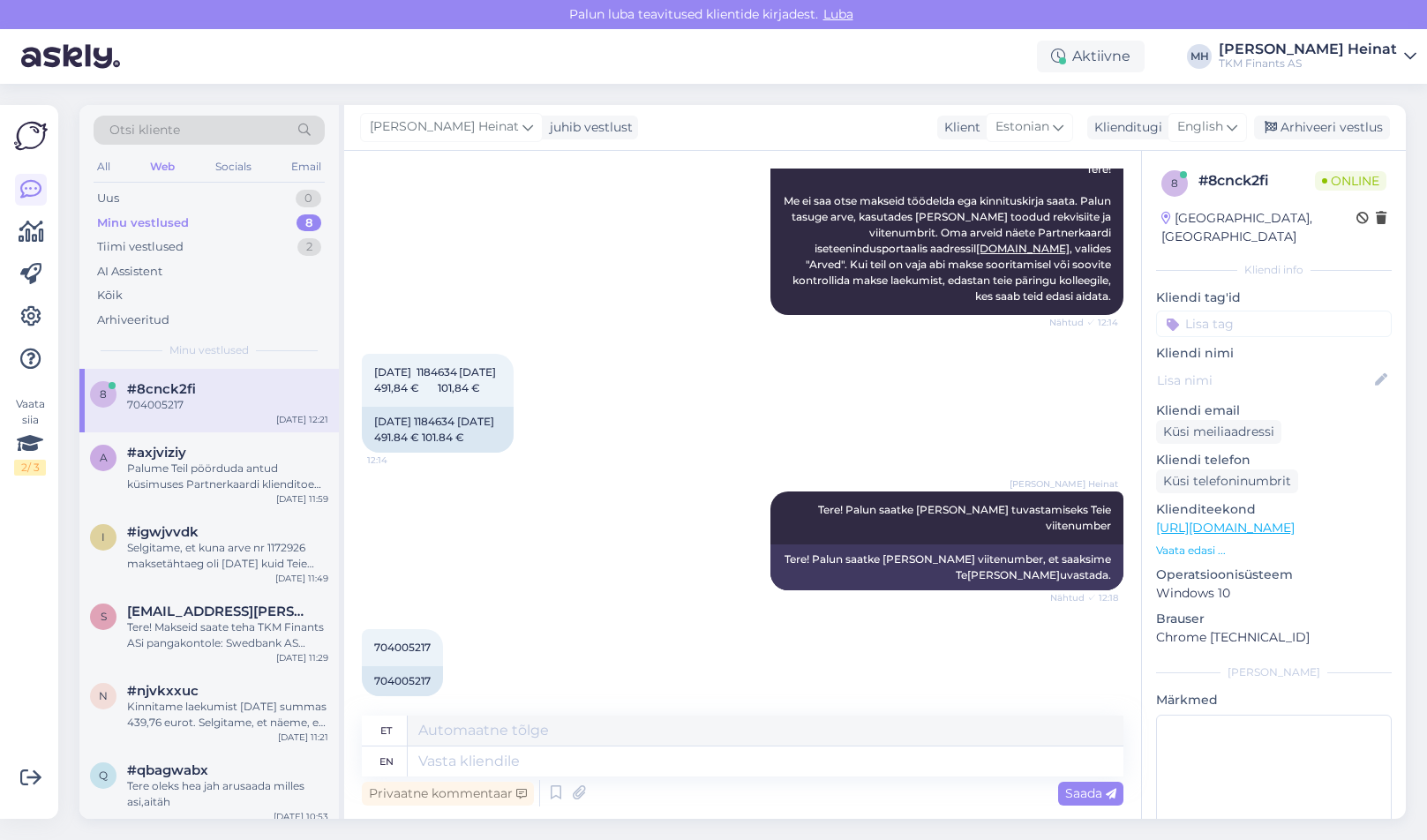 click on "[PERSON_NAME] Heinat Tere! Palun saatke [PERSON_NAME] tuvastamiseks Teie viitenumber Nähtud ✓ 12:18  Tere! Palun saatke [PERSON_NAME] viitenumber, et saaksime Te[PERSON_NAME]uvastada." at bounding box center (742, 541) 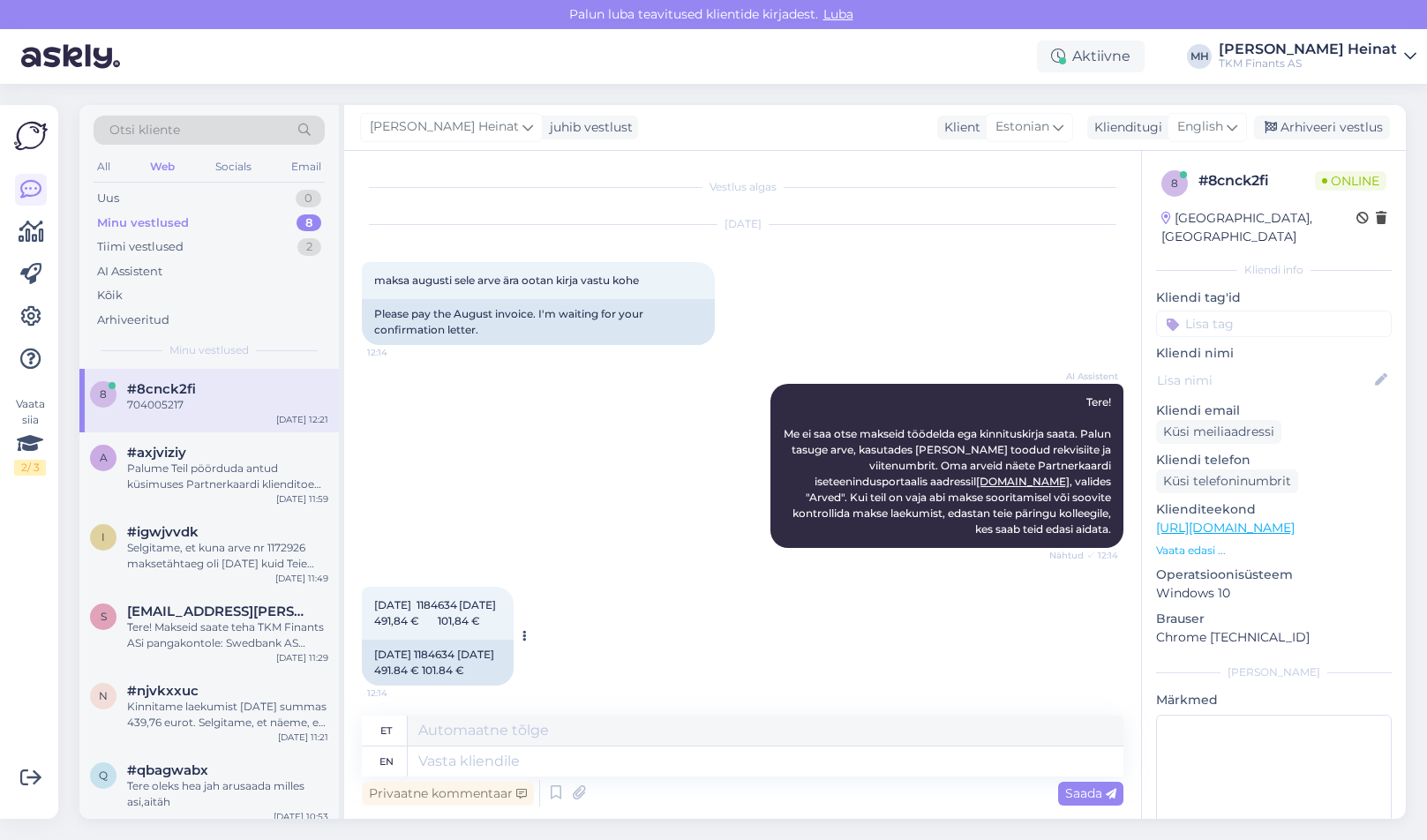 scroll, scrollTop: 233, scrollLeft: 0, axis: vertical 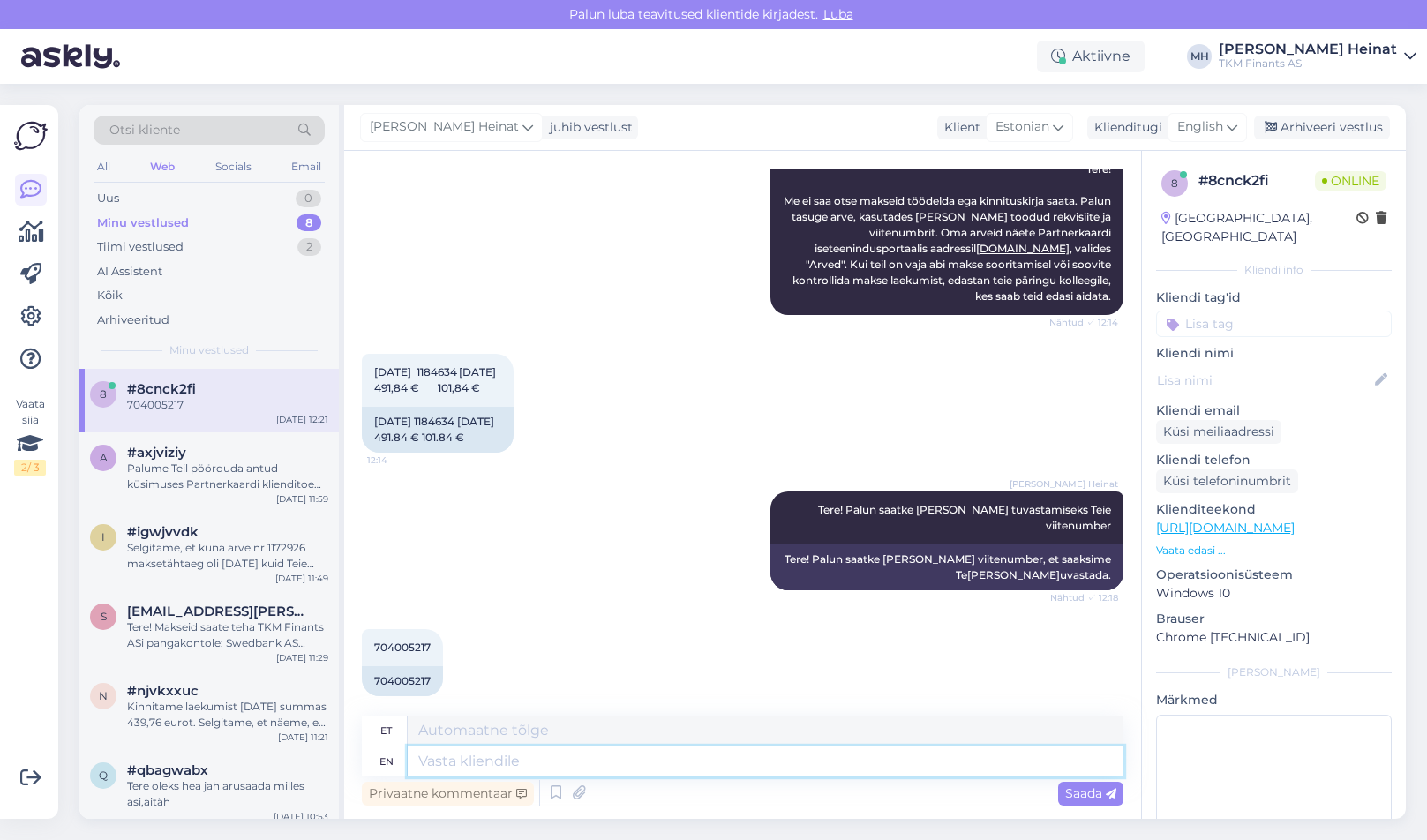 click at bounding box center (765, 761) 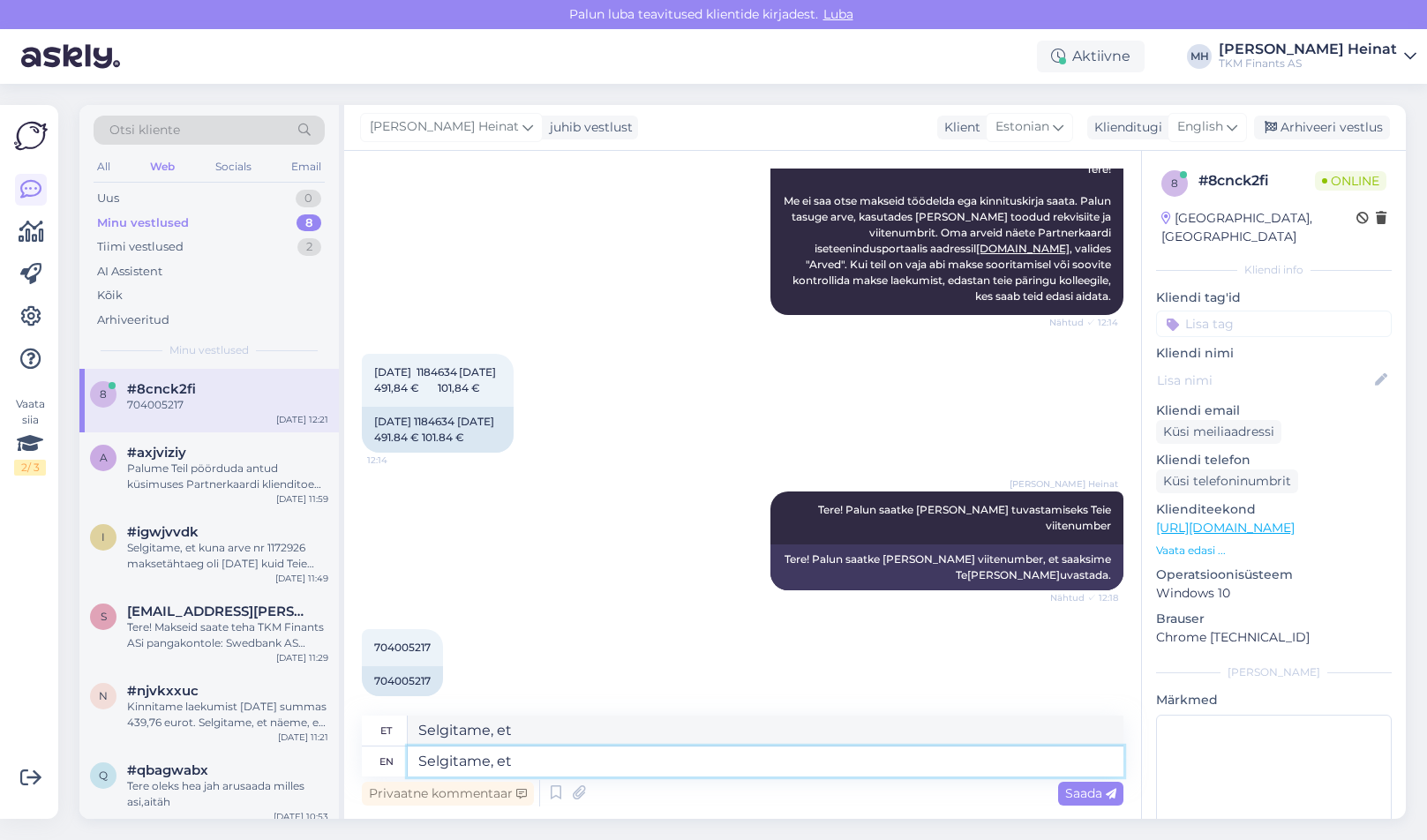 paste on "Teil on võimalik tasuda arve ka [PERSON_NAME] märgitud maksetähtaega, aga soovime juhtida tähelepanu, et sellisel juhul võivad Teieni jõuda süsteemi poolt automaatselt genereeritud võlgnevusest informeerivad teavitused nii e-kirja kui SMSi [PERSON_NAME] ning Teie Partner Kuukaardi ostulimiit on suletud.
Samuti arvestatakse iga maksetähtaja ületanud päeva eest tasumata arvelt viivist 0,065% päevas, mis lisandub Teie järgmisele arvele.
Pärast makse laekumist Teie Partner Kuukaardi kontole, avaneb Partner Kuukaardi ostulimiidi kasutamise võimalus automaatselt uuesti." 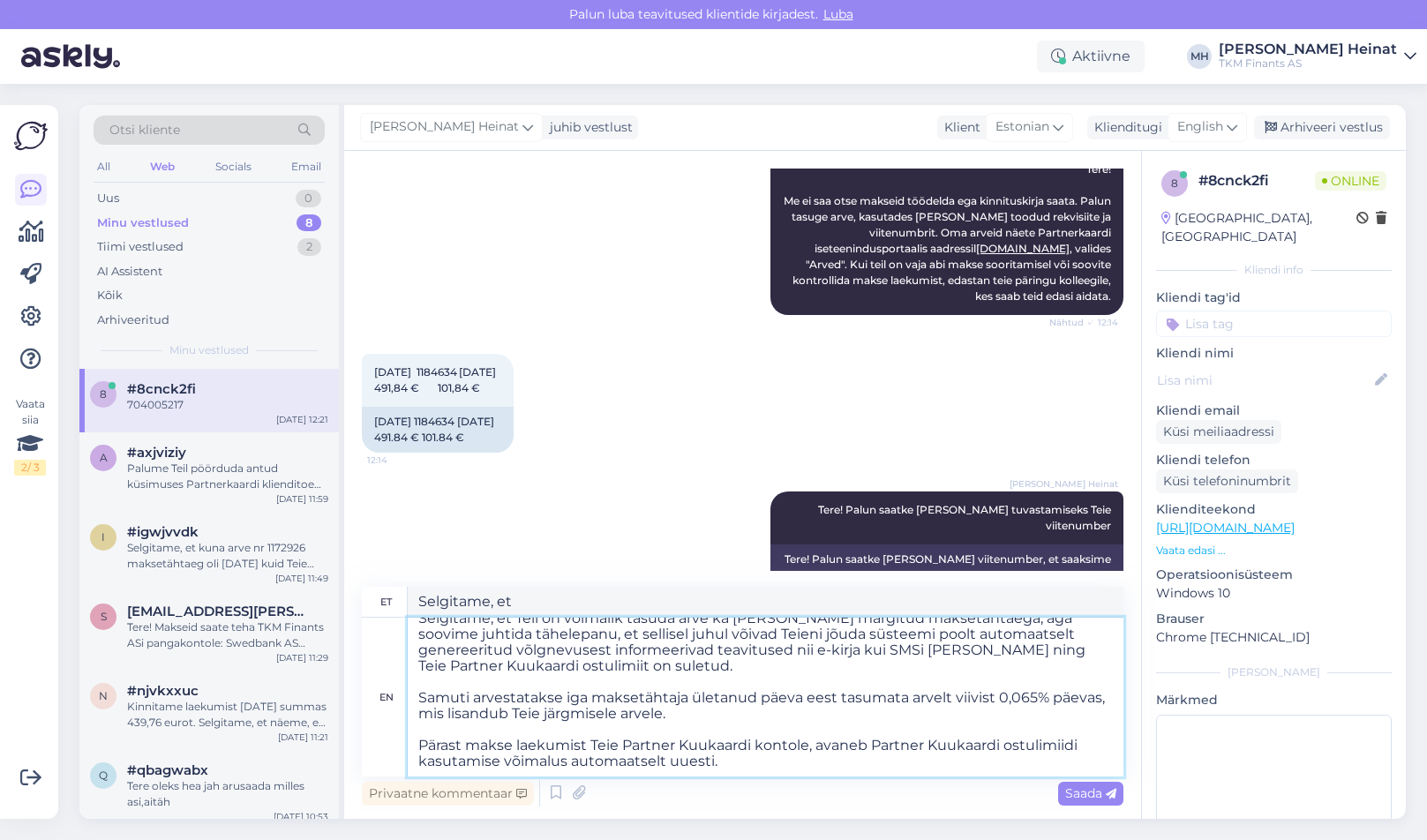 scroll, scrollTop: 0, scrollLeft: 0, axis: both 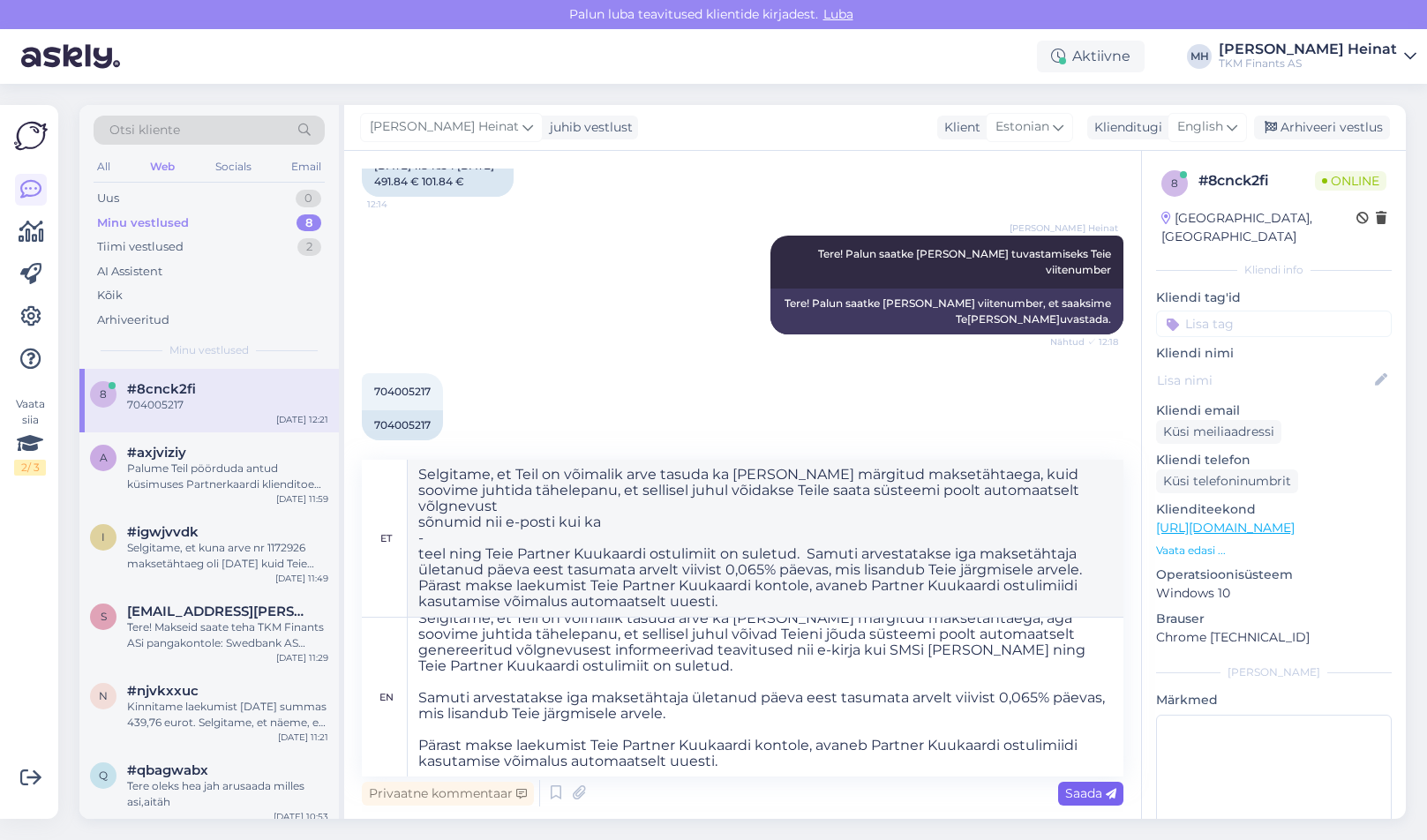 click on "Saada" at bounding box center (1091, 793) 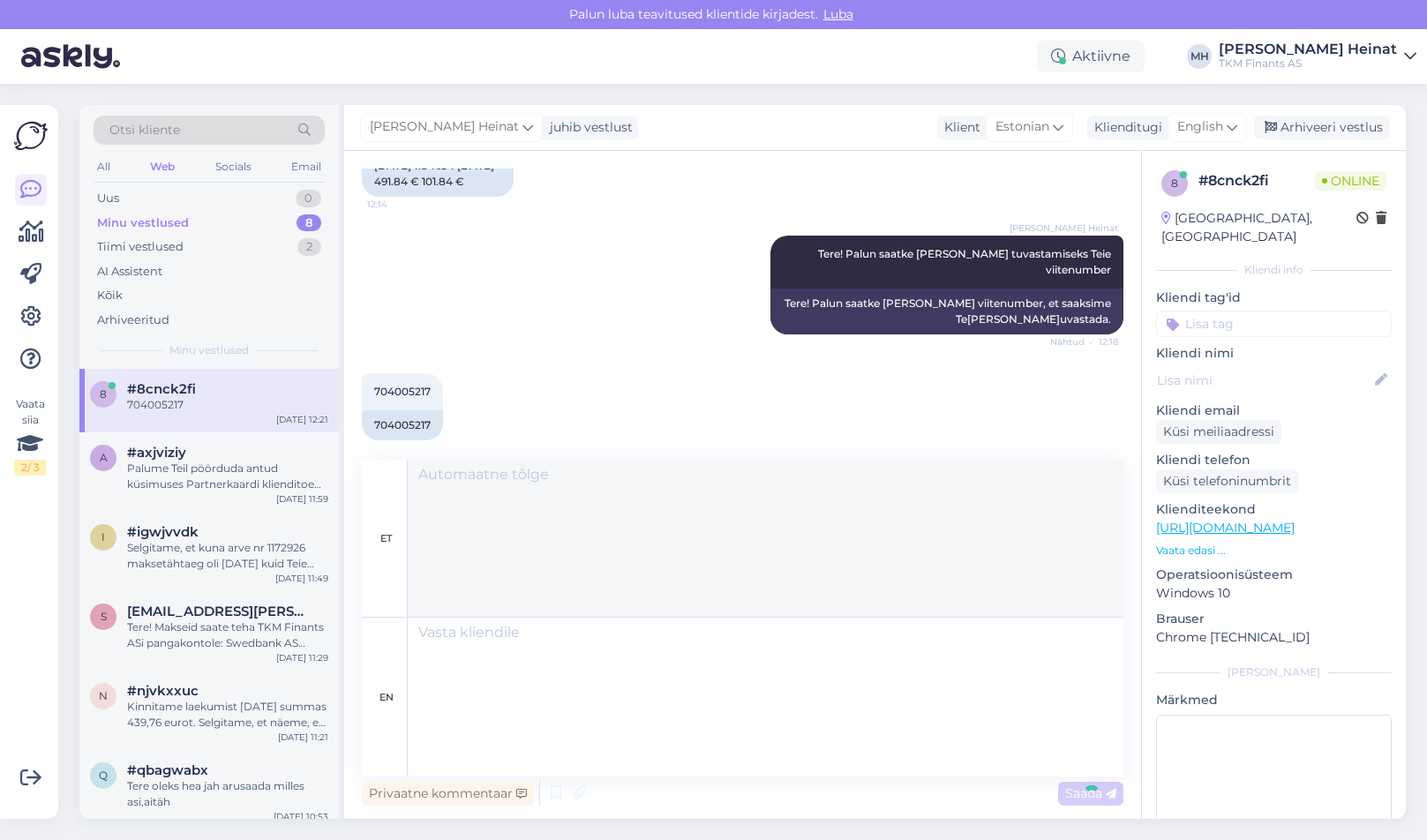 scroll, scrollTop: 736, scrollLeft: 0, axis: vertical 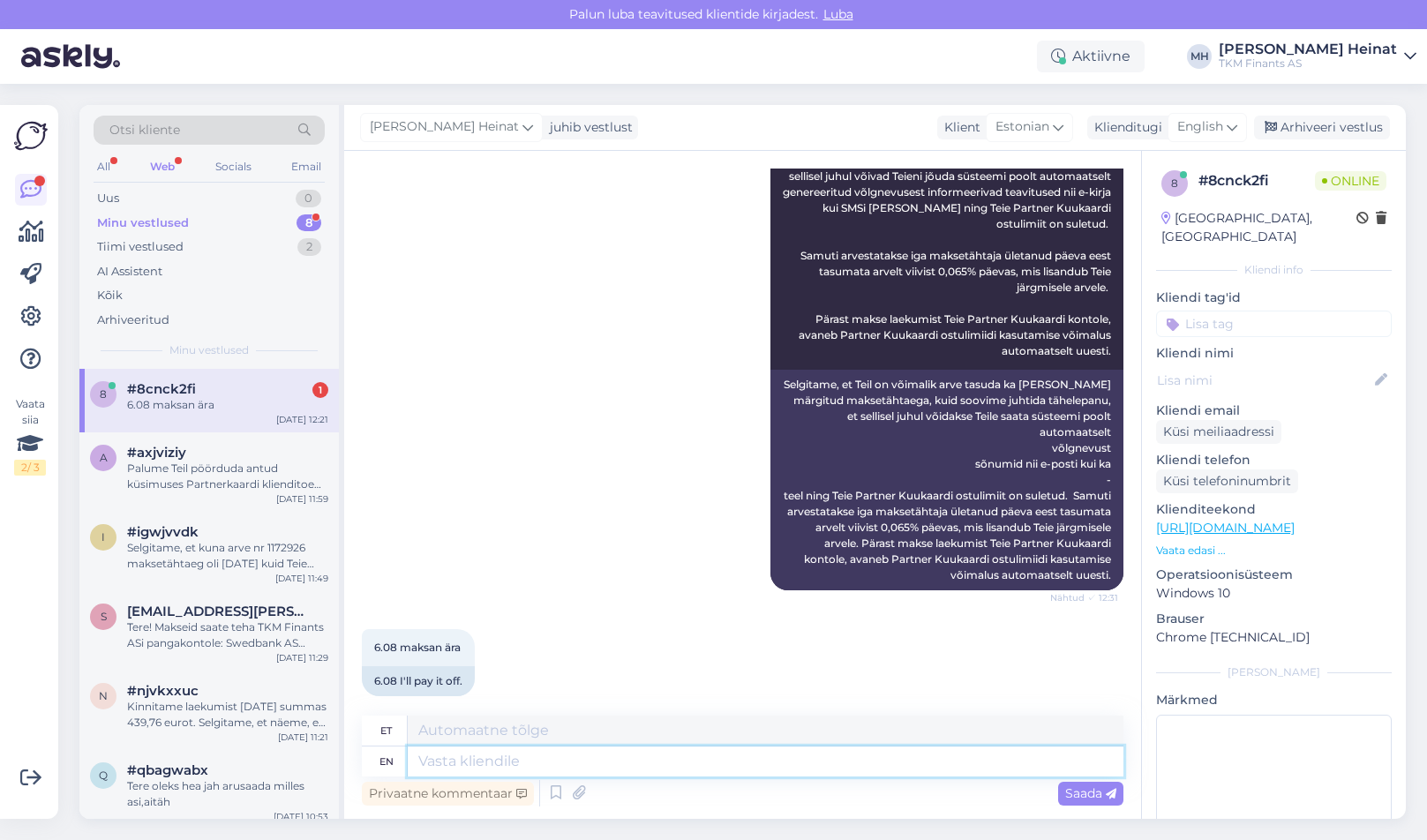 click at bounding box center (765, 761) 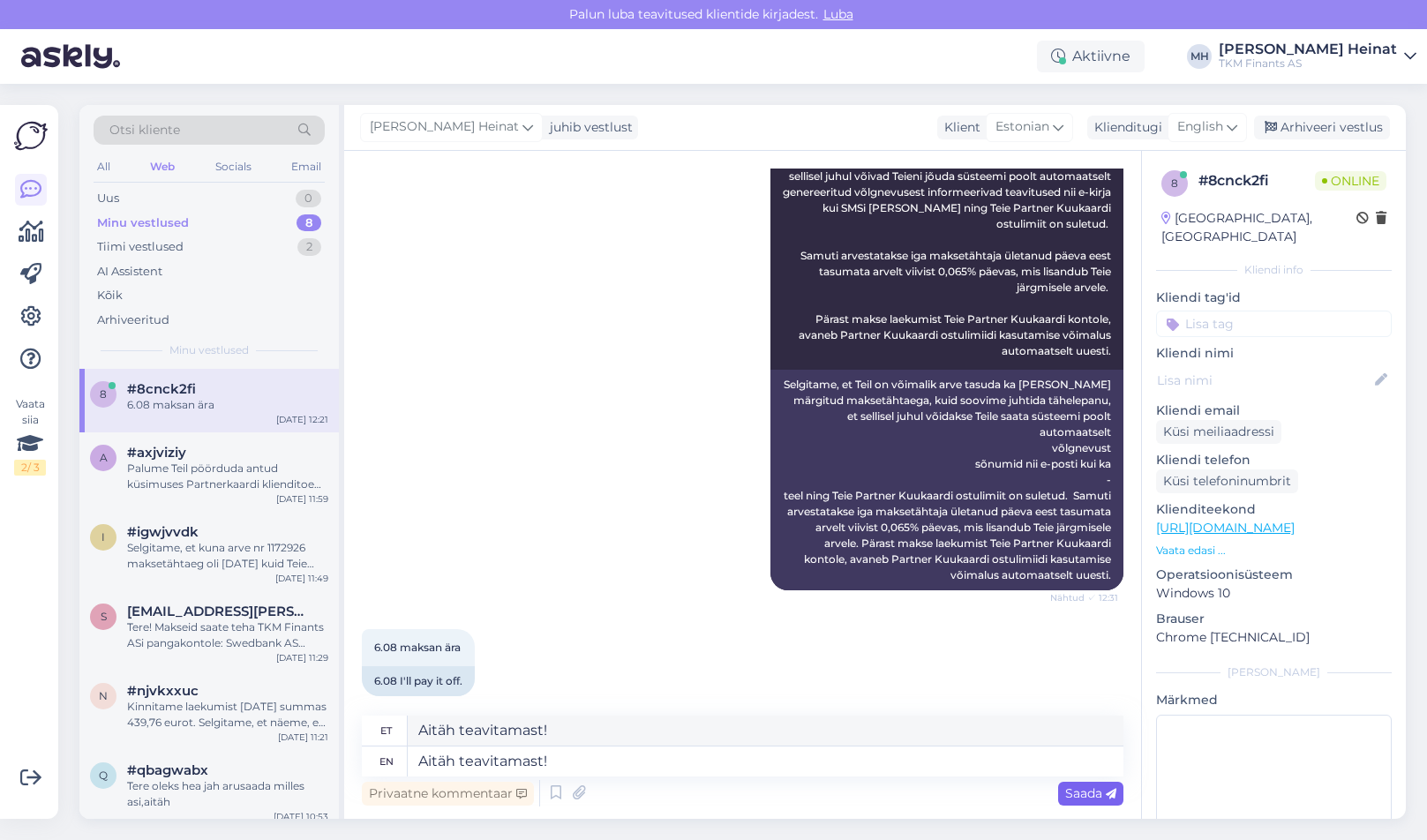 click on "Saada" at bounding box center [1091, 793] 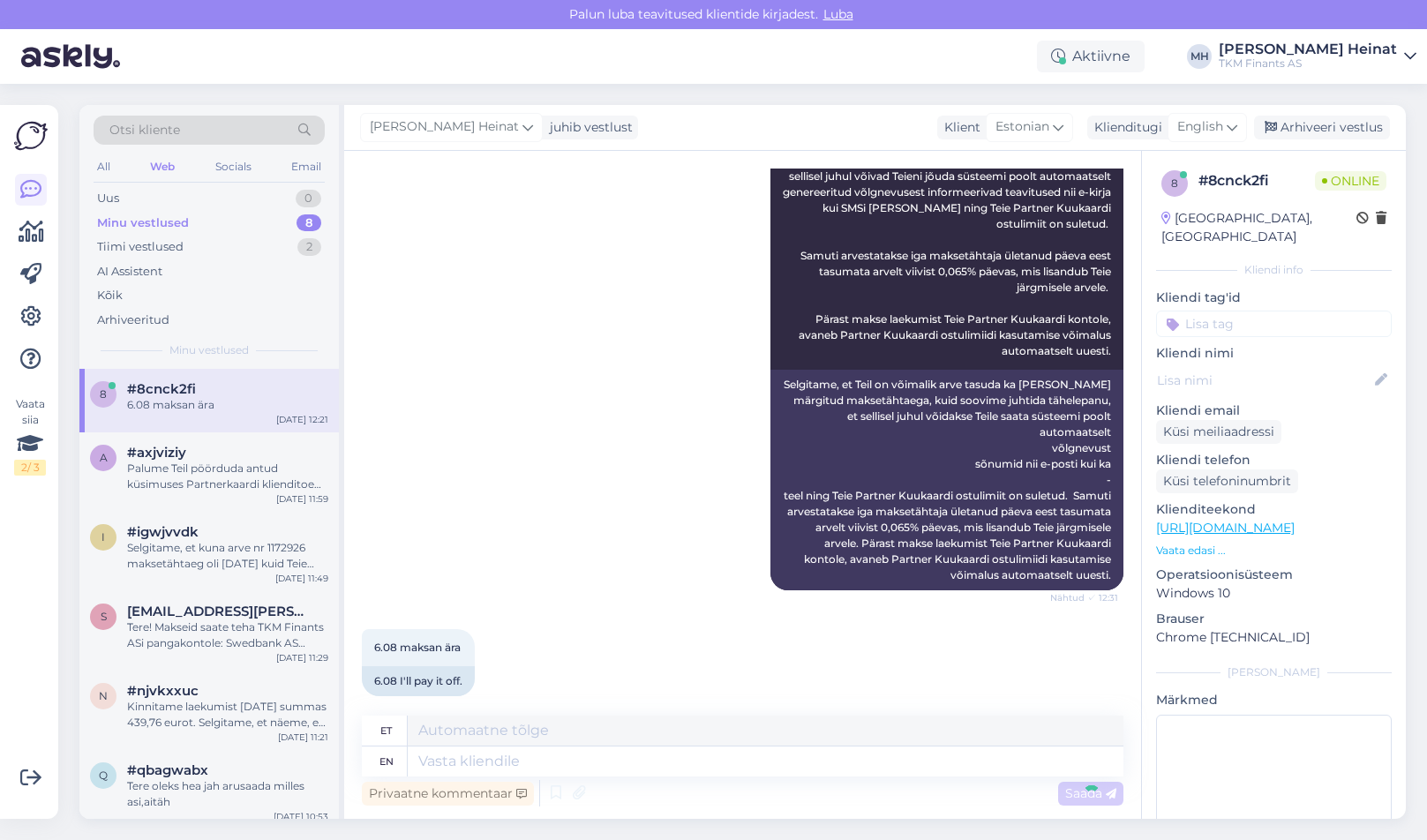 scroll, scrollTop: 948, scrollLeft: 0, axis: vertical 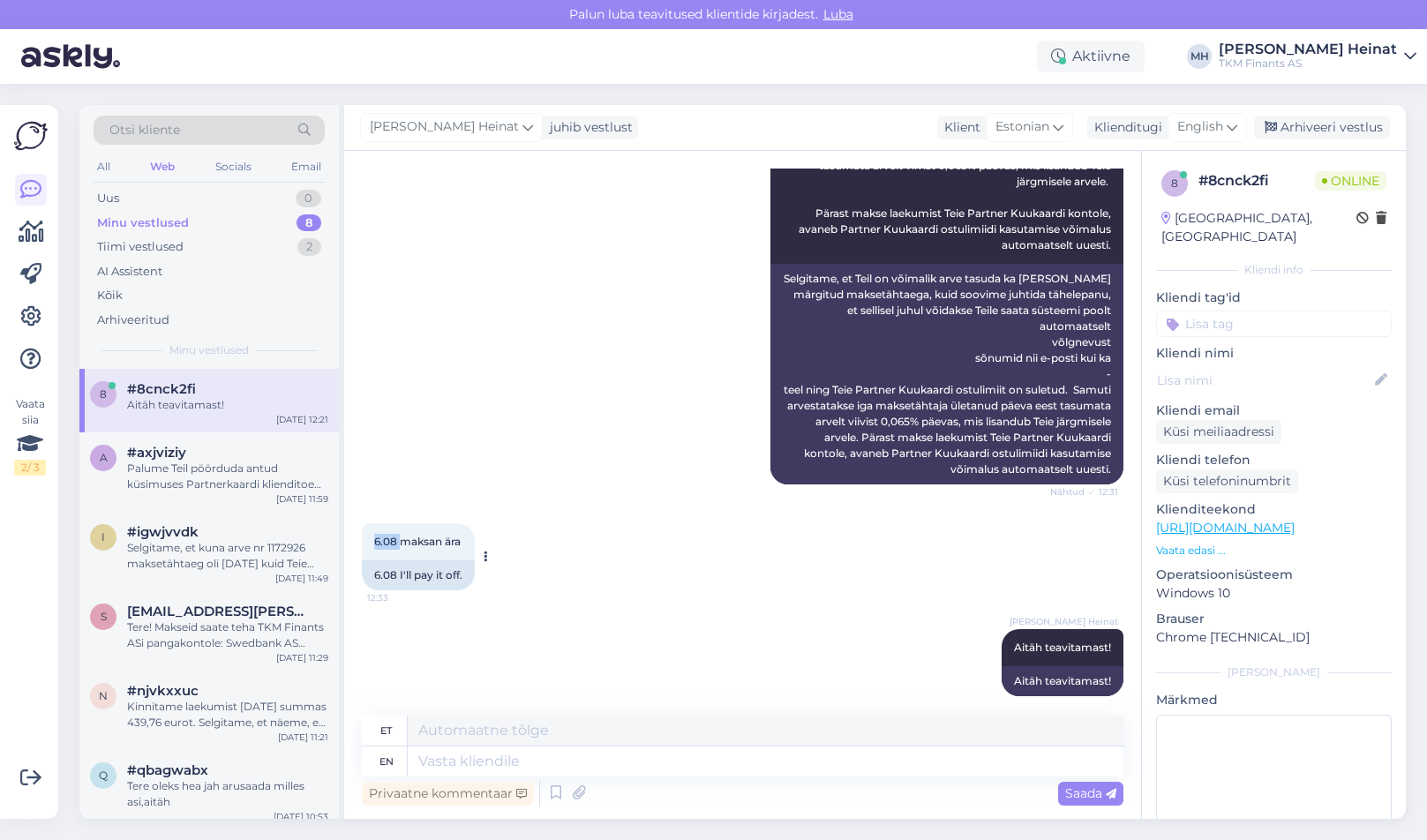 drag, startPoint x: 400, startPoint y: 529, endPoint x: 375, endPoint y: 527, distance: 25.079872 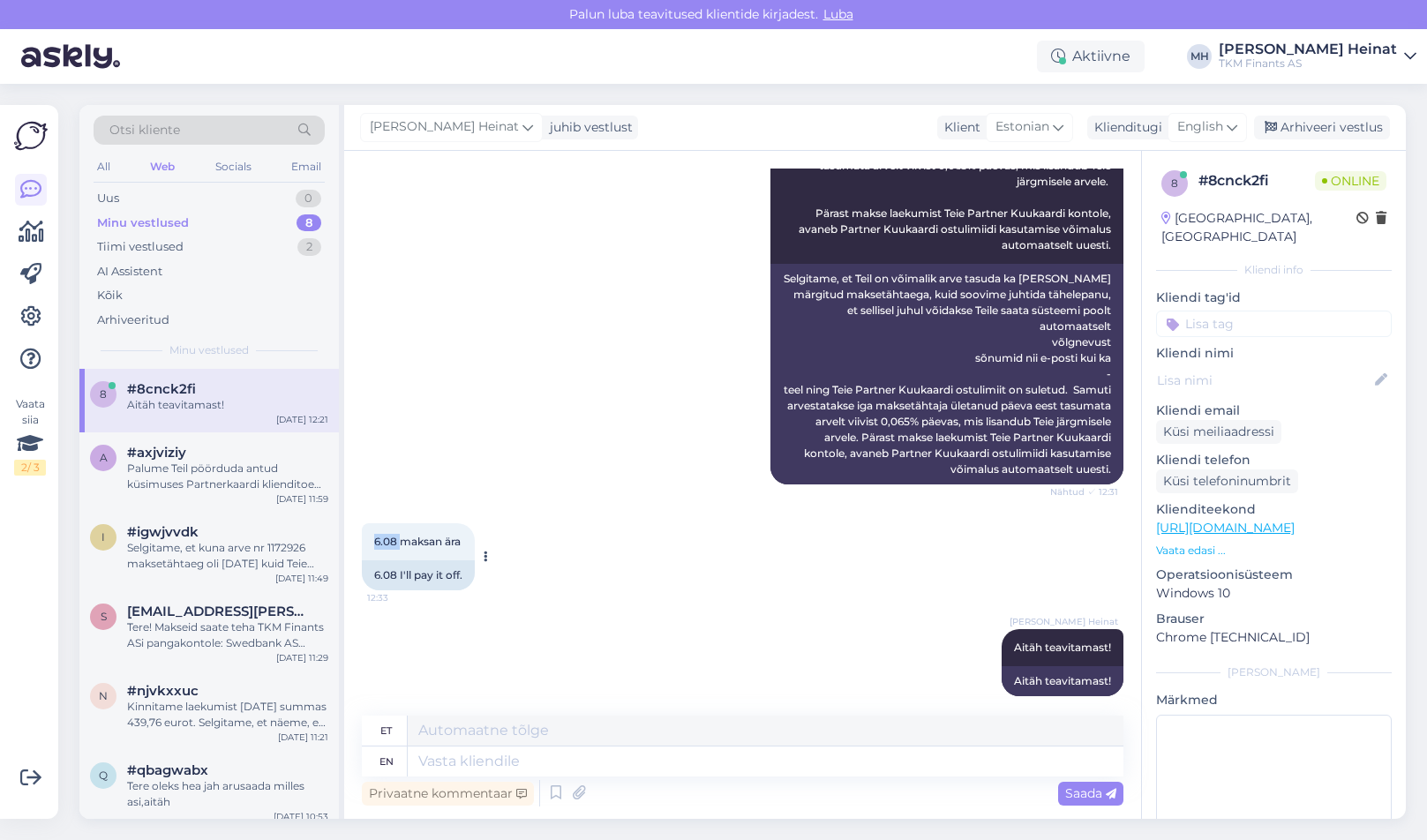 click on "6.08 maksan ära" at bounding box center [417, 541] 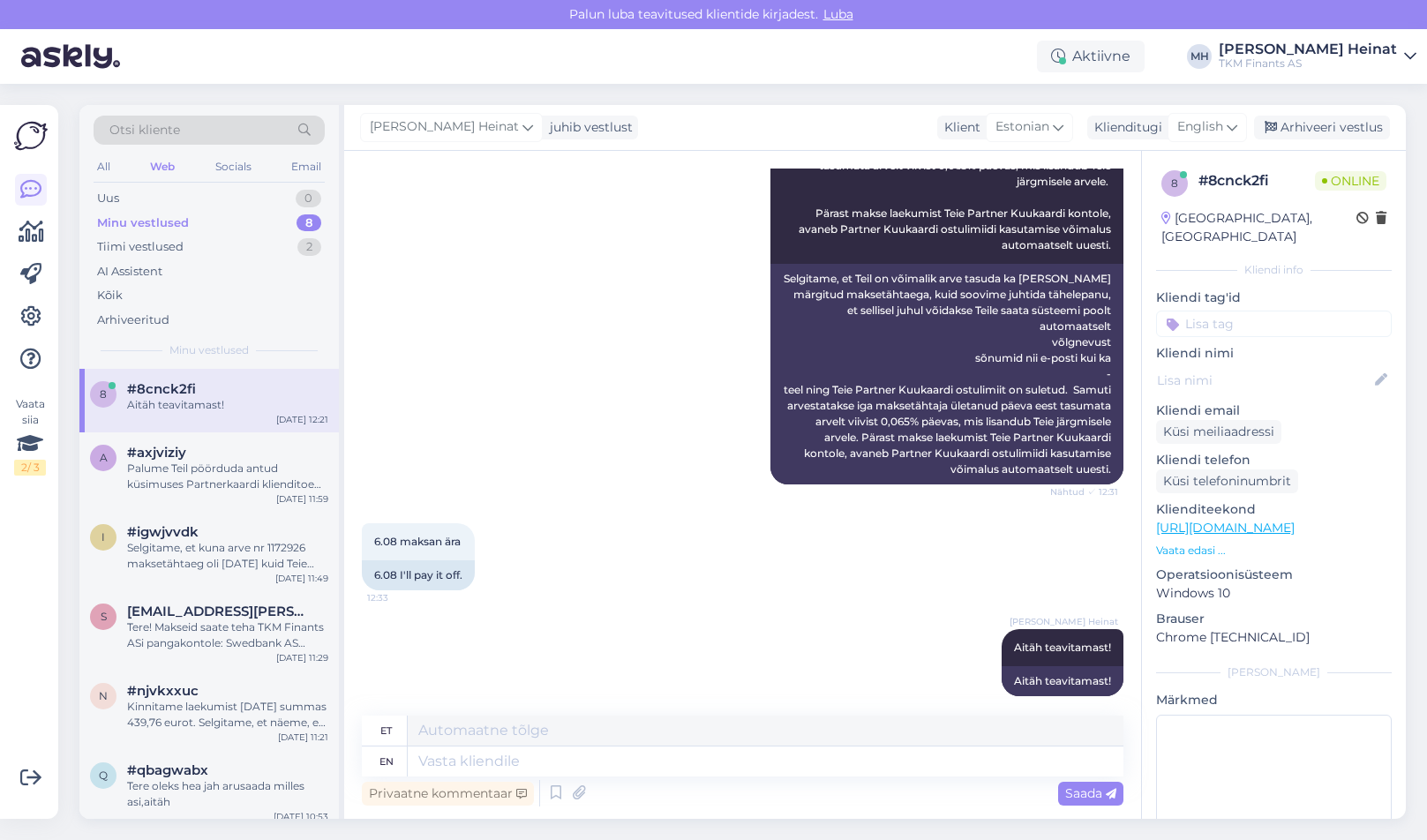 click on "6.08 maksan ära 12:33  6.08 I'll pay it off." at bounding box center (742, 557) 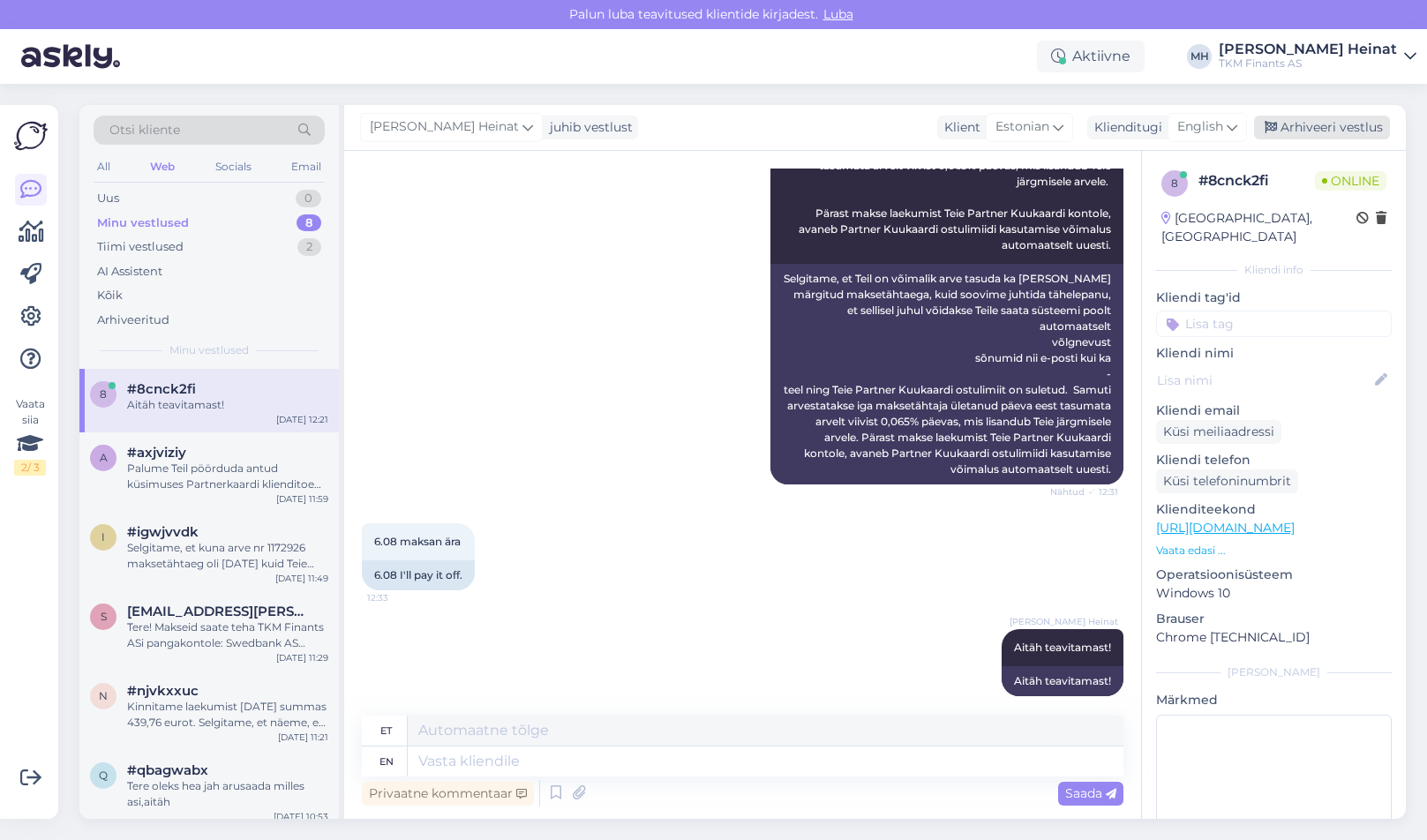 click on "Arhiveeri vestlus" at bounding box center (1322, 127) 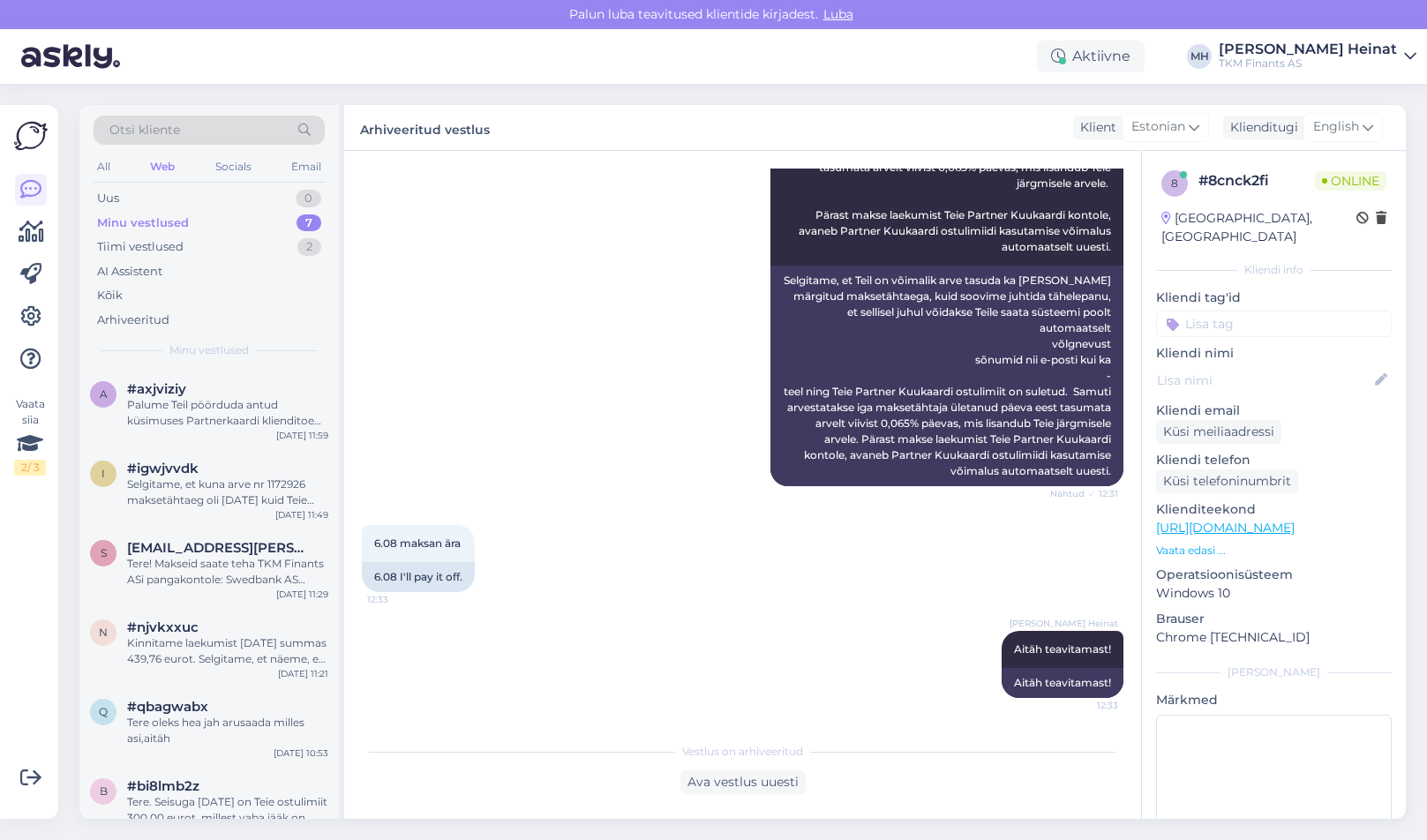 scroll, scrollTop: 930, scrollLeft: 0, axis: vertical 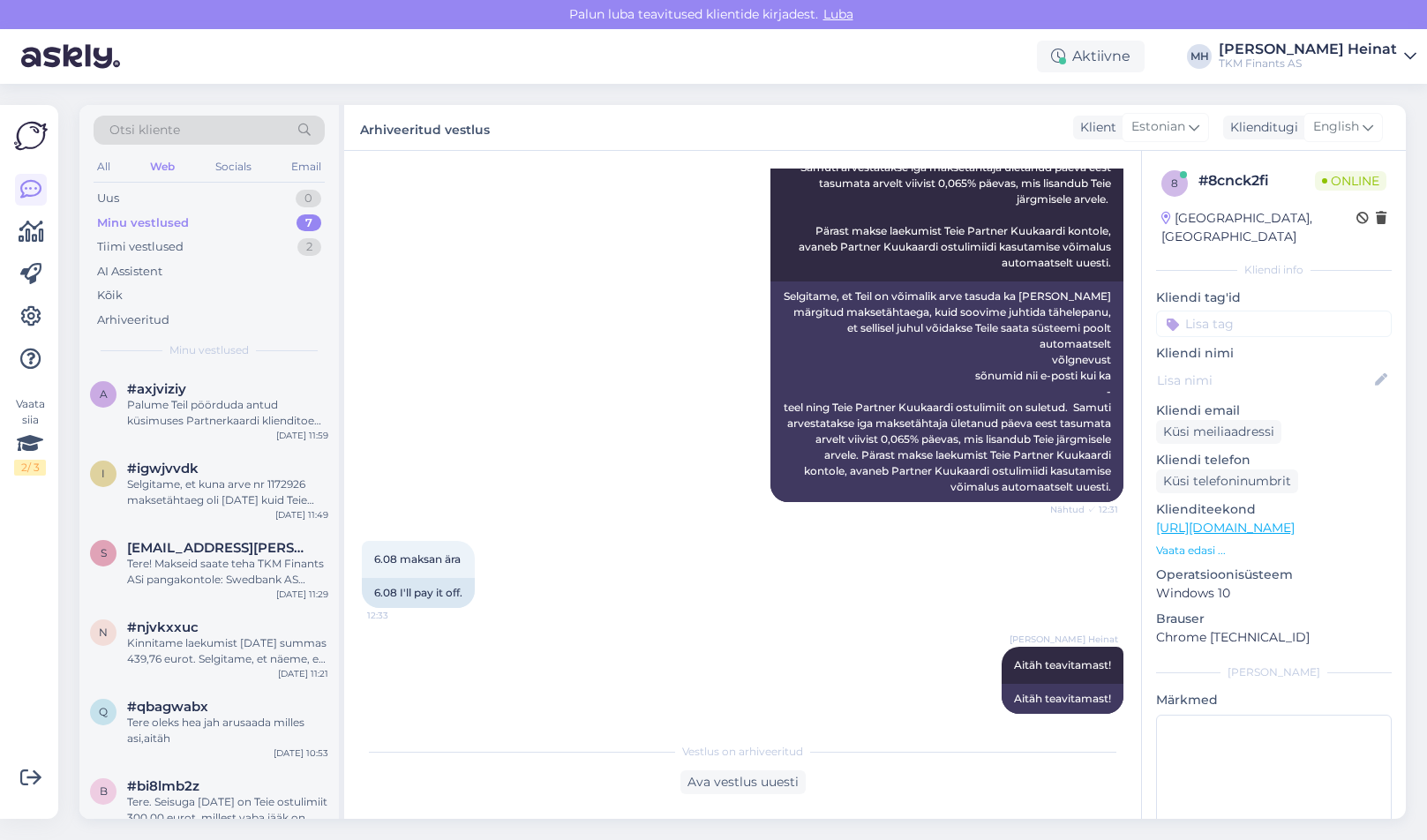 click on "[PERSON_NAME] Heinat Aitäh teavitamast! 12:33  Aitäh teavitamast!" at bounding box center (742, 680) 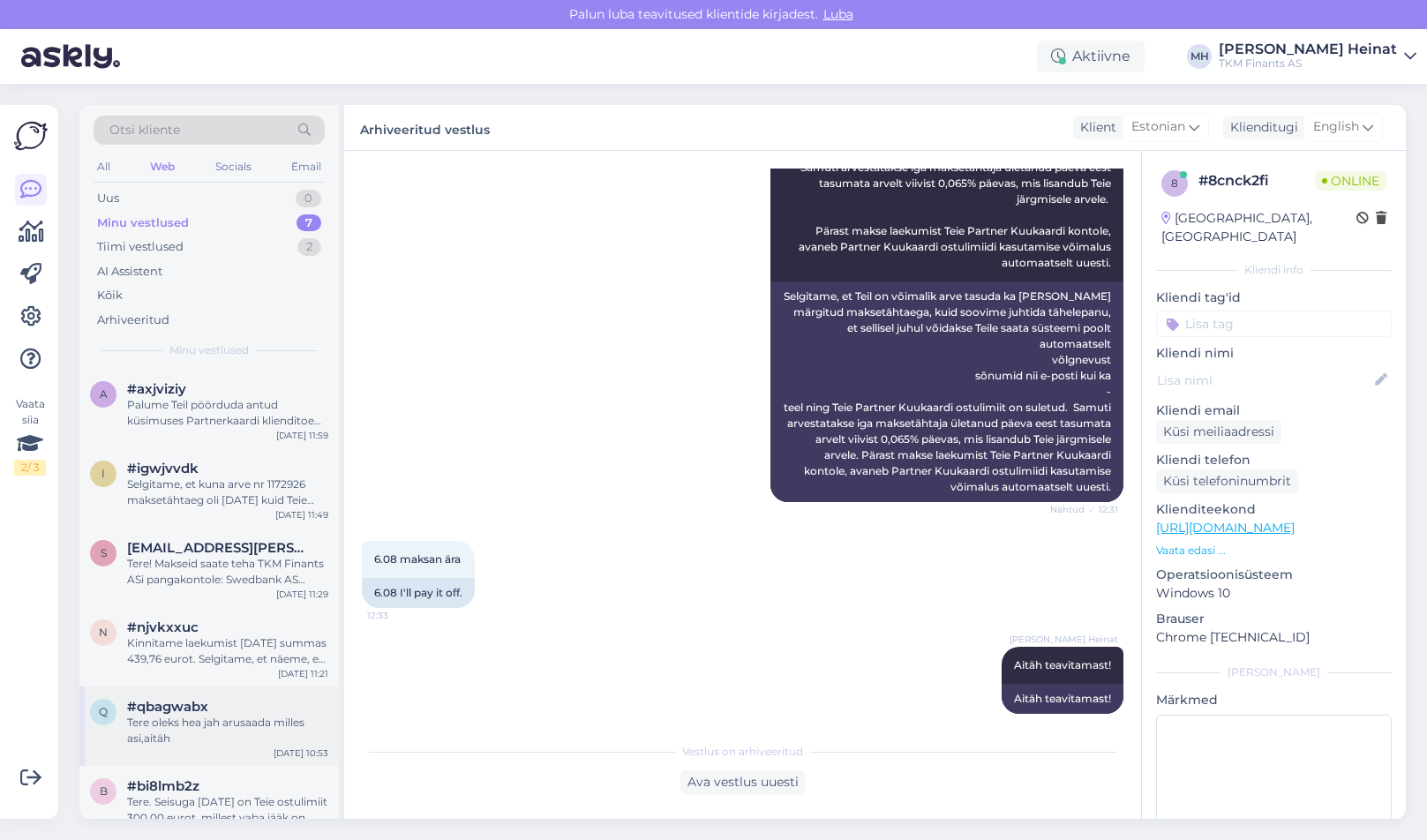 click on "#qbagwabx" at bounding box center [228, 707] 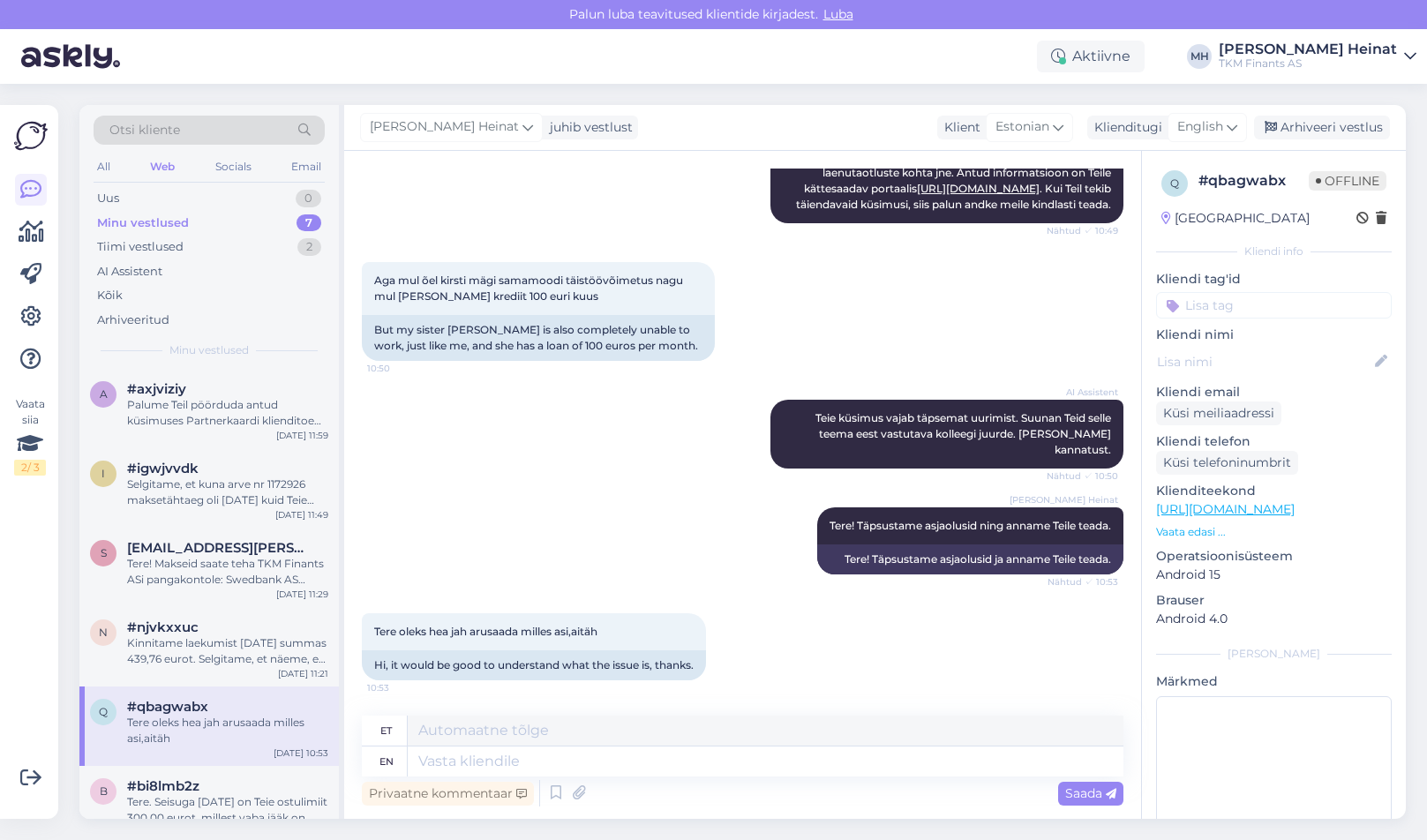 scroll, scrollTop: 499, scrollLeft: 0, axis: vertical 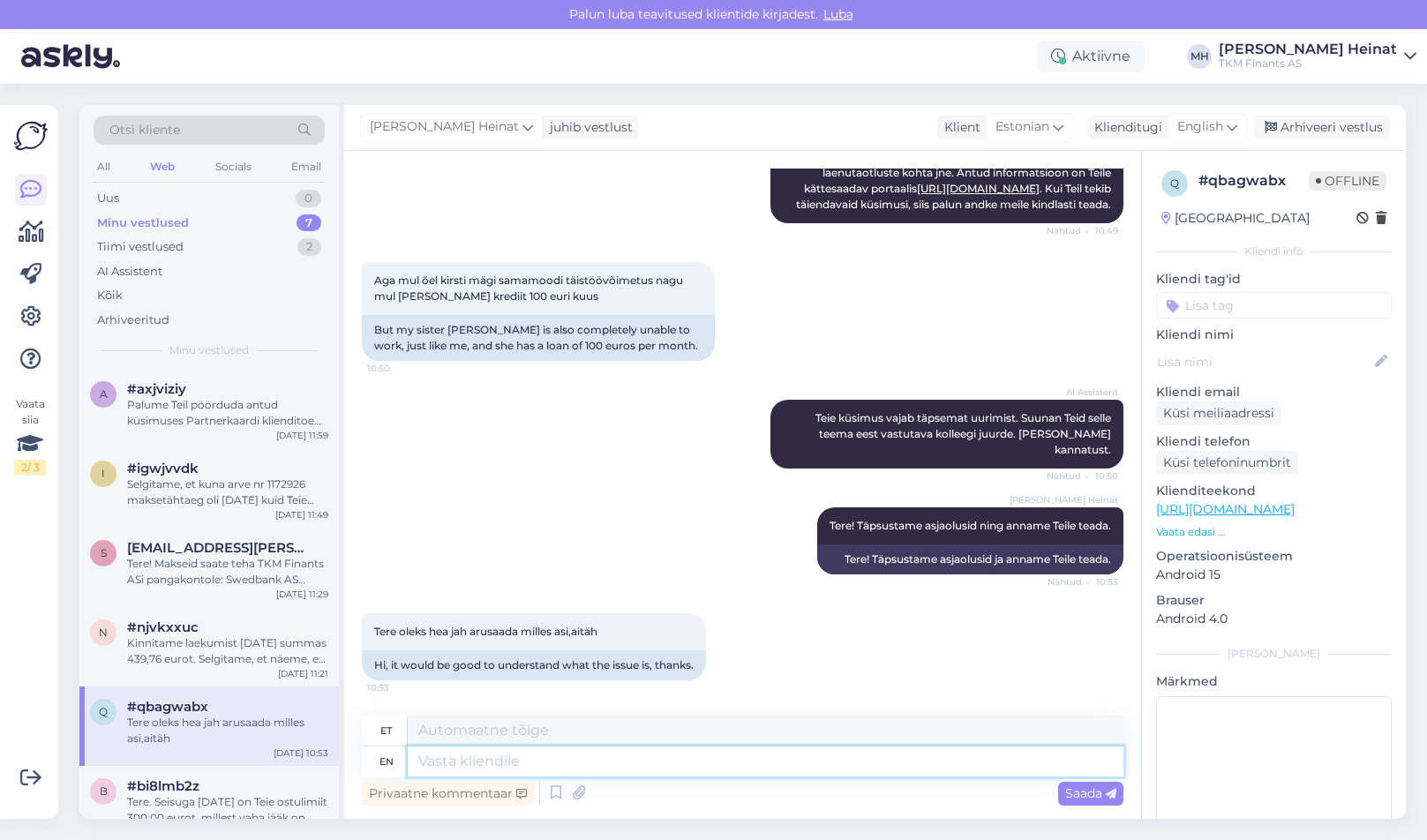 click at bounding box center (765, 761) 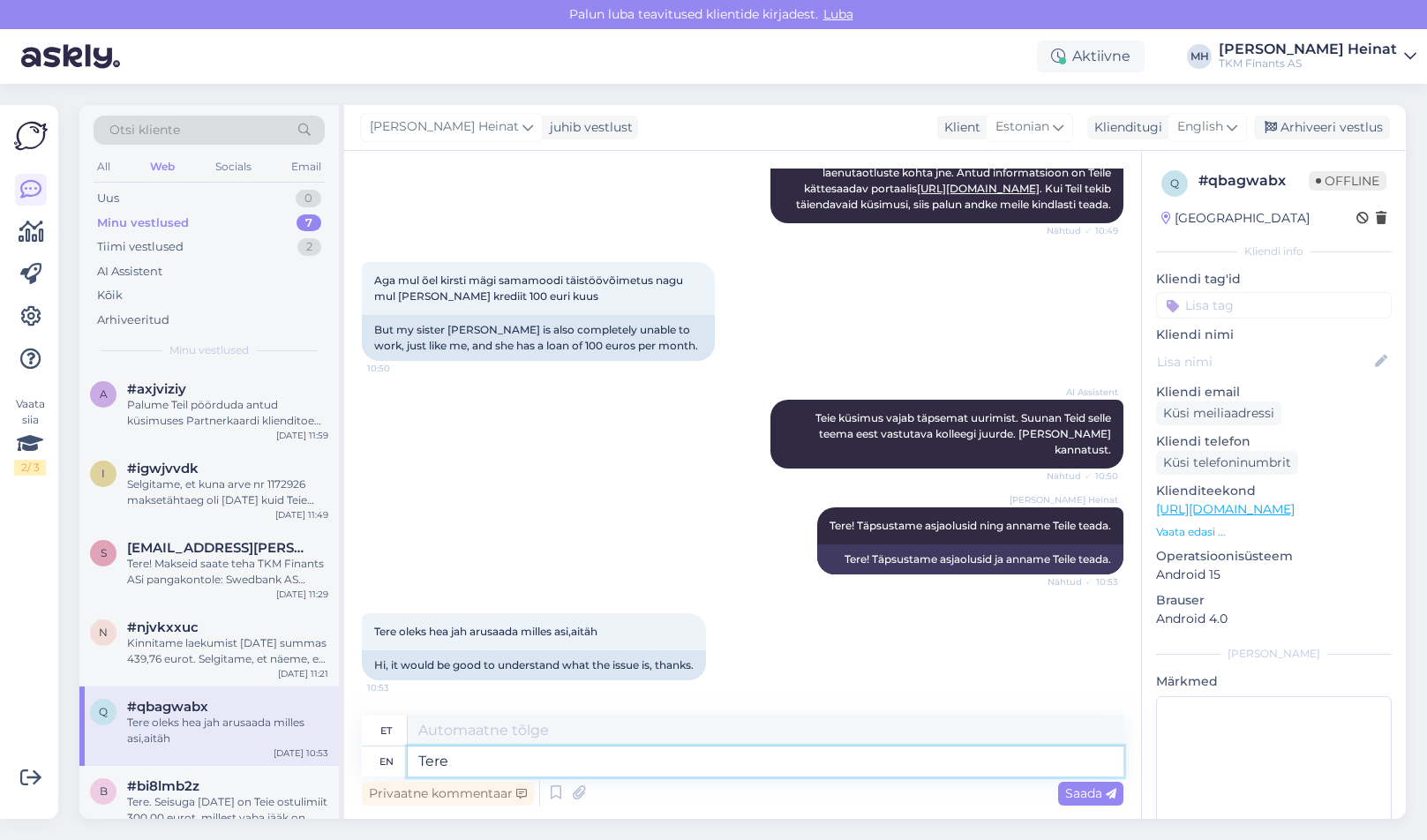 scroll, scrollTop: 166, scrollLeft: 0, axis: vertical 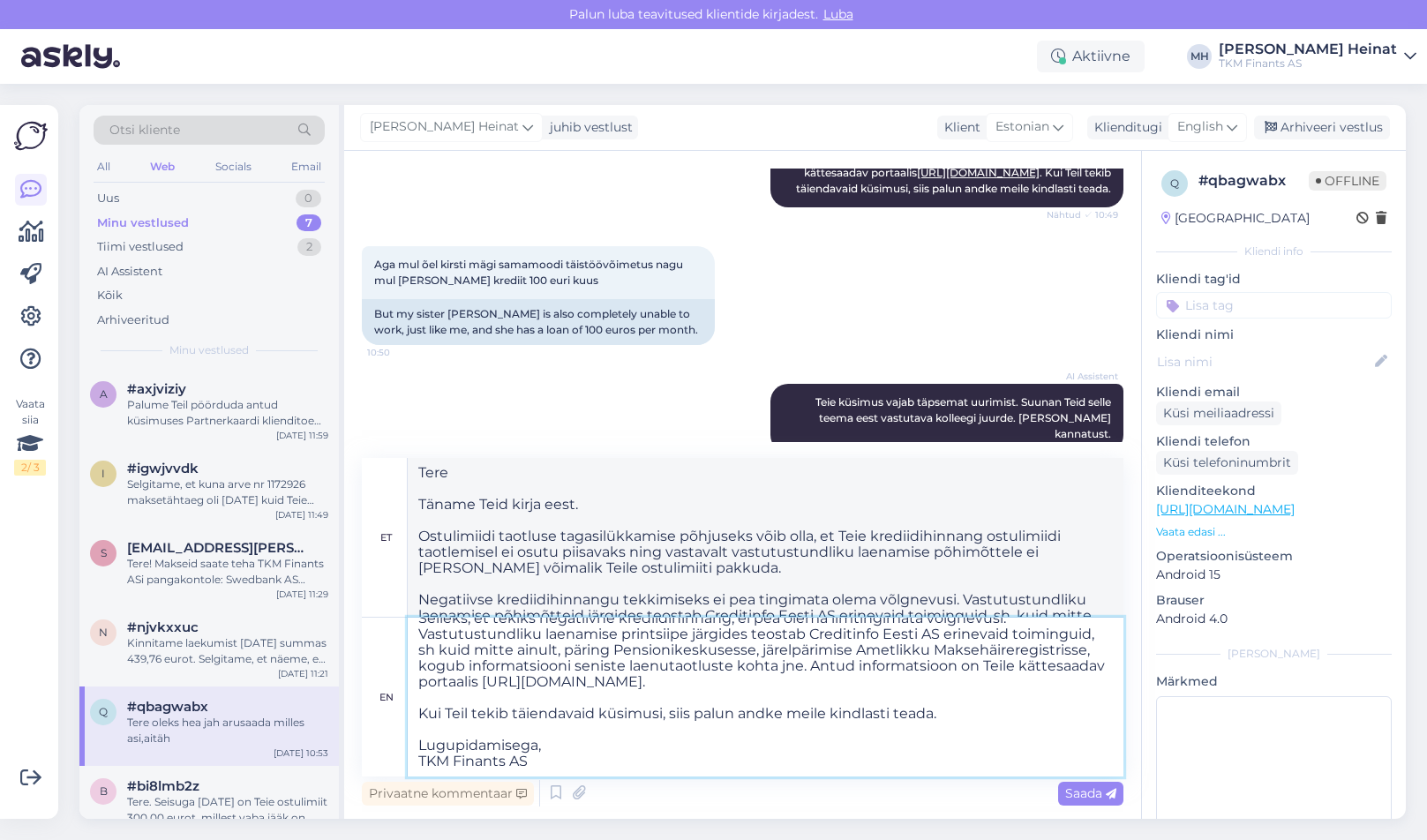 drag, startPoint x: 533, startPoint y: 738, endPoint x: 418, endPoint y: 691, distance: 124.23365 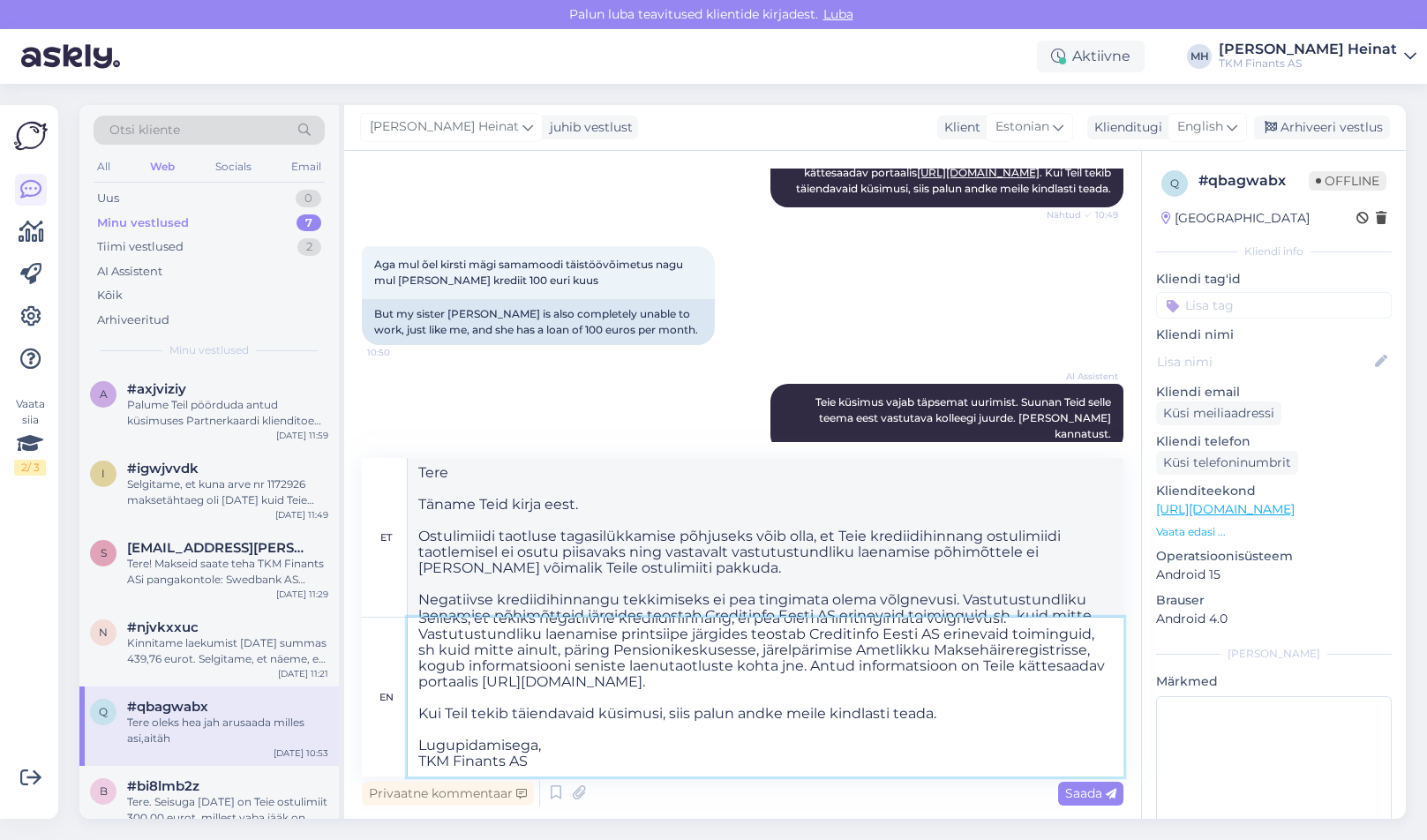 click on "Tere
Täname Teid kirja eest.
Ostulimiidist keeldumise põhjuseks võib olla, et Teie krediidihinnang ostulimiidi taotlemisel ei osutu piisavaks ning vastavalt mõistliku laenamise printsiibile ei [PERSON_NAME] võimalik Teile ostulimiiti pakkuda.
Selleks, et tekiks negatiivne krediidihinnang, ei pea olema ilmtingimata võlgnevusi. Vastutustundliku laenamise printsiipe järgides teostab Creditinfo Eesti AS erinevaid toiminguid, sh kuid mitte ainult, päring Pensionikeskusesse, järelpärimise Ametlikku Maksehäireregistrisse, kogub informatsiooni seniste laenutaotluste kohta jne. Antud informatsioon on Teile kättesaadav portaalis [URL][DOMAIN_NAME].
Kui Teil tekib täiendavaid küsimusi, siis palun andke meile kindlasti teada.
Lugupidamisega,
TKM Finants AS" at bounding box center (765, 697) 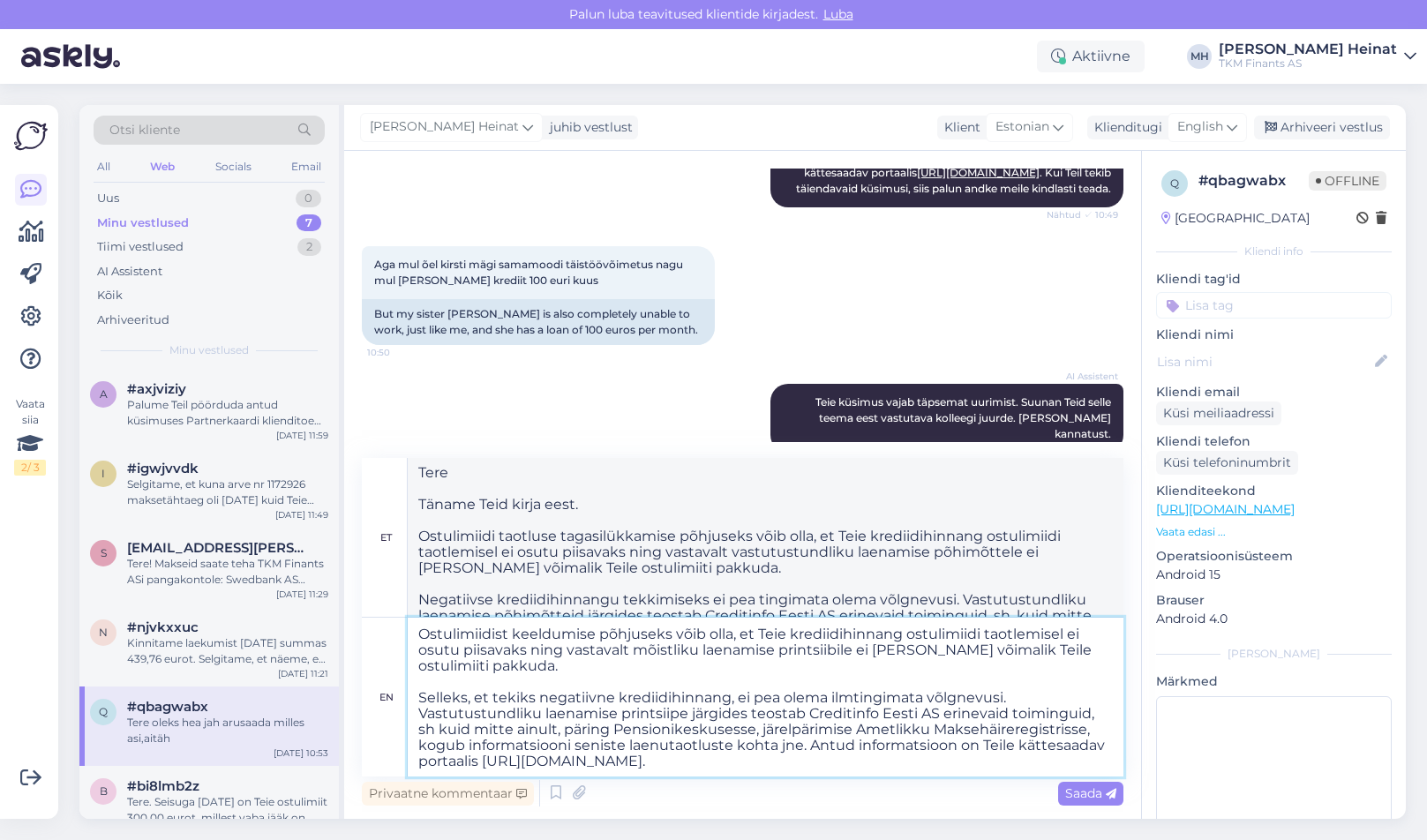 scroll, scrollTop: 109, scrollLeft: 0, axis: vertical 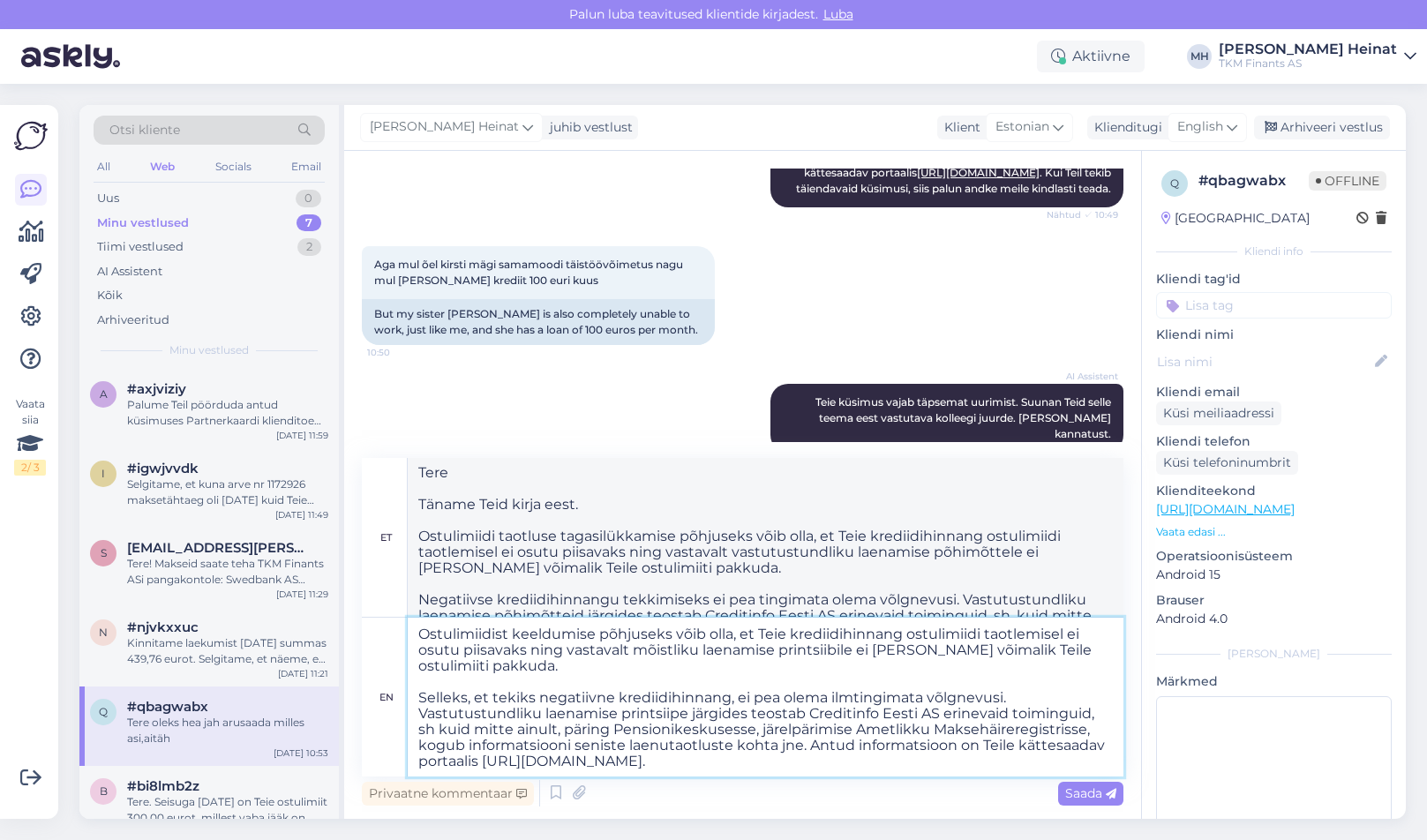 click on "Tere
Täname Teid kirja eest.
Ostulimiidist keeldumise põhjuseks võib olla, et Teie krediidihinnang ostulimiidi taotlemisel ei osutu piisavaks ning vastavalt mõistliku laenamise printsiibile ei [PERSON_NAME] võimalik Teile ostulimiiti pakkuda.
Selleks, et tekiks negatiivne krediidihinnang, ei pea olema ilmtingimata võlgnevusi. Vastutustundliku laenamise printsiipe järgides teostab Creditinfo Eesti AS erinevaid toiminguid, sh kuid mitte ainult, päring Pensionikeskusesse, järelpärimise Ametlikku Maksehäireregistrisse, kogub informatsiooni seniste laenutaotluste kohta jne. Antud informatsioon on Teile kättesaadav portaalis [URL][DOMAIN_NAME]." at bounding box center [765, 697] 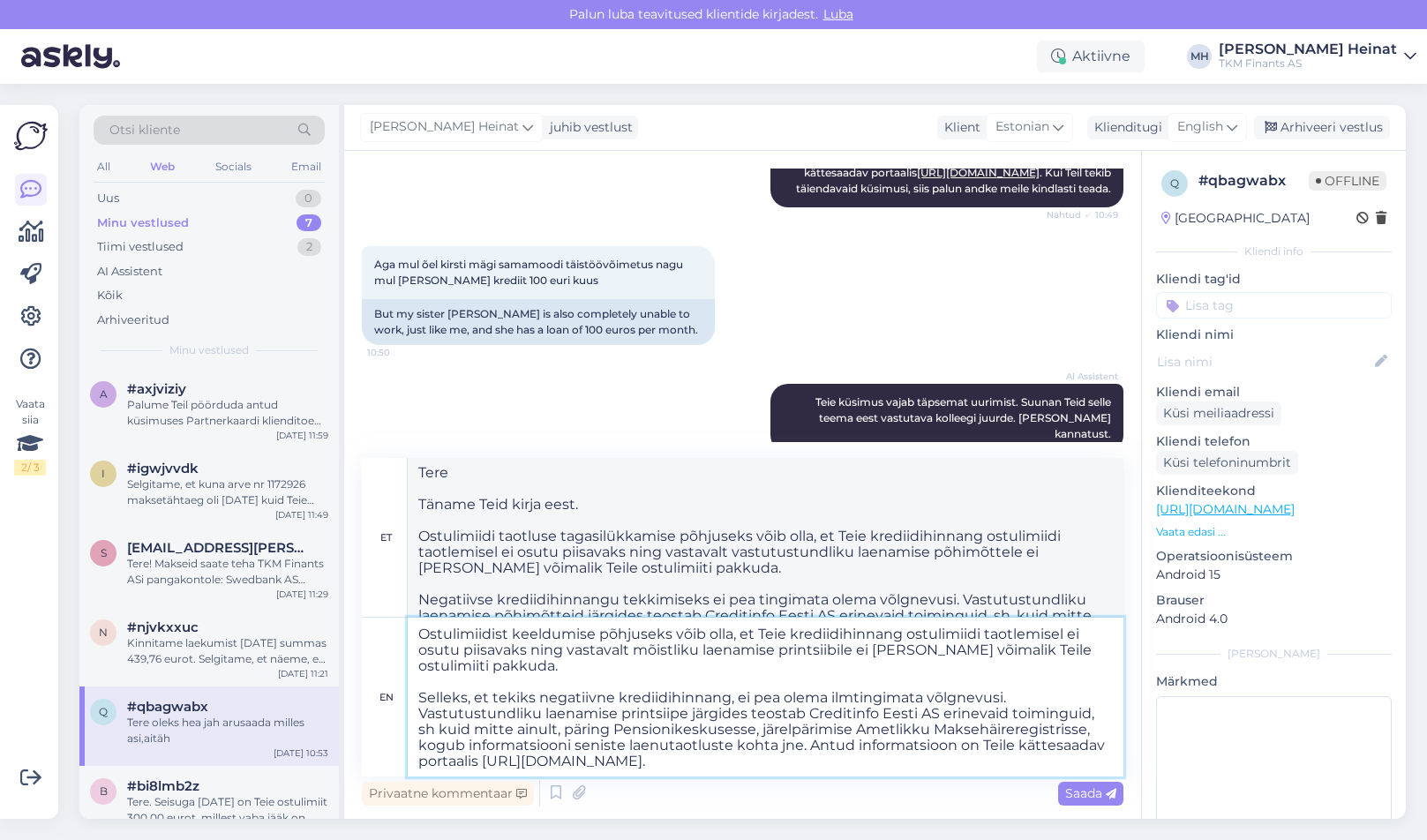 scroll, scrollTop: 0, scrollLeft: 0, axis: both 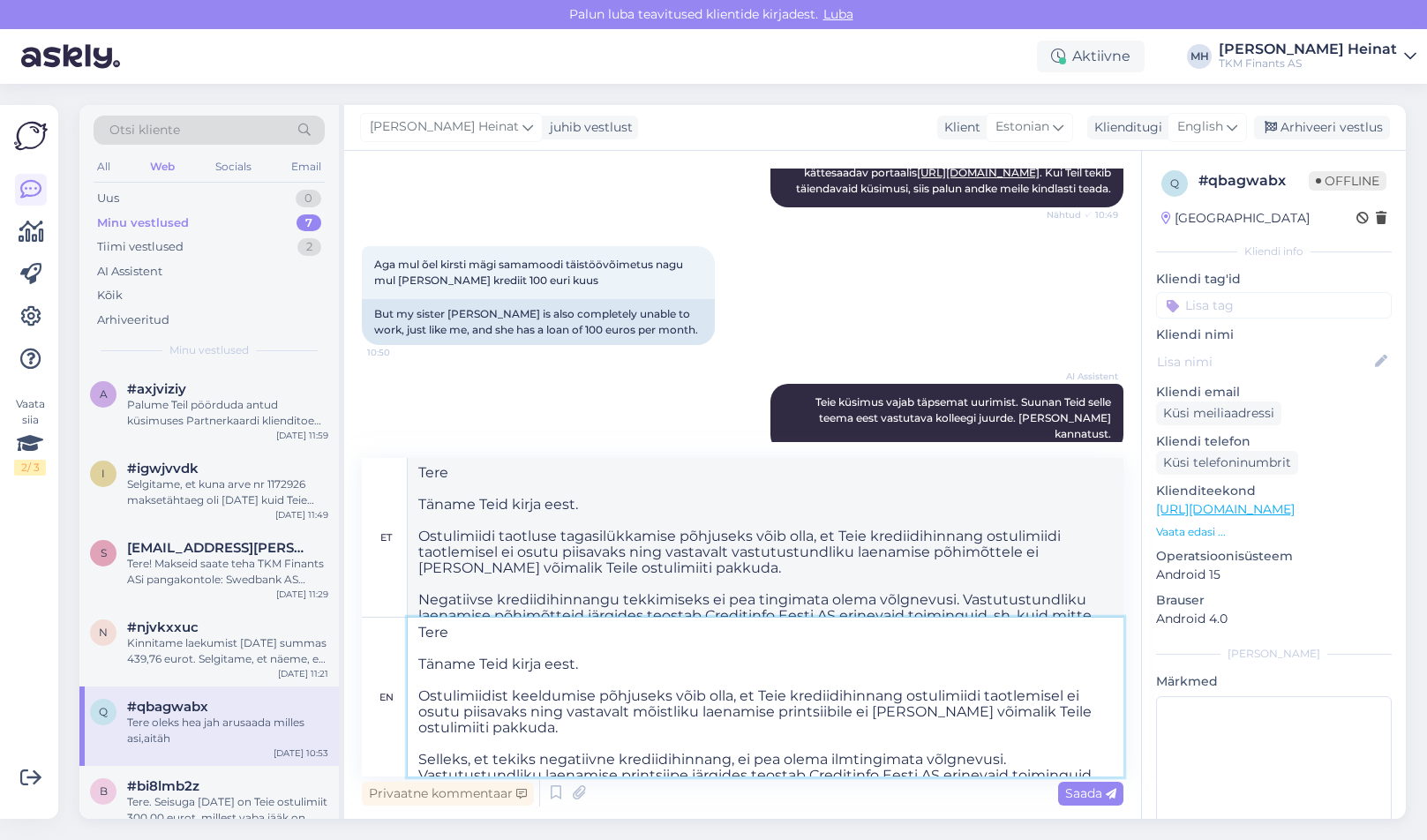 drag, startPoint x: 591, startPoint y: 671, endPoint x: 417, endPoint y: 630, distance: 178.76521 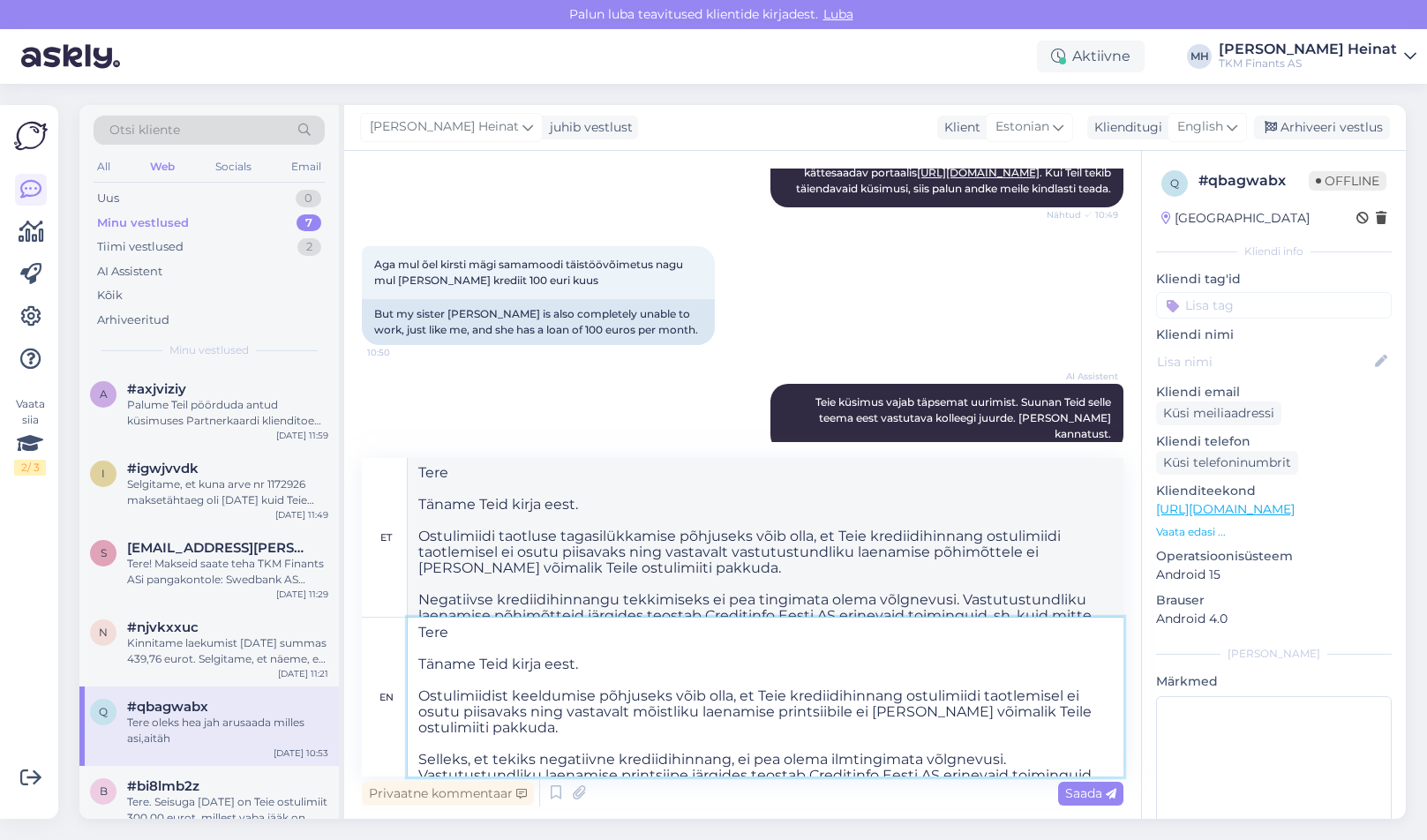 click on "Tere
Täname Teid kirja eest.
Ostulimiidist keeldumise põhjuseks võib olla, et Teie krediidihinnang ostulimiidi taotlemisel ei osutu piisavaks ning vastavalt mõistliku laenamise printsiibile ei [PERSON_NAME] võimalik Teile ostulimiiti pakkuda.
Selleks, et tekiks negatiivne krediidihinnang, ei pea olema ilmtingimata võlgnevusi. Vastutustundliku laenamise printsiipe järgides teostab Creditinfo Eesti AS erinevaid toiminguid, sh kuid mitte ainult, päring Pensionikeskusesse, järelpärimise Ametlikku Maksehäireregistrisse, kogub informatsiooni seniste laenutaotluste kohta jne. Antud informatsioon on Teile kättesaadav portaalis [URL][DOMAIN_NAME]." at bounding box center (765, 697) 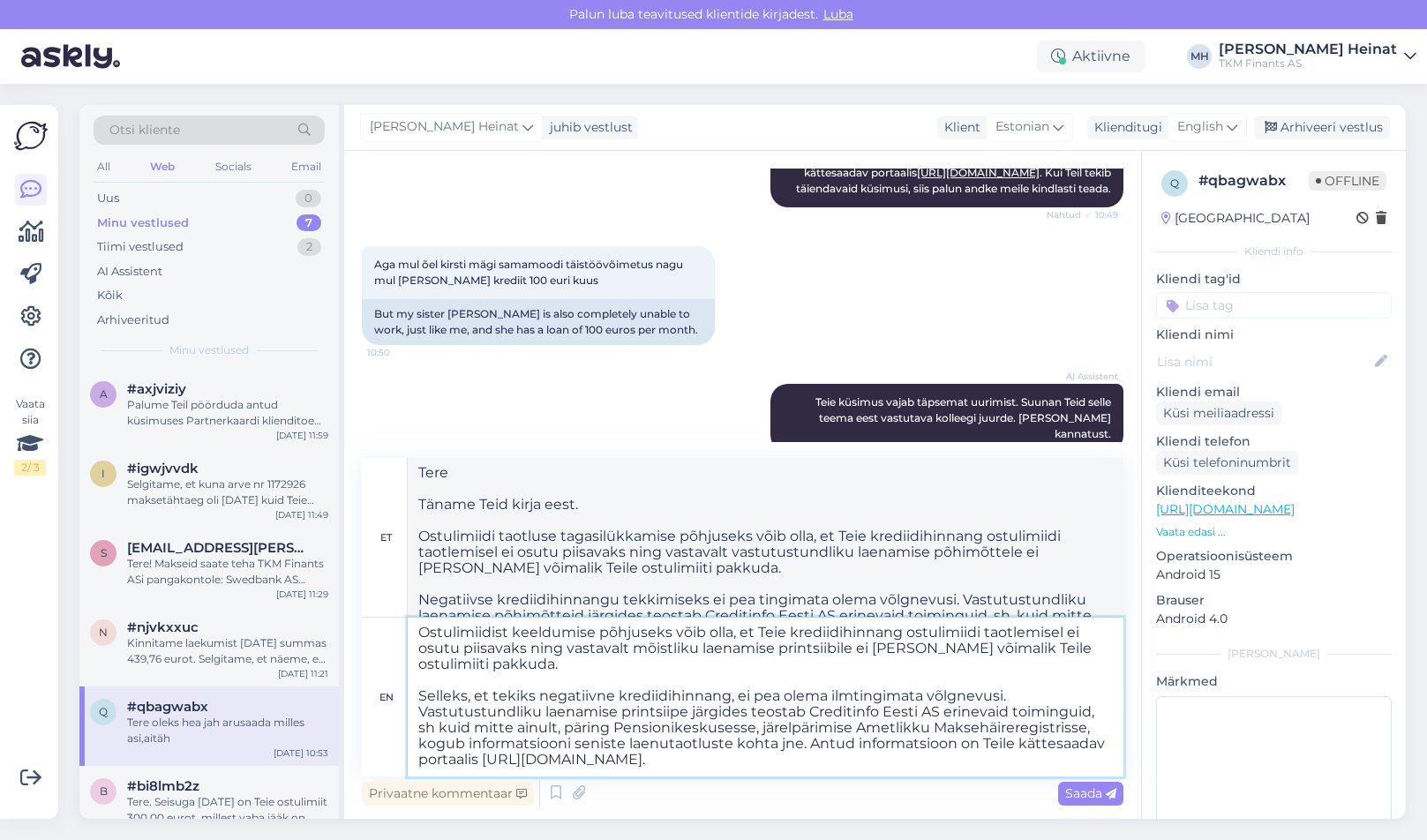 click on "Ostulimiidist keeldumise põhjuseks võib olla, et Teie krediidihinnang ostulimiidi taotlemisel ei osutu piisavaks ning vastavalt mõistliku laenamise printsiibile ei [PERSON_NAME] võimalik Teile ostulimiiti pakkuda.
Selleks, et tekiks negatiivne krediidihinnang, ei pea olema ilmtingimata võlgnevusi. Vastutustundliku laenamise printsiipe järgides teostab Creditinfo Eesti AS erinevaid toiminguid, sh kuid mitte ainult, päring Pensionikeskusesse, järelpärimise Ametlikku Maksehäireregistrisse, kogub informatsiooni seniste laenutaotluste kohta jne. Antud informatsioon on Teile kättesaadav portaalis [URL][DOMAIN_NAME]." at bounding box center [765, 697] 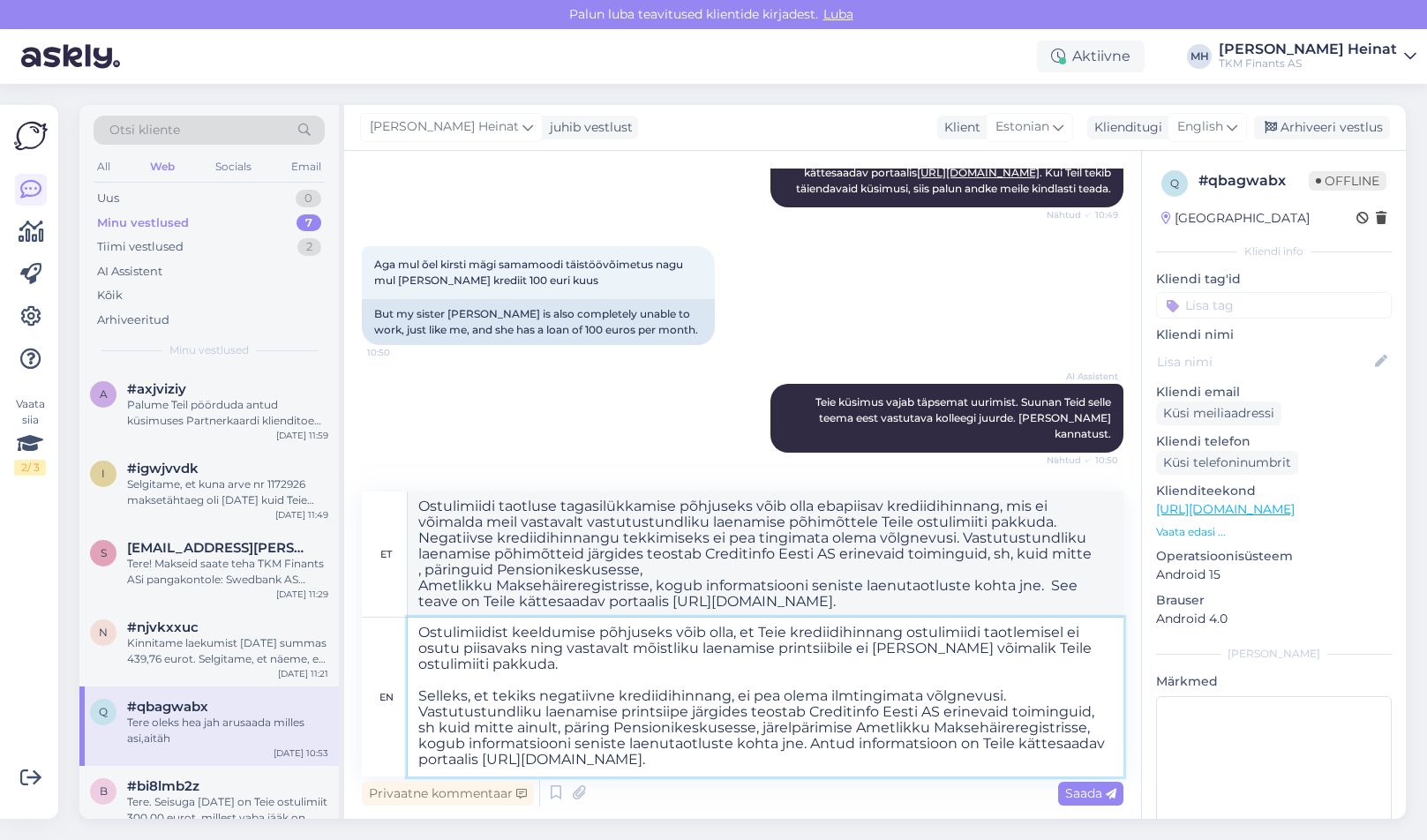 drag, startPoint x: 730, startPoint y: 632, endPoint x: 677, endPoint y: 633, distance: 53.00943 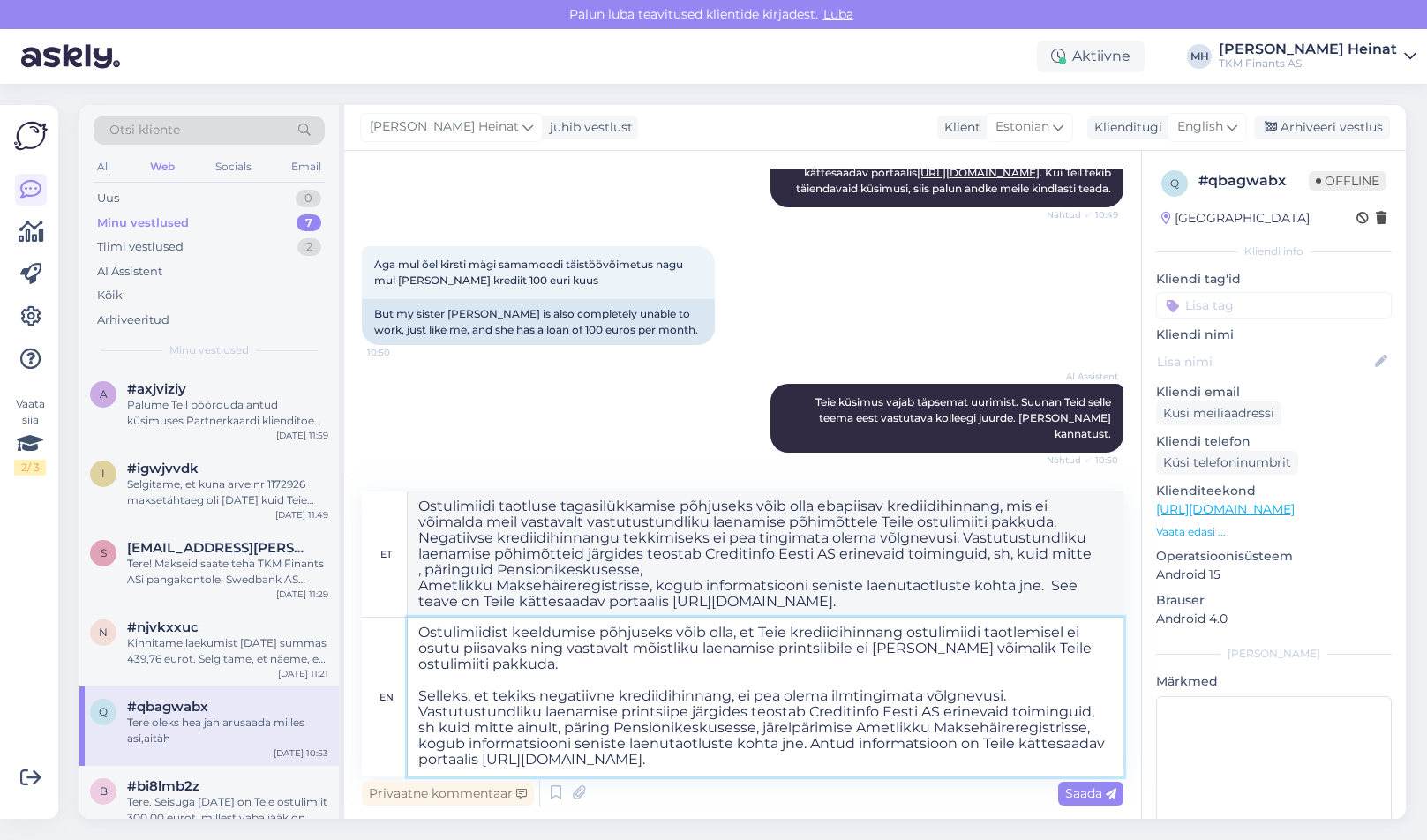 click on "Ostulimiidist keeldumise põhjuseks võib olla, et Teie krediidihinnang ostulimiidi taotlemisel ei osutu piisavaks ning vastavalt mõistliku laenamise printsiibile ei [PERSON_NAME] võimalik Teile ostulimiiti pakkuda.
Selleks, et tekiks negatiivne krediidihinnang, ei pea olema ilmtingimata võlgnevusi. Vastutustundliku laenamise printsiipe järgides teostab Creditinfo Eesti AS erinevaid toiminguid, sh kuid mitte ainult, päring Pensionikeskusesse, järelpärimise Ametlikku Maksehäireregistrisse, kogub informatsiooni seniste laenutaotluste kohta jne. Antud informatsioon on Teile kättesaadav portaalis [URL][DOMAIN_NAME]." at bounding box center (765, 697) 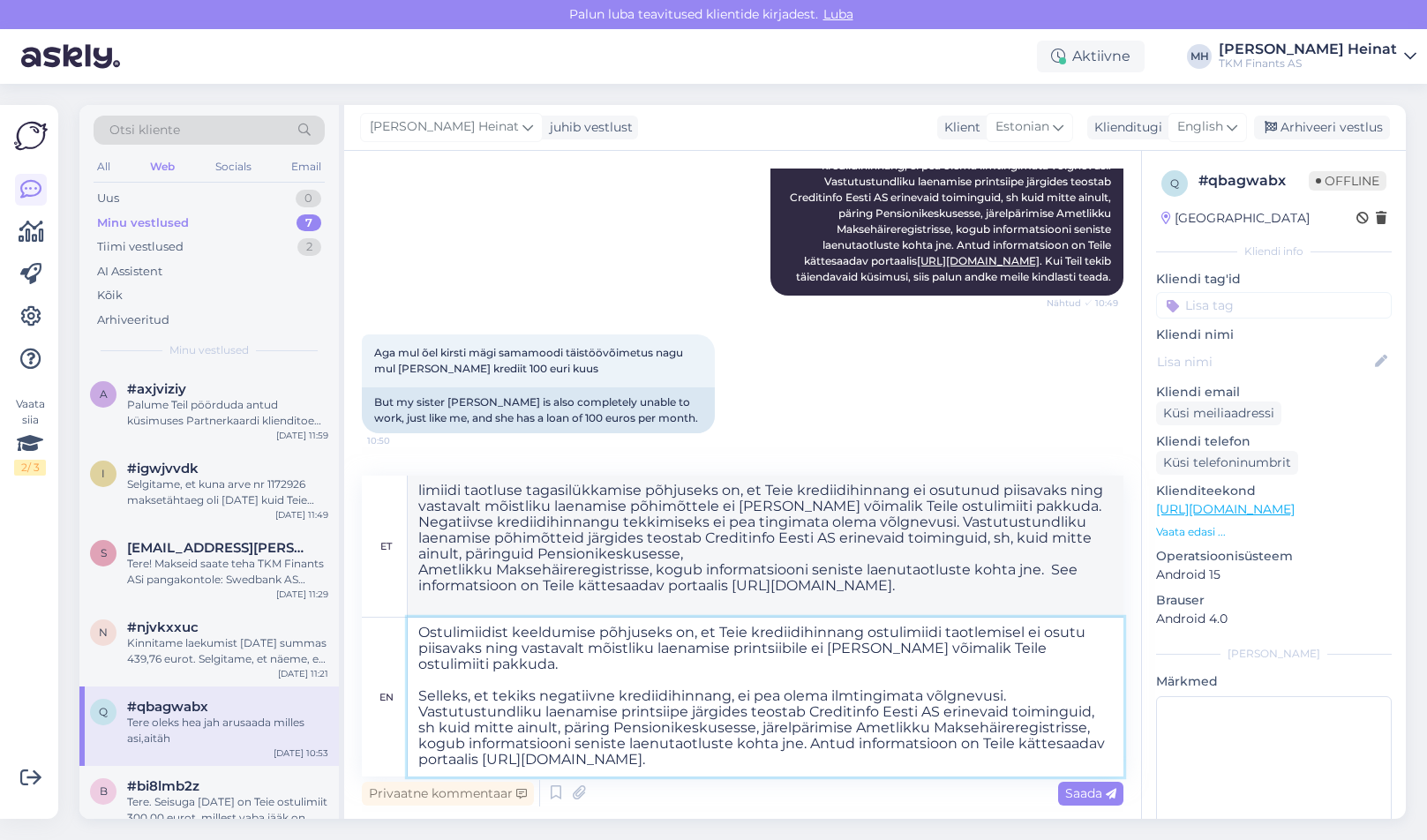 scroll, scrollTop: 499, scrollLeft: 0, axis: vertical 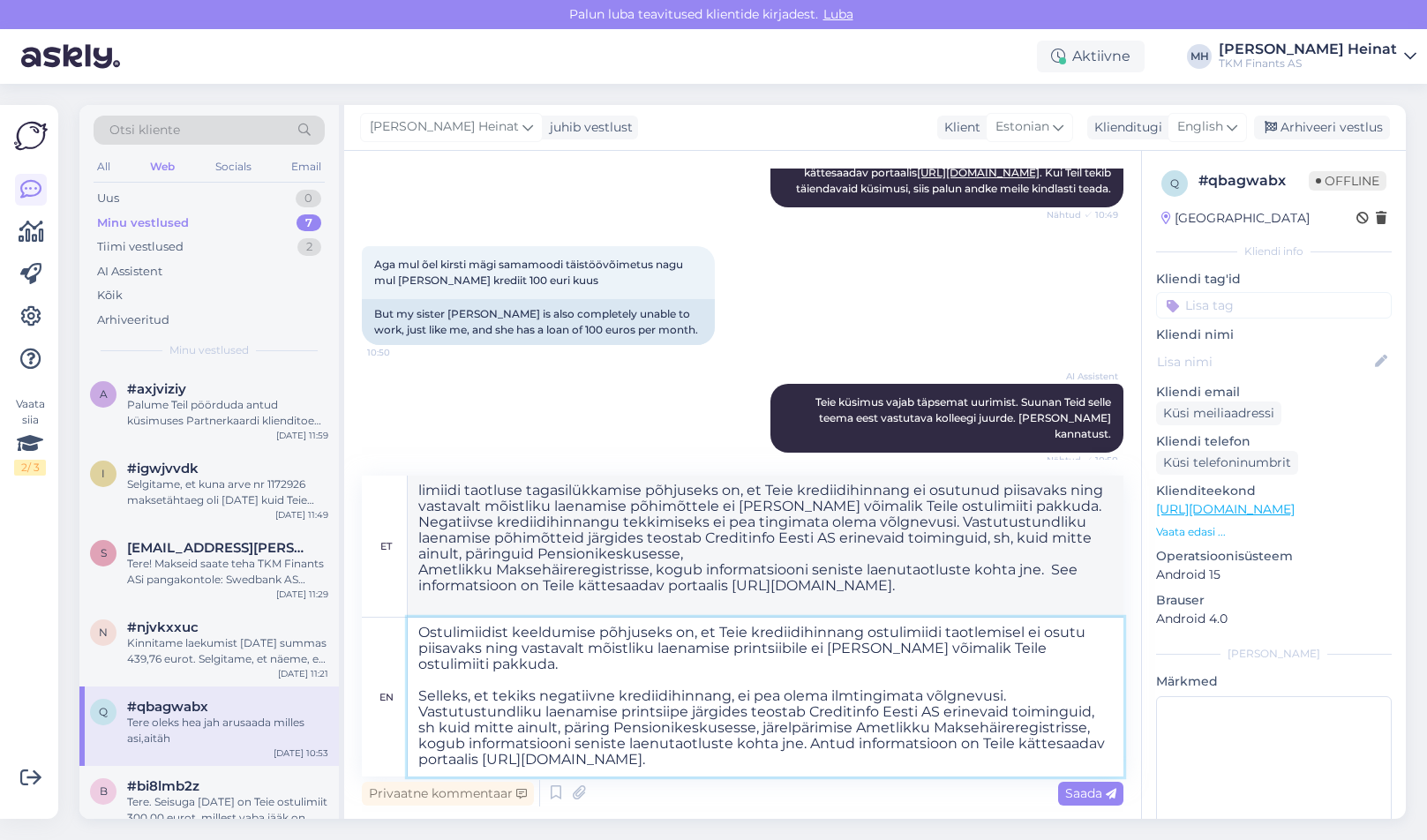 click on "Ostulimiidist keeldumise põhjuseks on, et Teie krediidihinnang ostulimiidi taotlemisel ei osutu piisavaks ning vastavalt mõistliku laenamise printsiibile ei [PERSON_NAME] võimalik Teile ostulimiiti pakkuda.
Selleks, et tekiks negatiivne krediidihinnang, ei pea olema ilmtingimata võlgnevusi. Vastutustundliku laenamise printsiipe järgides teostab Creditinfo Eesti AS erinevaid toiminguid, sh kuid mitte ainult, päring Pensionikeskusesse, järelpärimise Ametlikku Maksehäireregistrisse, kogub informatsiooni seniste laenutaotluste kohta jne. Antud informatsioon on Teile kättesaadav portaalis [URL][DOMAIN_NAME]." at bounding box center [765, 697] 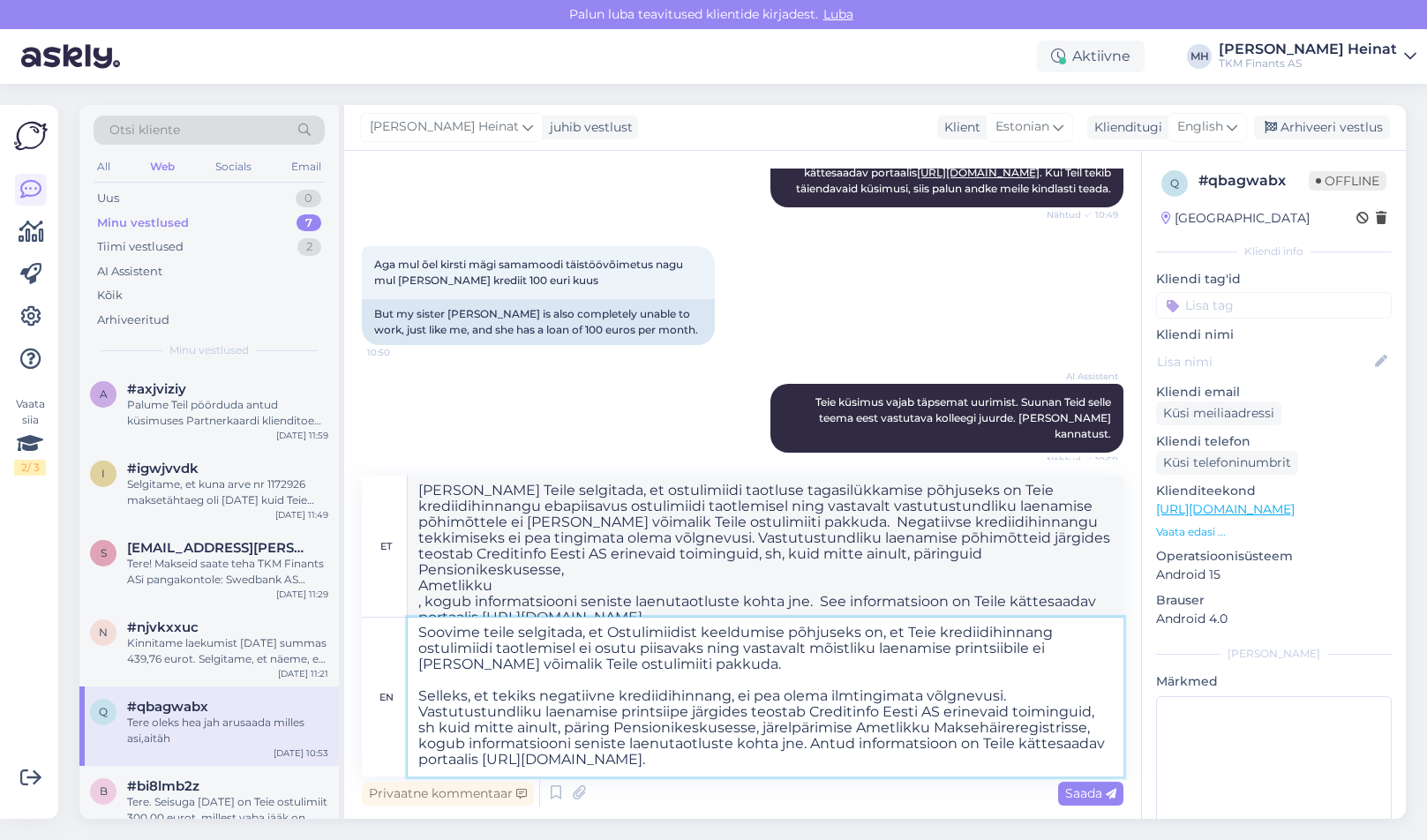 click on "Soovime teile selgitada, et Ostulimiidist keeldumise põhjuseks on, et Teie krediidihinnang ostulimiidi taotlemisel ei osutu piisavaks ning vastavalt mõistliku laenamise printsiibile ei [PERSON_NAME] võimalik Teile ostulimiiti pakkuda.
Selleks, et tekiks negatiivne krediidihinnang, ei pea olema ilmtingimata võlgnevusi. Vastutustundliku laenamise printsiipe järgides teostab Creditinfo Eesti AS erinevaid toiminguid, sh kuid mitte ainult, päring Pensionikeskusesse, järelpärimise Ametlikku Maksehäireregistrisse, kogub informatsiooni seniste laenutaotluste kohta jne. Antud informatsioon on Teile kättesaadav portaalis [URL][DOMAIN_NAME]." at bounding box center [765, 697] 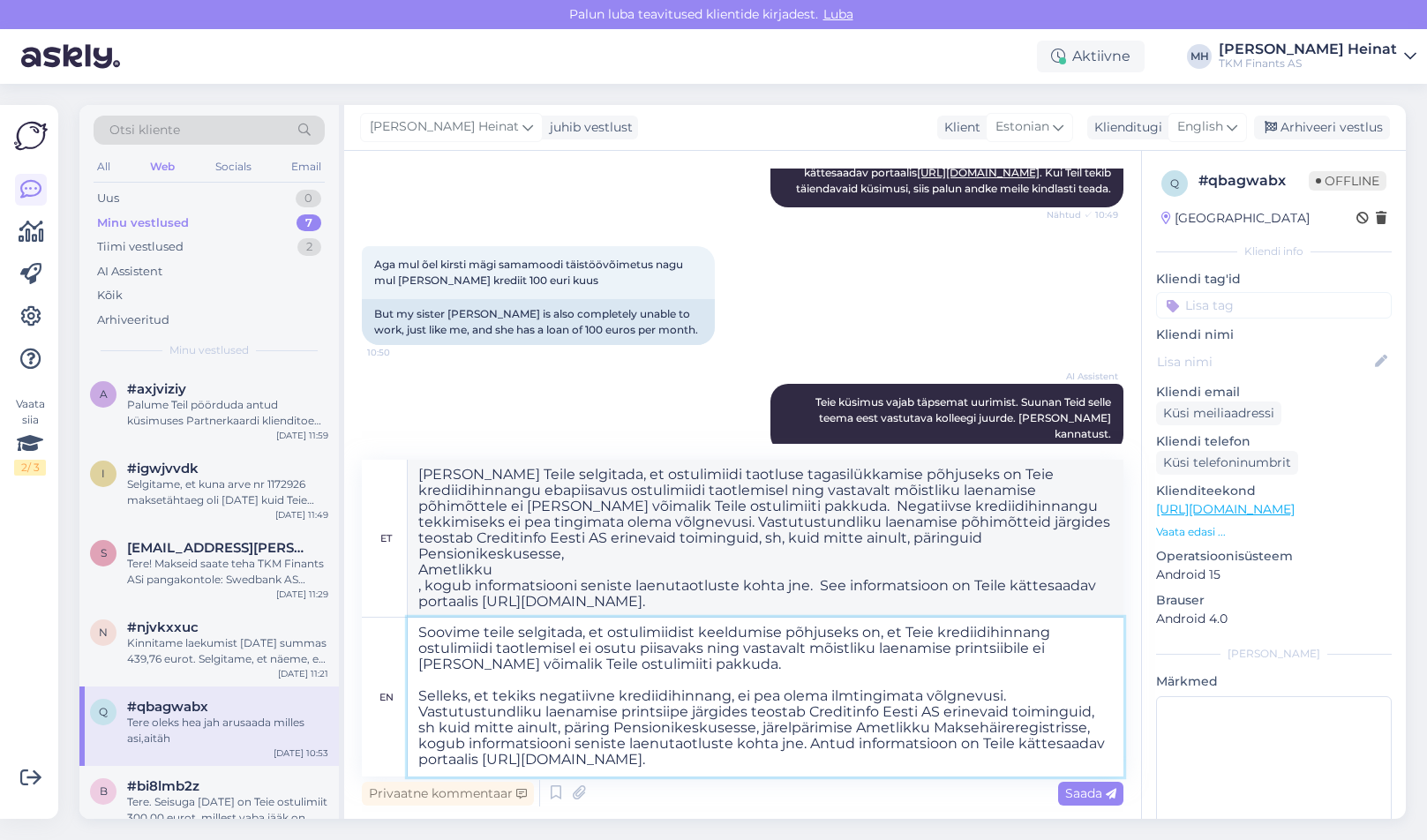 scroll, scrollTop: 14, scrollLeft: 0, axis: vertical 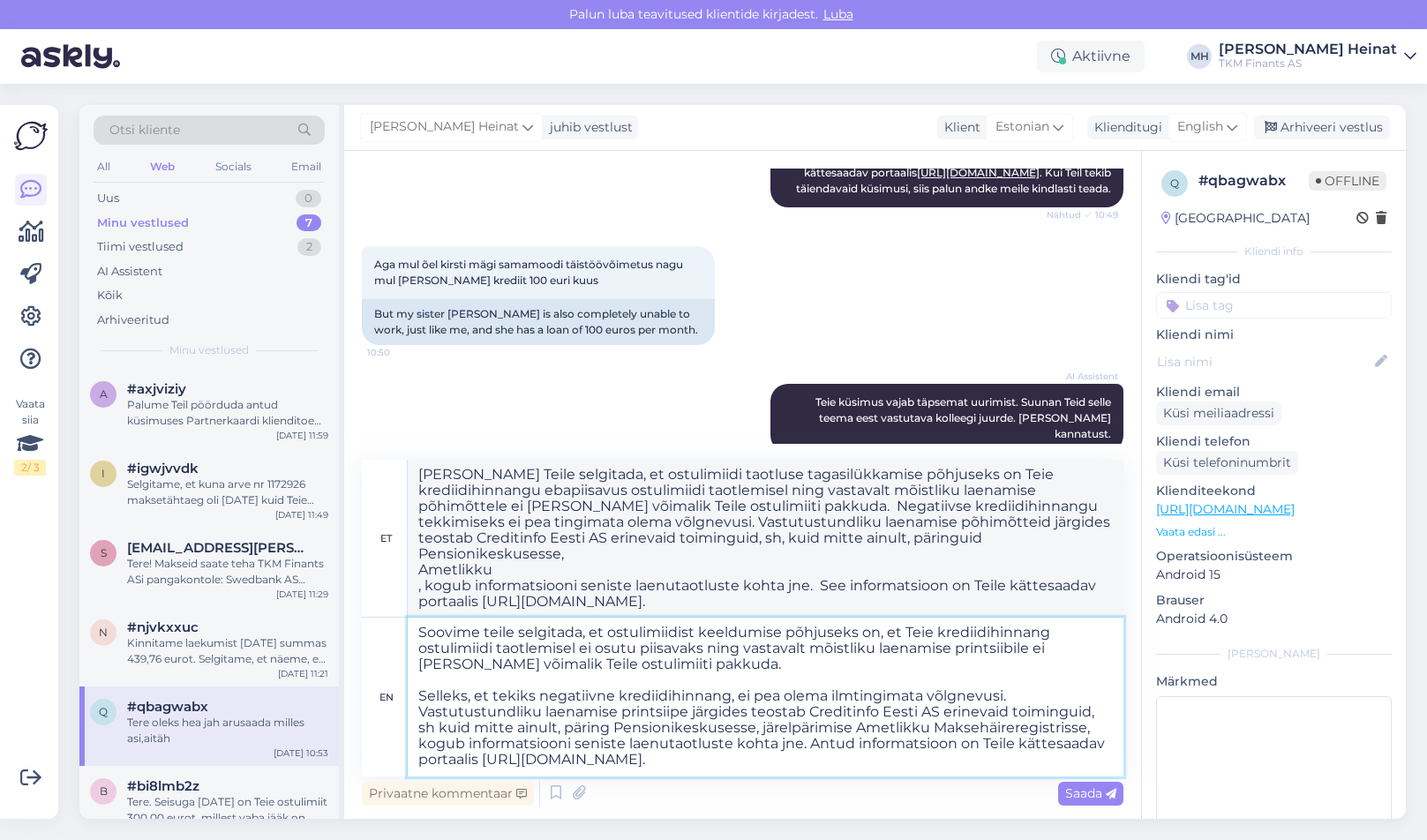 click on "Soovime teile selgitada, et ostulimiidist keeldumise põhjuseks on, et Teie krediidihinnang ostulimiidi taotlemisel ei osutu piisavaks ning vastavalt mõistliku laenamise printsiibile ei [PERSON_NAME] võimalik Teile ostulimiiti pakkuda.
Selleks, et tekiks negatiivne krediidihinnang, ei pea olema ilmtingimata võlgnevusi. Vastutustundliku laenamise printsiipe järgides teostab Creditinfo Eesti AS erinevaid toiminguid, sh kuid mitte ainult, päring Pensionikeskusesse, järelpärimise Ametlikku Maksehäireregistrisse, kogub informatsiooni seniste laenutaotluste kohta jne. Antud informatsioon on Teile kättesaadav portaalis [URL][DOMAIN_NAME]." at bounding box center [765, 697] 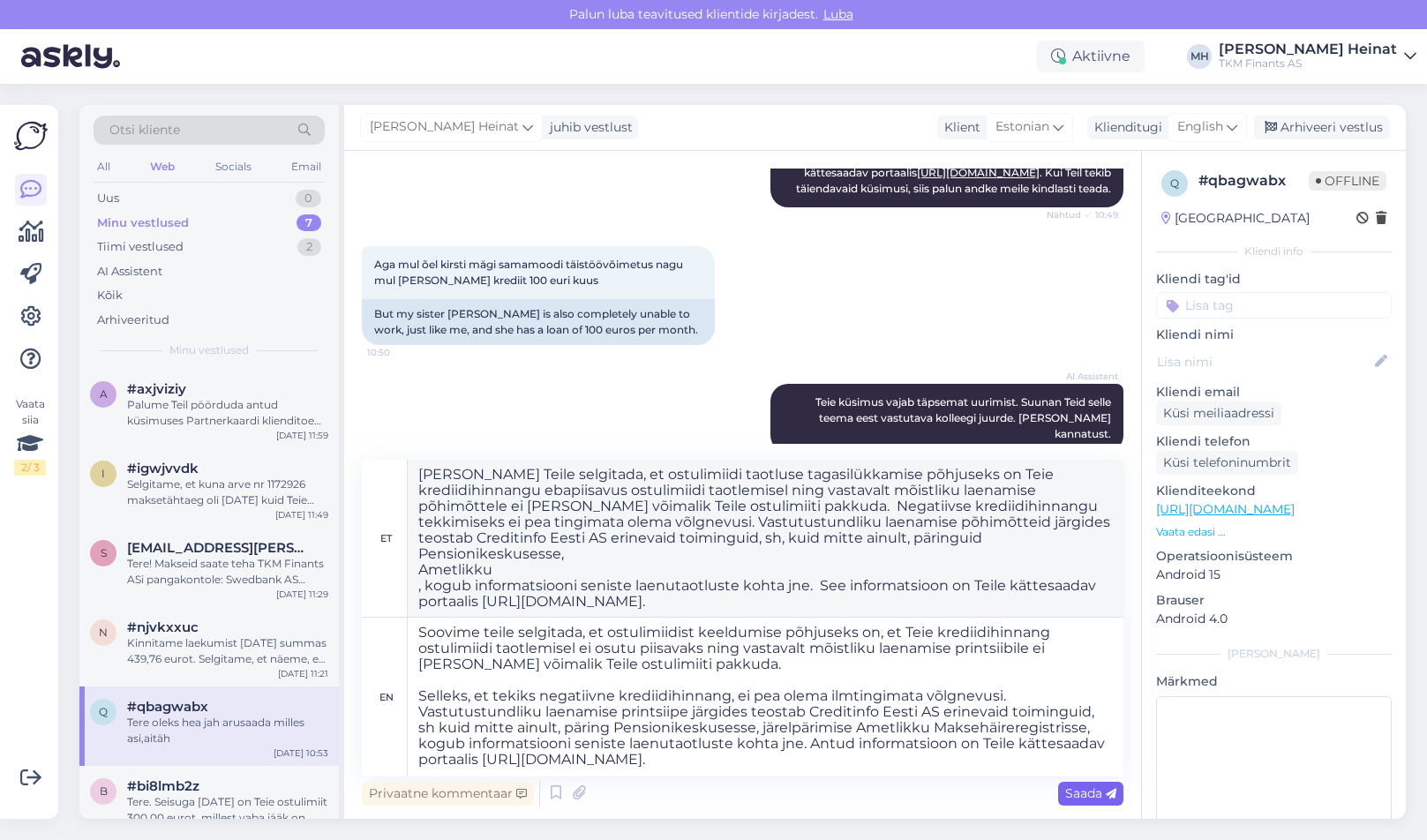 click on "Saada" at bounding box center (1091, 793) 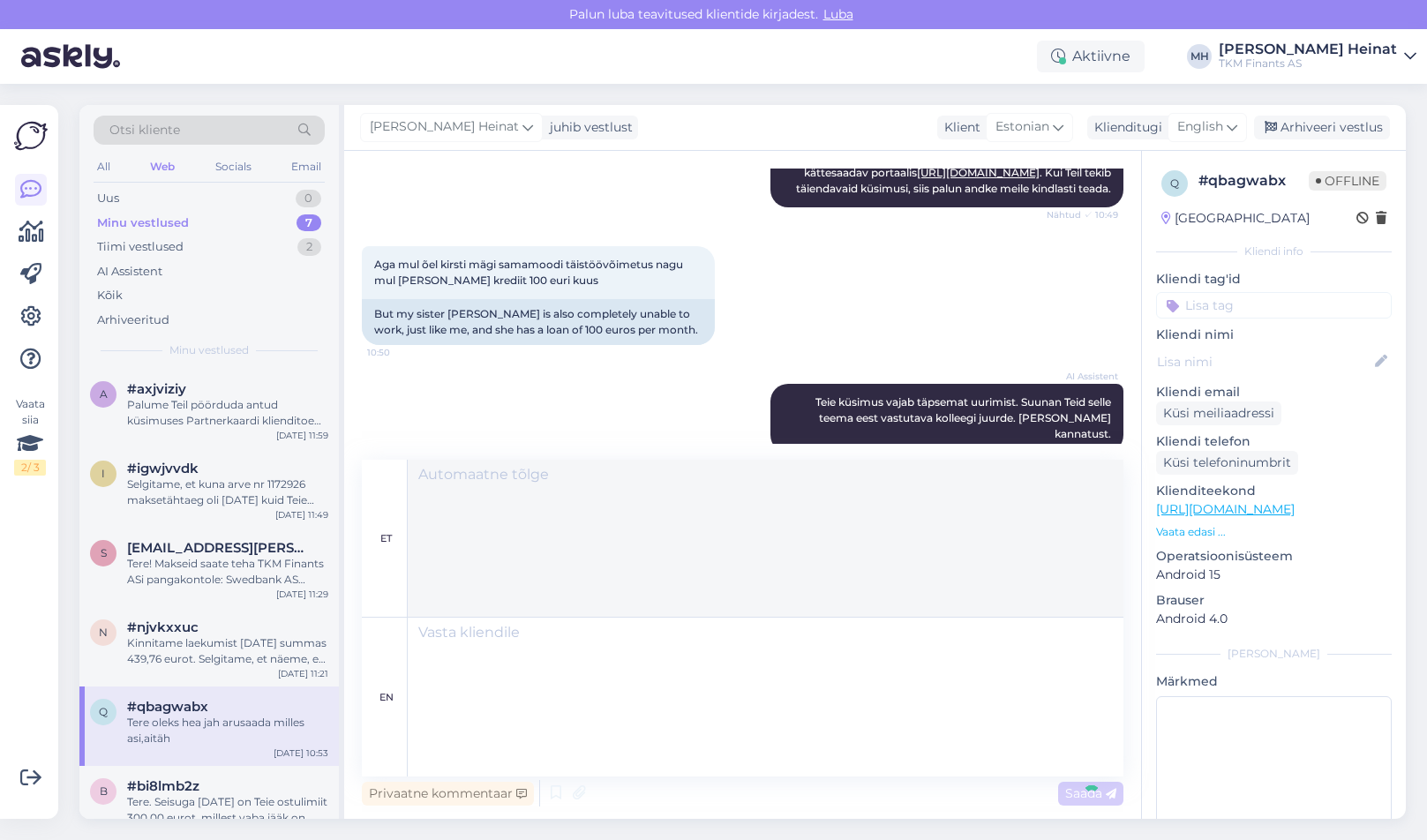scroll, scrollTop: 986, scrollLeft: 0, axis: vertical 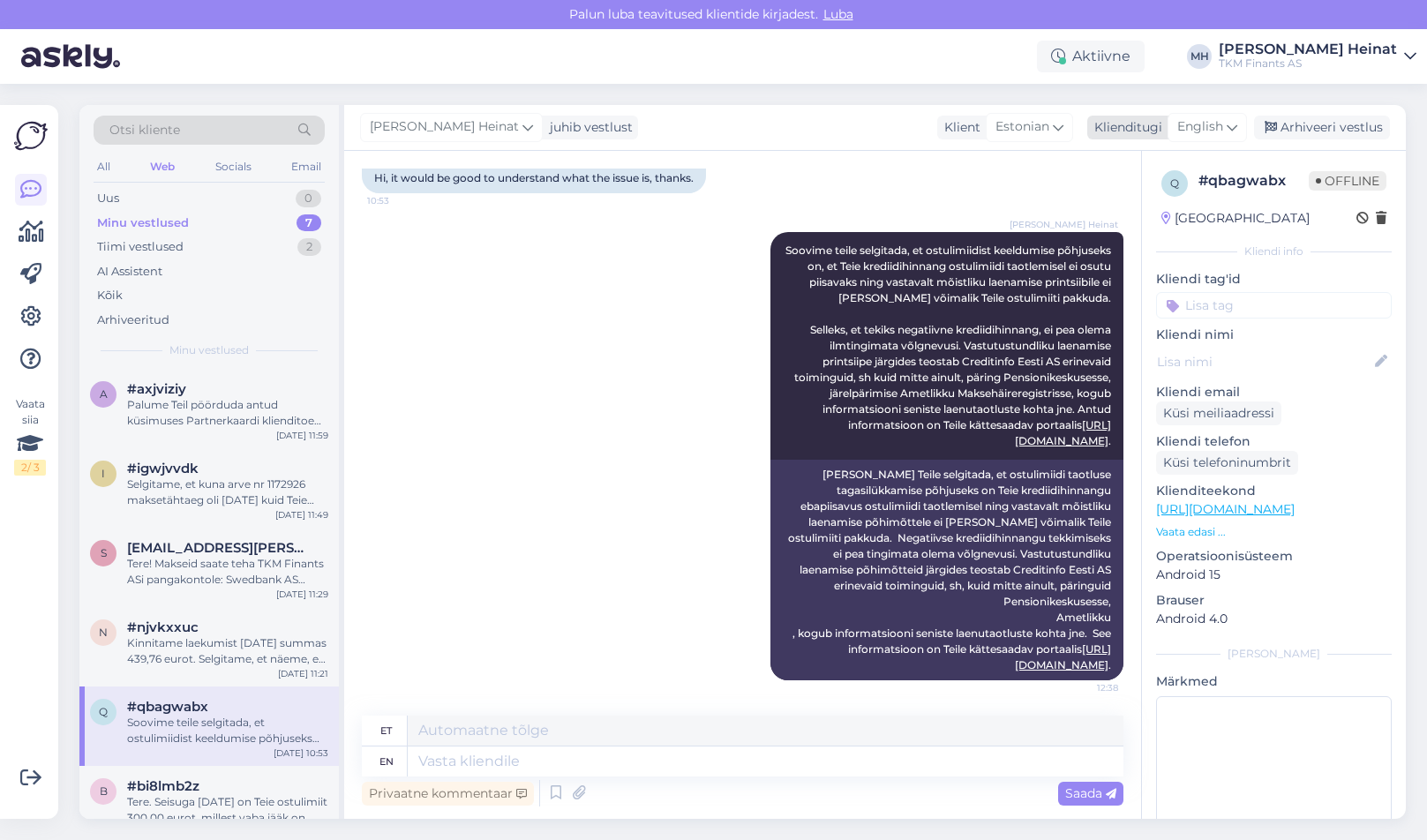 click on "English" at bounding box center [1200, 127] 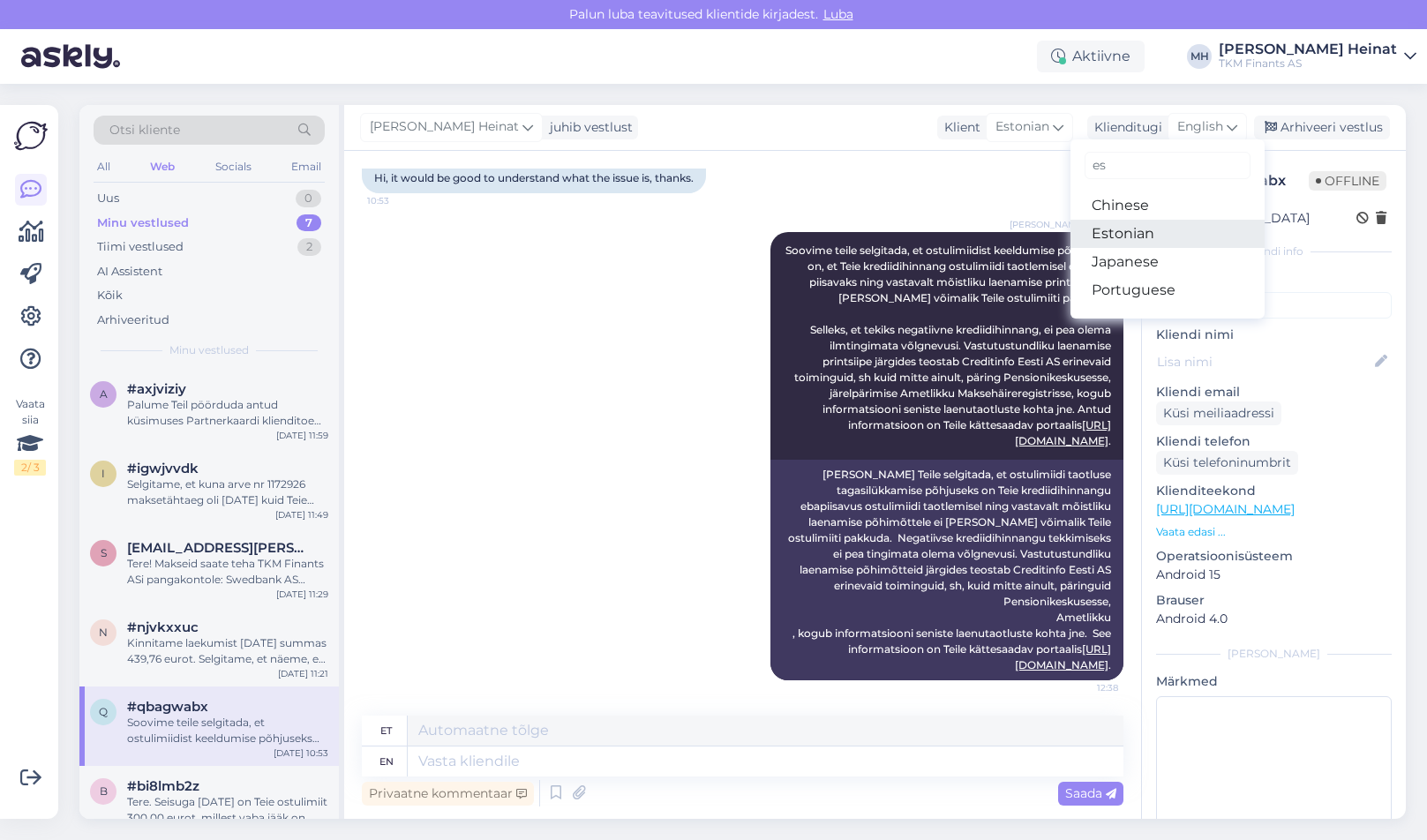 click on "Estonian" at bounding box center [1168, 234] 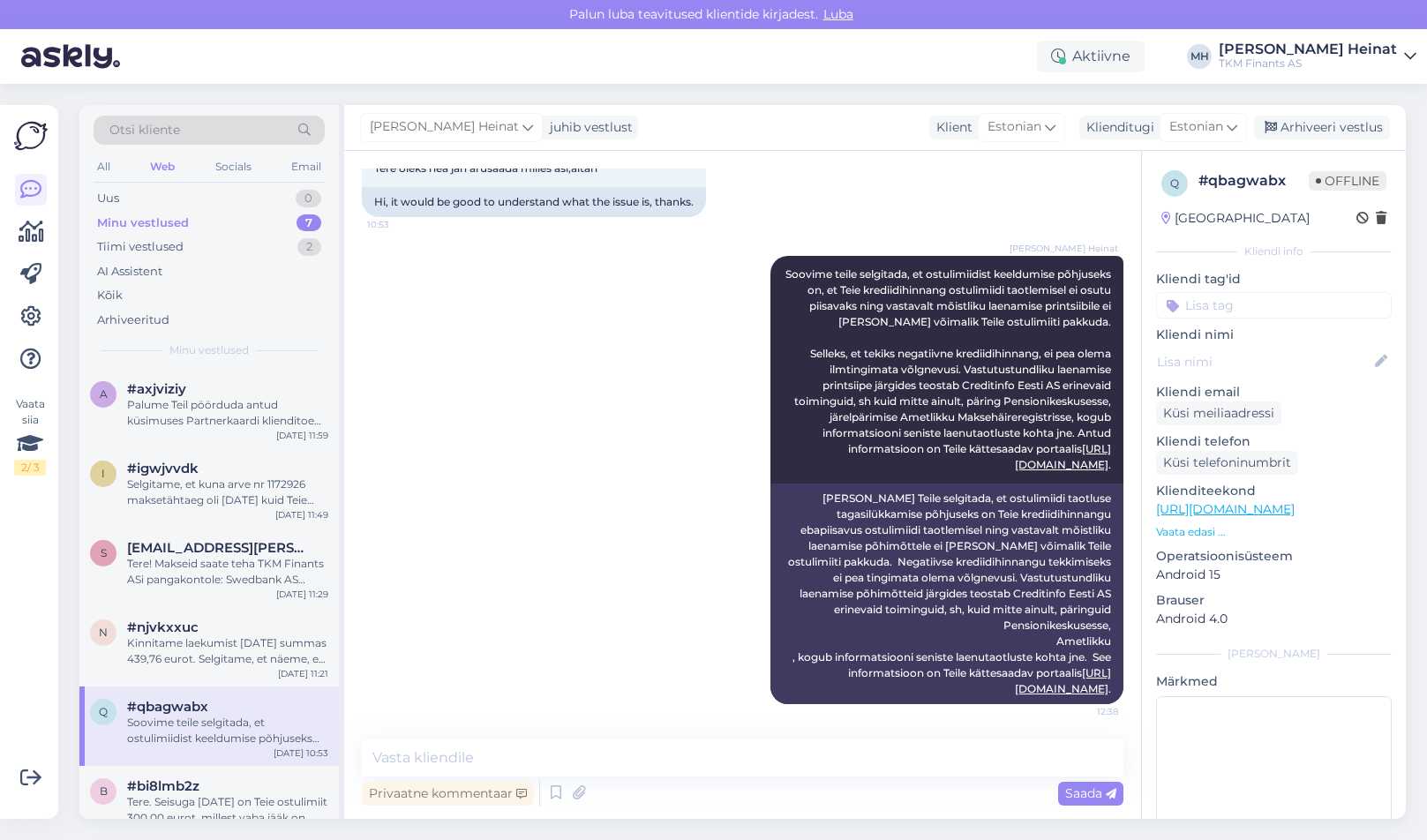 scroll, scrollTop: 963, scrollLeft: 0, axis: vertical 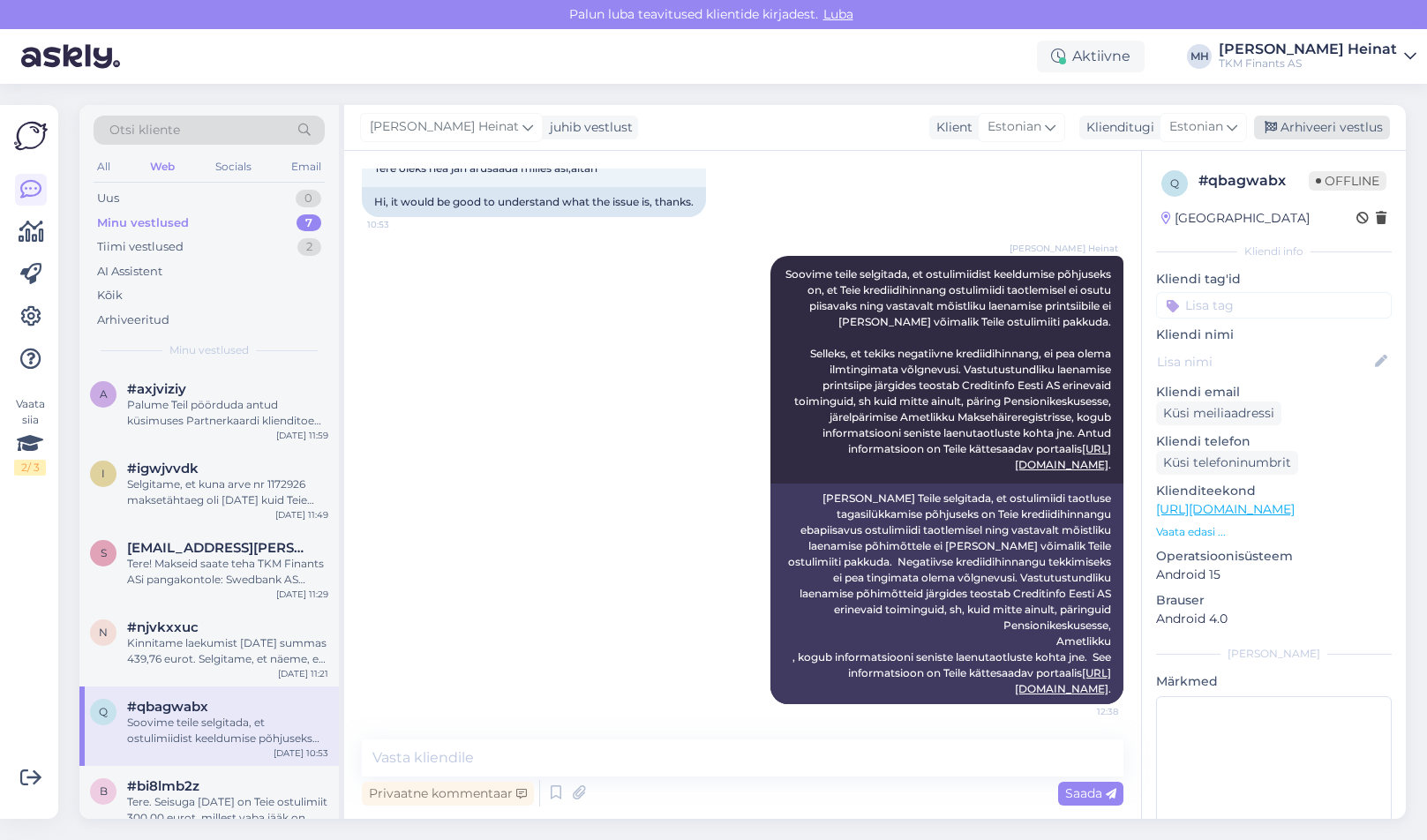click on "Arhiveeri vestlus" at bounding box center [1322, 127] 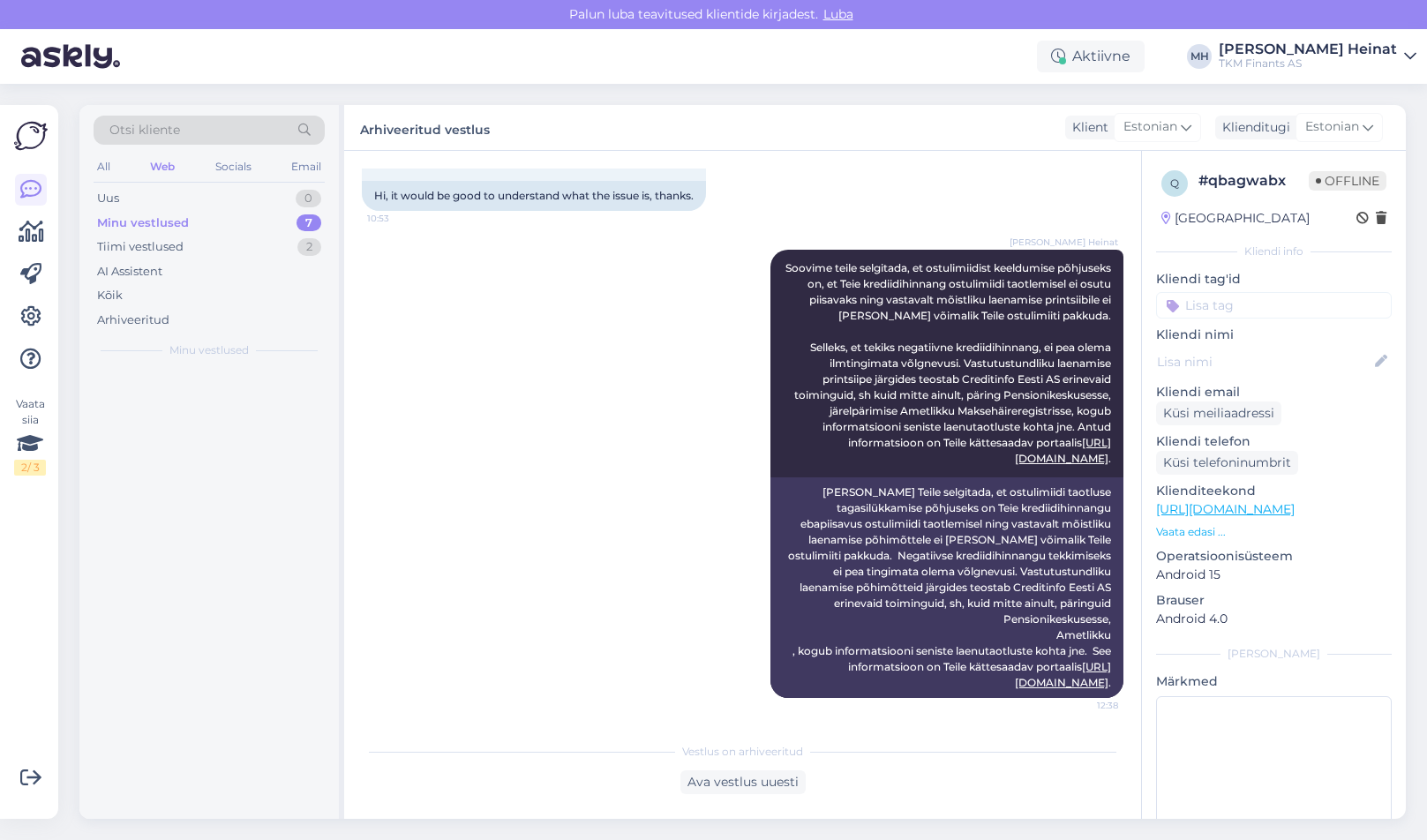 scroll, scrollTop: 969, scrollLeft: 0, axis: vertical 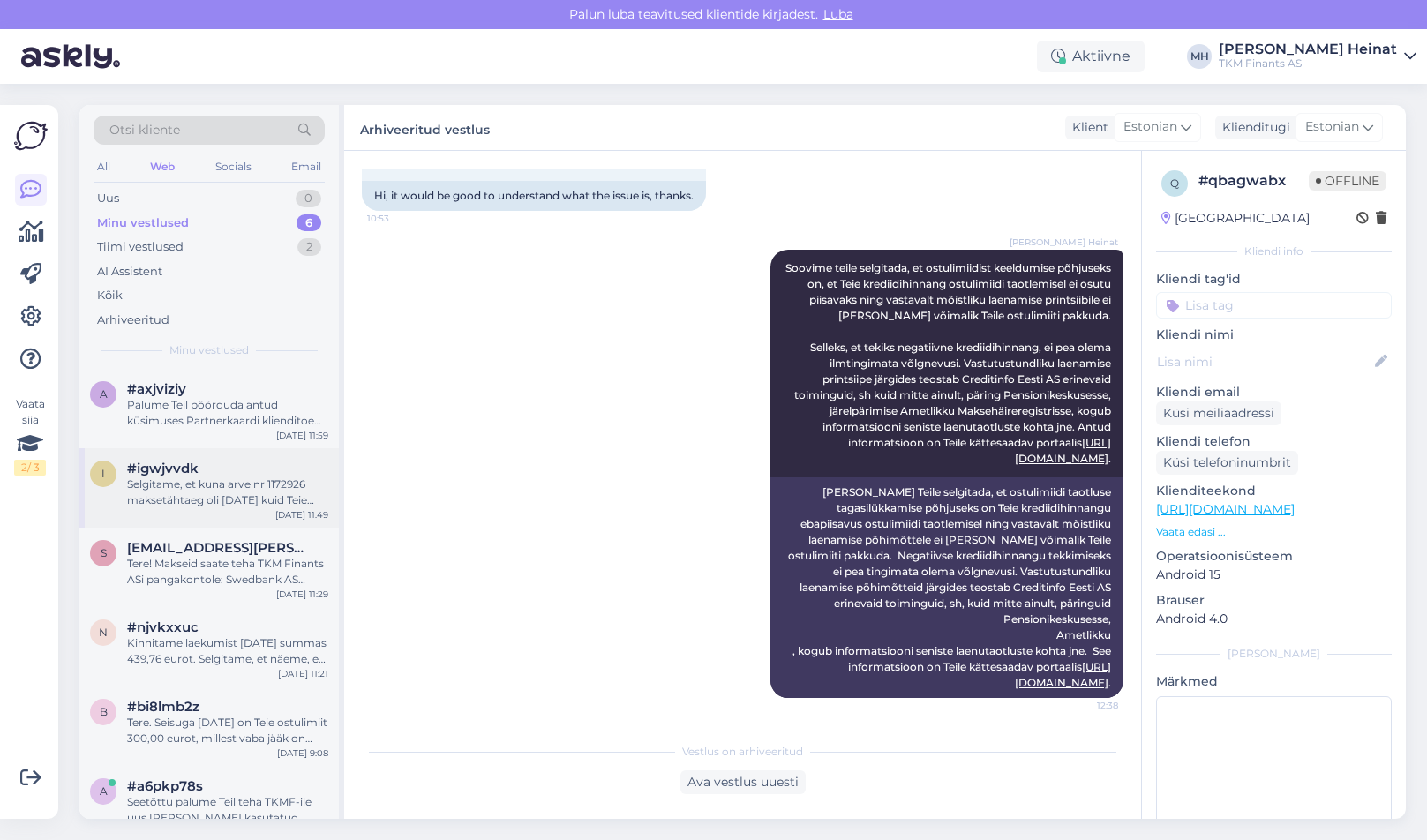 click on "Selgitame, et kuna arve nr 1172926 maksetähtaeg oli [DATE] kuid Teie poolt toimus laekumine TKMF-i kontole [DATE] summas 553,71 eurot, seetõttu saadeti Teile [DATE] meeldetuletuskiri, et Teie Partner [PERSON_NAME] arve nr 1172926 ei ole tähtajaks tasutud." at bounding box center (228, 492) 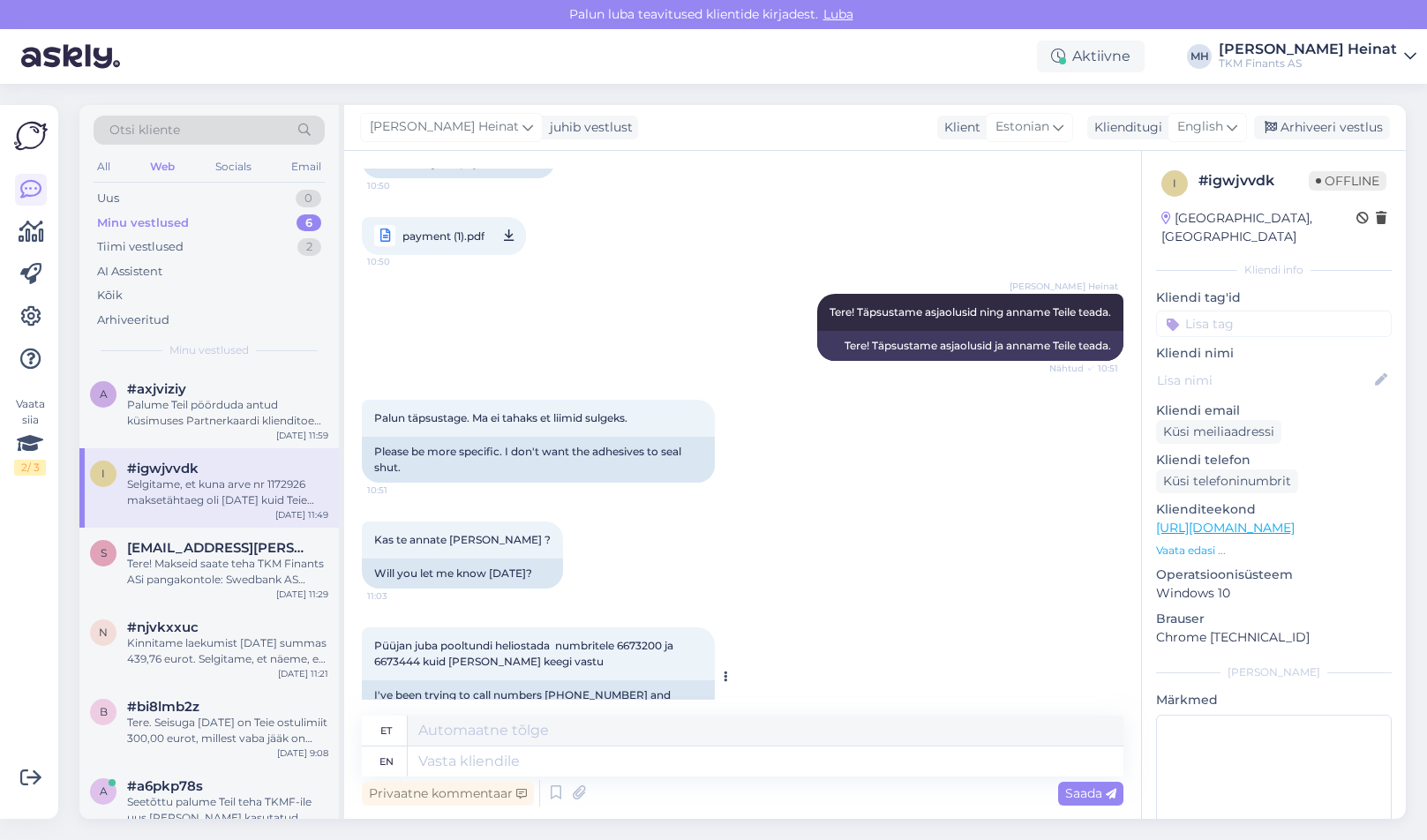 scroll, scrollTop: 1669, scrollLeft: 0, axis: vertical 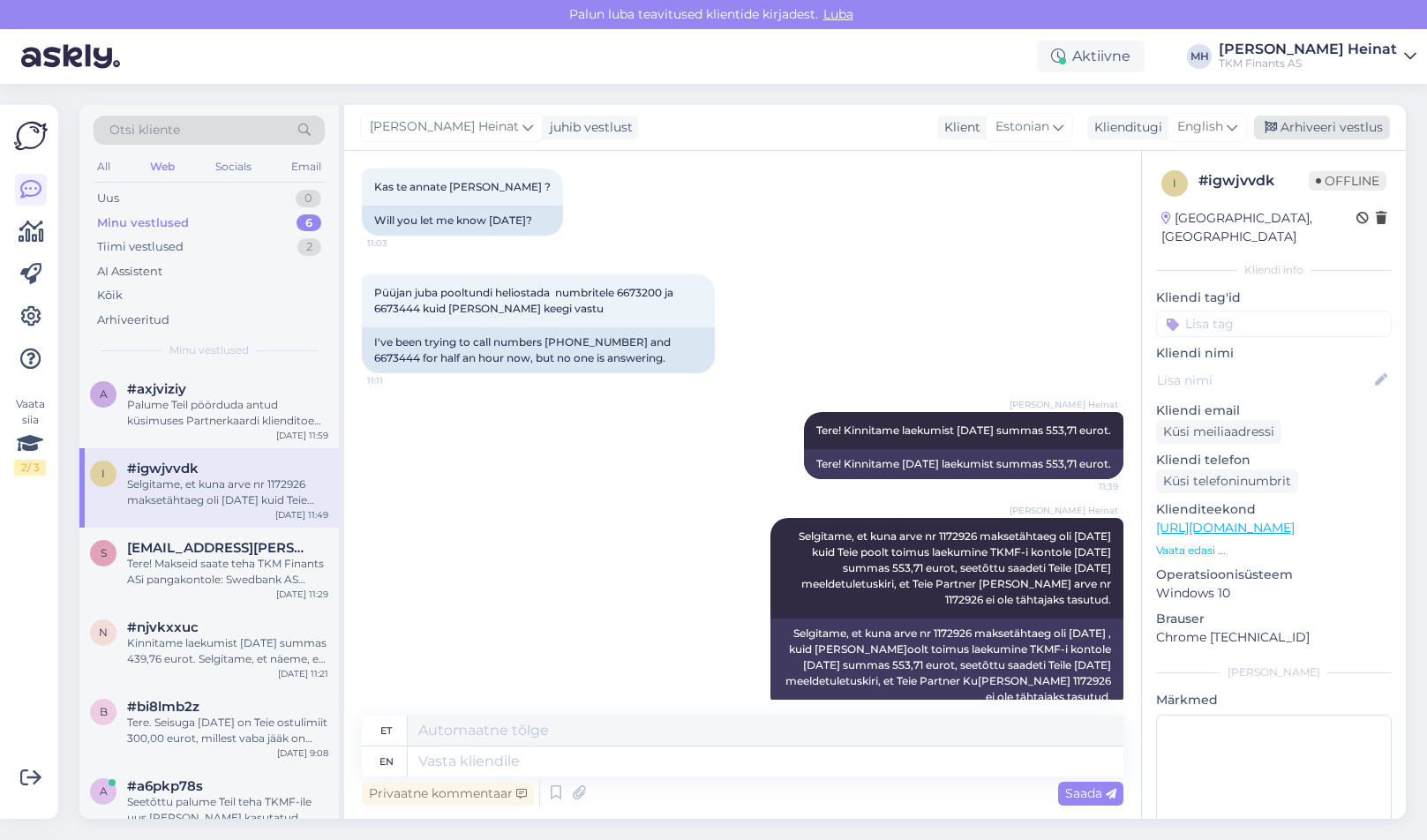 click on "Arhiveeri vestlus" at bounding box center (1322, 127) 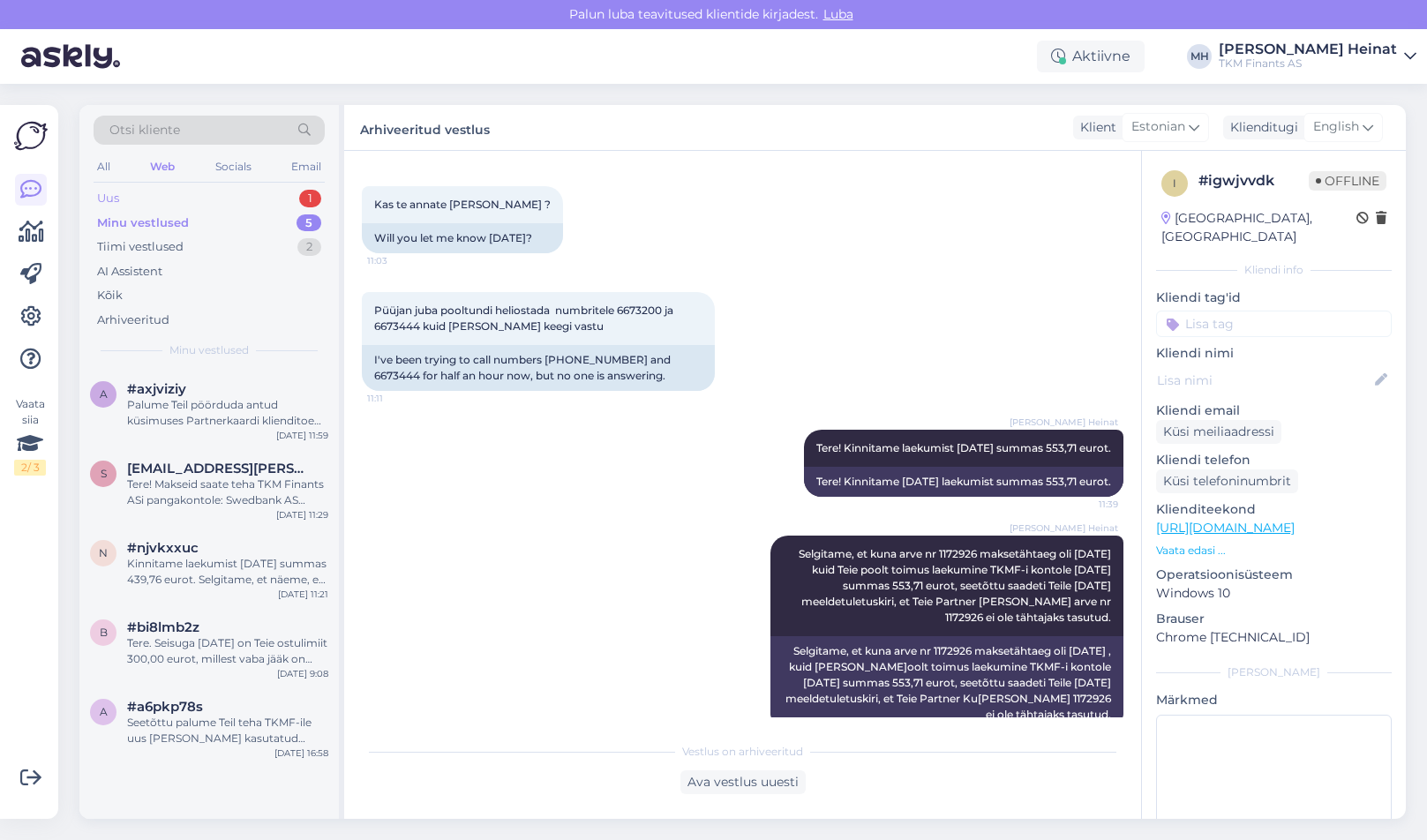 click on "Uus 1" at bounding box center [209, 199] 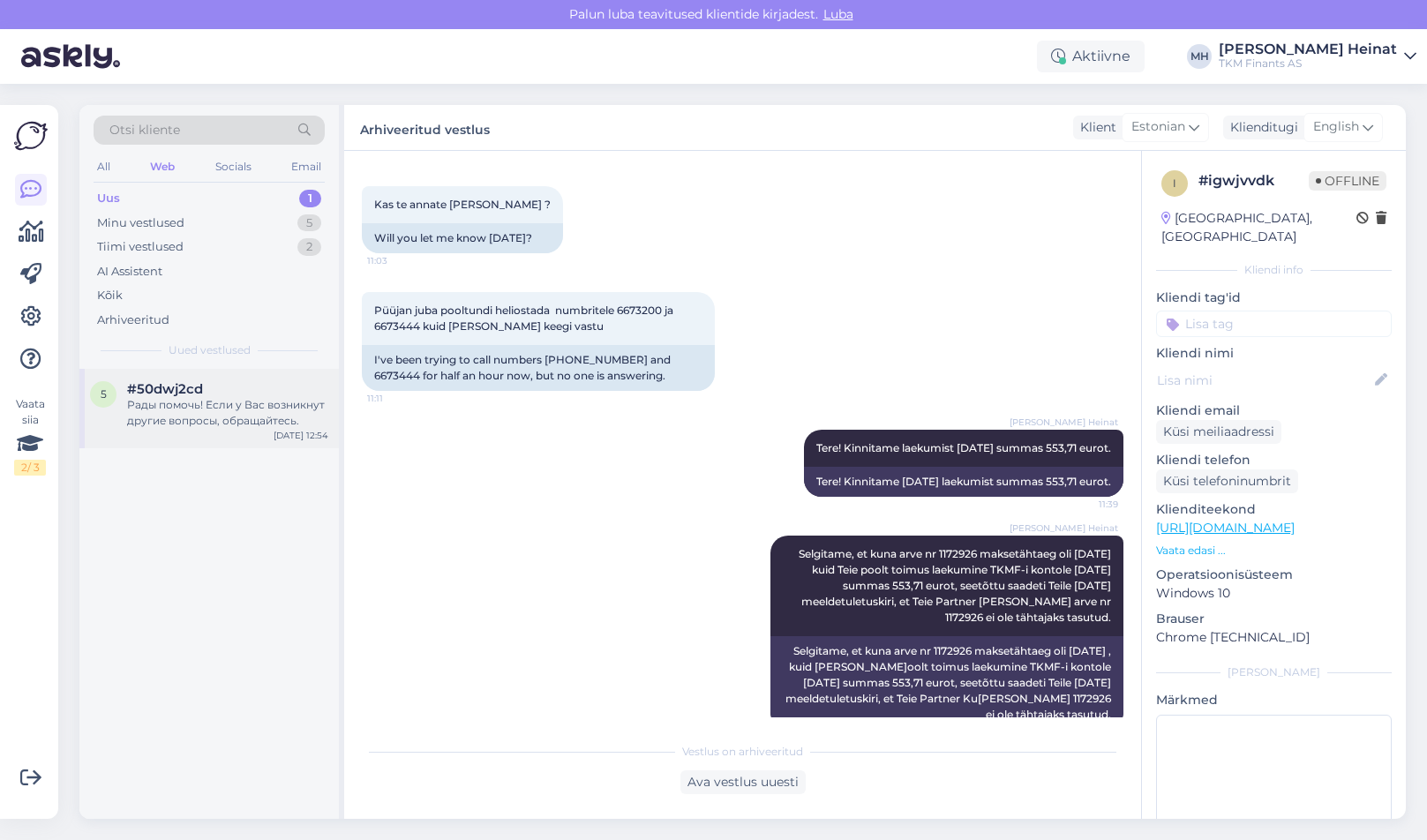 click on "Рады помочь! Если у Вас возникнут другие вопросы, обращайтесь." at bounding box center [228, 413] 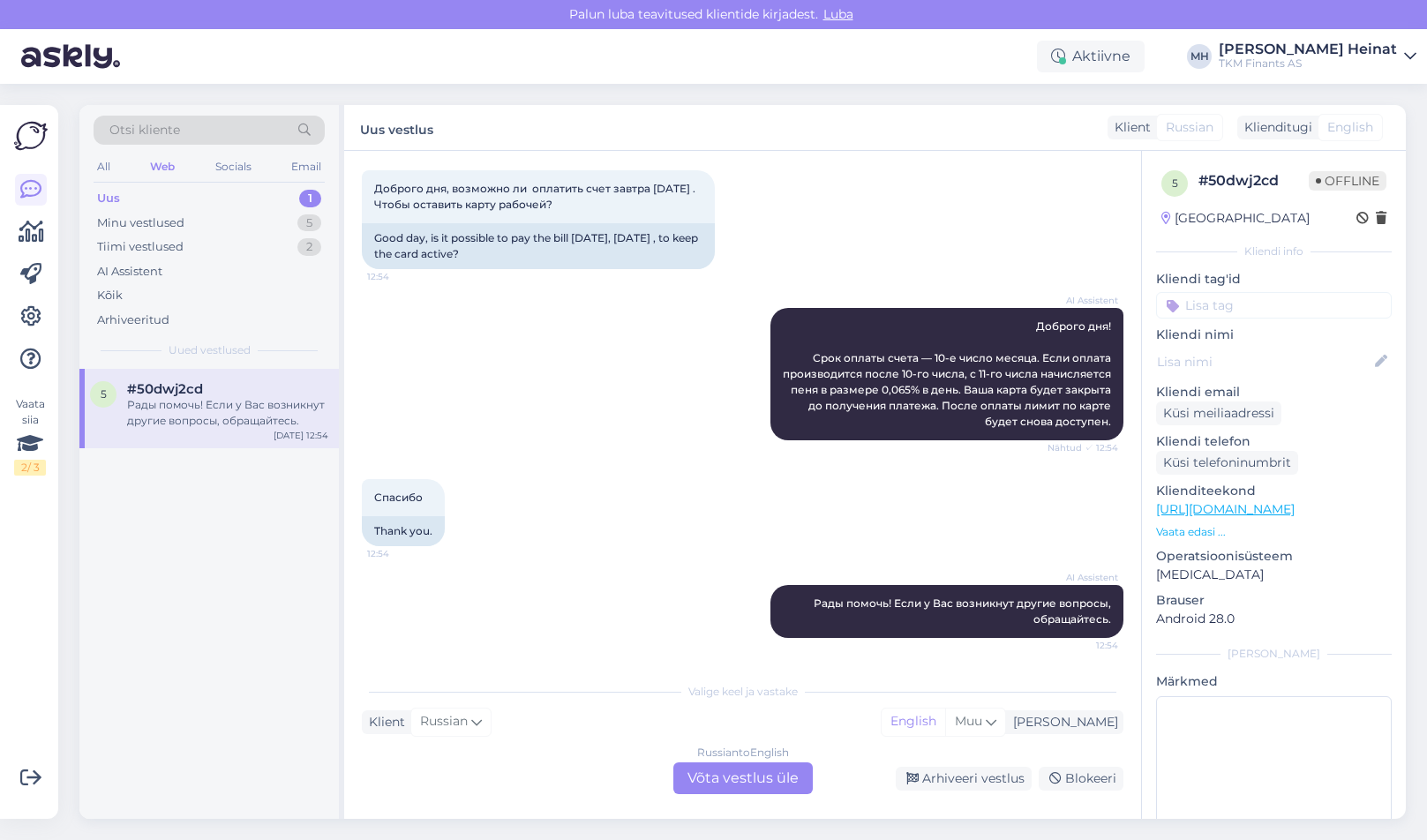 scroll, scrollTop: 0, scrollLeft: 0, axis: both 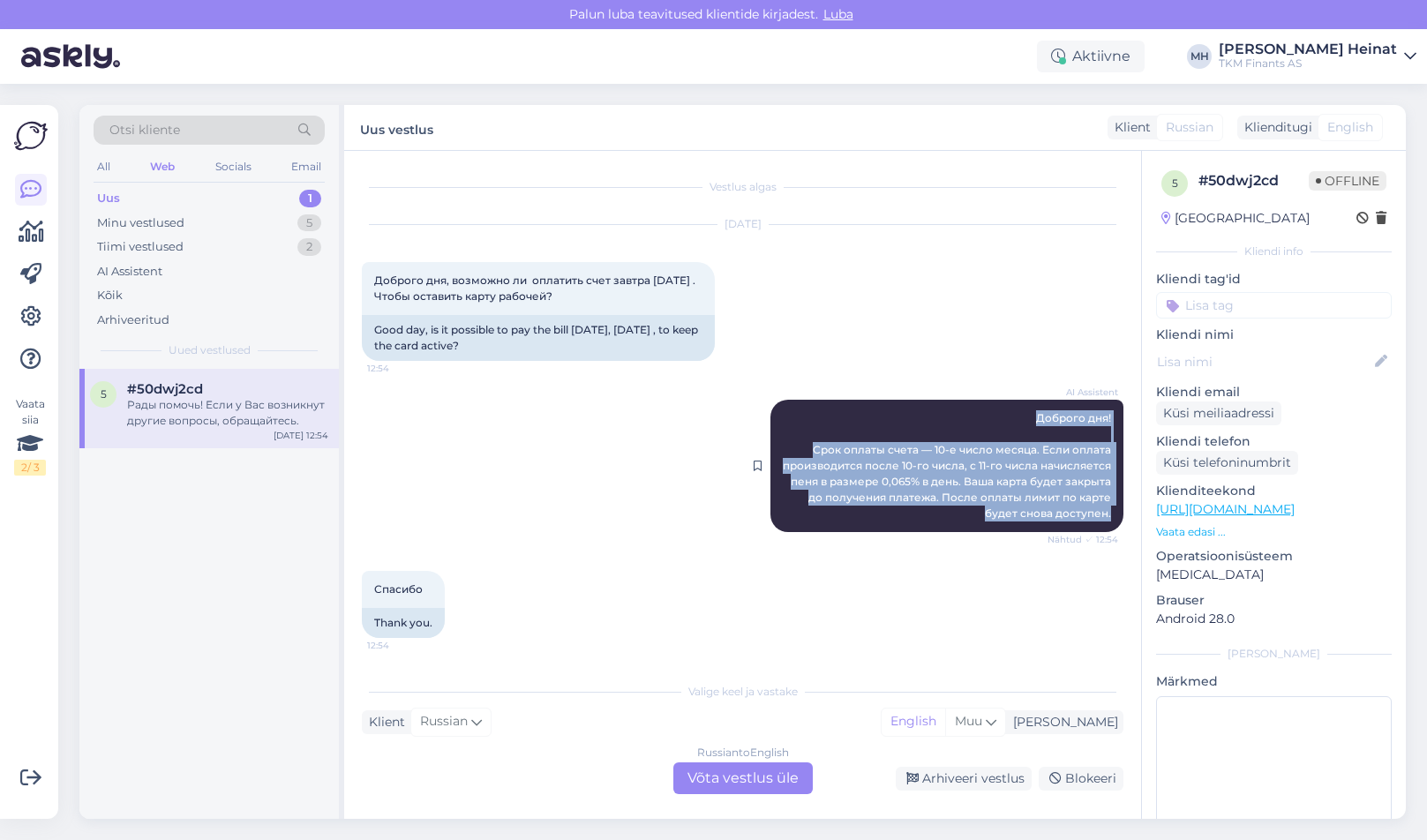 drag, startPoint x: 1099, startPoint y: 515, endPoint x: 1008, endPoint y: 421, distance: 130.83195 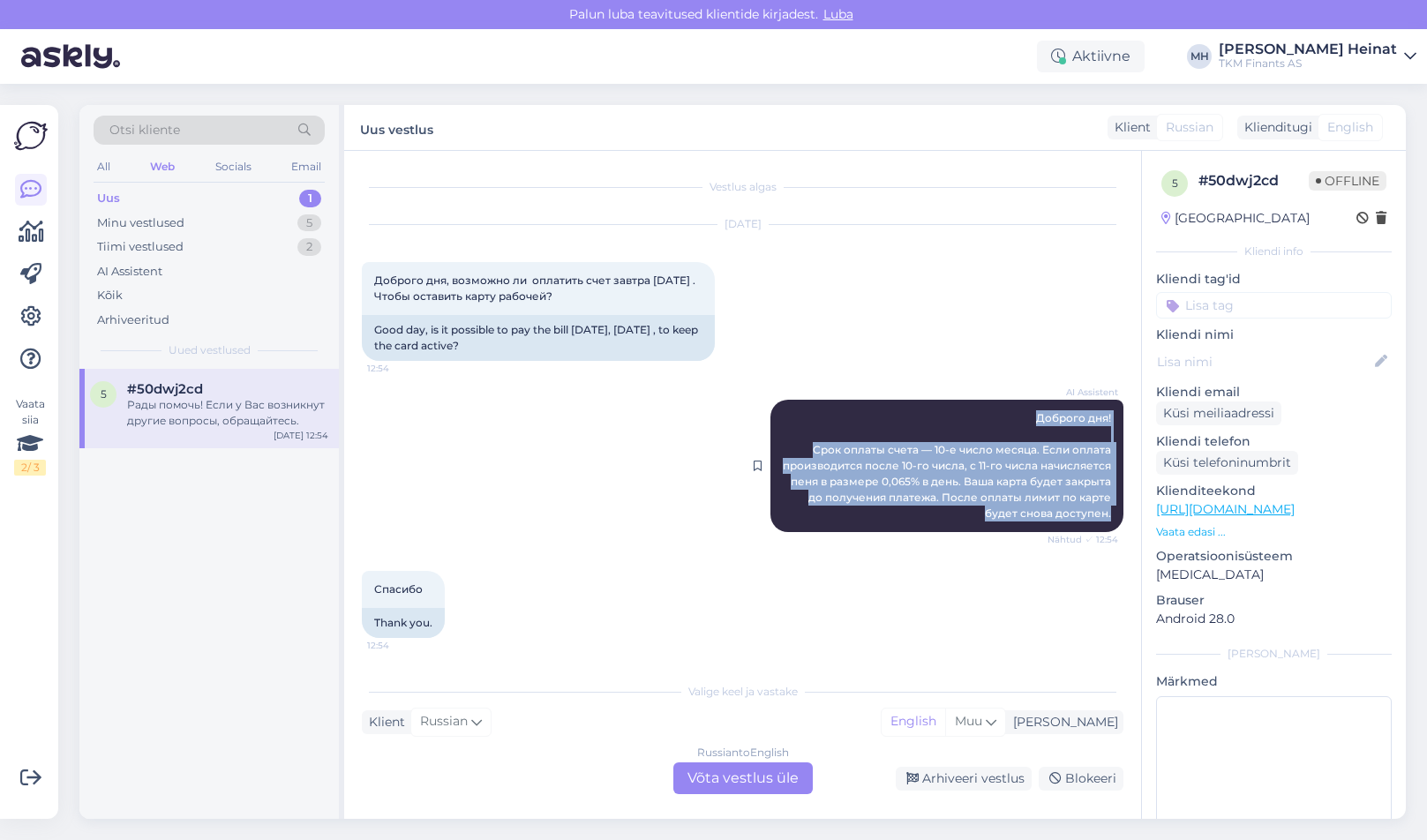 click on "AI Assistent Доброго дня!
Срок оплаты счета — 10-е число месяца. Если оплата производится после 10-го числа, с 11-го числа начисляется пеня в размере 0,065% в день. Ваша карта будет закрыта до получения платежа. После оплаты лимит по карте будет снова доступен. Nähtud ✓ 12:54" at bounding box center [947, 466] 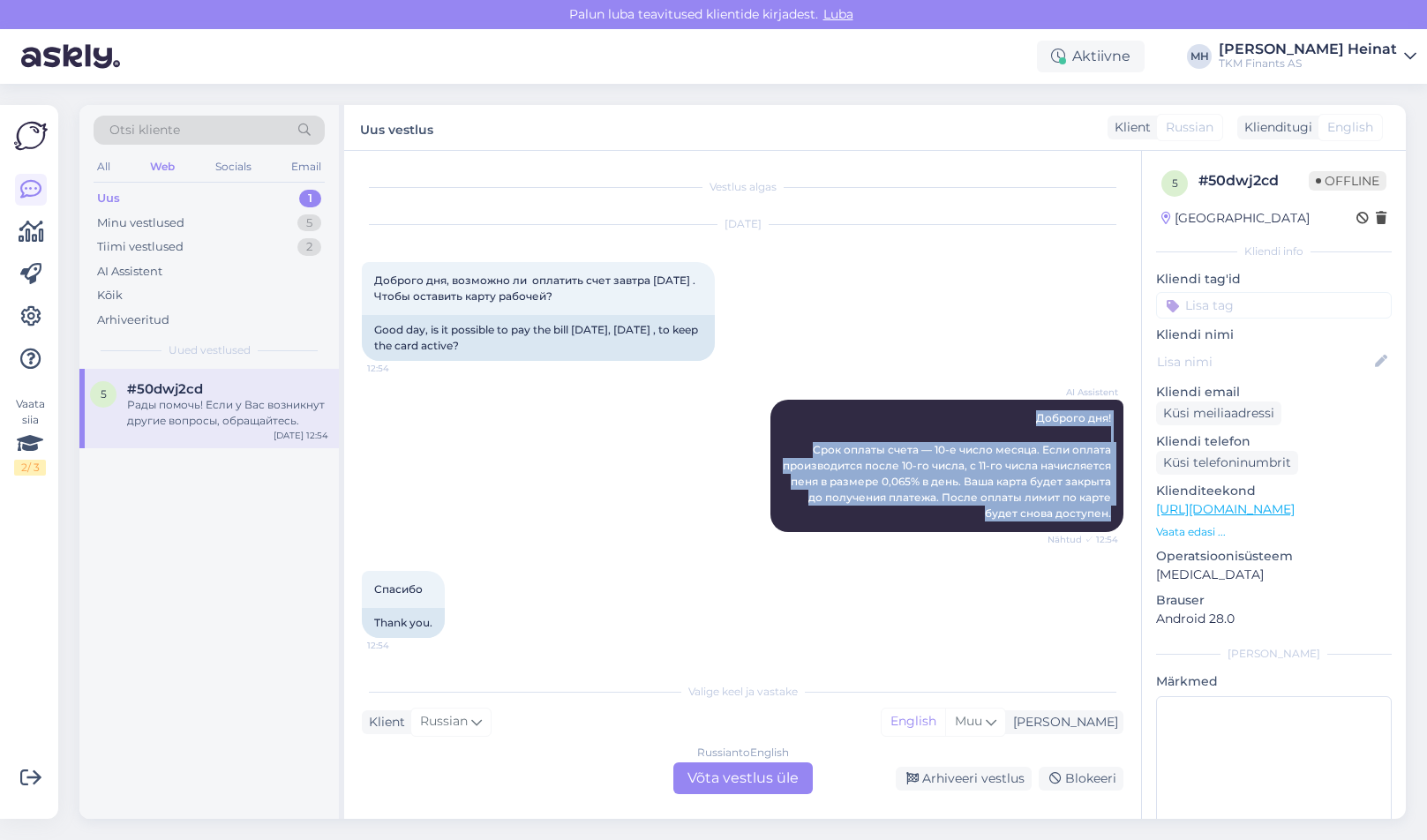 click on "AI Assistent Доброго дня!
Срок оплаты счета — 10-е число месяца. Если оплата производится после 10-го числа, с 11-го числа начисляется пеня в размере 0,065% в день. Ваша карта будет закрыта до получения платежа. После оплаты лимит по карте будет снова доступен. Nähtud ✓ 12:54" at bounding box center (742, 466) 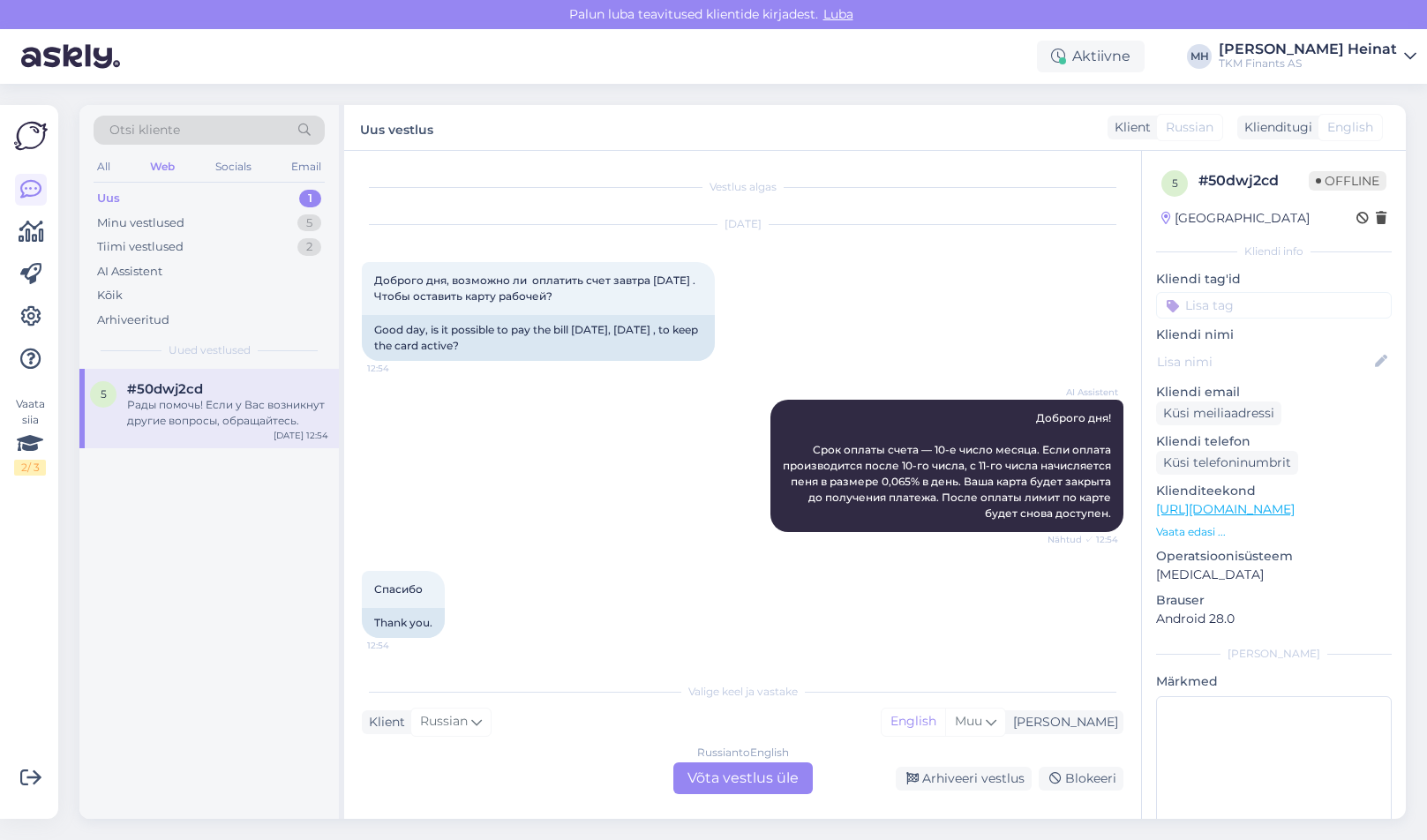 scroll, scrollTop: 92, scrollLeft: 0, axis: vertical 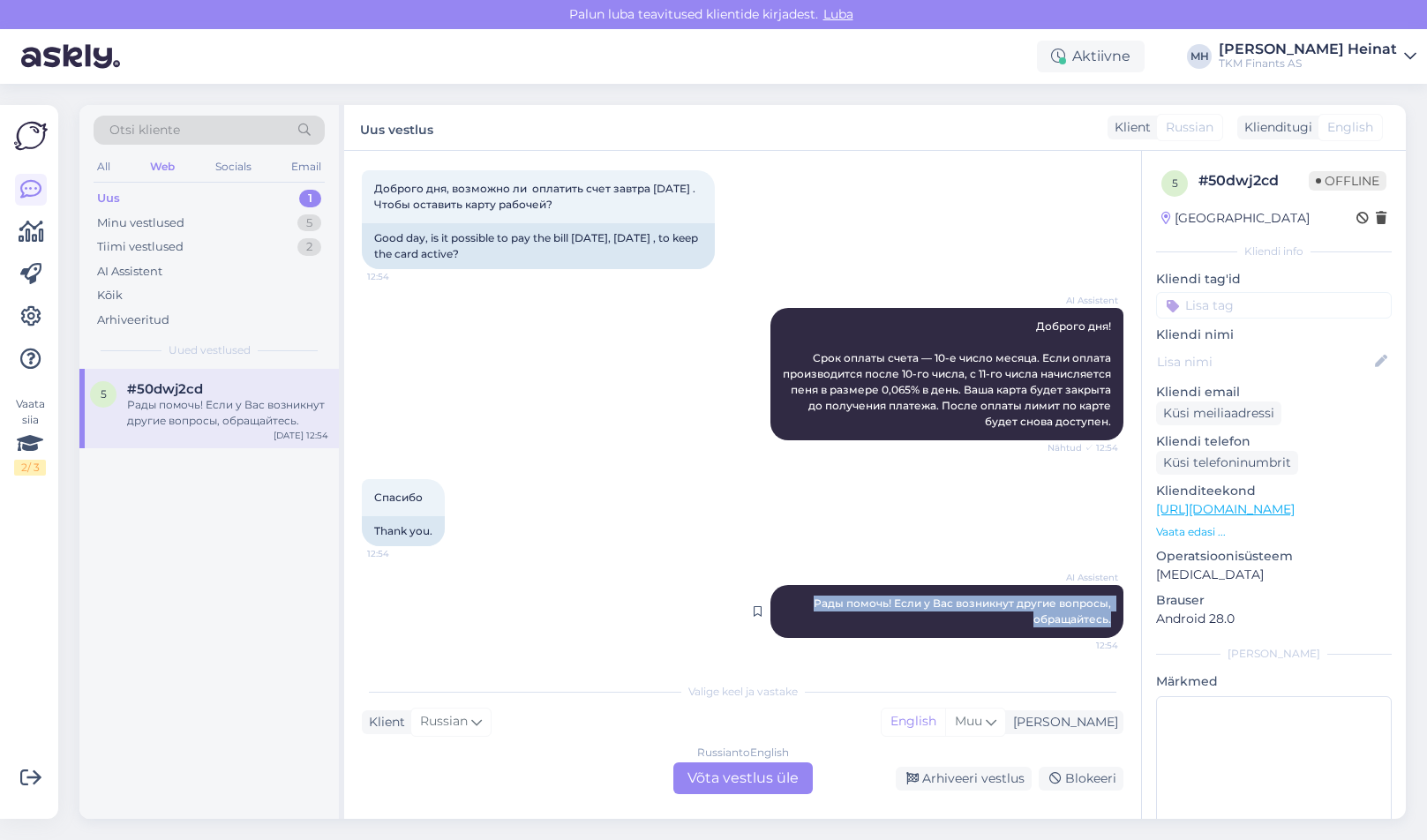 drag, startPoint x: 1106, startPoint y: 622, endPoint x: 782, endPoint y: 596, distance: 325.04154 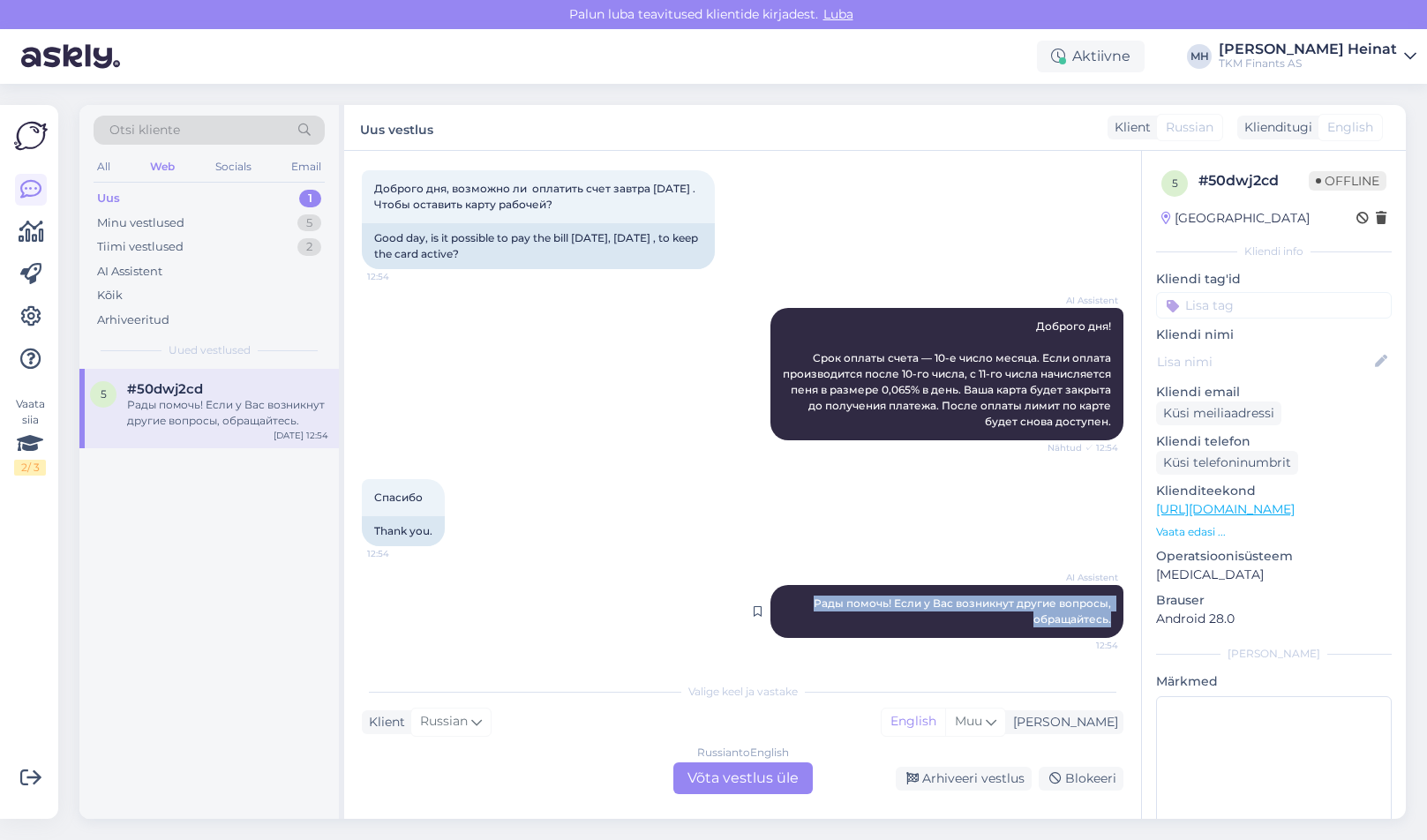click on "AI Assistent Рады помочь! Если у Вас возникнут другие вопросы, обращайтесь. 12:54" at bounding box center (947, 611) 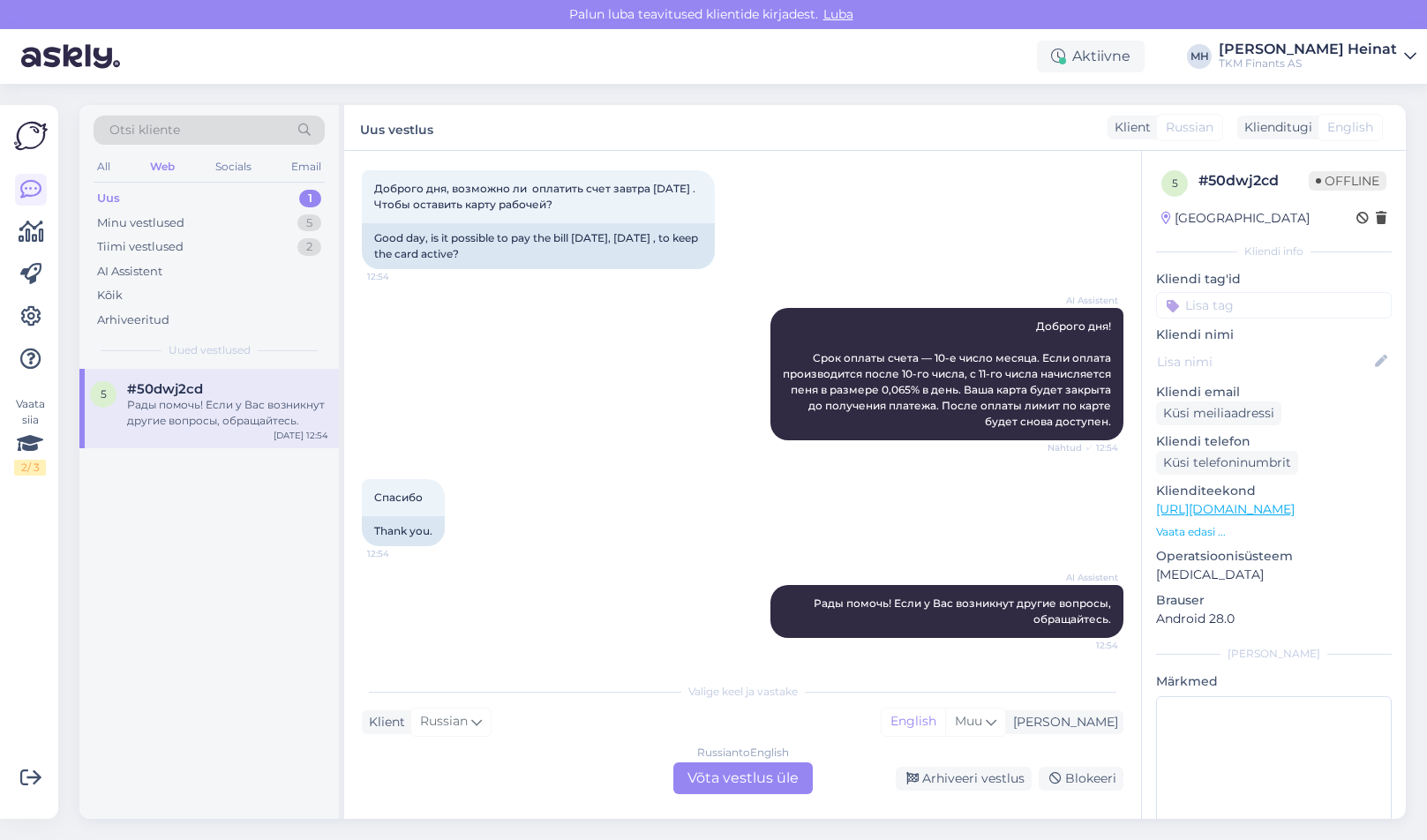 click on "AI Assistent Доброго дня!
Срок оплаты счета — 10-е число месяца. Если оплата производится после 10-го числа, с 11-го числа начисляется пеня в размере 0,065% в день. Ваша карта будет закрыта до получения платежа. После оплаты лимит по карте будет снова доступен. Nähtud ✓ 12:54" at bounding box center [742, 374] 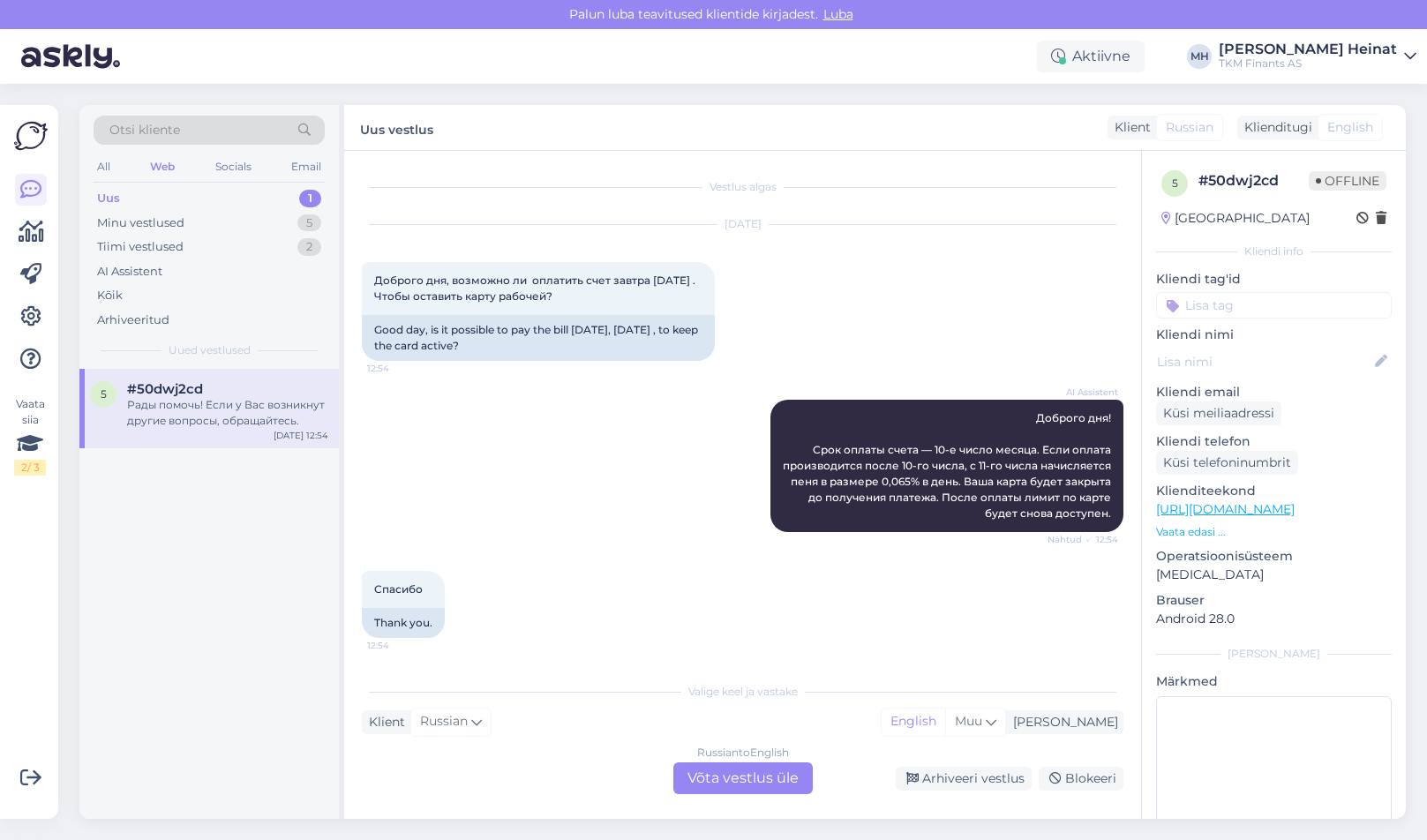 scroll, scrollTop: 92, scrollLeft: 0, axis: vertical 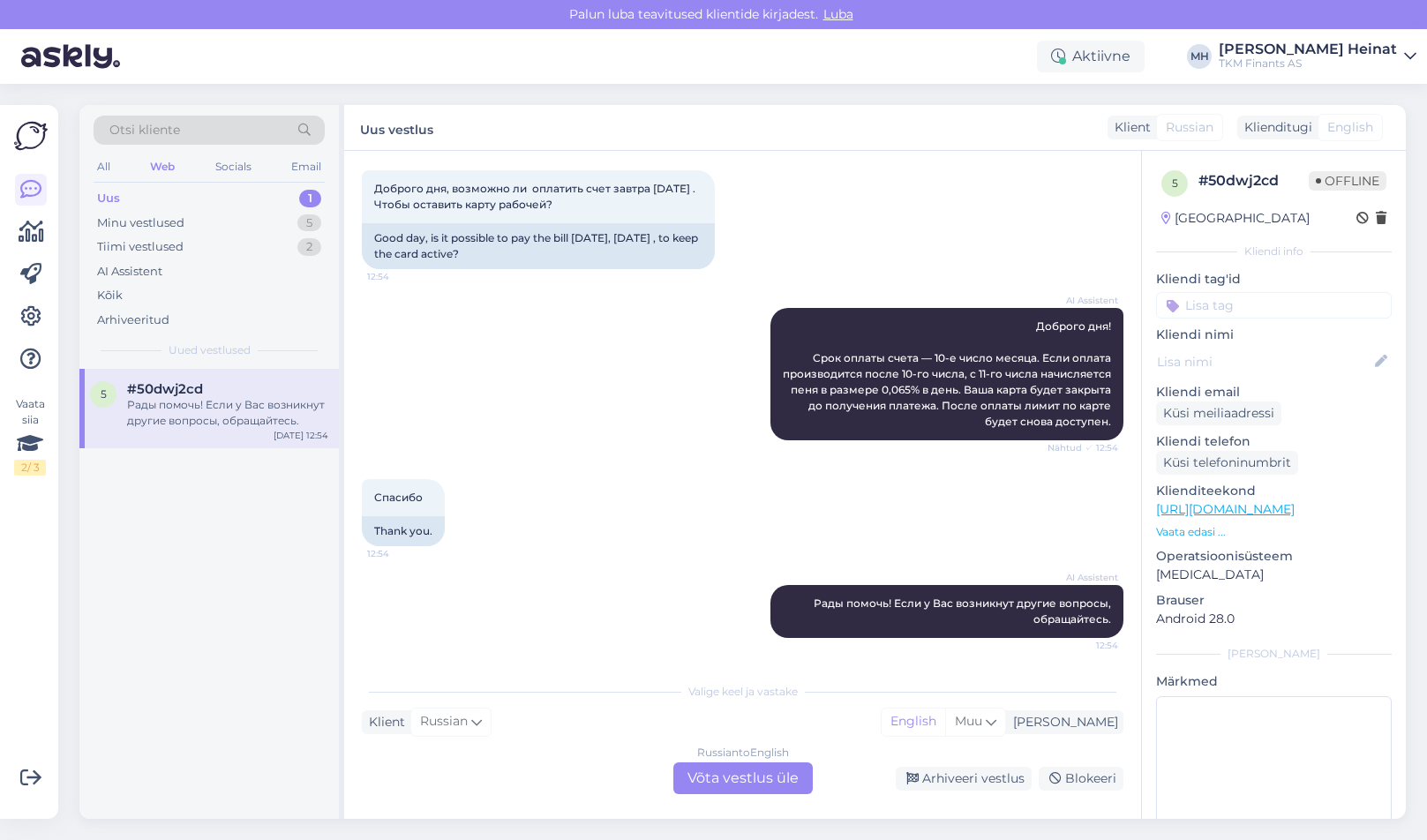 click on "Uus 1" at bounding box center [209, 199] 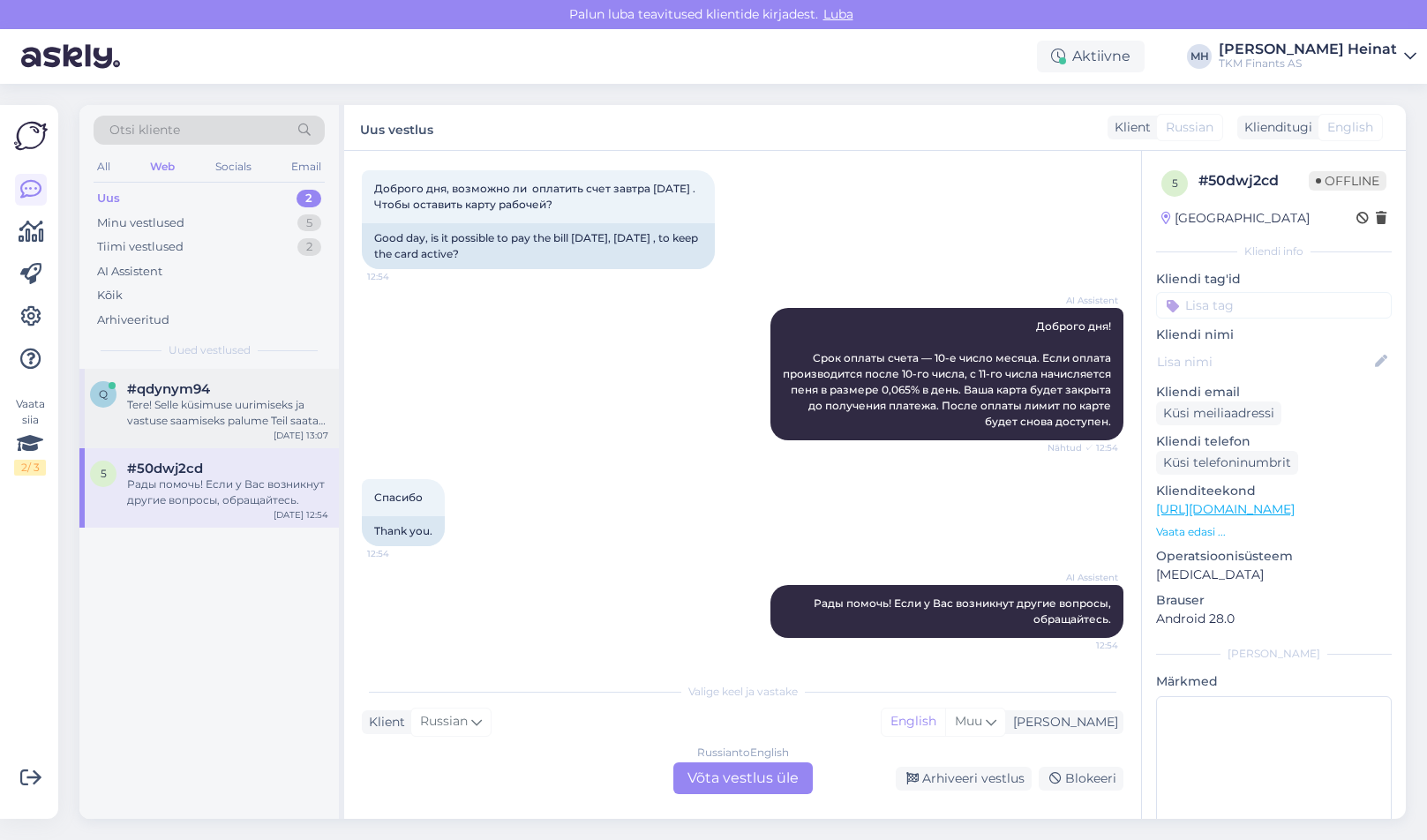 click on "Tere!
Selle küsimuse uurimiseks ja vastuse saamiseks palume Teil saata päring aadressile [EMAIL_ADDRESS][DOMAIN_NAME]." at bounding box center [228, 413] 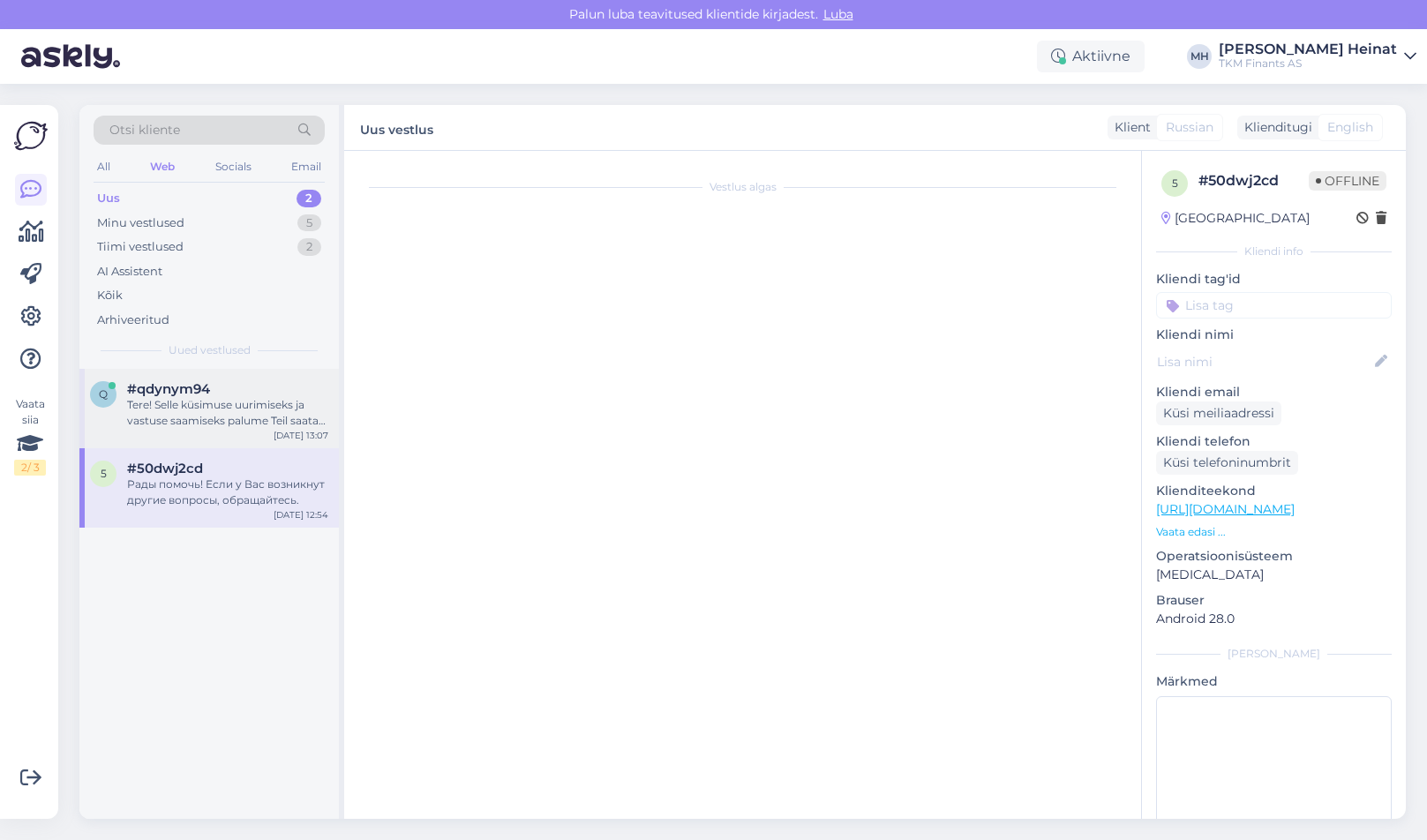 scroll, scrollTop: 0, scrollLeft: 0, axis: both 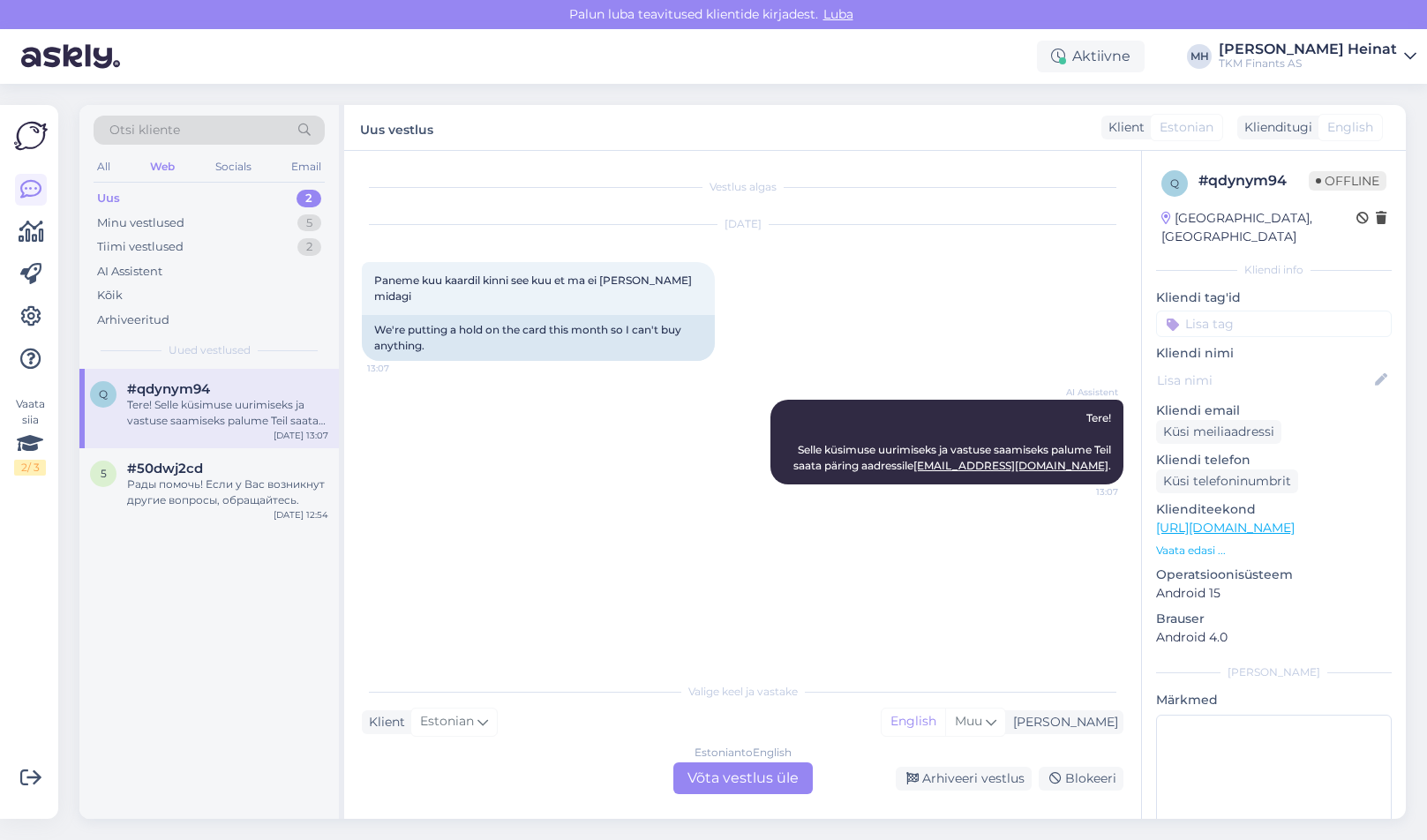 click on "Estonian  to  English Võta vestlus üle" at bounding box center (743, 778) 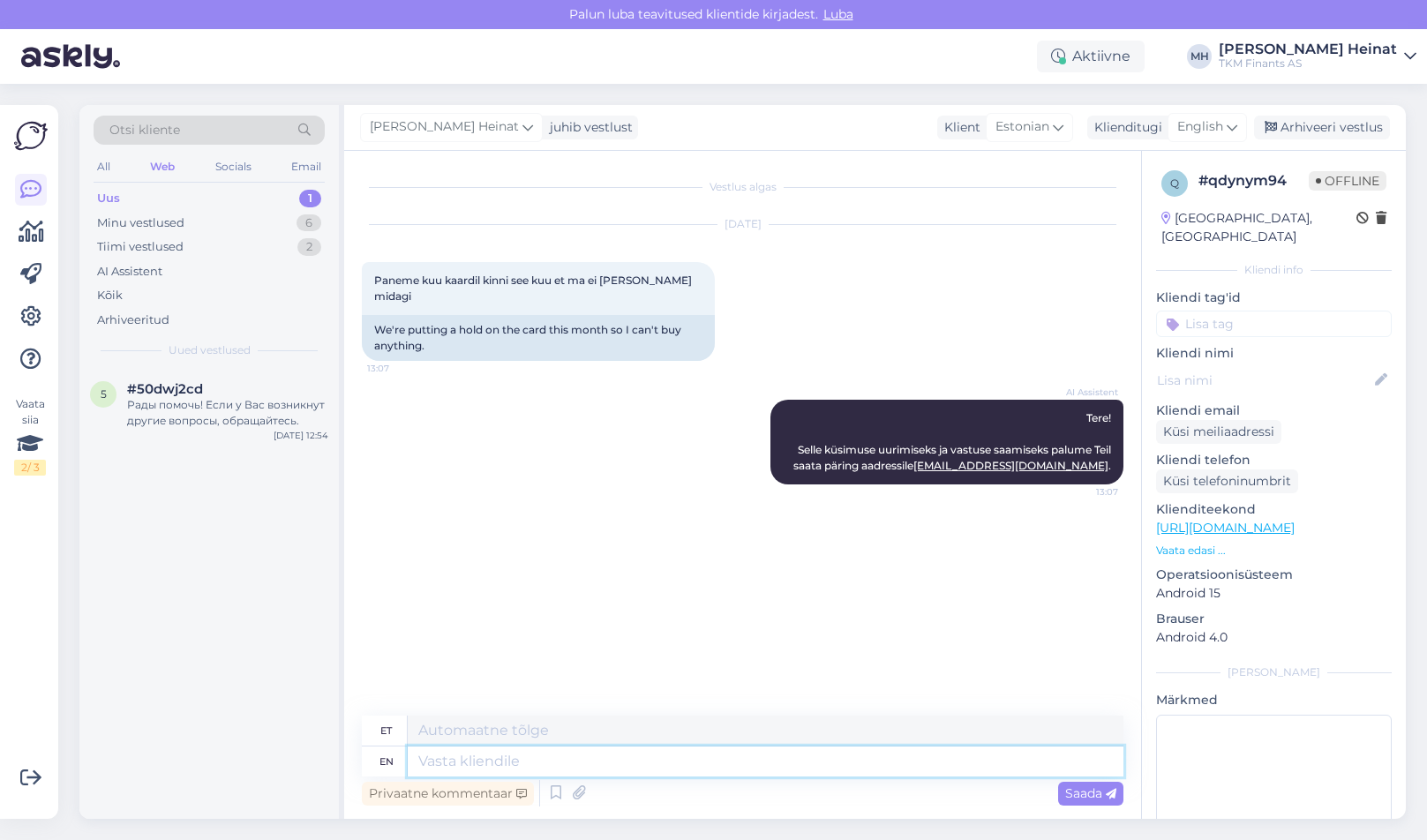 click at bounding box center (765, 761) 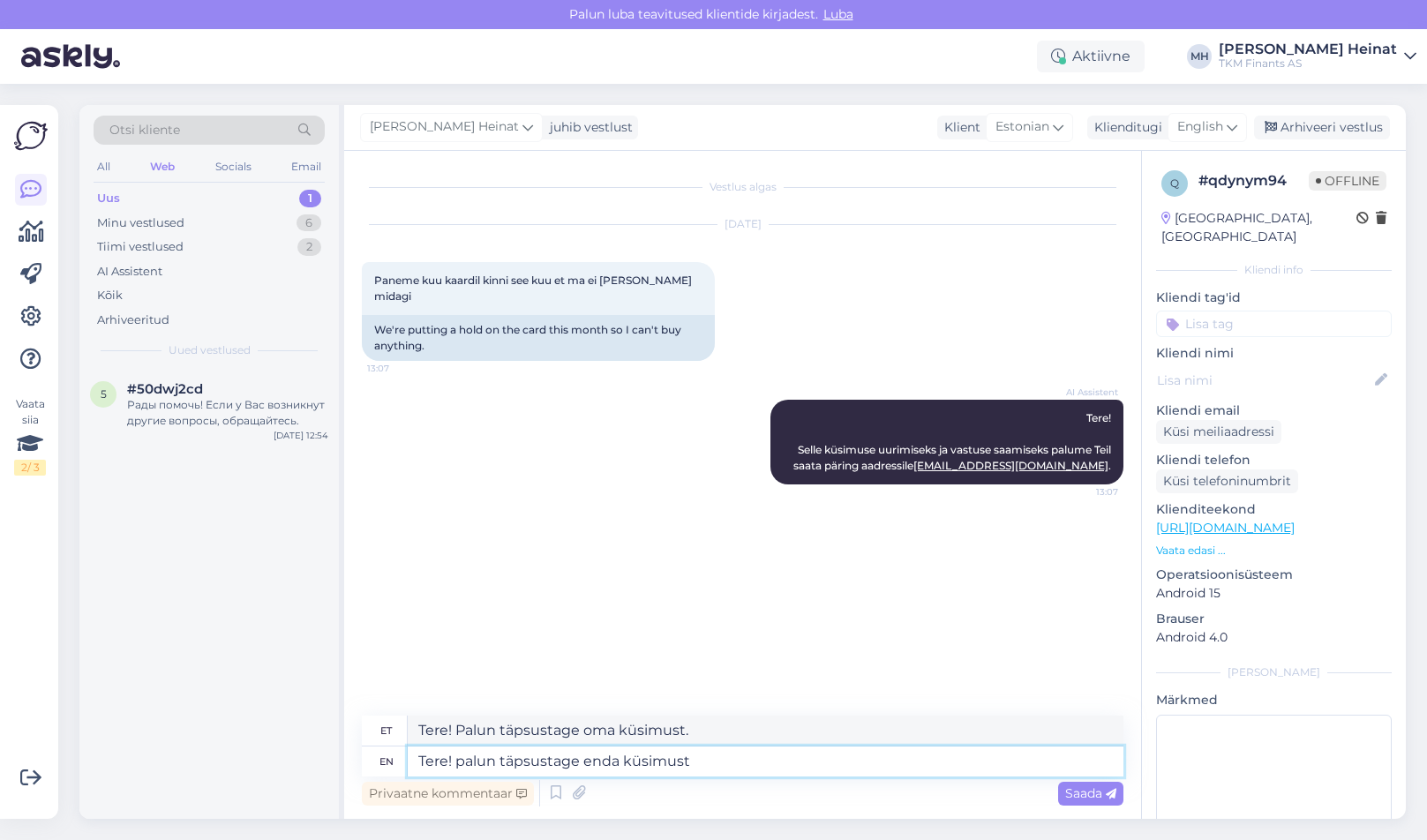 drag, startPoint x: 717, startPoint y: 762, endPoint x: 459, endPoint y: 767, distance: 258.04845 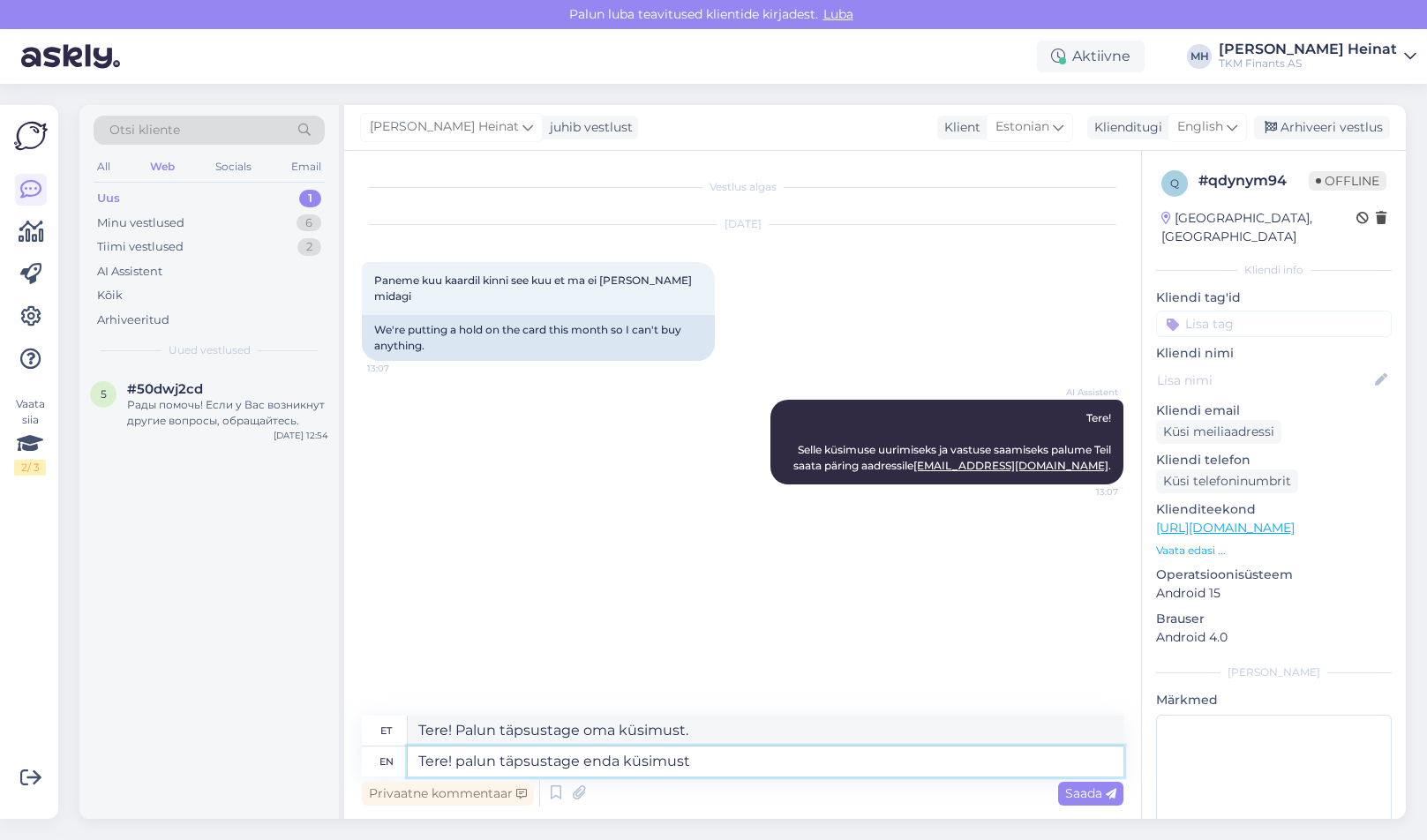 click on "Tere! palun täpsustage enda küsimust" at bounding box center (765, 761) 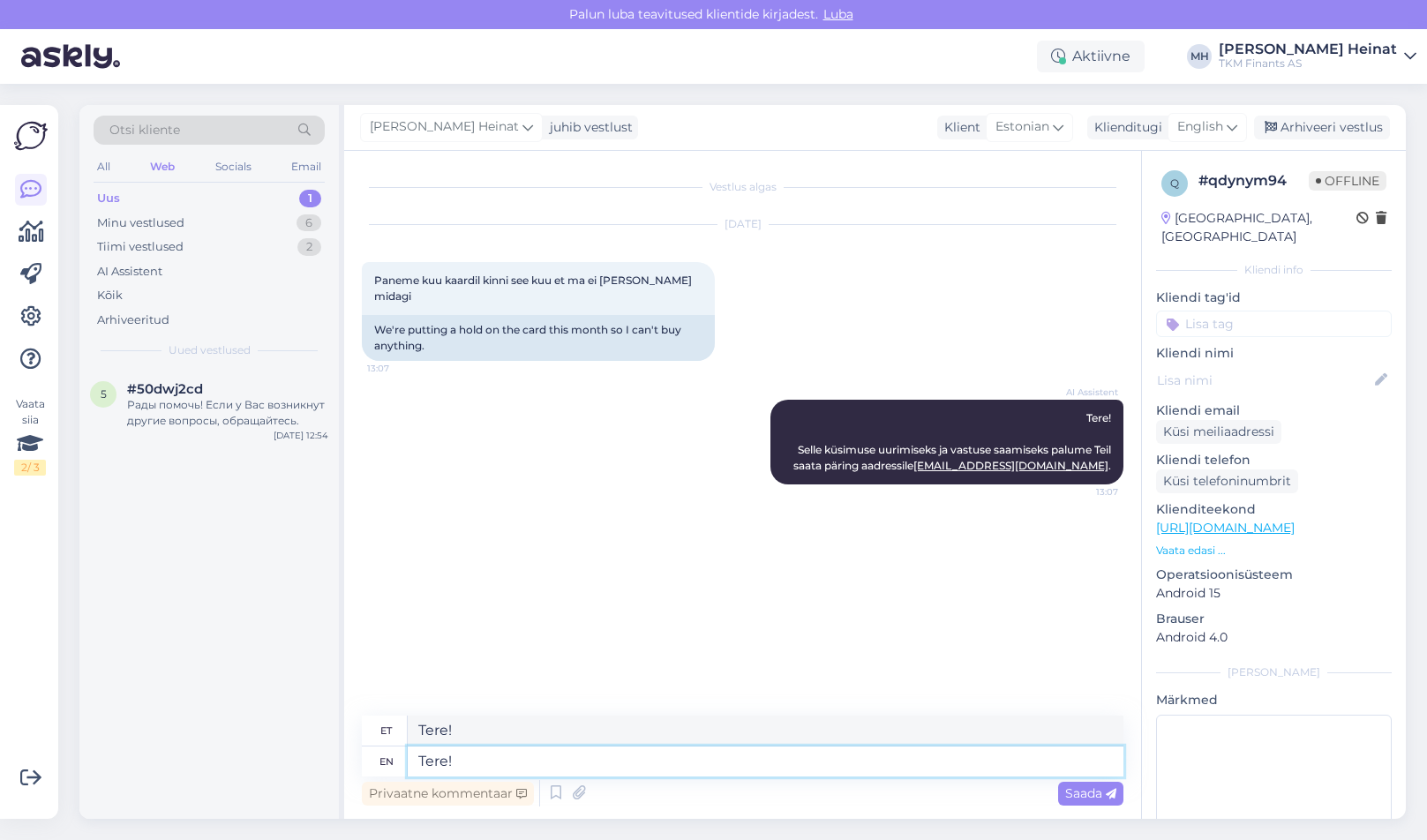click on "Tere!" at bounding box center [765, 761] 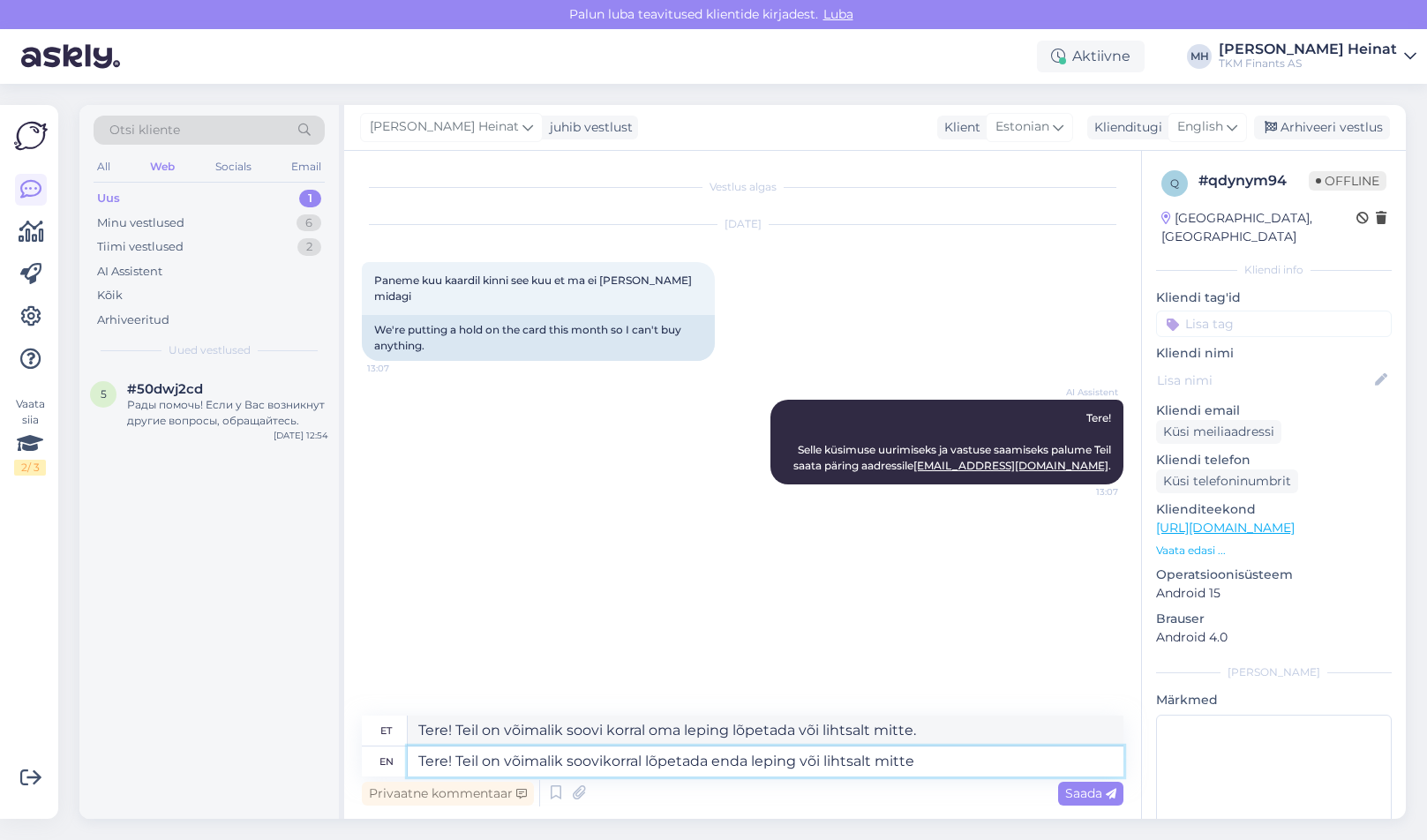 click on "Tere! Teil on võimalik soovikorral lõpetada enda leping või lihtsalt mitte" at bounding box center [765, 761] 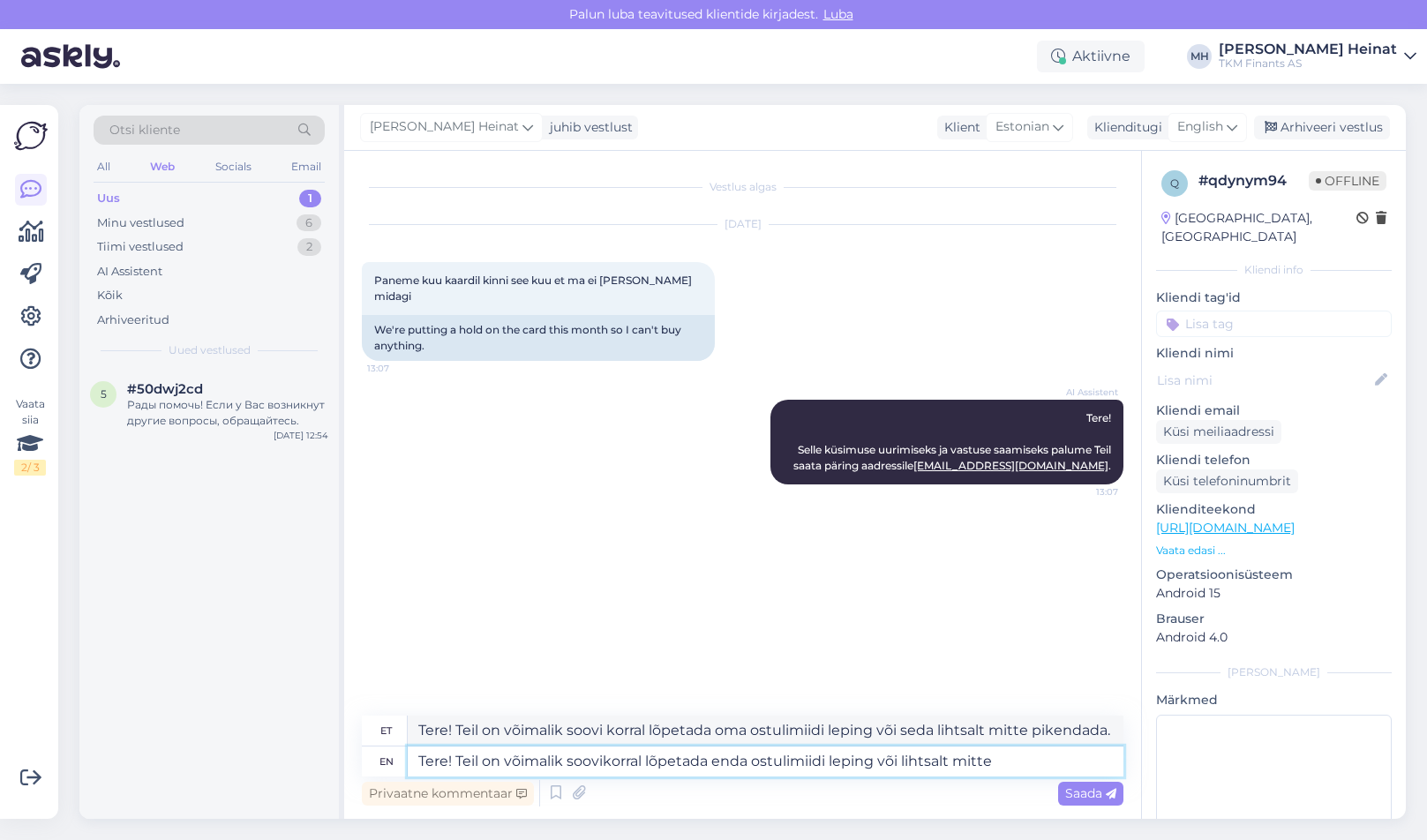 drag, startPoint x: 1004, startPoint y: 762, endPoint x: 469, endPoint y: 769, distance: 535.0458 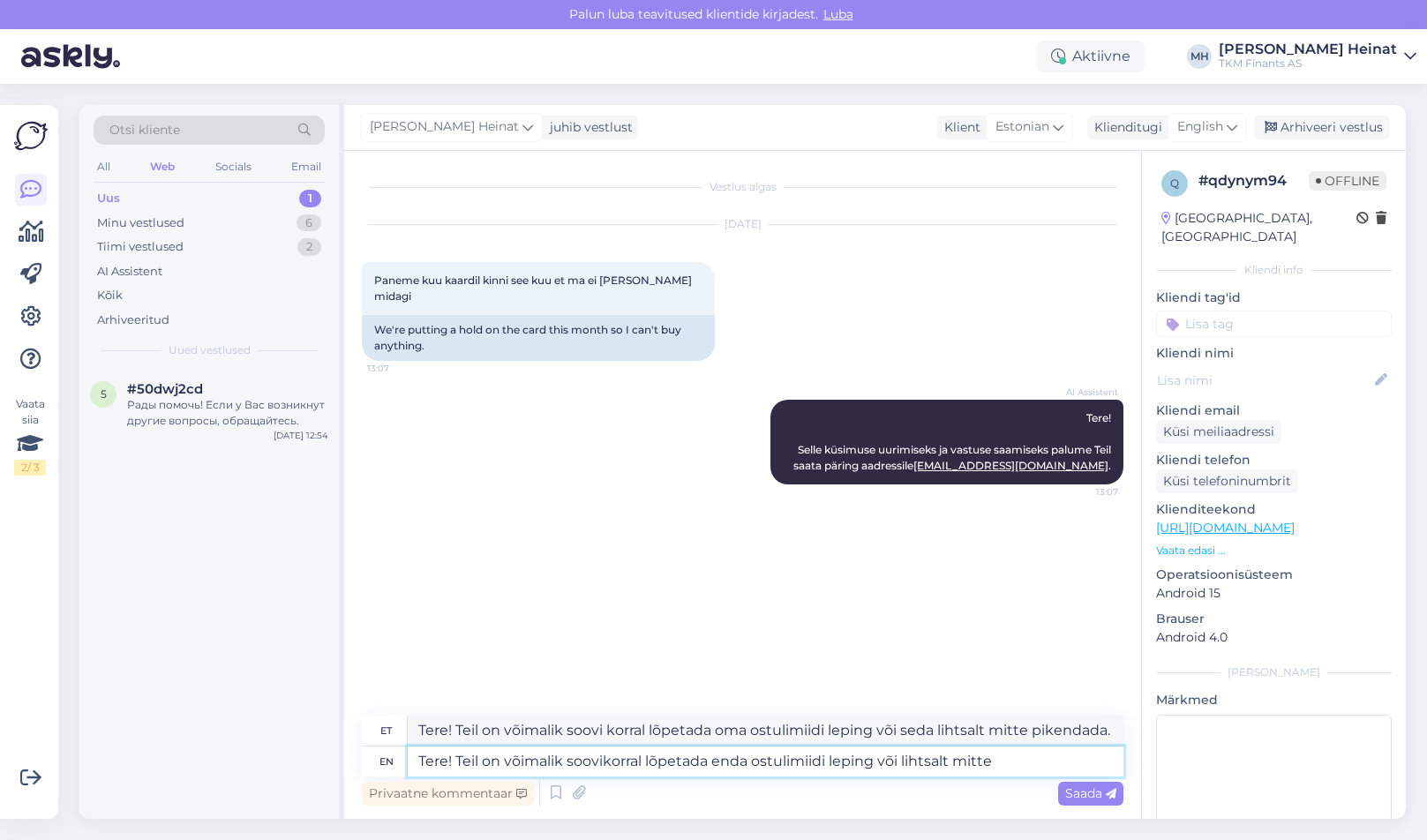 click on "Tere! Teil on võimalik soovikorral lõpetada enda ostulimiidi leping või lihtsalt mitte" at bounding box center [765, 761] 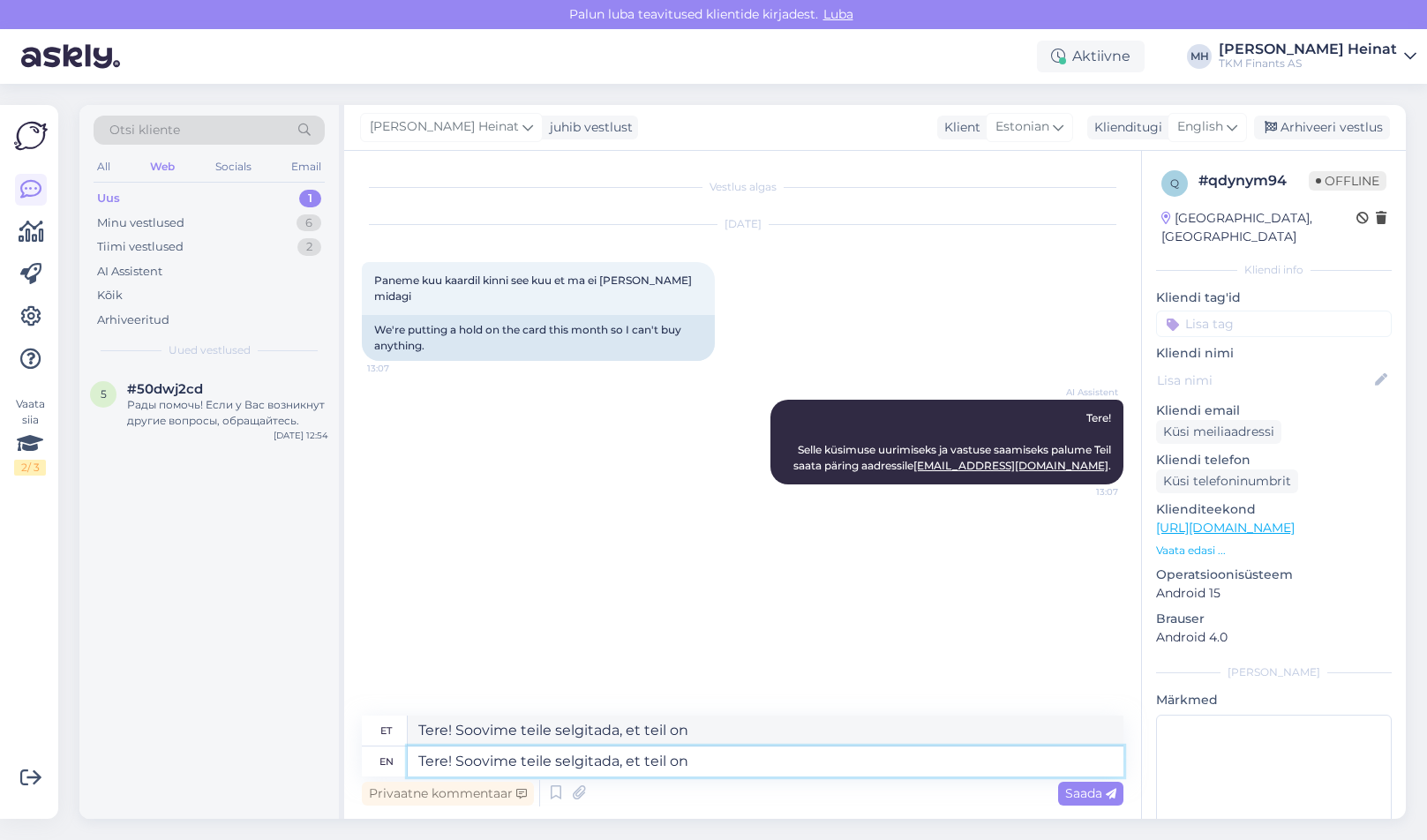 click on "Tere! Soovime teile selgitada, et teil on" at bounding box center (765, 761) 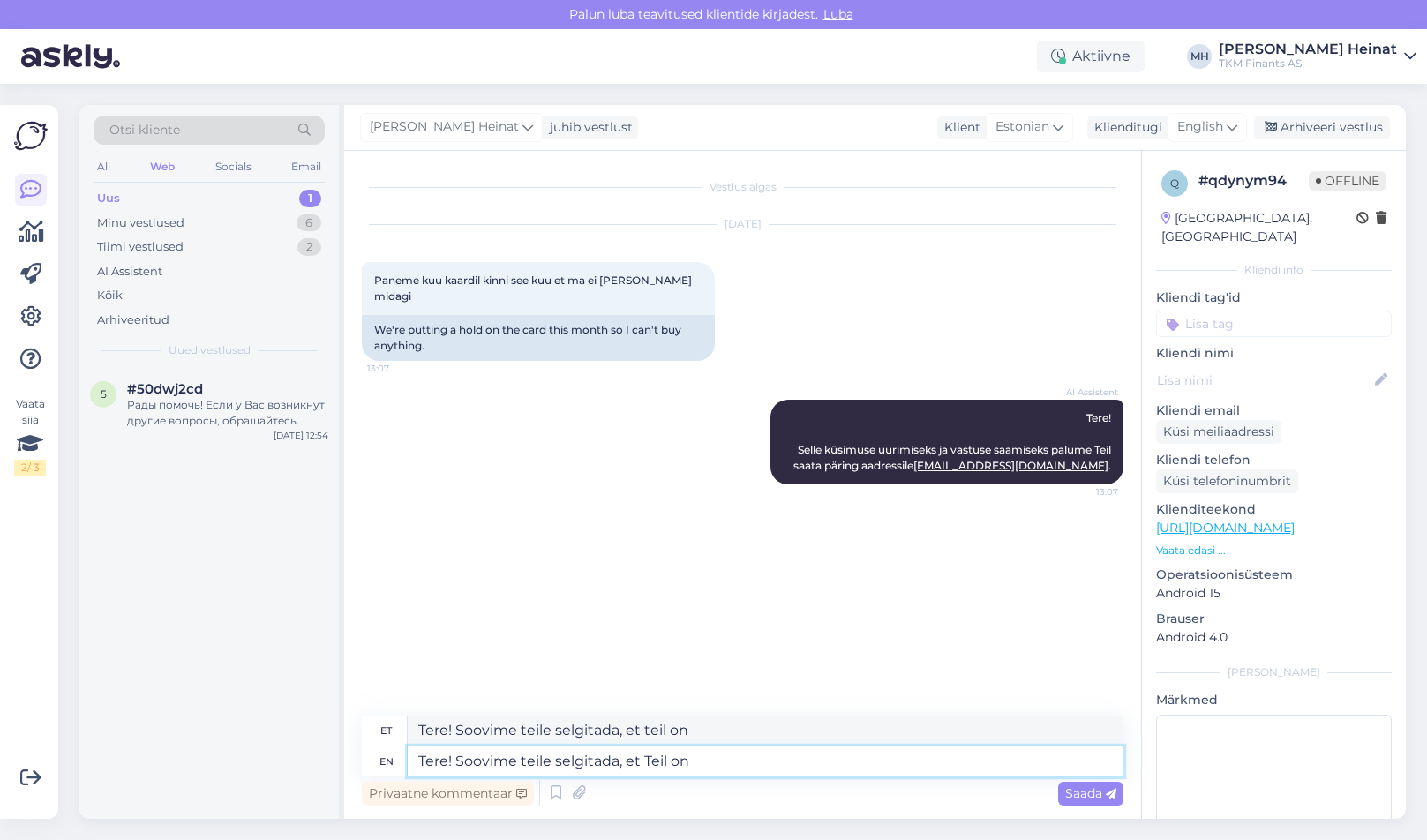 click on "Tere! Soovime teile selgitada, et Teil on" at bounding box center [765, 761] 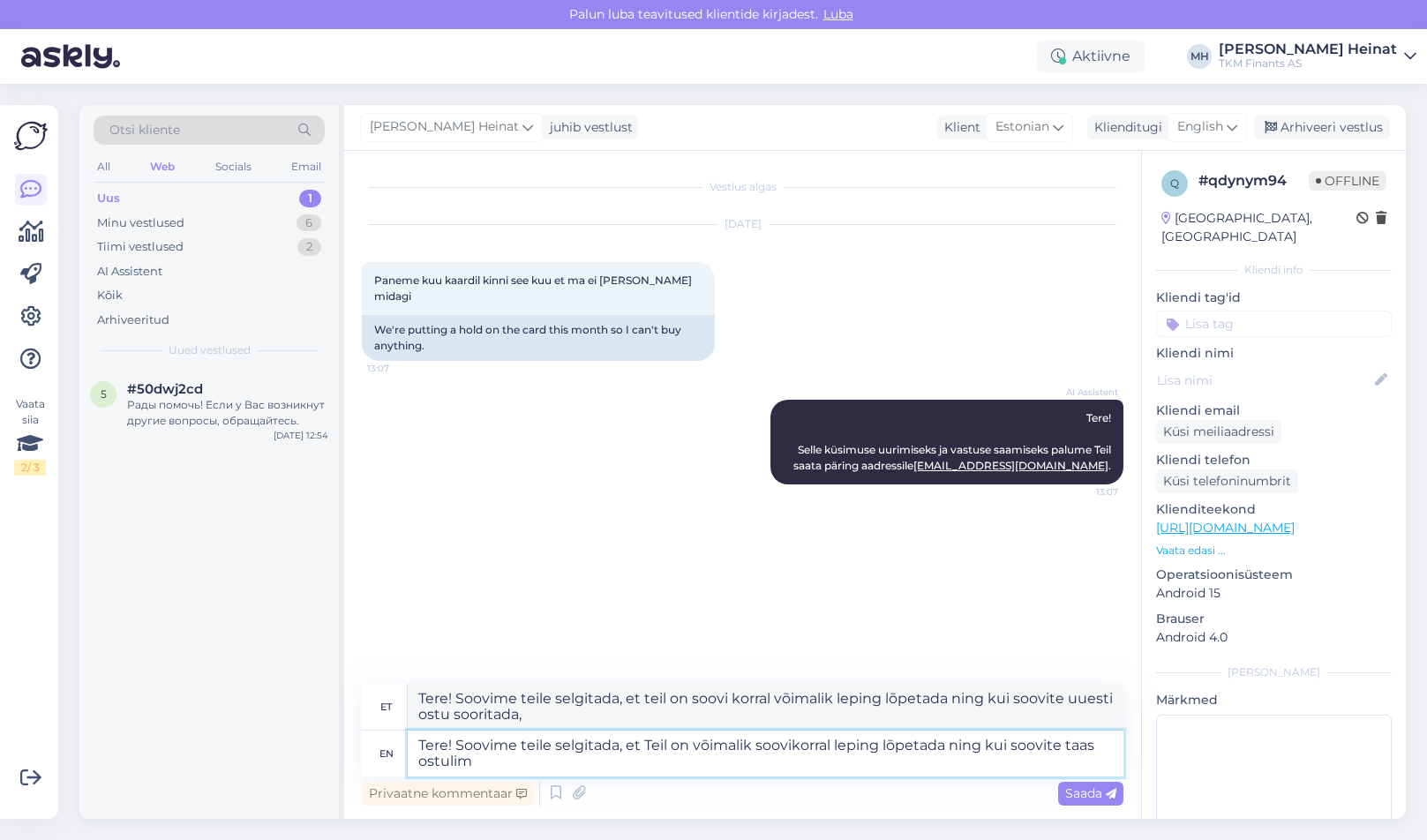 click on "Tere! Soovime teile selgitada, et Teil on võimalik soovikorral leping lõpetada ning kui soovite taas ostulim" at bounding box center (765, 754) 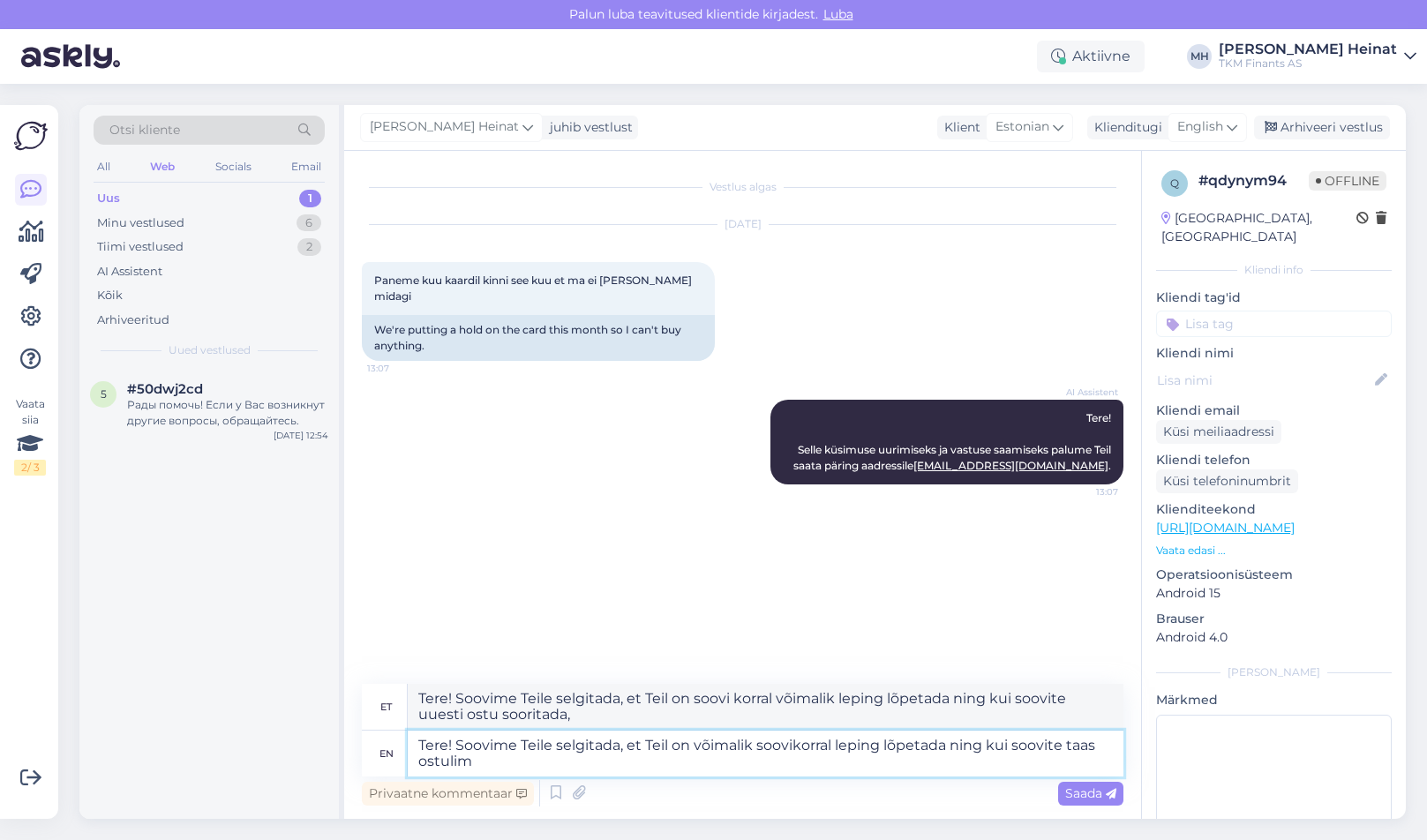 click on "Tere! Soovime Teile selgitada, et Teil on võimalik soovikorral leping lõpetada ning kui soovite taas ostulim" at bounding box center [765, 754] 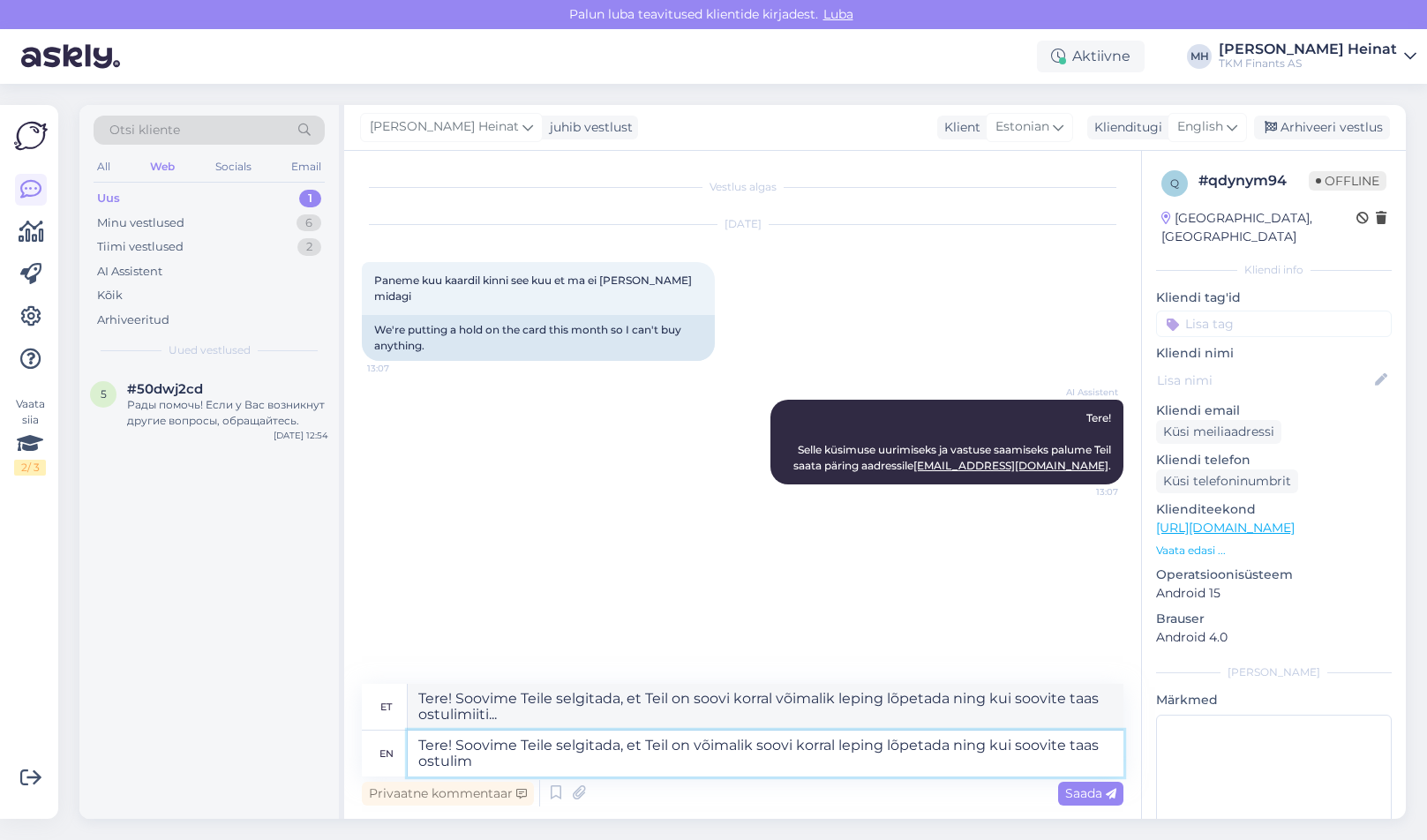 click on "Tere! Soovime Teile selgitada, et Teil on võimalik soovi korral leping lõpetada ning kui soovite taas ostulim" at bounding box center [765, 754] 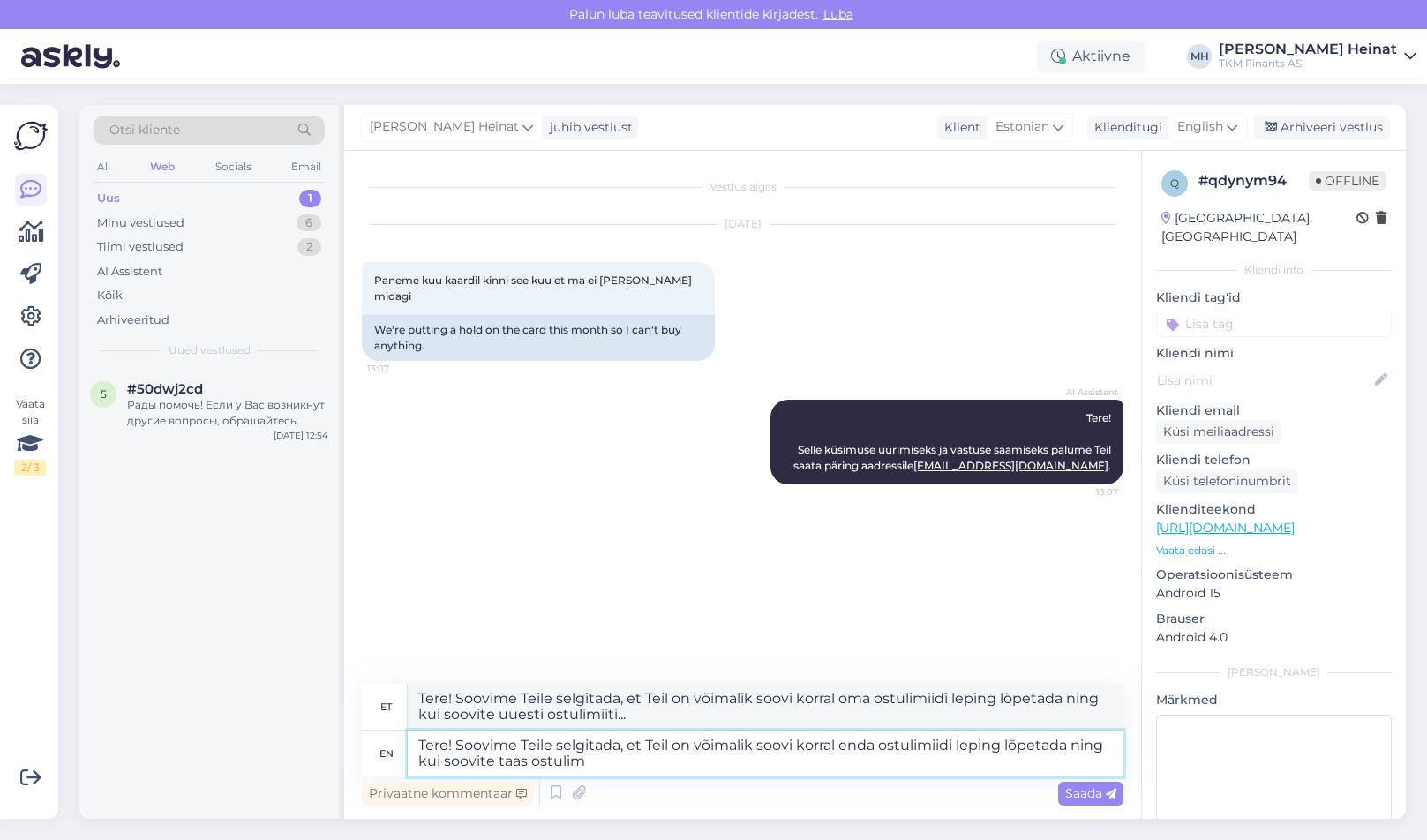 click on "Tere! Soovime Teile selgitada, et Teil on võimalik soovi korral enda ostulimiidi leping lõpetada ning kui soovite taas ostulim" at bounding box center [765, 754] 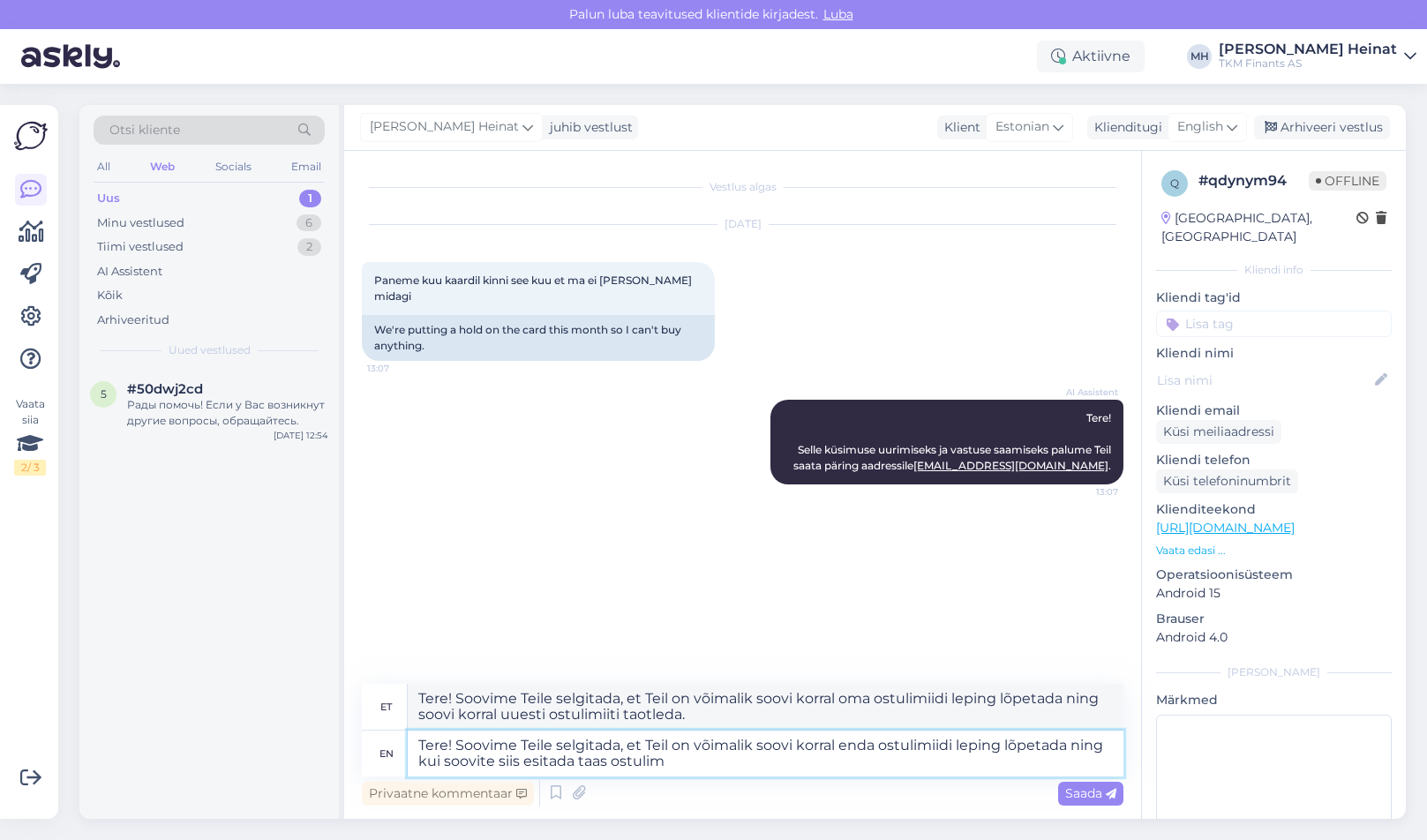 click on "Tere! Soovime Teile selgitada, et Teil on võimalik soovi korral enda ostulimiidi leping lõpetada ning kui soovite siis esitada taas ostulim" at bounding box center [765, 754] 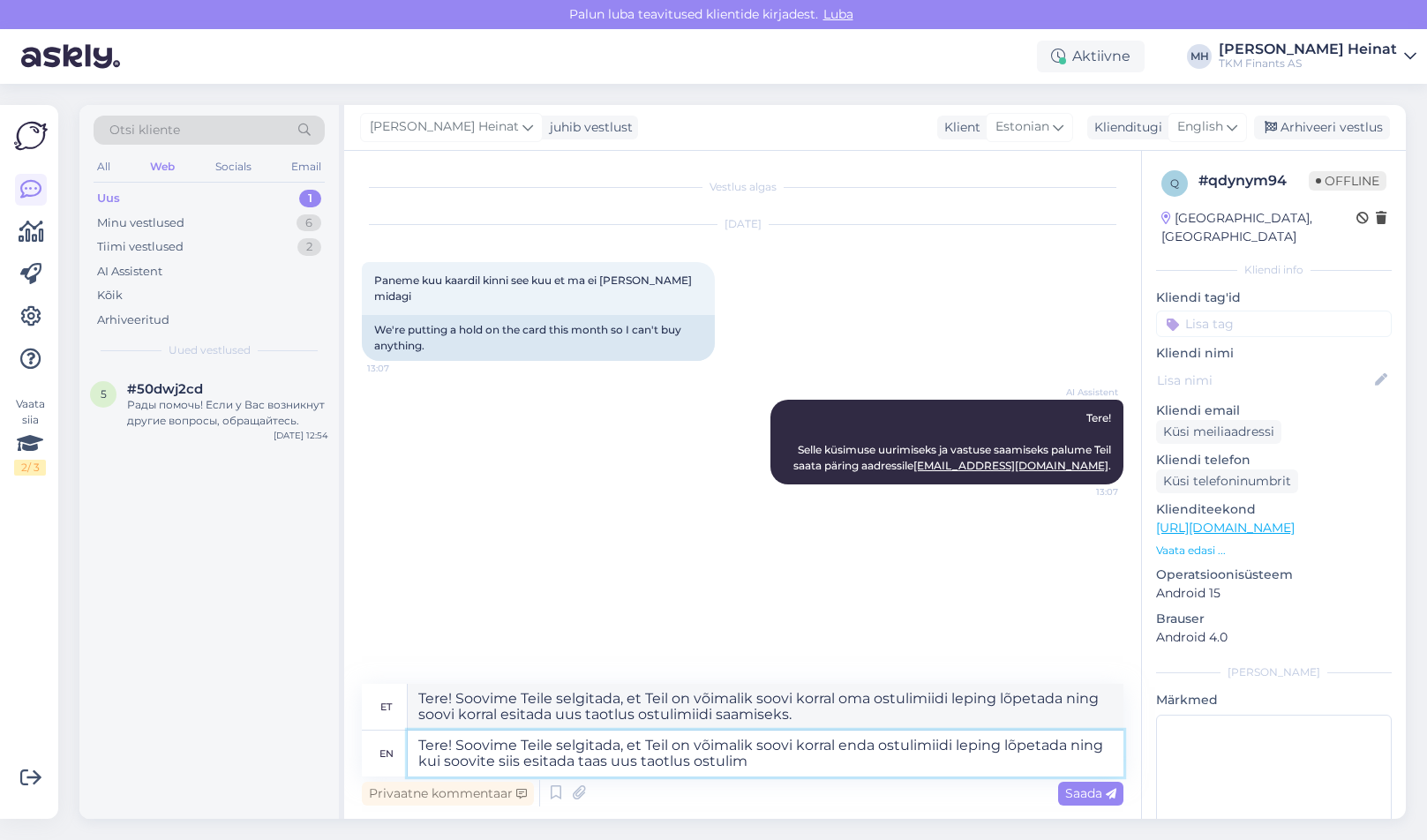 drag, startPoint x: 748, startPoint y: 763, endPoint x: 688, endPoint y: 765, distance: 60.0333 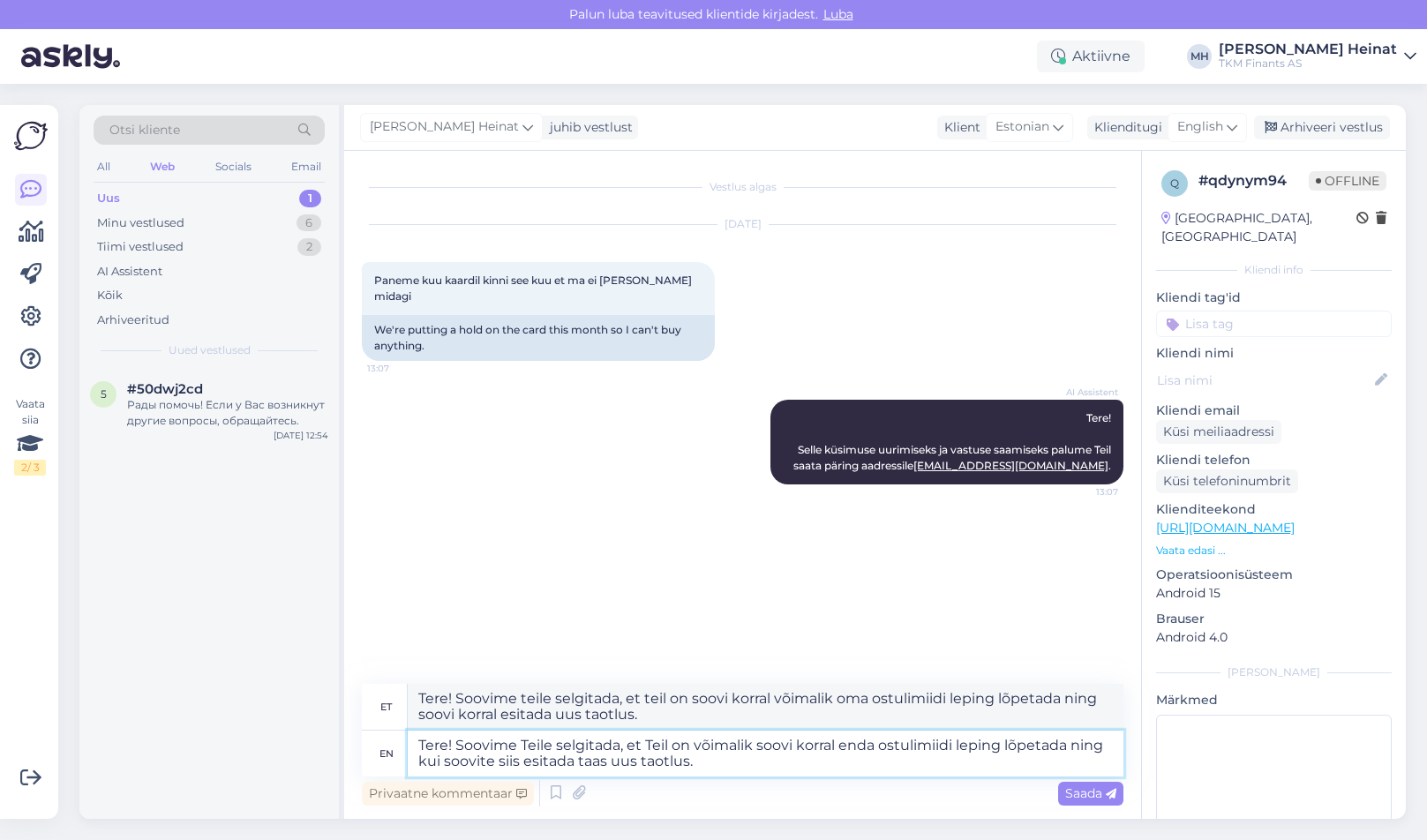 click on "Tere! Soovime Teile selgitada, et Teil on võimalik soovi korral enda ostulimiidi leping lõpetada ning kui soovite siis esitada taas uus taotlus." at bounding box center [765, 754] 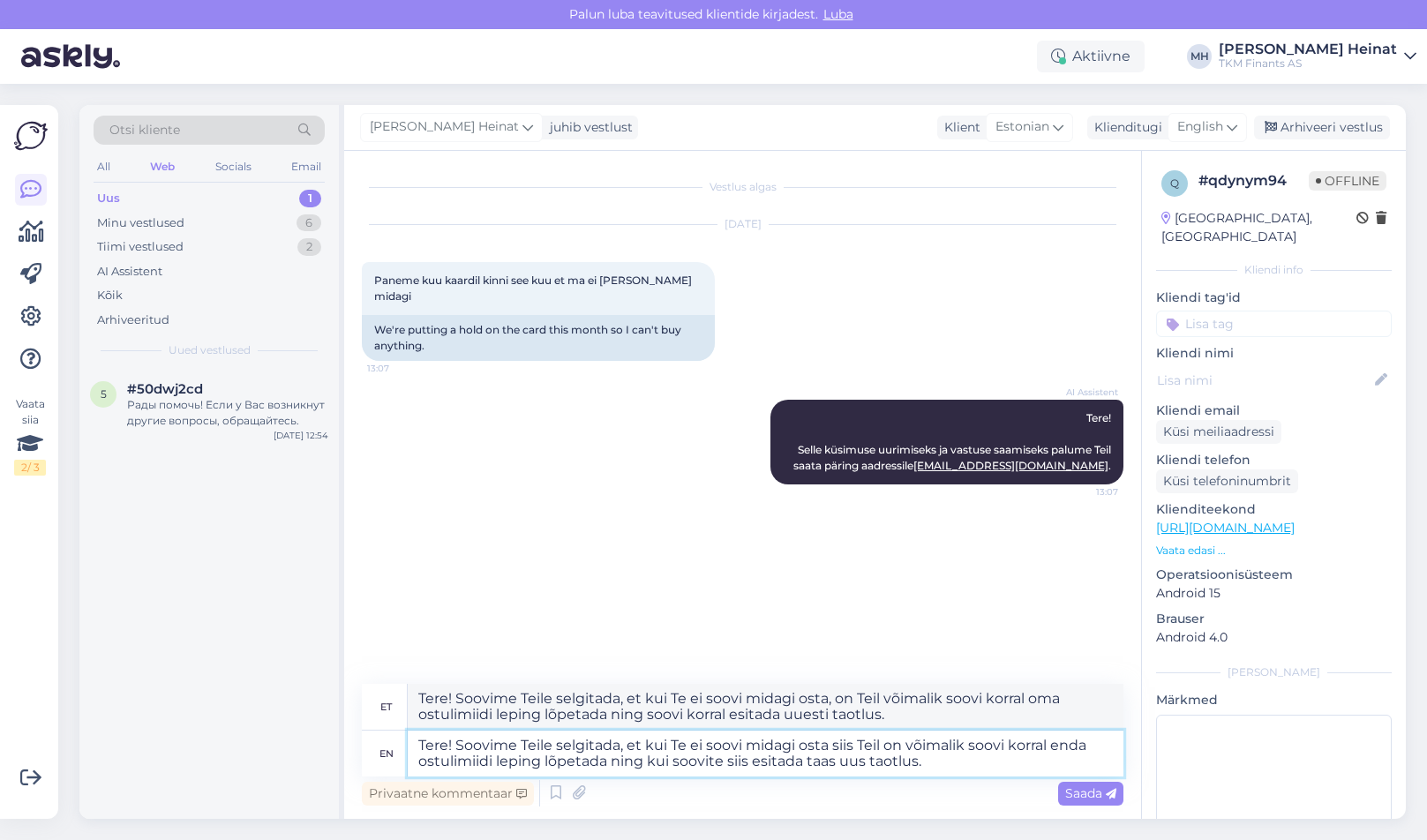 click on "Tere! Soovime Teile selgitada, et kui Te ei soovi midagi osta siis Teil on võimalik soovi korral enda ostulimiidi leping lõpetada ning kui soovite siis esitada taas uus taotlus." at bounding box center (765, 754) 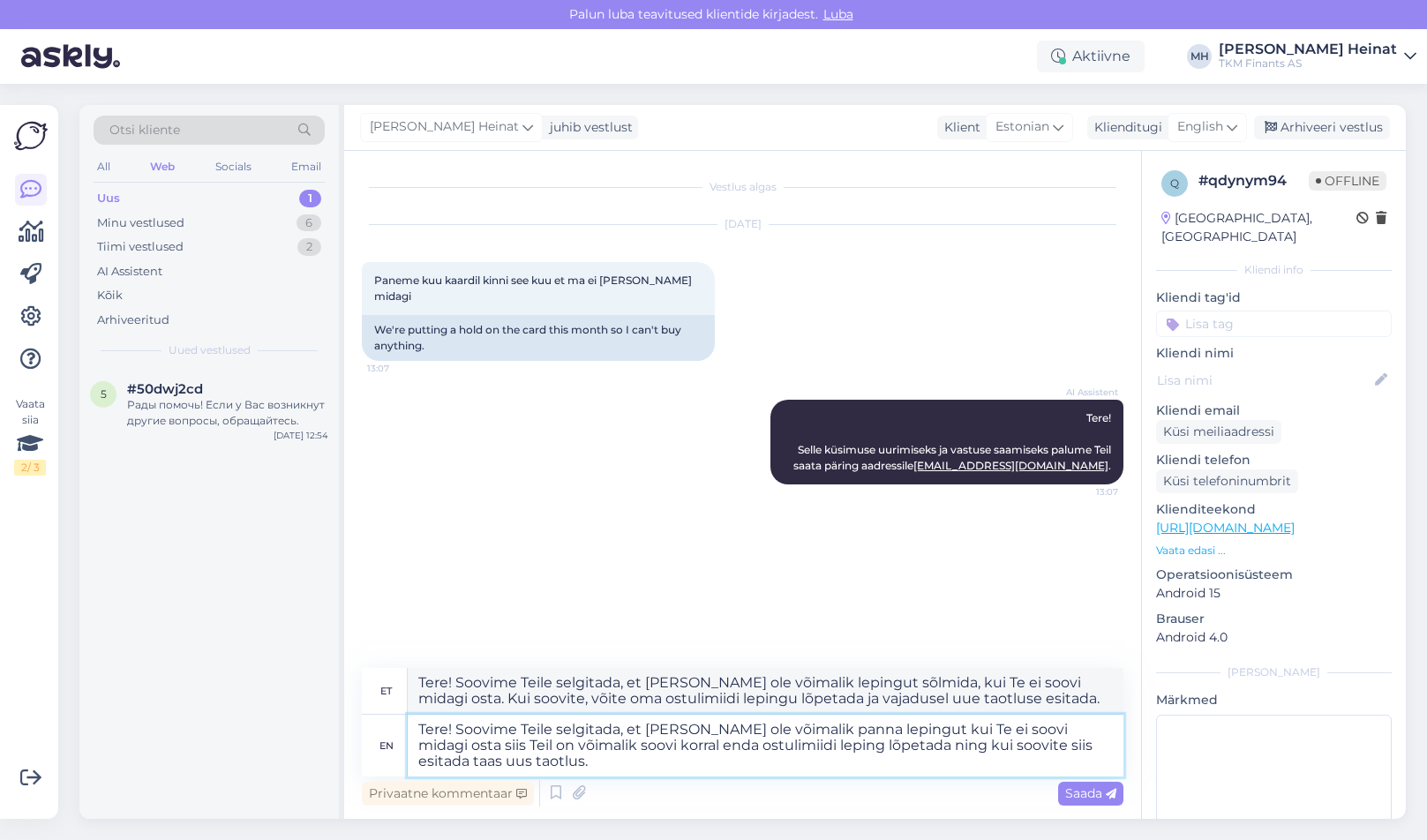 drag, startPoint x: 896, startPoint y: 731, endPoint x: 648, endPoint y: 735, distance: 248.03226 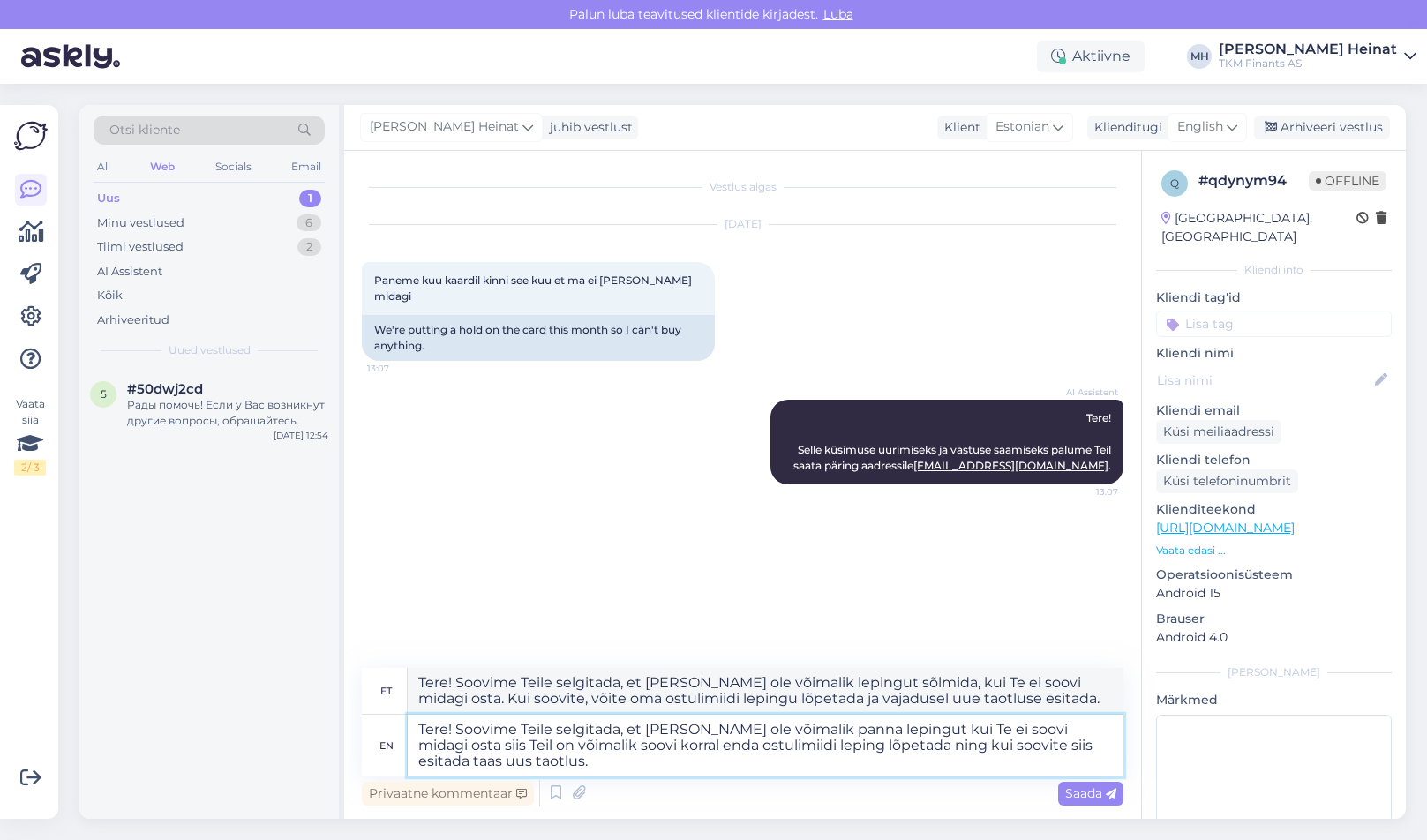 click on "Tere! Soovime Teile selgitada, et [PERSON_NAME] ole võimalik panna lepingut kui Te ei soovi midagi osta siis Teil on võimalik soovi korral enda ostulimiidi leping lõpetada ning kui soovite siis esitada taas uus taotlus." at bounding box center [765, 746] 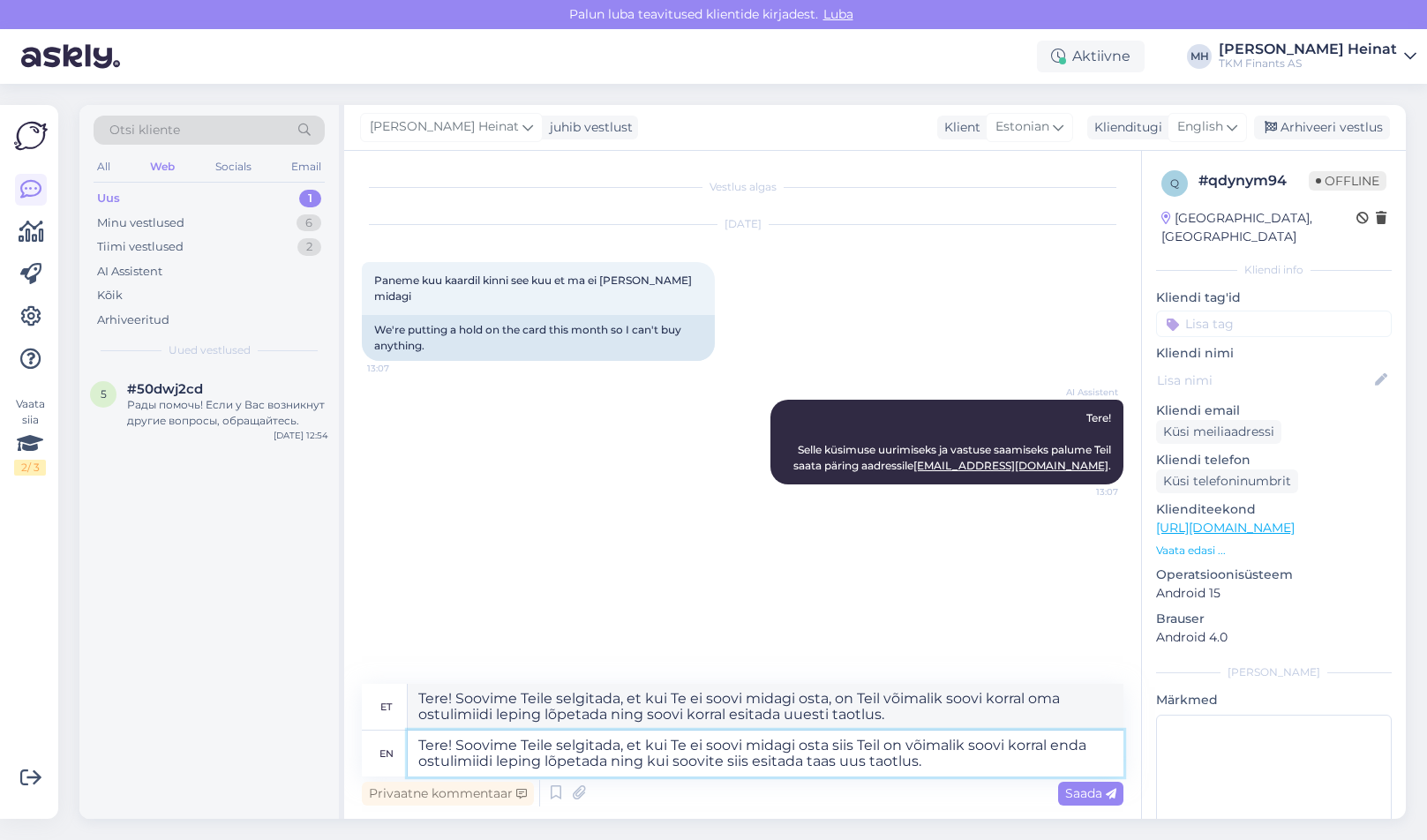 drag, startPoint x: 854, startPoint y: 749, endPoint x: 648, endPoint y: 748, distance: 206.00243 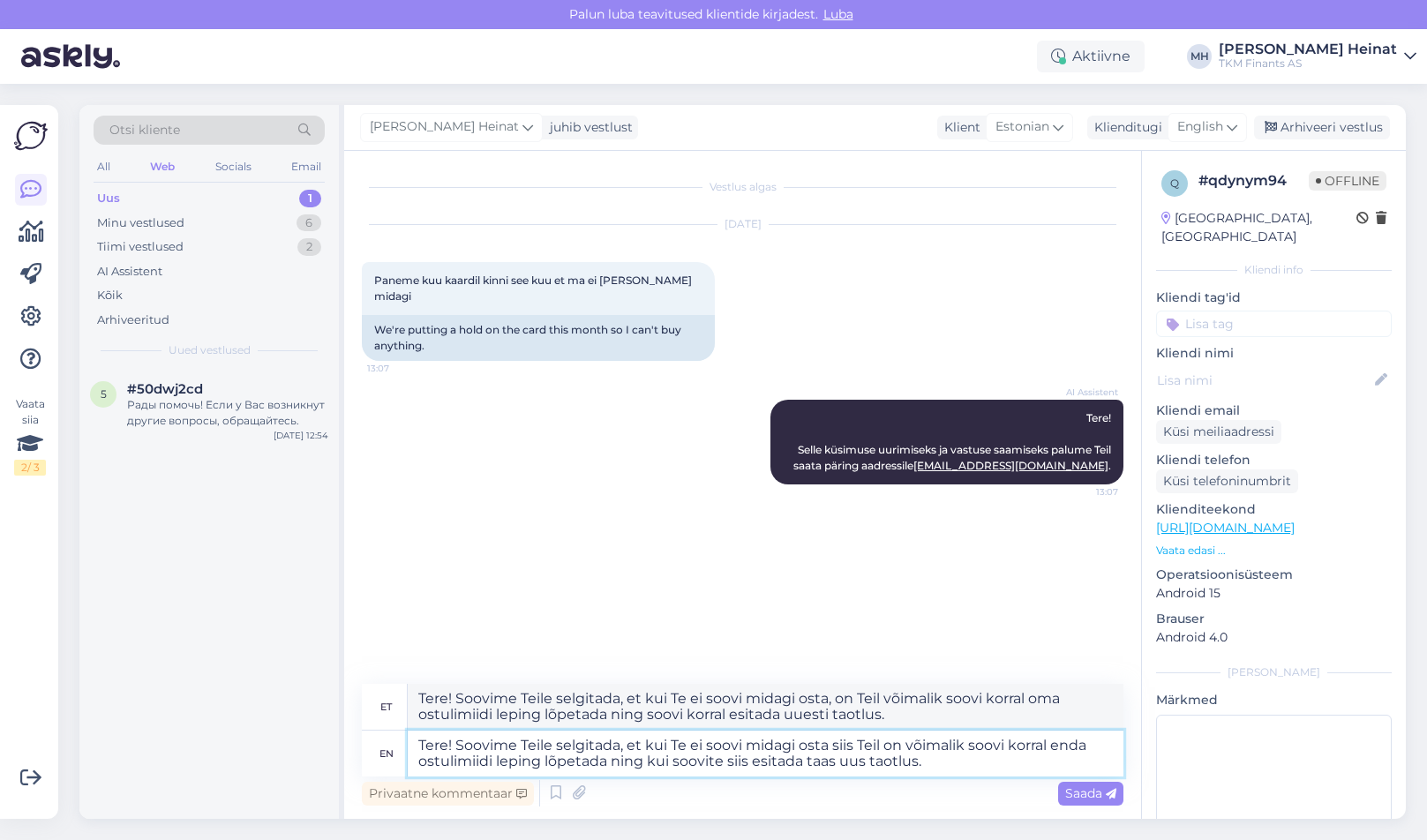click on "Tere! Soovime Teile selgitada, et kui Te ei soovi midagi osta siis Teil on võimalik soovi korral enda ostulimiidi leping lõpetada ning kui soovite siis esitada taas uus taotlus." at bounding box center (765, 754) 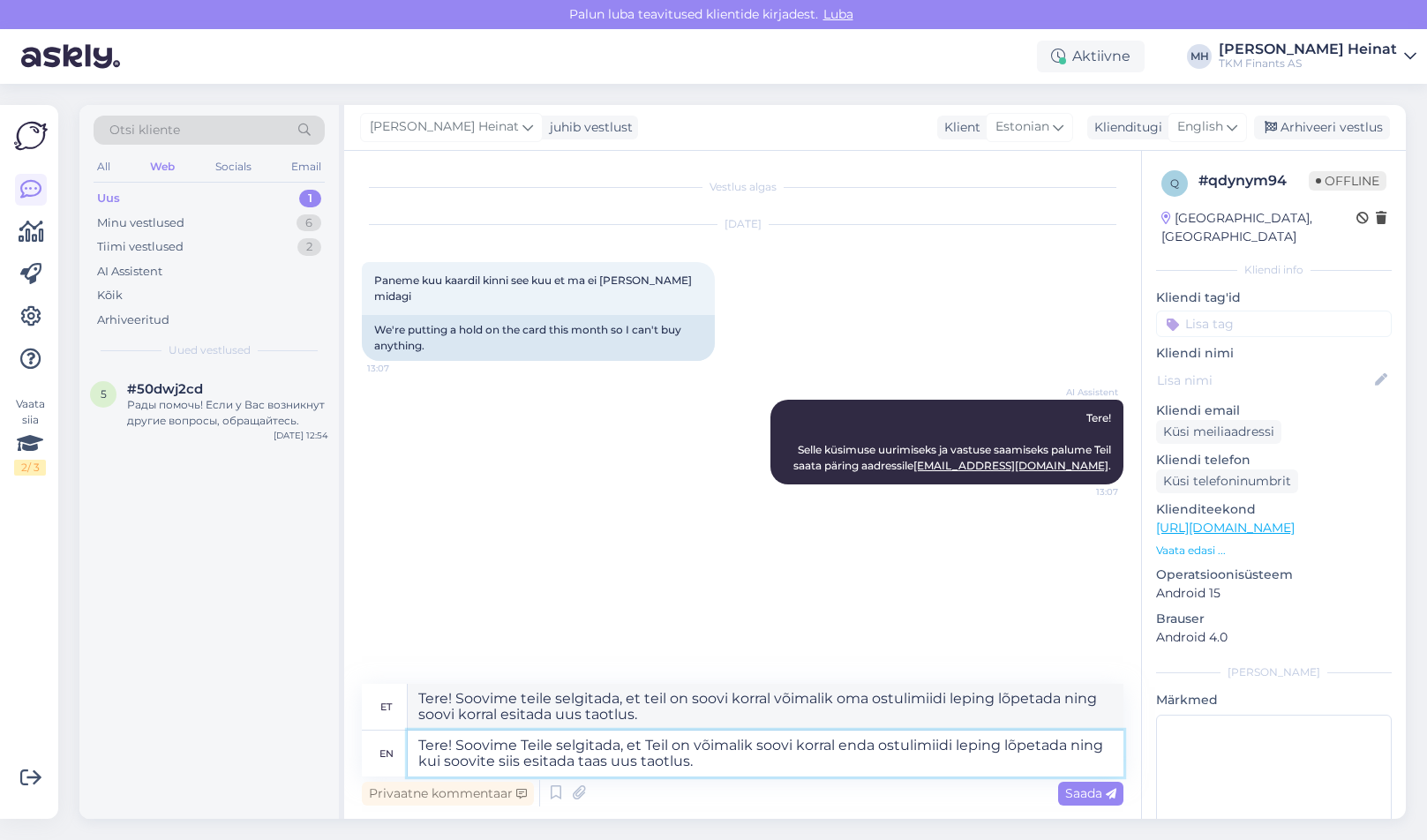 click on "Tere! Soovime Teile selgitada, et Teil on võimalik soovi korral enda ostulimiidi leping lõpetada ning kui soovite siis esitada taas uus taotlus." at bounding box center [765, 754] 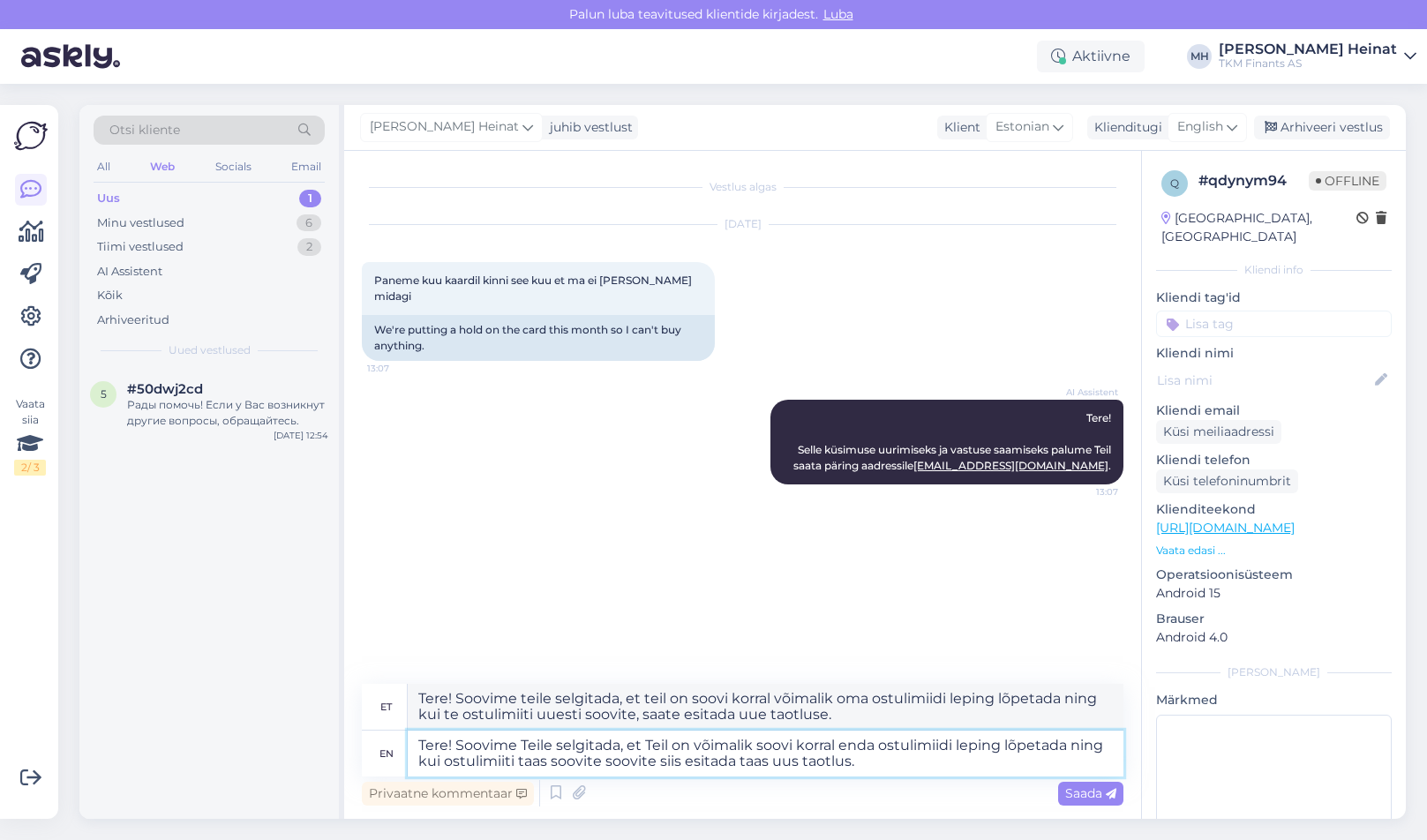 drag, startPoint x: 657, startPoint y: 763, endPoint x: 602, endPoint y: 764, distance: 55.00909 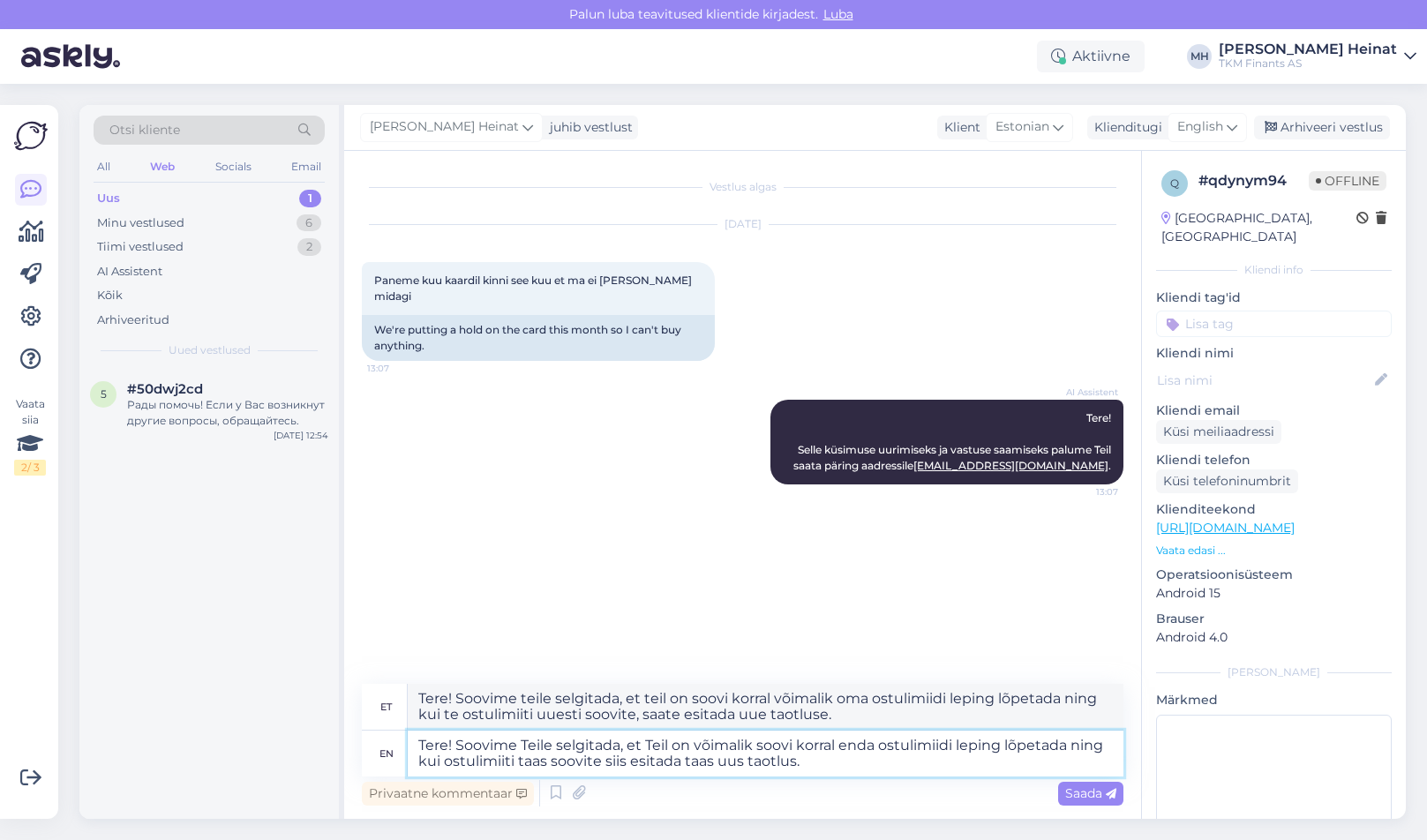 drag, startPoint x: 713, startPoint y: 769, endPoint x: 685, endPoint y: 769, distance: 28 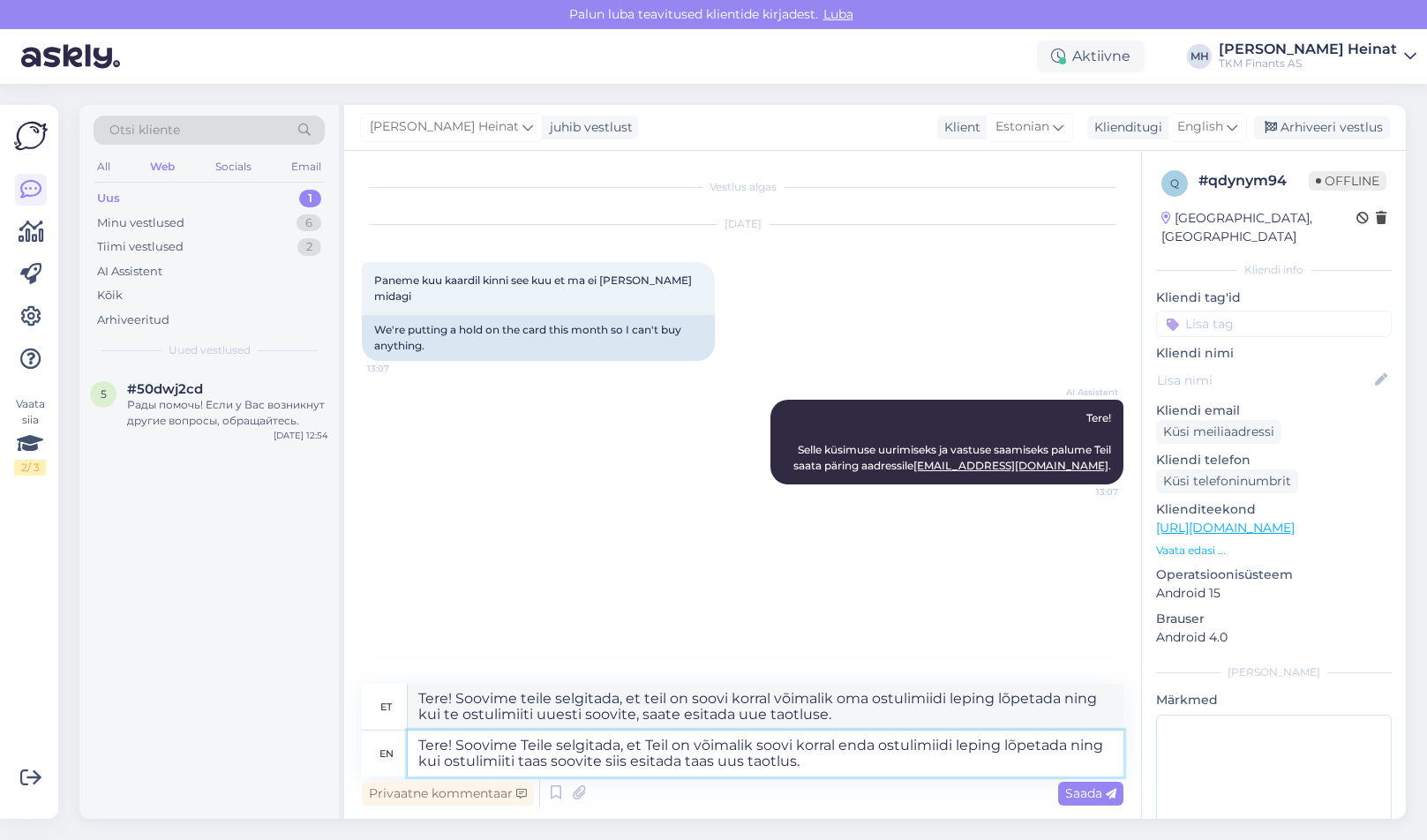click on "Tere! Soovime Teile selgitada, et Teil on võimalik soovi korral enda ostulimiidi leping lõpetada ning kui ostulimiiti taas soovite siis esitada taas uus taotlus." at bounding box center [765, 754] 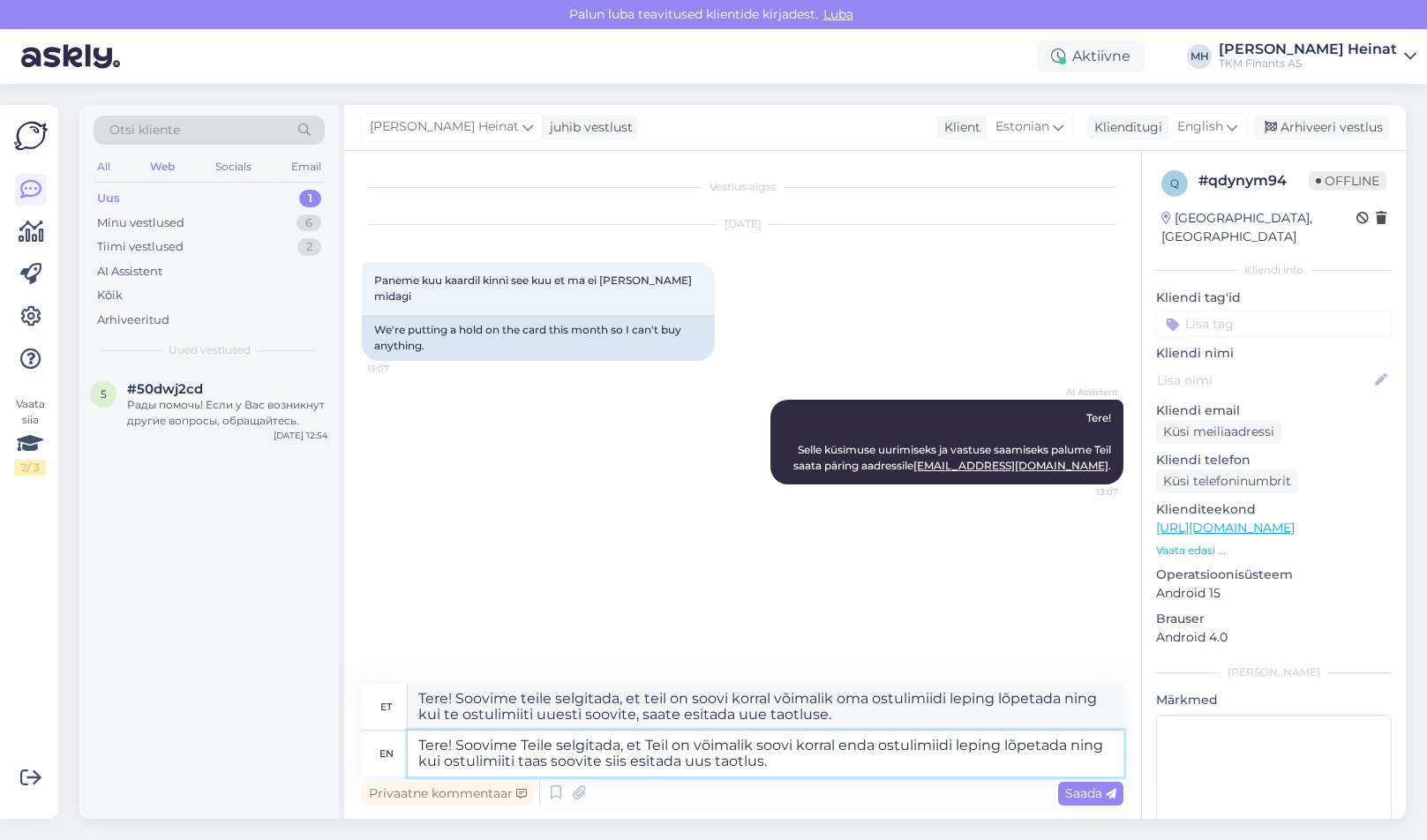 click on "Tere! Soovime Teile selgitada, et Teil on võimalik soovi korral enda ostulimiidi leping lõpetada ning kui ostulimiiti taas soovite siis esitada uus taotlus." at bounding box center (765, 754) 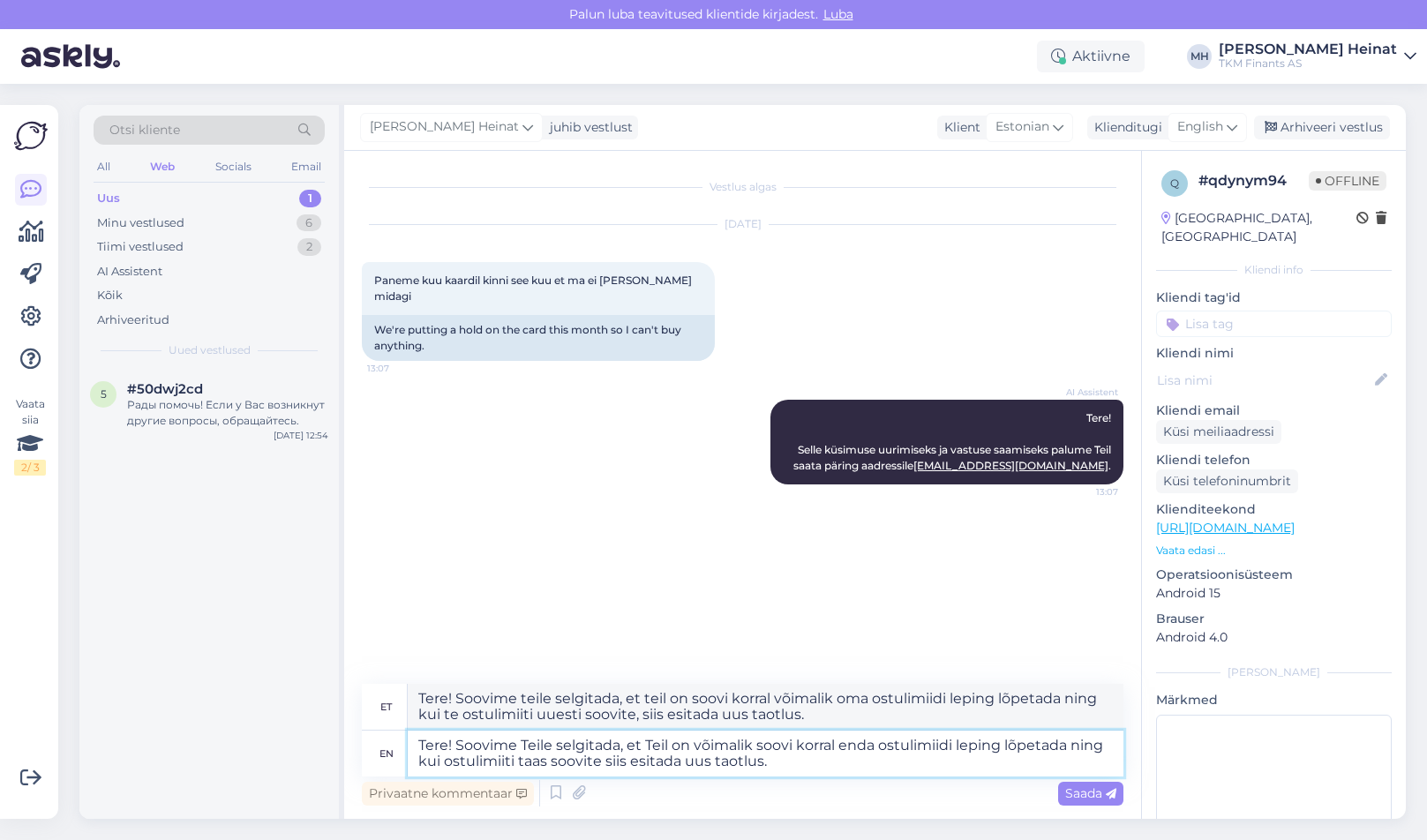 drag, startPoint x: 956, startPoint y: 751, endPoint x: 921, endPoint y: 752, distance: 35.014283 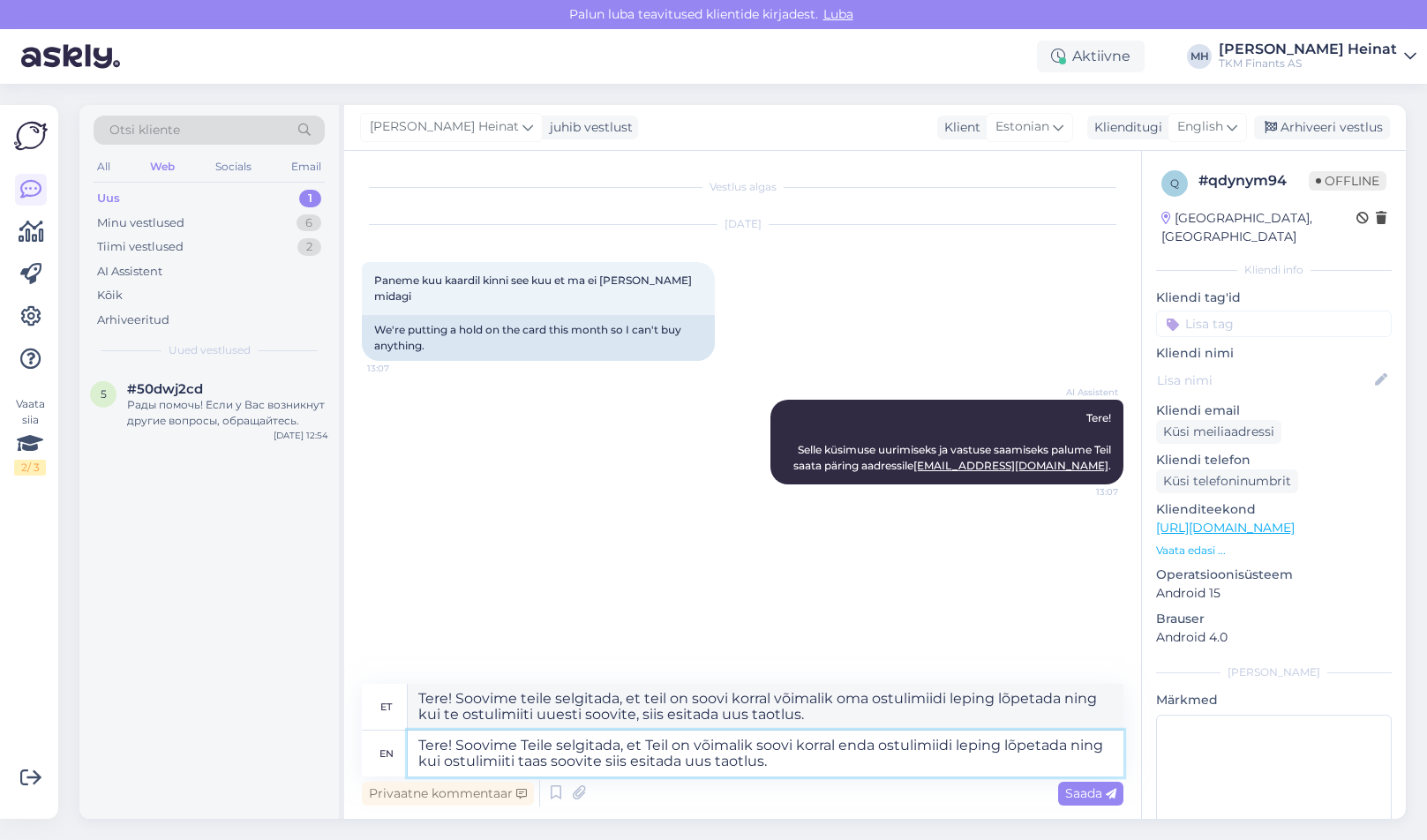 drag, startPoint x: 878, startPoint y: 752, endPoint x: 841, endPoint y: 752, distance: 37 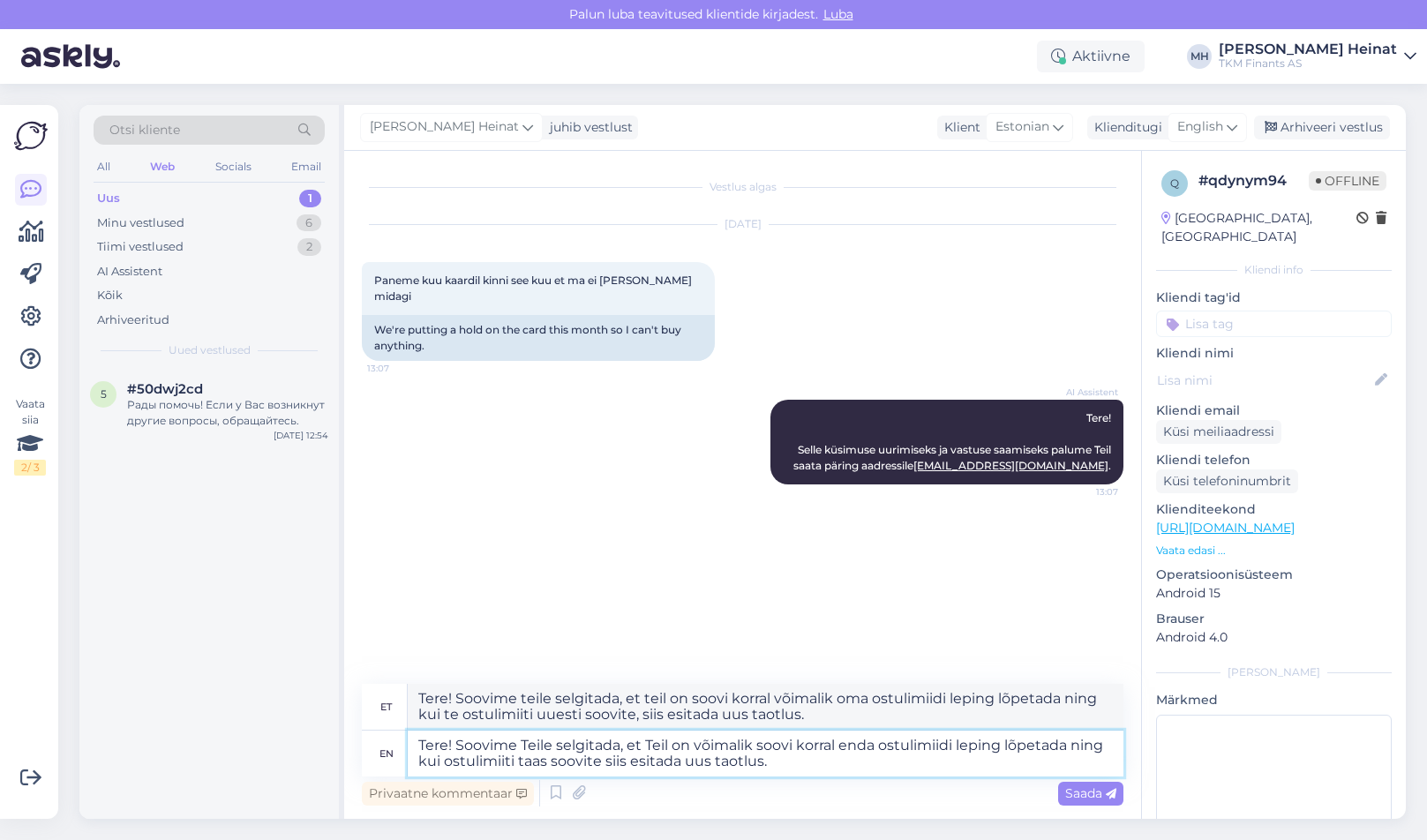 click on "Tere! Soovime Teile selgitada, et Teil on võimalik soovi korral enda ostulimiidi leping lõpetada ning kui ostulimiiti taas soovite siis esitada uus taotlus." at bounding box center [765, 754] 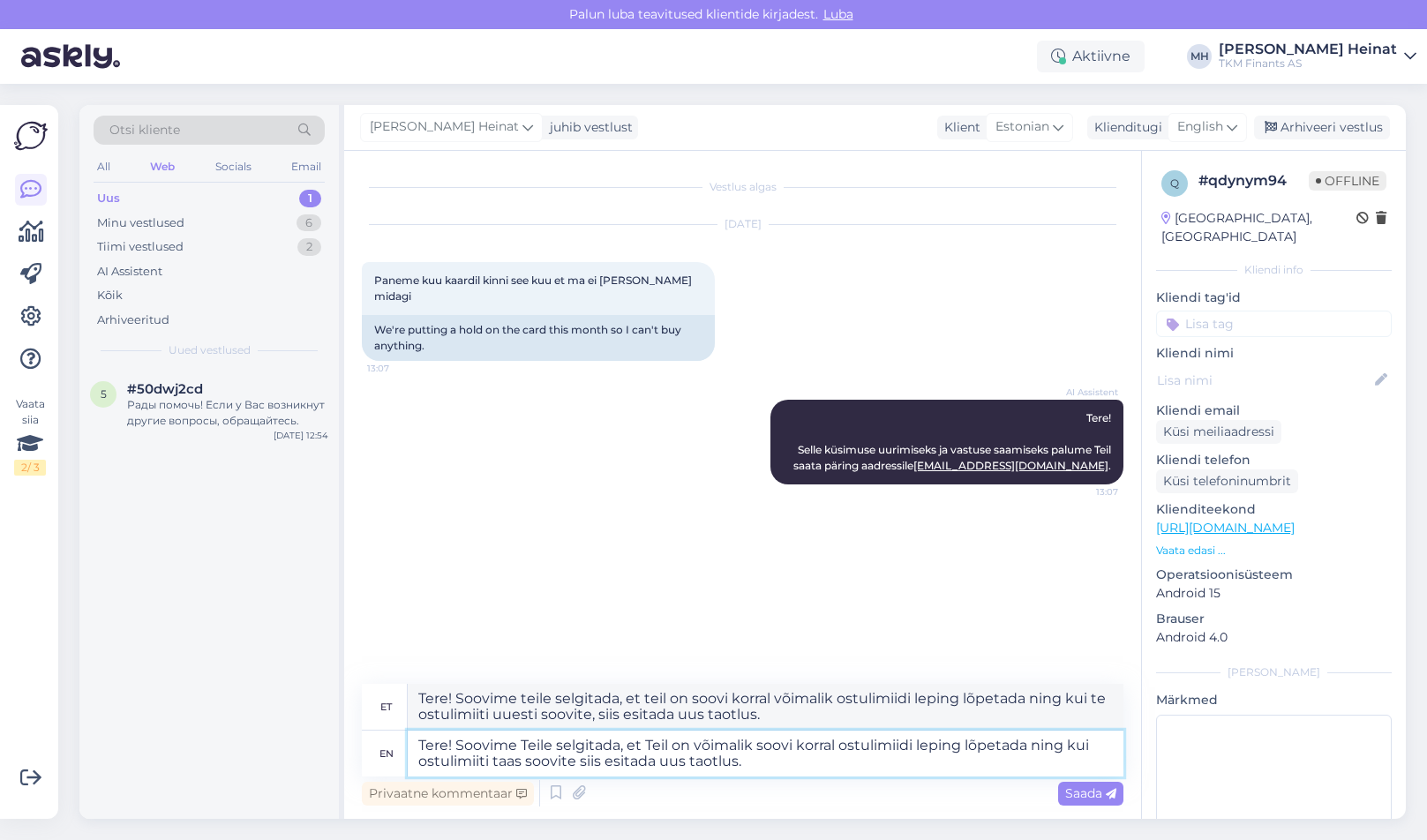click on "Tere! Soovime Teile selgitada, et Teil on võimalik soovi korral ostulimiidi leping lõpetada ning kui ostulimiiti taas soovite siis esitada uus taotlus." at bounding box center (765, 754) 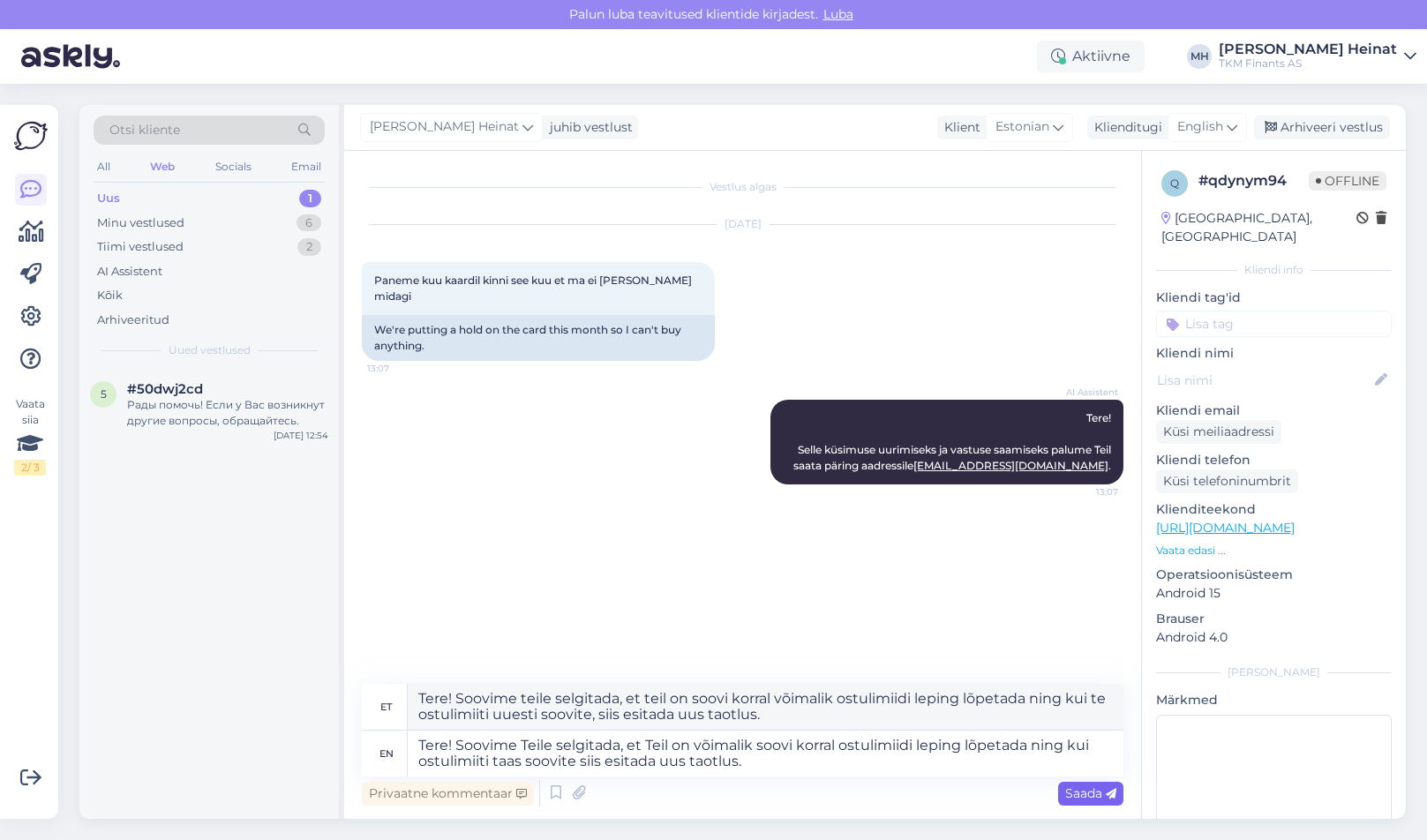 click on "Saada" at bounding box center [1091, 793] 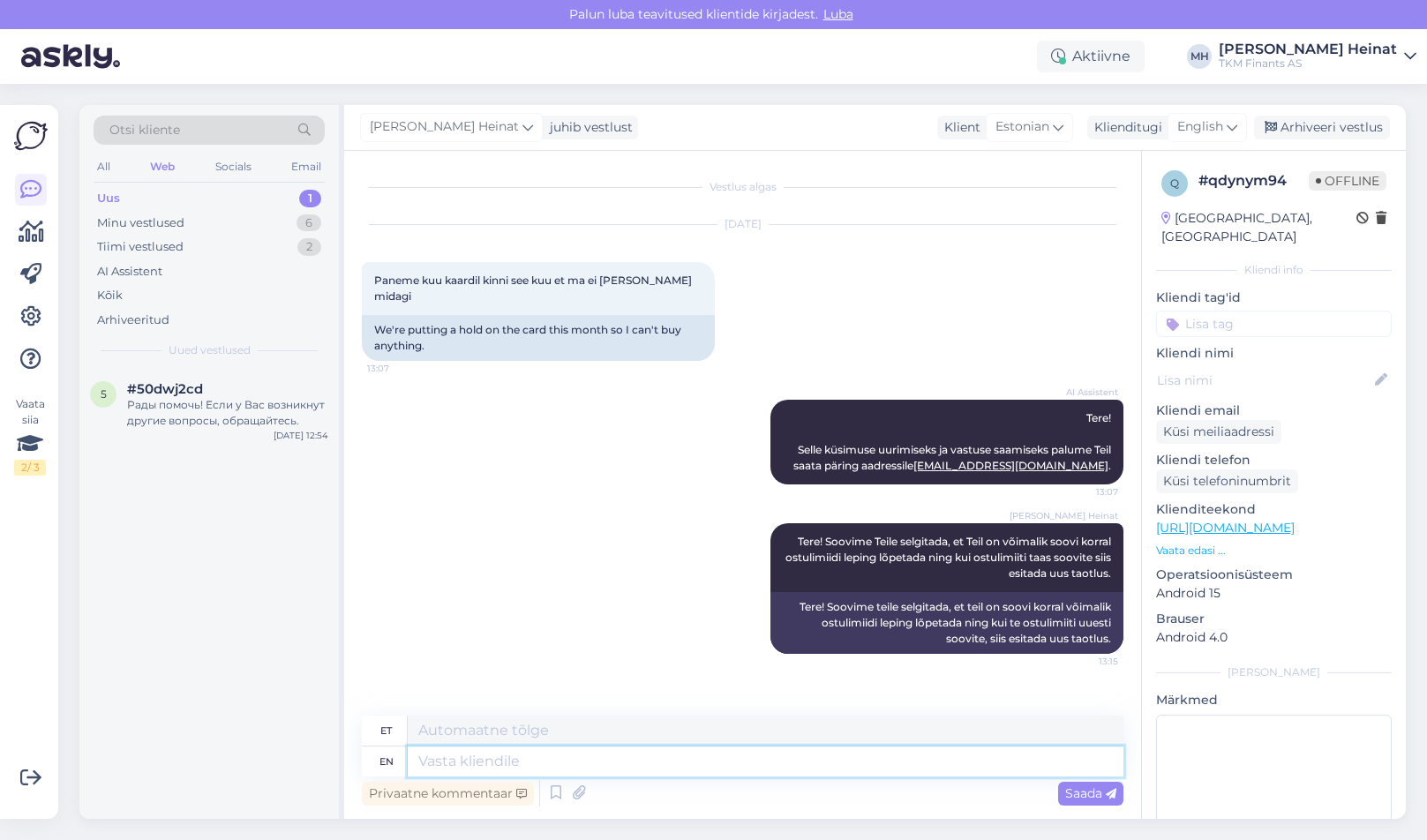 click at bounding box center (765, 761) 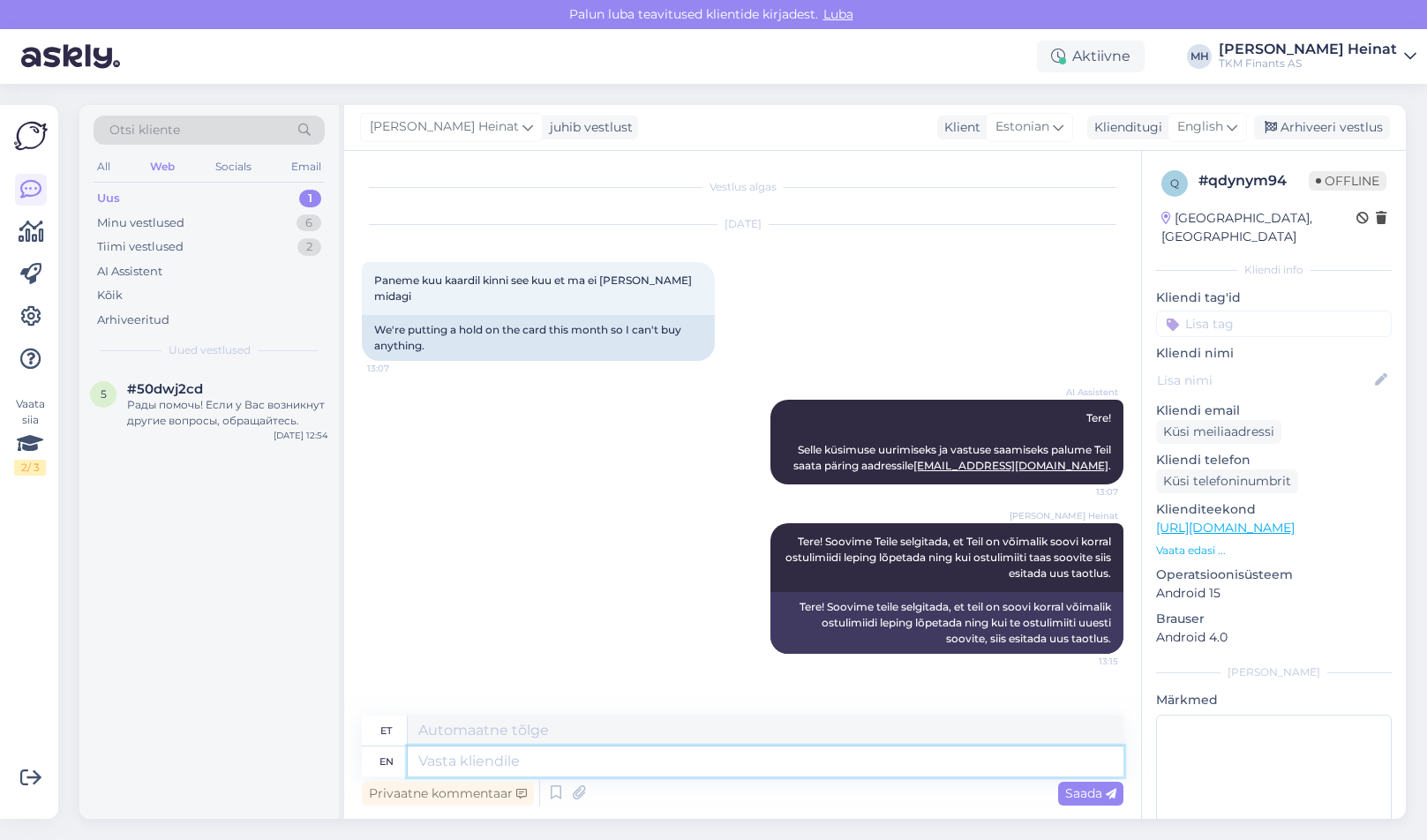 paste on "Partner Kuukaardi ostulimiidi lepingu lõpetamise algatamine on võimalik ainult Partnerkaardi iseteeninduses aadressil [DOMAIN_NAME] -> Iseteenindus järgnevalt: Menüü ribal asuvad Avaleht, Minu andmed, Kaardid, Partner Kuukaart, Ostud, Teated ja Lõpetatud lepingud.
Palun valige Partner Kuukaart ->Ostulimiit ->Muud toimingud->Lepingu lõpetamine
Seejärel avaneb Teil lepingu lõpetamise avalduse vorm ning kuvatakse eeldatav tasumisele kuuluv summa, mis tuleks Teil lepingu lõpetamisega seonduvalt tasuda. Avalduse allkirjastamise järel lõpetatakse [PERSON_NAME] ja koostatakse lõpparve." 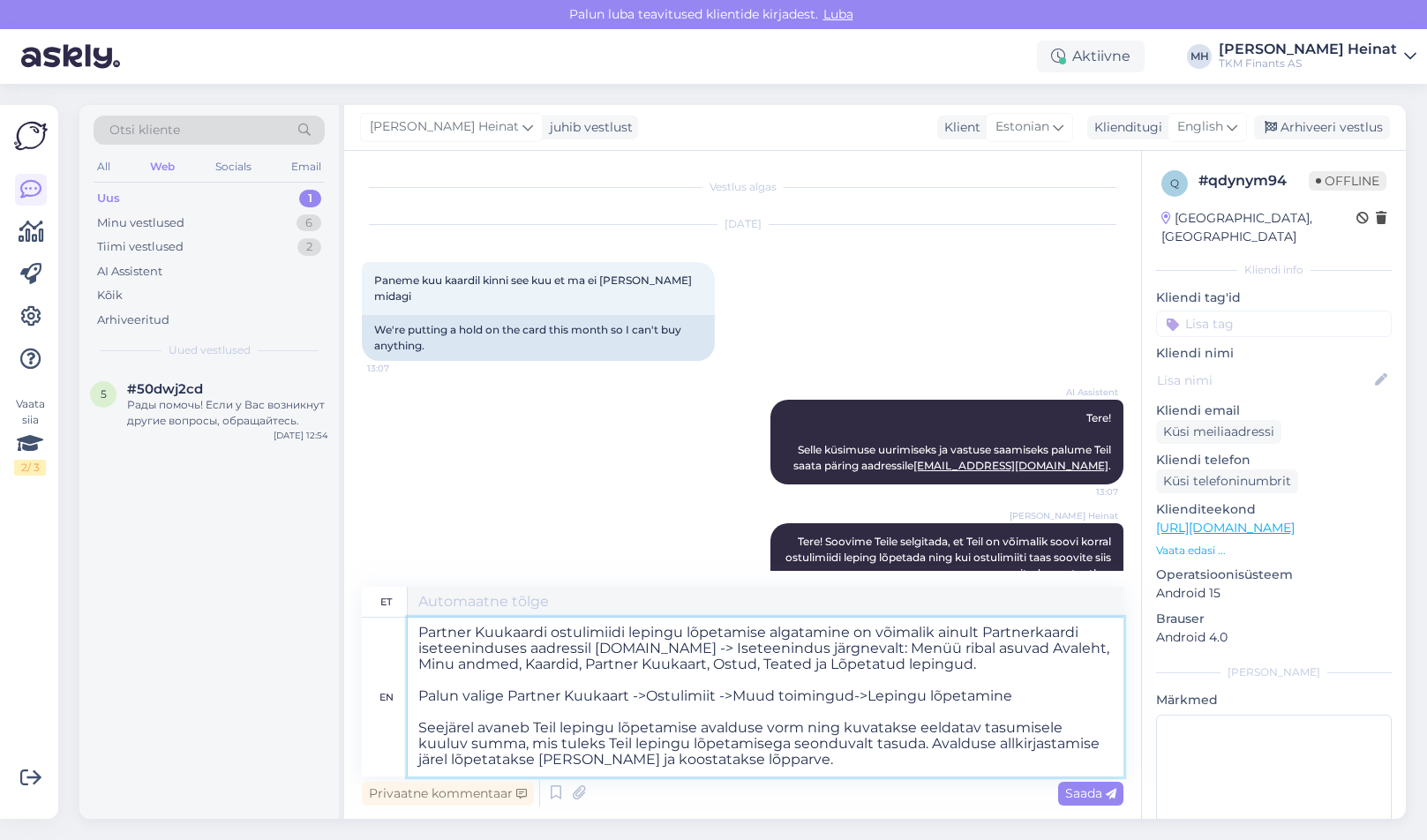scroll, scrollTop: 0, scrollLeft: 0, axis: both 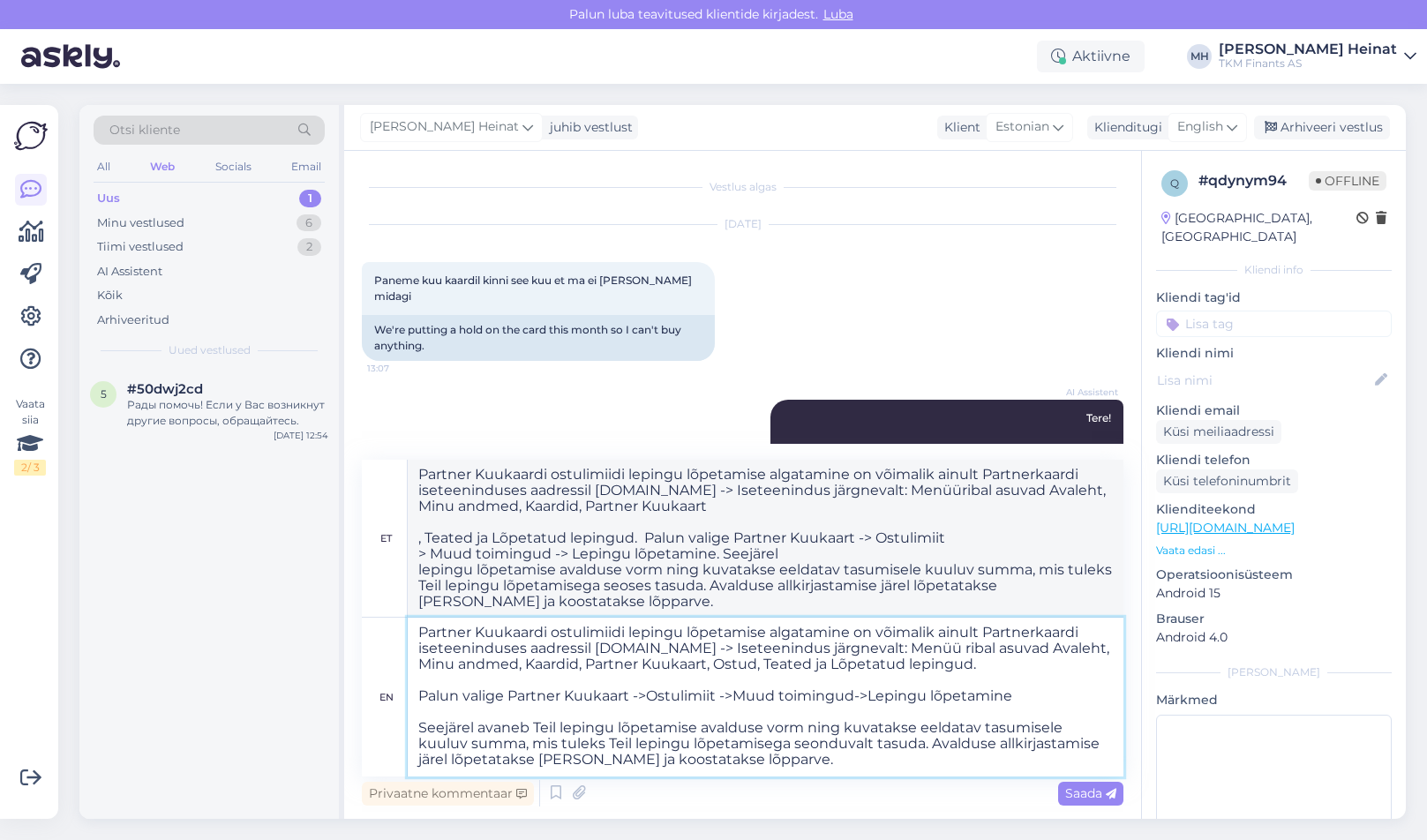 drag, startPoint x: 936, startPoint y: 649, endPoint x: 513, endPoint y: 689, distance: 424.88704 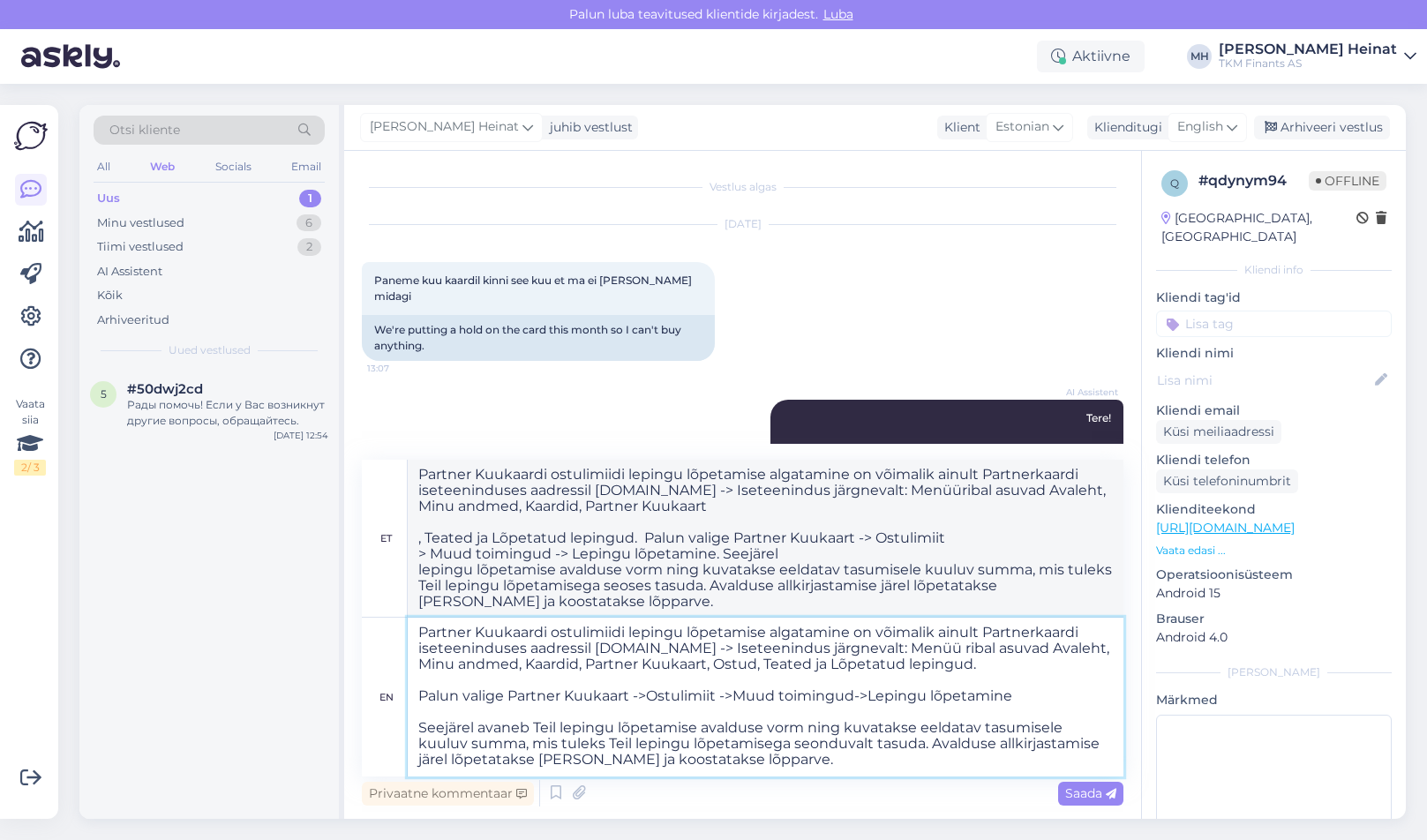 click on "Partner Kuukaardi ostulimiidi lepingu lõpetamise algatamine on võimalik ainult Partnerkaardi iseteeninduses aadressil [DOMAIN_NAME] -> Iseteenindus järgnevalt: Menüü ribal asuvad Avaleht, Minu andmed, Kaardid, Partner Kuukaart, Ostud, Teated ja Lõpetatud lepingud.
Palun valige Partner Kuukaart ->Ostulimiit ->Muud toimingud->Lepingu lõpetamine
Seejärel avaneb Teil lepingu lõpetamise avalduse vorm ning kuvatakse eeldatav tasumisele kuuluv summa, mis tuleks Teil lepingu lõpetamisega seonduvalt tasuda. Avalduse allkirjastamise järel lõpetatakse [PERSON_NAME] ja koostatakse lõpparve." at bounding box center (765, 697) 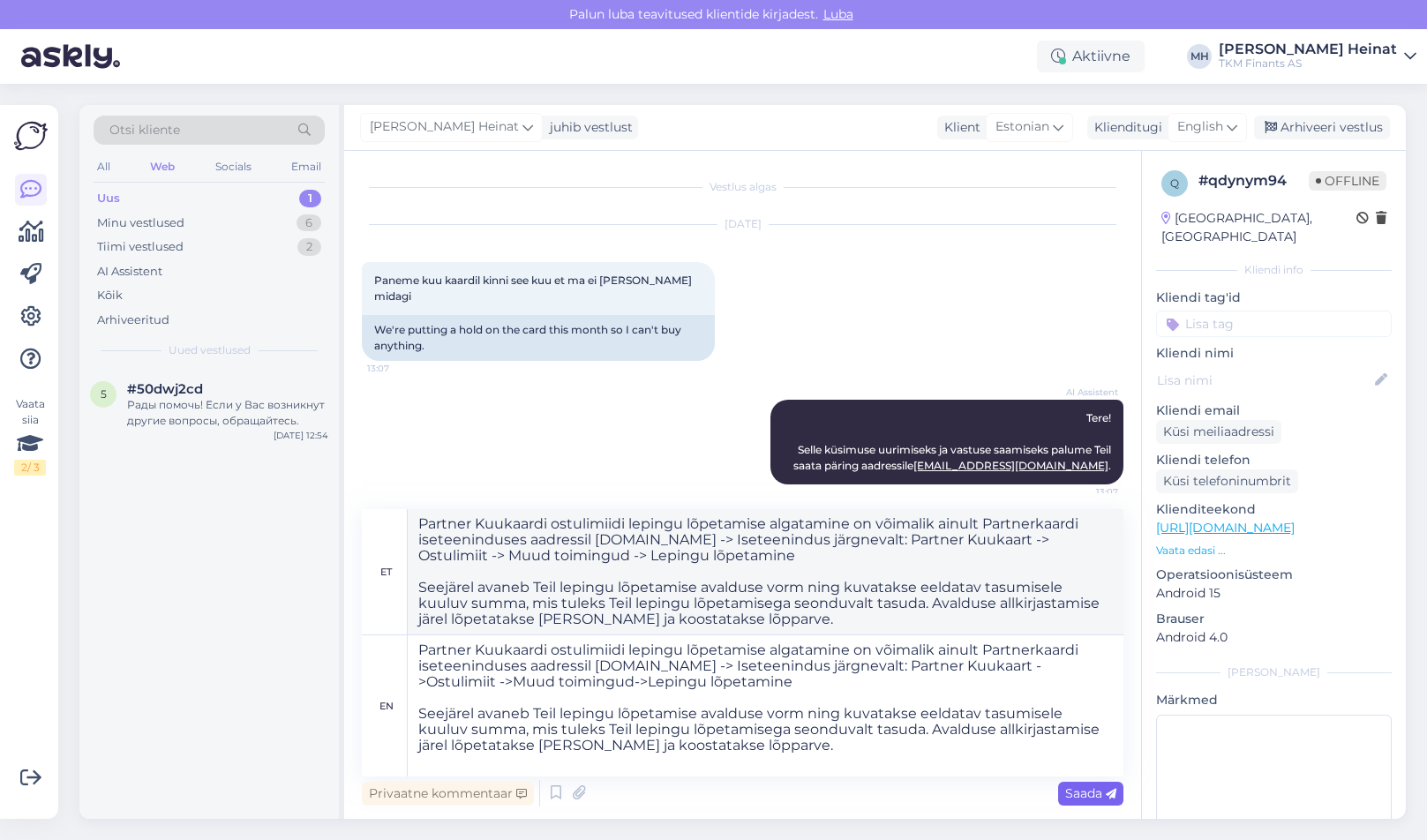 click on "Saada" at bounding box center (1091, 793) 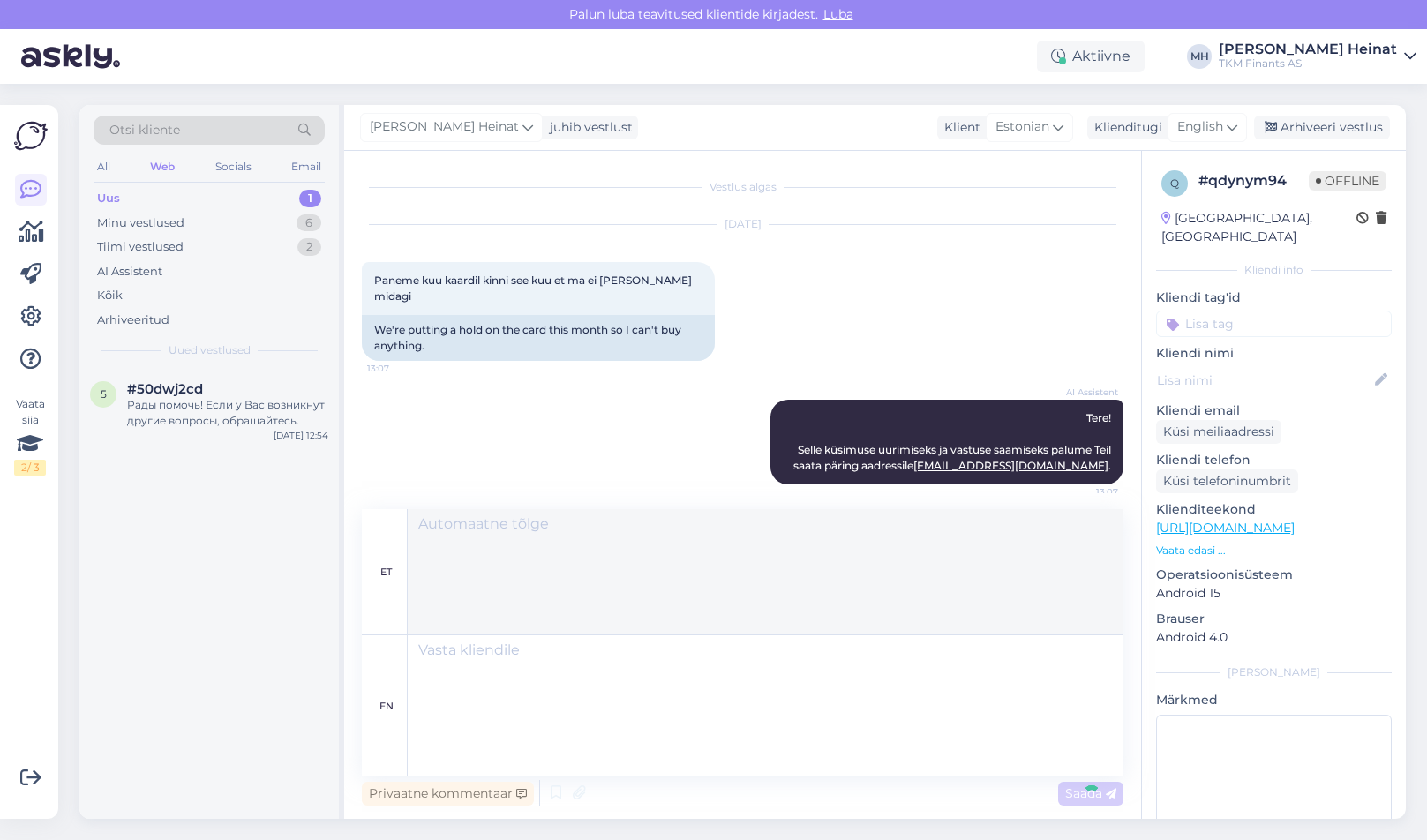 scroll, scrollTop: 381, scrollLeft: 0, axis: vertical 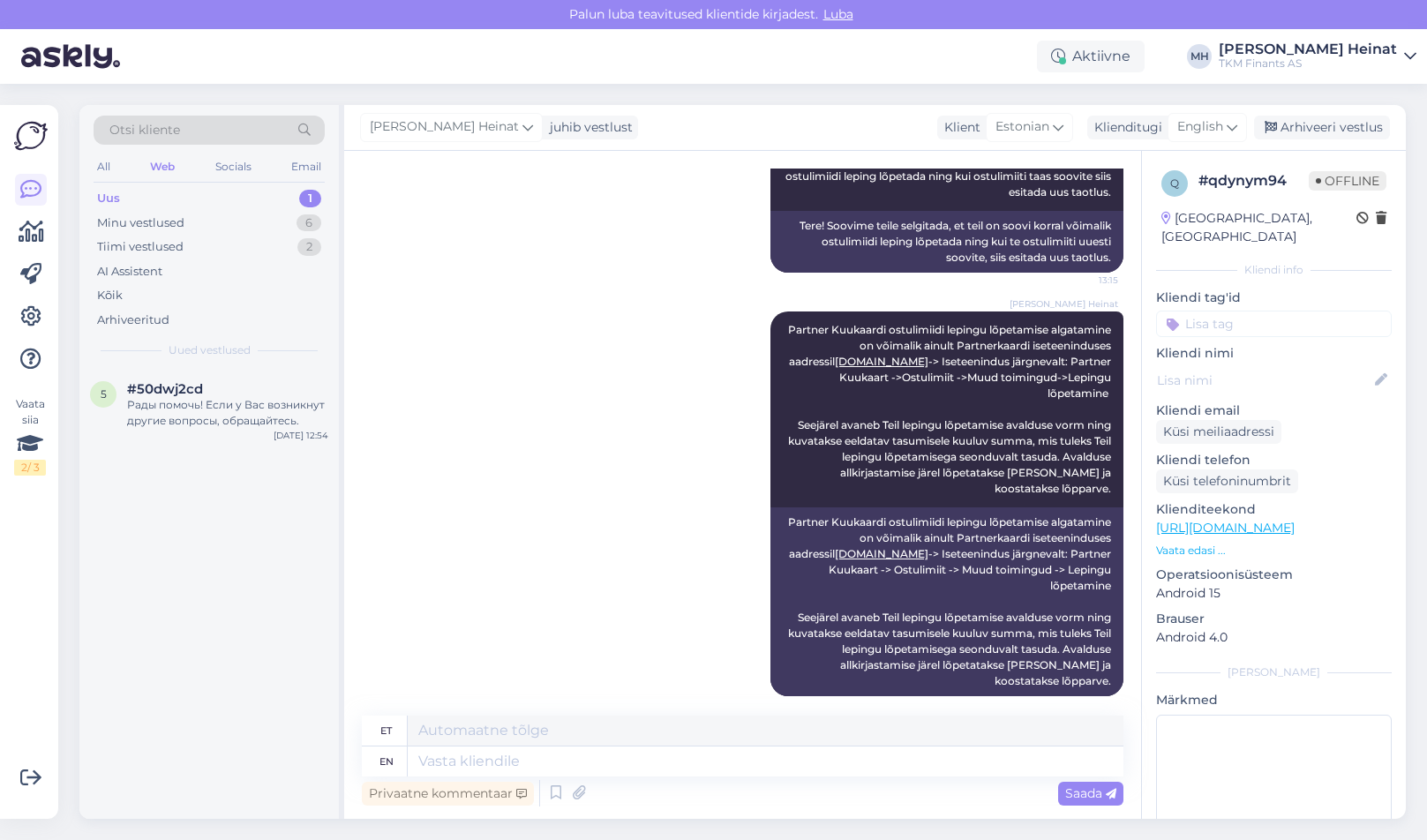 click on "[PERSON_NAME] Heinat Partner Kuukaardi ostulimiidi lepingu lõpetamise algatamine on võimalik ainult Partnerkaardi iseteeninduses aadressil  [DOMAIN_NAME]  -> Iseteenindus järgnevalt: Partner Kuukaart ->Ostulimiit ->Muud toimingud->Lepingu lõpetamine
Seejärel avaneb Teil lepingu lõpetamise avalduse vorm ning kuvatakse eeldatav tasumisele kuuluv summa, mis tuleks Teil lepingu lõpetamisega seonduvalt tasuda. Avalduse allkirjastamise järel lõpetatakse [PERSON_NAME] ja koostatakse lõpparve.
13:16  Partner Kuukaardi ostulimiidi lepingu lõpetamise algatamine on võimalik ainult Partnerkaardi iseteeninduses aadressil  [DOMAIN_NAME]  -> Iseteenindus järgnevalt: Partner Kuukaart -> Ostulimiit -> Muud toimingud -> Lepingu lõpetamine
Seejärel avaneb Teil lepingu lõpetamise avalduse vorm ning kuvatakse eeldatav tasumisele kuuluv summa, mis tuleks Teil lepingu lõpetamisega seonduvalt tasuda. Avalduse allkirjastamise järel lõpetatakse [PERSON_NAME] ja koostatakse lõpparve." at bounding box center (742, 504) 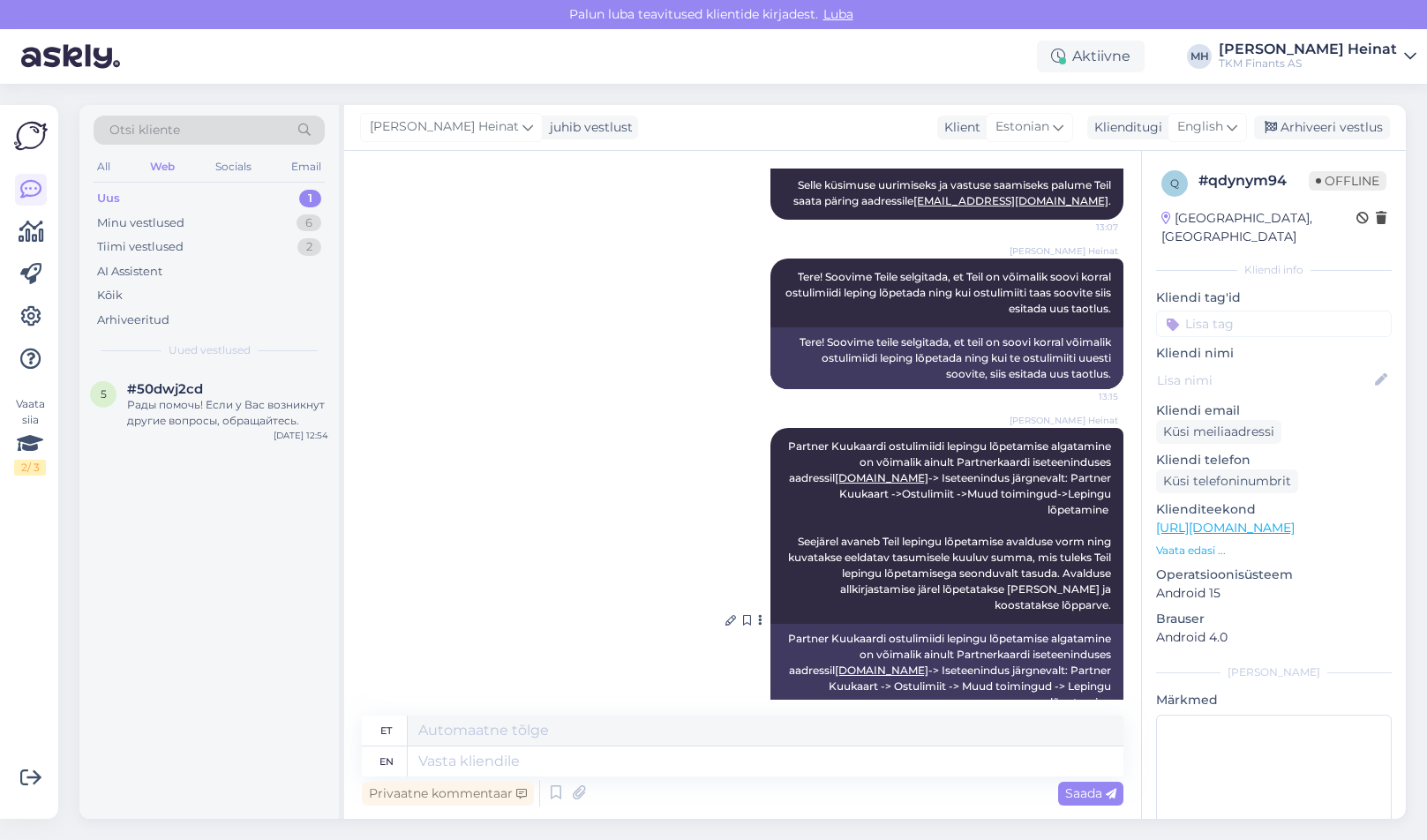 scroll, scrollTop: 381, scrollLeft: 0, axis: vertical 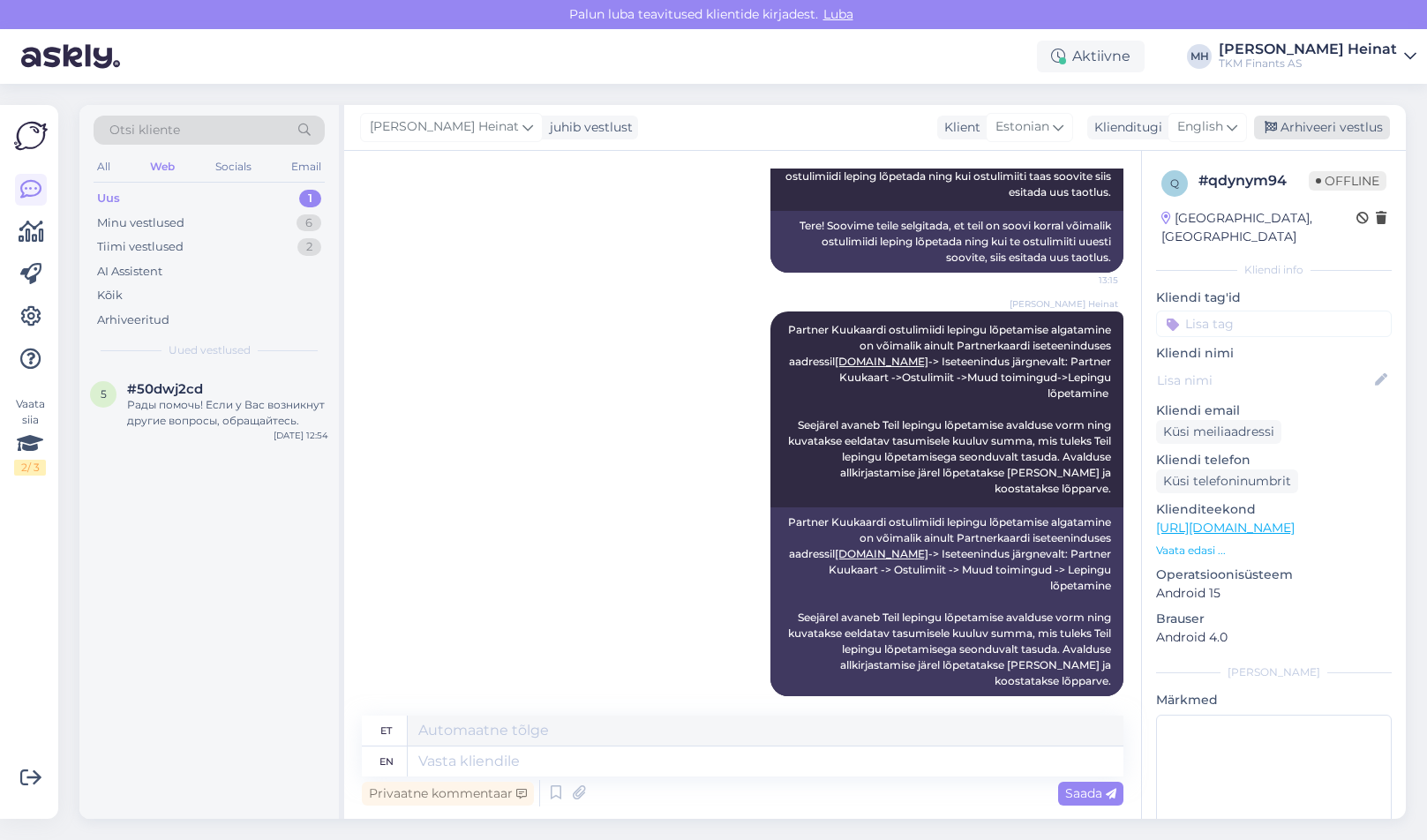 click on "Arhiveeri vestlus" at bounding box center [1322, 127] 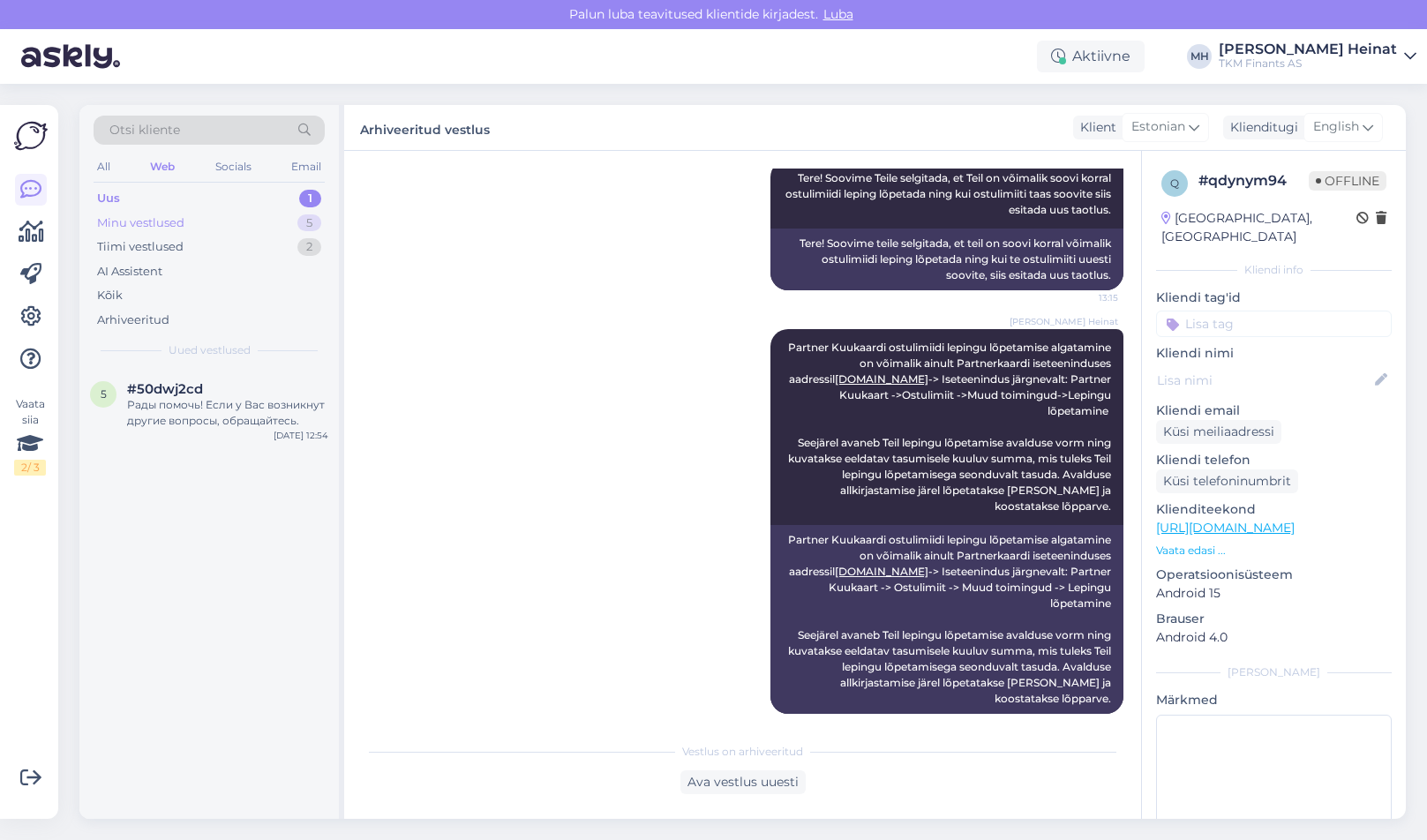 click on "Minu vestlused" at bounding box center (140, 223) 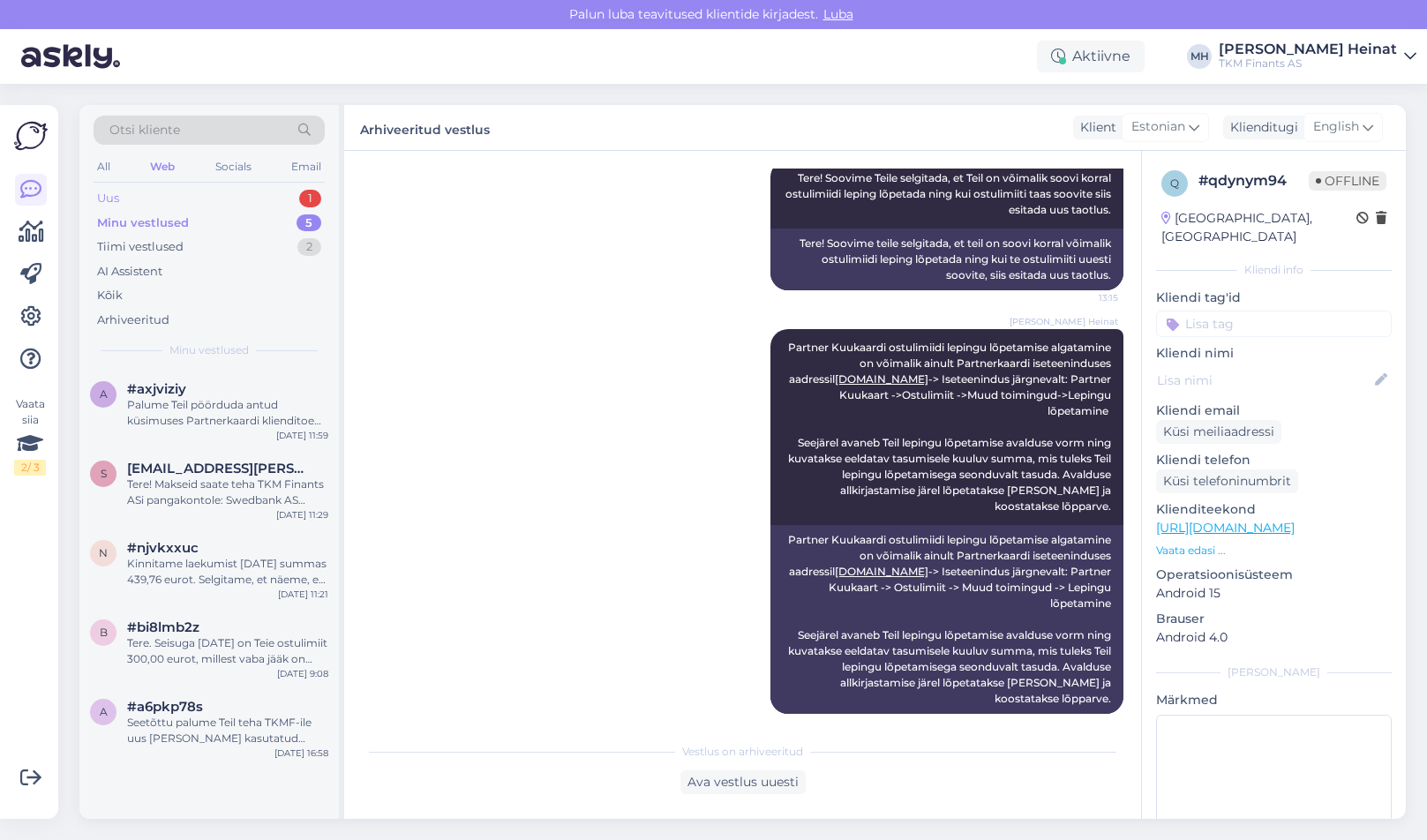click on "Uus 1" at bounding box center (209, 199) 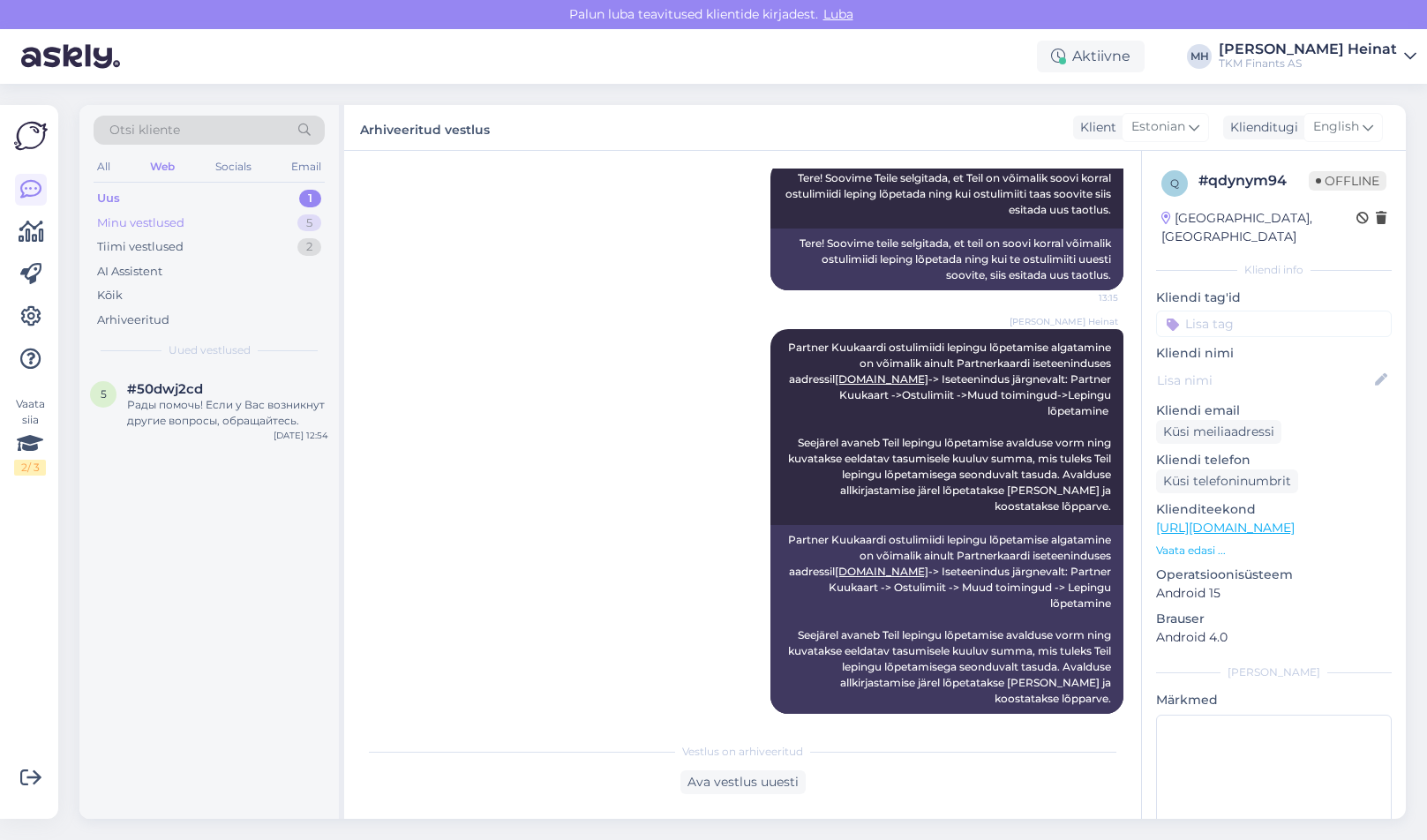click on "Minu vestlused" at bounding box center (140, 223) 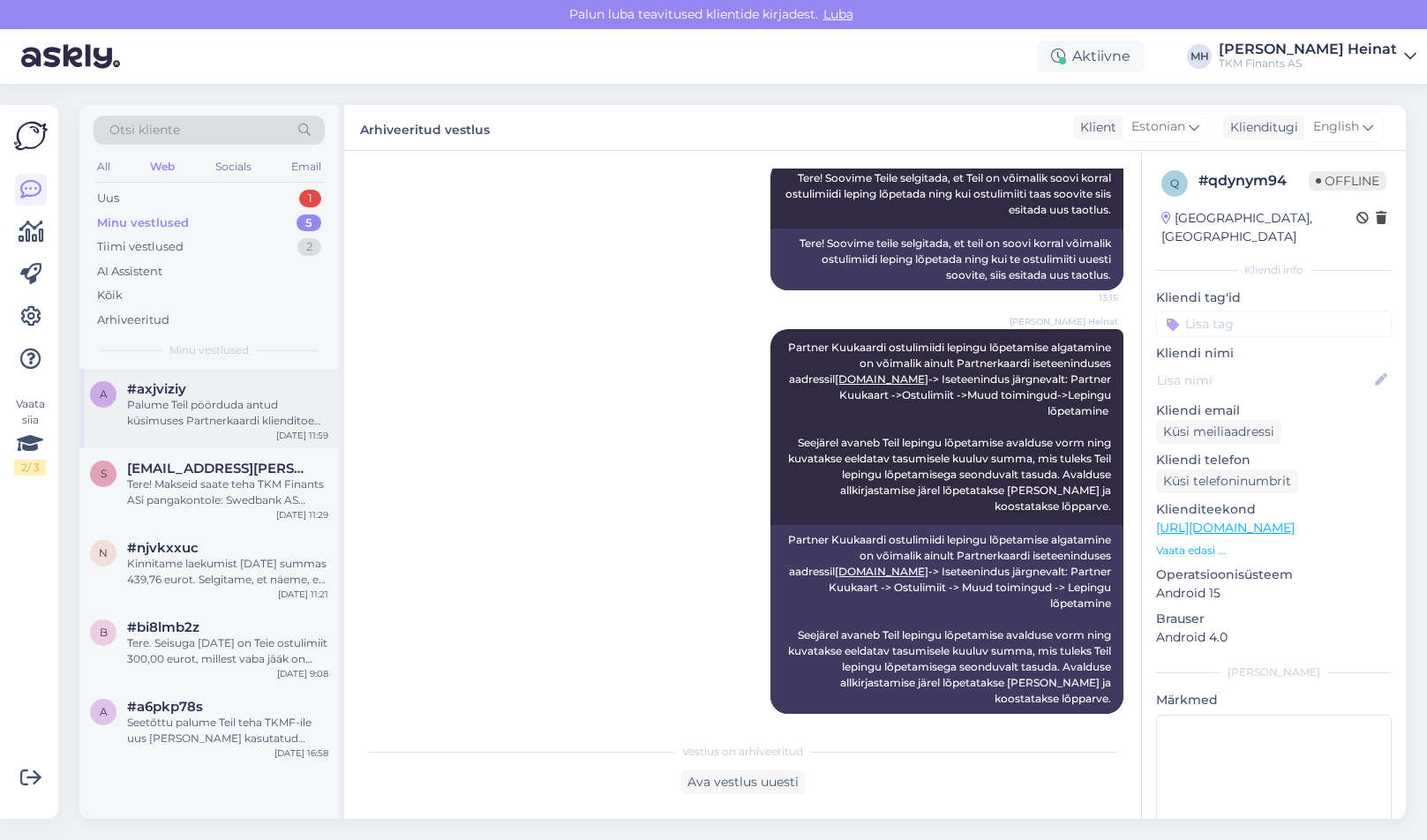 click on "Palume Teil pöörduda antud küsimuses Partnerkaardi klienditoe [PERSON_NAME]: E-R 9-17, 667 [DATE]: [EMAIL_ADDRESS][DOMAIN_NAME]" at bounding box center (228, 413) 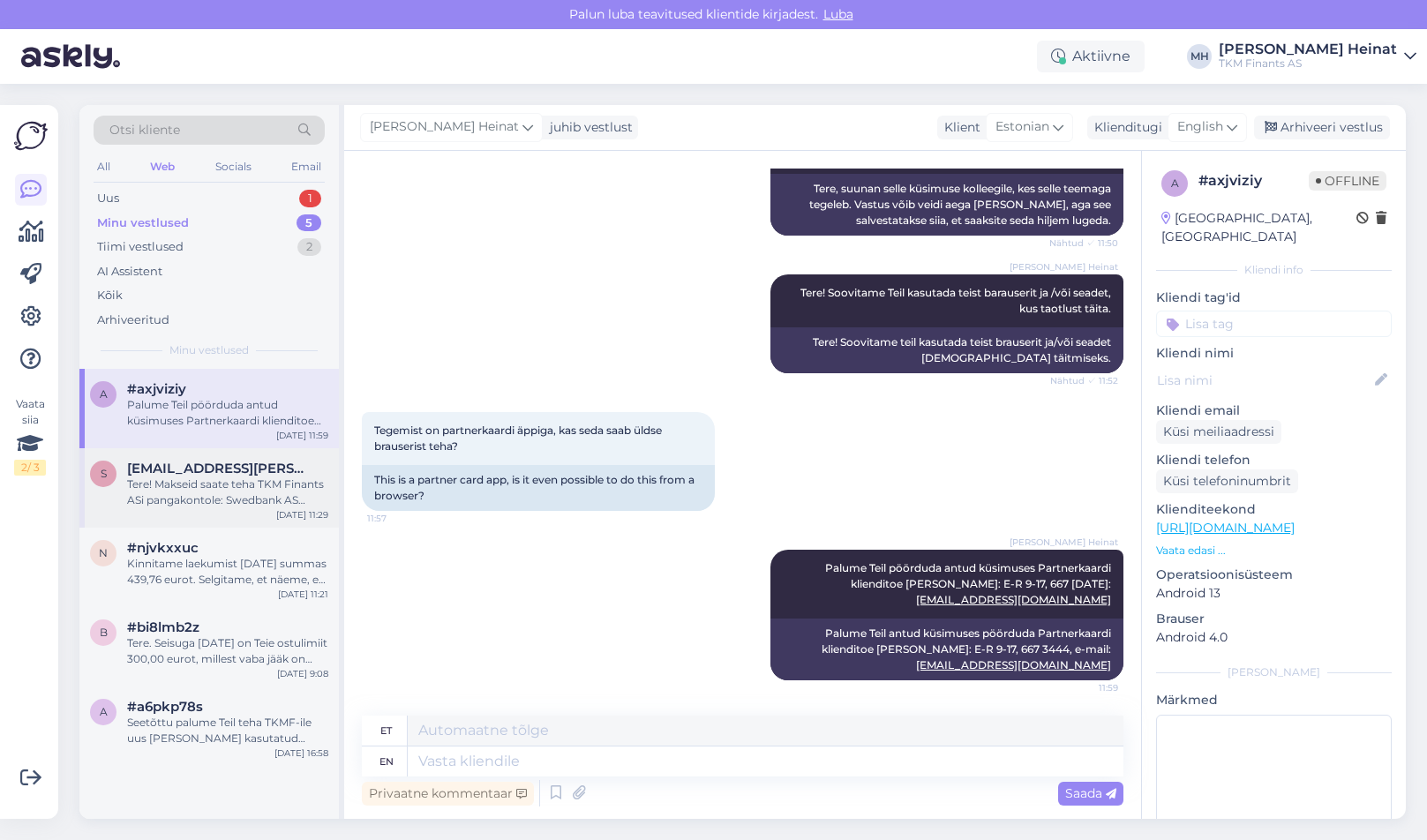 click on "Tere! Makseid saate teha TKM Finants ASi pangakontole: Swedbank AS IBAN: [FINANCIAL_ID], SEB Pank AS IBAN: [FINANCIAL_ID], AS LHV Pank IBAN: [FINANCIAL_ID]. Saajaks märkige TKM Finants AS ja ärge unustage viitenumbri lahtrisse lepingu viitenumbrit kirjutada." at bounding box center (228, 492) 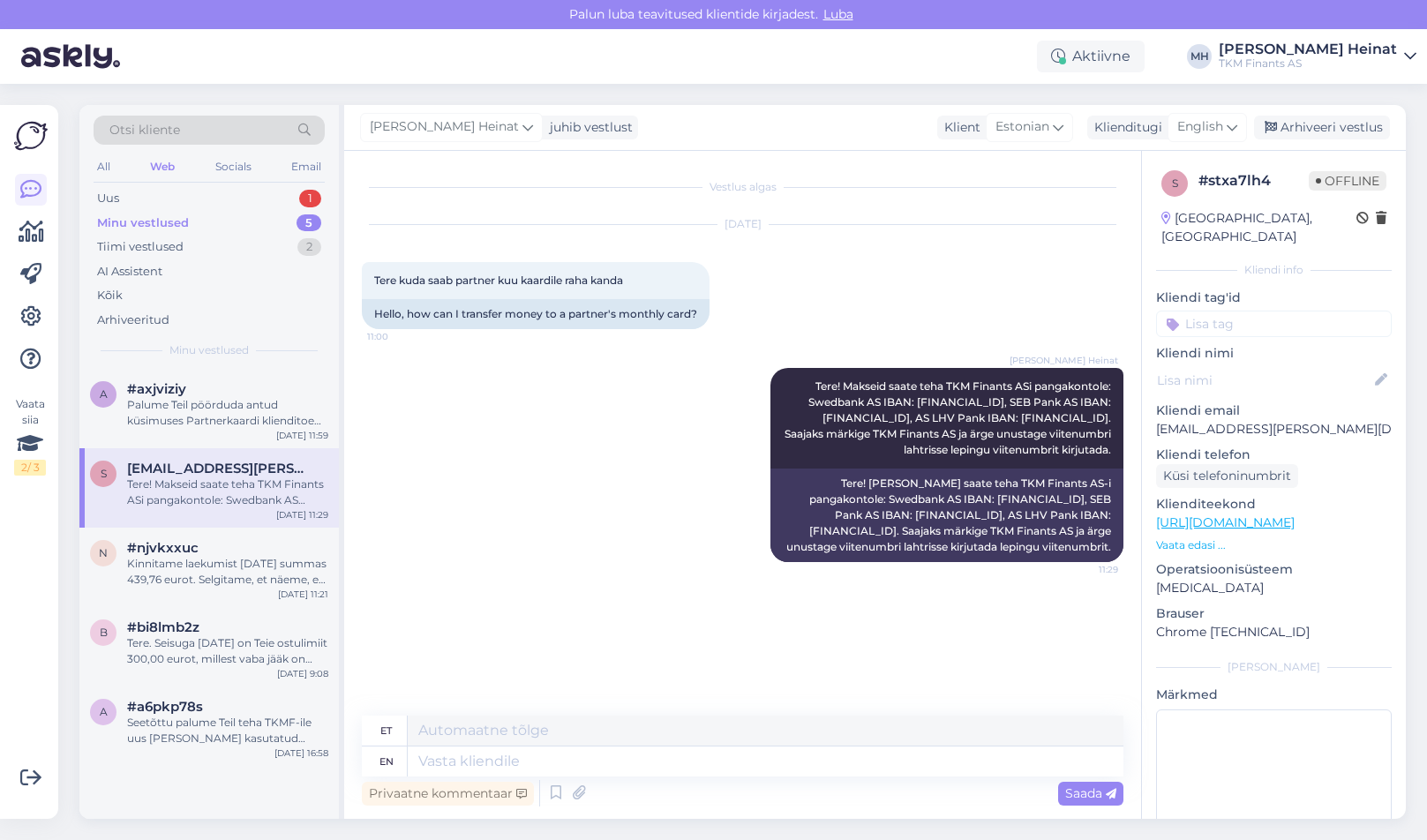 scroll, scrollTop: 0, scrollLeft: 0, axis: both 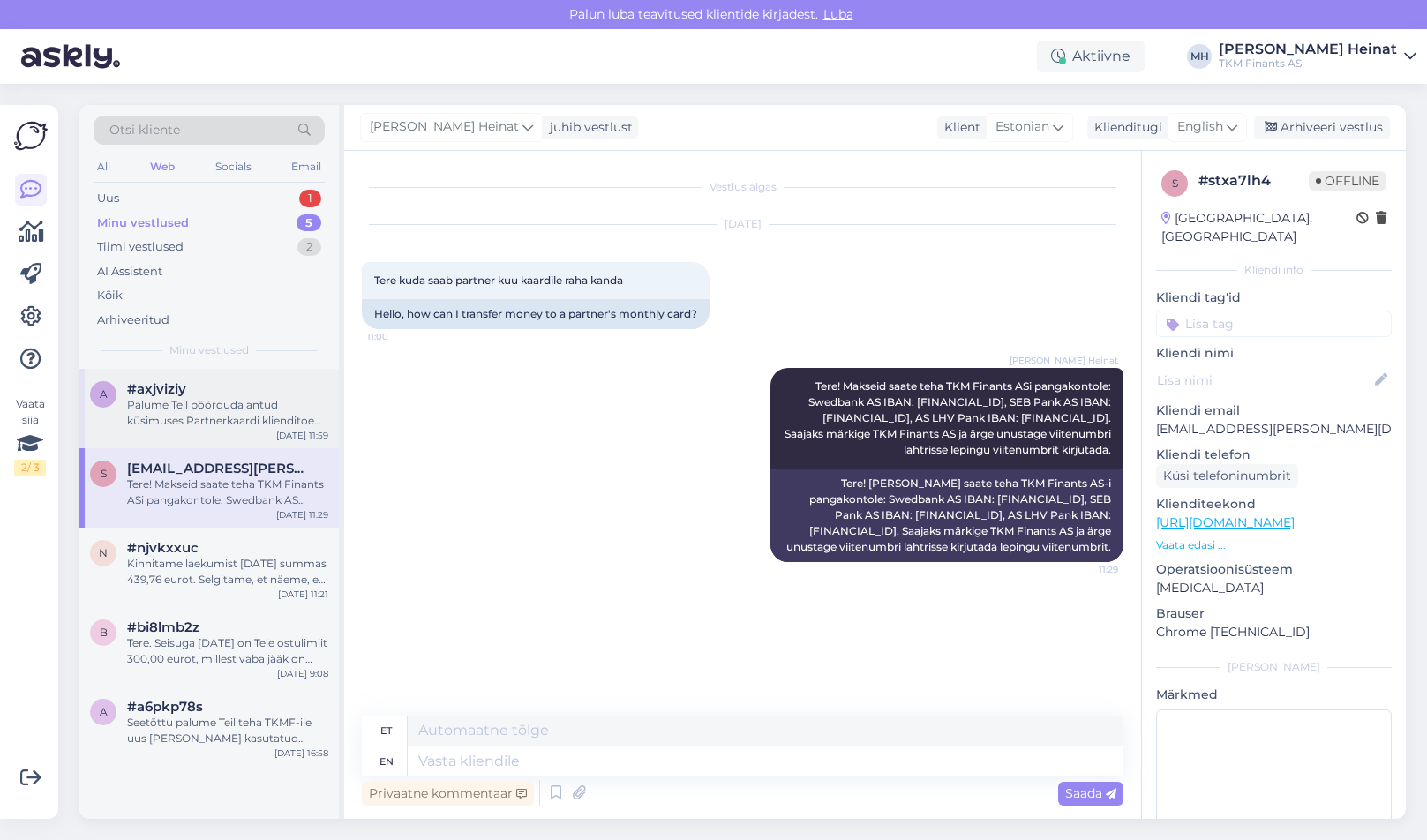 click on "Palume Teil pöörduda antud küsimuses Partnerkaardi klienditoe [PERSON_NAME]: E-R 9-17, 667 [DATE]: [EMAIL_ADDRESS][DOMAIN_NAME]" at bounding box center (228, 413) 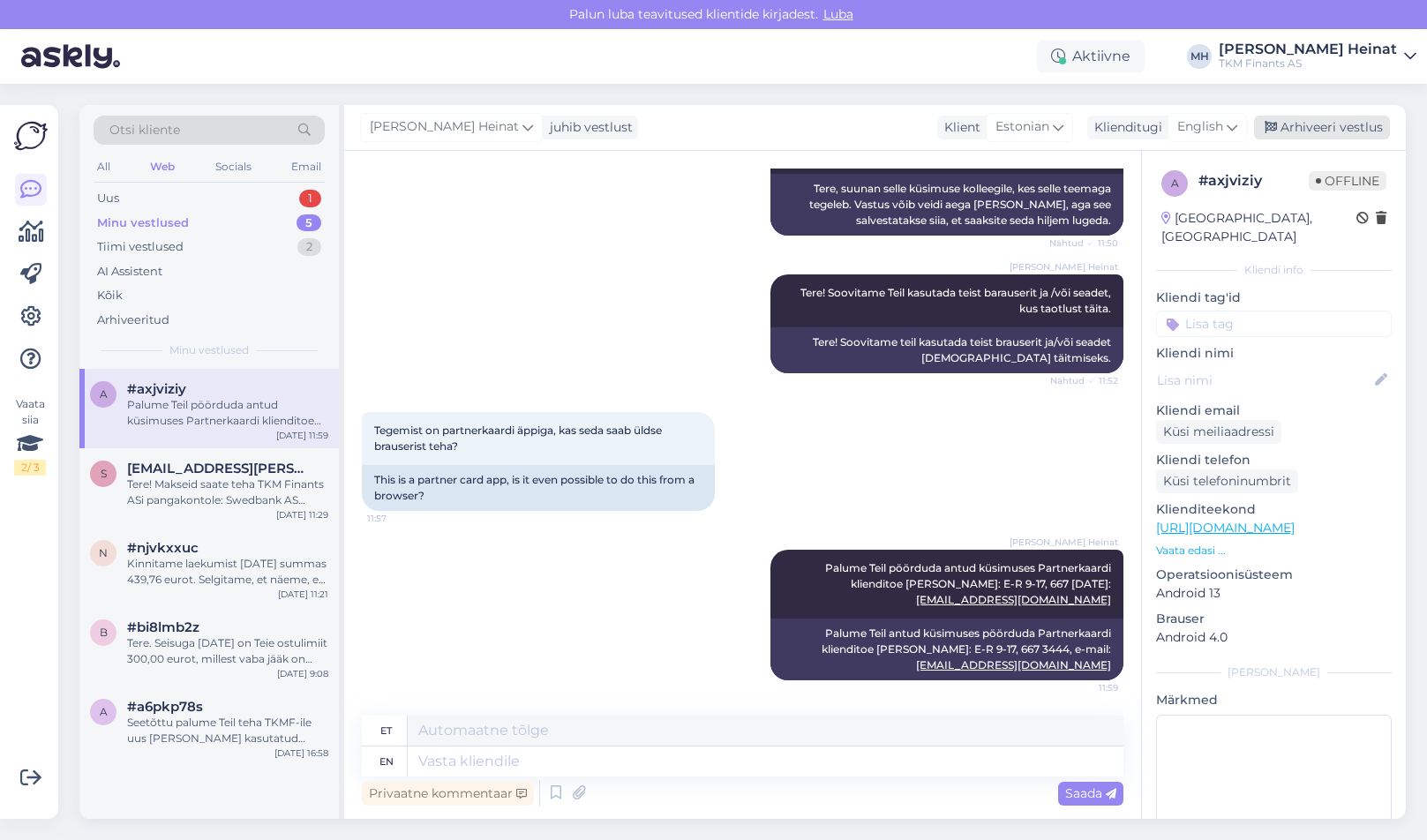 click on "Arhiveeri vestlus" at bounding box center (1322, 127) 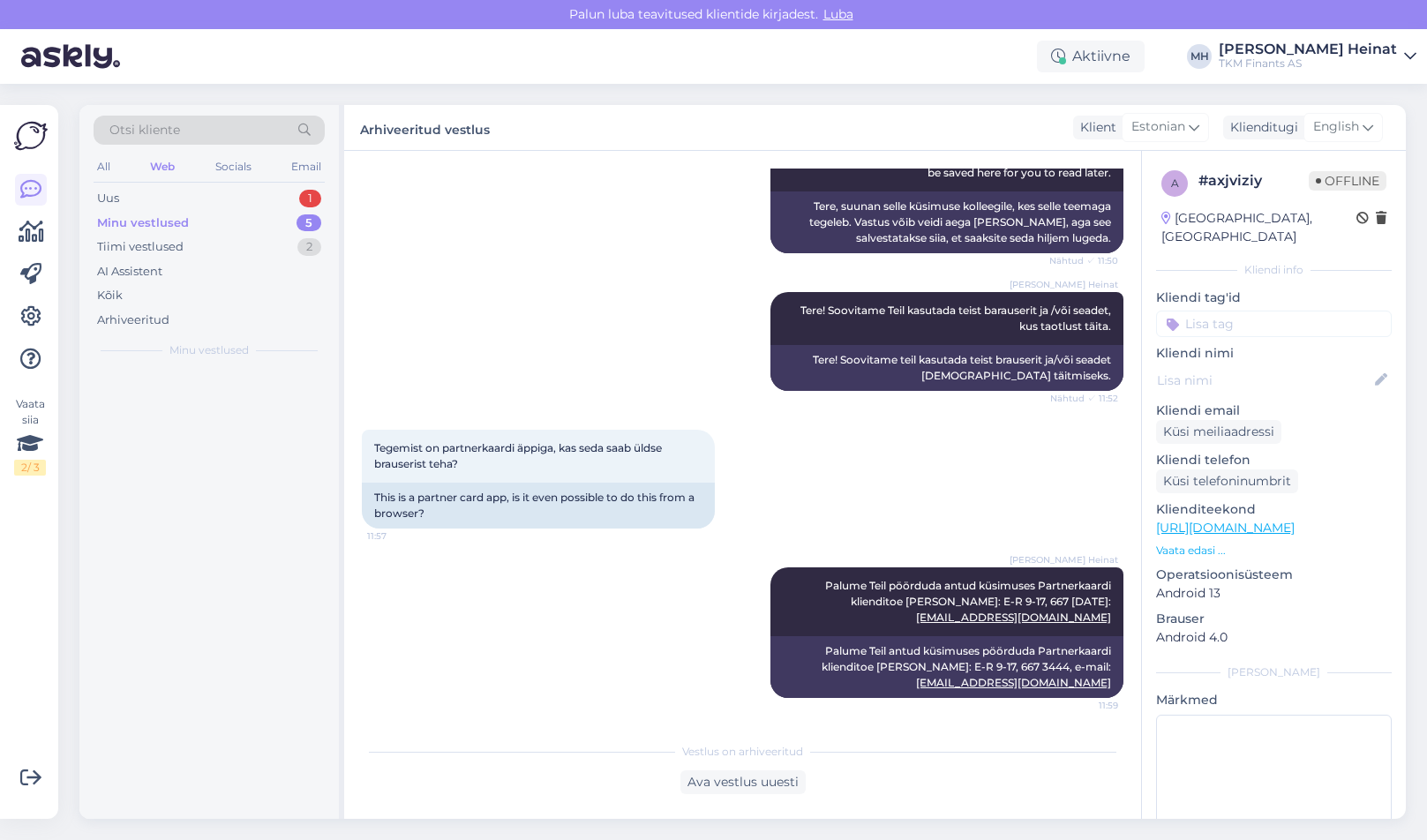 scroll, scrollTop: 309, scrollLeft: 0, axis: vertical 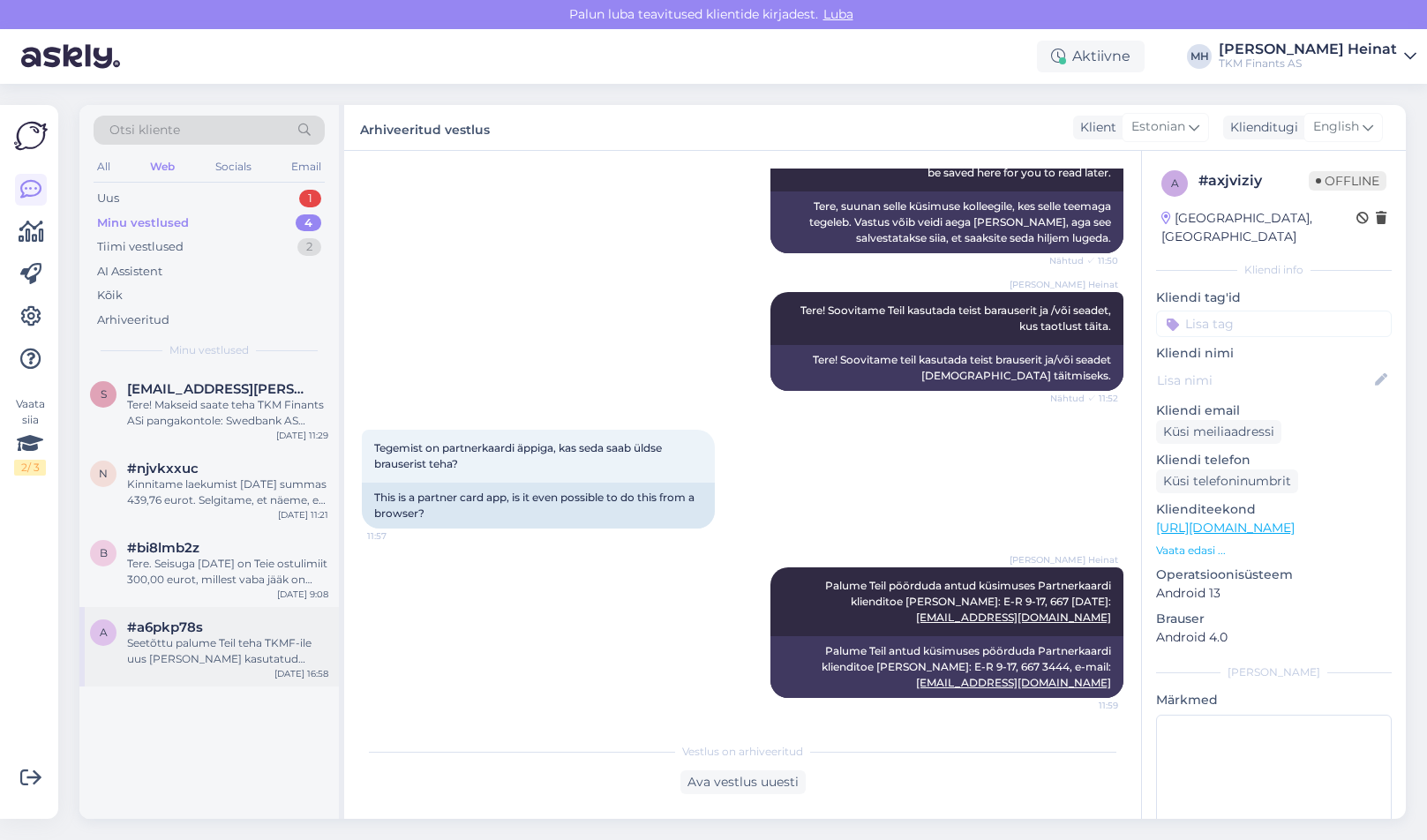 click on "Seetõttu palume Teil teha TKMF-ile uus [PERSON_NAME] kasutatud ostulimiidi eest summas 23,48 eurot." at bounding box center [228, 651] 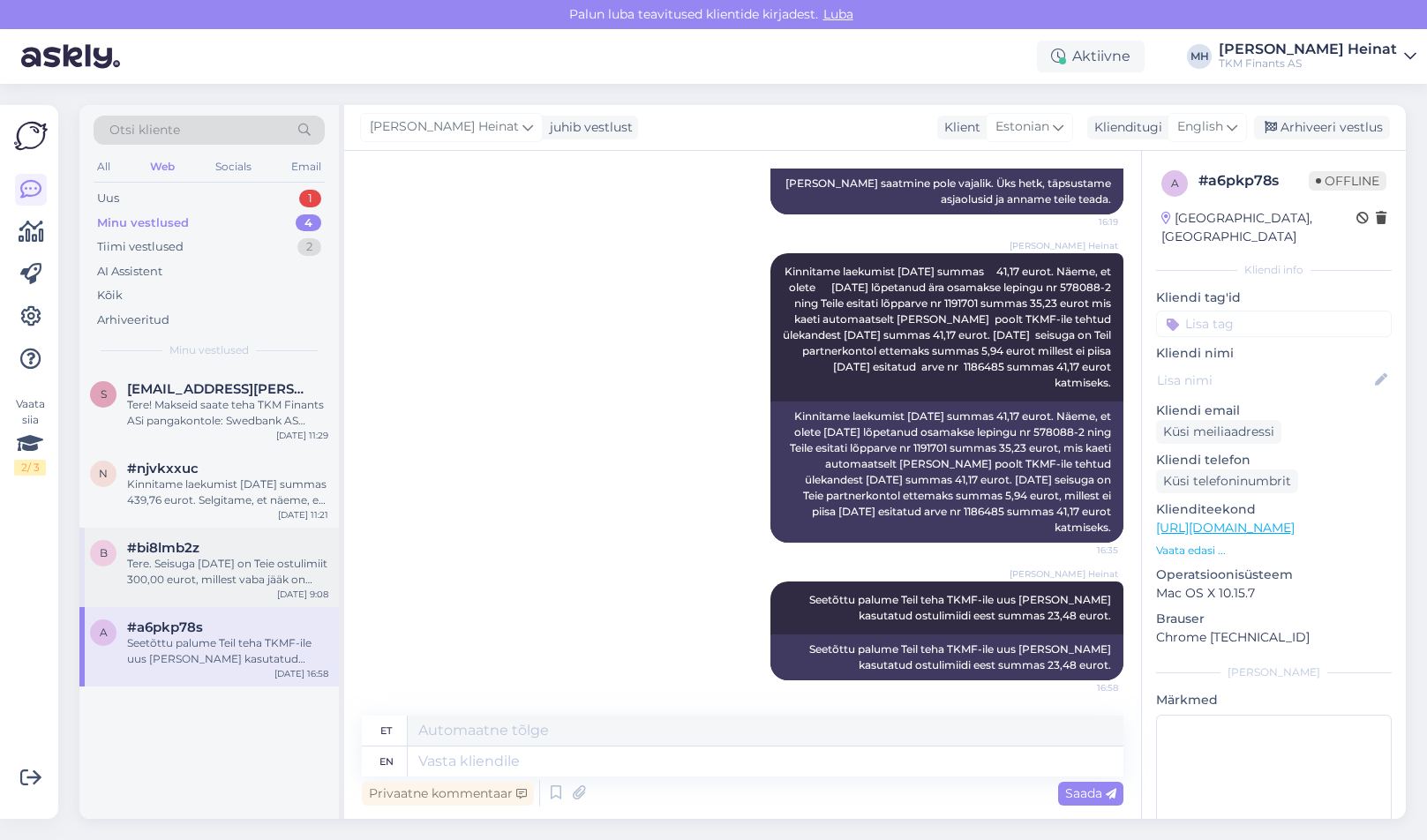 click on "Tere. Seisuga [DATE] on Teie ostulimiit 300,00 eurot, millest vaba jääk on 230,68 eurot ning kasutatud on 69,32 eurot." at bounding box center (228, 572) 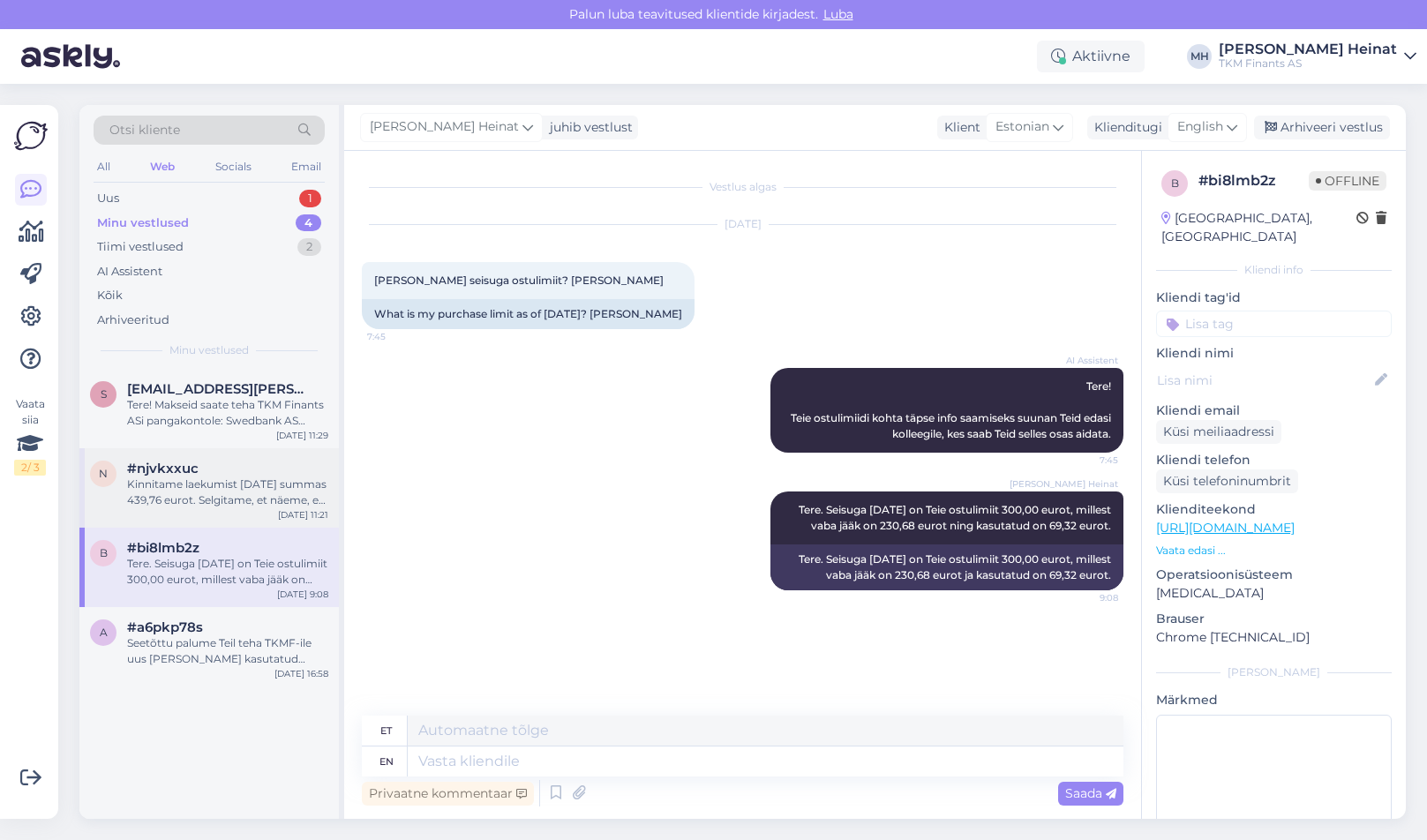 click on "Kinnitame laekumist [DATE] summas 439,76 eurot. Selgitame, et näeme, et olete kogu summa kandnud [DATE] ostulimiidile mistõttu ei ole jäänud [PERSON_NAME]artnerkontole piisavalt vahendeid osamakse katteks. [PERSON_NAME], et  seisuga [DATE] on Teil Osamakse leping nr 594066-1 eest võlgnevus summas 70,97 eurot." at bounding box center [228, 492] 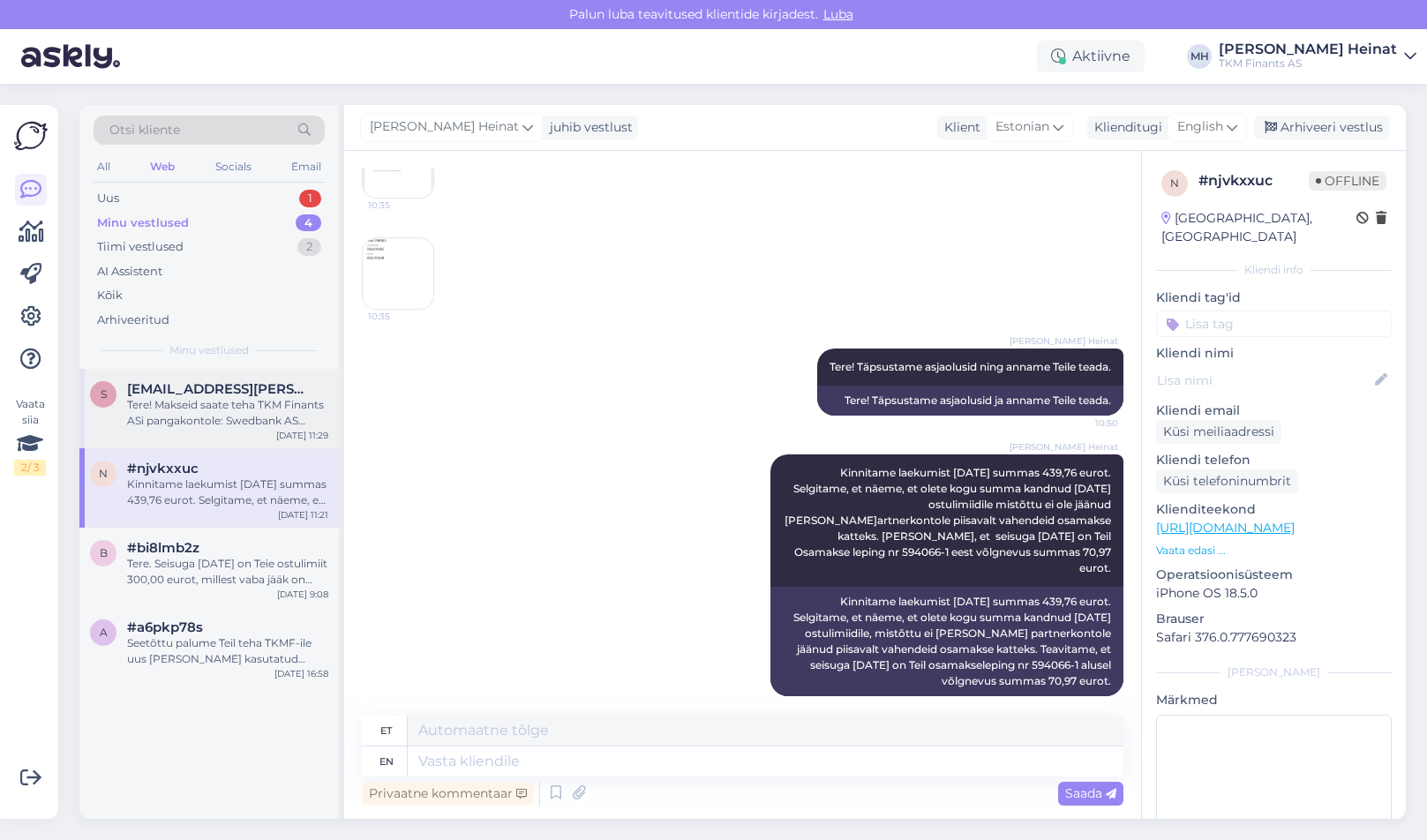 click on "Tere! Makseid saate teha TKM Finants ASi pangakontole: Swedbank AS IBAN: [FINANCIAL_ID], SEB Pank AS IBAN: [FINANCIAL_ID], AS LHV Pank IBAN: [FINANCIAL_ID]. Saajaks märkige TKM Finants AS ja ärge unustage viitenumbri lahtrisse lepingu viitenumbrit kirjutada." at bounding box center (228, 413) 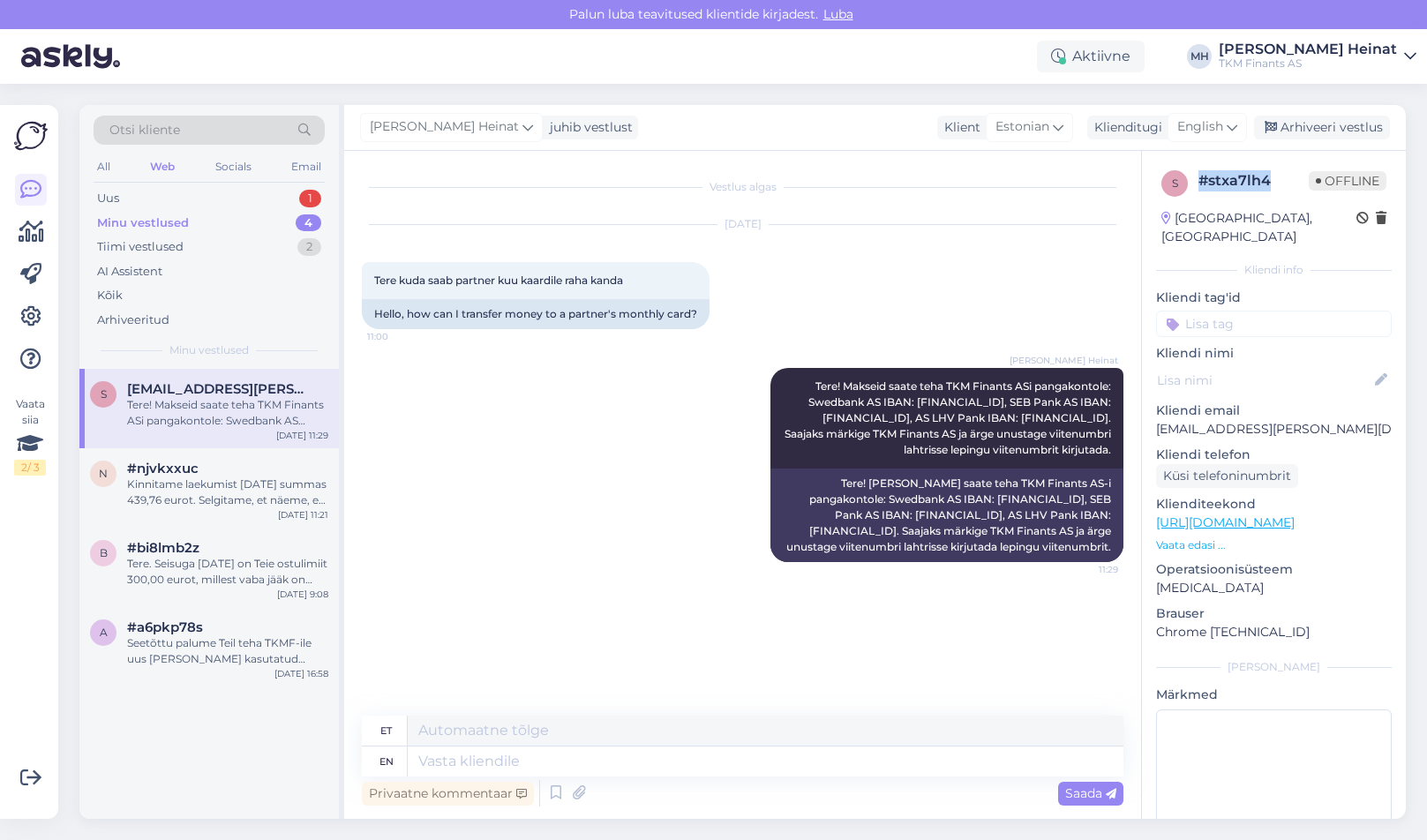 drag, startPoint x: 1274, startPoint y: 179, endPoint x: 1198, endPoint y: 179, distance: 76 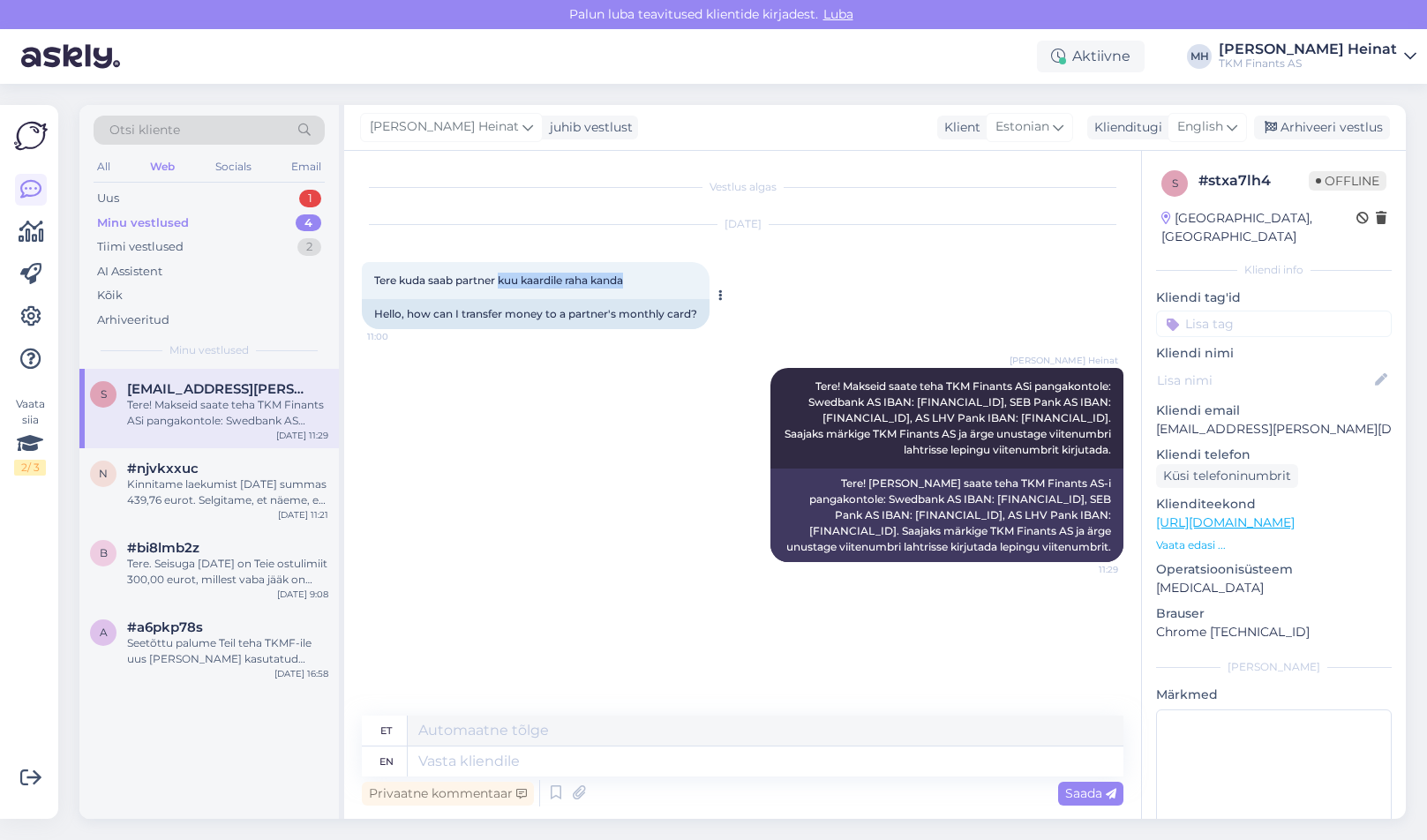 drag, startPoint x: 634, startPoint y: 281, endPoint x: 503, endPoint y: 280, distance: 131.00382 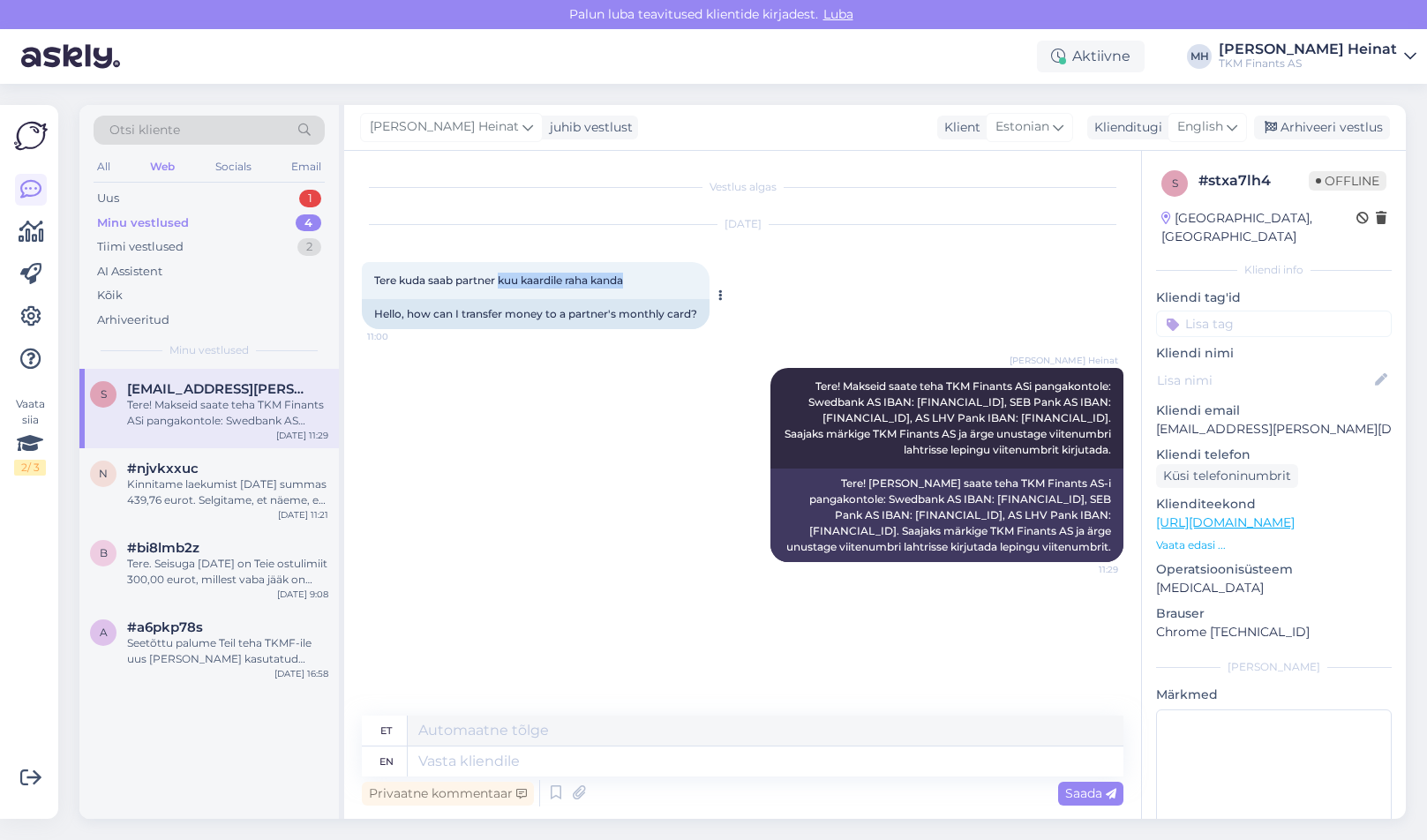 click on "Tere kuda saab partner kuu kaardile raha kanda 11:00" at bounding box center (536, 281) 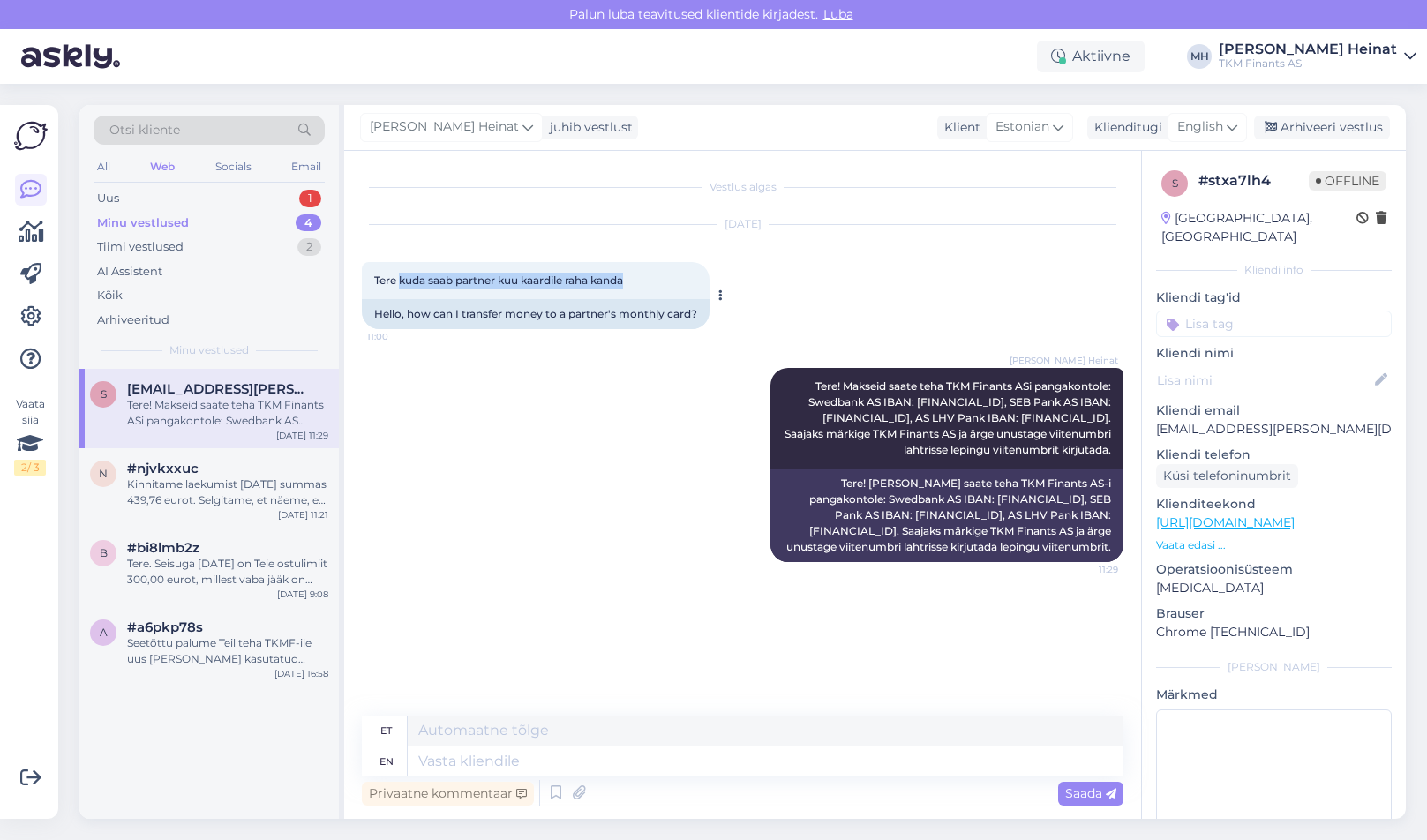 drag, startPoint x: 643, startPoint y: 280, endPoint x: 402, endPoint y: 287, distance: 241.10164 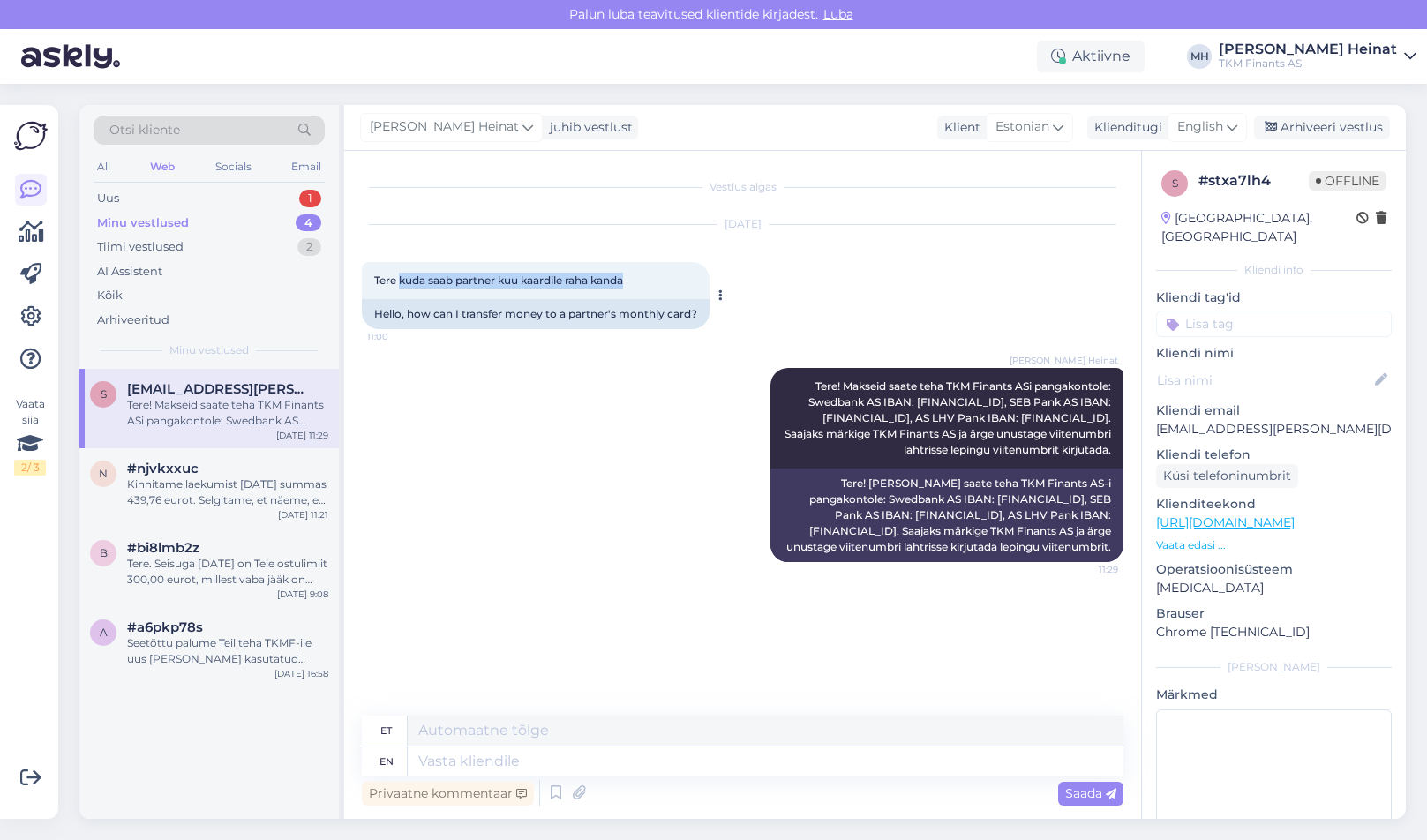 click on "Tere kuda saab partner kuu kaardile raha kanda 11:00" at bounding box center [536, 281] 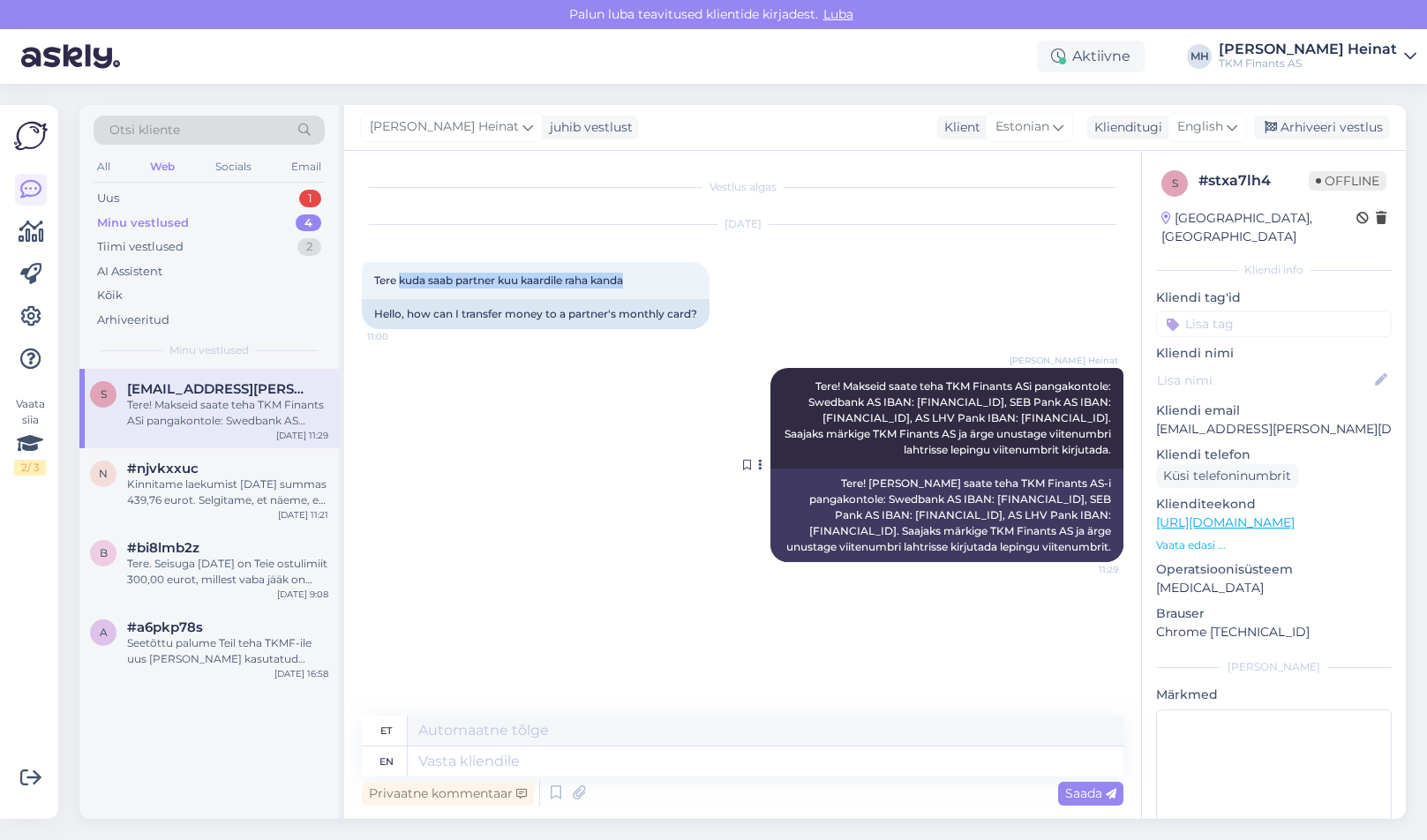 drag, startPoint x: 1113, startPoint y: 468, endPoint x: 800, endPoint y: 386, distance: 323.563 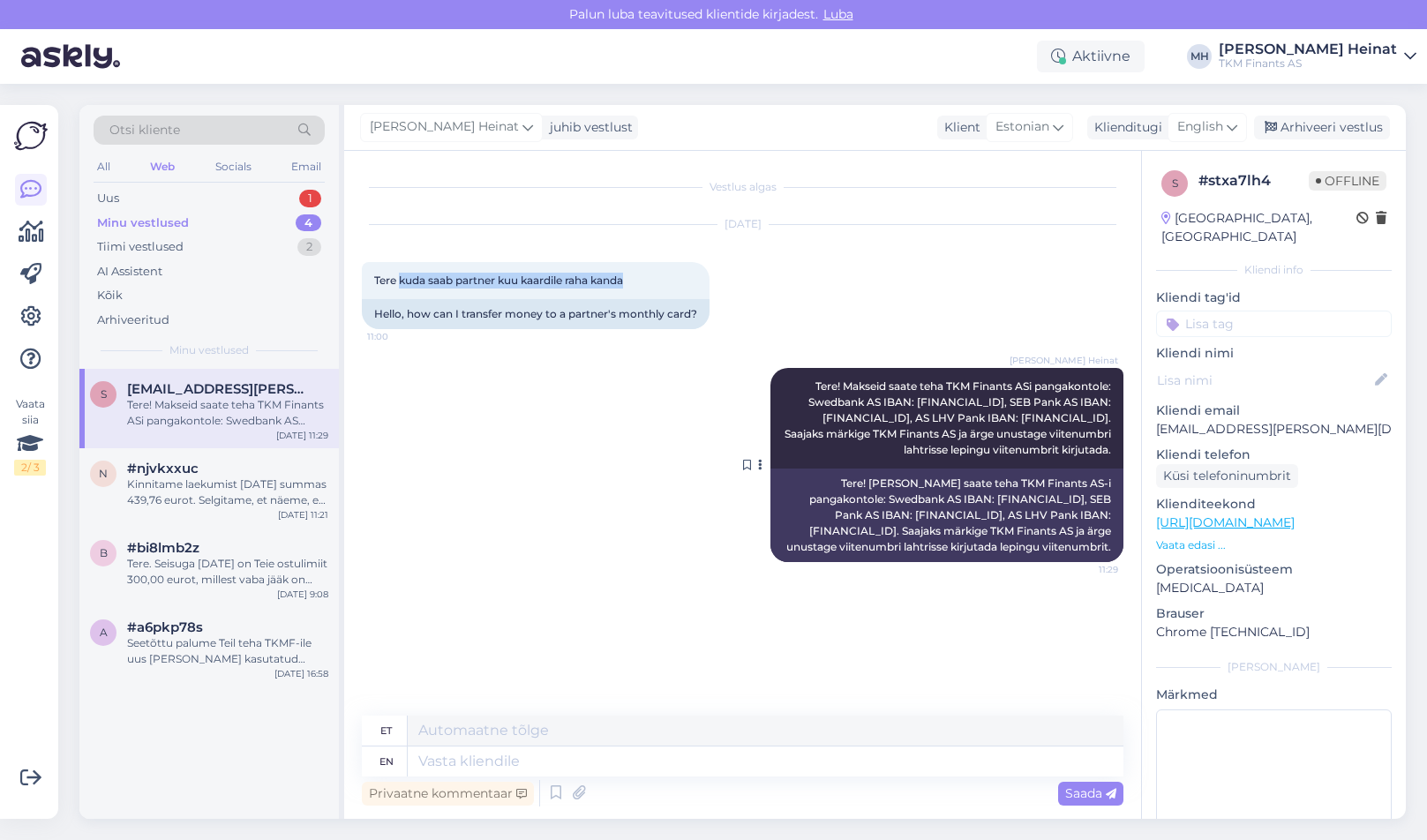 click on "[PERSON_NAME] Heinat Tere! Makseid saate teha TKM Finants ASi pangakontole: Swedbank AS IBAN: [FINANCIAL_ID], SEB Pank AS IBAN: [FINANCIAL_ID], AS LHV Pank IBAN: [FINANCIAL_ID]. Saajaks märkige TKM Finants AS ja ärge unustage viitenumbri lahtrisse lepingu viitenumbrit kirjutada. 11:29" at bounding box center (947, 418) 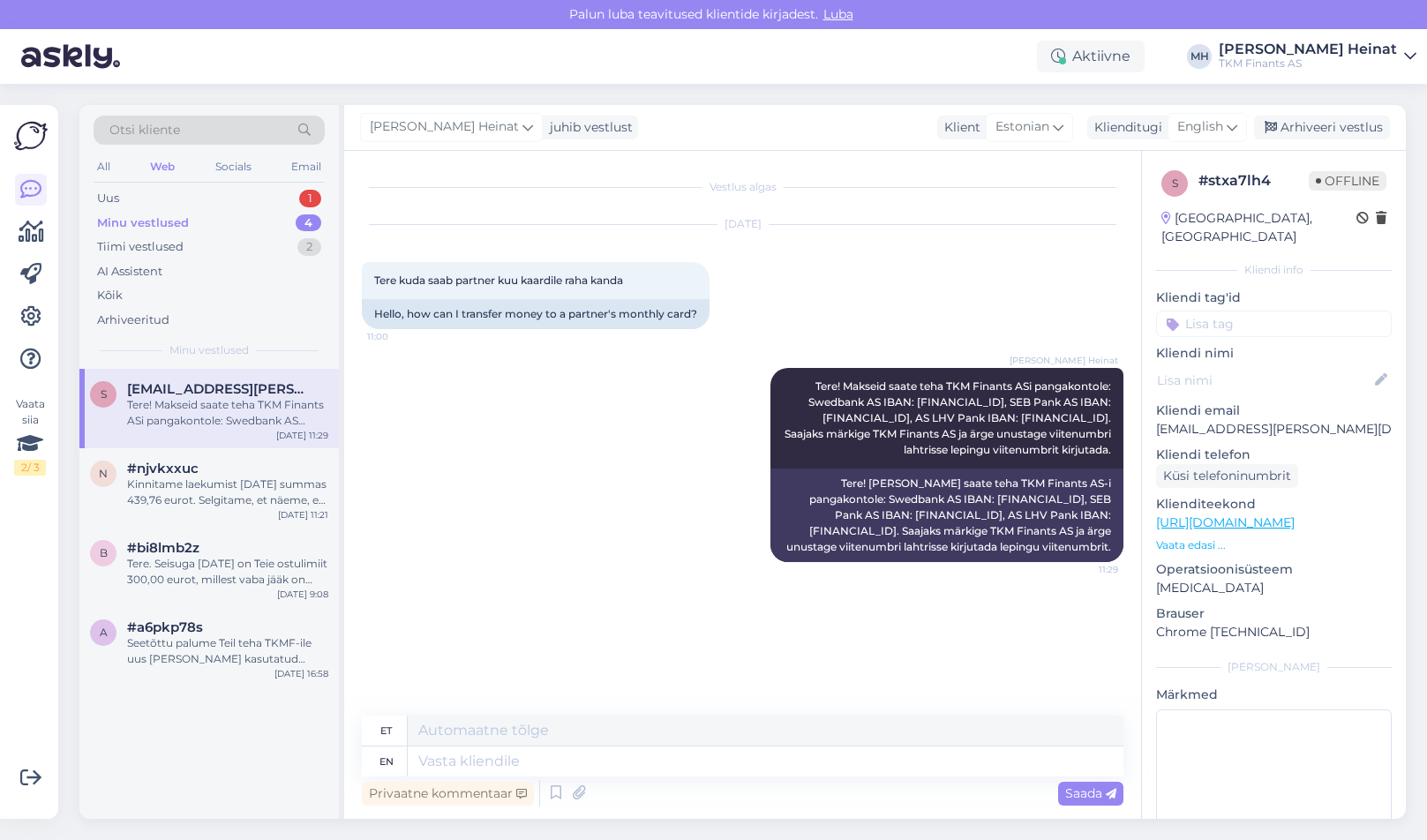 click on "[PERSON_NAME] Heinat Tere! Makseid saate teha TKM Finants ASi pangakontole: Swedbank AS IBAN: [FINANCIAL_ID], SEB Pank AS IBAN: [FINANCIAL_ID], AS LHV Pank IBAN: [FINANCIAL_ID]. Saajaks märkige TKM Finants AS ja ärge unustage viitenumbri lahtrisse lepingu viitenumbrit kirjutada. 11:29  Tere! [PERSON_NAME] saate teha TKM Finants AS-i pangakontole: Swedbank AS IBAN: [FINANCIAL_ID], SEB Pank AS IBAN: [FINANCIAL_ID], AS LHV Pank IBAN: [FINANCIAL_ID]. Saajaks märkige TKM Finants AS ja ärge unustage viitenumbri lahtrisse kirjutada lepingu viitenumbrit." at bounding box center (742, 465) 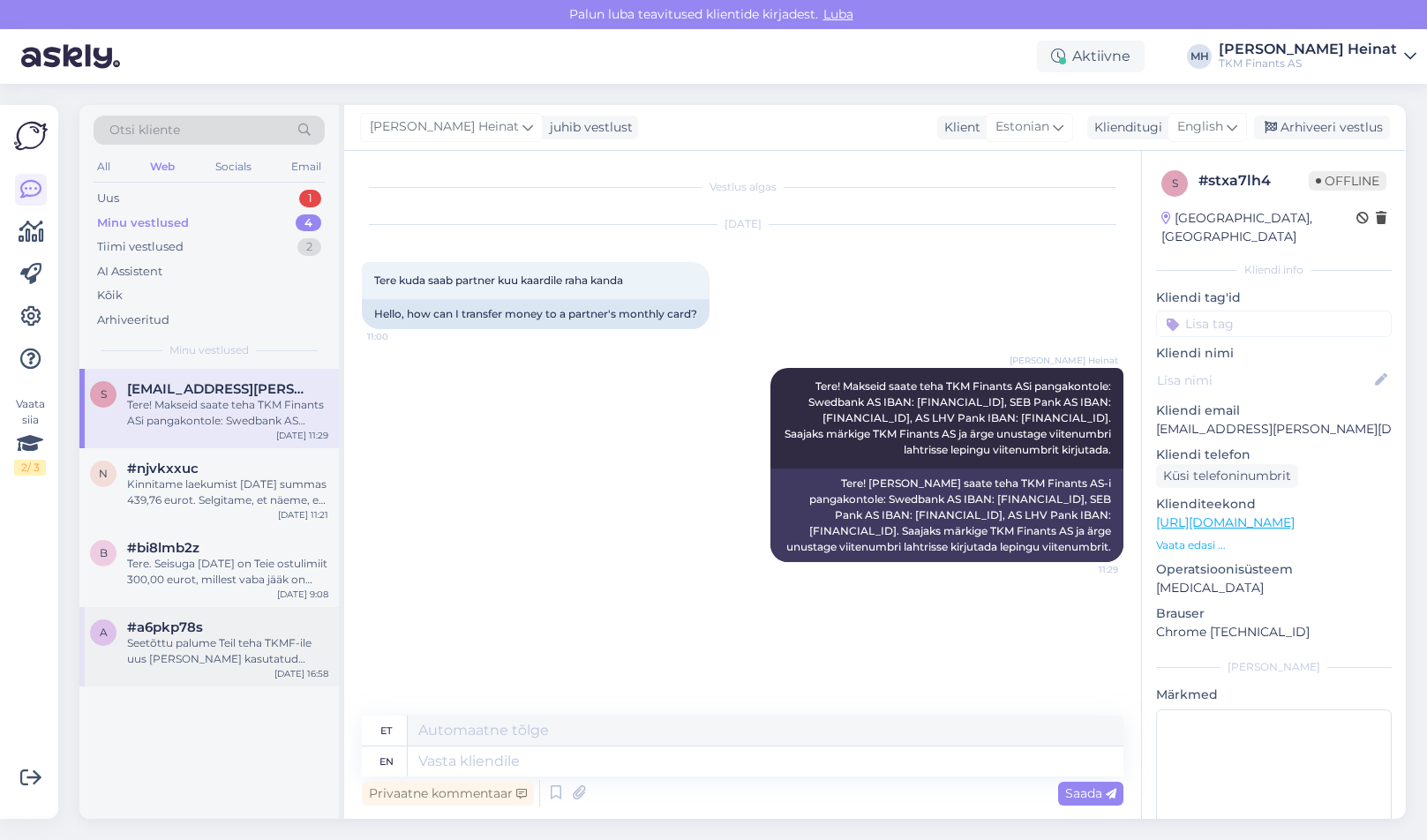 click on "Seetõttu palume Teil teha TKMF-ile uus [PERSON_NAME] kasutatud ostulimiidi eest summas 23,48 eurot." at bounding box center [228, 651] 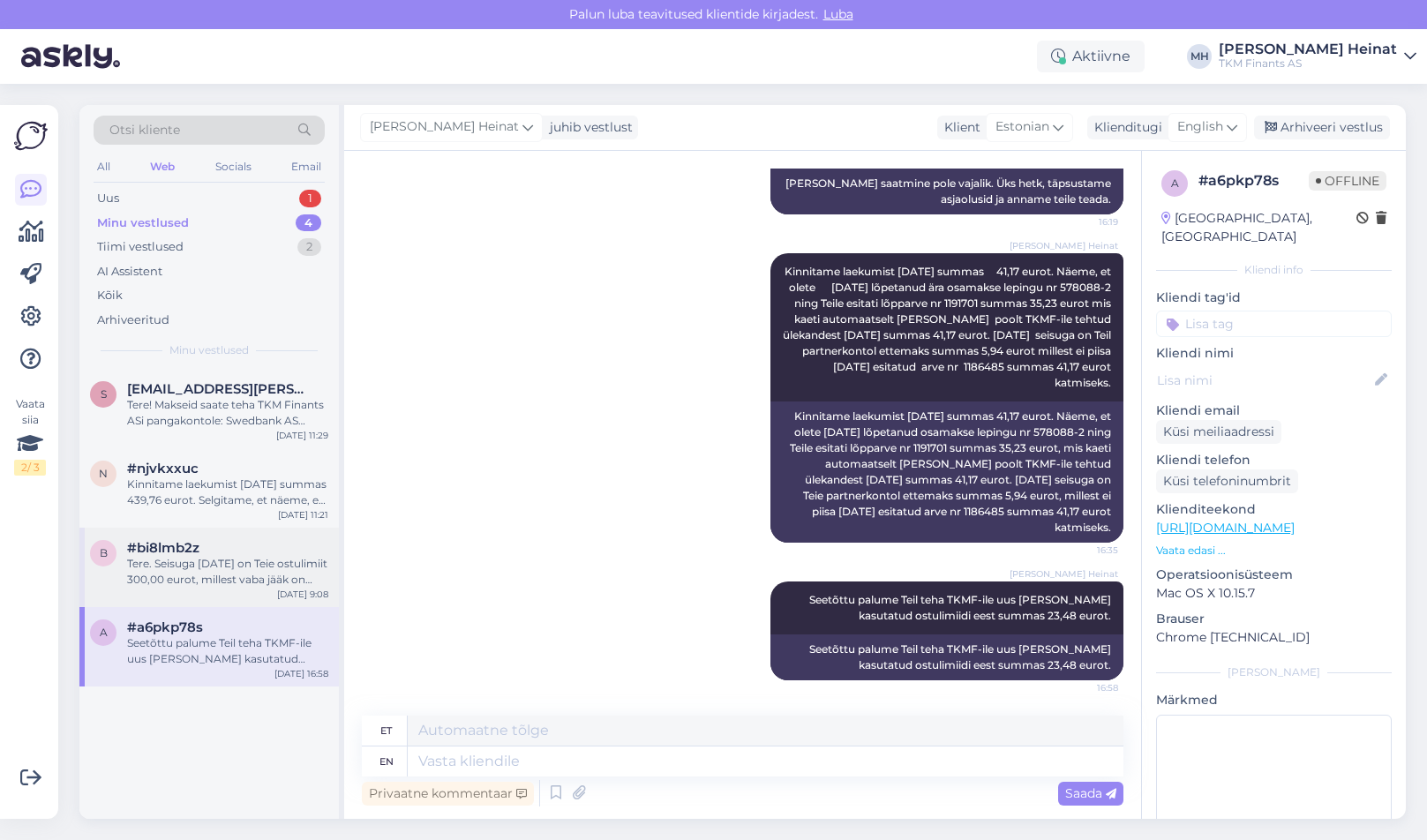 click on "Tere. Seisuga [DATE] on Teie ostulimiit 300,00 eurot, millest vaba jääk on 230,68 eurot ning kasutatud on 69,32 eurot." at bounding box center [228, 572] 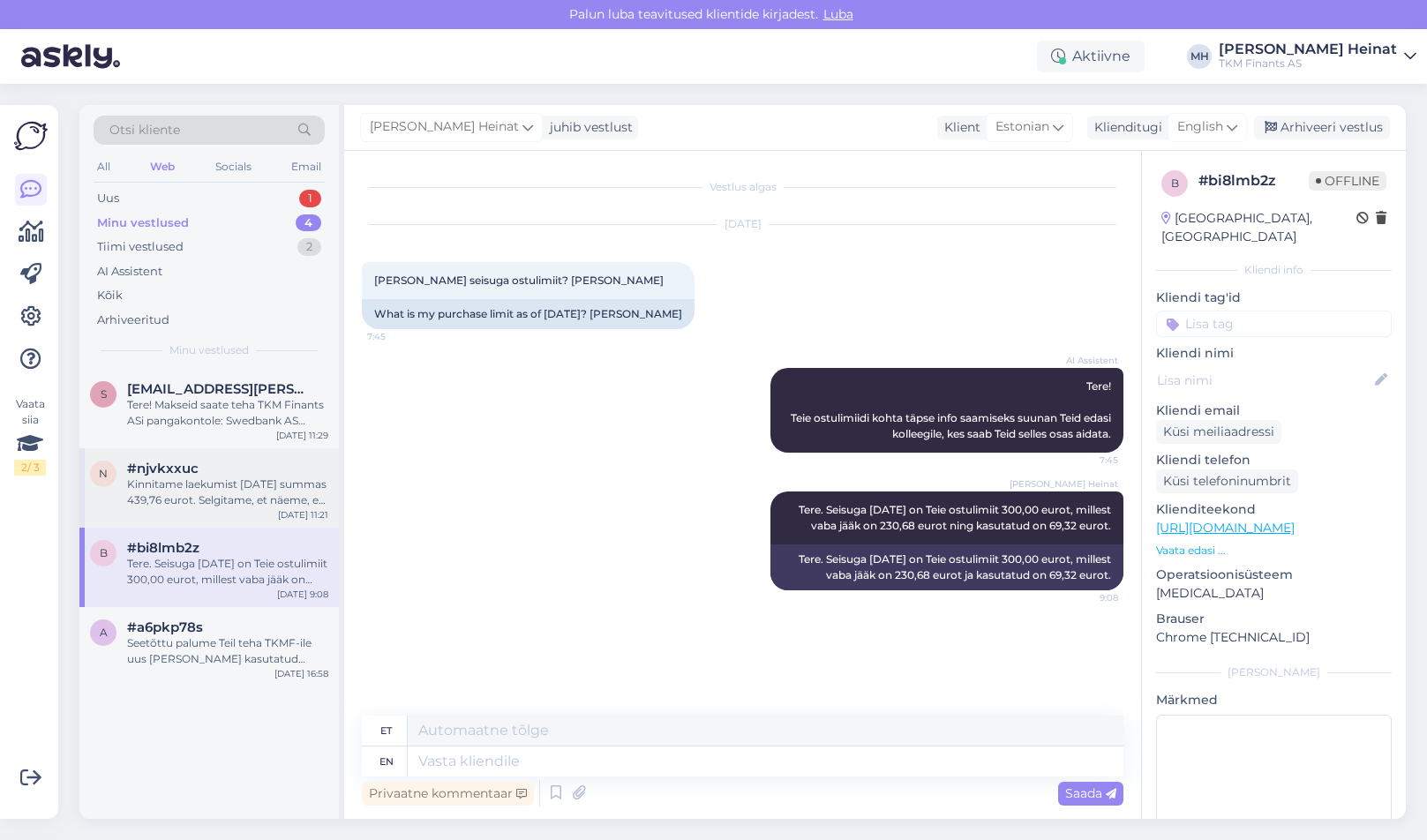 click on "Kinnitame laekumist [DATE] summas 439,76 eurot. Selgitame, et näeme, et olete kogu summa kandnud [DATE] ostulimiidile mistõttu ei ole jäänud [PERSON_NAME]artnerkontole piisavalt vahendeid osamakse katteks. [PERSON_NAME], et  seisuga [DATE] on Teil Osamakse leping nr 594066-1 eest võlgnevus summas 70,97 eurot." at bounding box center [228, 492] 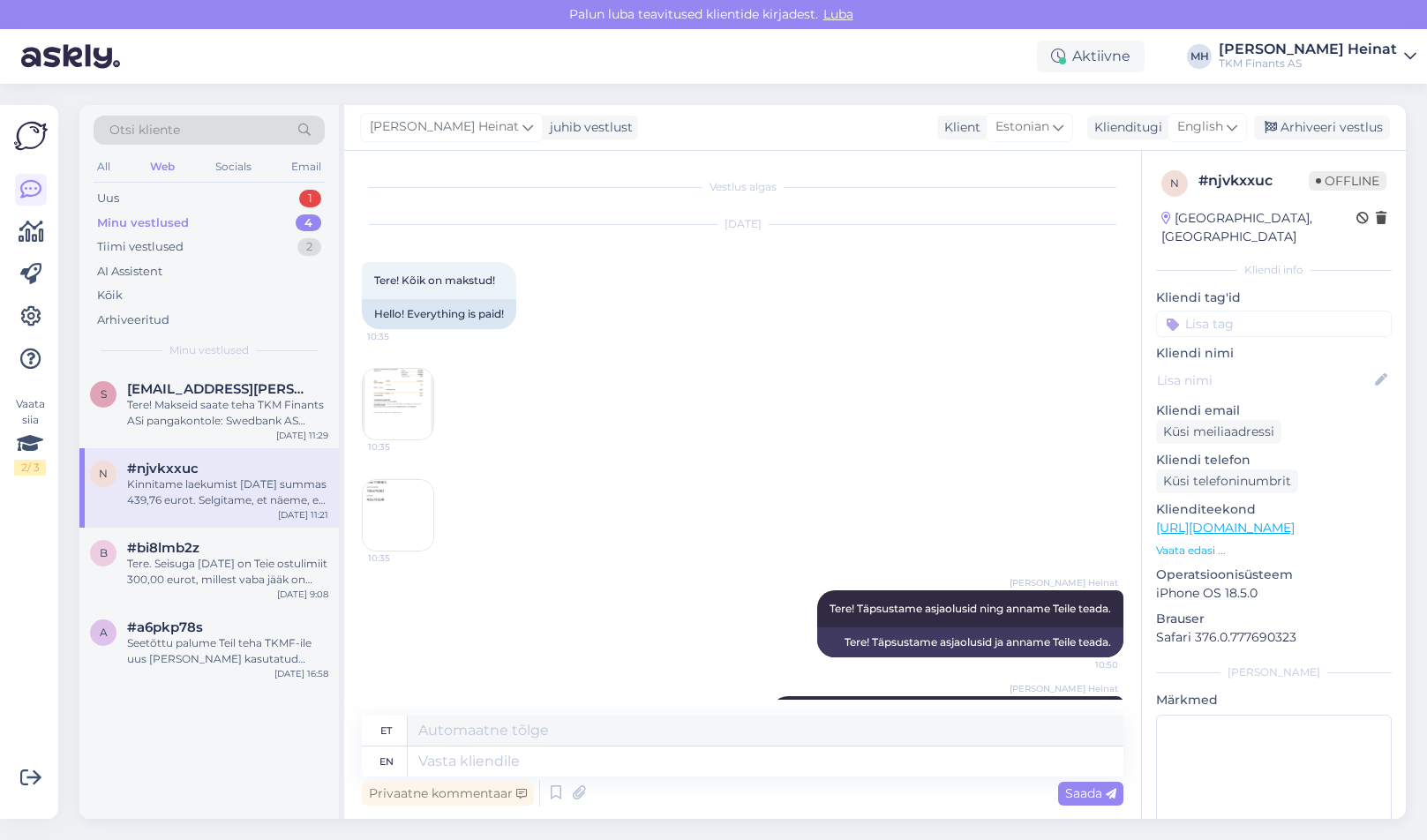 scroll, scrollTop: 242, scrollLeft: 0, axis: vertical 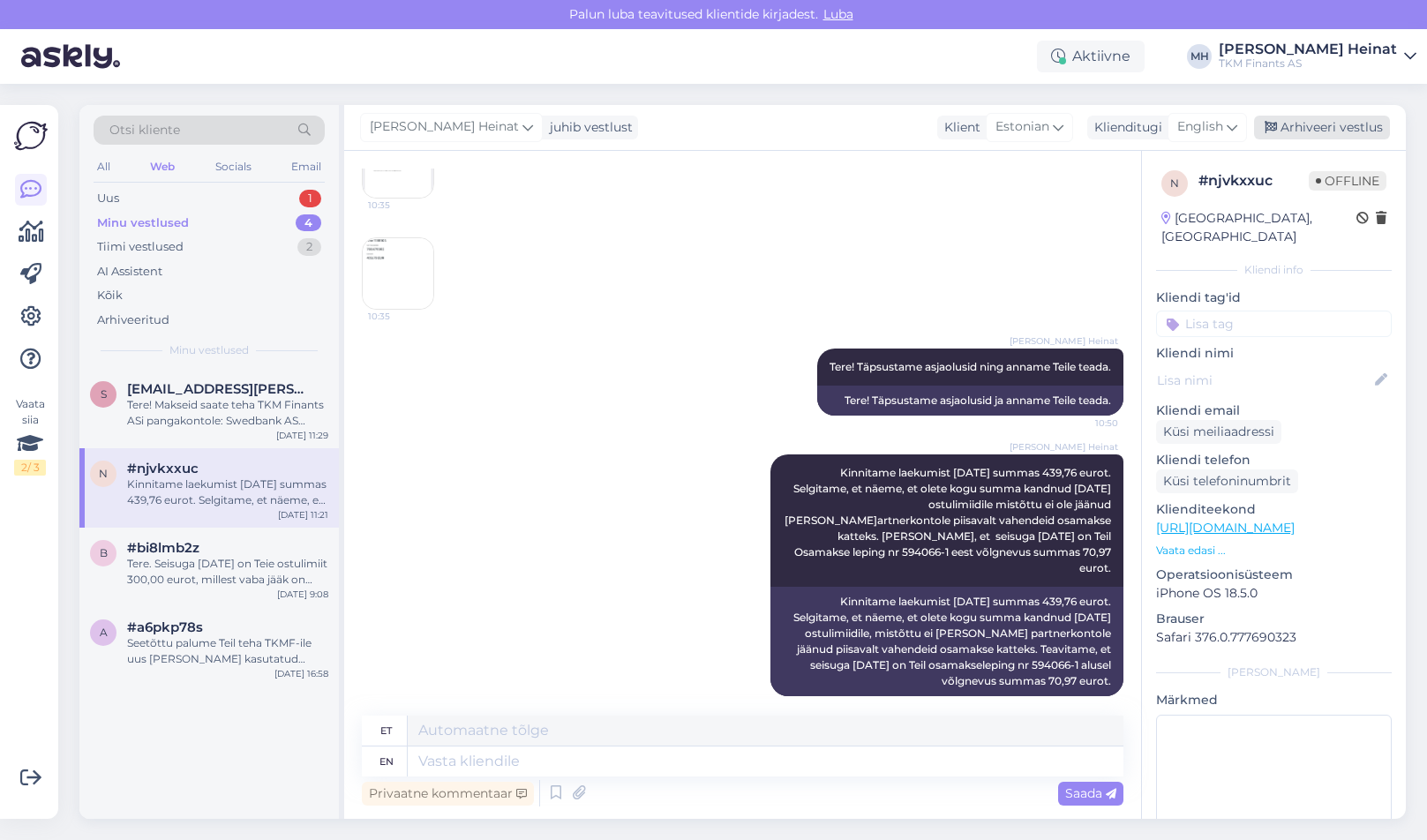click on "Arhiveeri vestlus" at bounding box center [1322, 127] 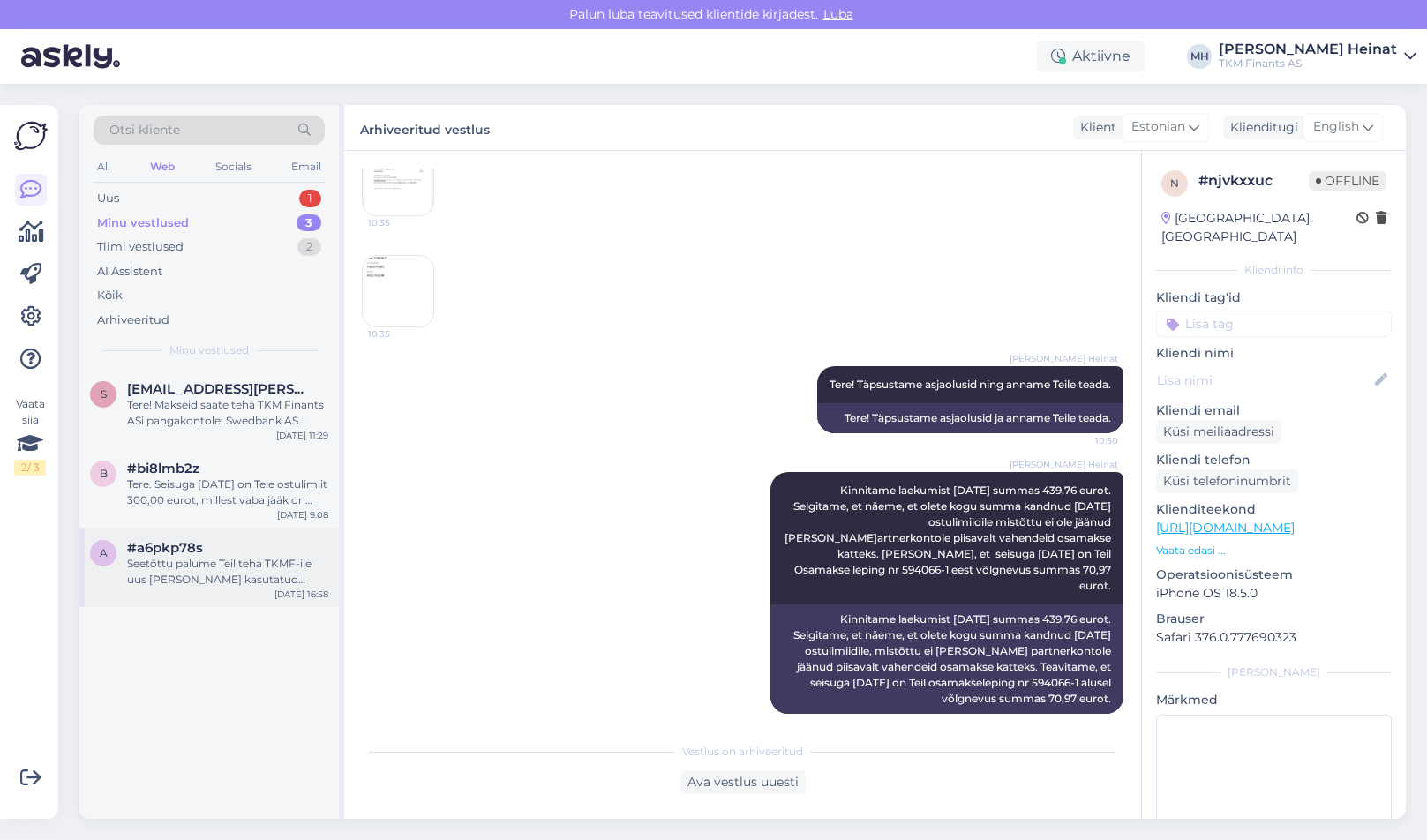 click on "Seetõttu palume Teil teha TKMF-ile uus [PERSON_NAME] kasutatud ostulimiidi eest summas 23,48 eurot." at bounding box center (228, 572) 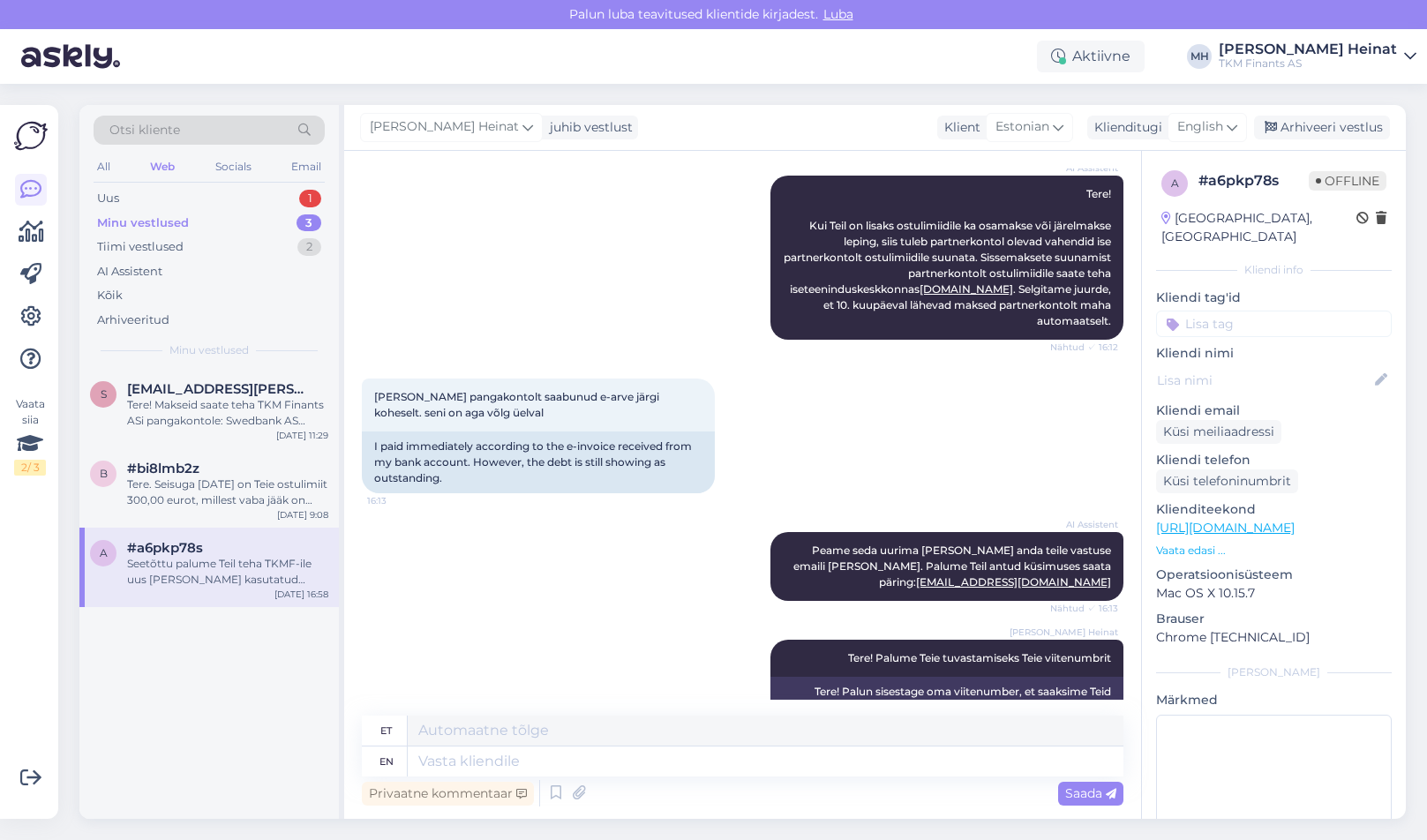 scroll, scrollTop: 1082, scrollLeft: 0, axis: vertical 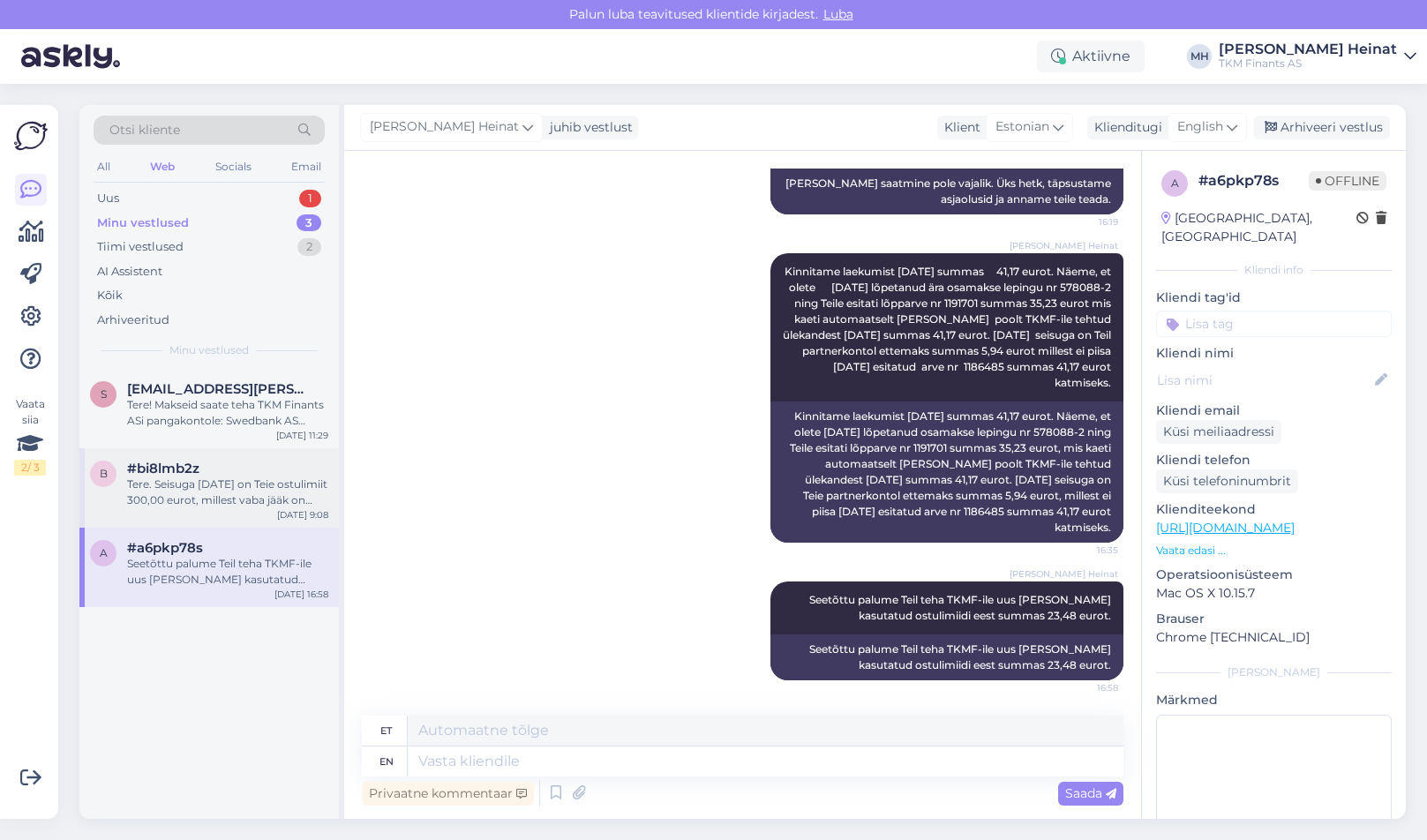 click on "Tere. Seisuga [DATE] on Teie ostulimiit 300,00 eurot, millest vaba jääk on 230,68 eurot ning kasutatud on 69,32 eurot." at bounding box center [228, 492] 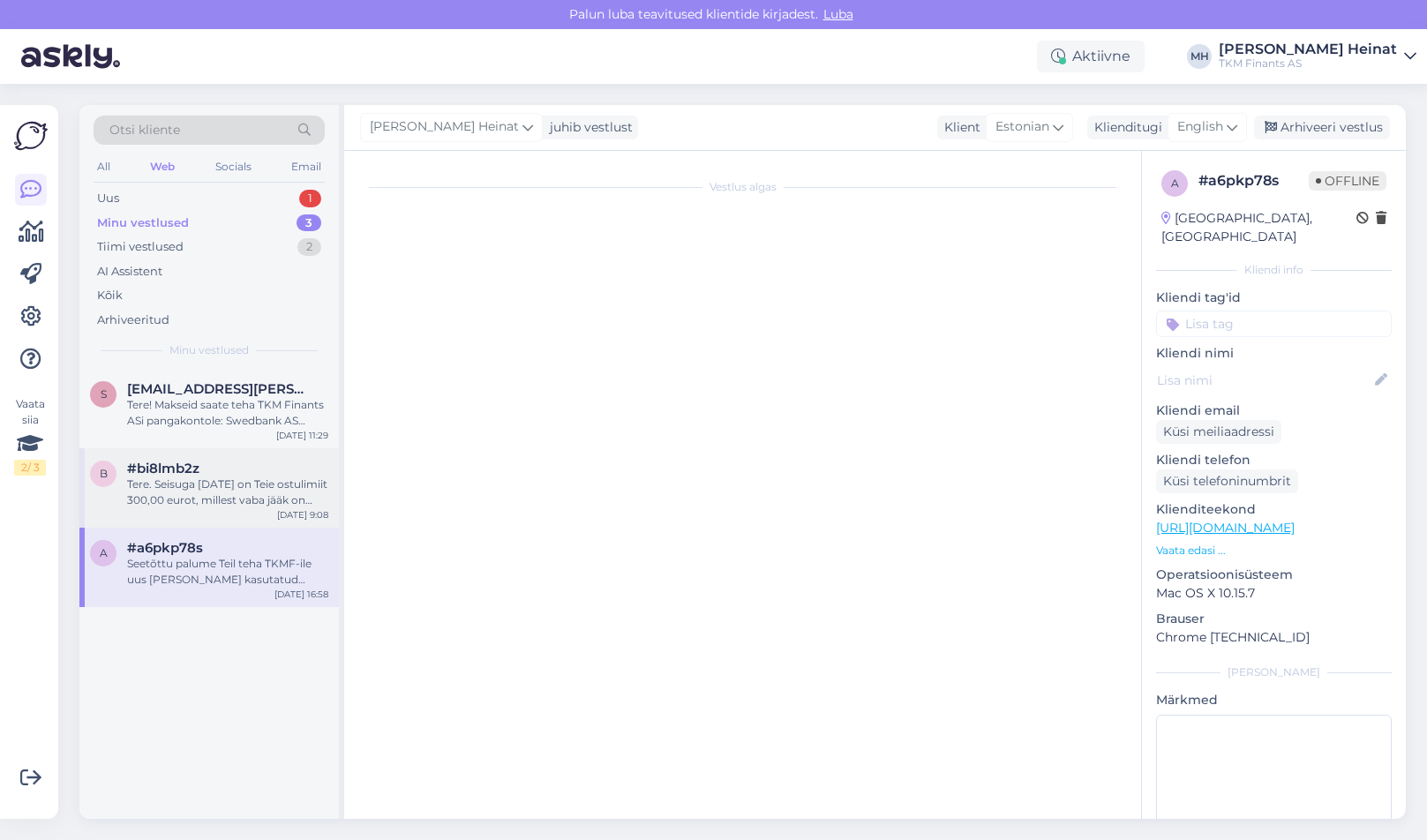 scroll, scrollTop: 0, scrollLeft: 0, axis: both 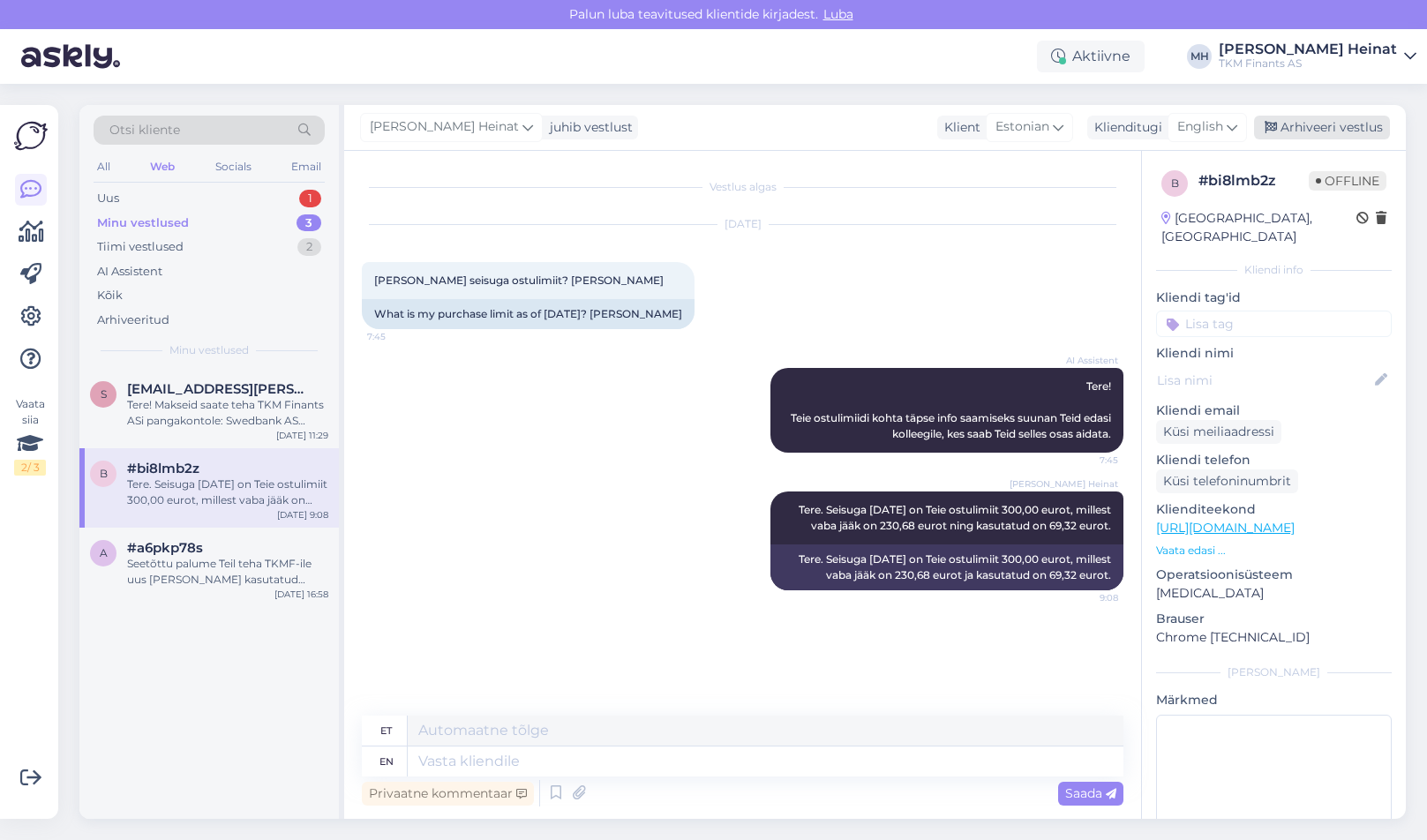 click on "Arhiveeri vestlus" at bounding box center [1322, 127] 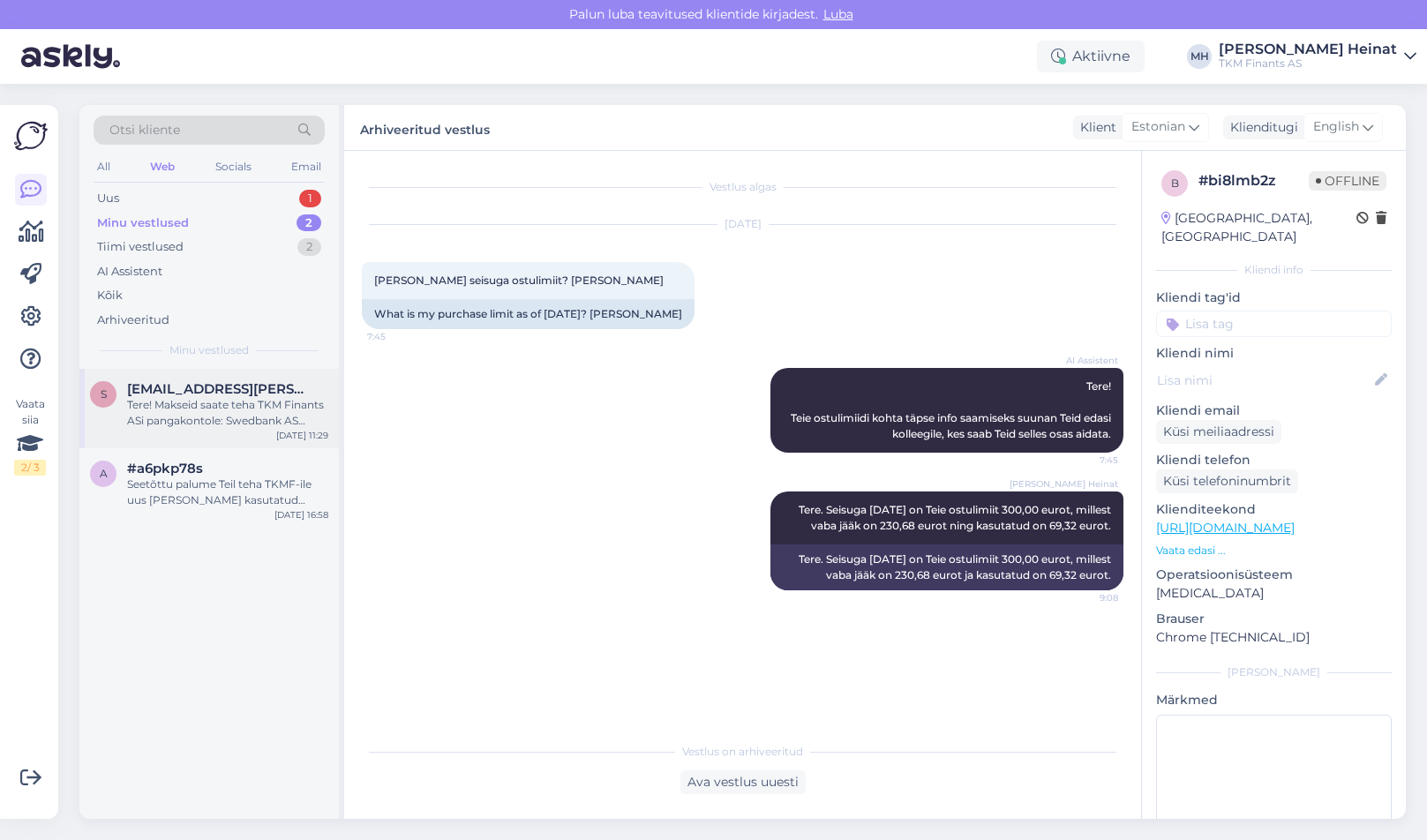 click on "Tere! Makseid saate teha TKM Finants ASi pangakontole: Swedbank AS IBAN: [FINANCIAL_ID], SEB Pank AS IBAN: [FINANCIAL_ID], AS LHV Pank IBAN: [FINANCIAL_ID]. Saajaks märkige TKM Finants AS ja ärge unustage viitenumbri lahtrisse lepingu viitenumbrit kirjutada." at bounding box center (228, 413) 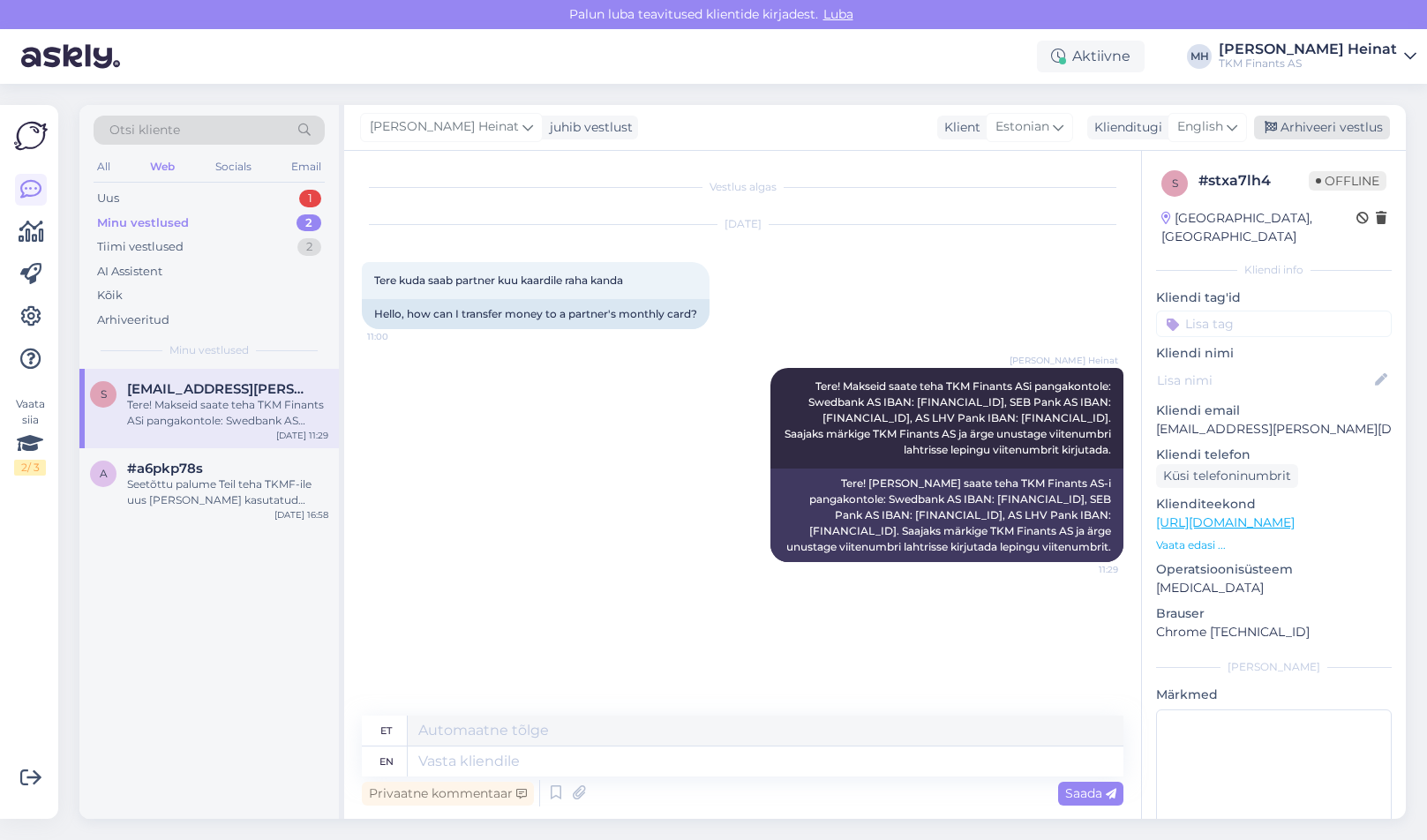 click on "Arhiveeri vestlus" at bounding box center (1322, 127) 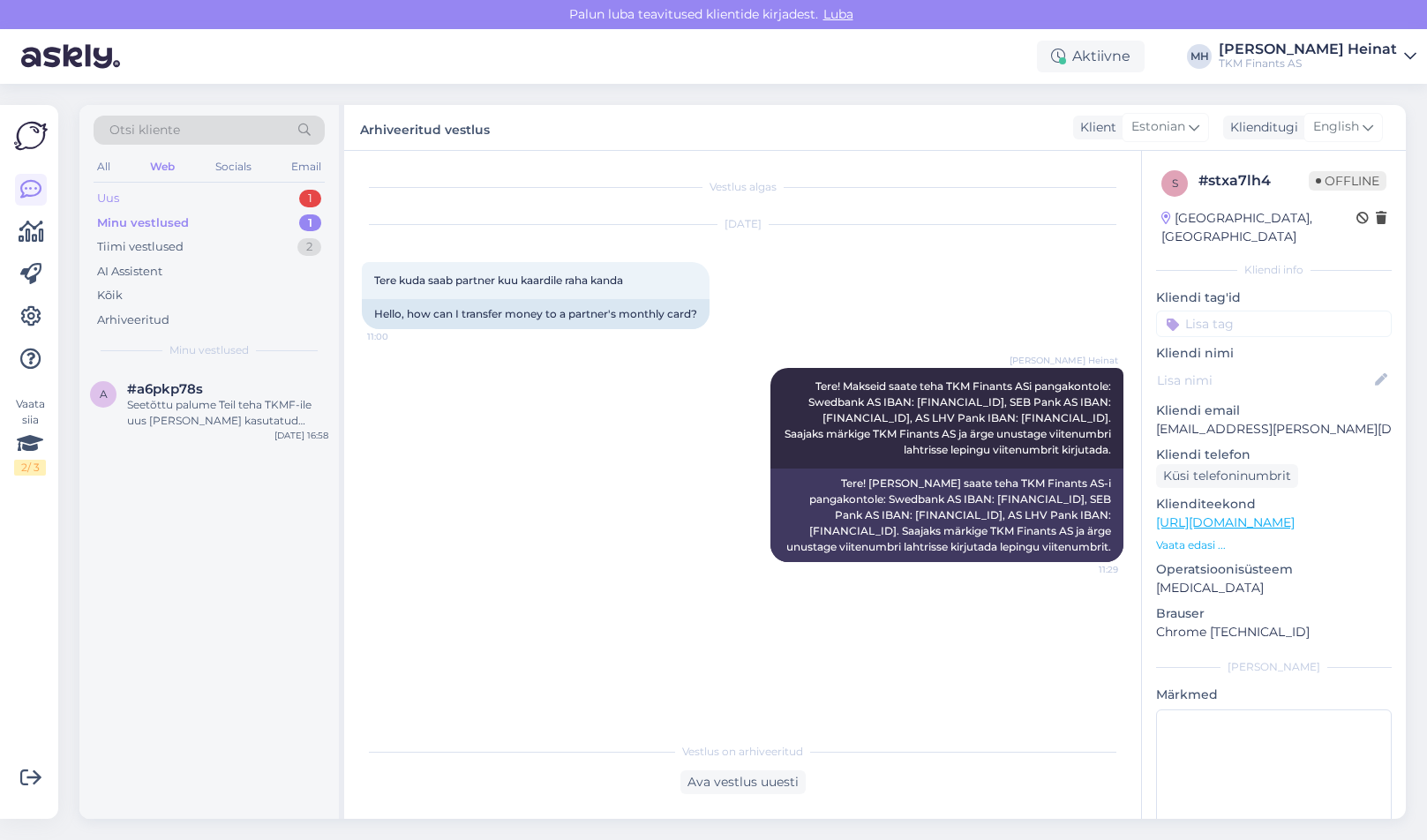 click on "Uus 1" at bounding box center [209, 199] 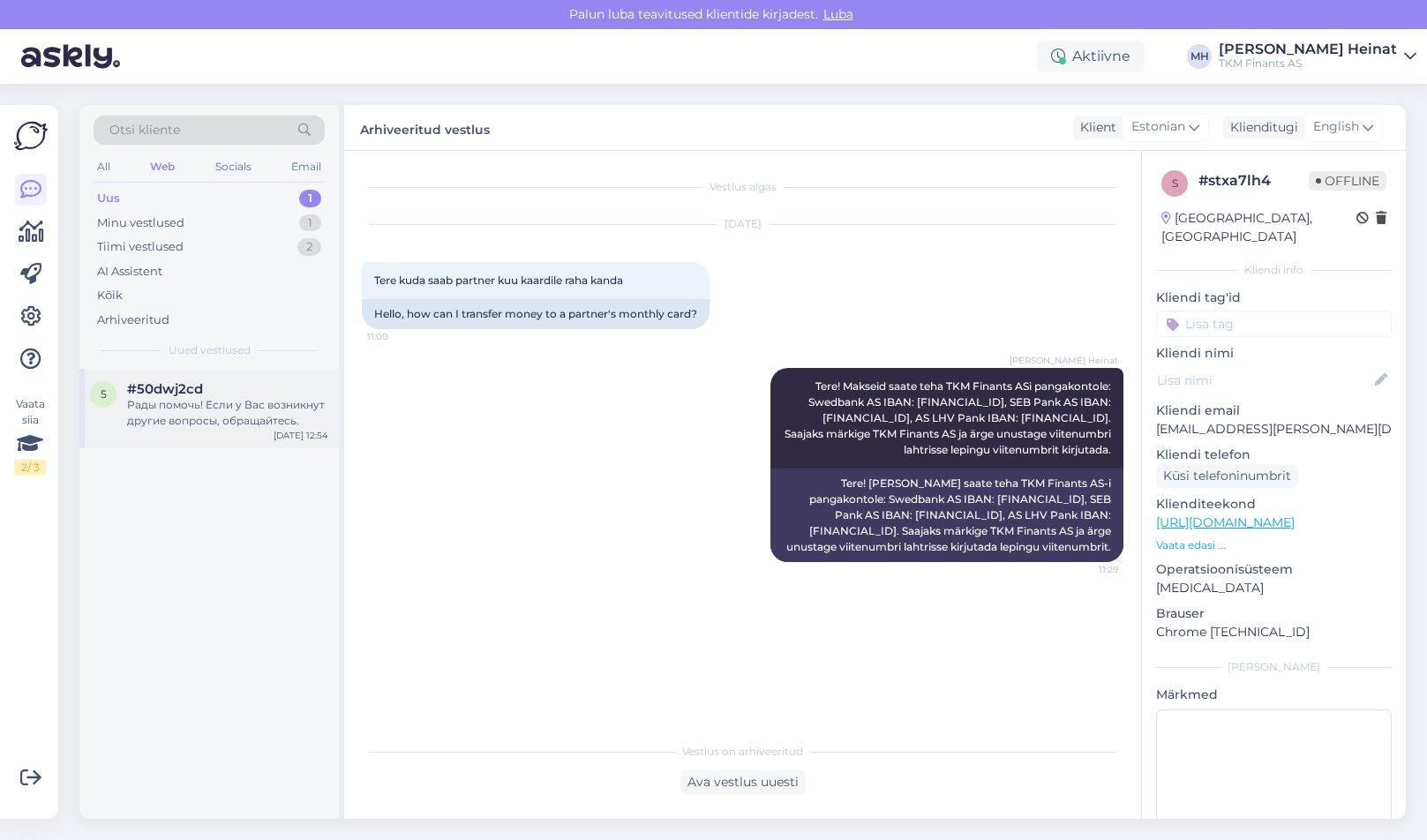 click on "Рады помочь! Если у Вас возникнут другие вопросы, обращайтесь." at bounding box center [228, 413] 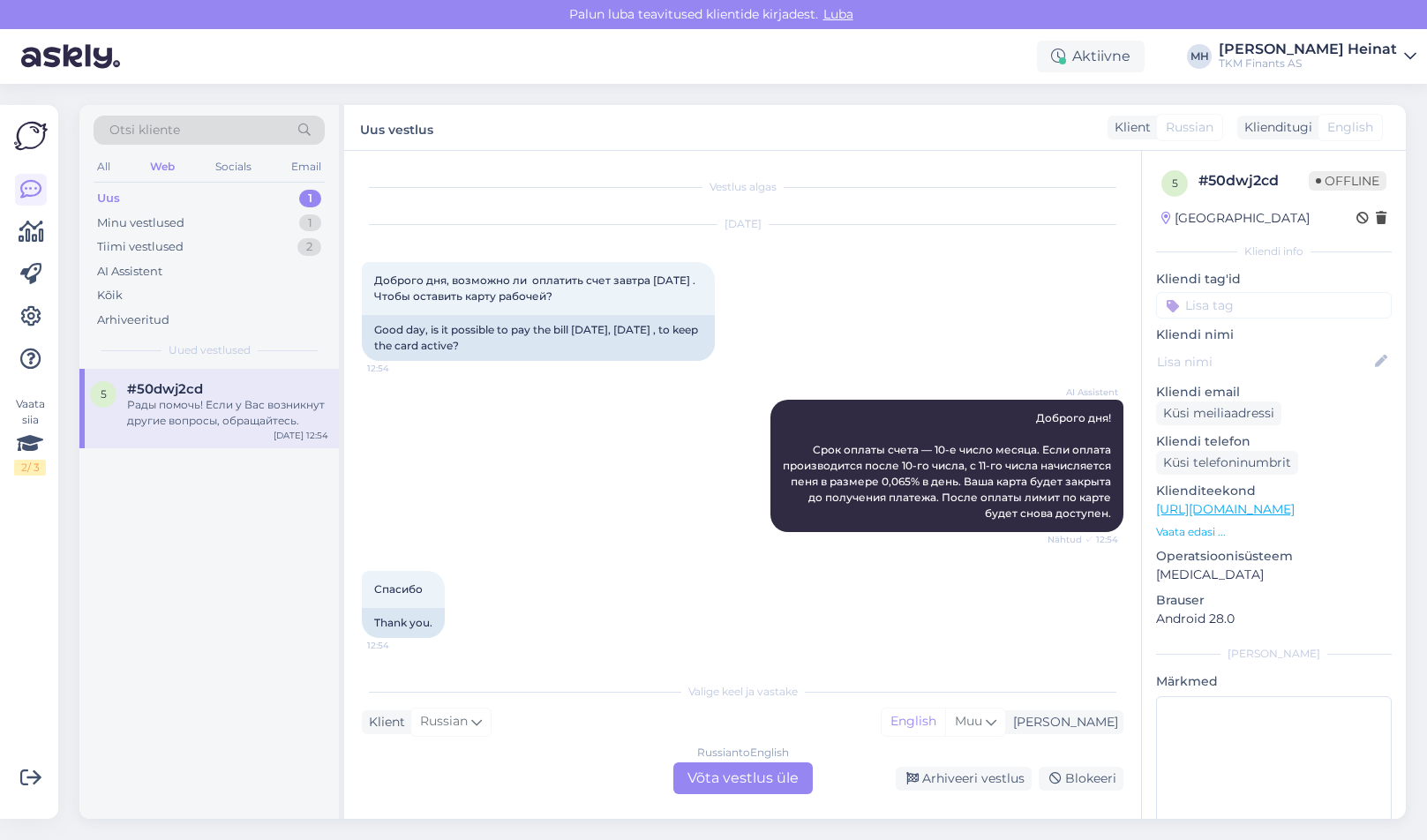 scroll, scrollTop: 92, scrollLeft: 0, axis: vertical 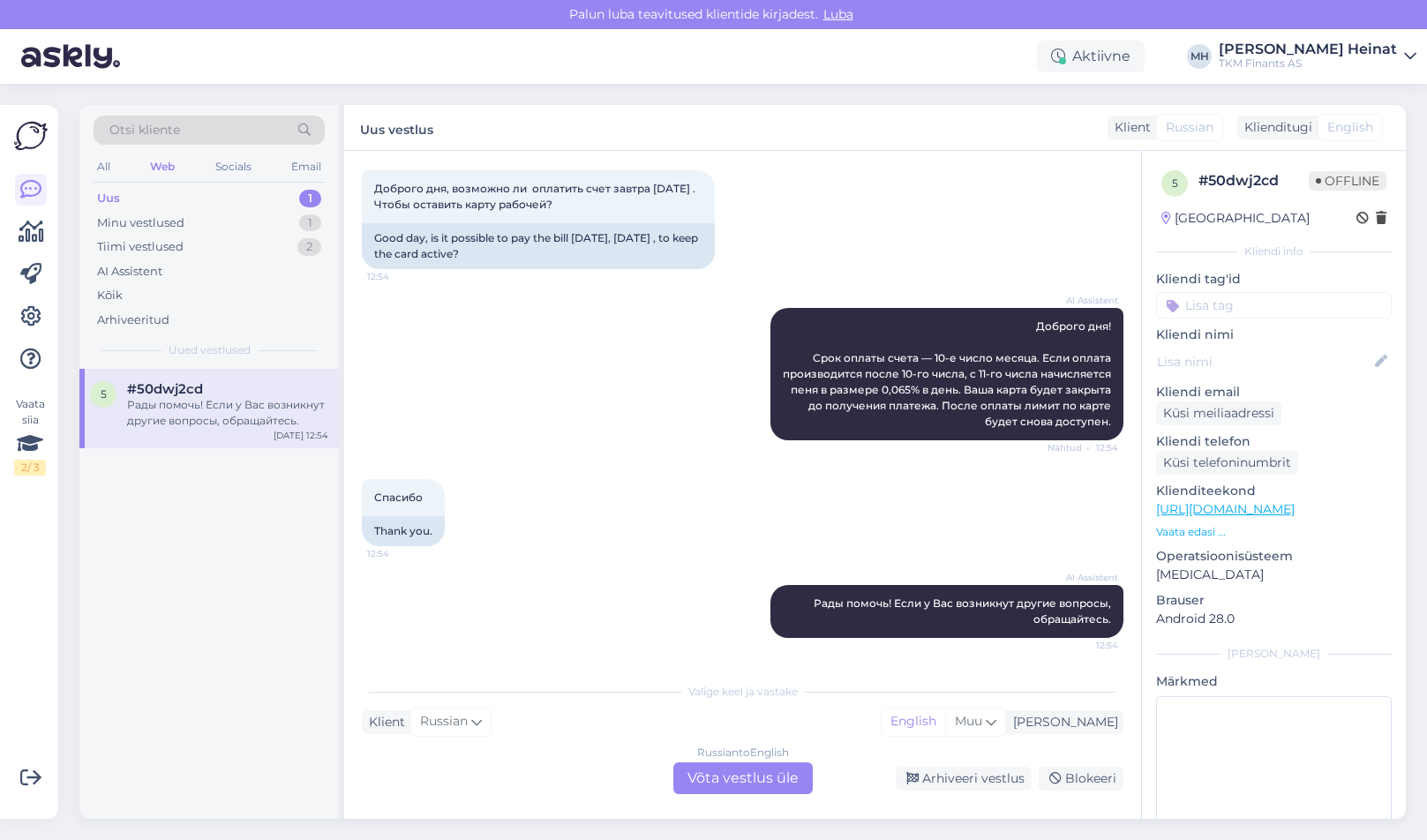 click on "Uus 1" at bounding box center (209, 199) 